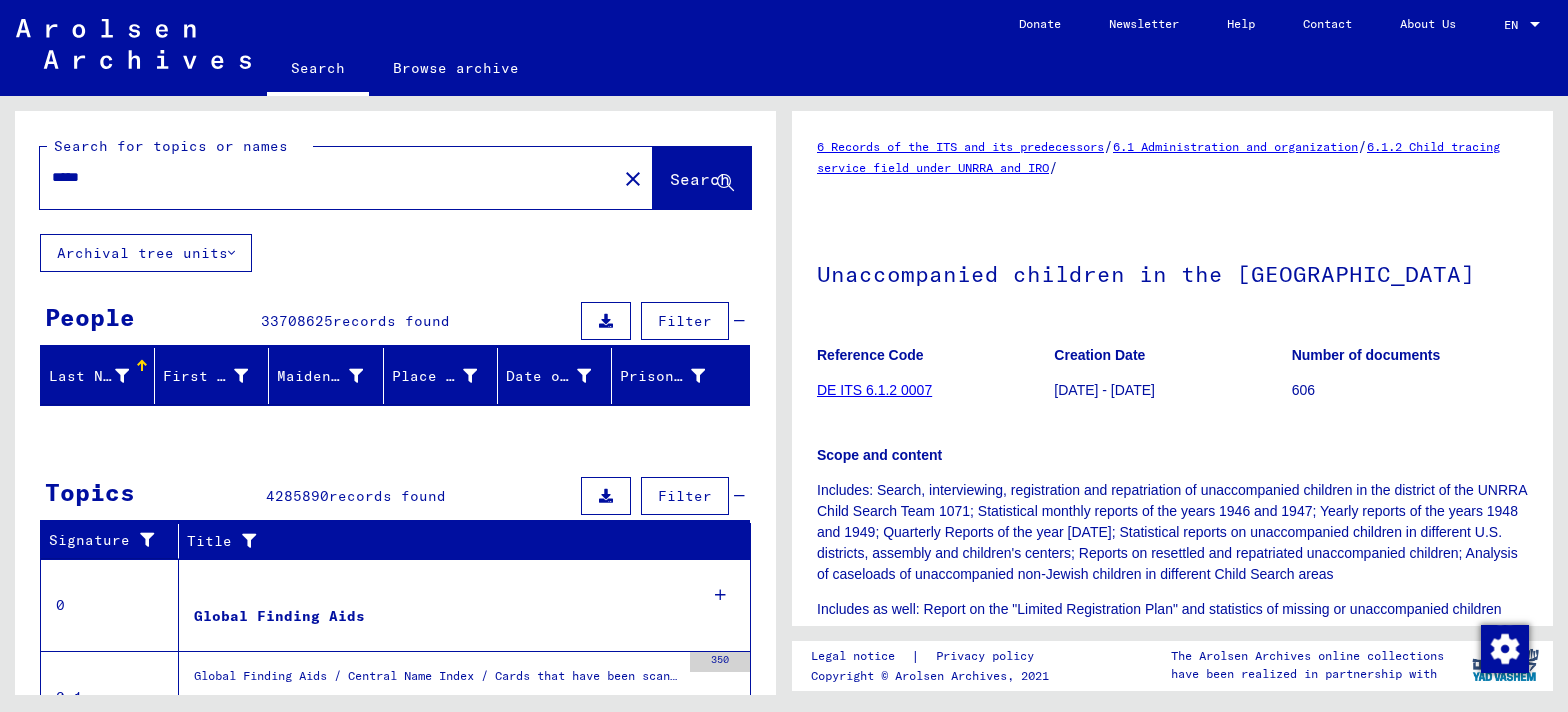 scroll, scrollTop: 0, scrollLeft: 0, axis: both 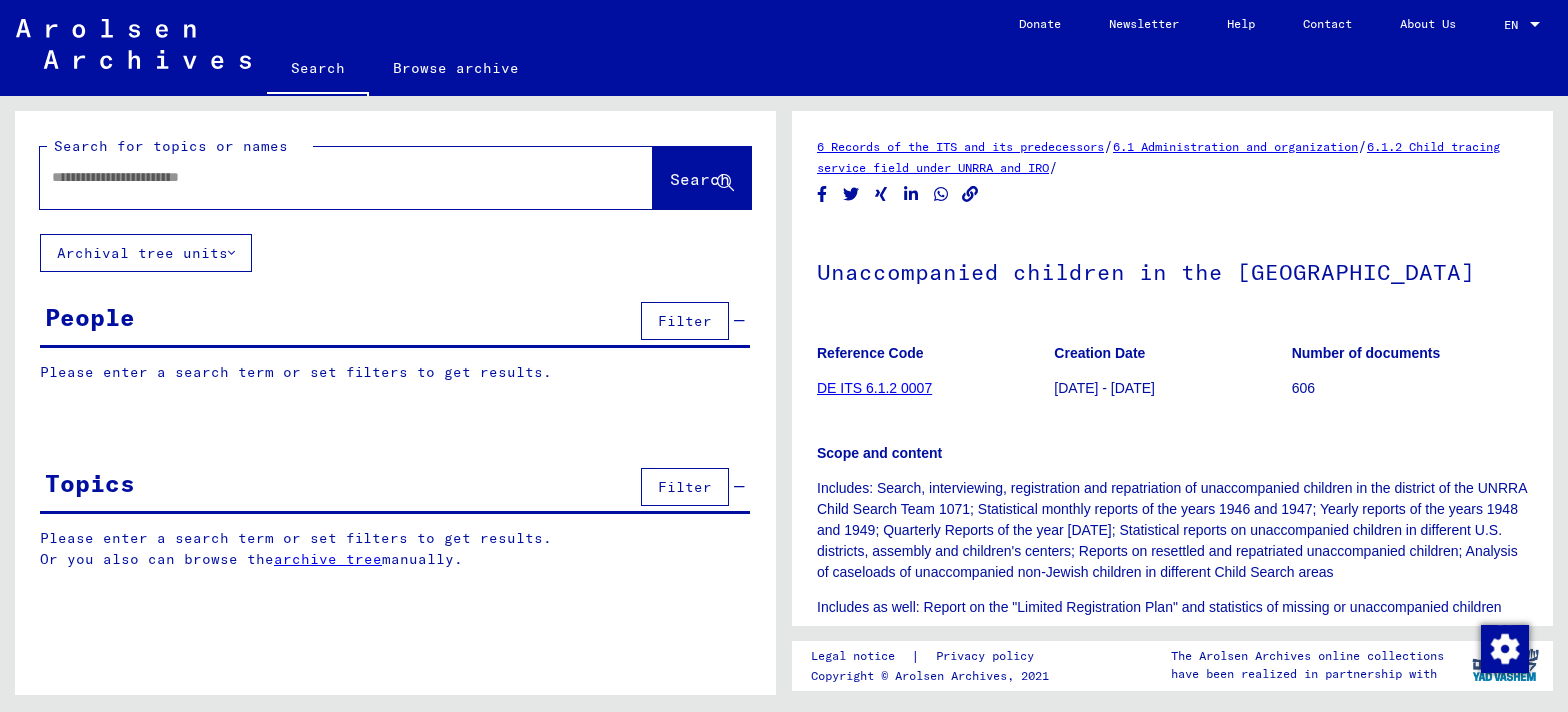 type on "*****" 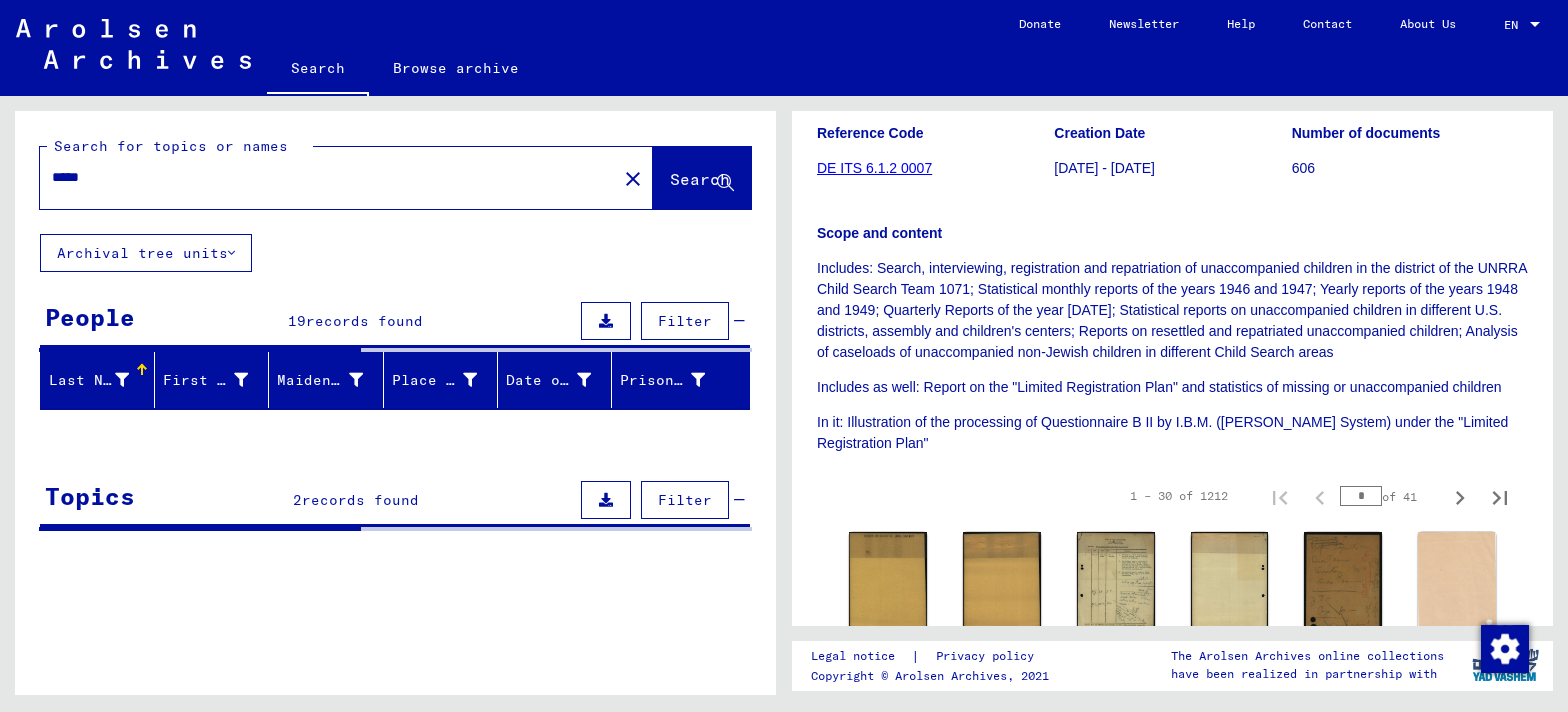 scroll, scrollTop: 339, scrollLeft: 0, axis: vertical 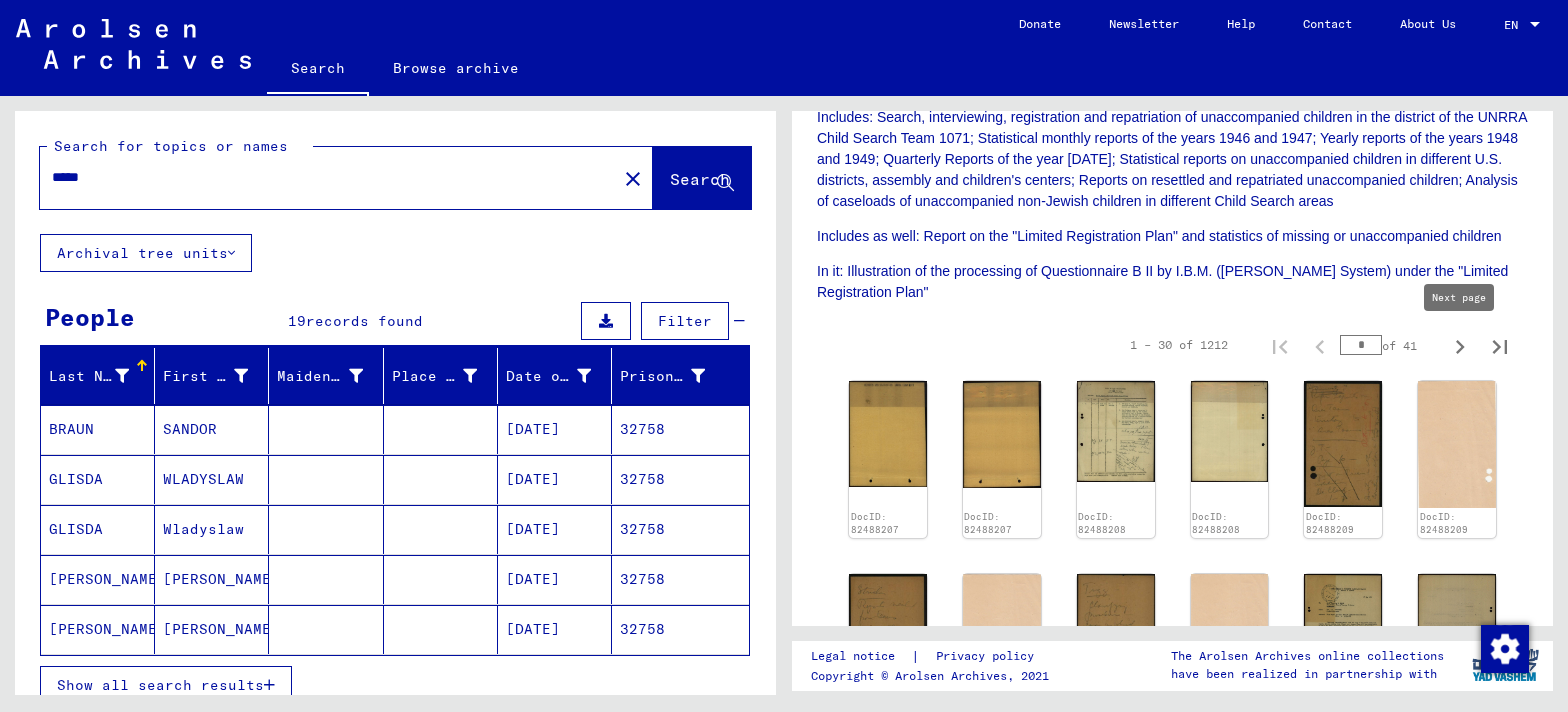 click 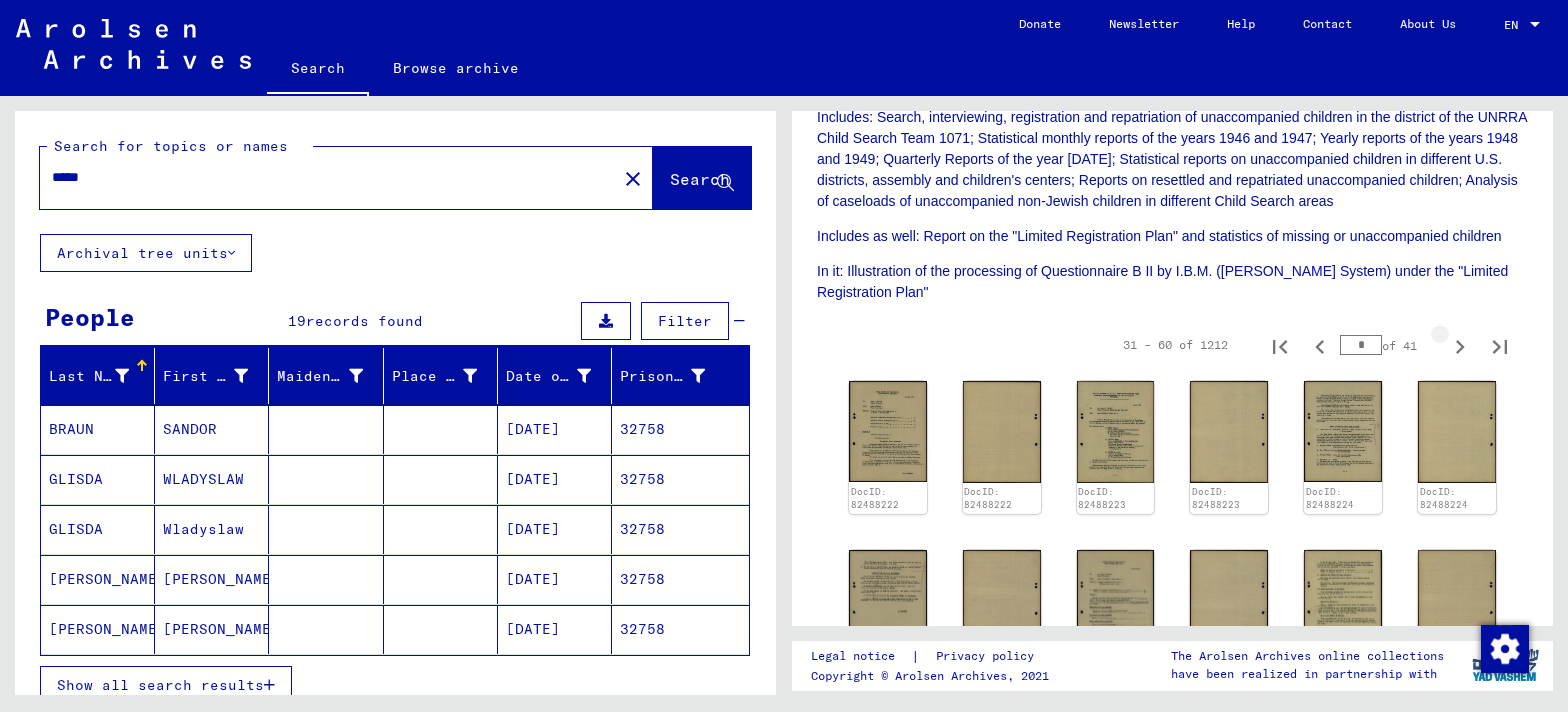 click 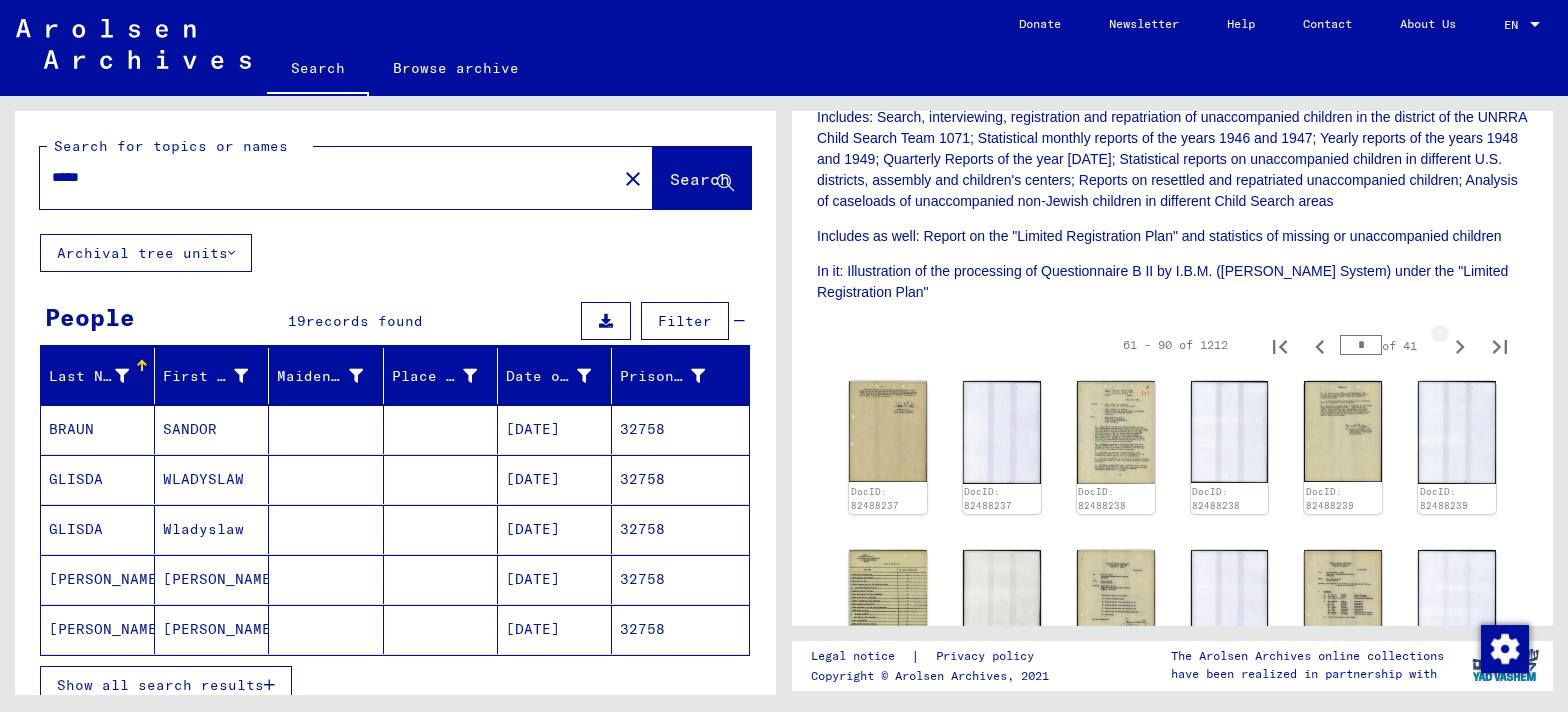 click 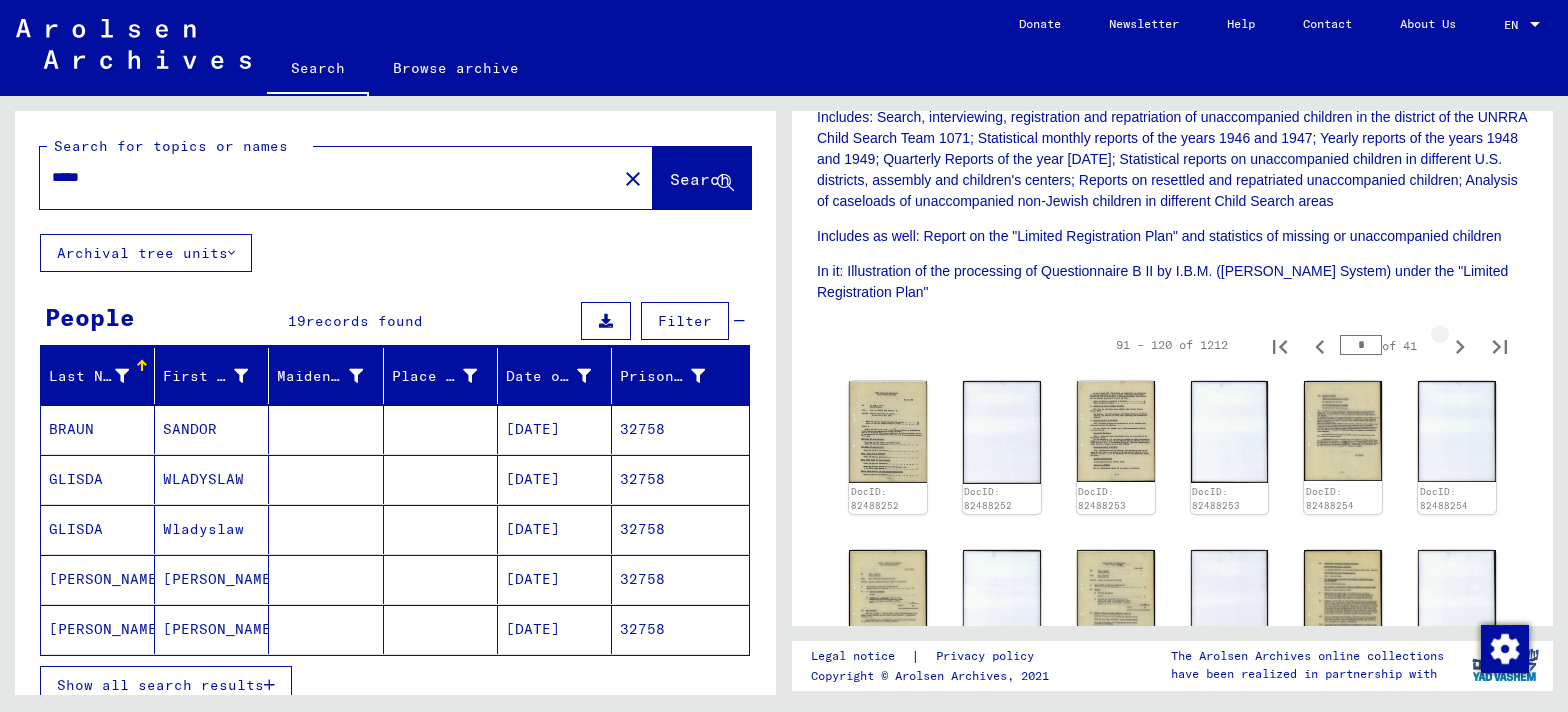 click 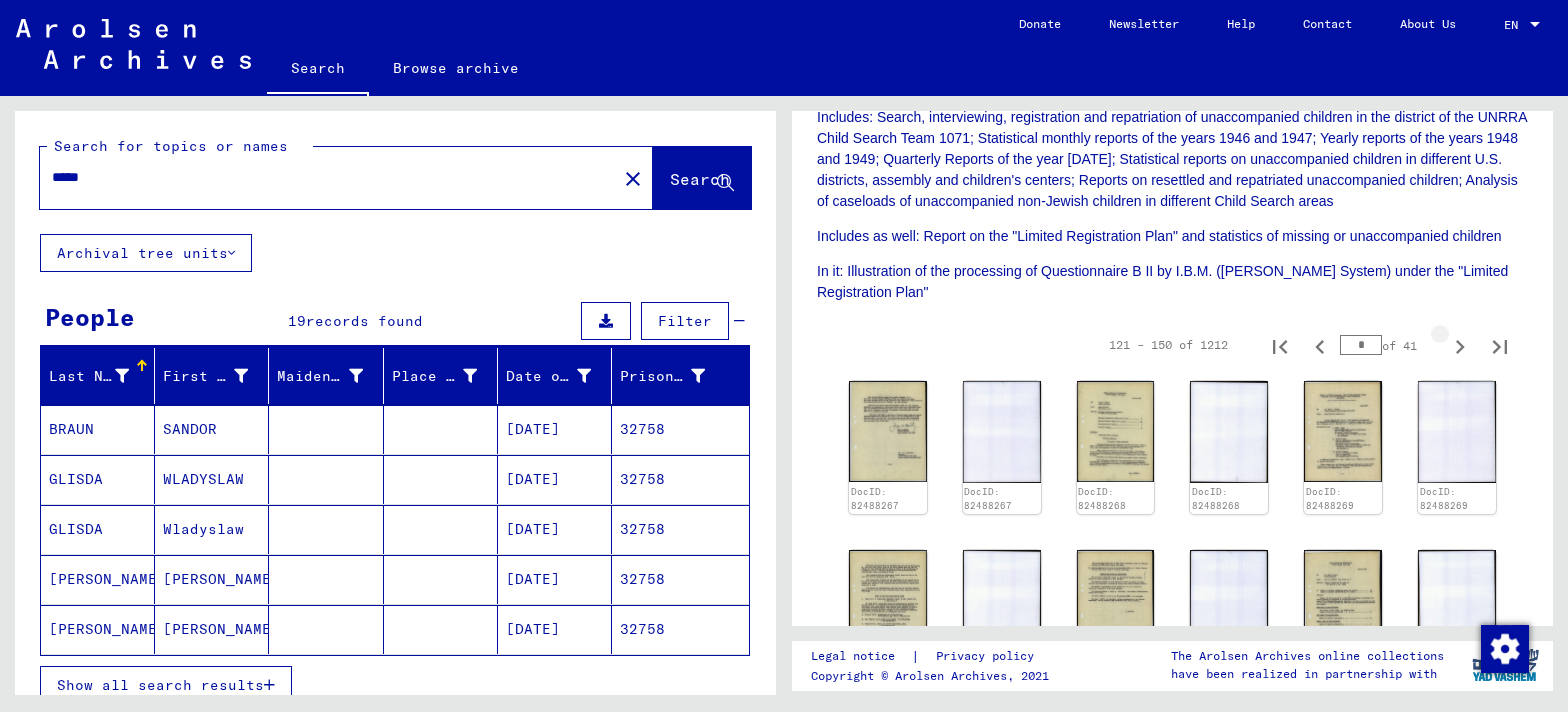 click 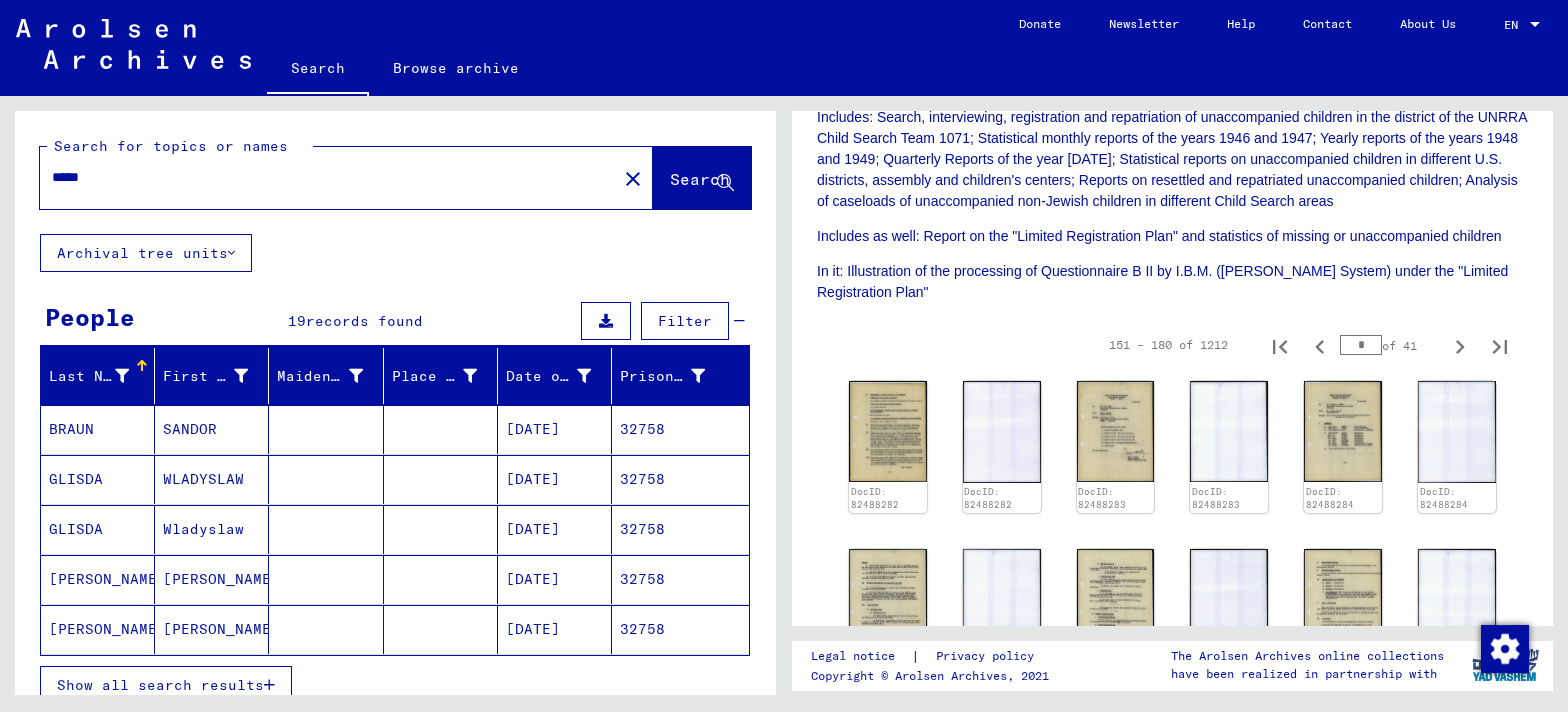 click 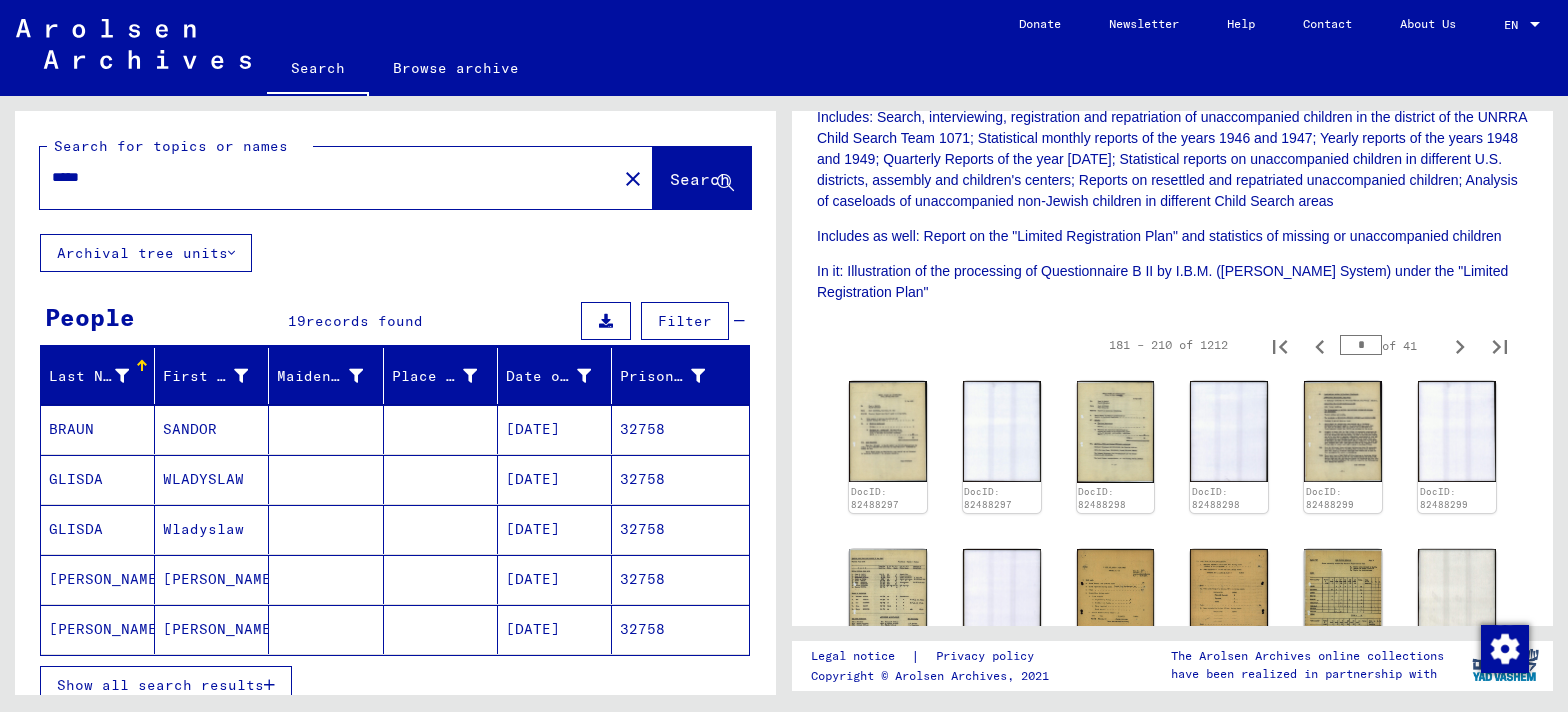 click 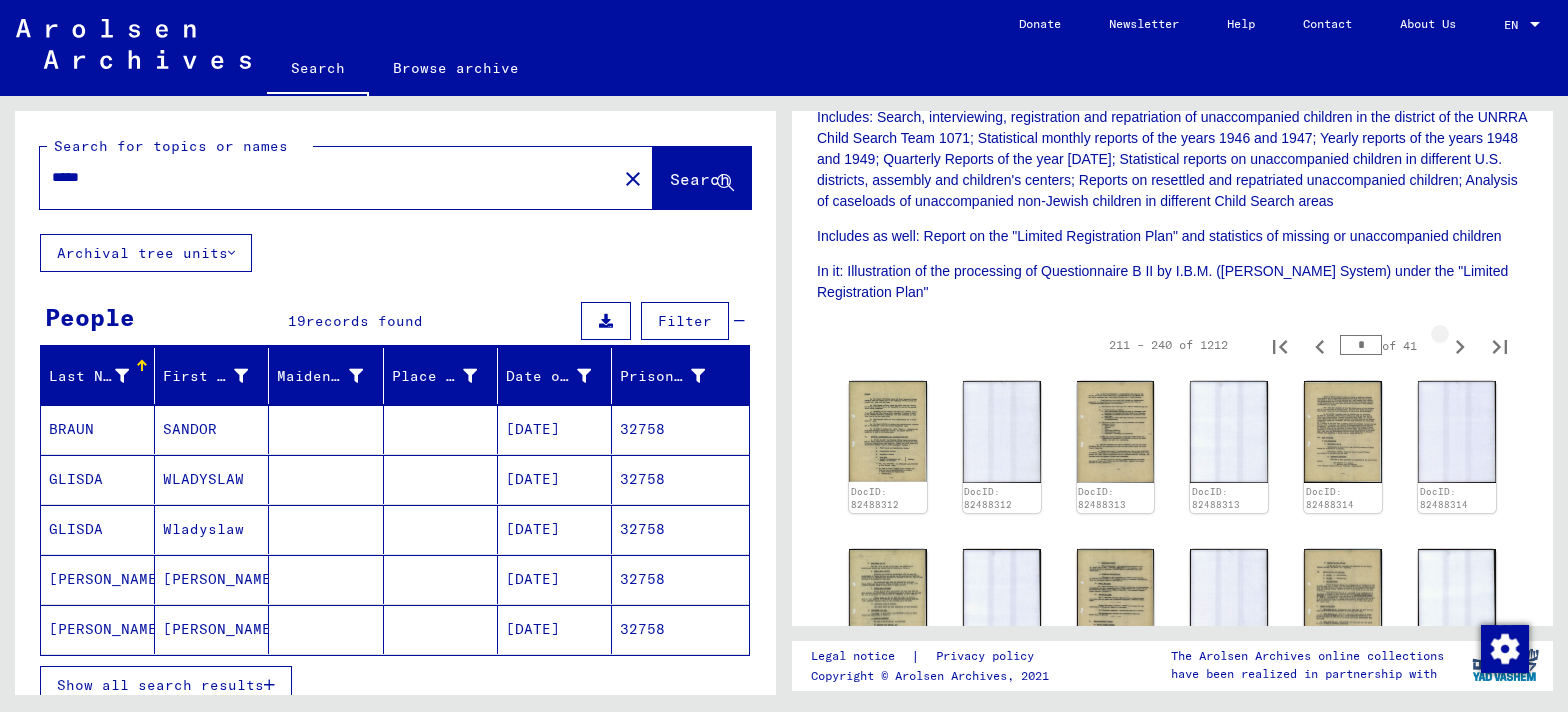 click 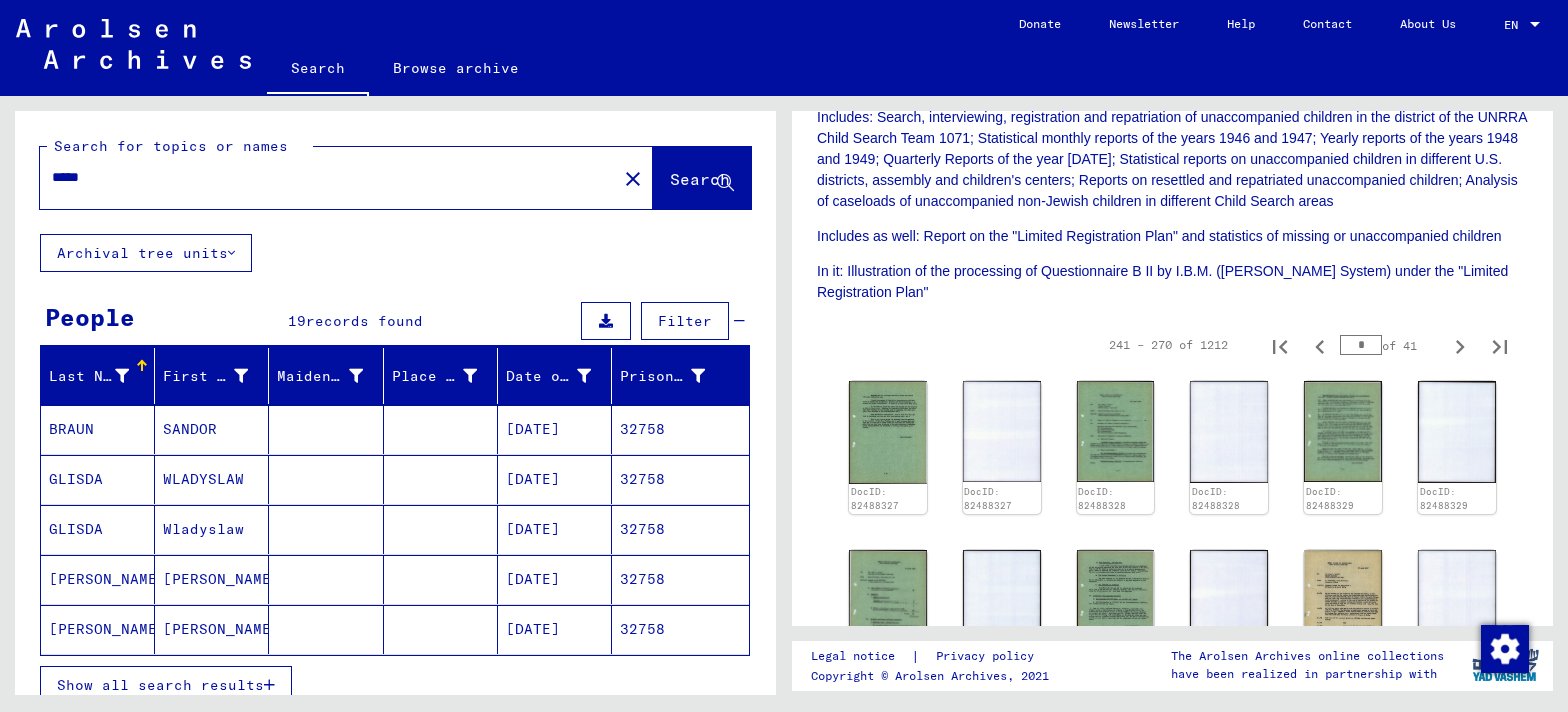 click 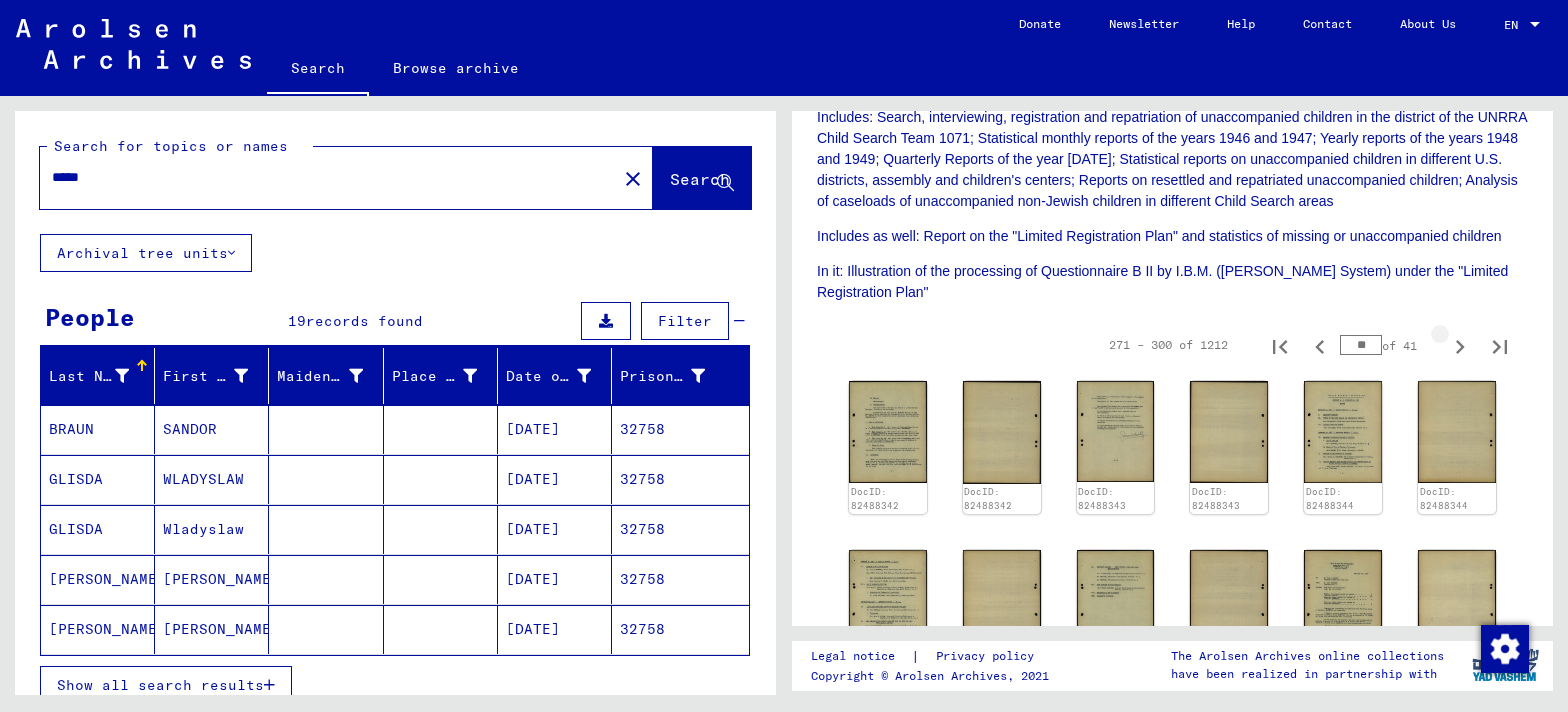 click 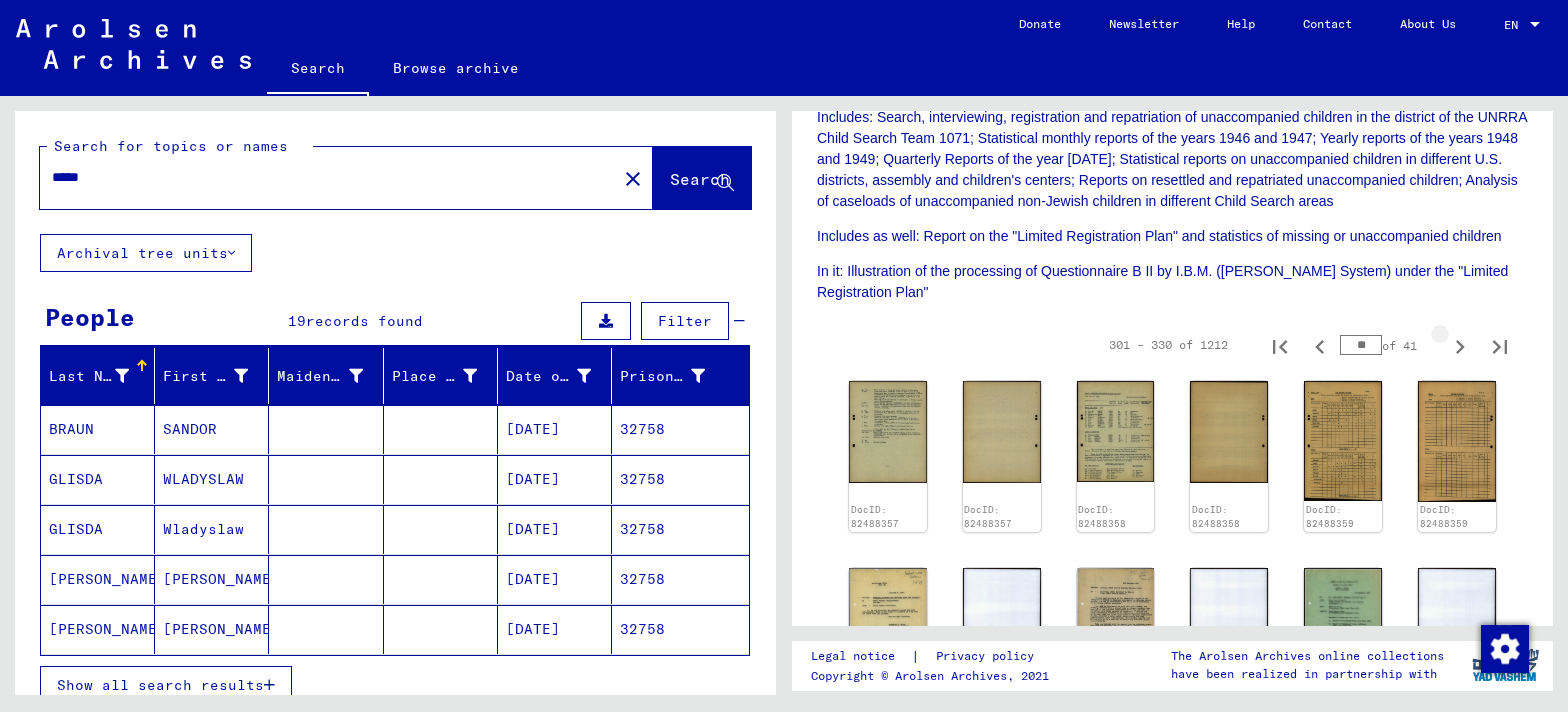 click 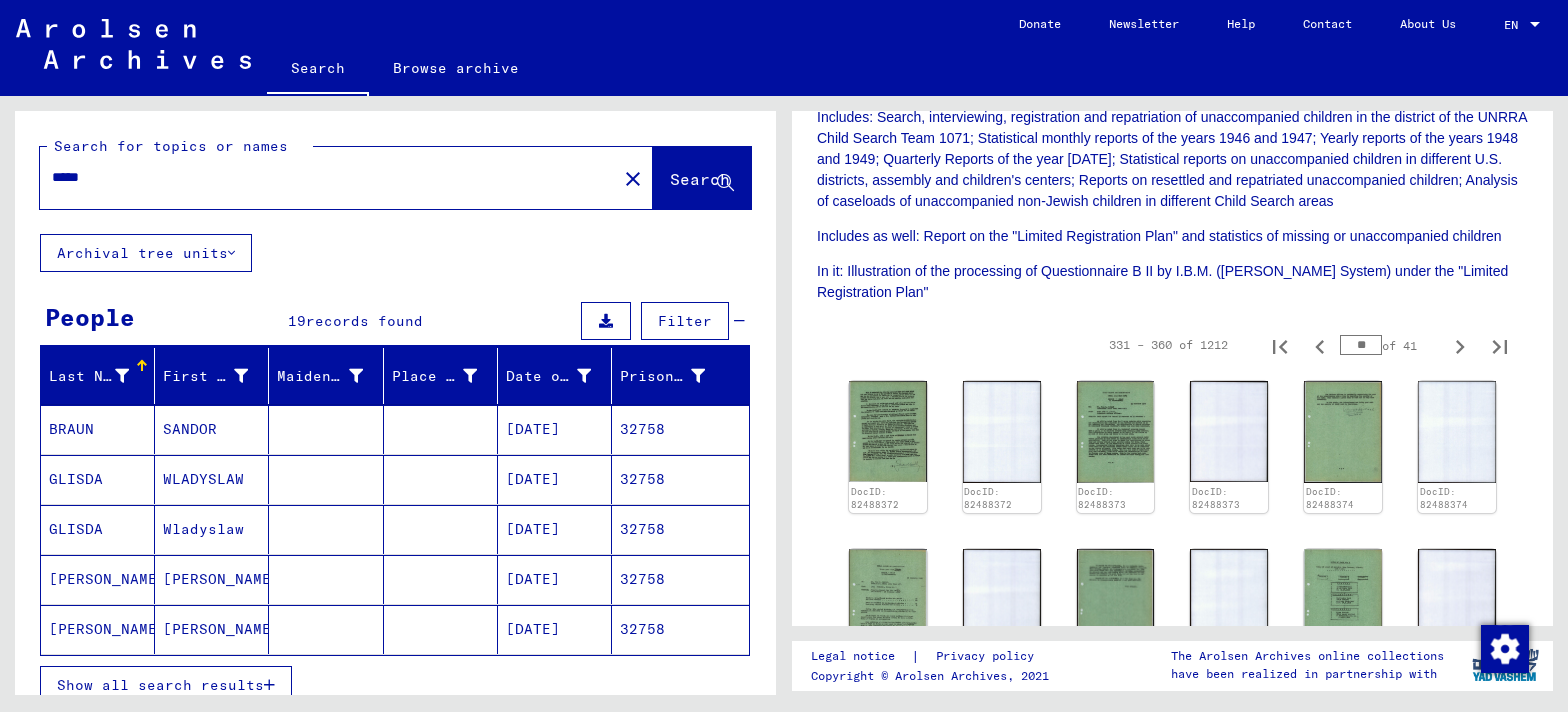click 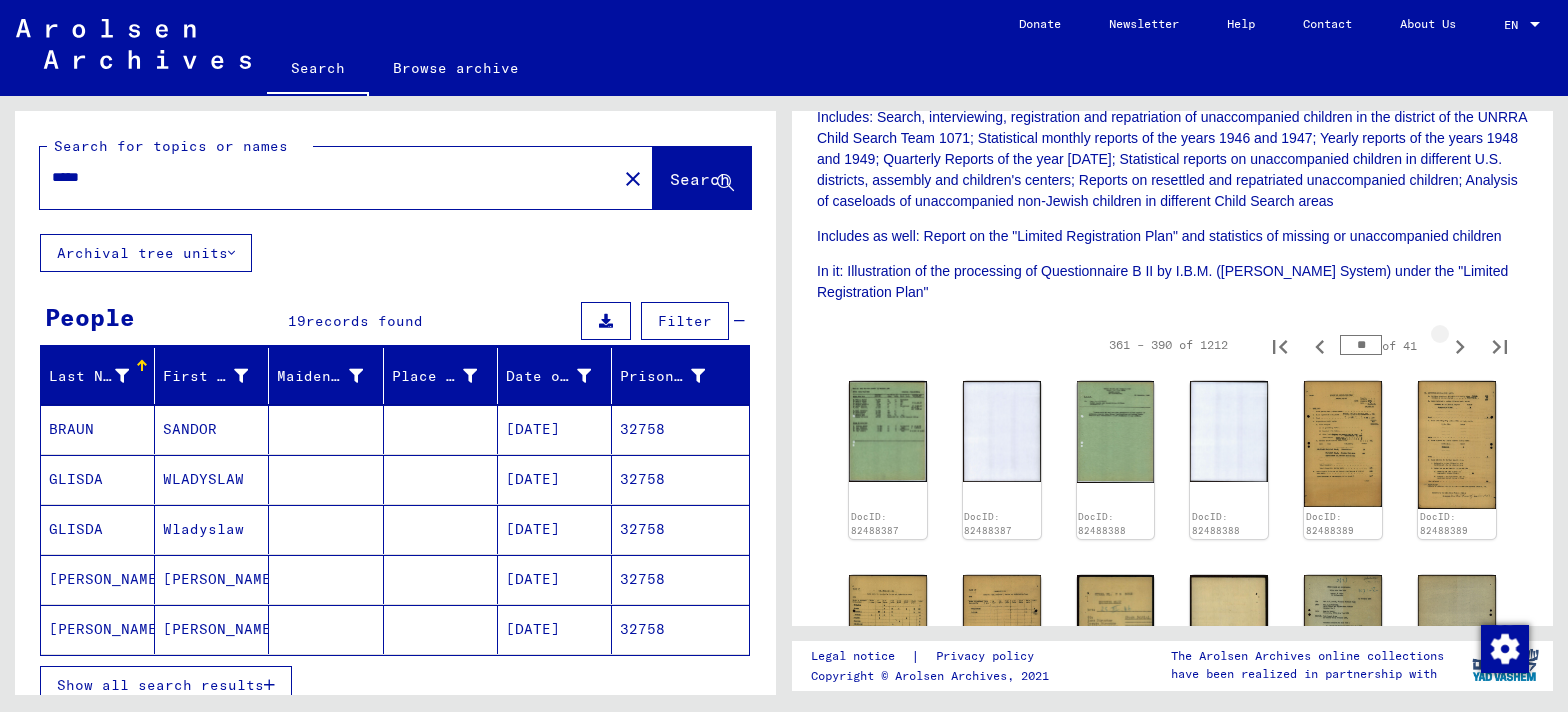 click 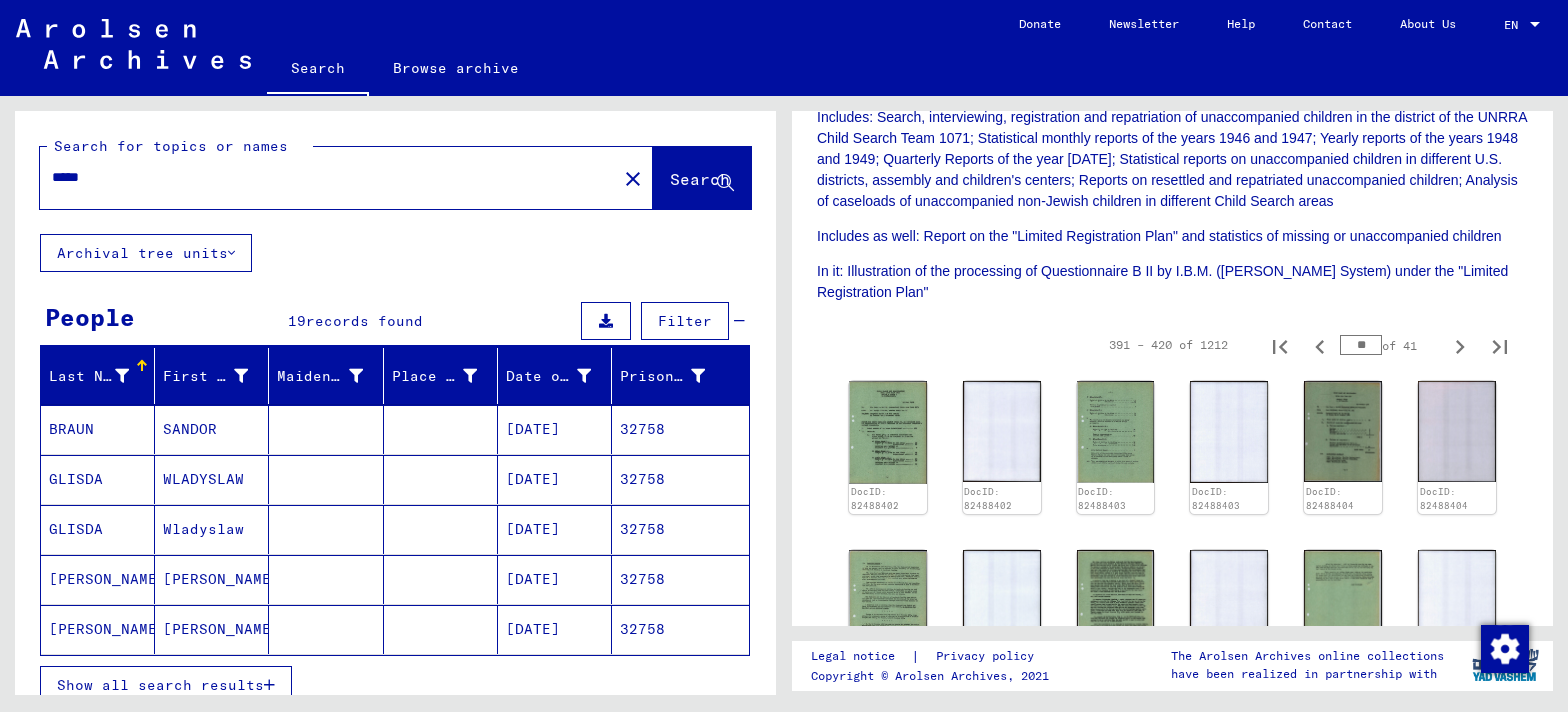 click 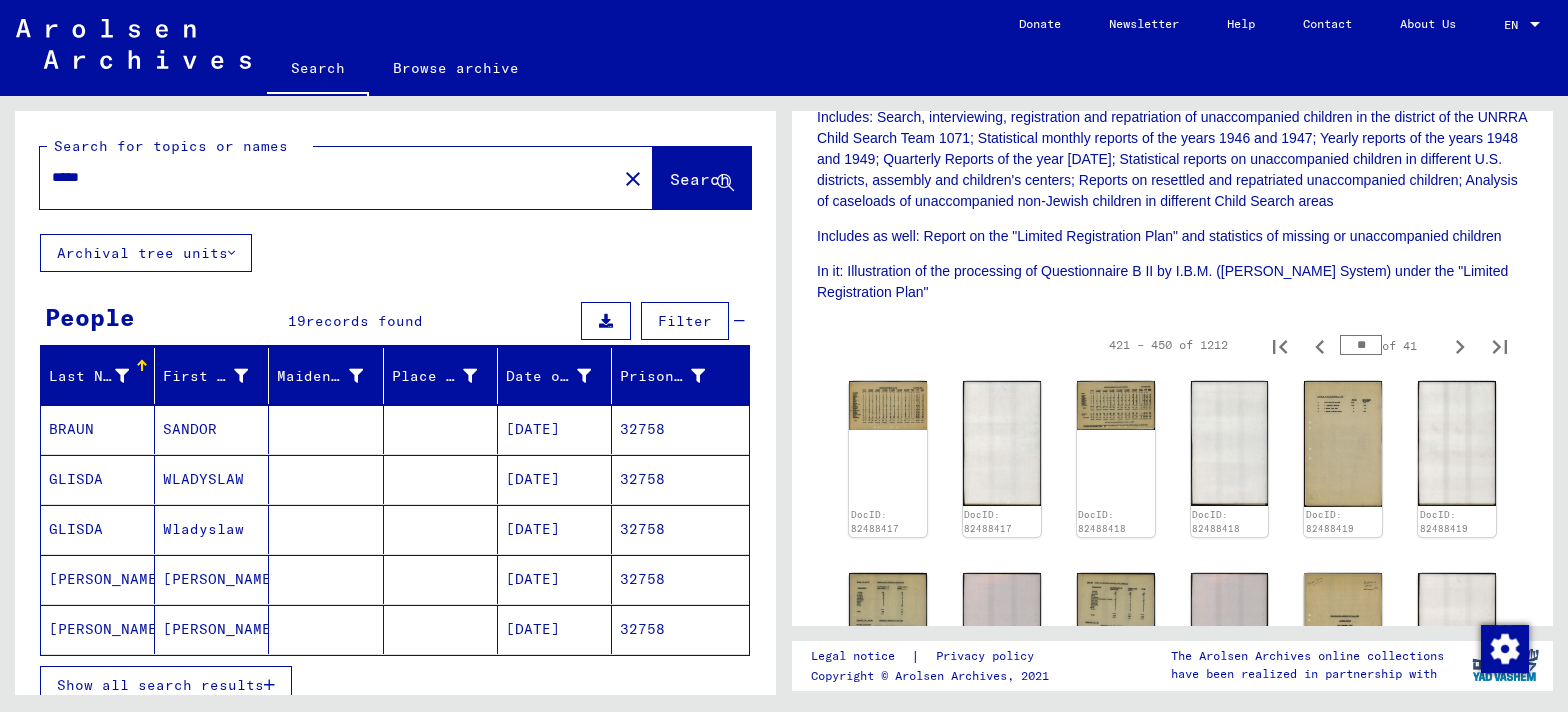 click 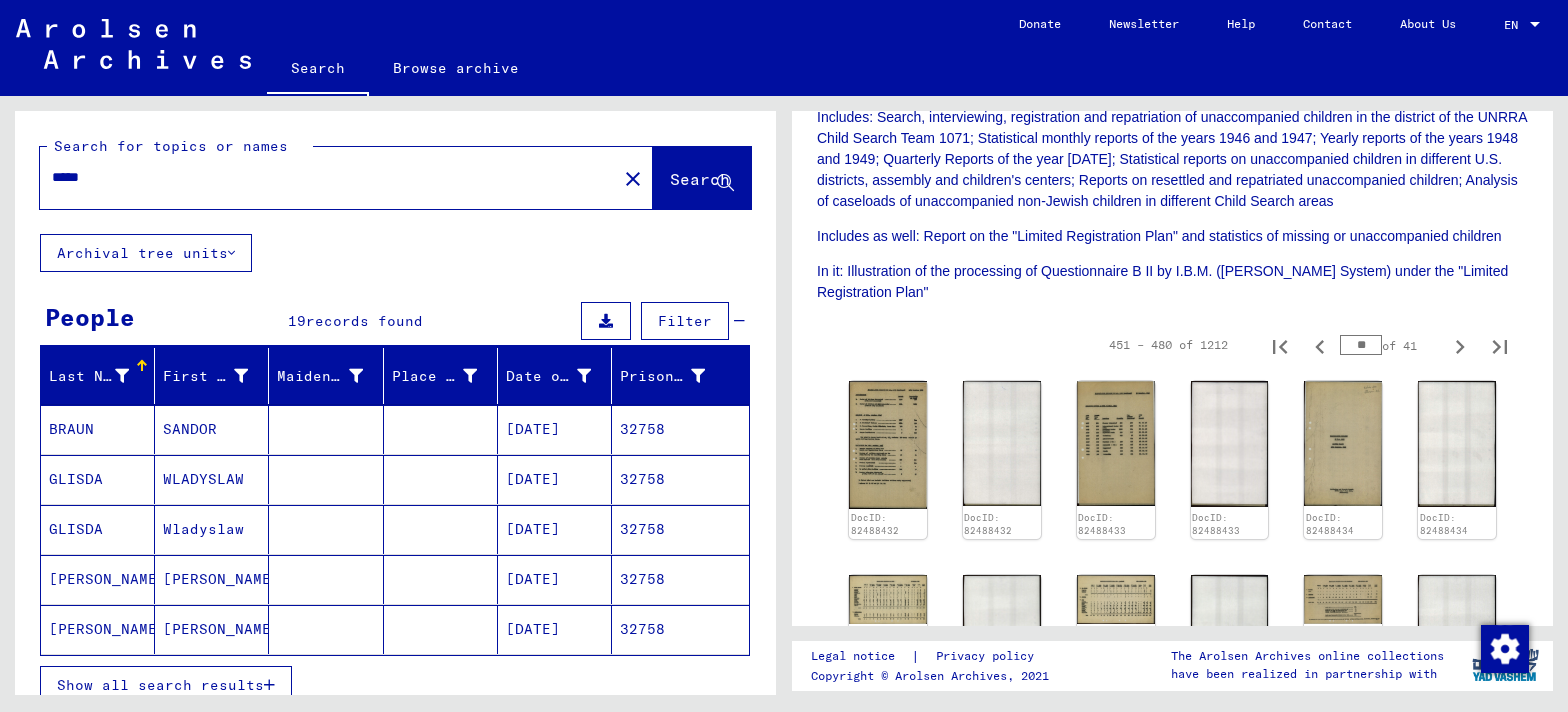click 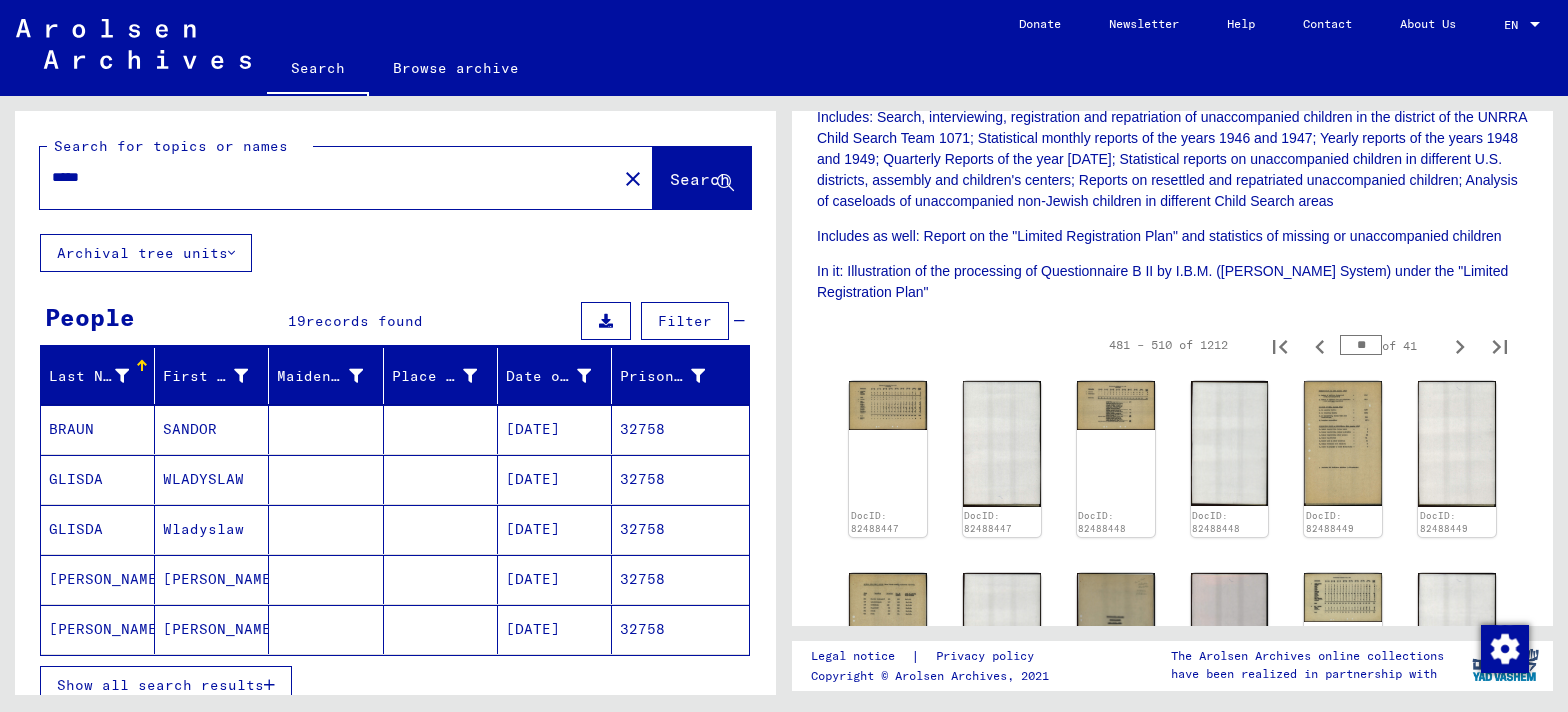 click 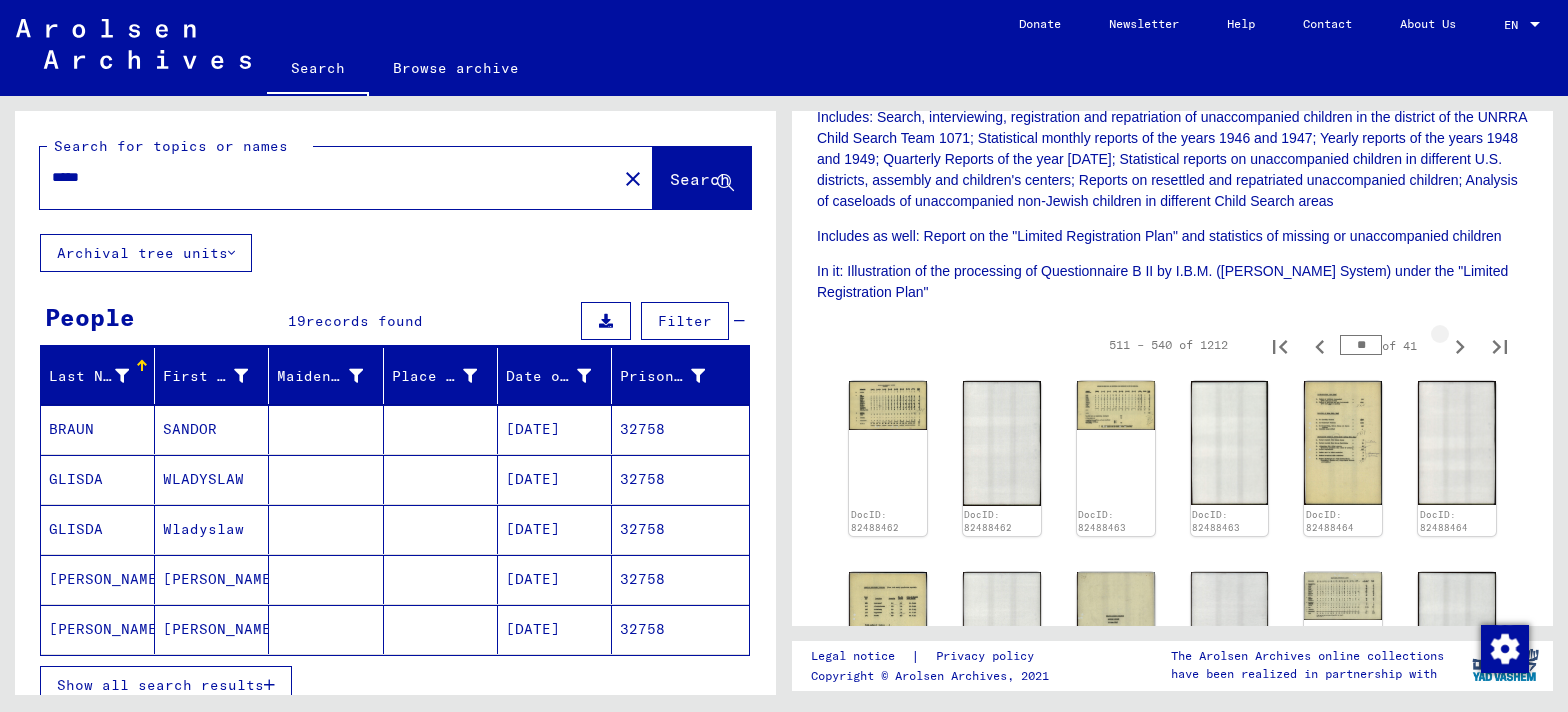 click 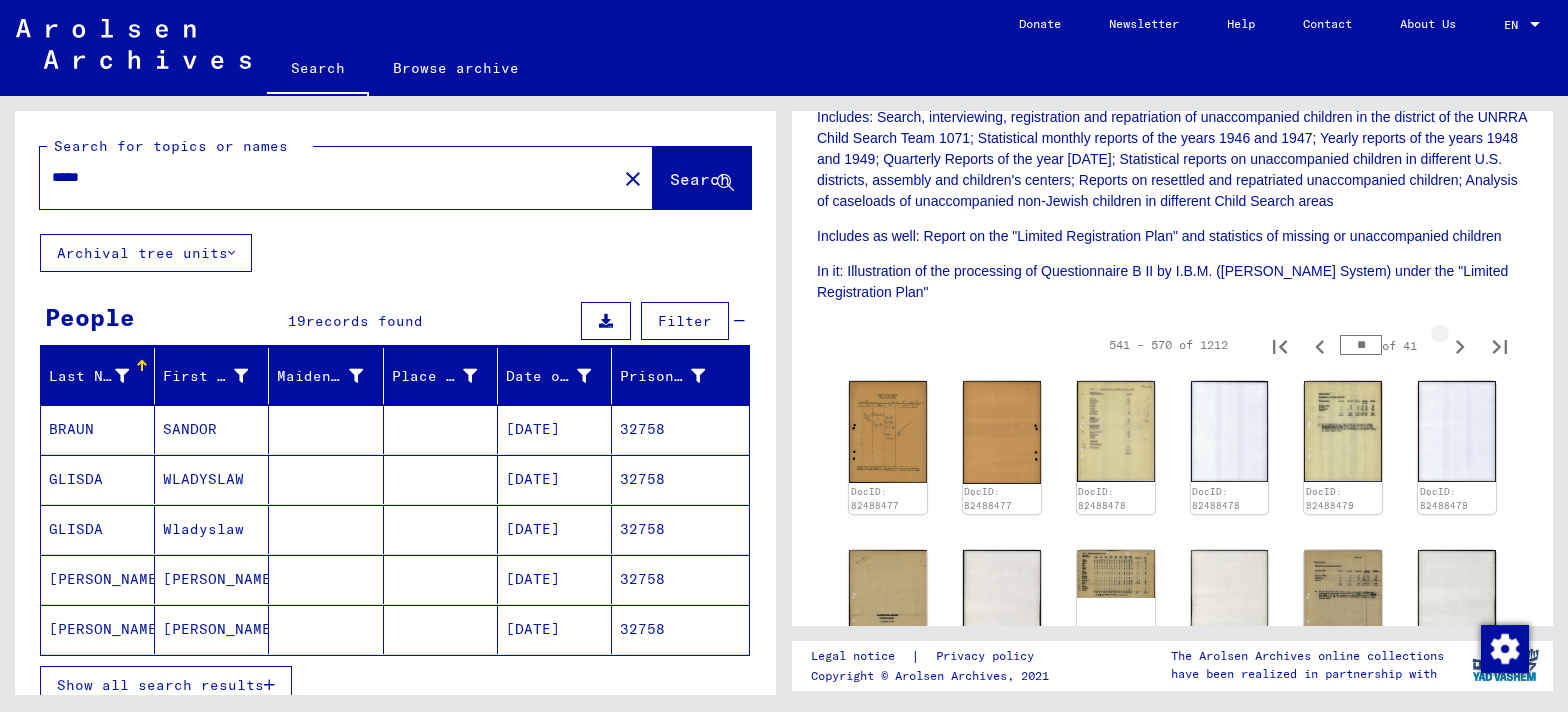 click 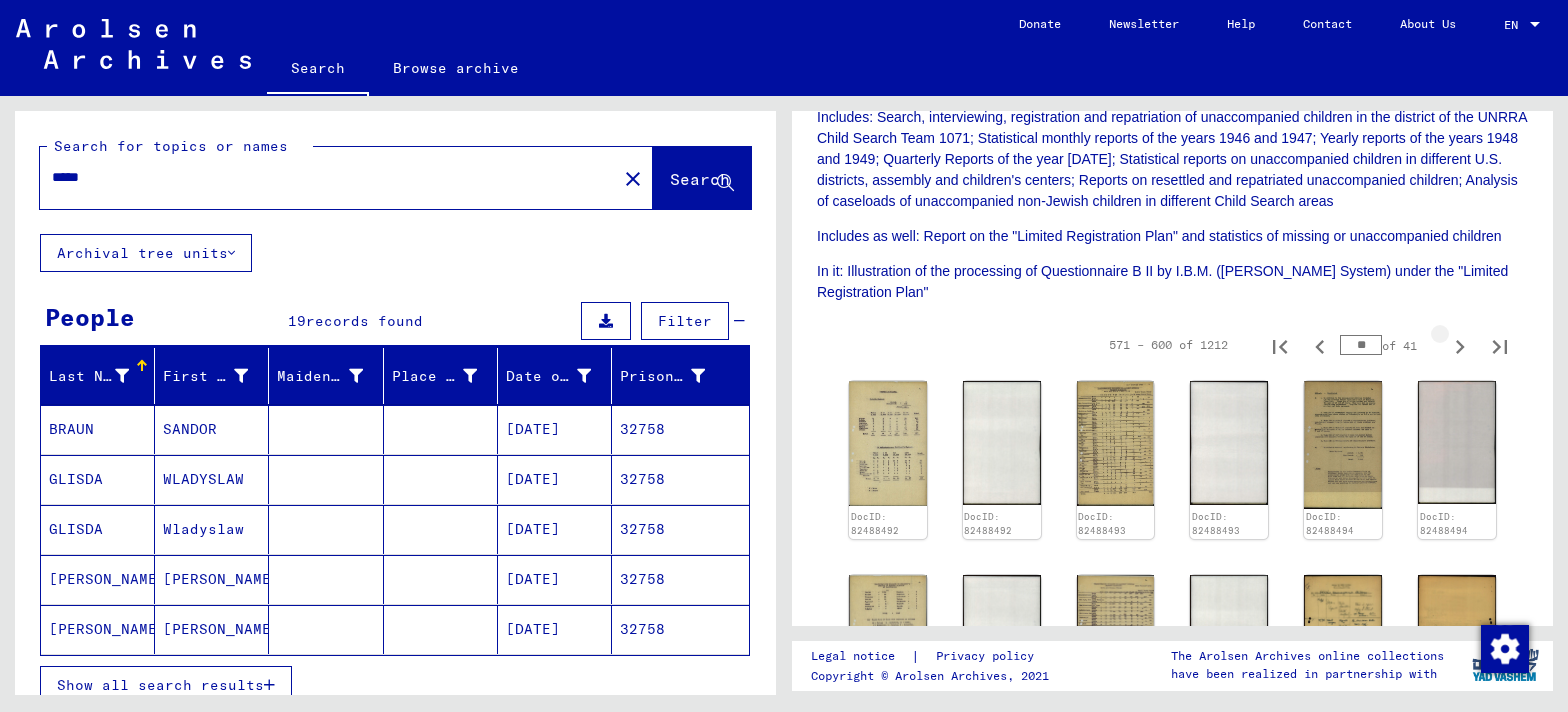 click 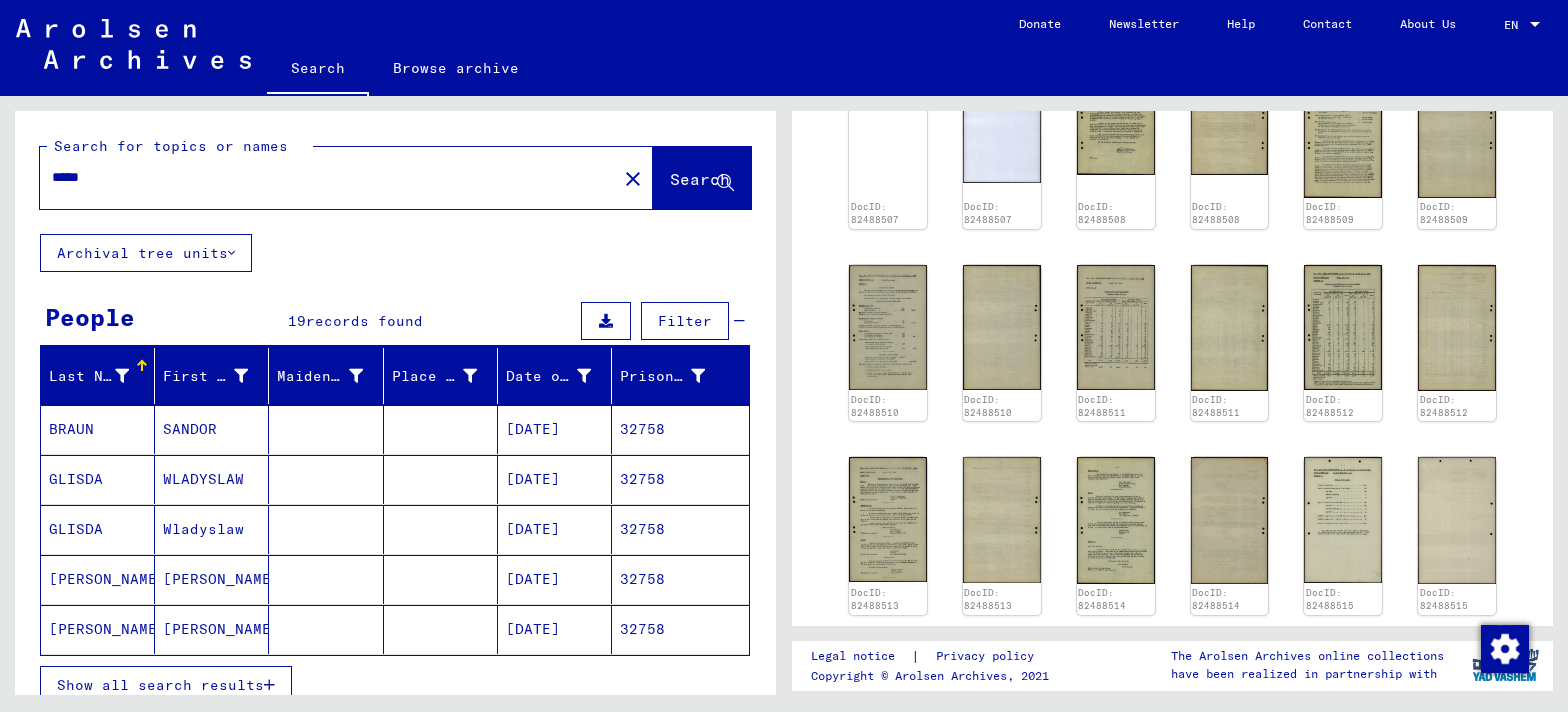 scroll, scrollTop: 688, scrollLeft: 0, axis: vertical 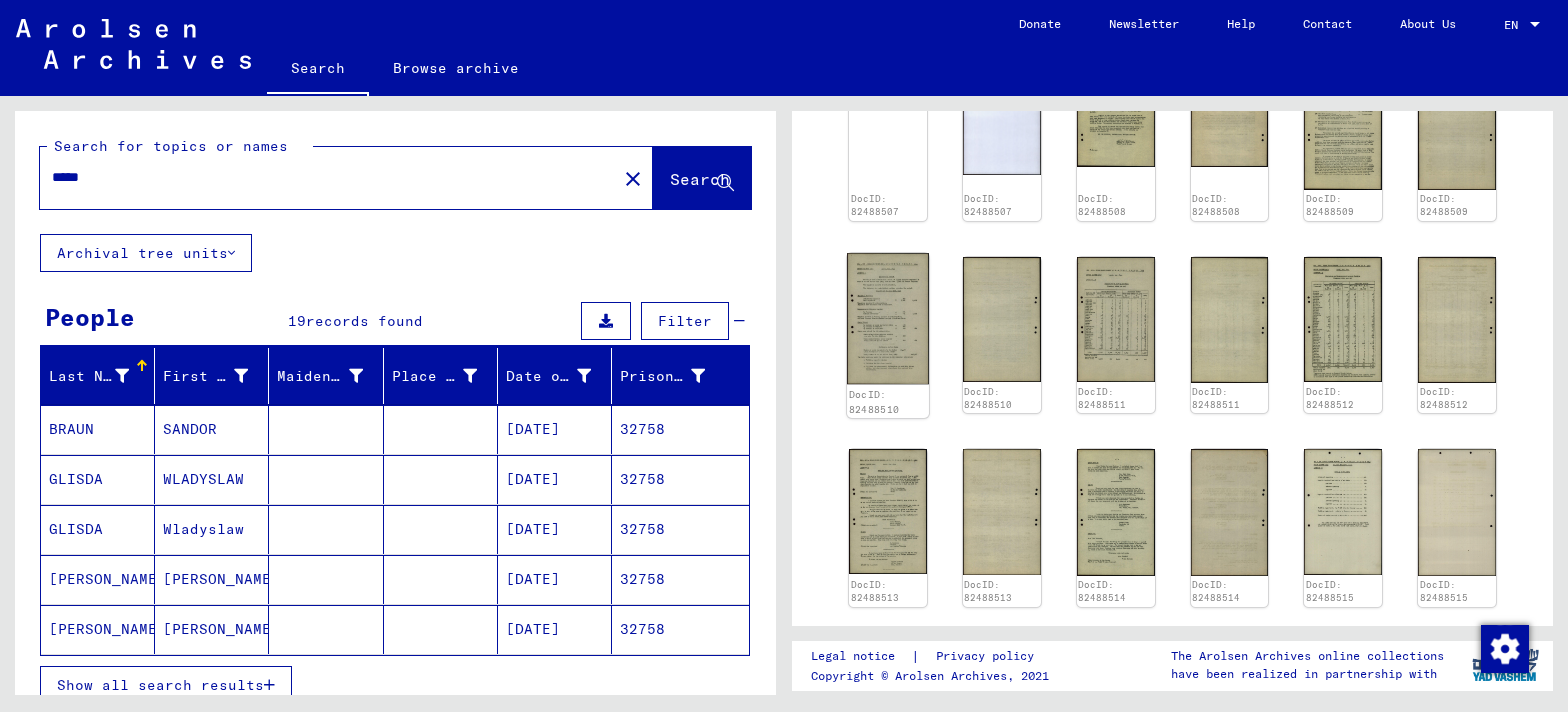 click 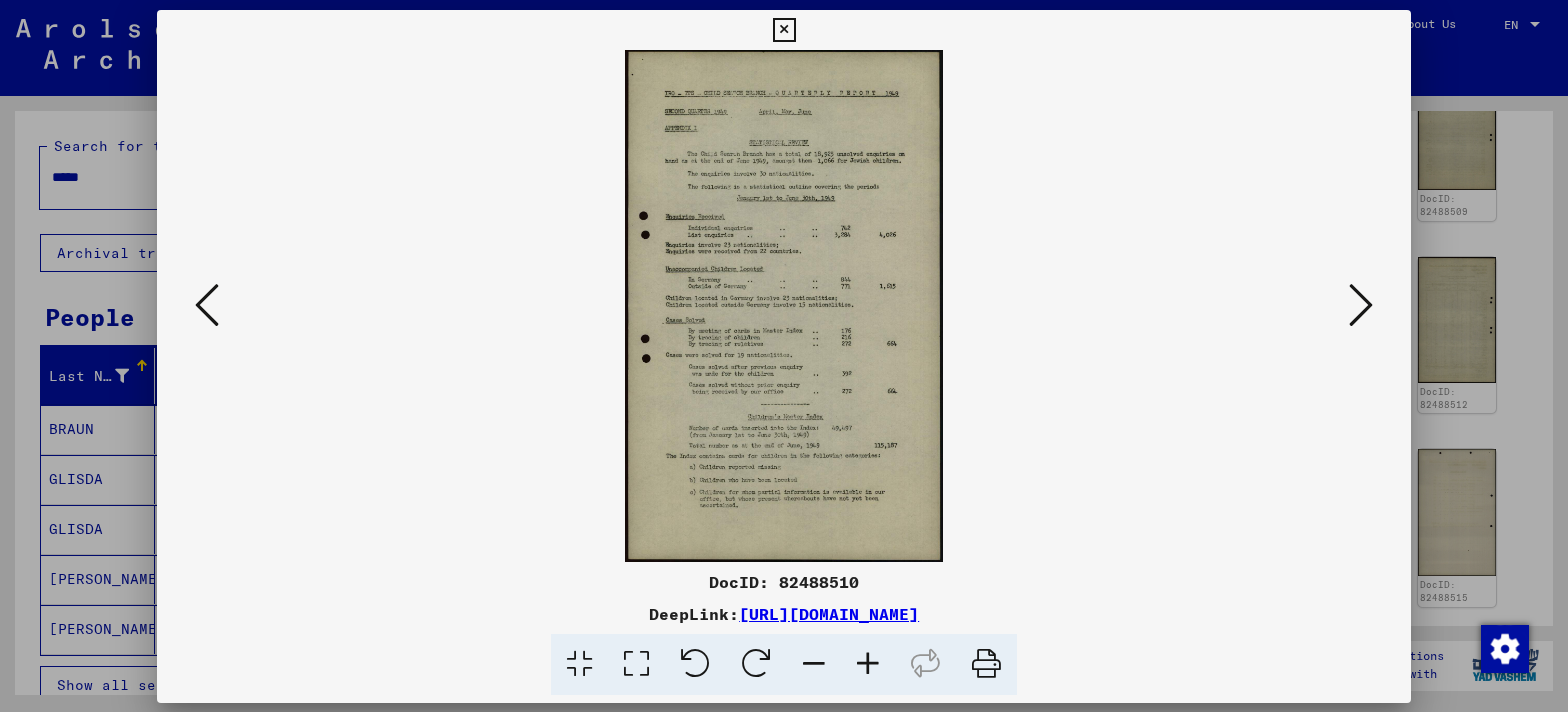 click at bounding box center (784, 306) 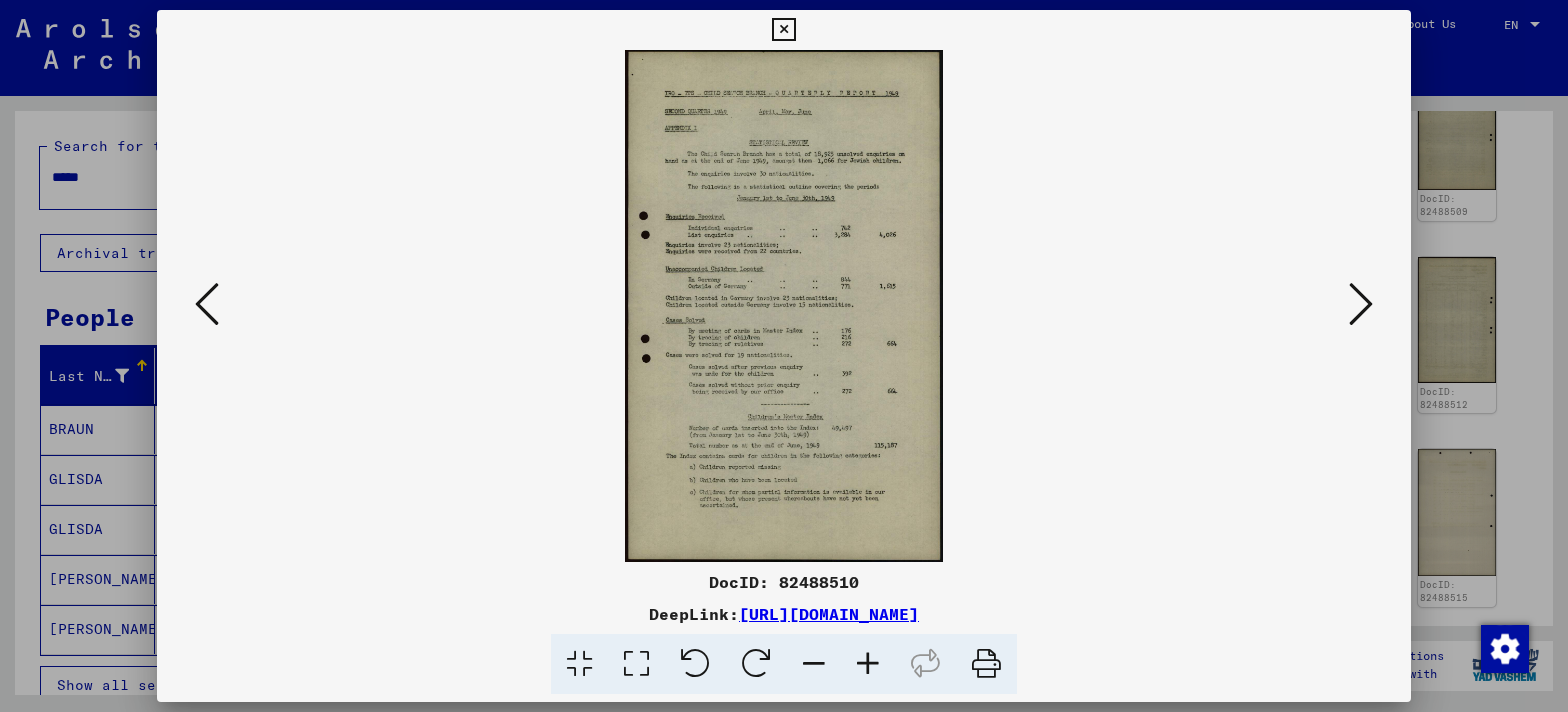 click at bounding box center (636, 664) 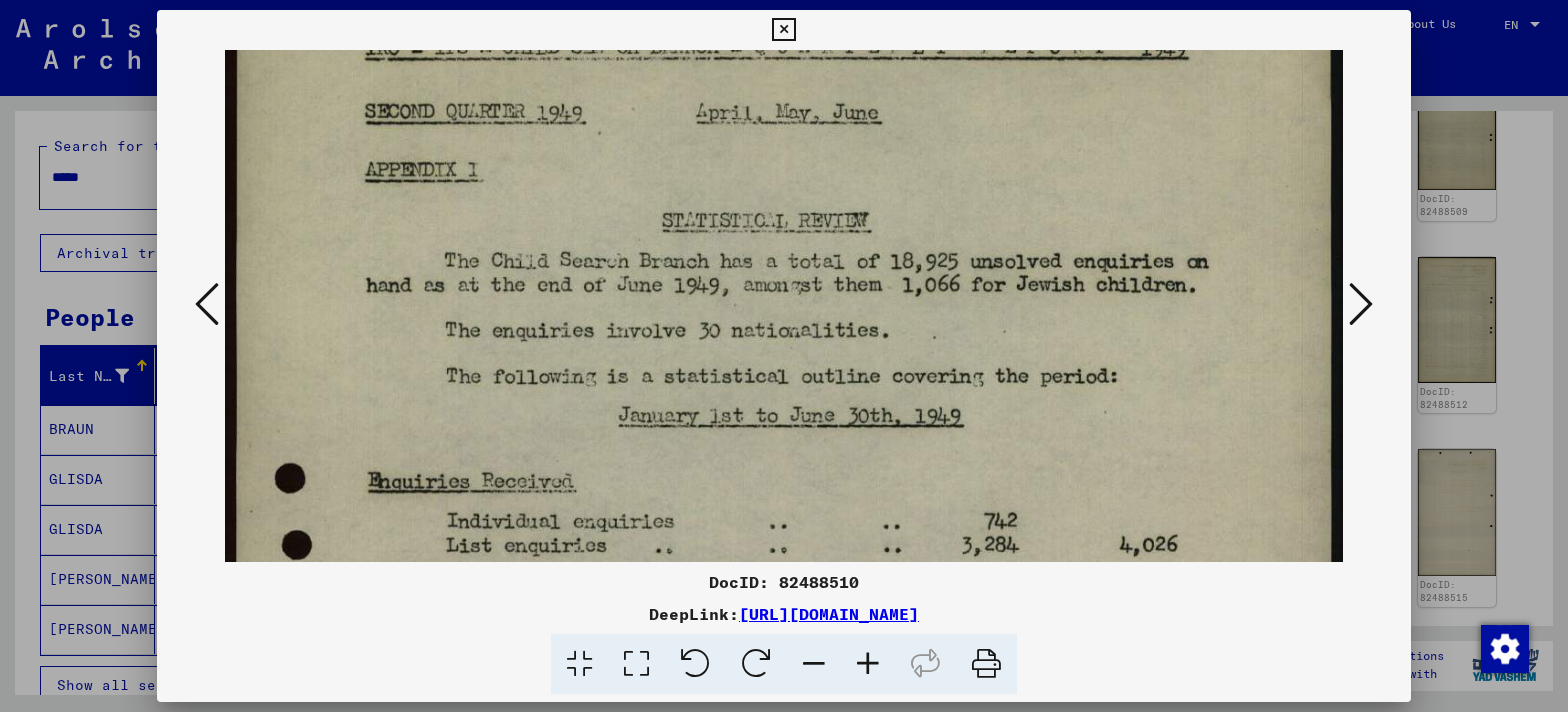 scroll, scrollTop: 155, scrollLeft: 0, axis: vertical 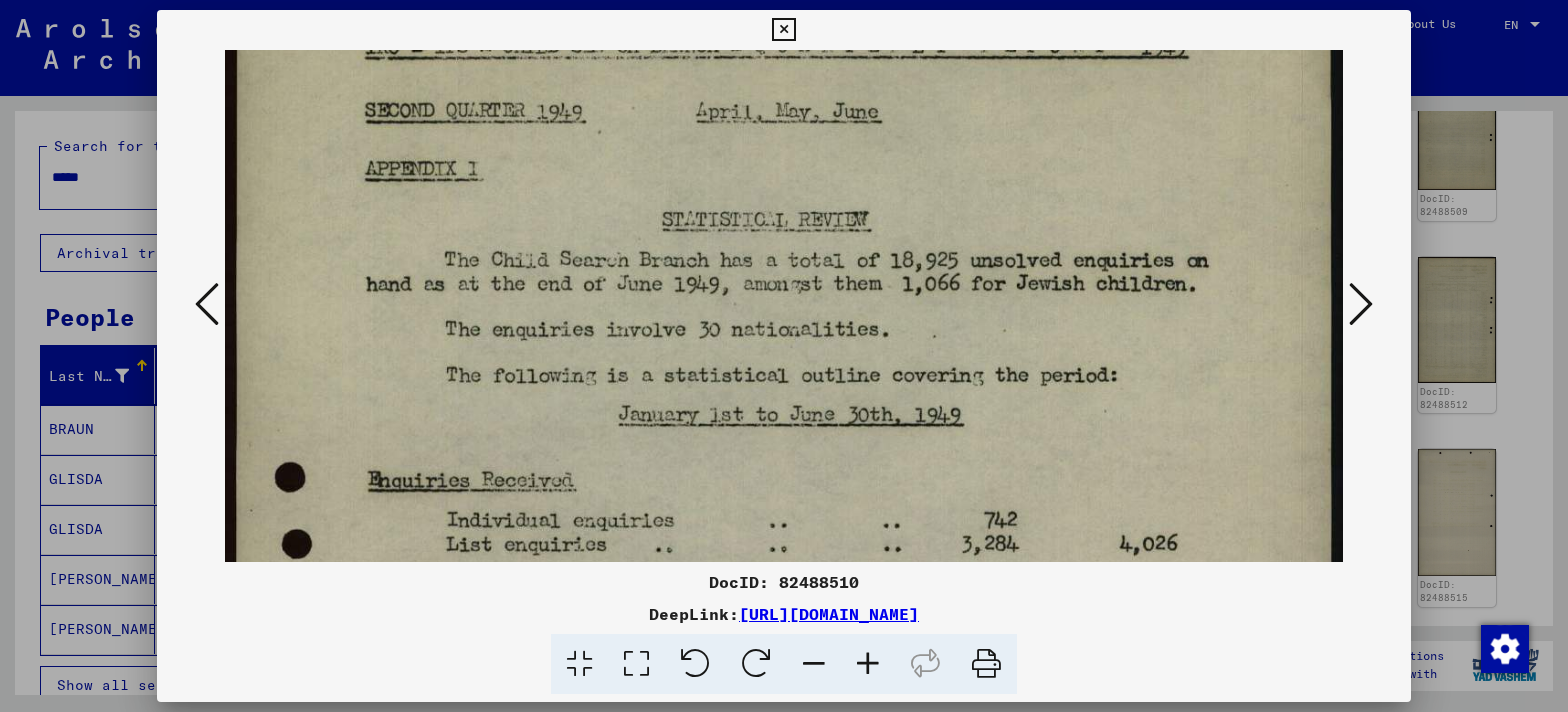 drag, startPoint x: 620, startPoint y: 413, endPoint x: 616, endPoint y: 278, distance: 135.05925 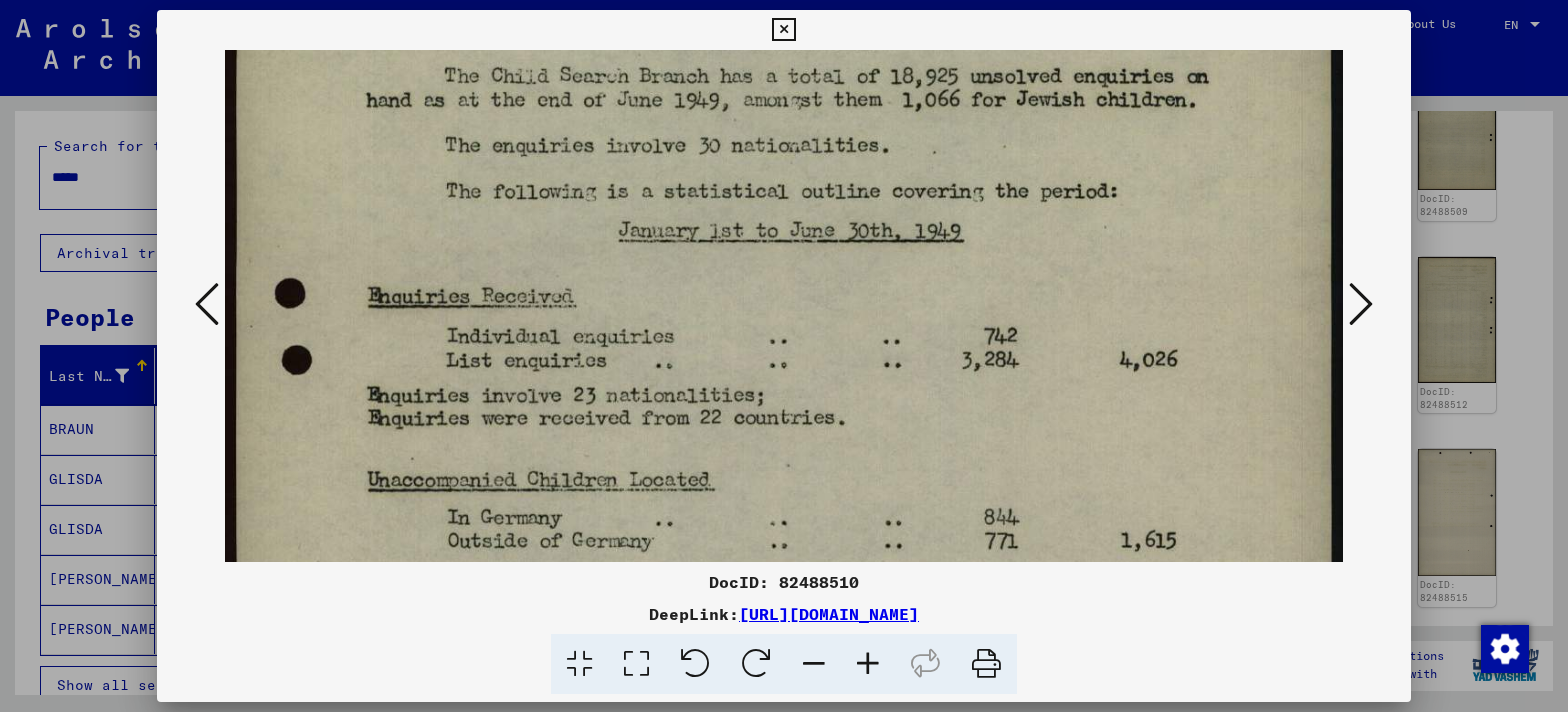 scroll, scrollTop: 352, scrollLeft: 0, axis: vertical 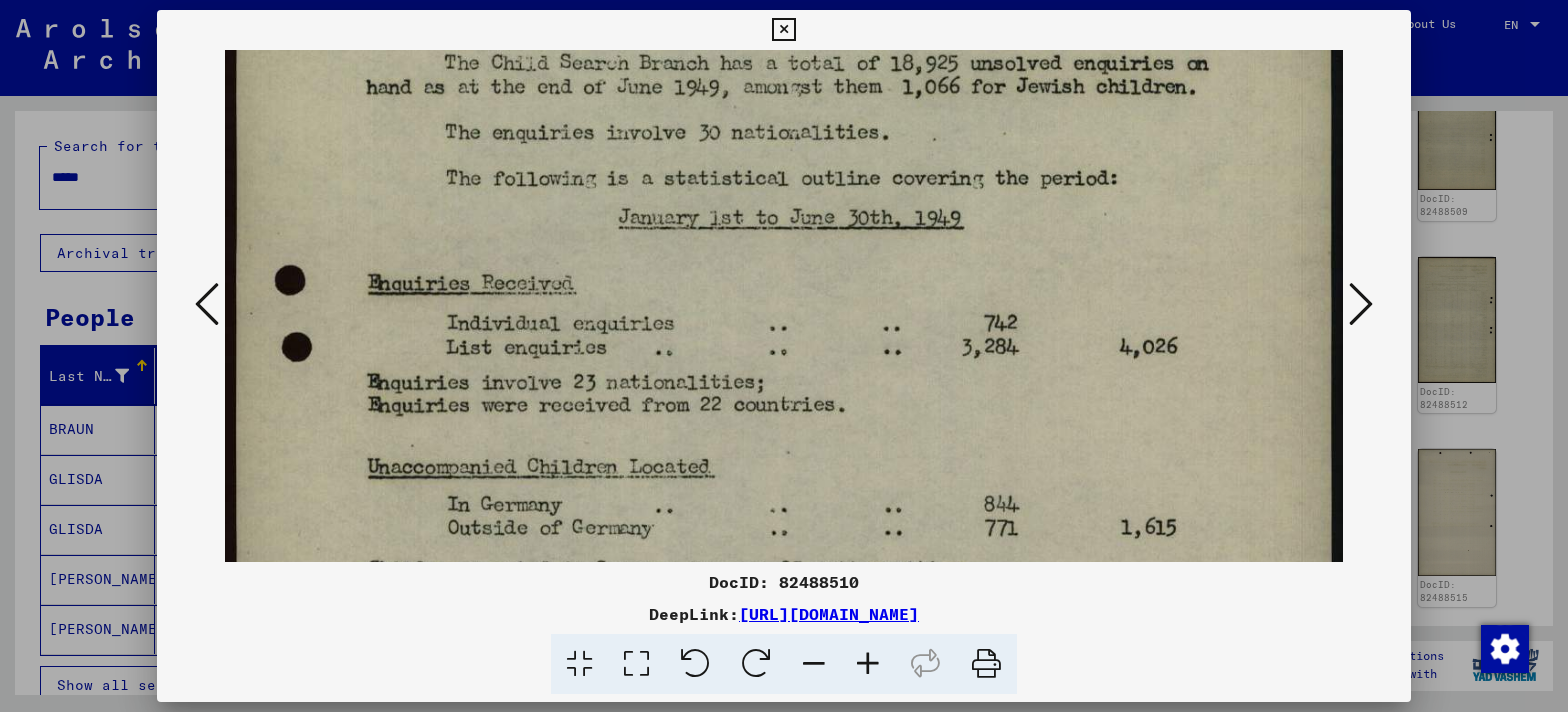 drag, startPoint x: 605, startPoint y: 420, endPoint x: 579, endPoint y: 252, distance: 170 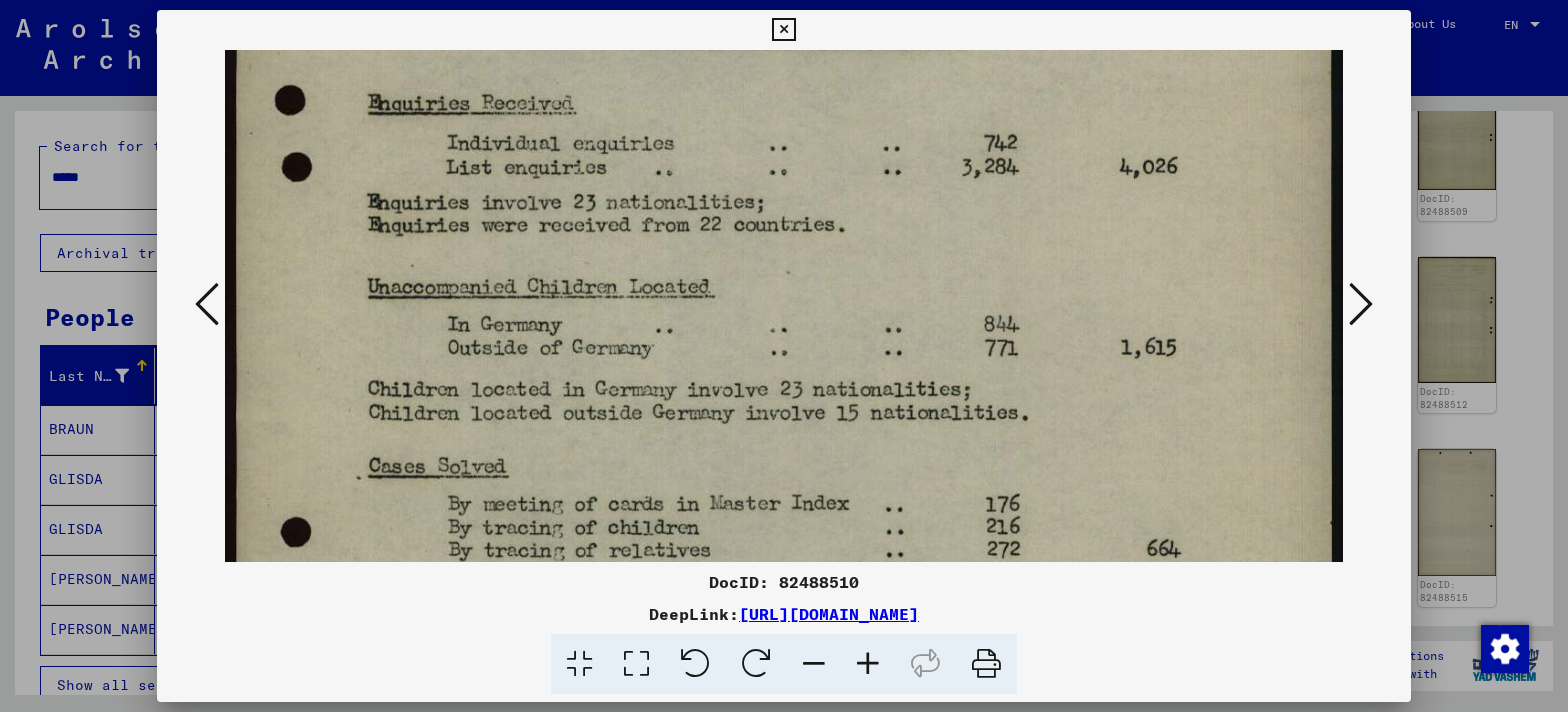scroll, scrollTop: 589, scrollLeft: 0, axis: vertical 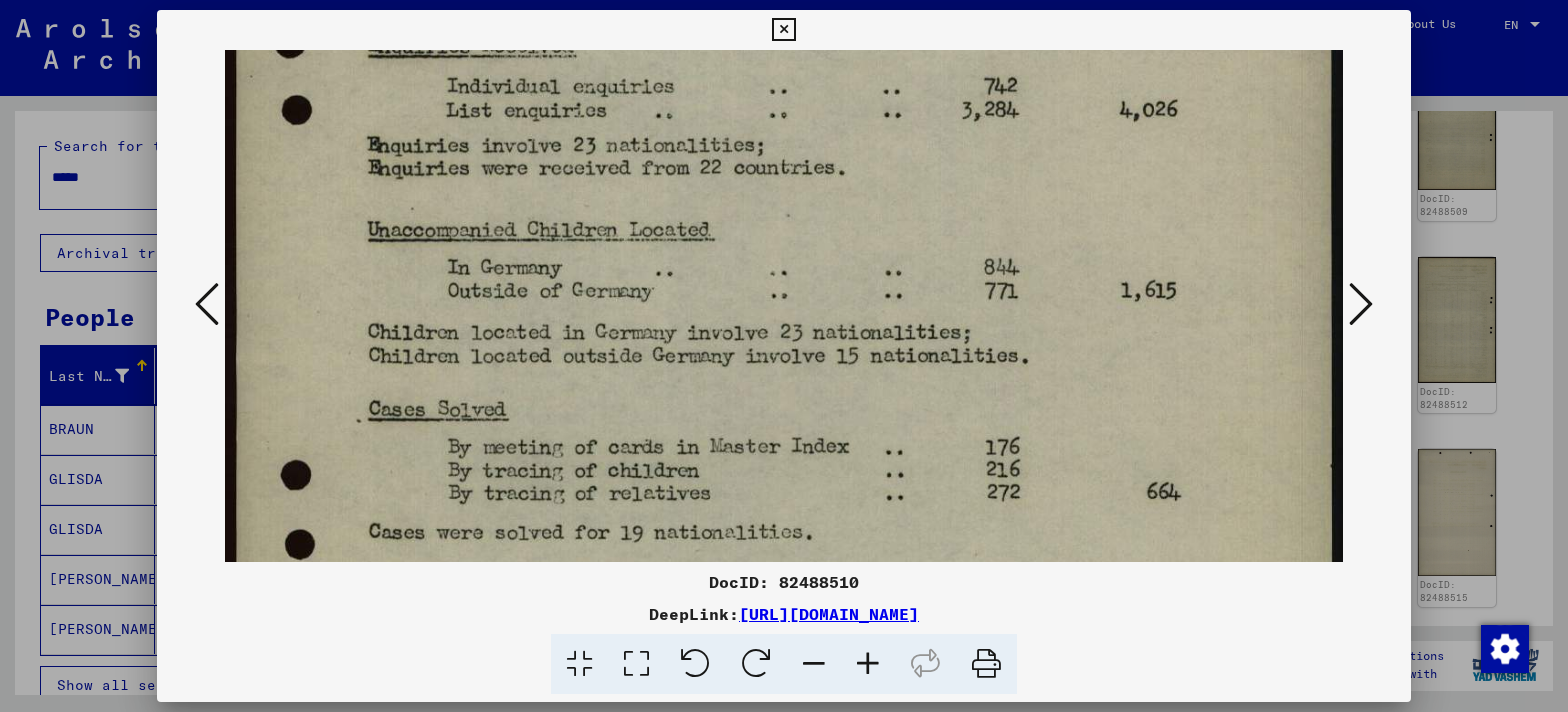 drag, startPoint x: 562, startPoint y: 391, endPoint x: 550, endPoint y: 202, distance: 189.38057 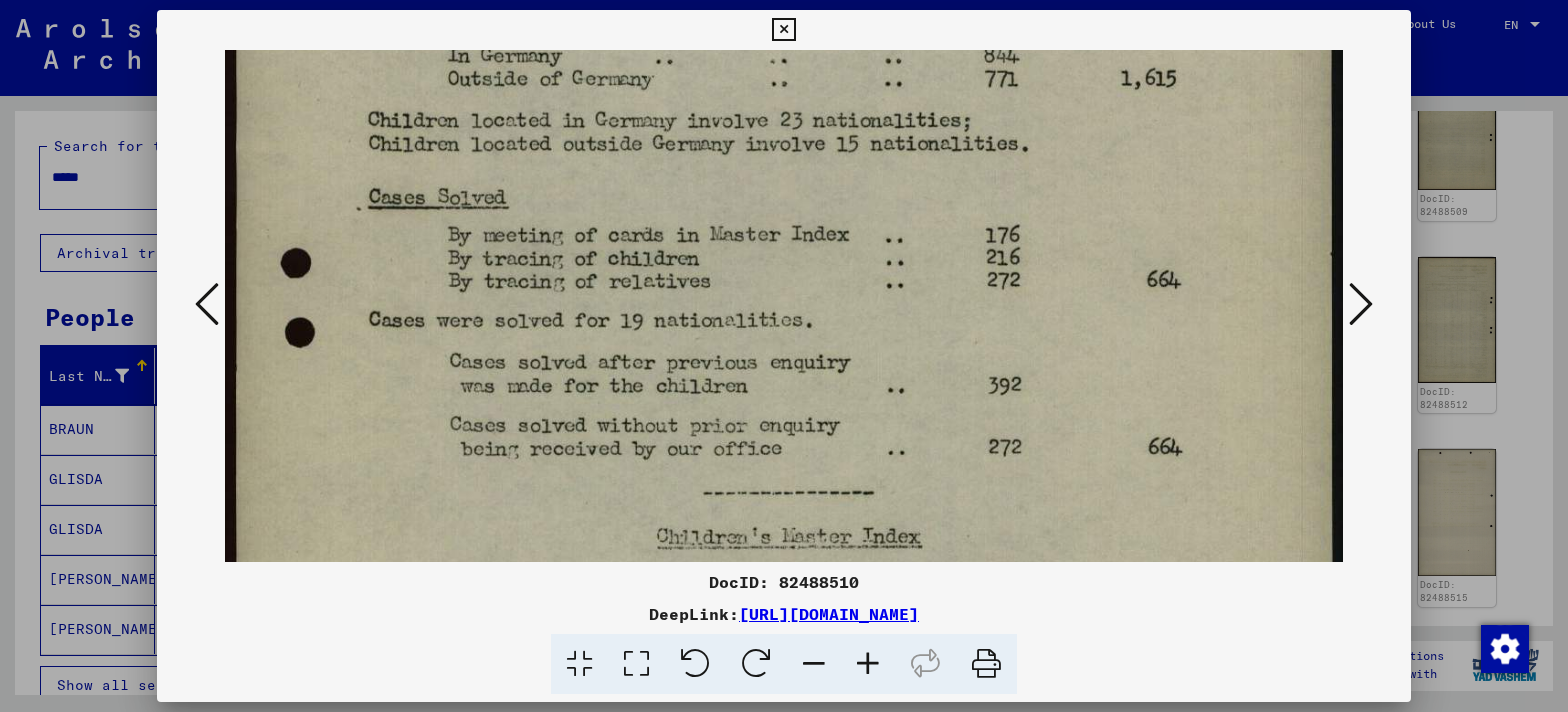 scroll, scrollTop: 823, scrollLeft: 0, axis: vertical 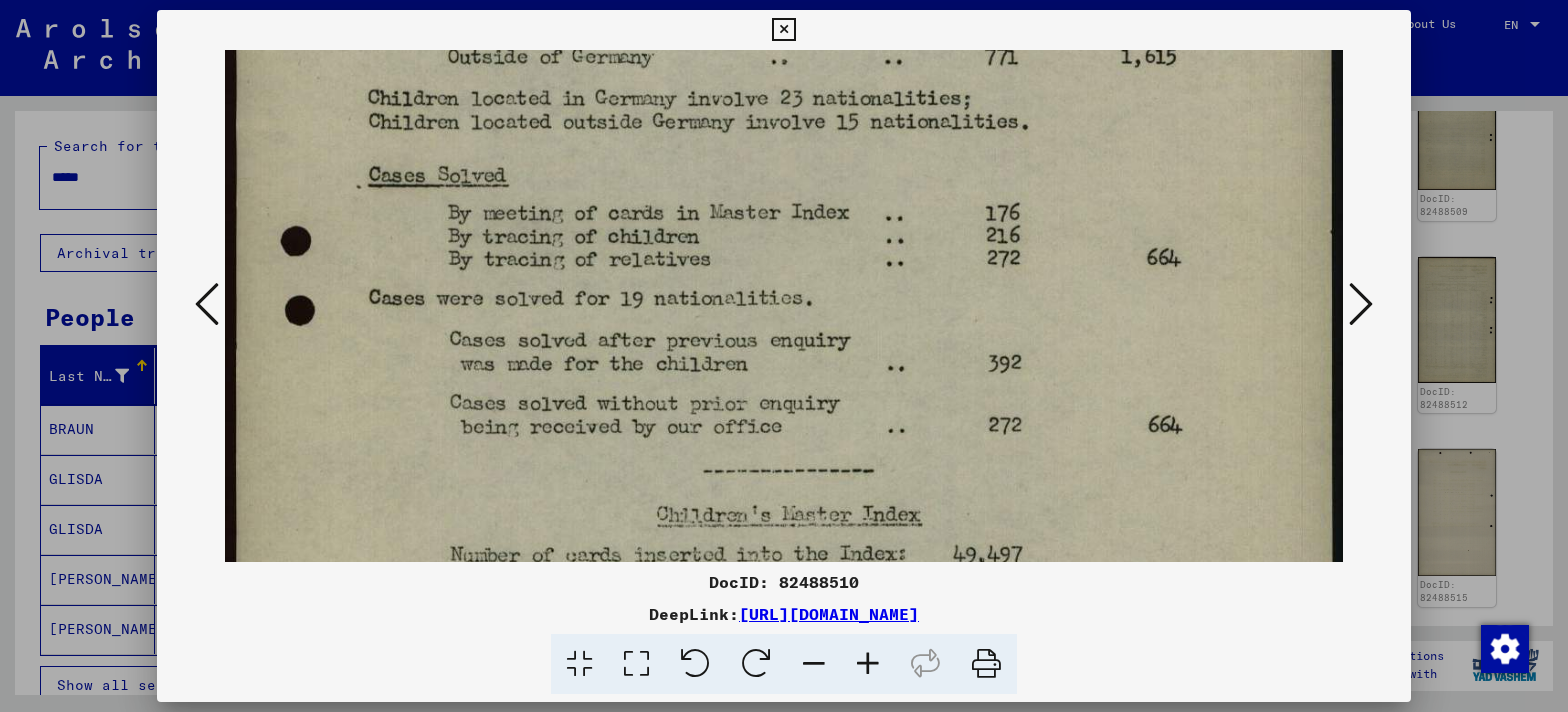 drag, startPoint x: 550, startPoint y: 293, endPoint x: 548, endPoint y: 155, distance: 138.0145 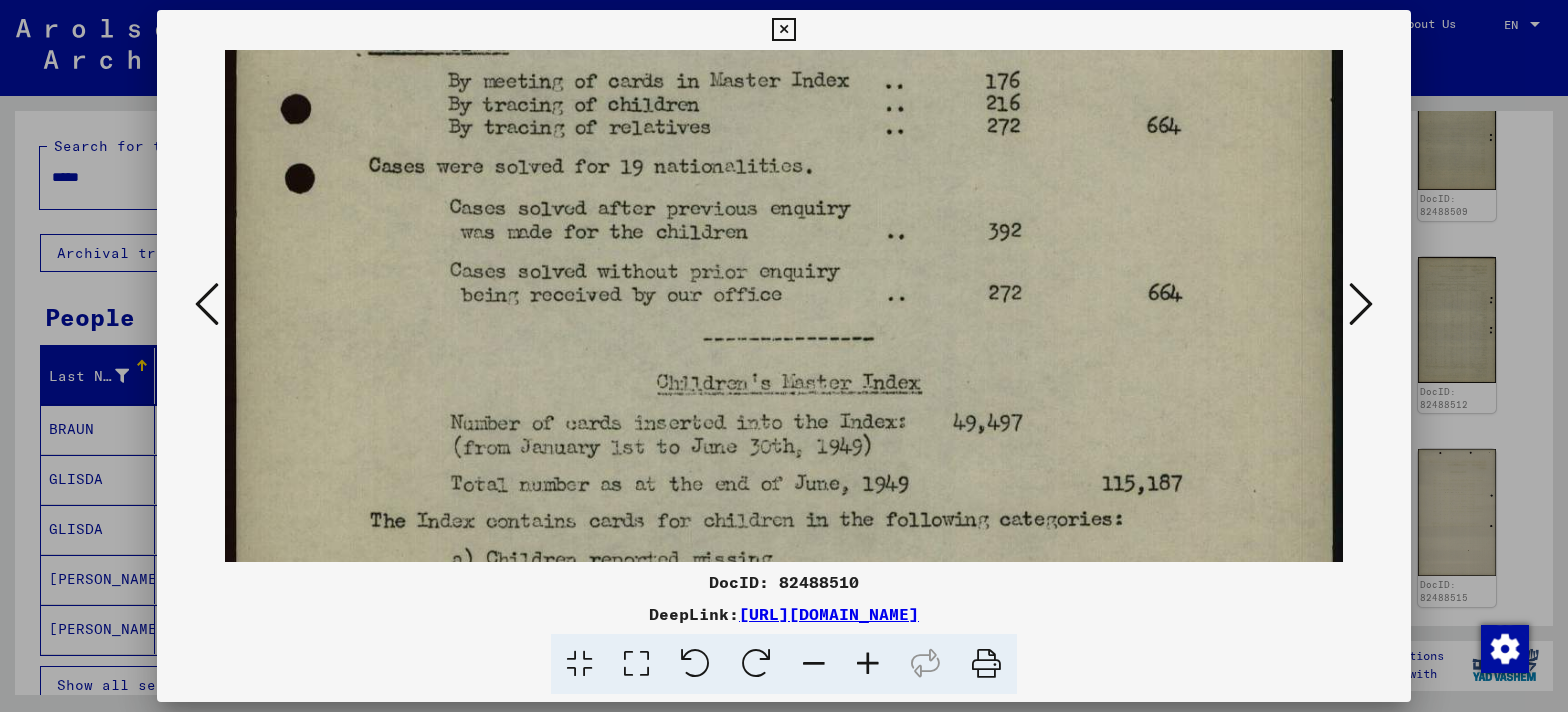 scroll, scrollTop: 972, scrollLeft: 0, axis: vertical 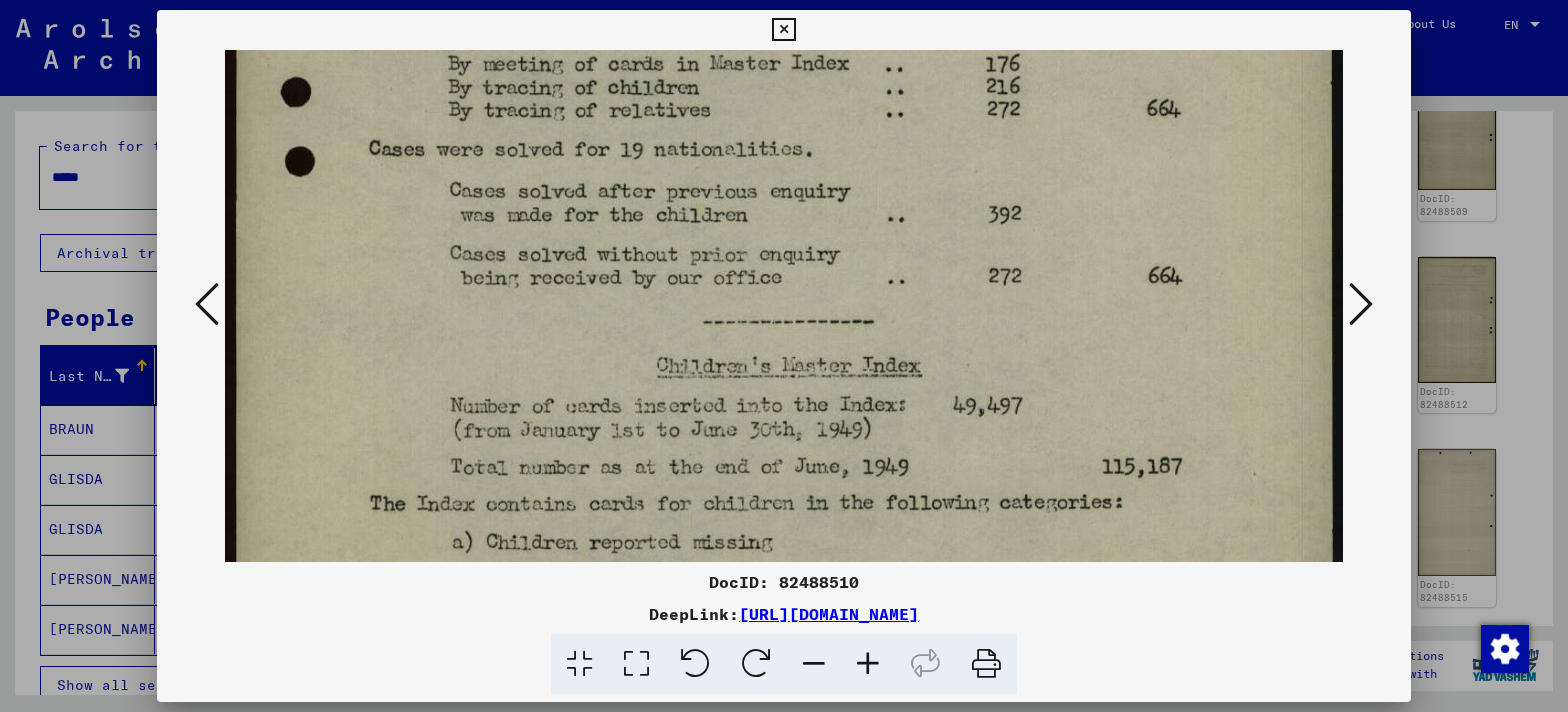 drag, startPoint x: 561, startPoint y: 326, endPoint x: 554, endPoint y: 209, distance: 117.20921 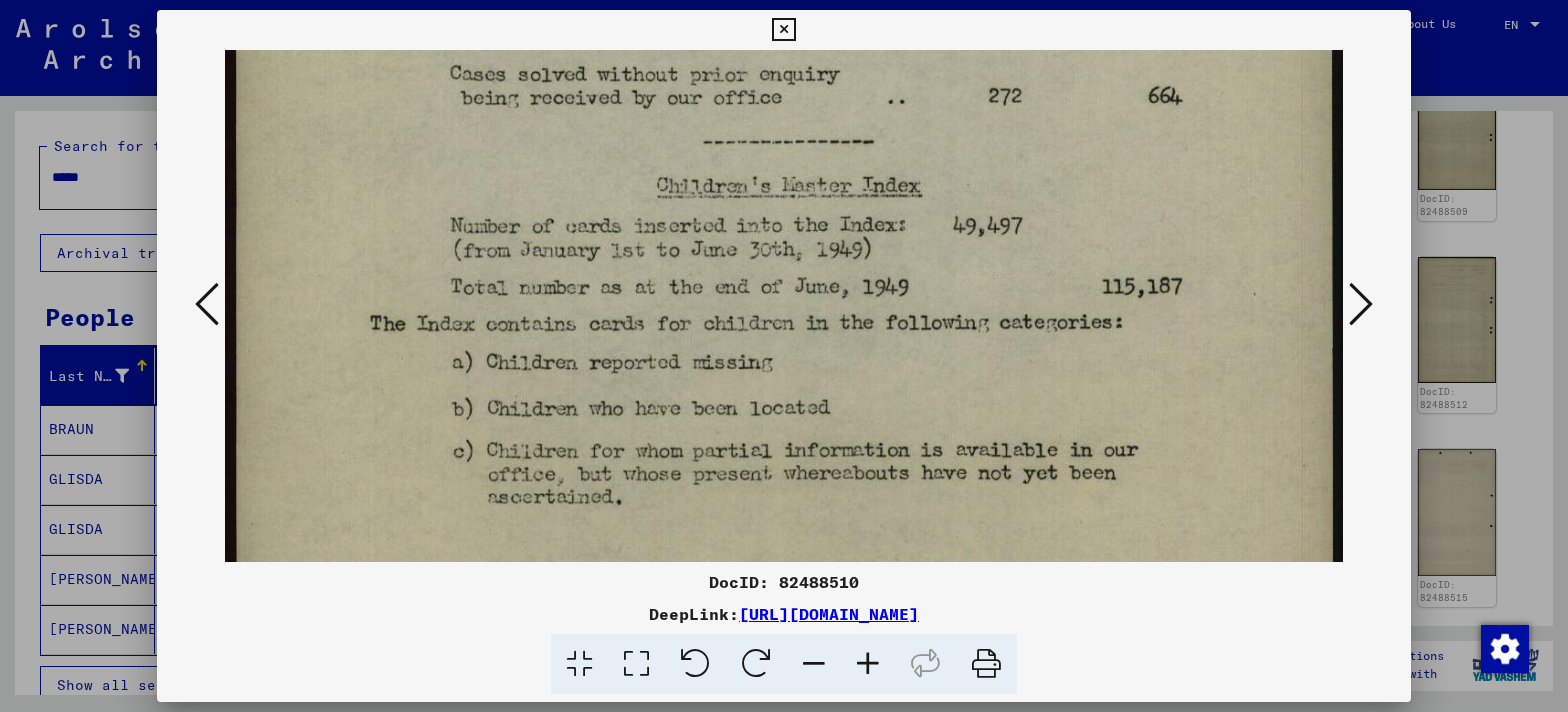 drag, startPoint x: 550, startPoint y: 321, endPoint x: 541, endPoint y: 155, distance: 166.24379 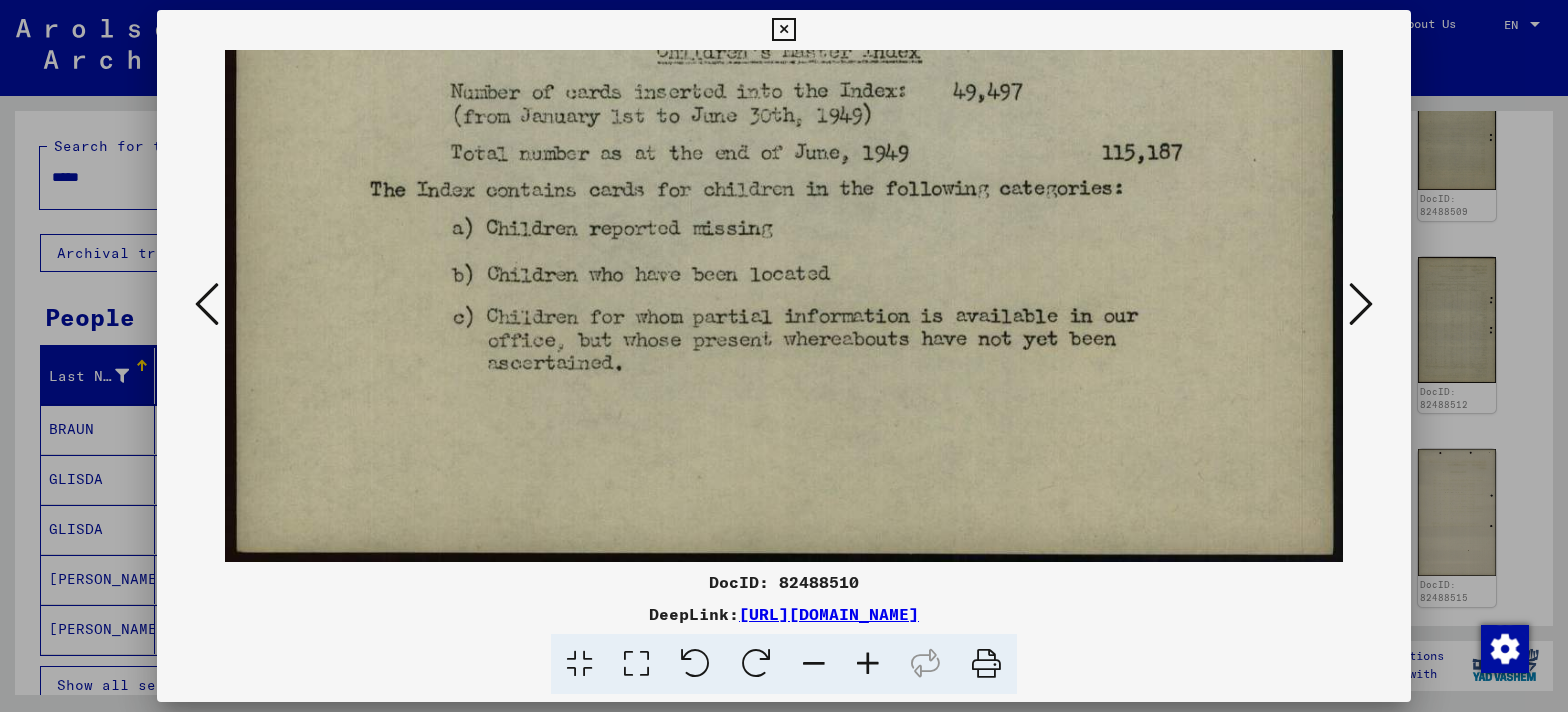 drag, startPoint x: 532, startPoint y: 378, endPoint x: 528, endPoint y: 187, distance: 191.04189 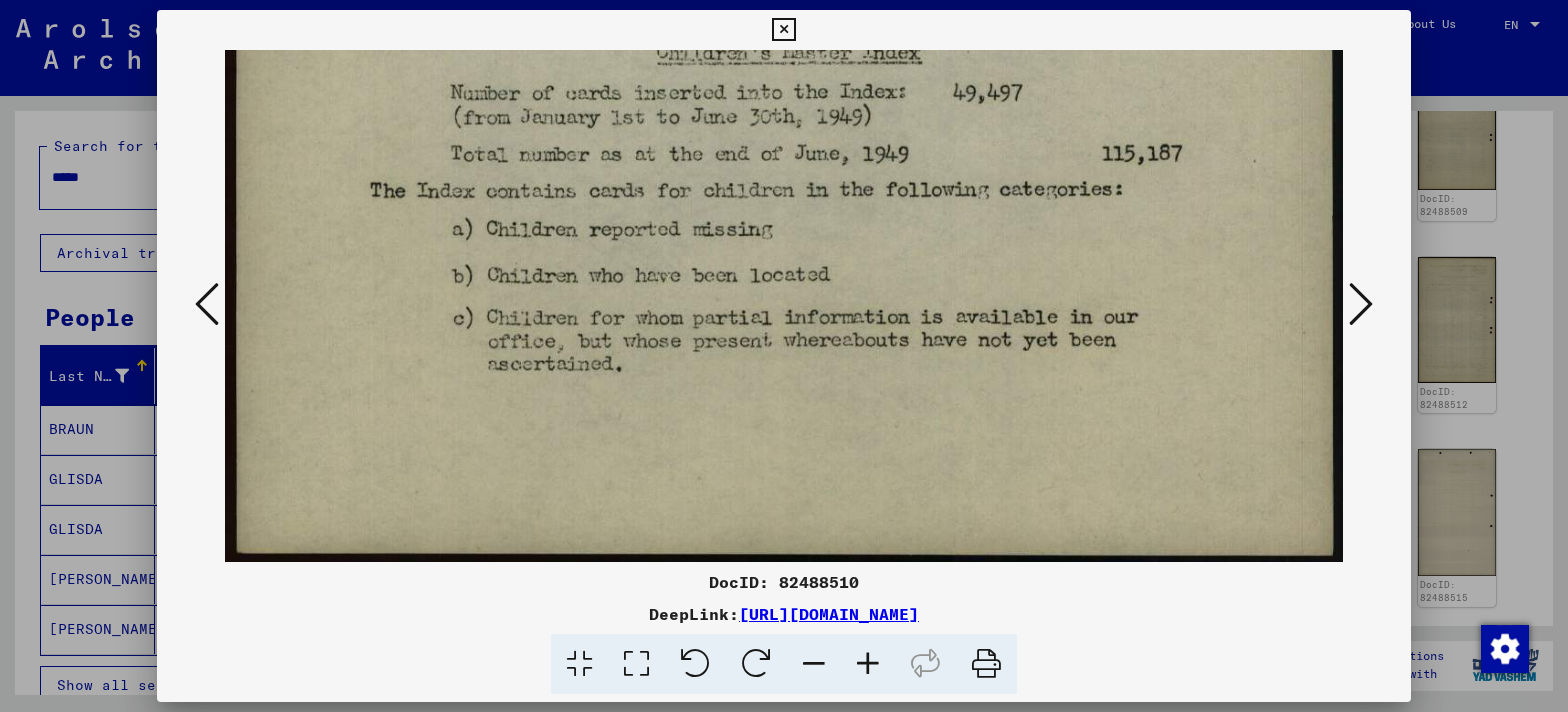 click at bounding box center [1361, 304] 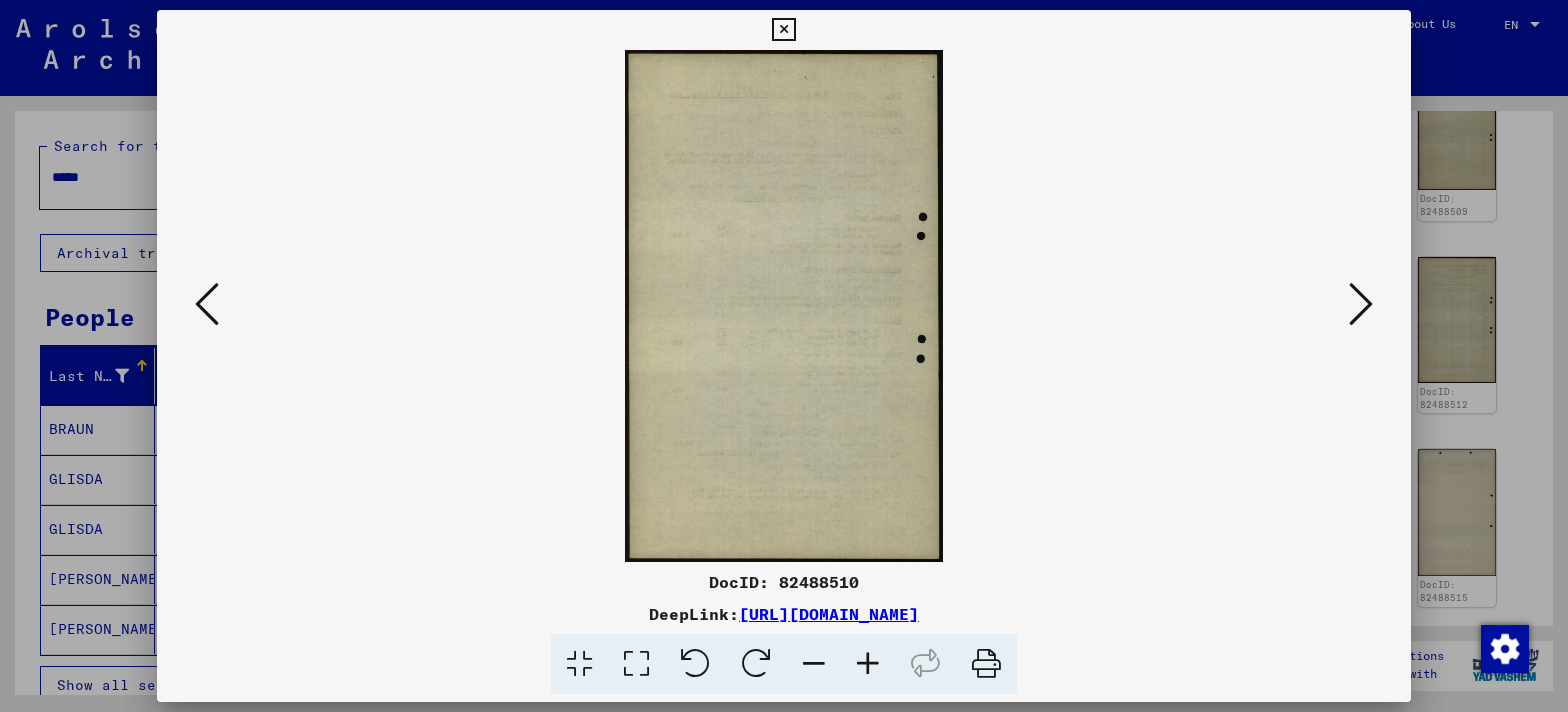 click at bounding box center (1361, 304) 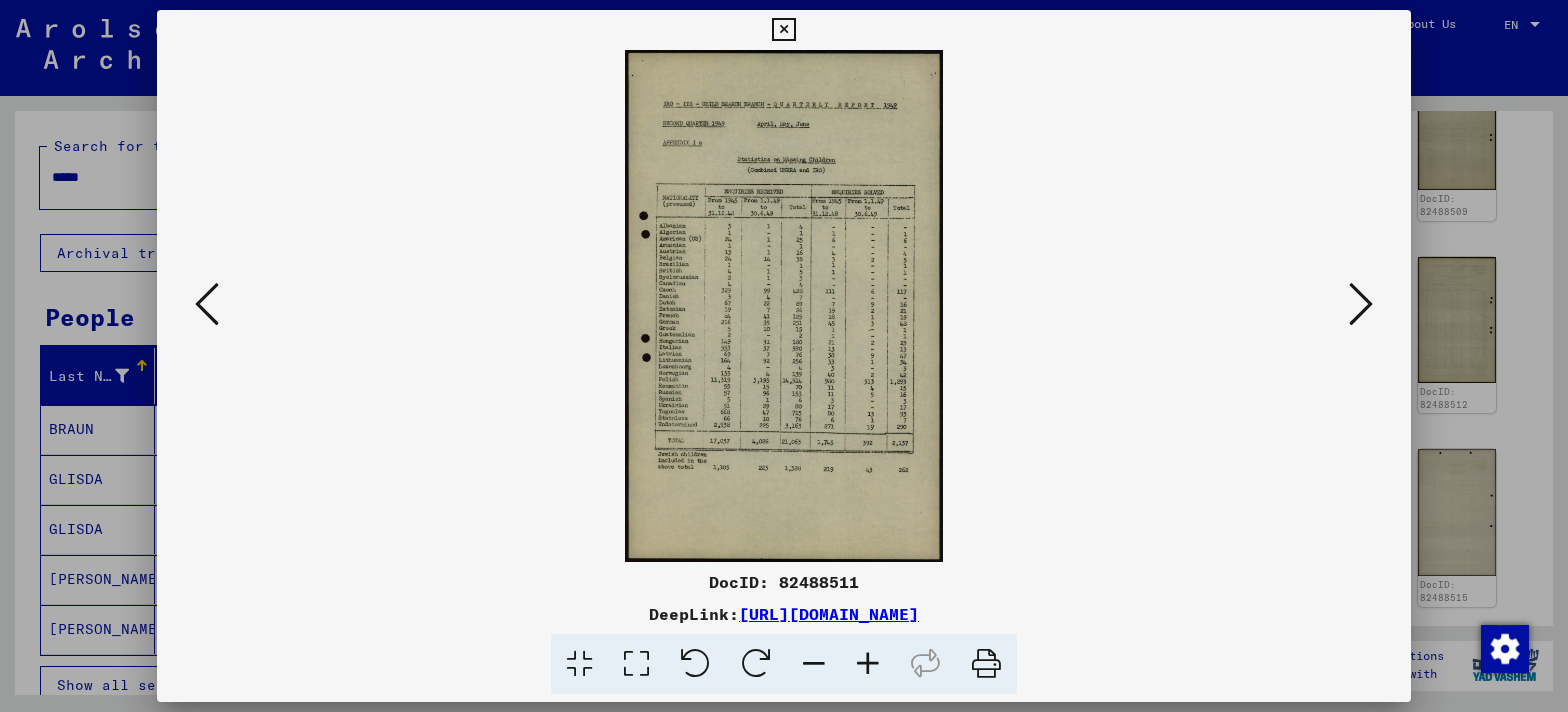 click at bounding box center [636, 664] 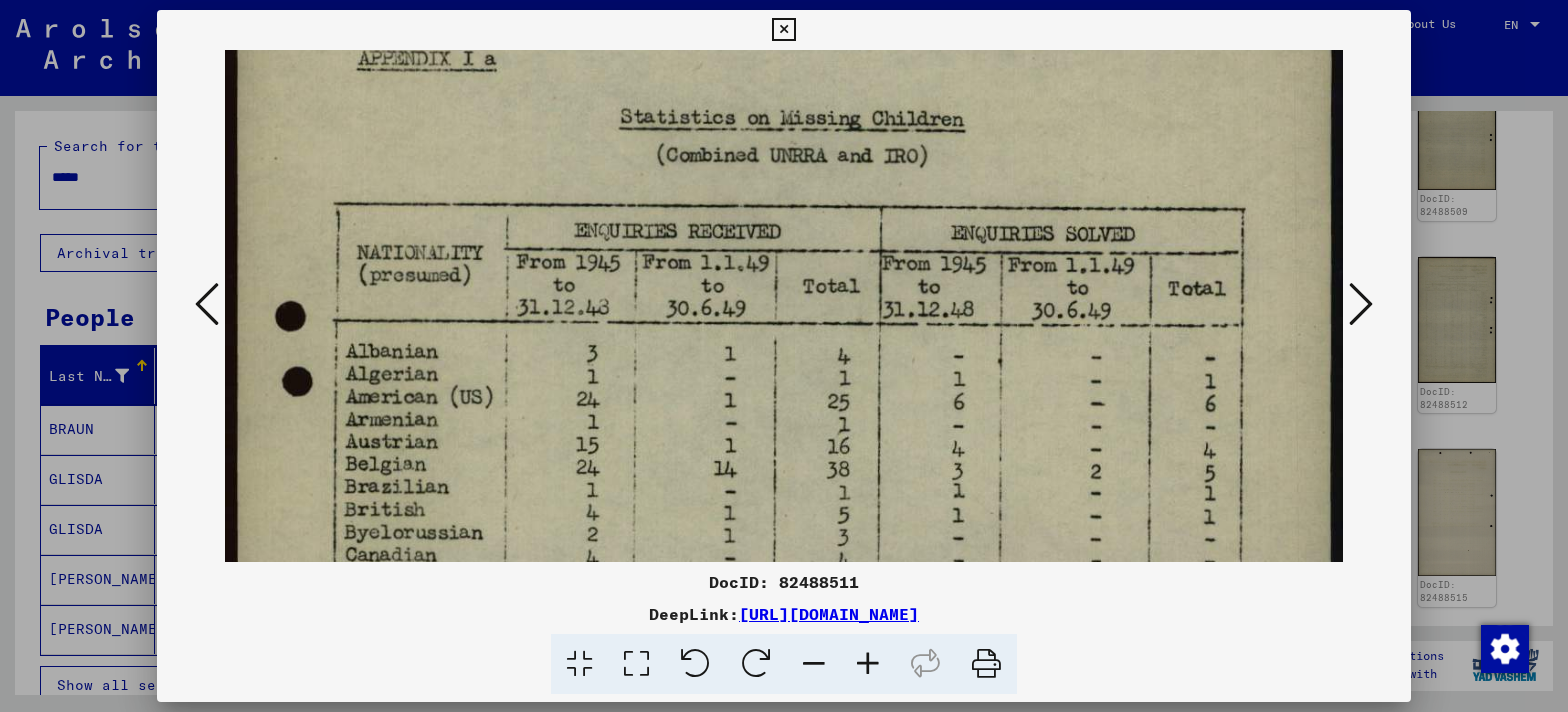 scroll, scrollTop: 333, scrollLeft: 0, axis: vertical 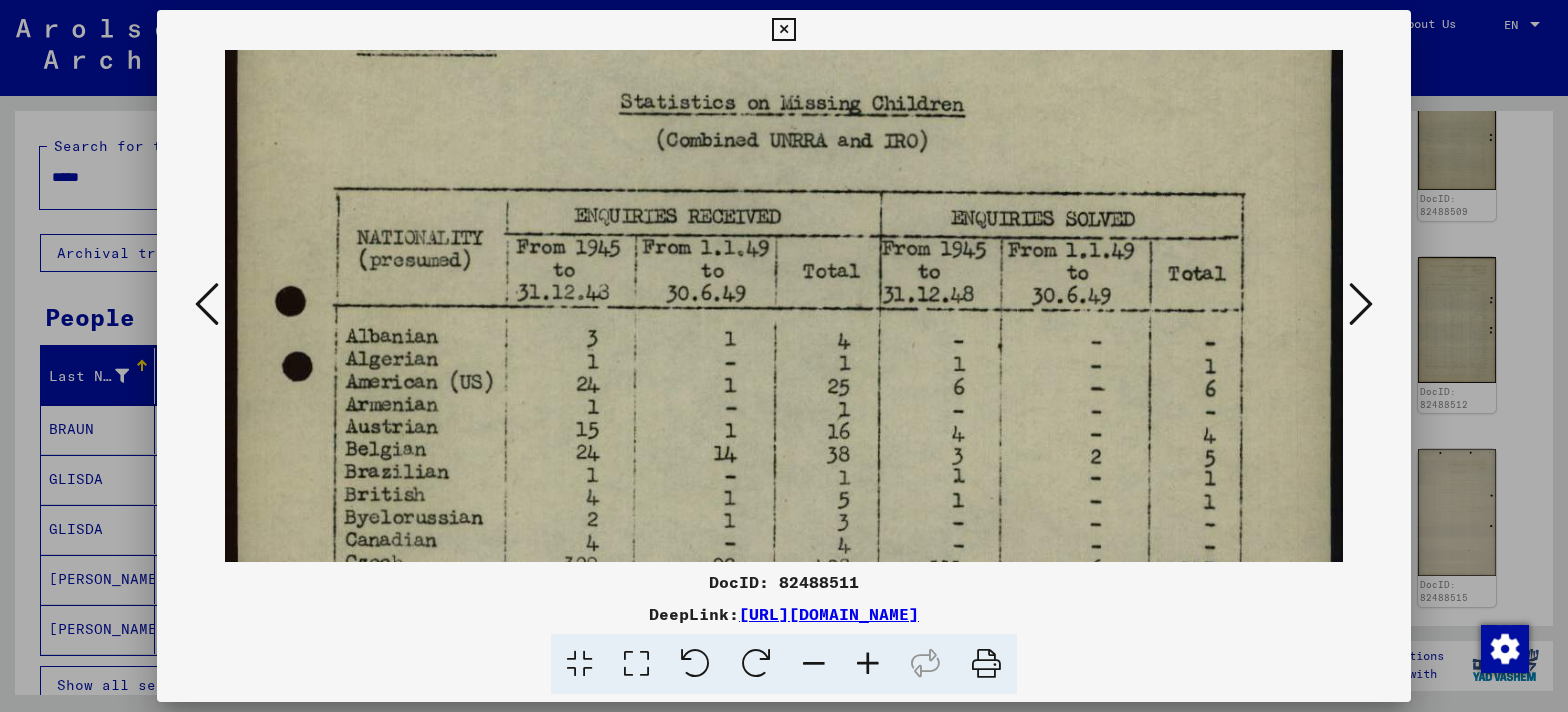 drag, startPoint x: 554, startPoint y: 465, endPoint x: 553, endPoint y: 141, distance: 324.00156 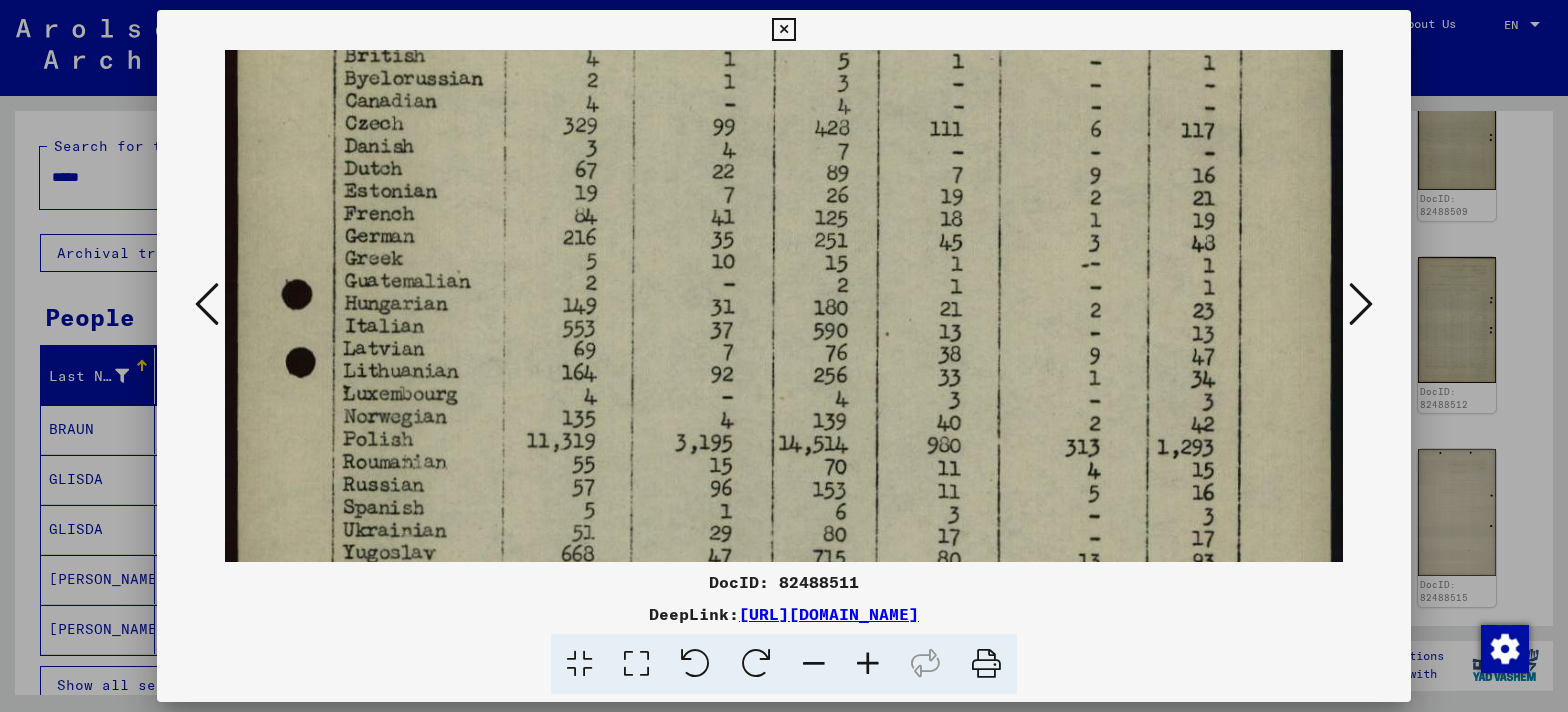 drag, startPoint x: 545, startPoint y: 418, endPoint x: 550, endPoint y: -21, distance: 439.02847 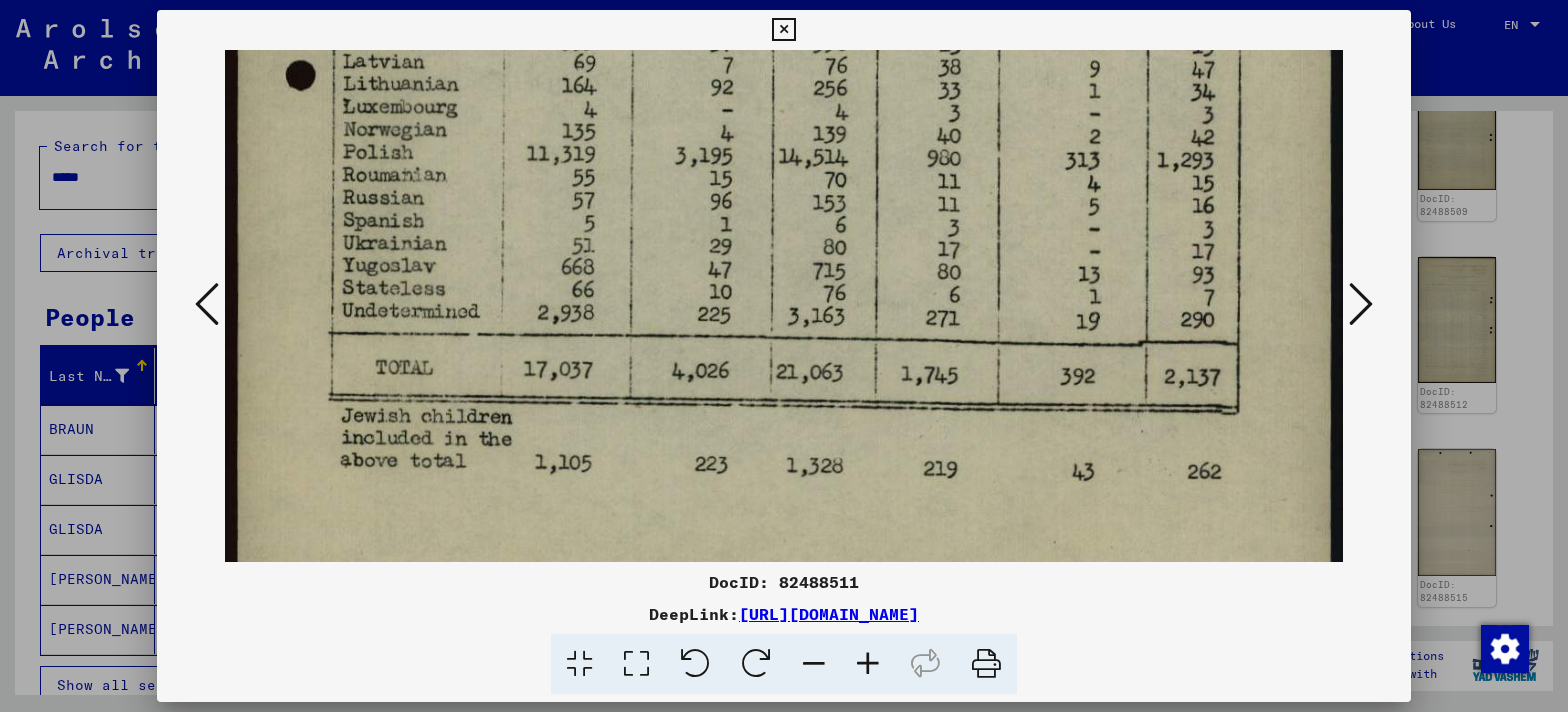 scroll, scrollTop: 1057, scrollLeft: 0, axis: vertical 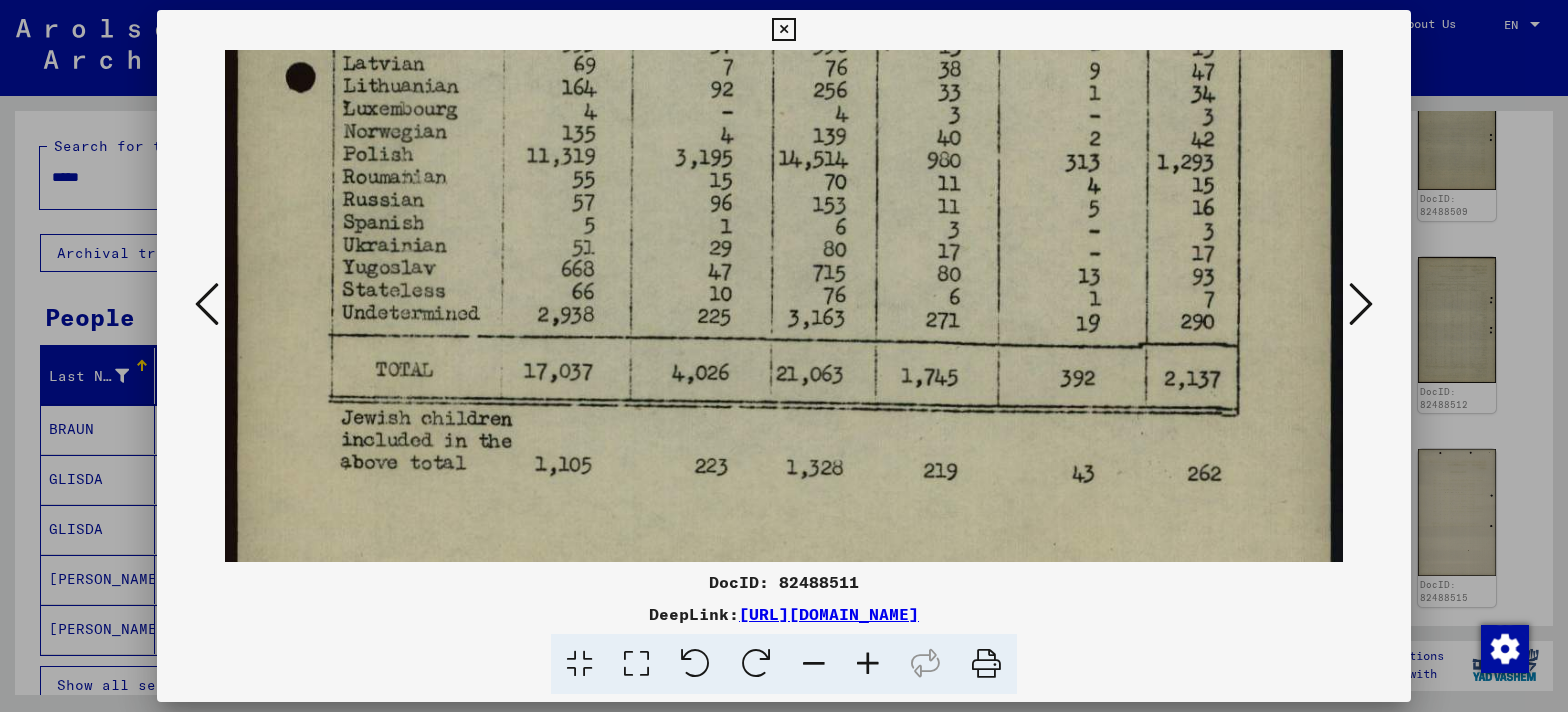 drag, startPoint x: 517, startPoint y: 353, endPoint x: 542, endPoint y: 93, distance: 261.19916 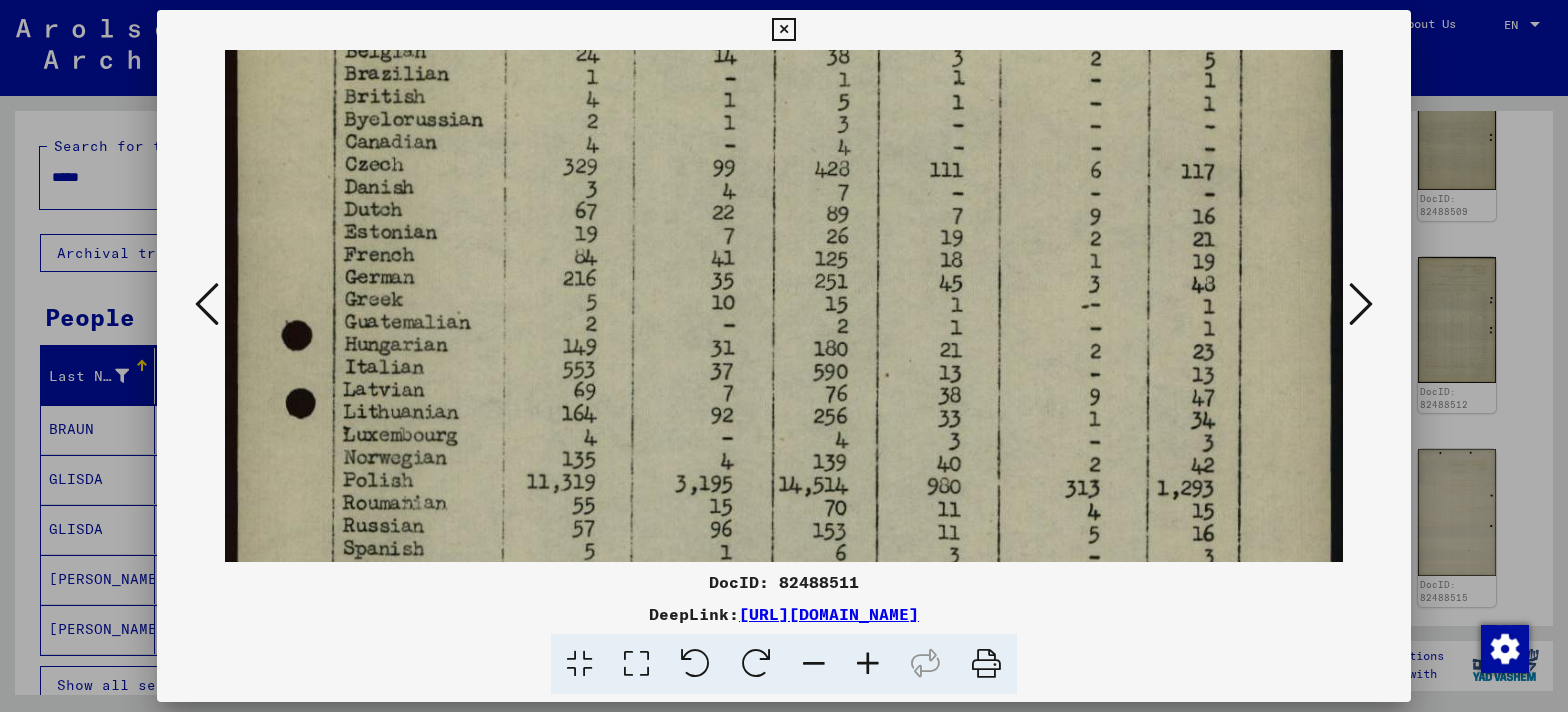 drag, startPoint x: 541, startPoint y: 237, endPoint x: 542, endPoint y: 457, distance: 220.00227 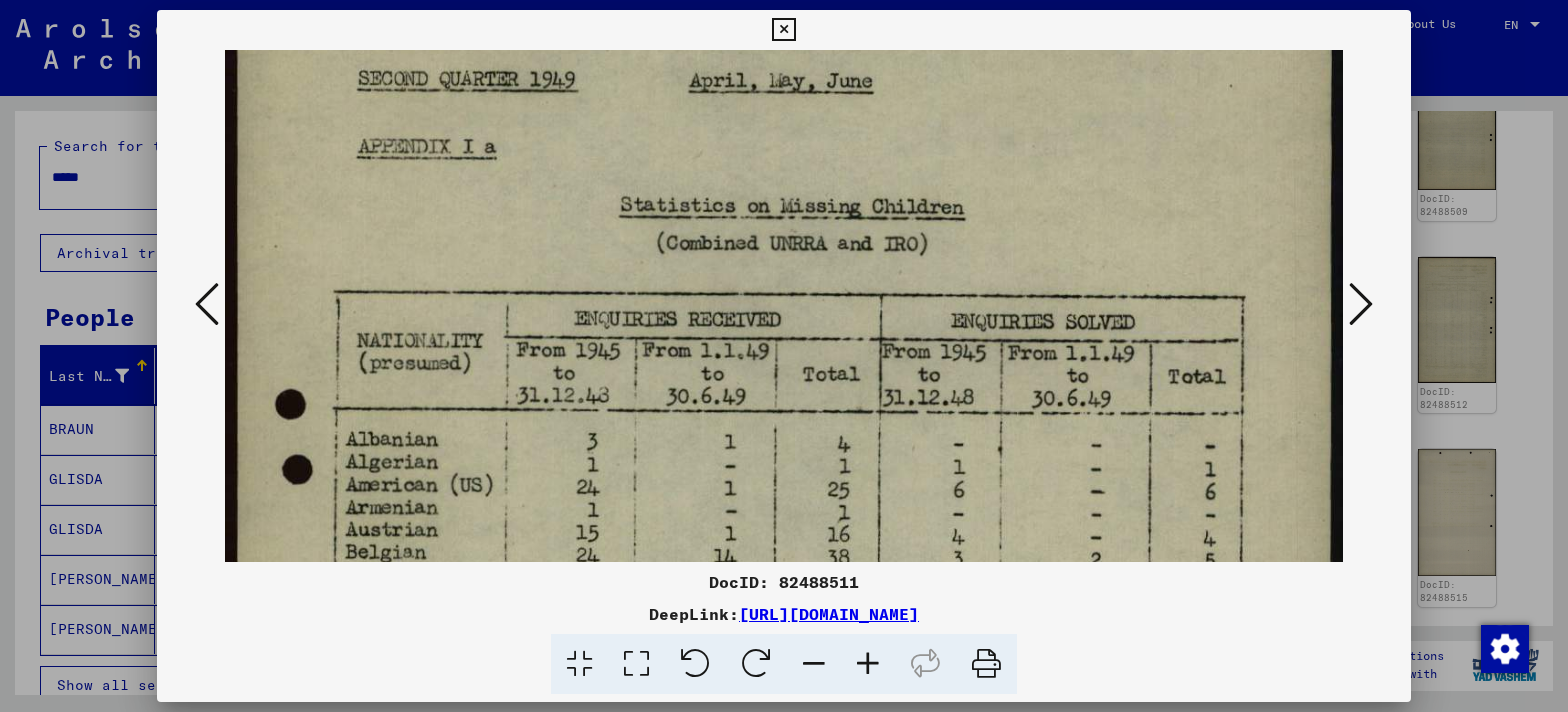 drag, startPoint x: 522, startPoint y: 197, endPoint x: 513, endPoint y: 603, distance: 406.09973 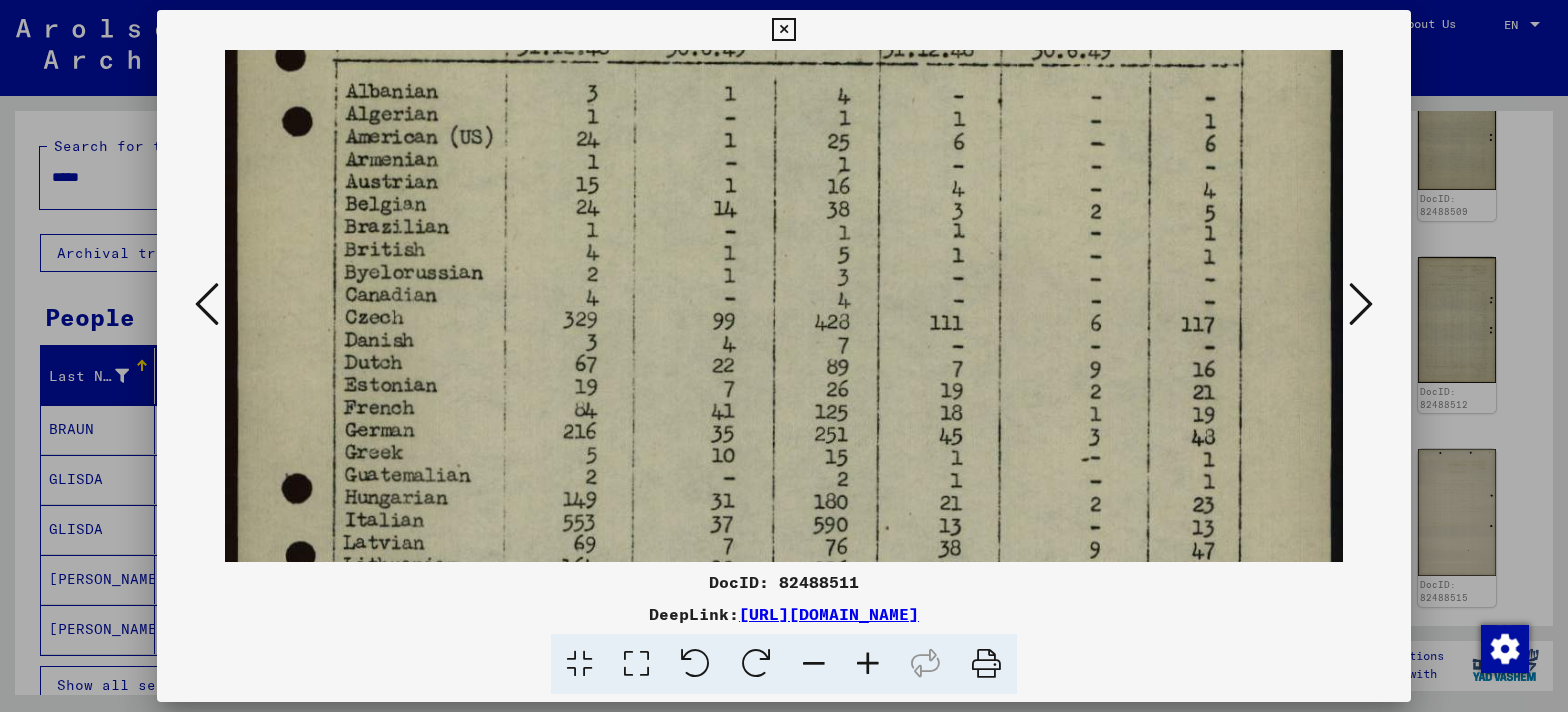 drag, startPoint x: 693, startPoint y: 462, endPoint x: 669, endPoint y: 141, distance: 321.89594 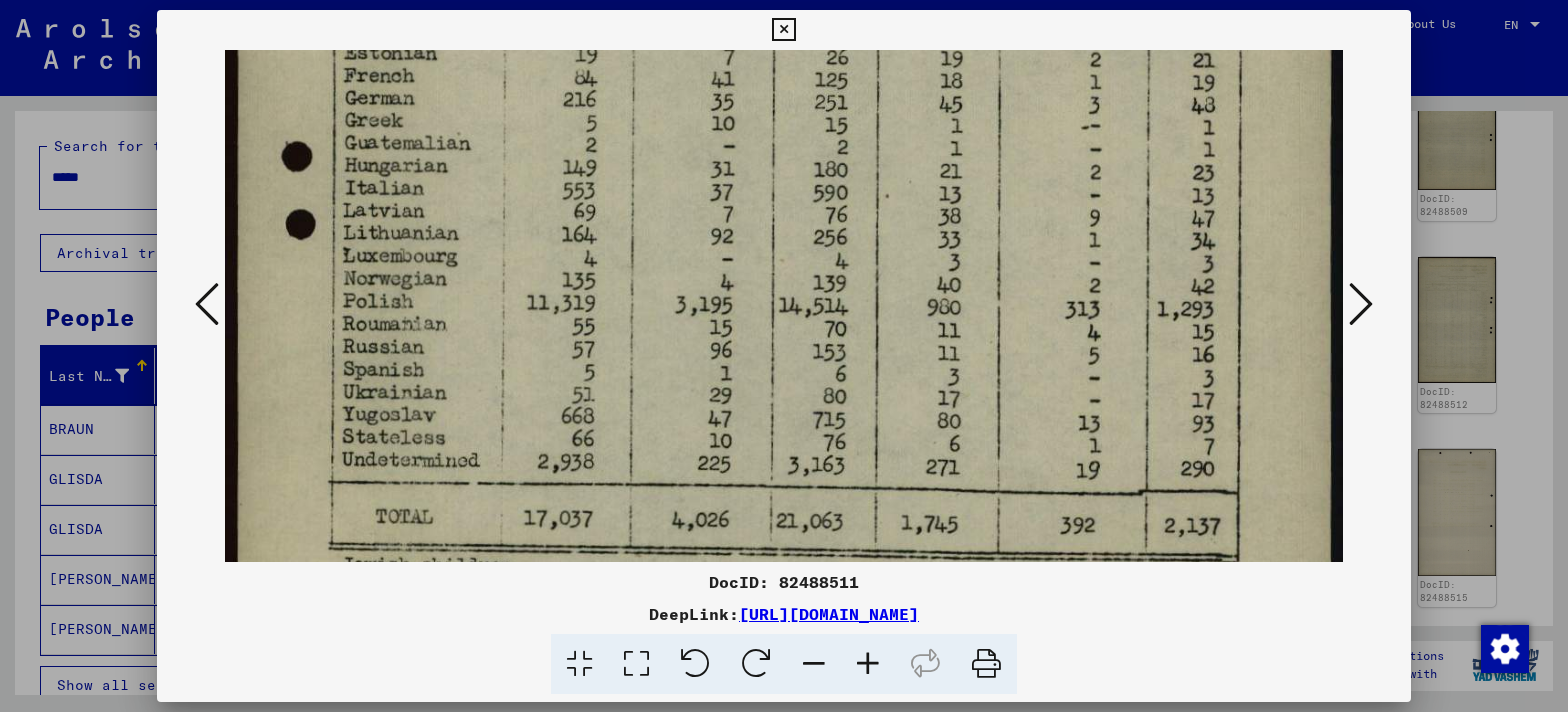 scroll, scrollTop: 969, scrollLeft: 0, axis: vertical 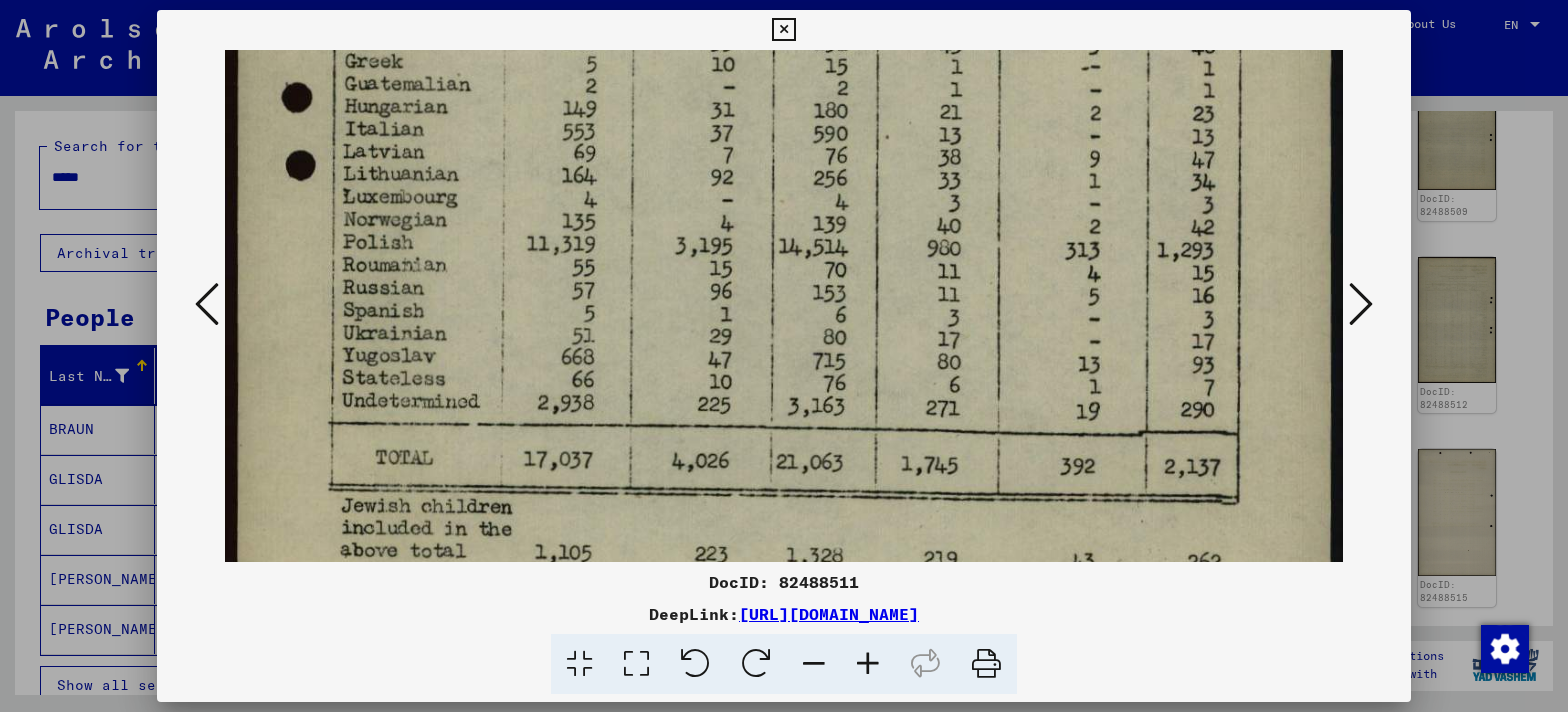 drag, startPoint x: 709, startPoint y: 429, endPoint x: 666, endPoint y: 37, distance: 394.35138 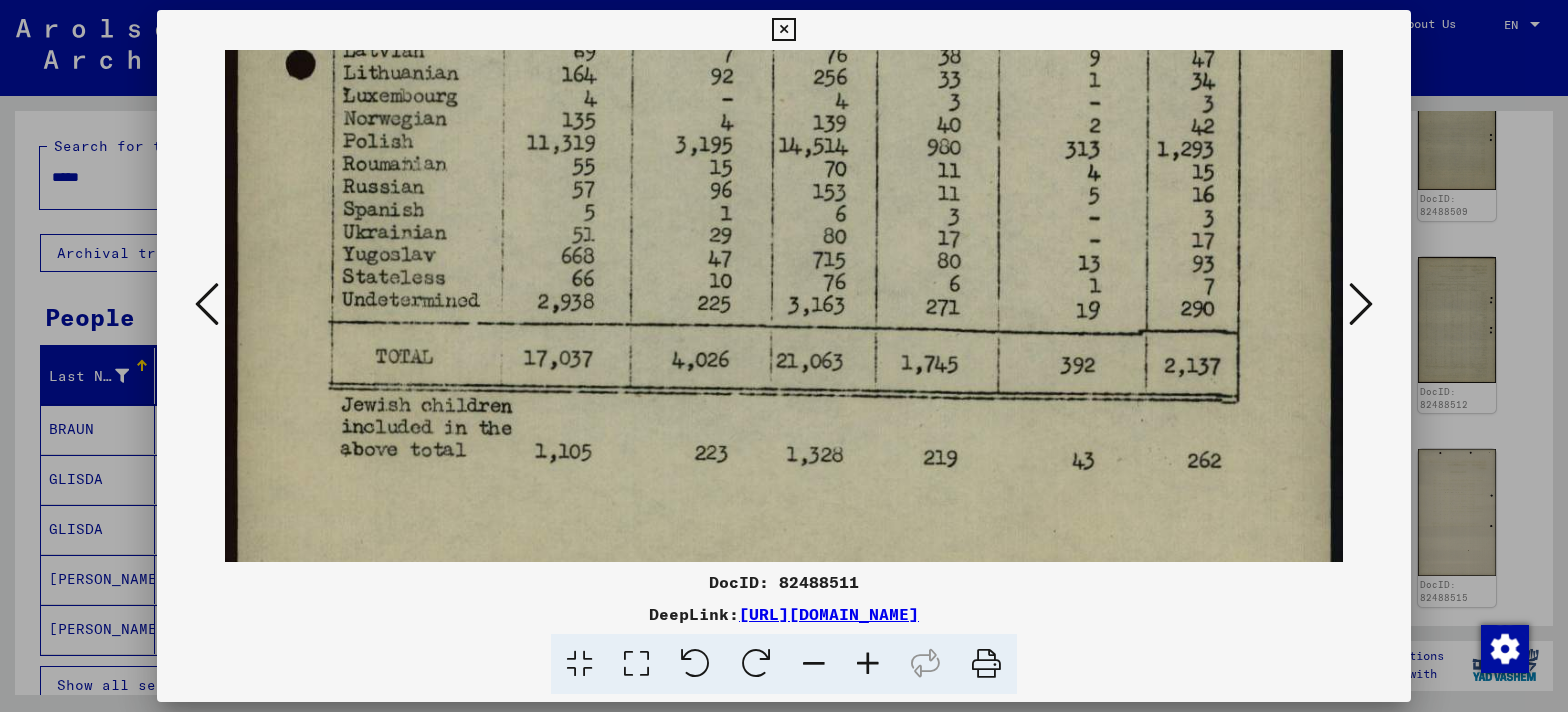 scroll, scrollTop: 1073, scrollLeft: 0, axis: vertical 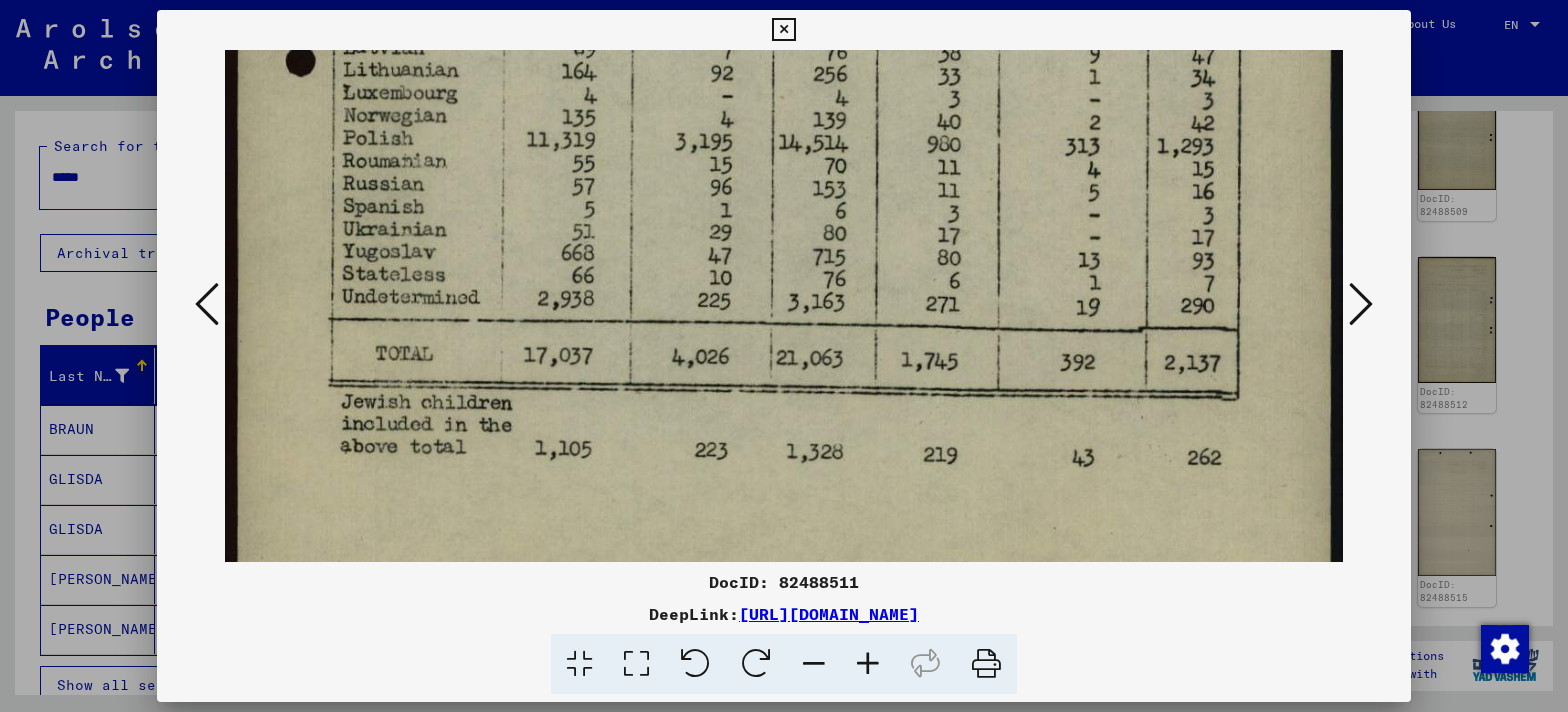 drag, startPoint x: 607, startPoint y: 309, endPoint x: 568, endPoint y: 227, distance: 90.80198 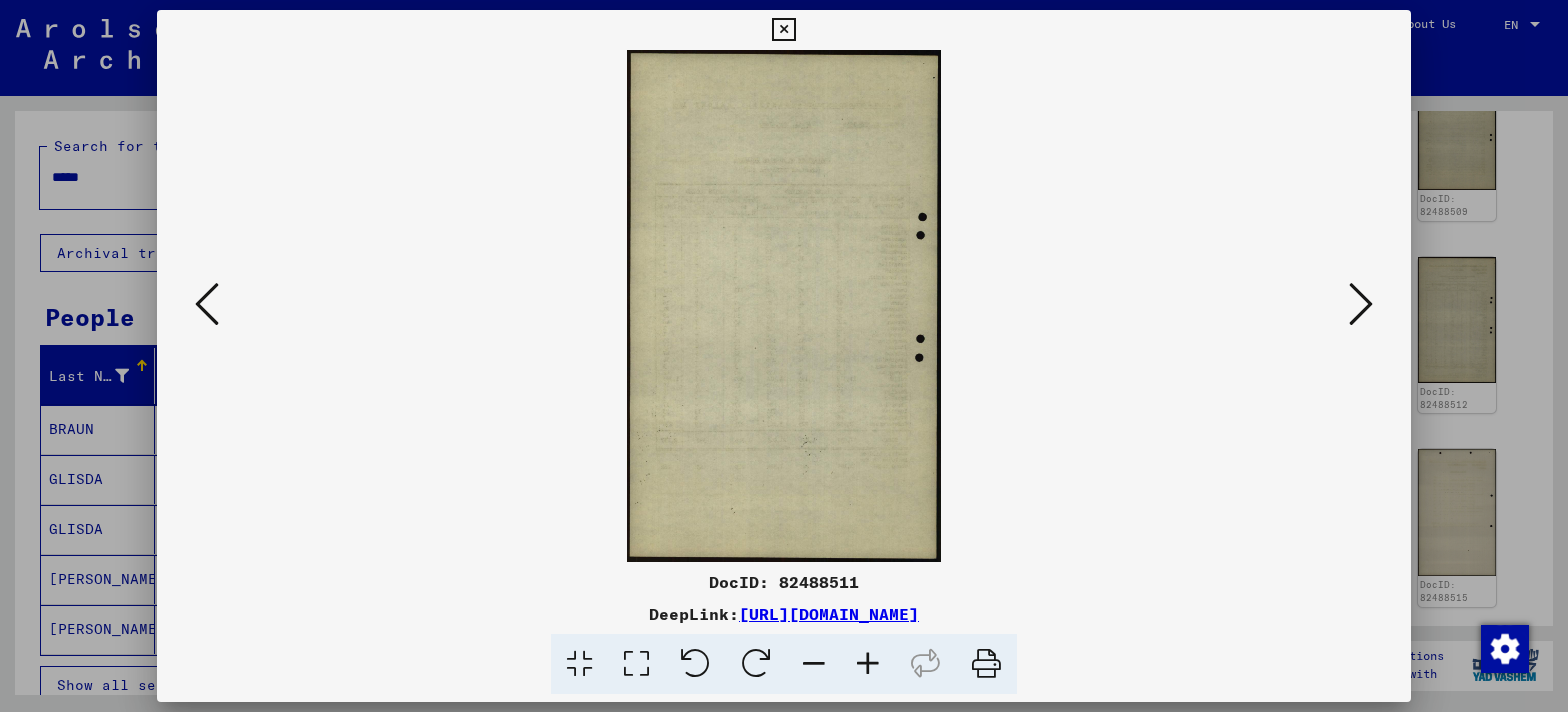 click at bounding box center [1361, 304] 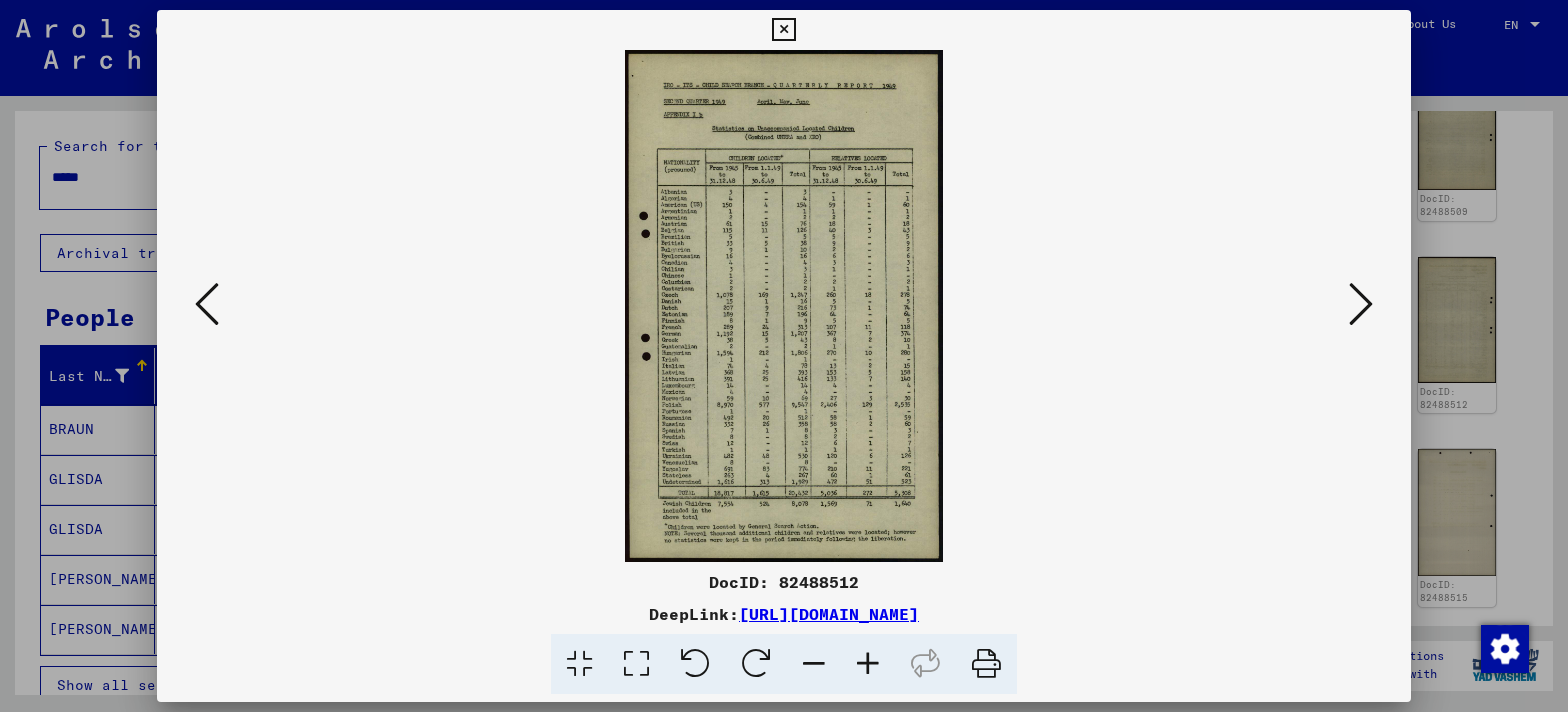 click at bounding box center [636, 664] 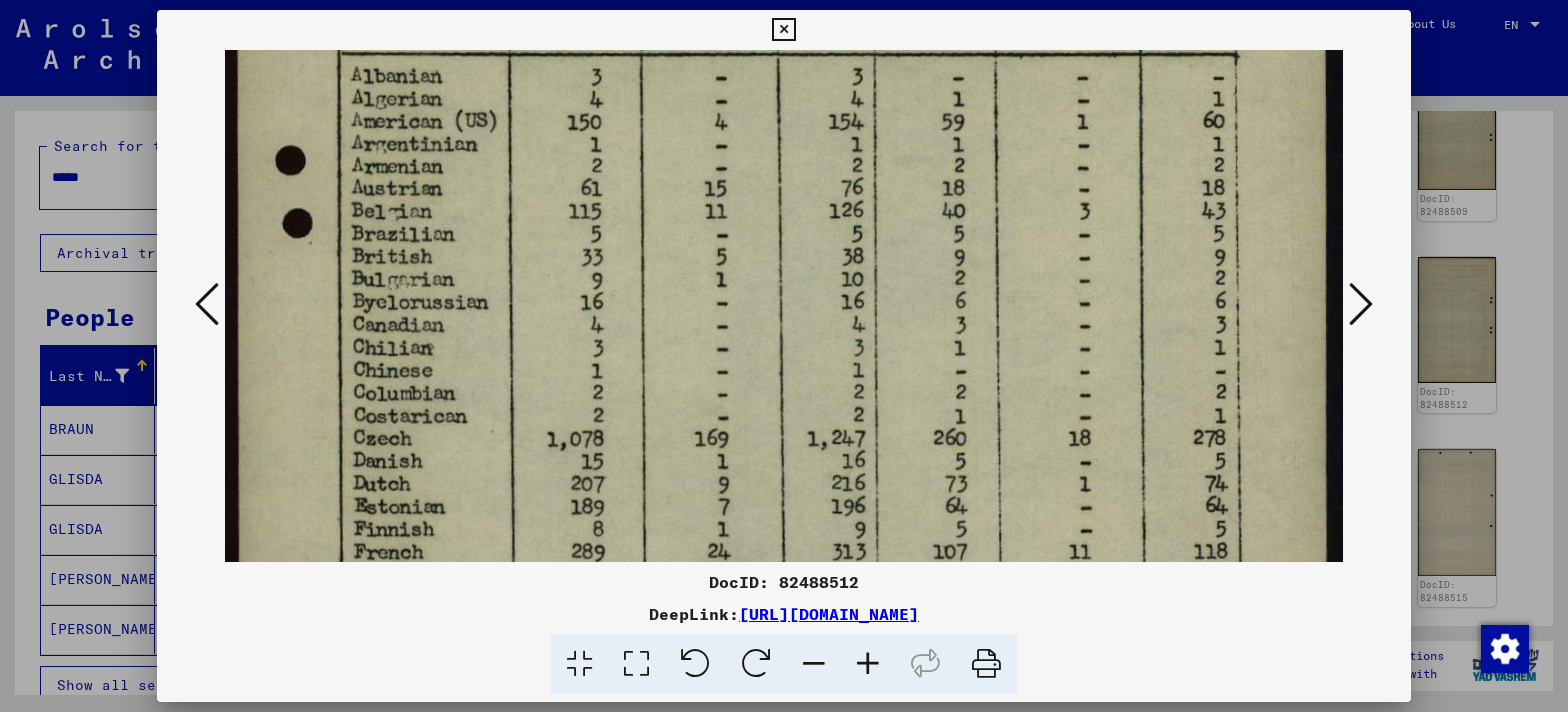 drag, startPoint x: 548, startPoint y: 504, endPoint x: 487, endPoint y: 36, distance: 471.95868 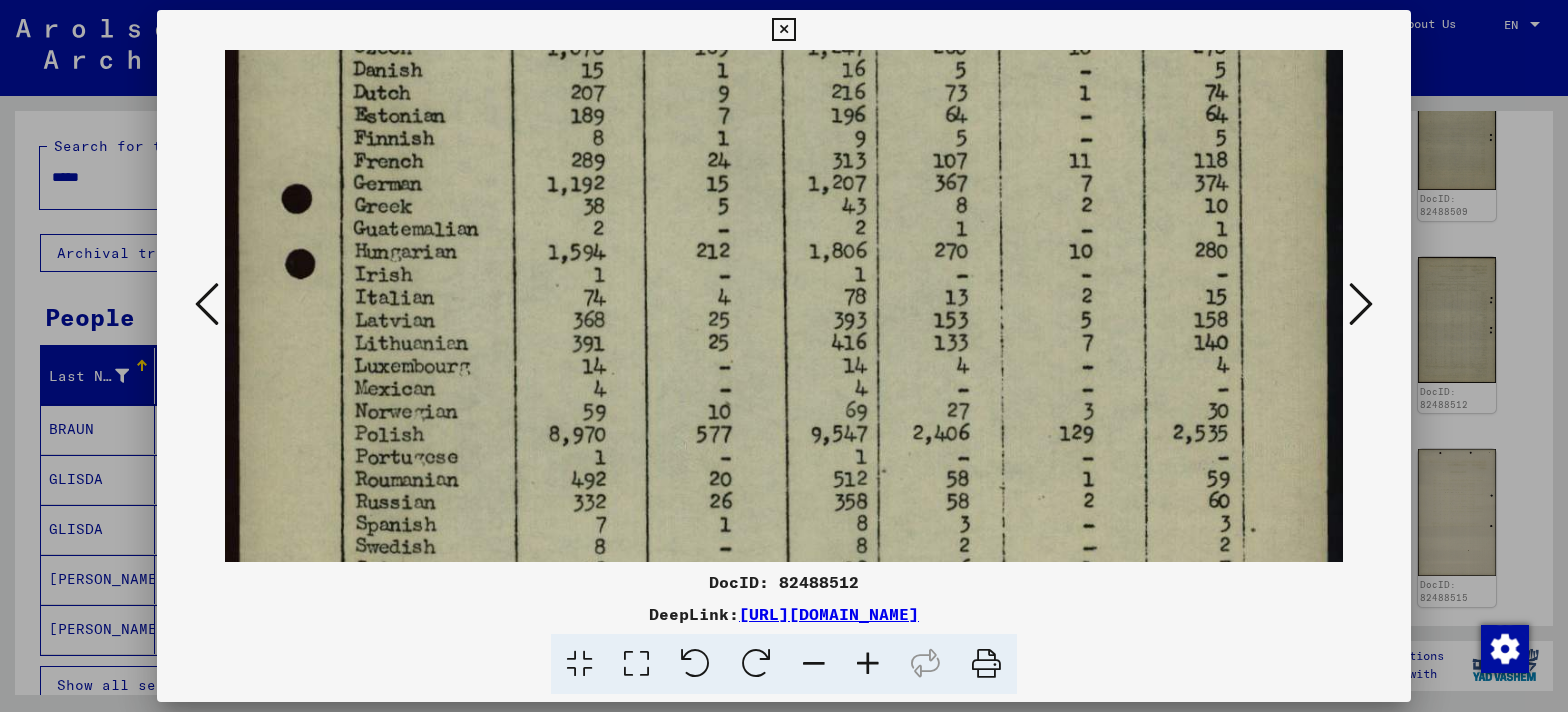 drag, startPoint x: 439, startPoint y: 401, endPoint x: 438, endPoint y: 136, distance: 265.0019 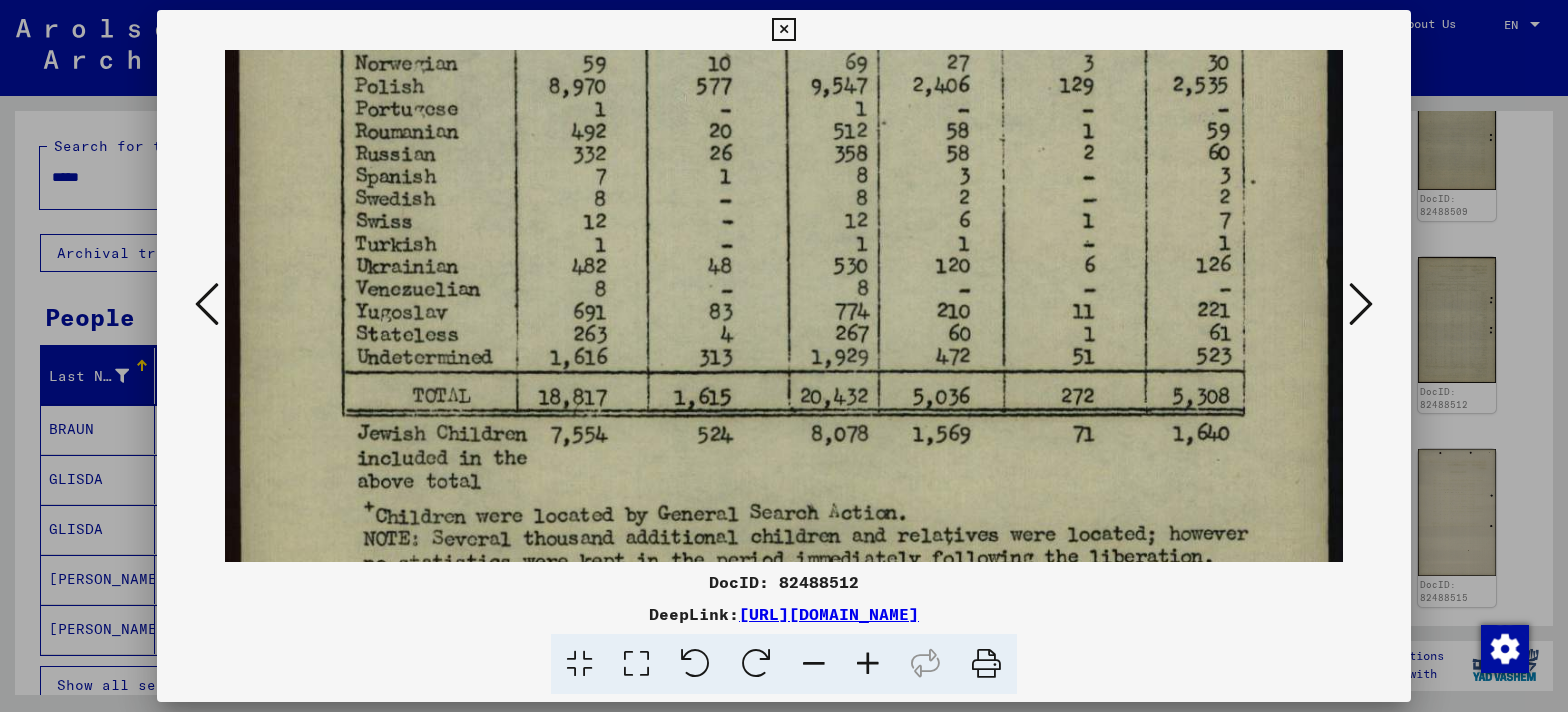 scroll, scrollTop: 1214, scrollLeft: 0, axis: vertical 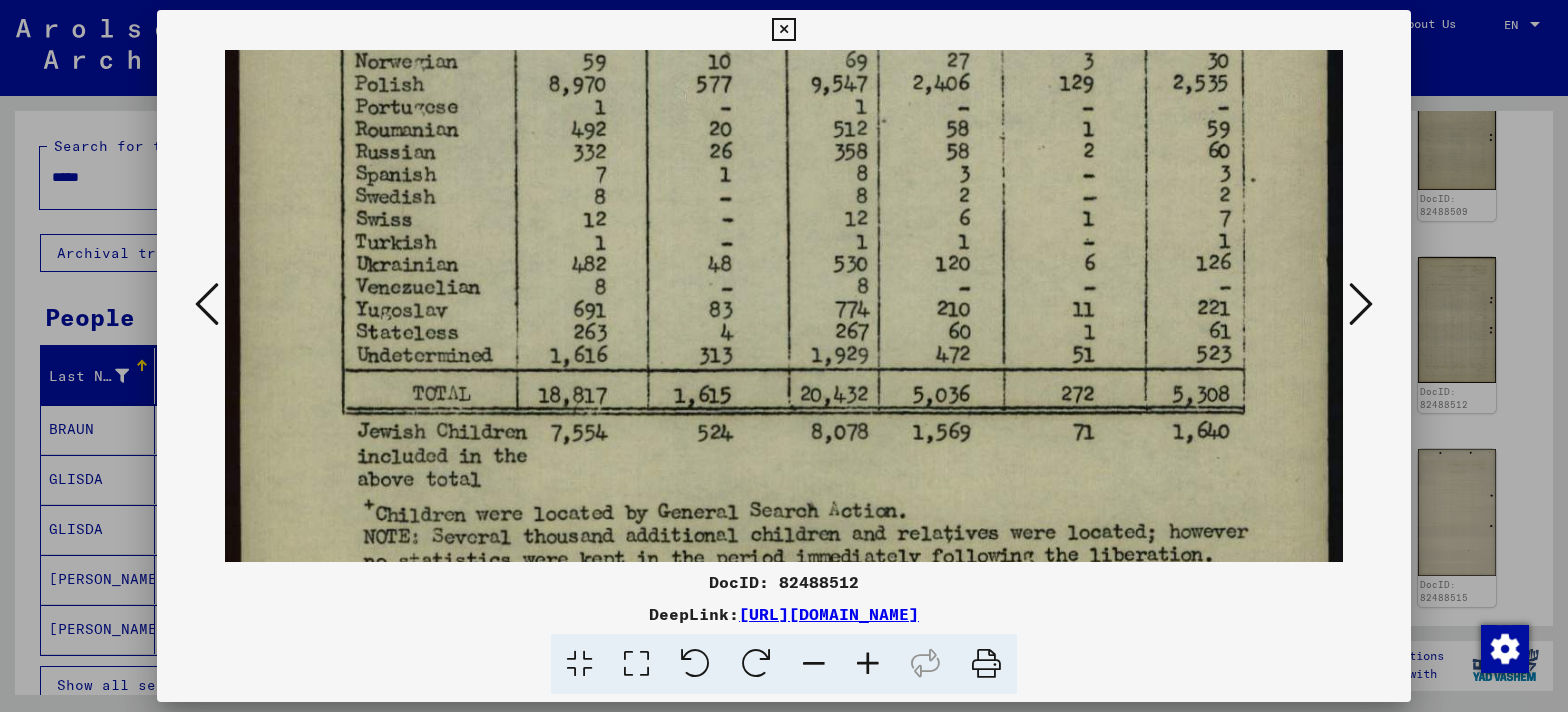 drag, startPoint x: 509, startPoint y: 417, endPoint x: 508, endPoint y: 128, distance: 289.00174 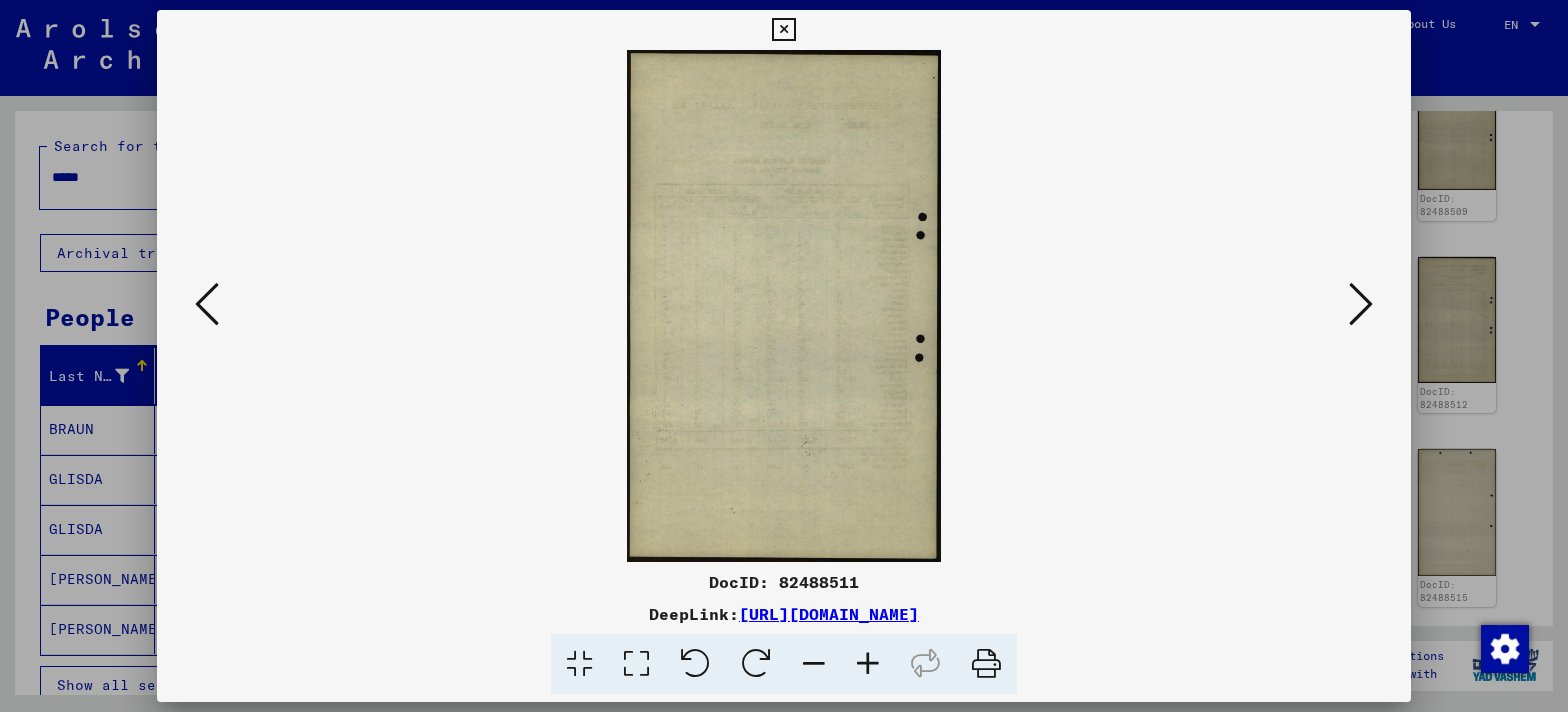 click at bounding box center [207, 304] 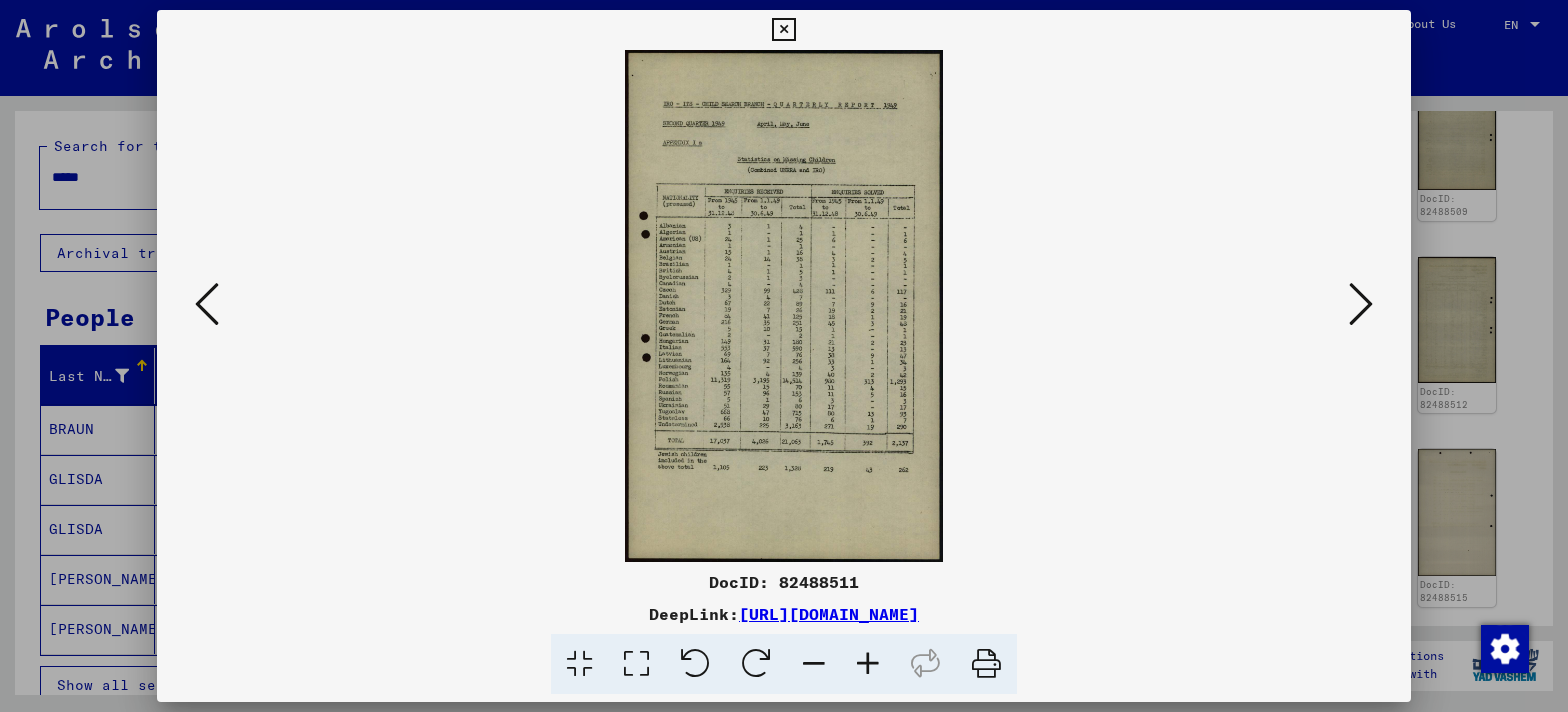 click at bounding box center (207, 304) 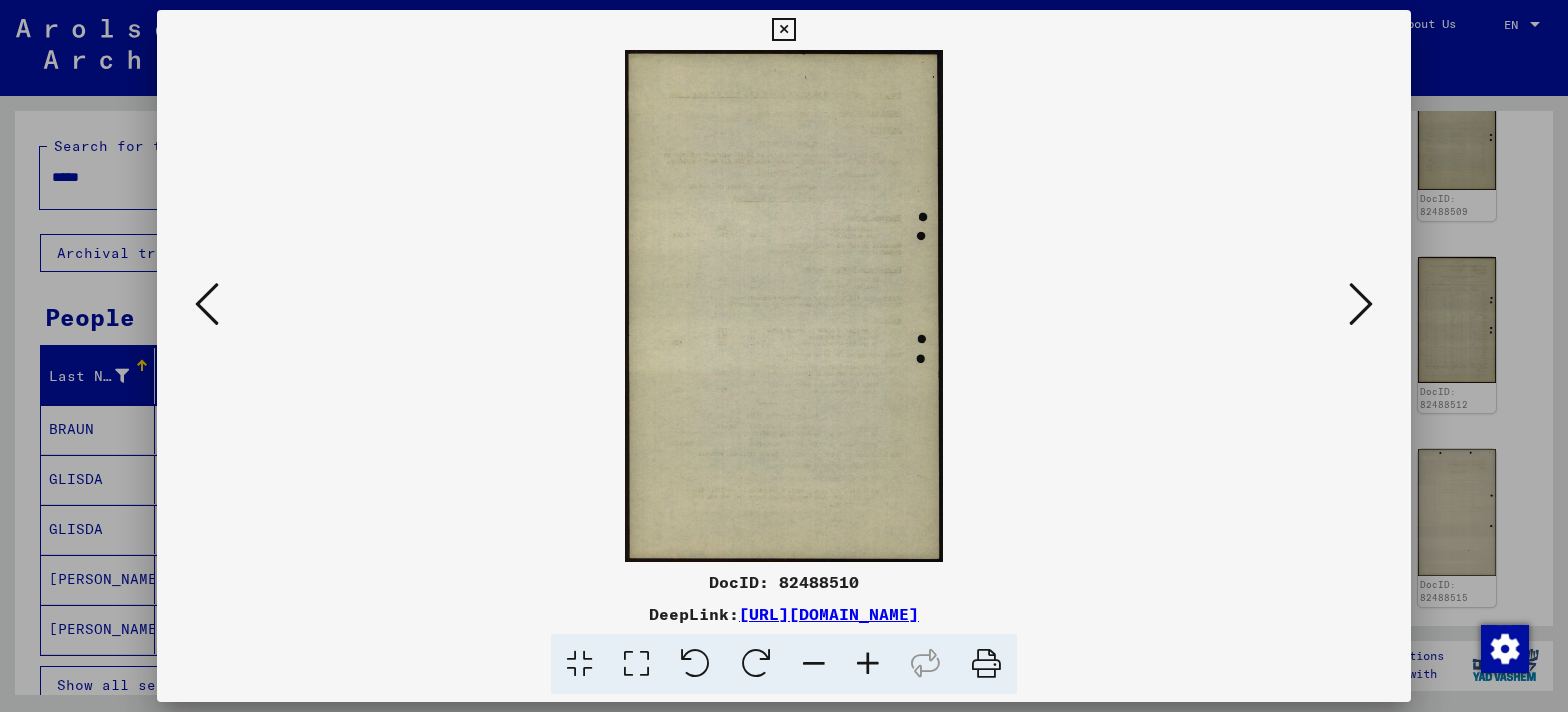 click at bounding box center [207, 304] 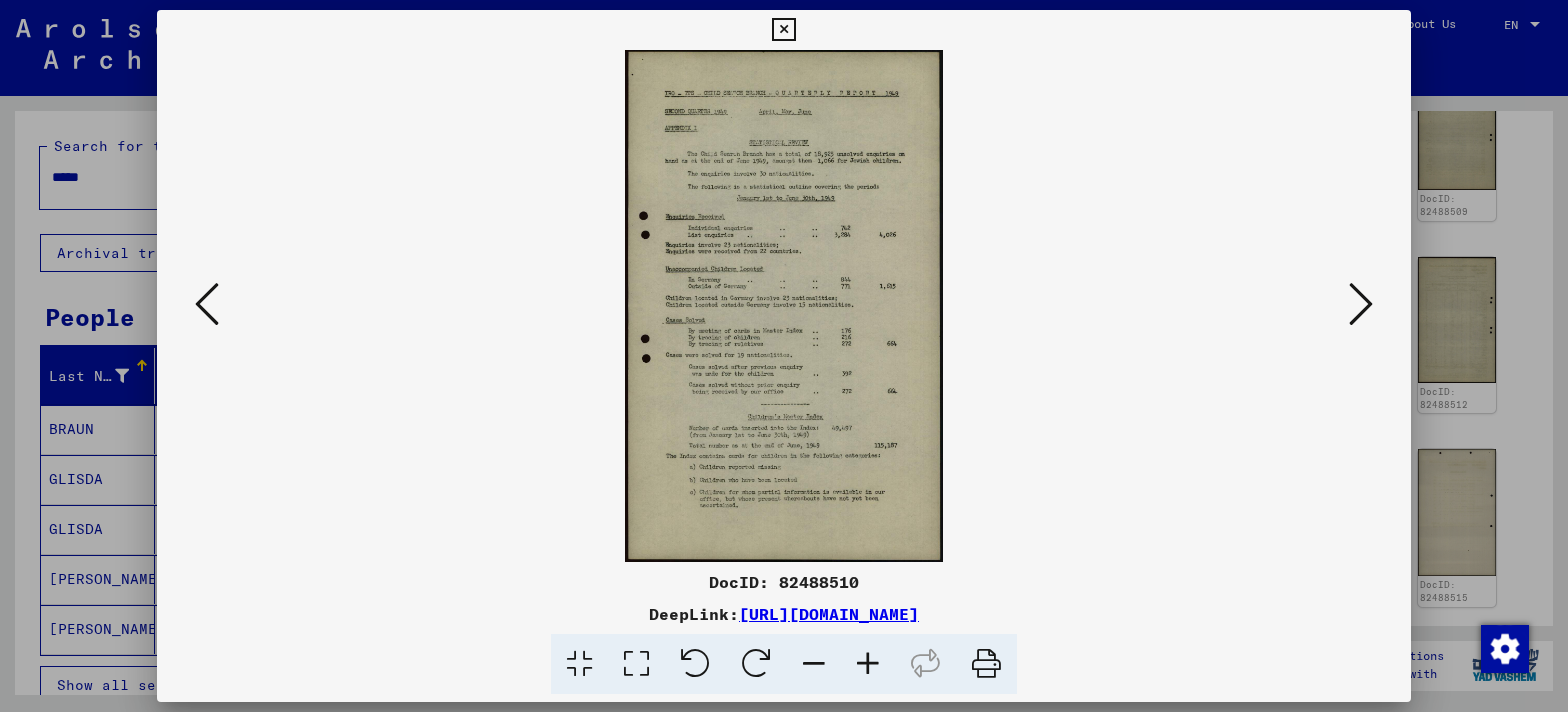 click at bounding box center [1361, 304] 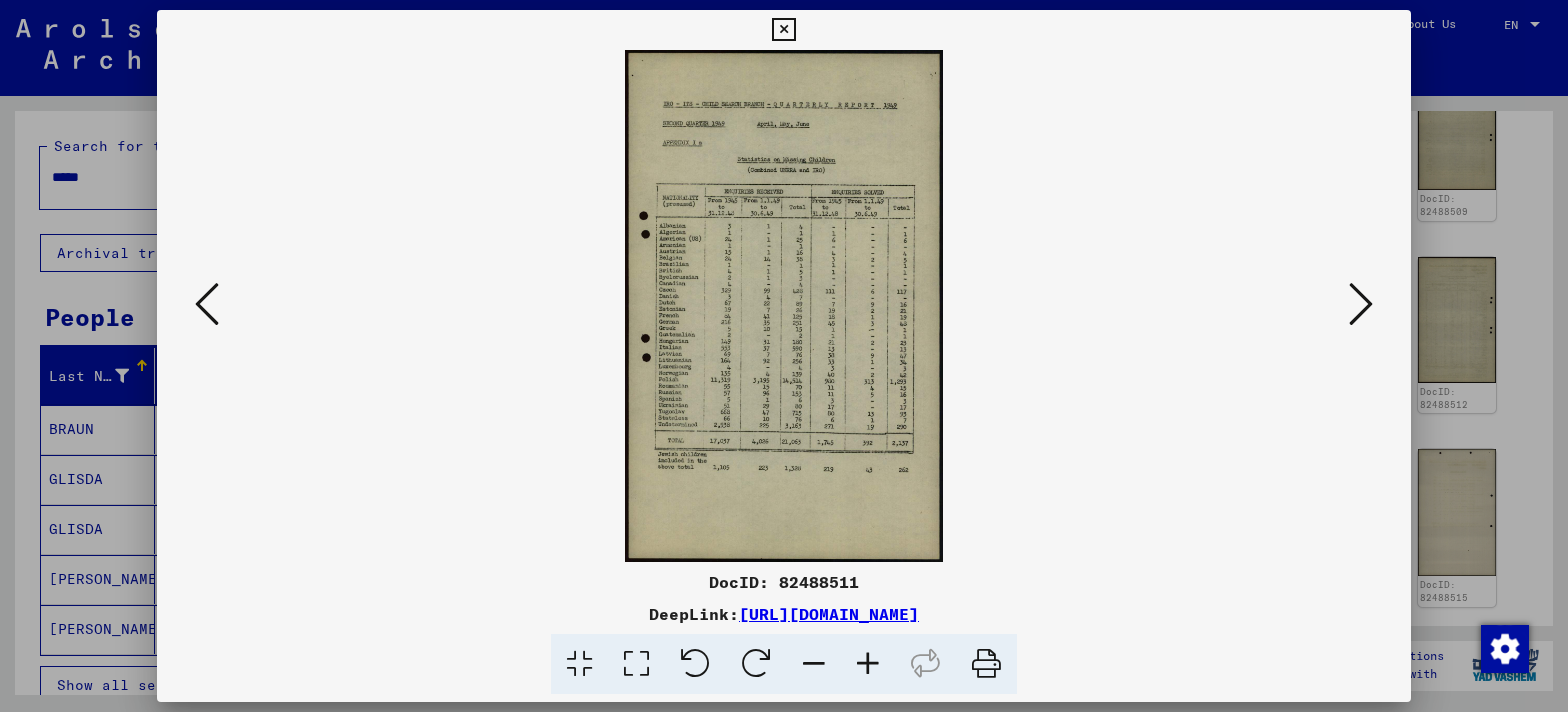 click at bounding box center (1361, 304) 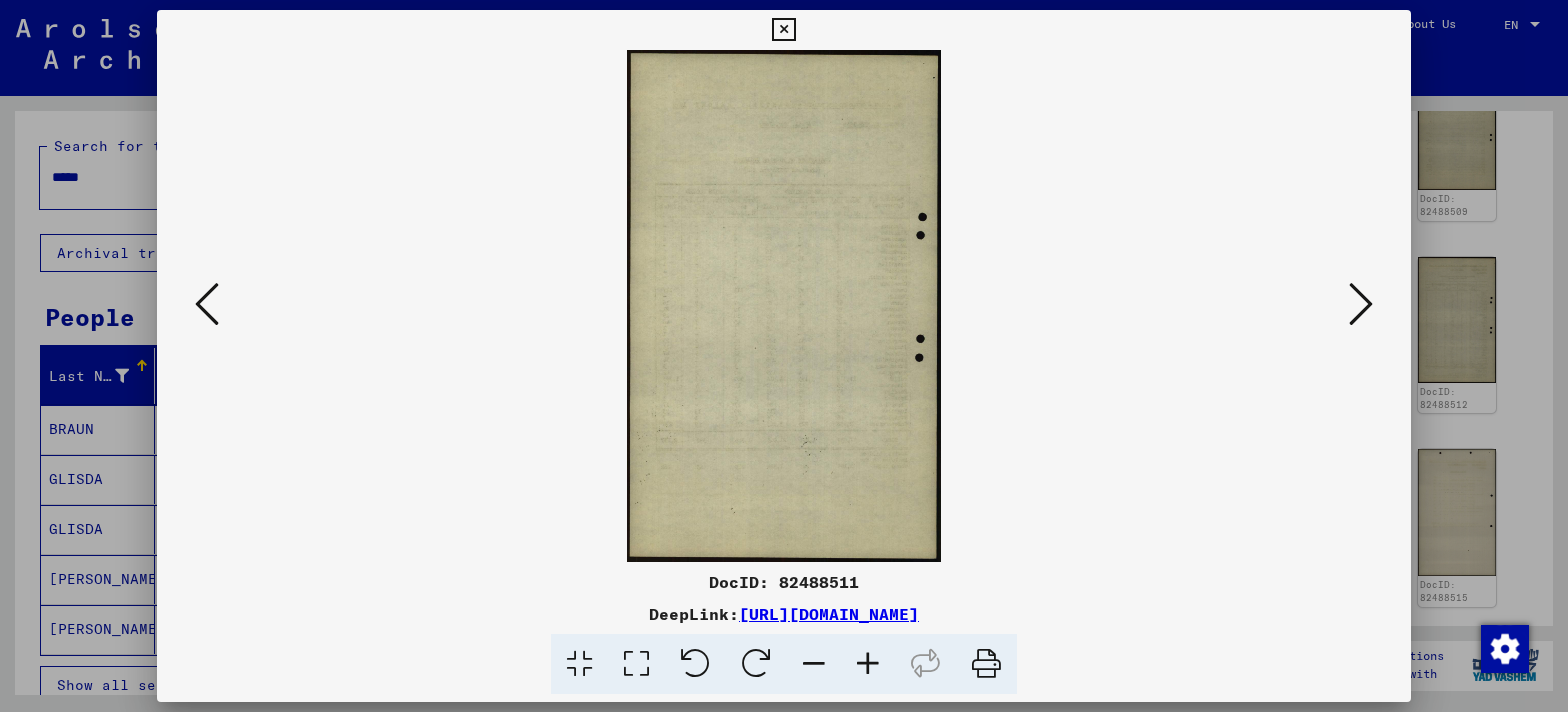 click at bounding box center [1361, 304] 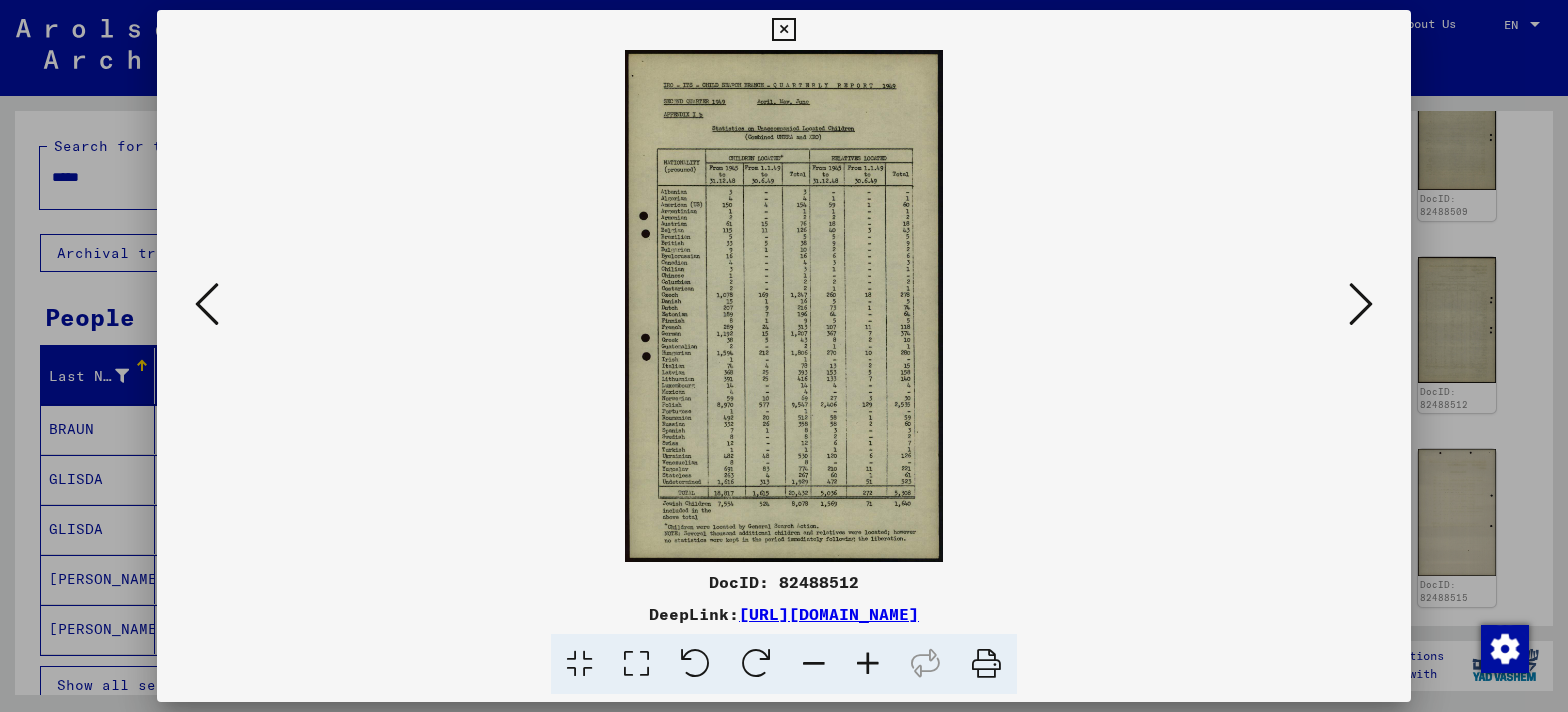 click at bounding box center (636, 664) 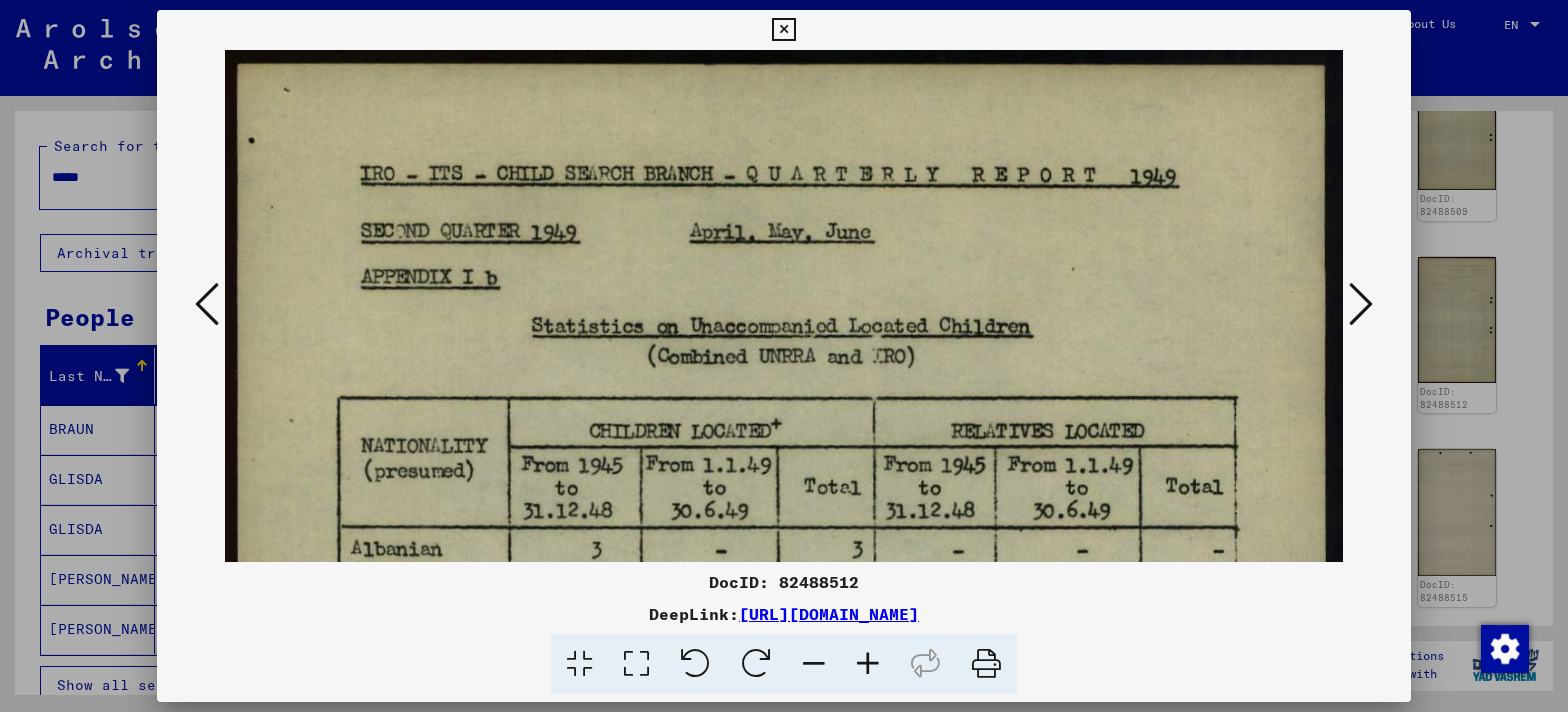 click at bounding box center [783, 30] 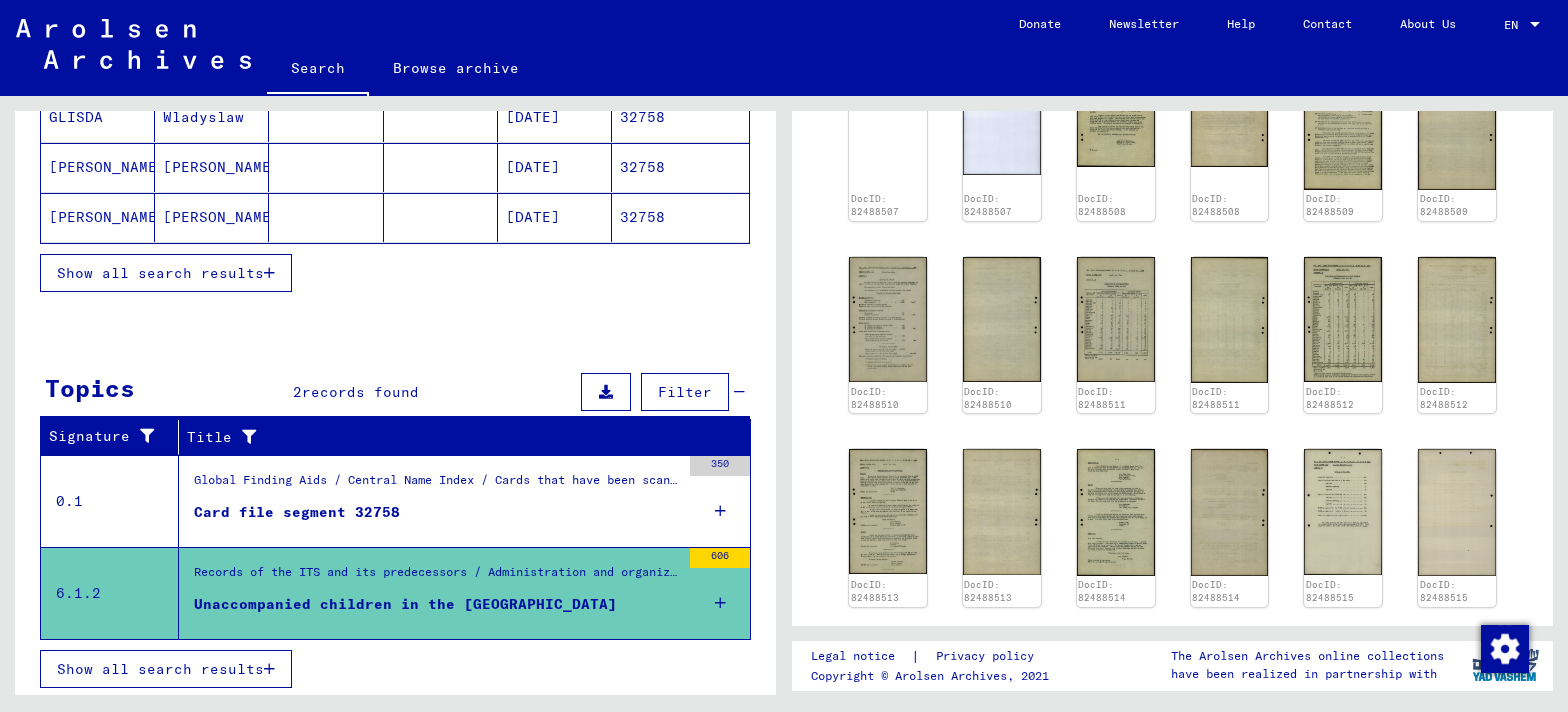 scroll, scrollTop: 416, scrollLeft: 0, axis: vertical 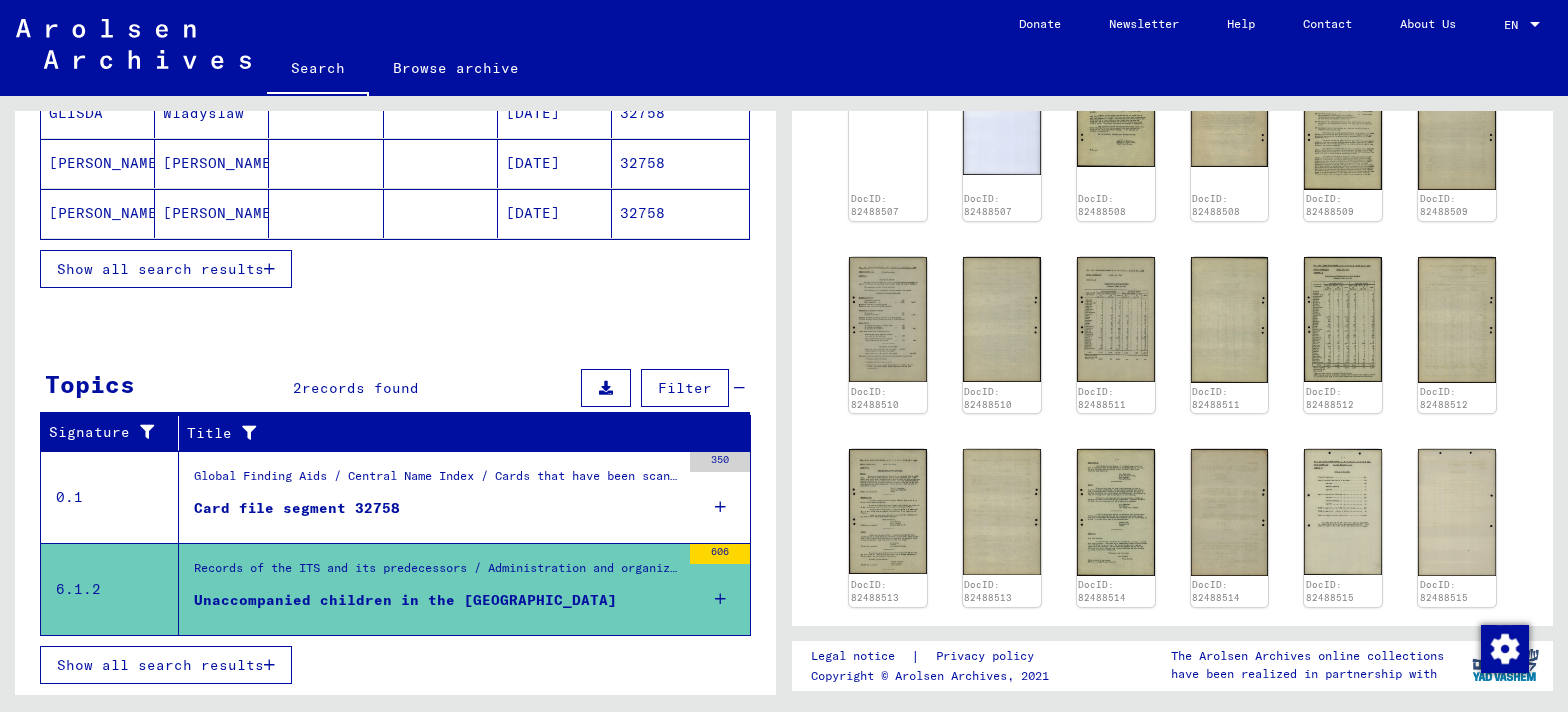 click on "Card file segment 32758" at bounding box center [297, 508] 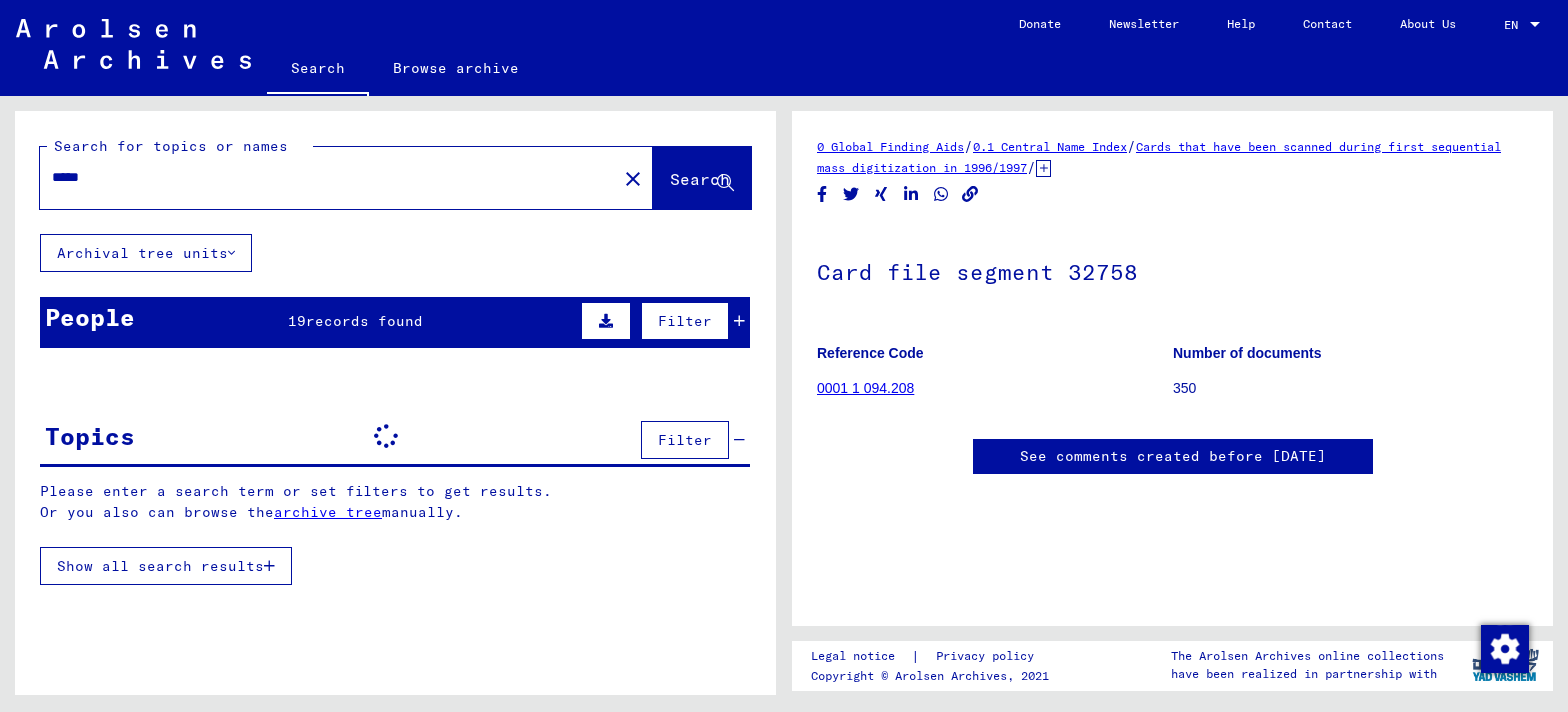 scroll, scrollTop: 0, scrollLeft: 0, axis: both 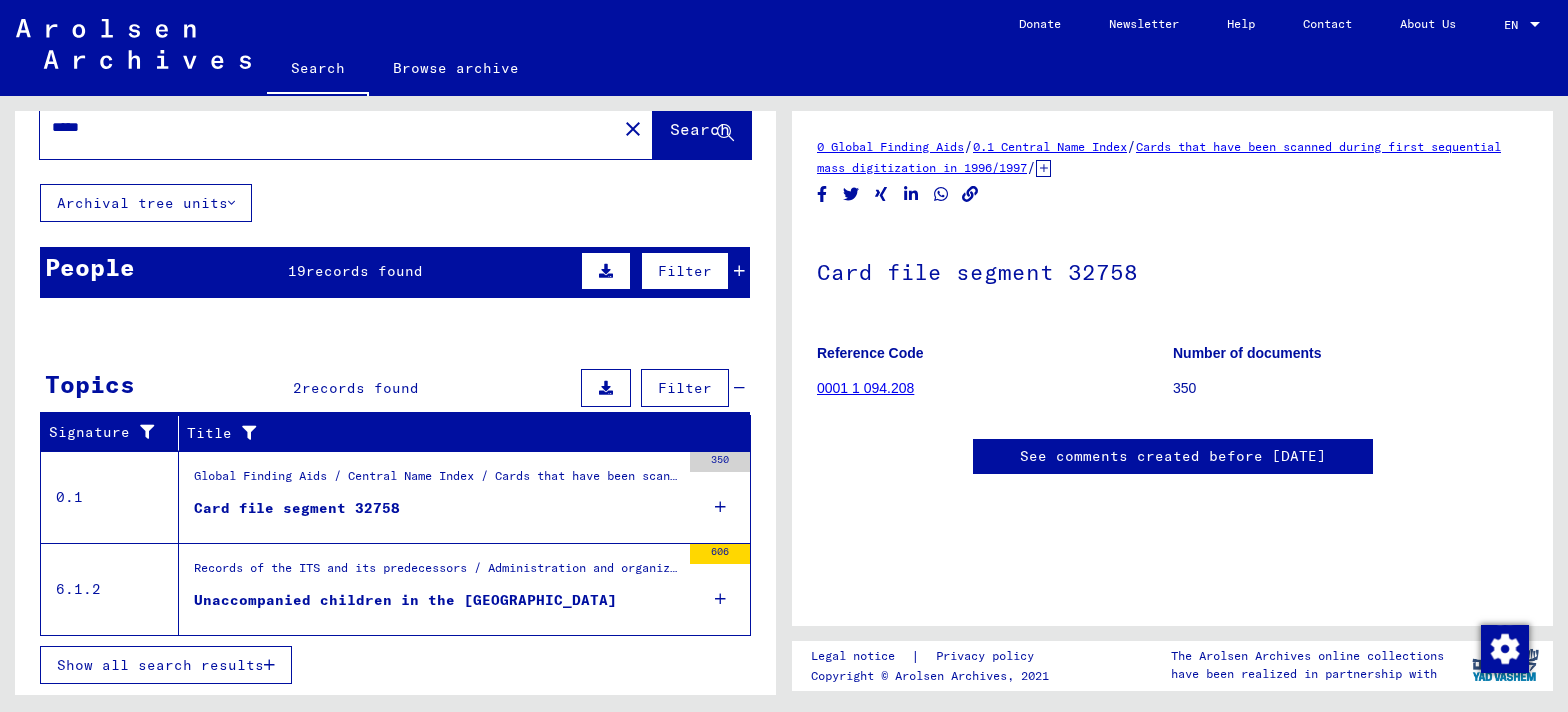 click on "Show all search results" at bounding box center (160, 665) 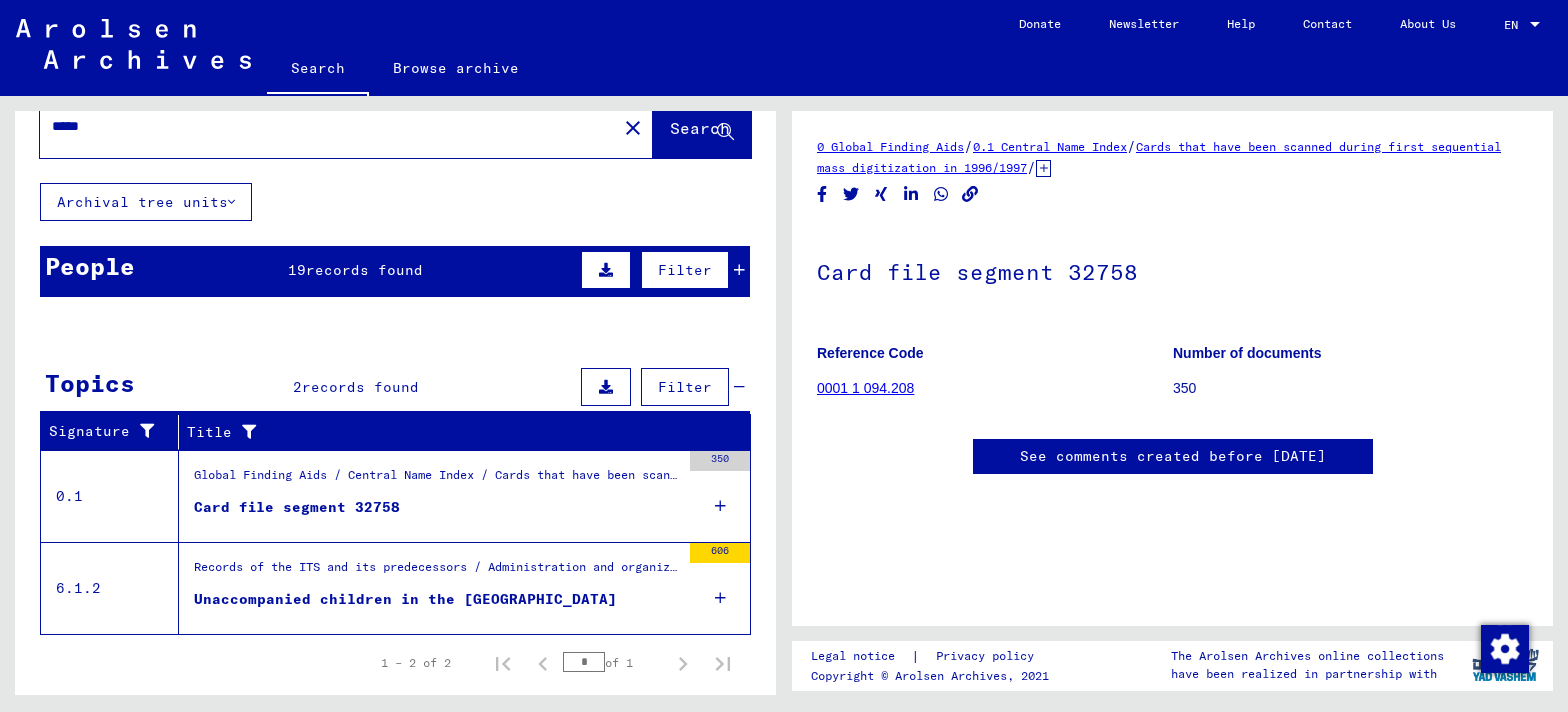 scroll, scrollTop: 0, scrollLeft: 0, axis: both 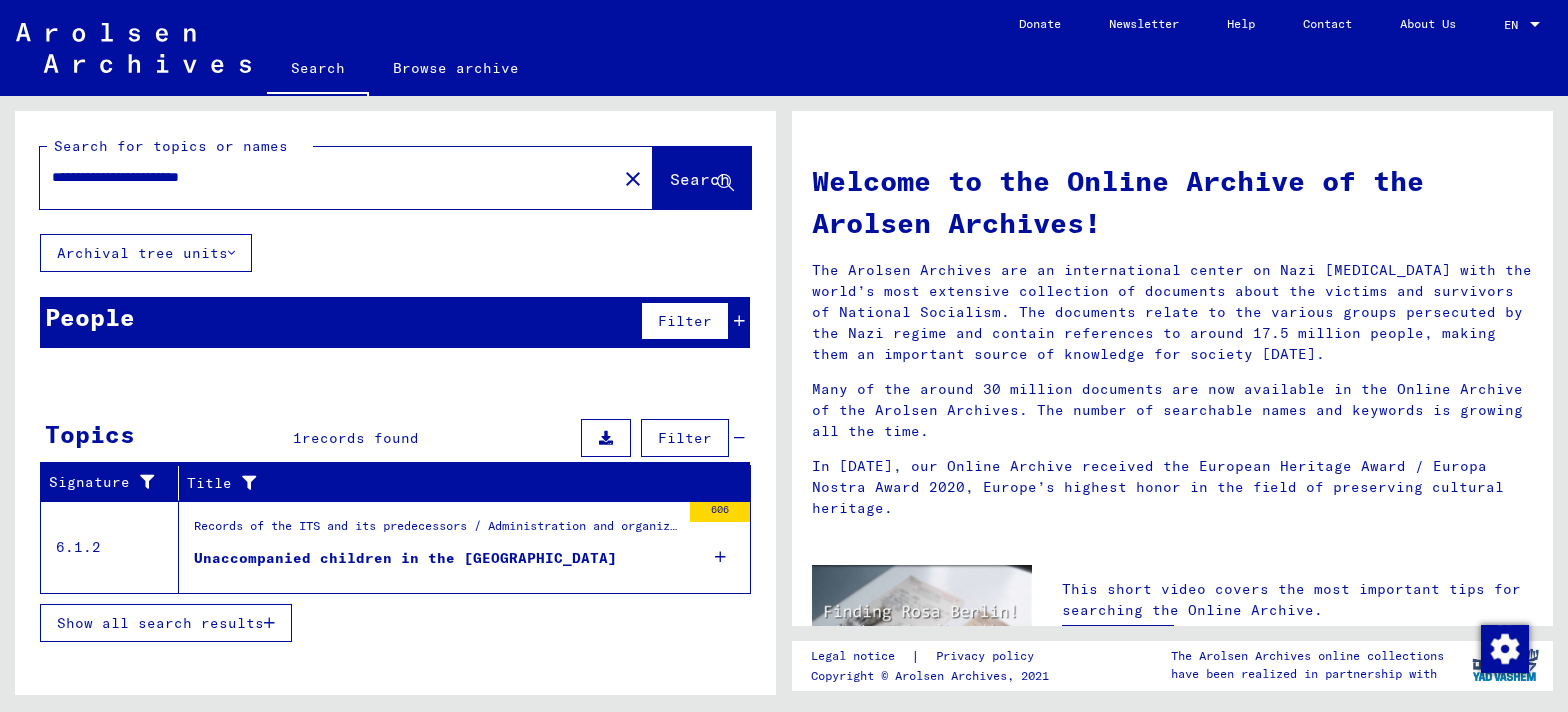 click on "Show all search results" at bounding box center [160, 623] 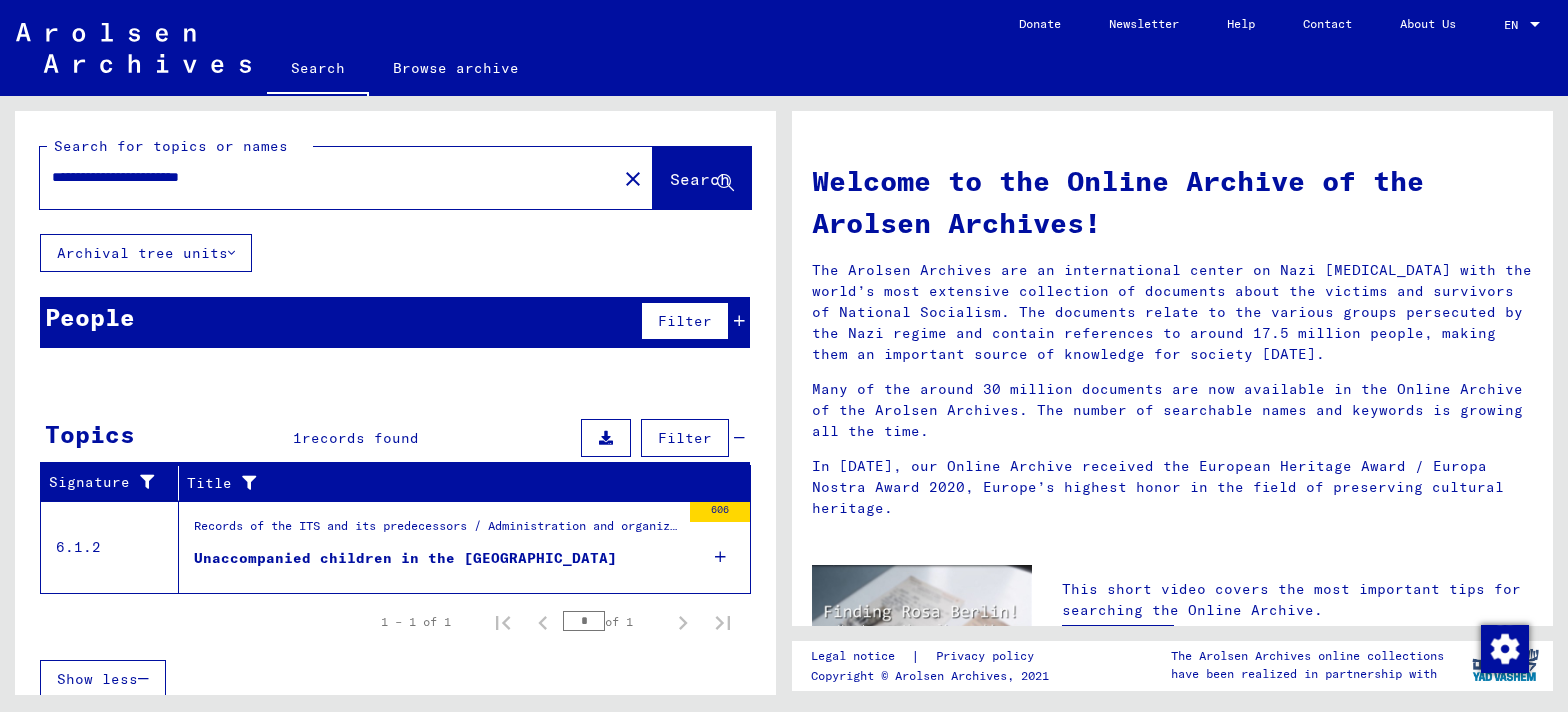 scroll, scrollTop: 14, scrollLeft: 0, axis: vertical 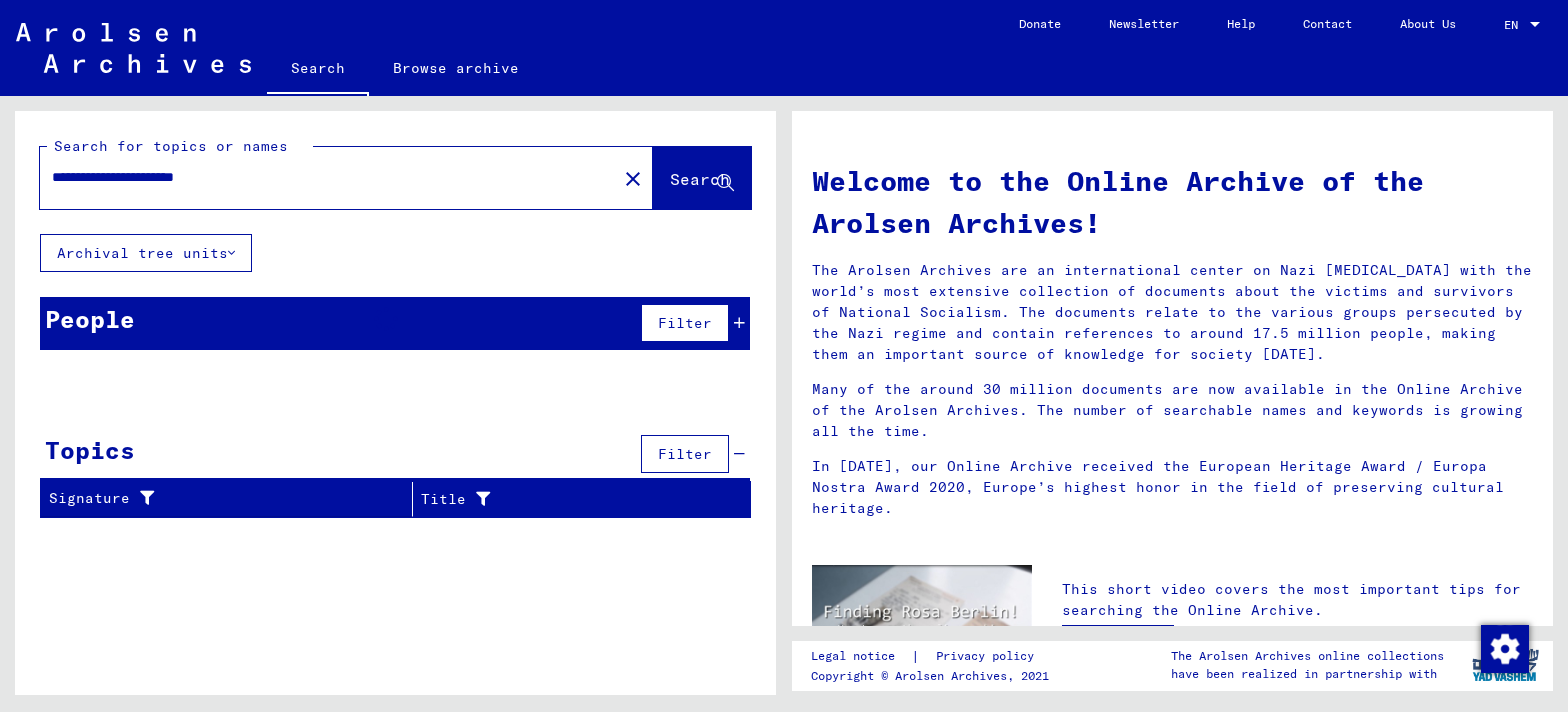 type on "**********" 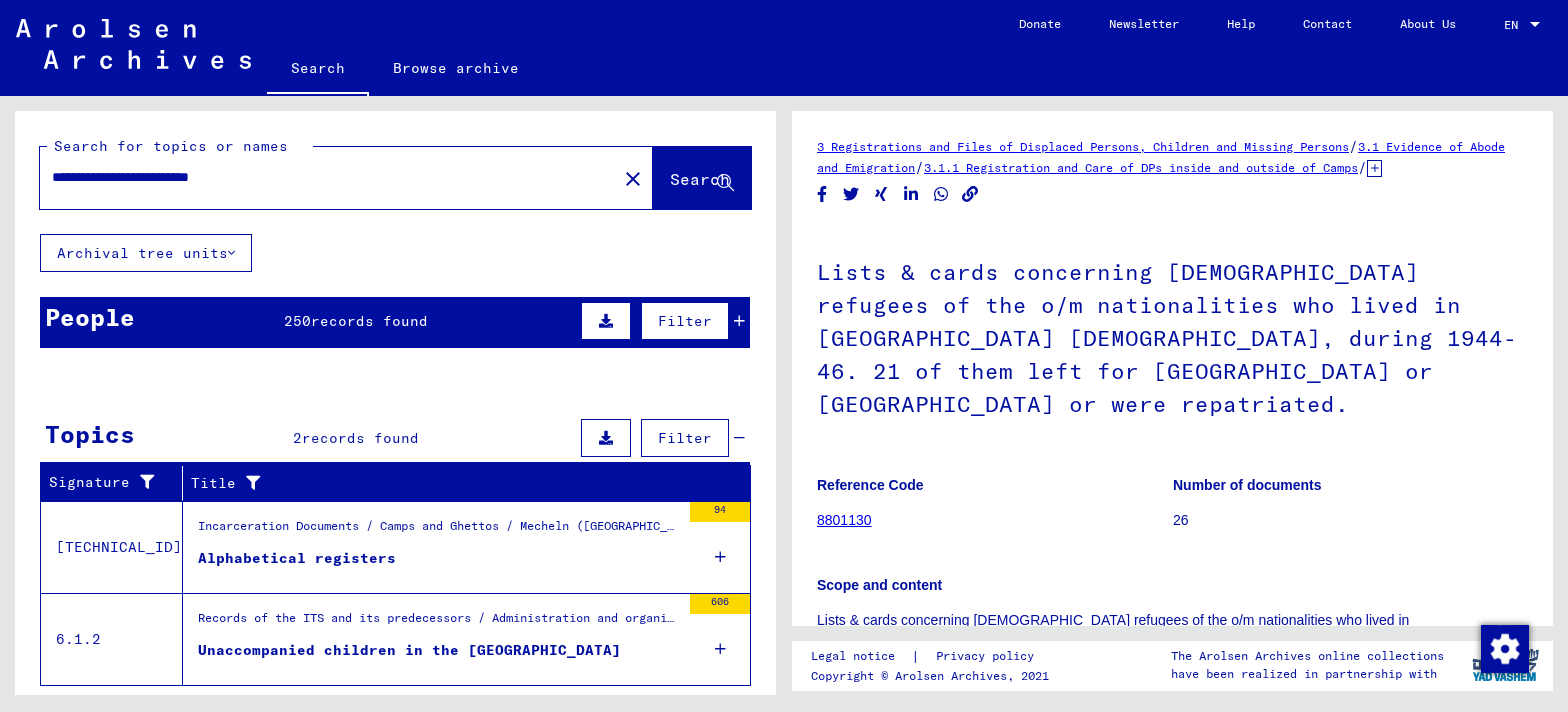 scroll, scrollTop: 0, scrollLeft: 0, axis: both 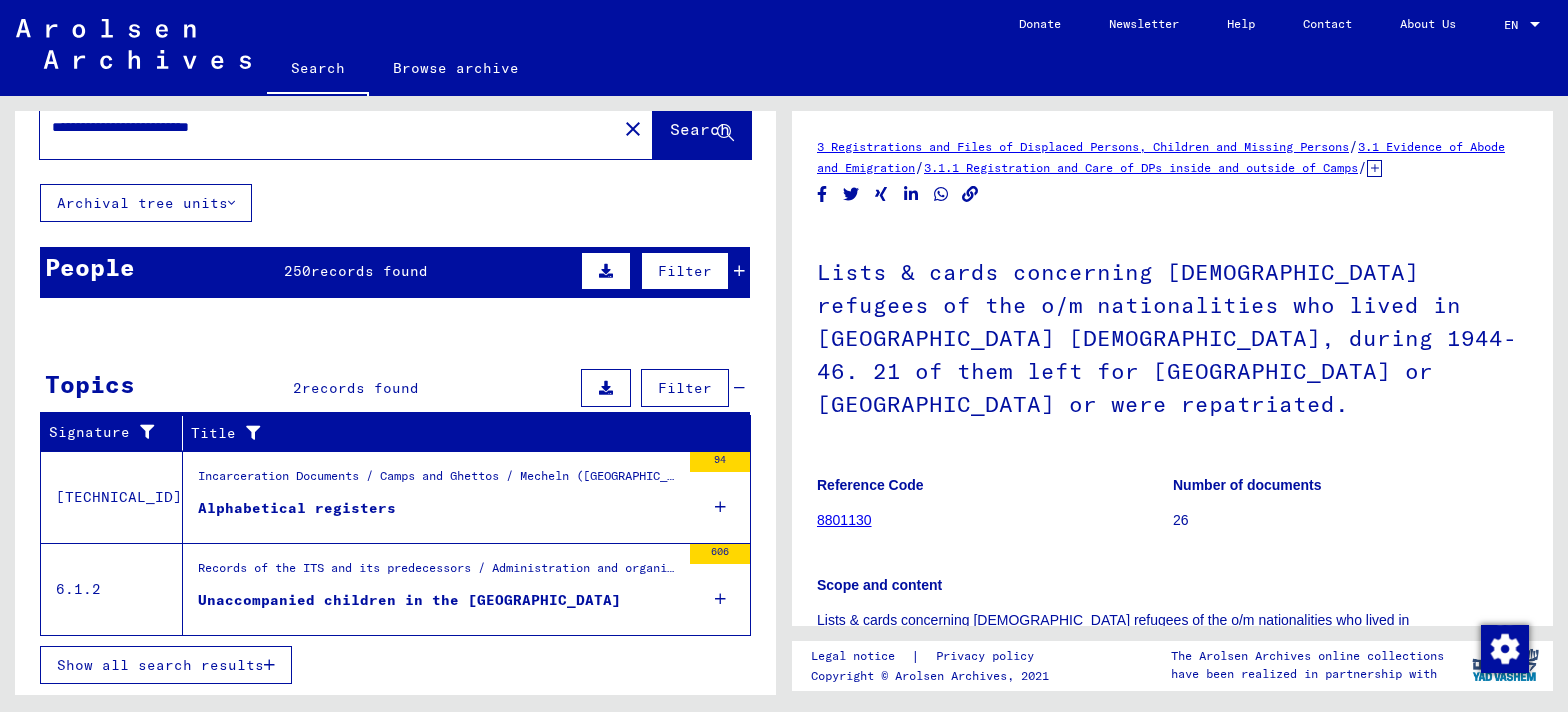 click on "Show all search results" at bounding box center (160, 665) 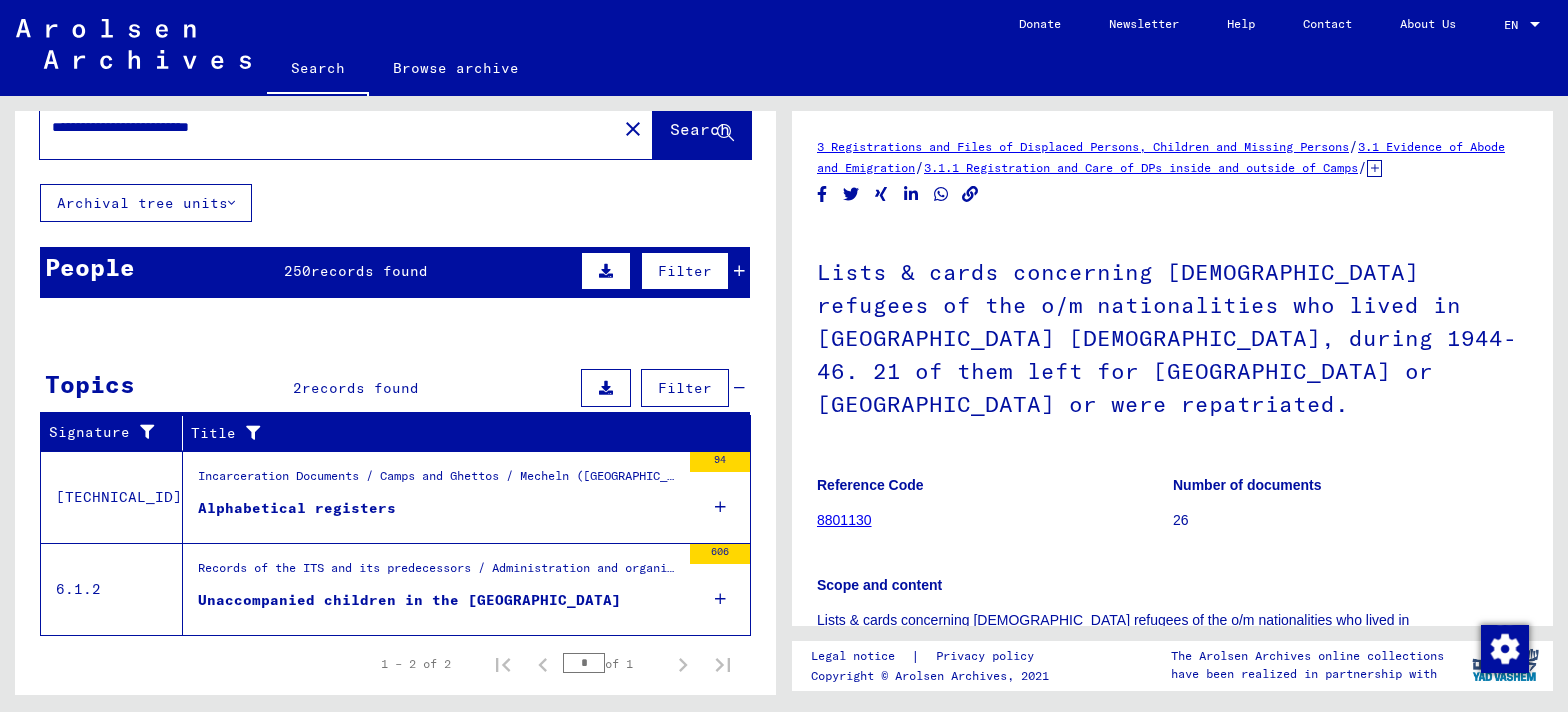 scroll, scrollTop: 106, scrollLeft: 0, axis: vertical 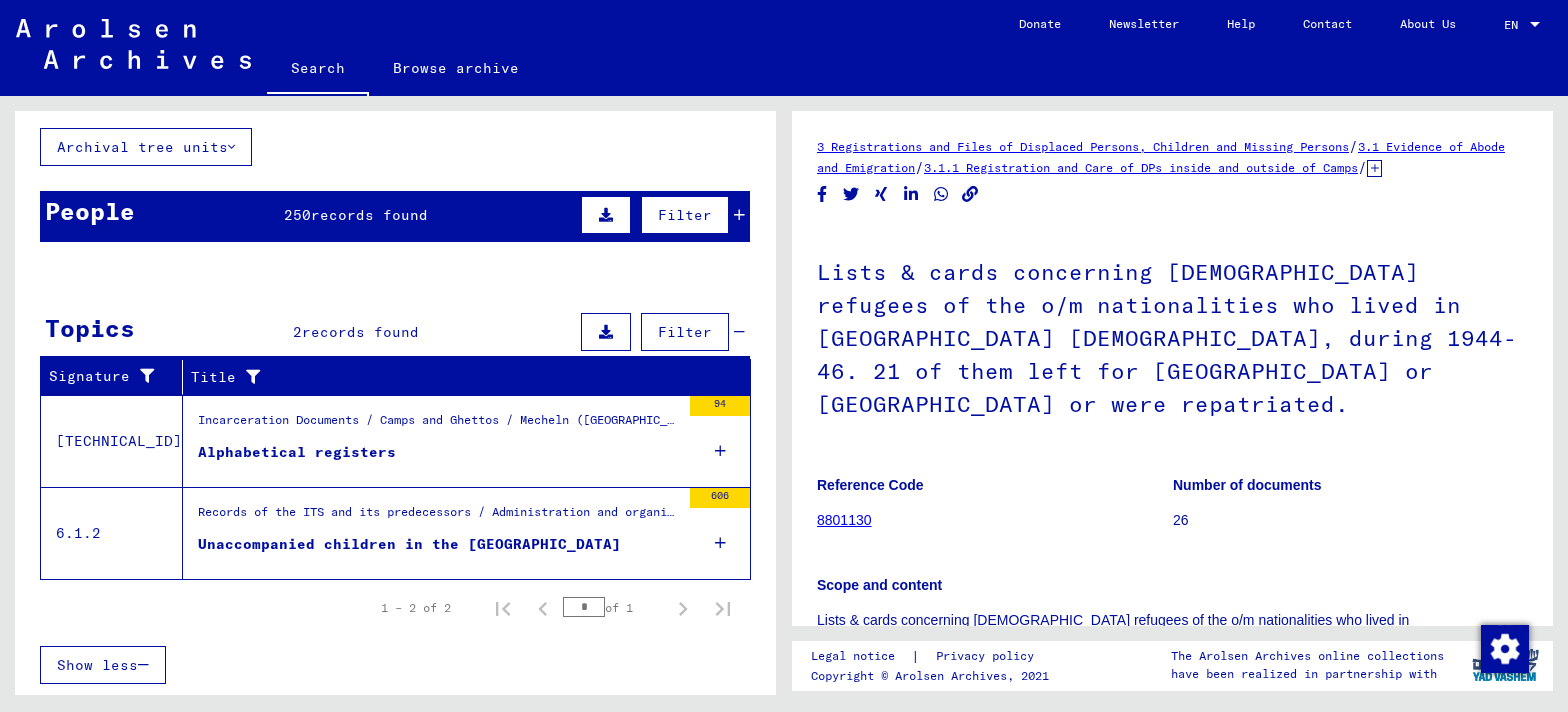 click on "ALBASCHARI" at bounding box center (98, 473) 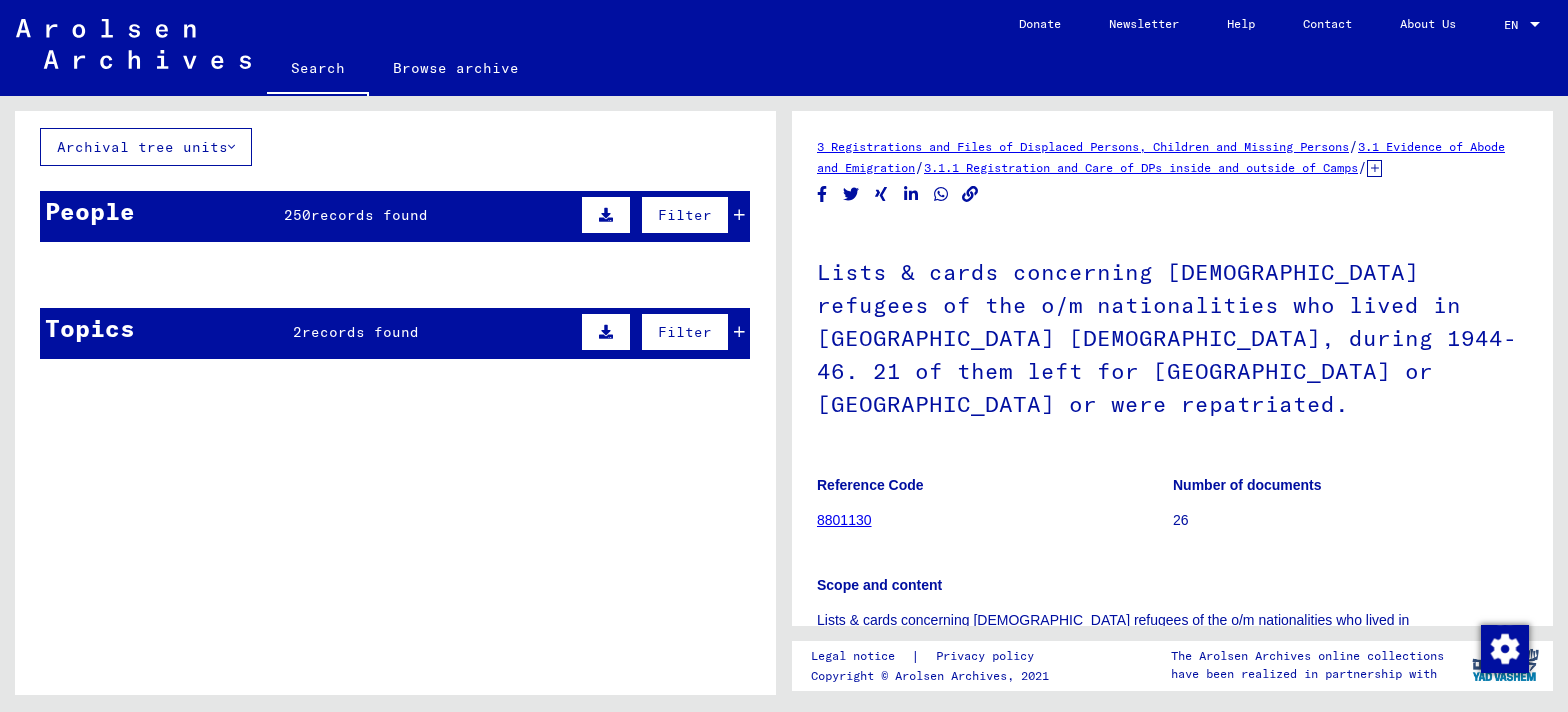 scroll, scrollTop: 0, scrollLeft: 0, axis: both 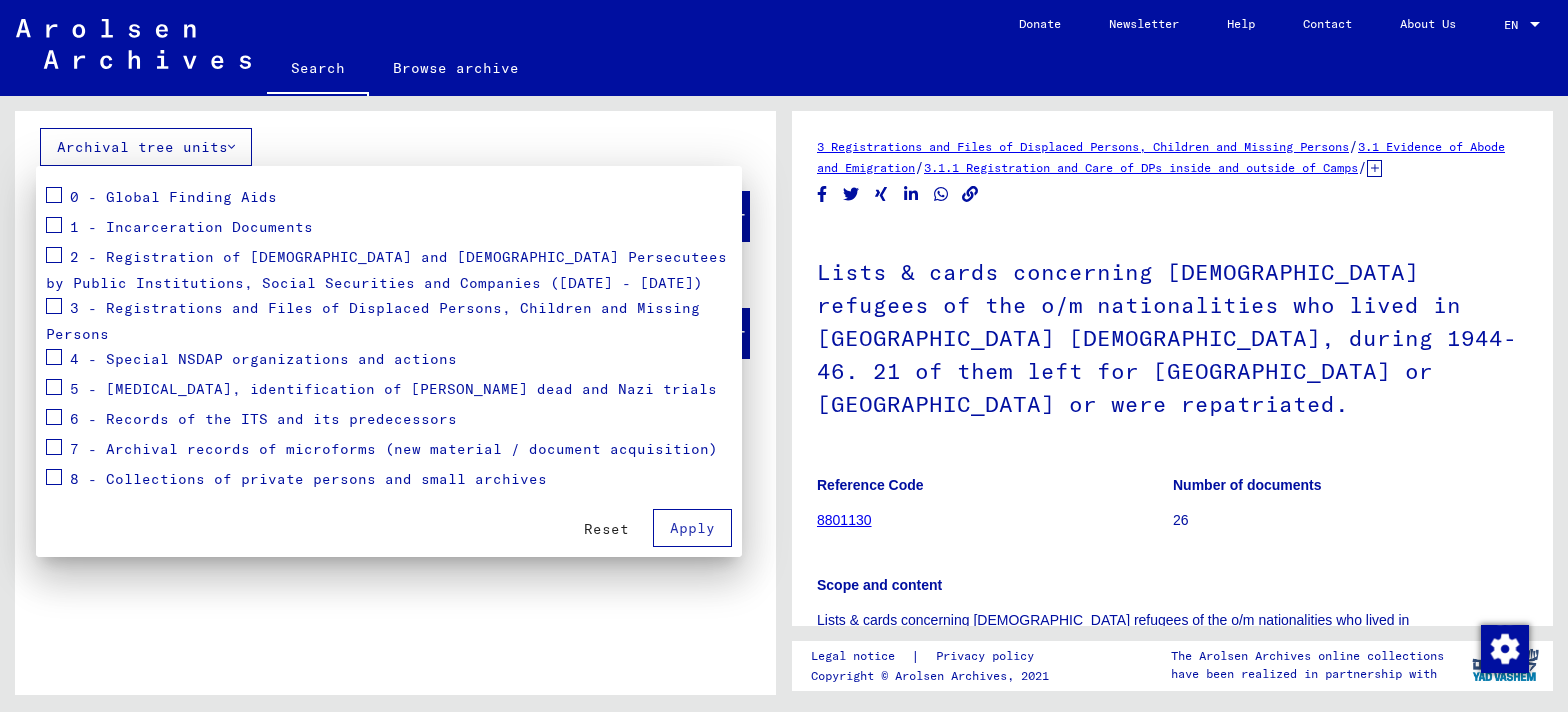 click at bounding box center (54, 417) 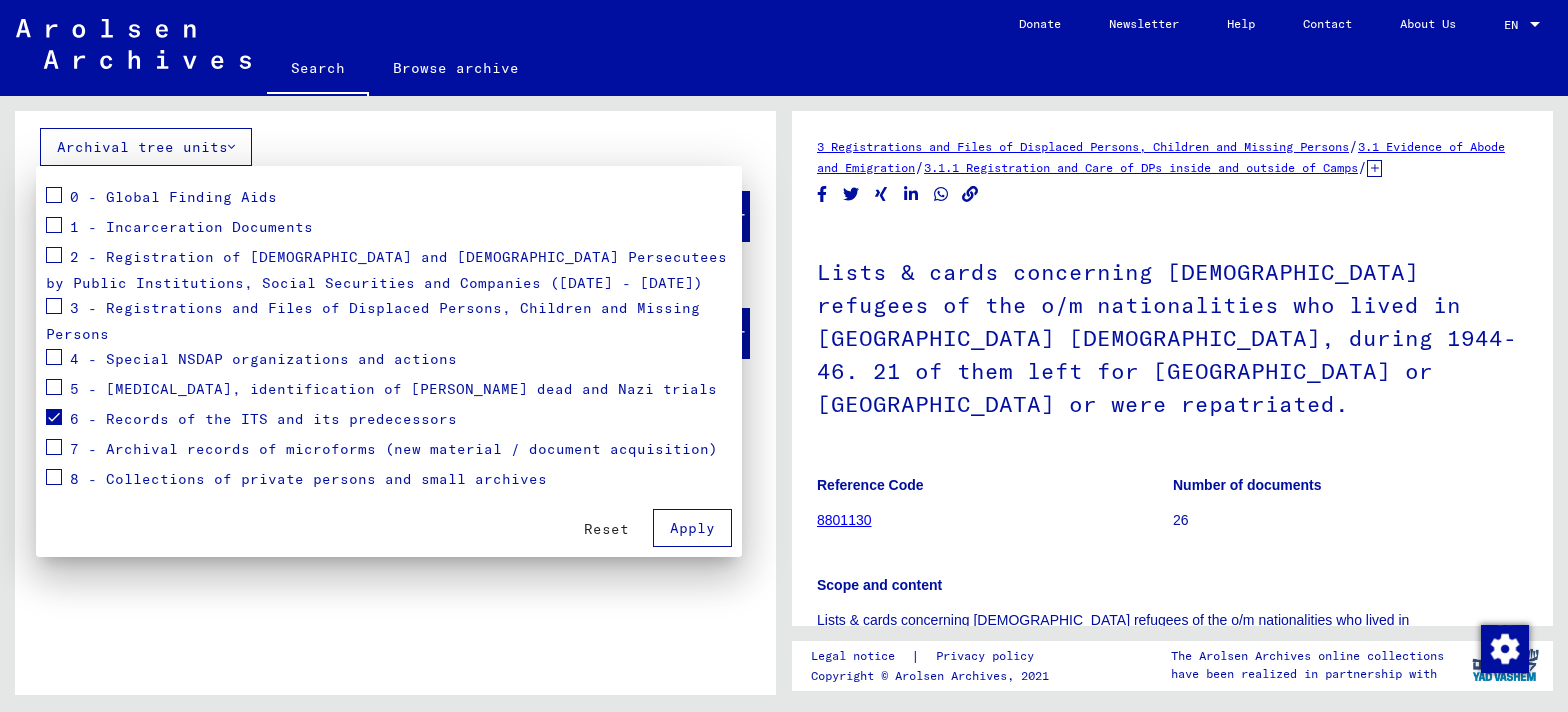 click on "Apply" at bounding box center (692, 528) 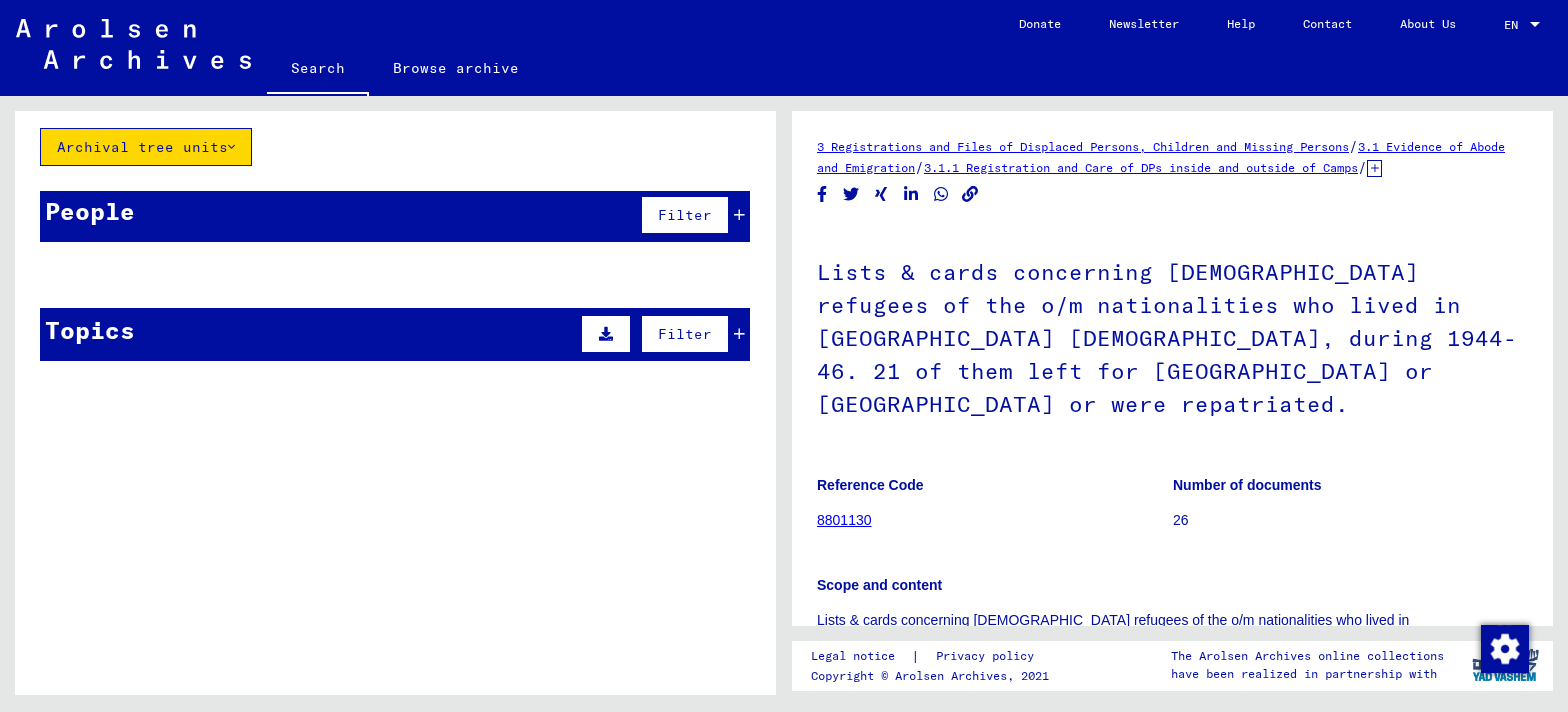 scroll, scrollTop: 0, scrollLeft: 0, axis: both 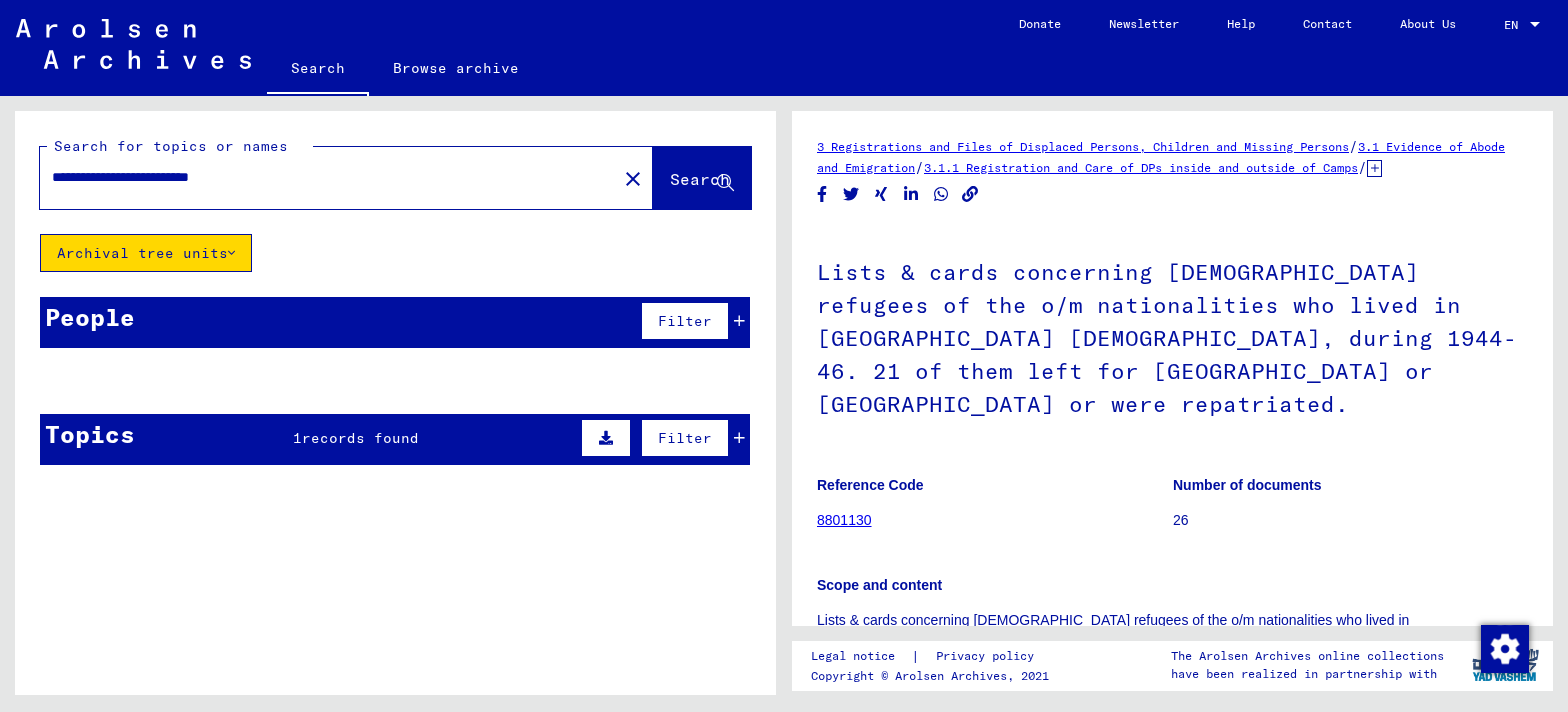 click on "0 of 0  *  of 10" at bounding box center (563, 434) 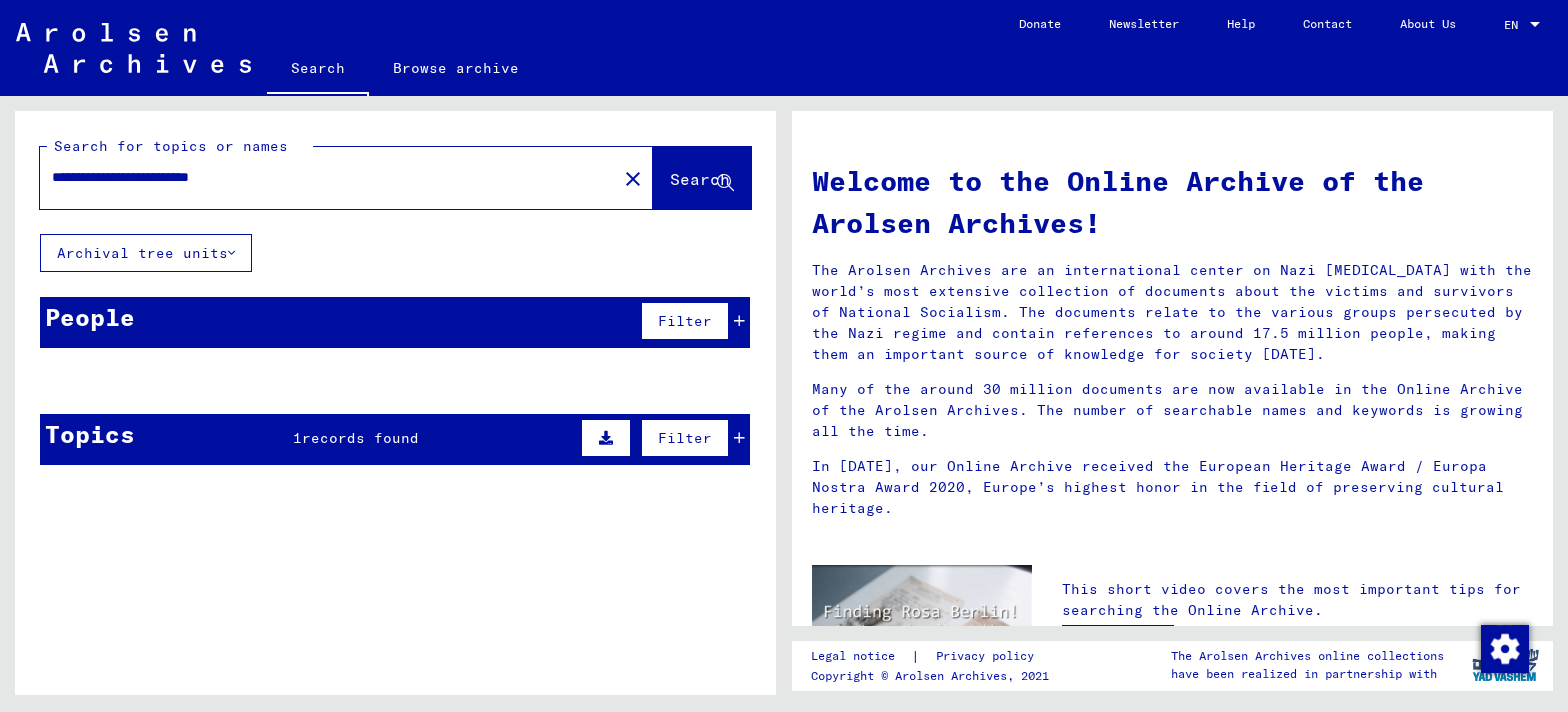 drag, startPoint x: 964, startPoint y: 414, endPoint x: 936, endPoint y: 237, distance: 179.201 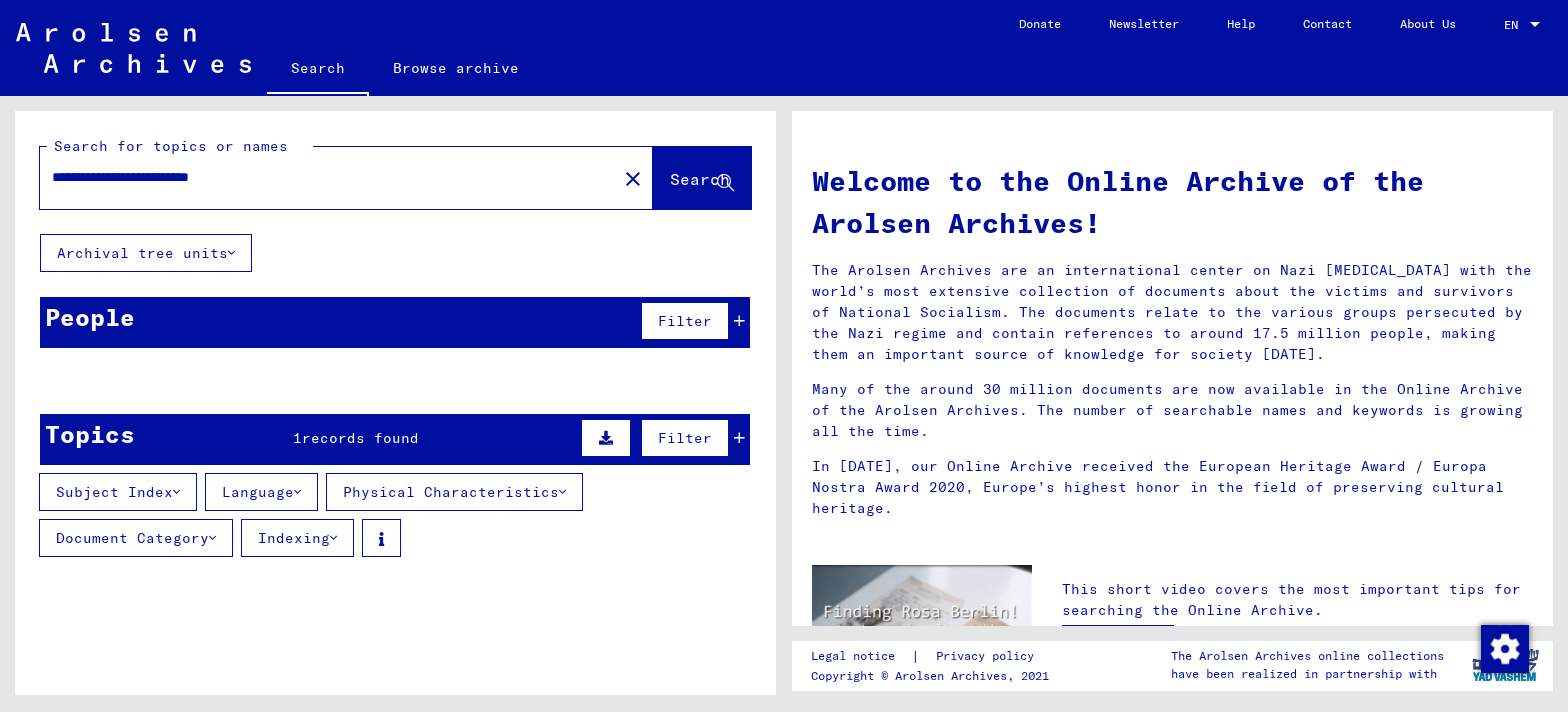 click on "Subject Index" at bounding box center (118, 492) 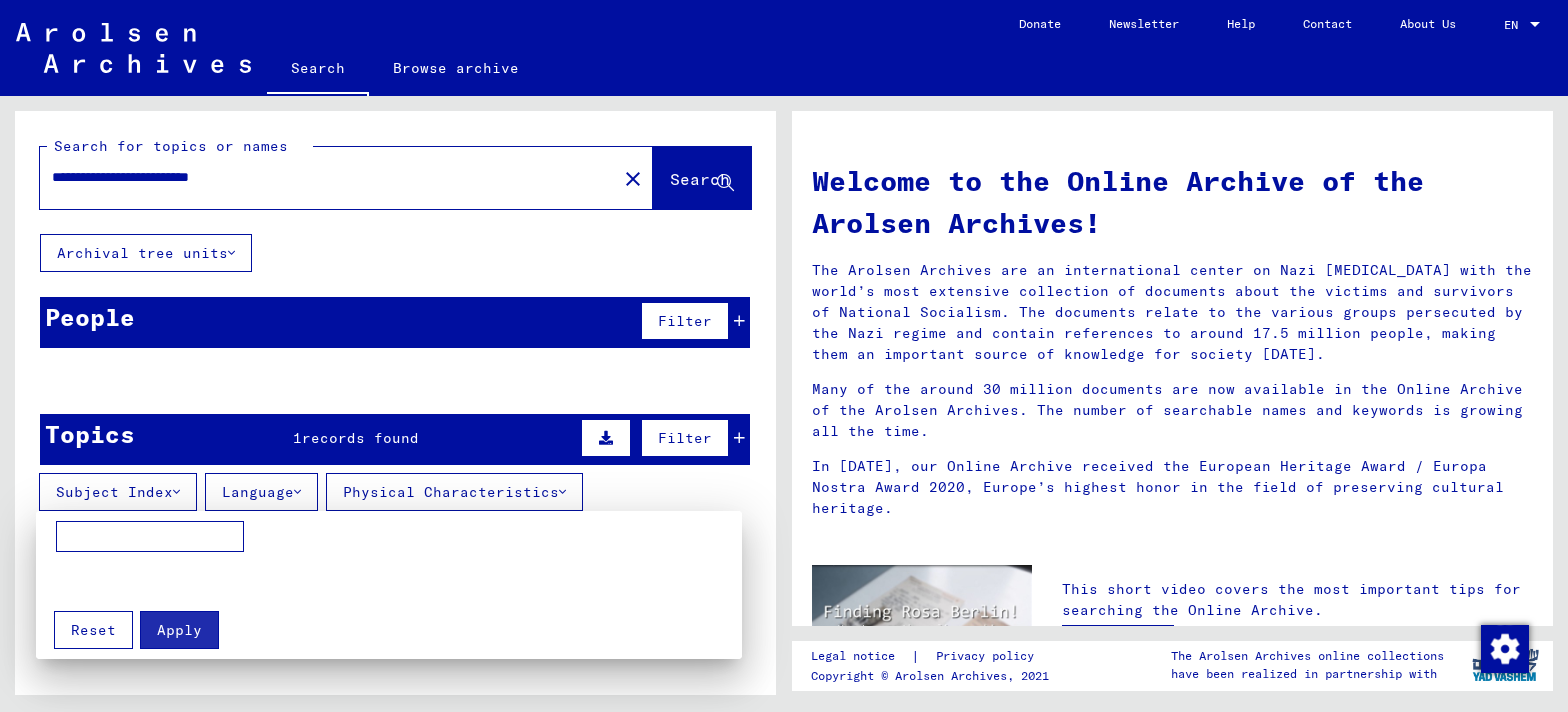 click at bounding box center (150, 537) 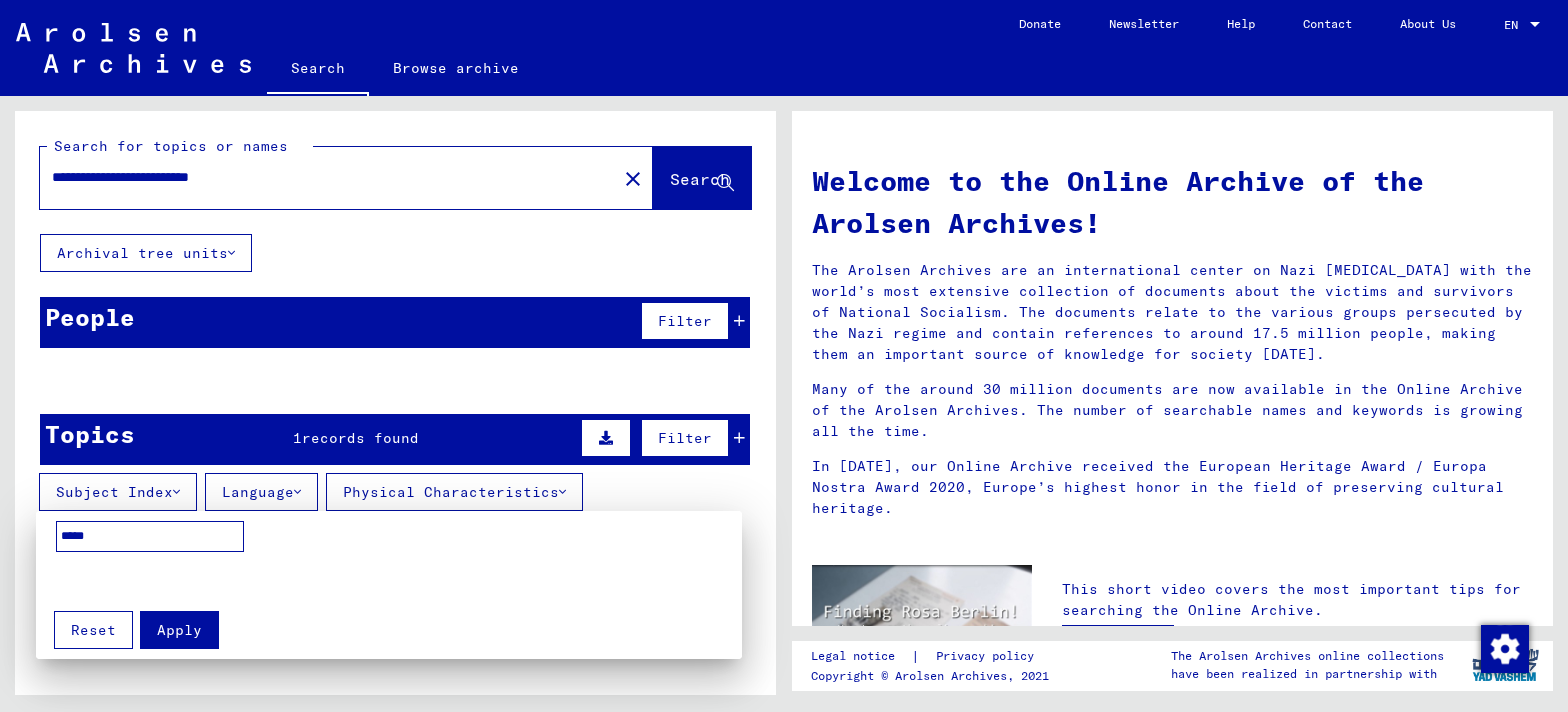 type on "*****" 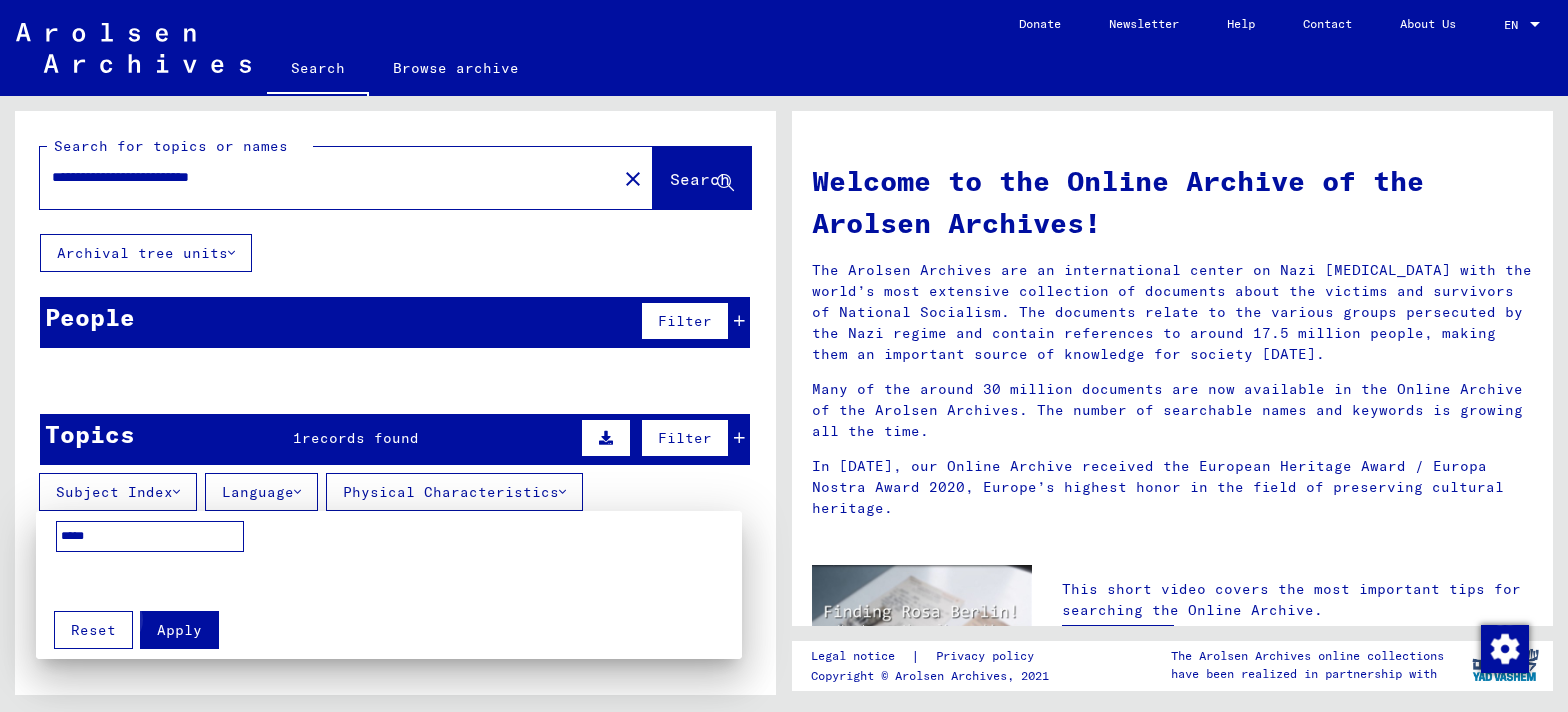 click on "Apply" at bounding box center [179, 630] 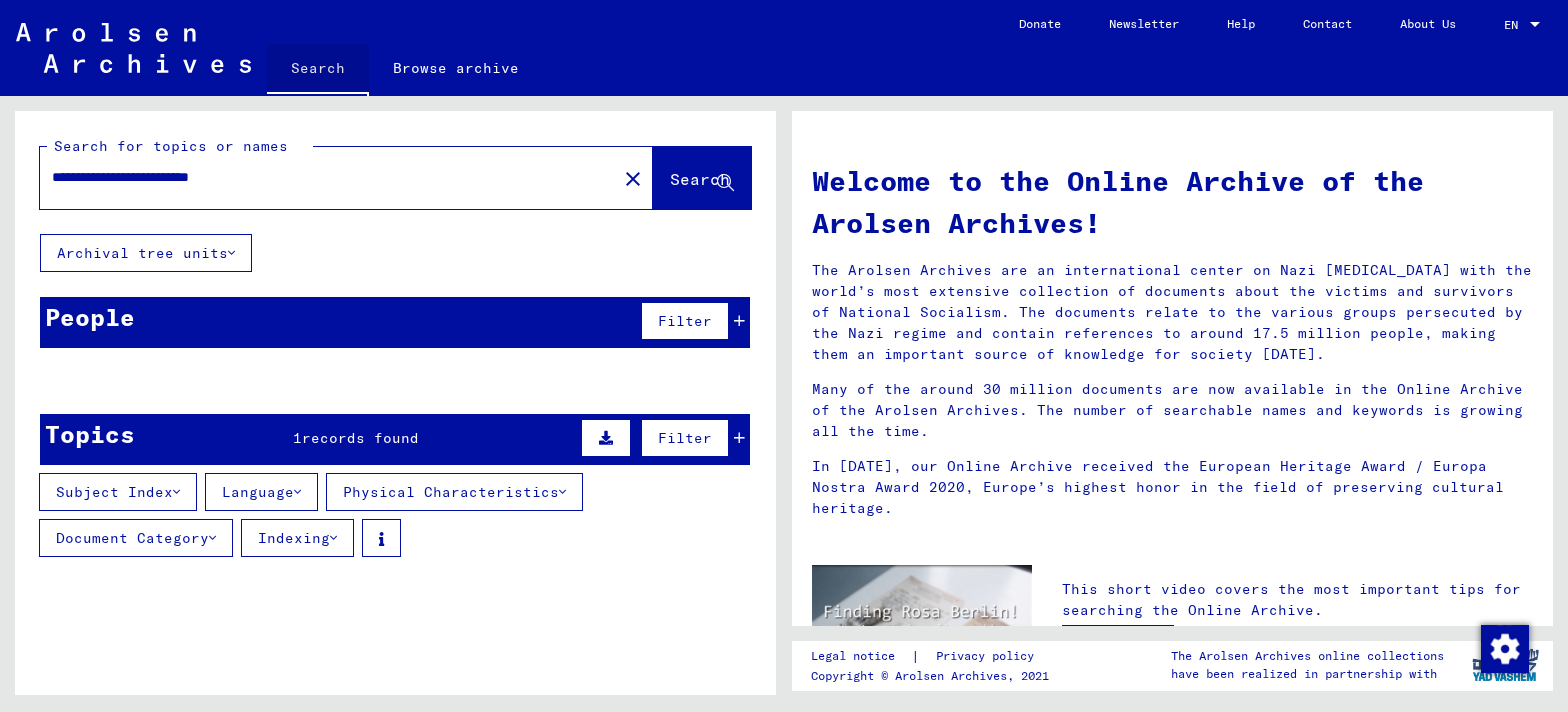 click on "Search" 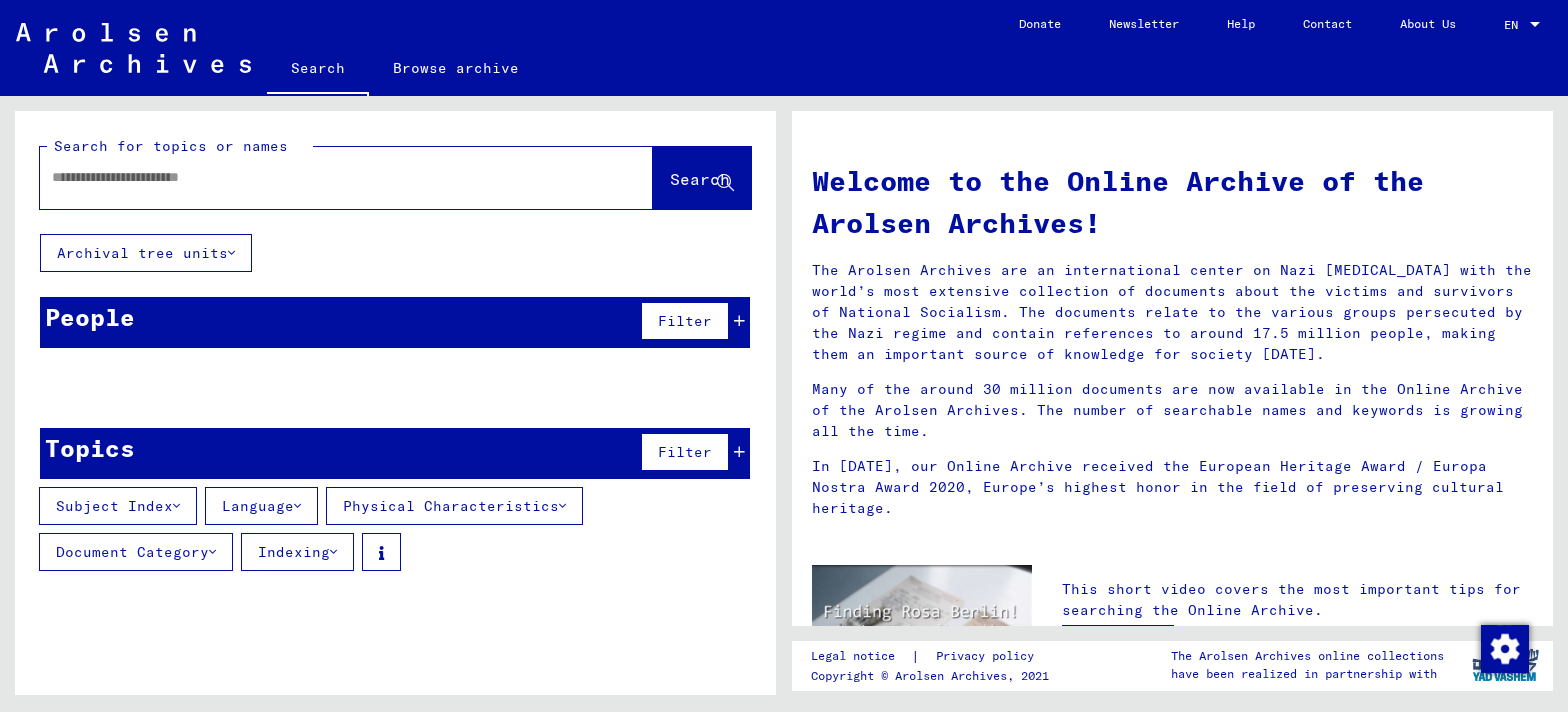 click at bounding box center [322, 177] 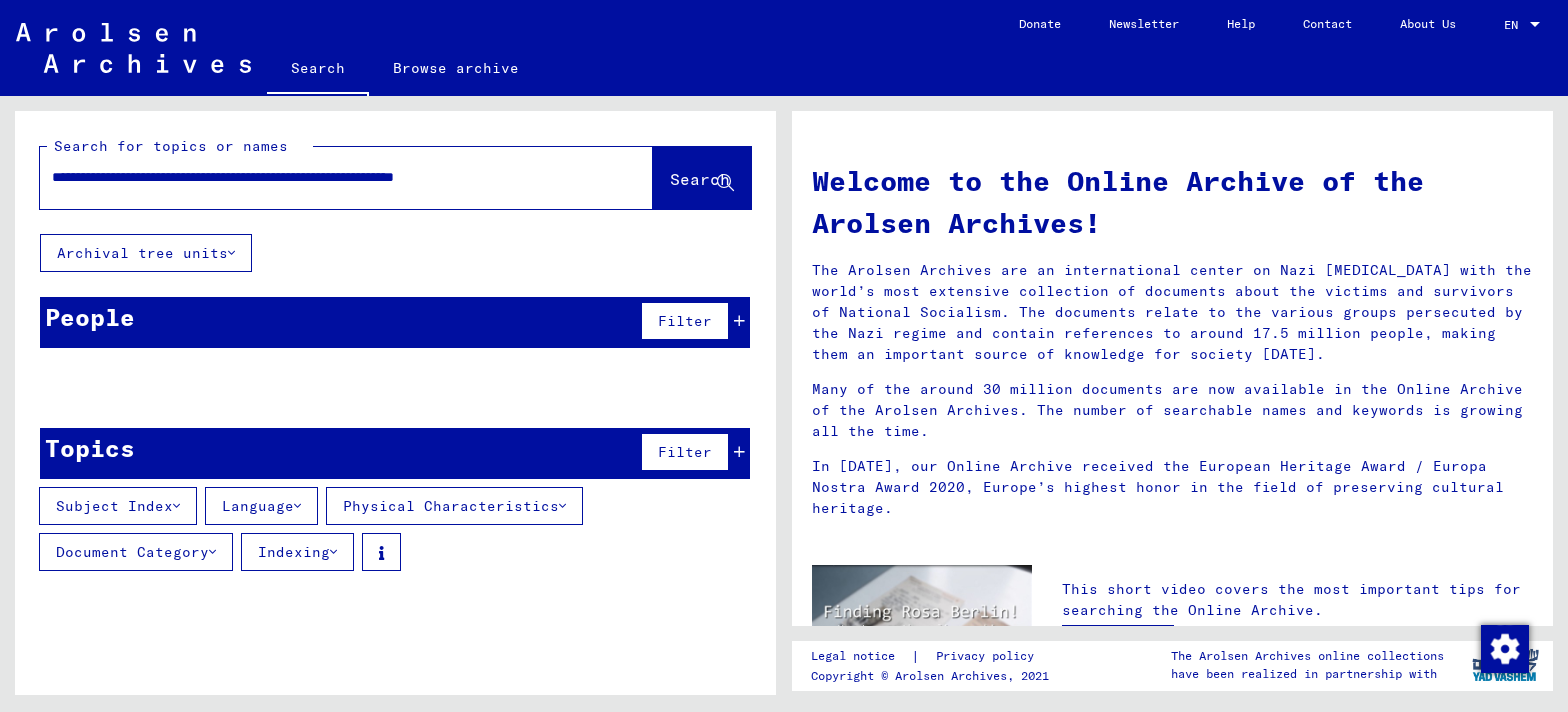 scroll, scrollTop: 0, scrollLeft: 78, axis: horizontal 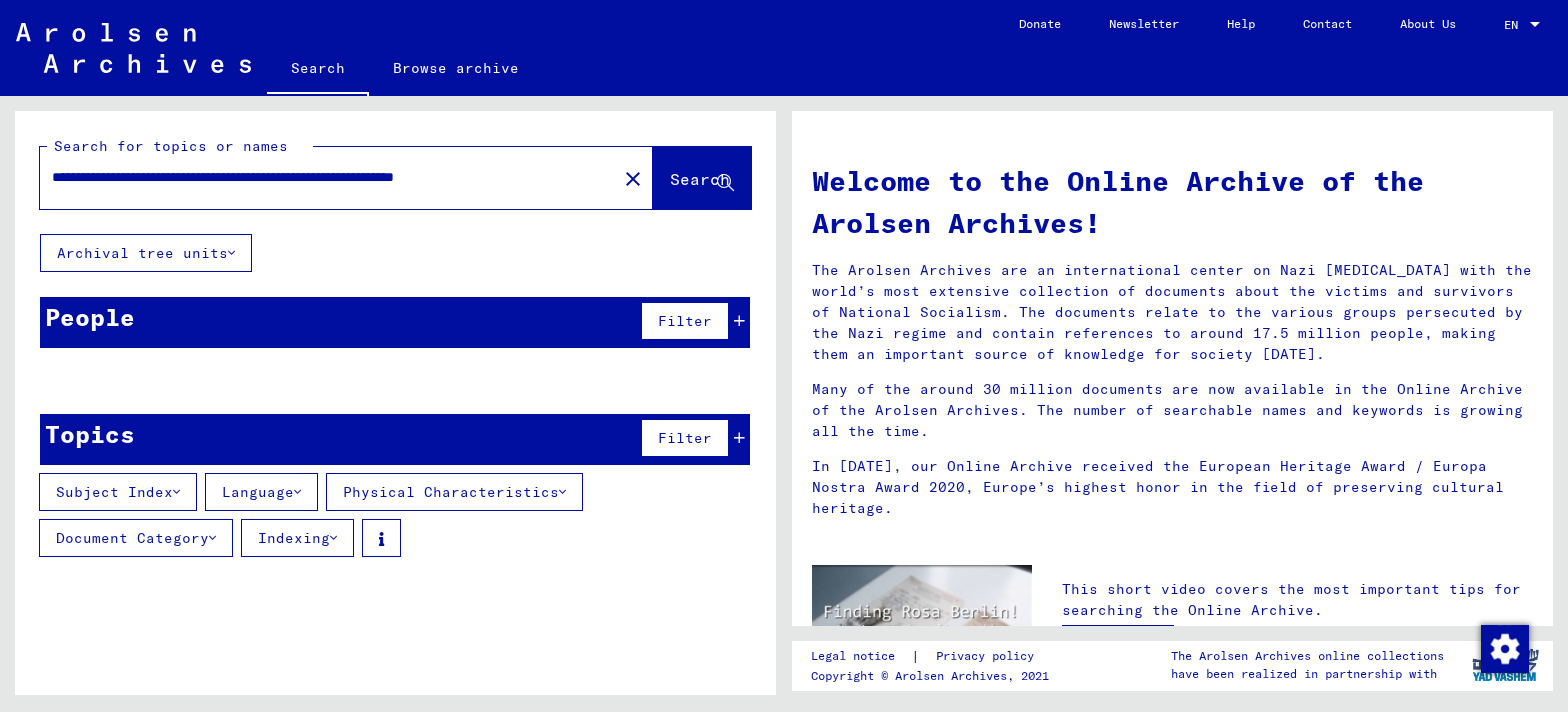 drag, startPoint x: 125, startPoint y: 176, endPoint x: 8, endPoint y: 179, distance: 117.03845 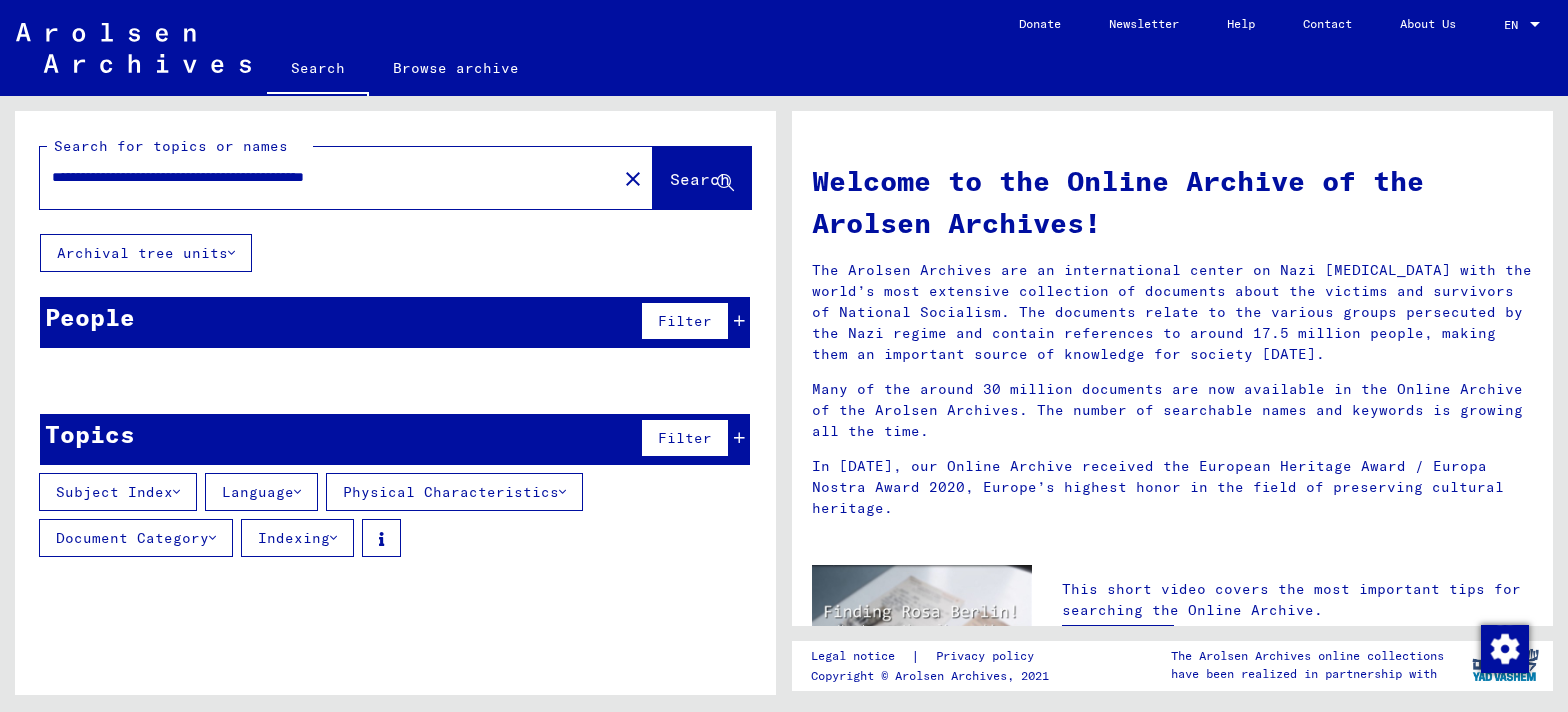 type on "**********" 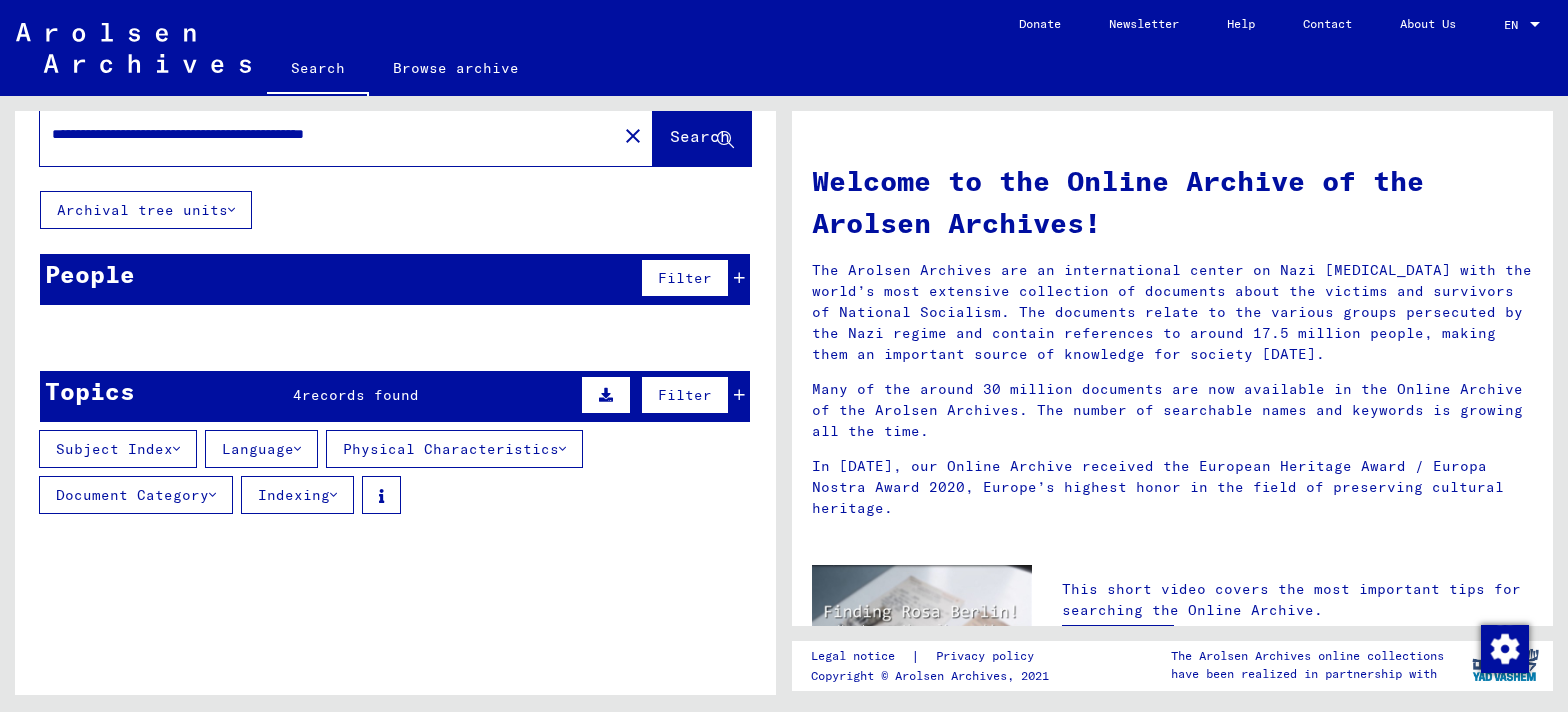 scroll, scrollTop: 0, scrollLeft: 0, axis: both 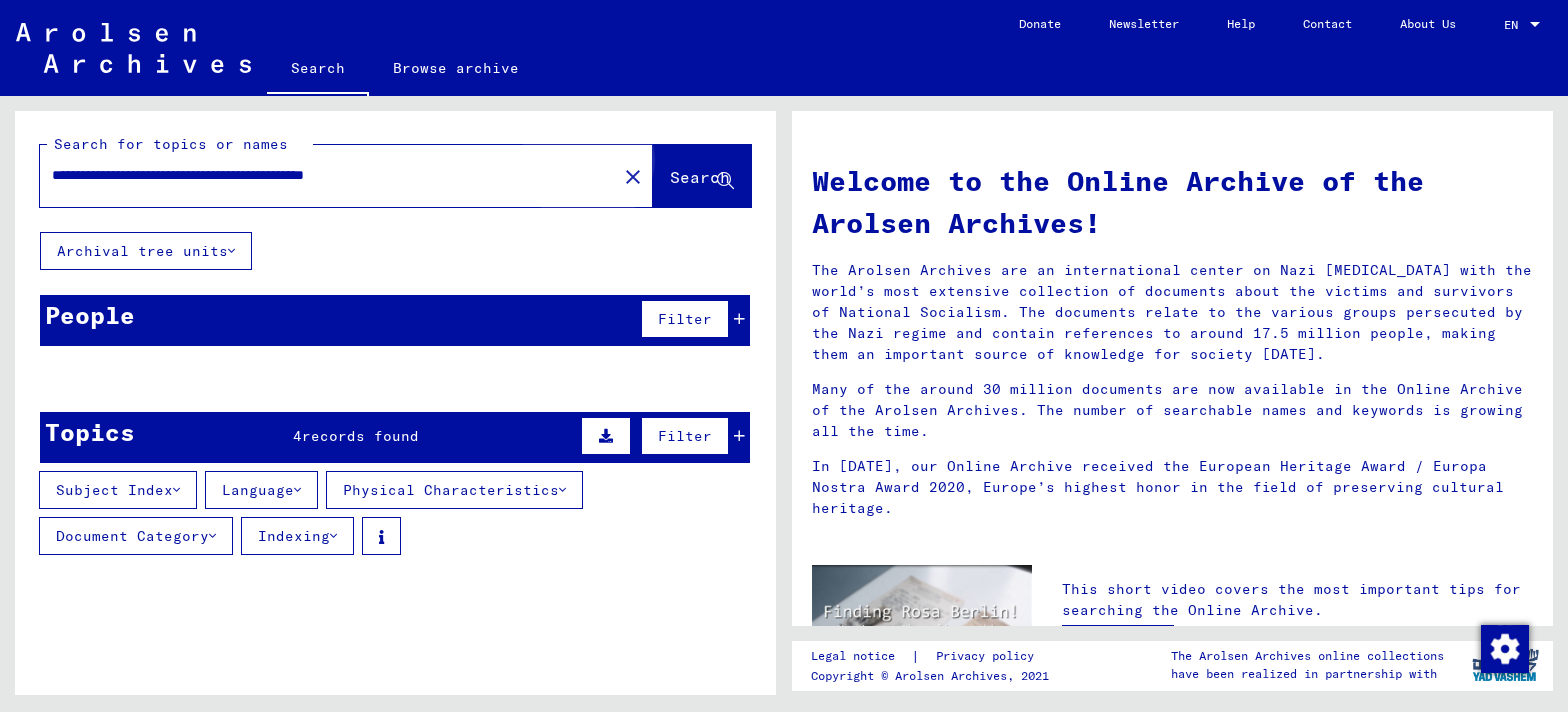 click on "Search" 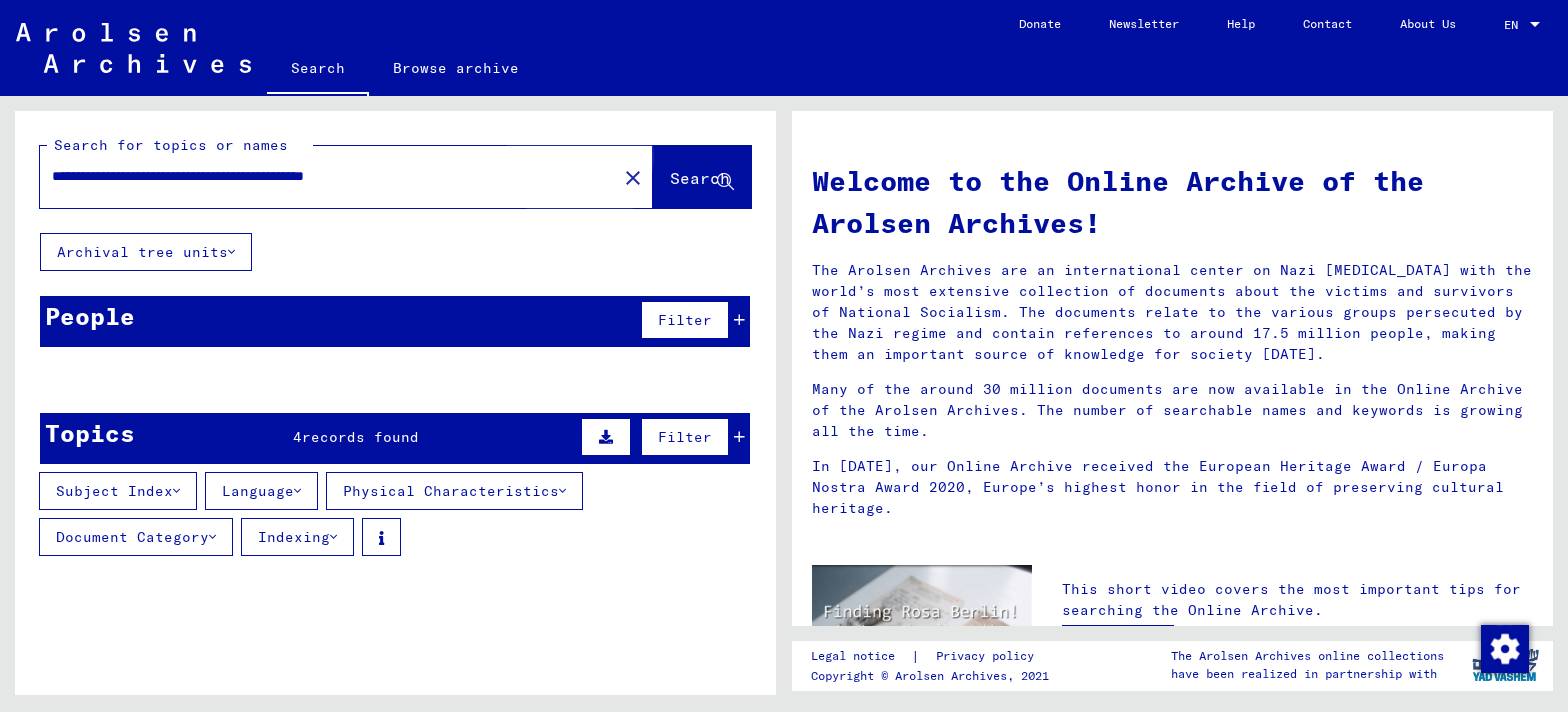 click on "Search" 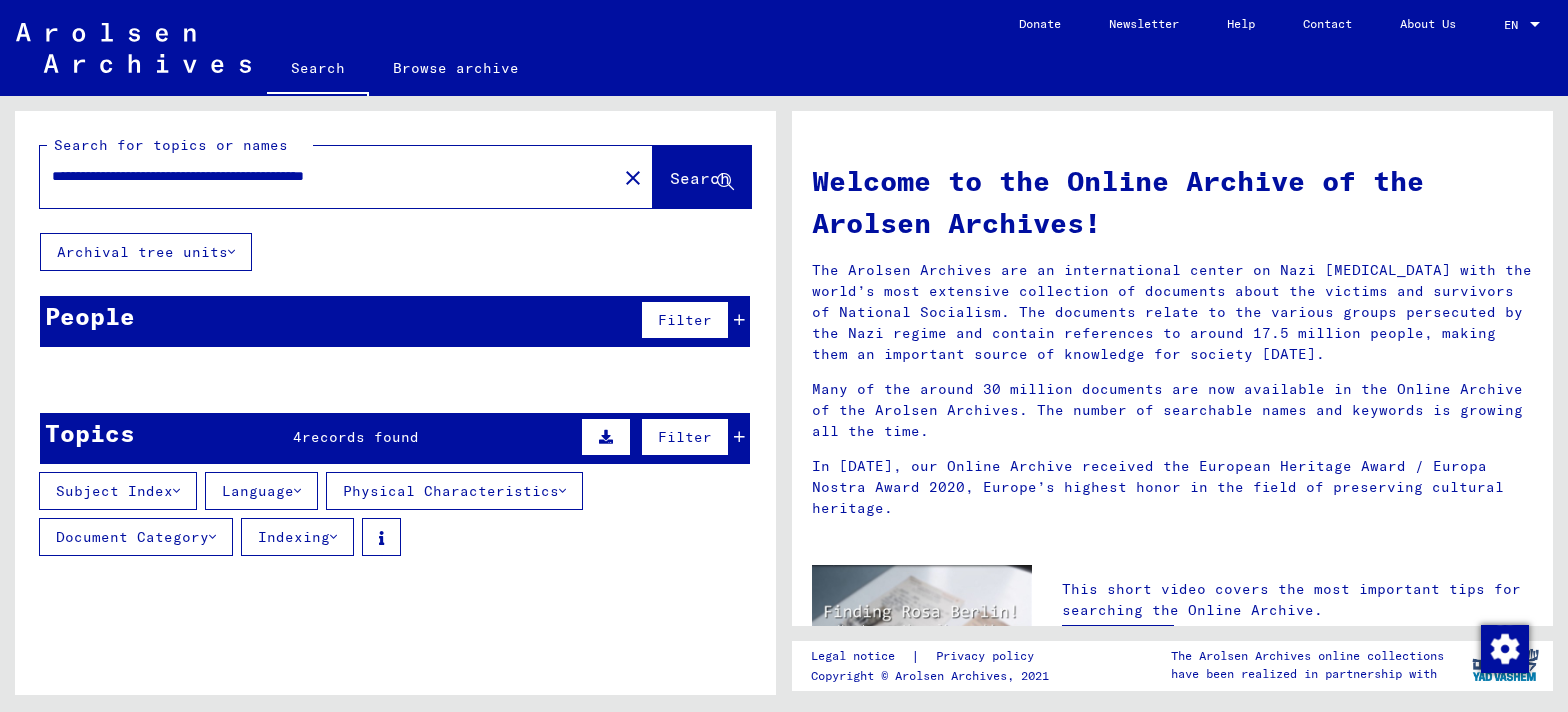 click on "Browse archive" 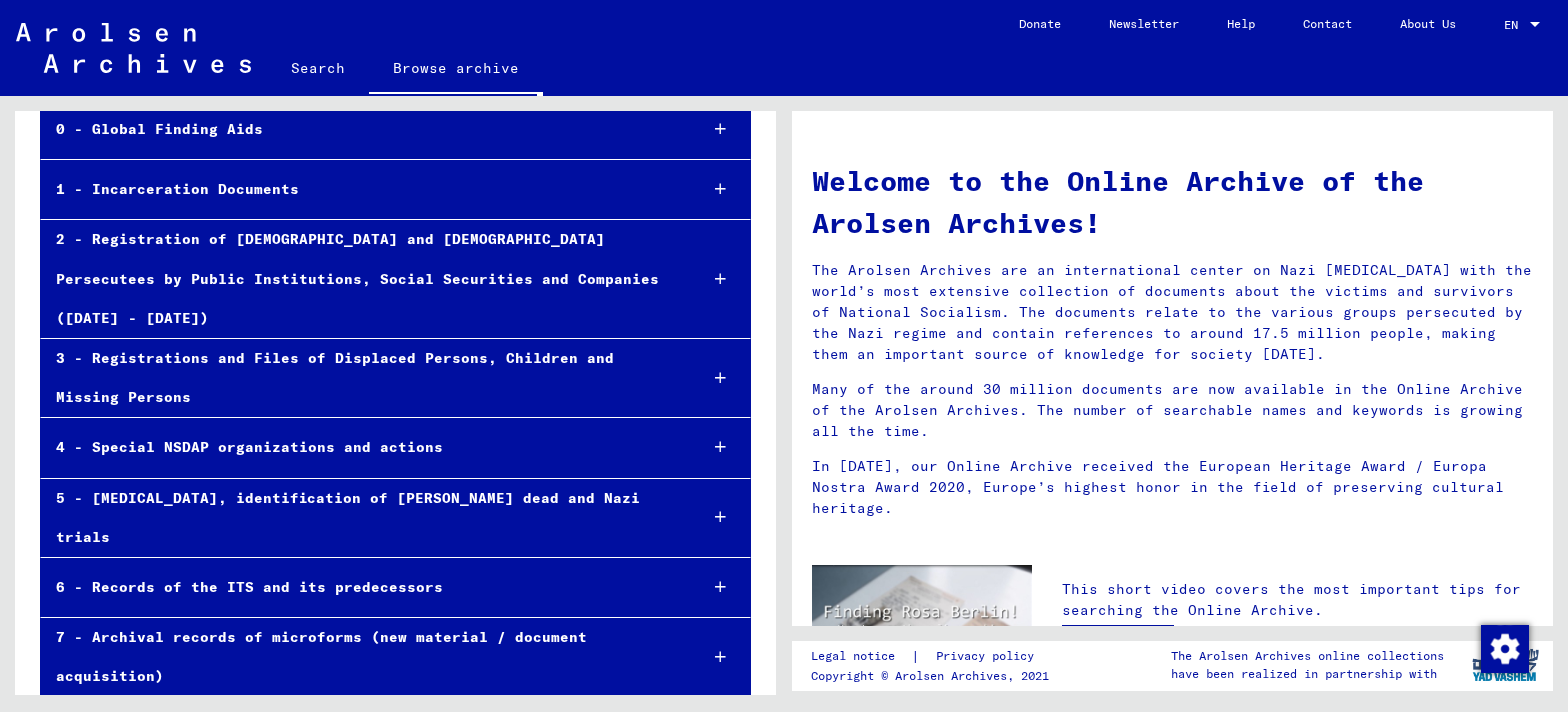 scroll, scrollTop: 130, scrollLeft: 0, axis: vertical 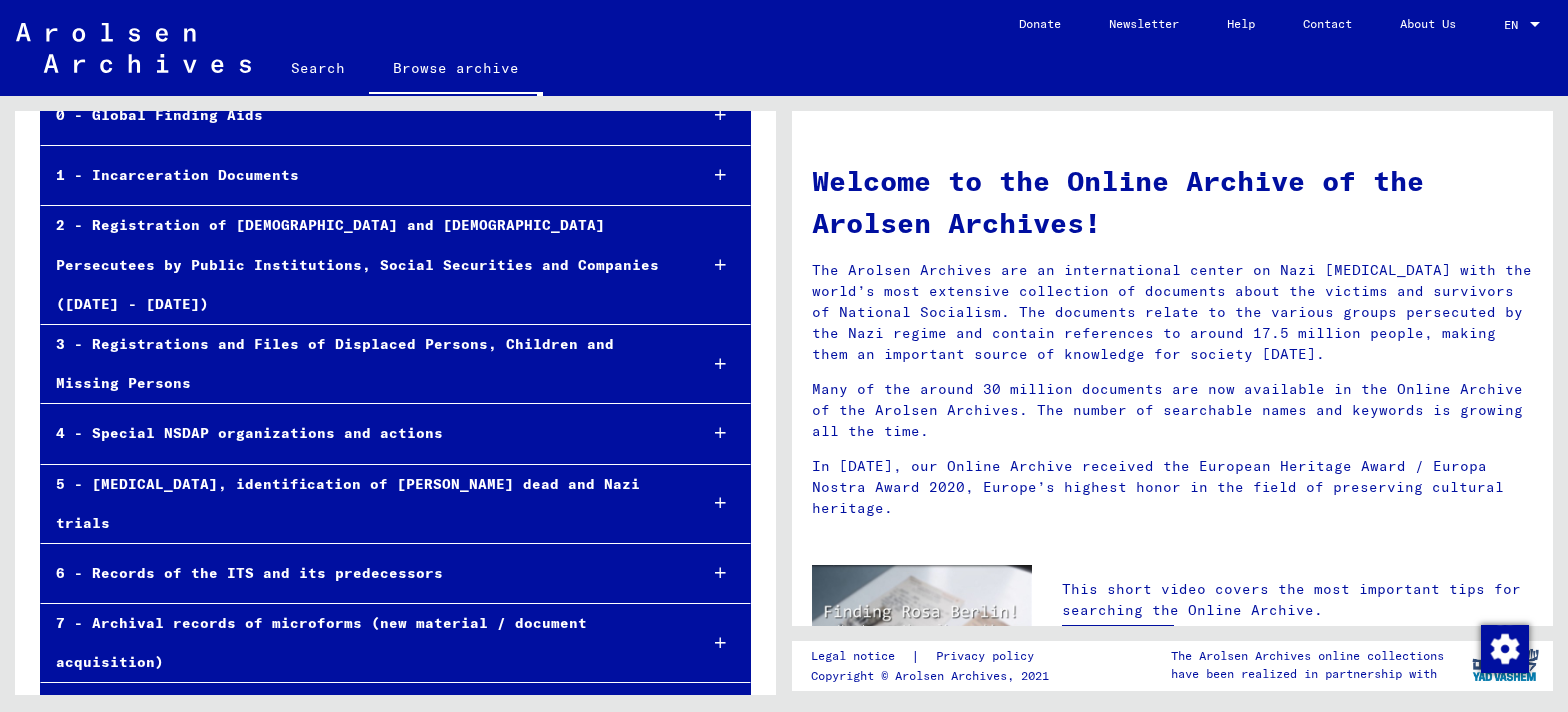 click on "6 - Records of the ITS and its predecessors" at bounding box center (361, 573) 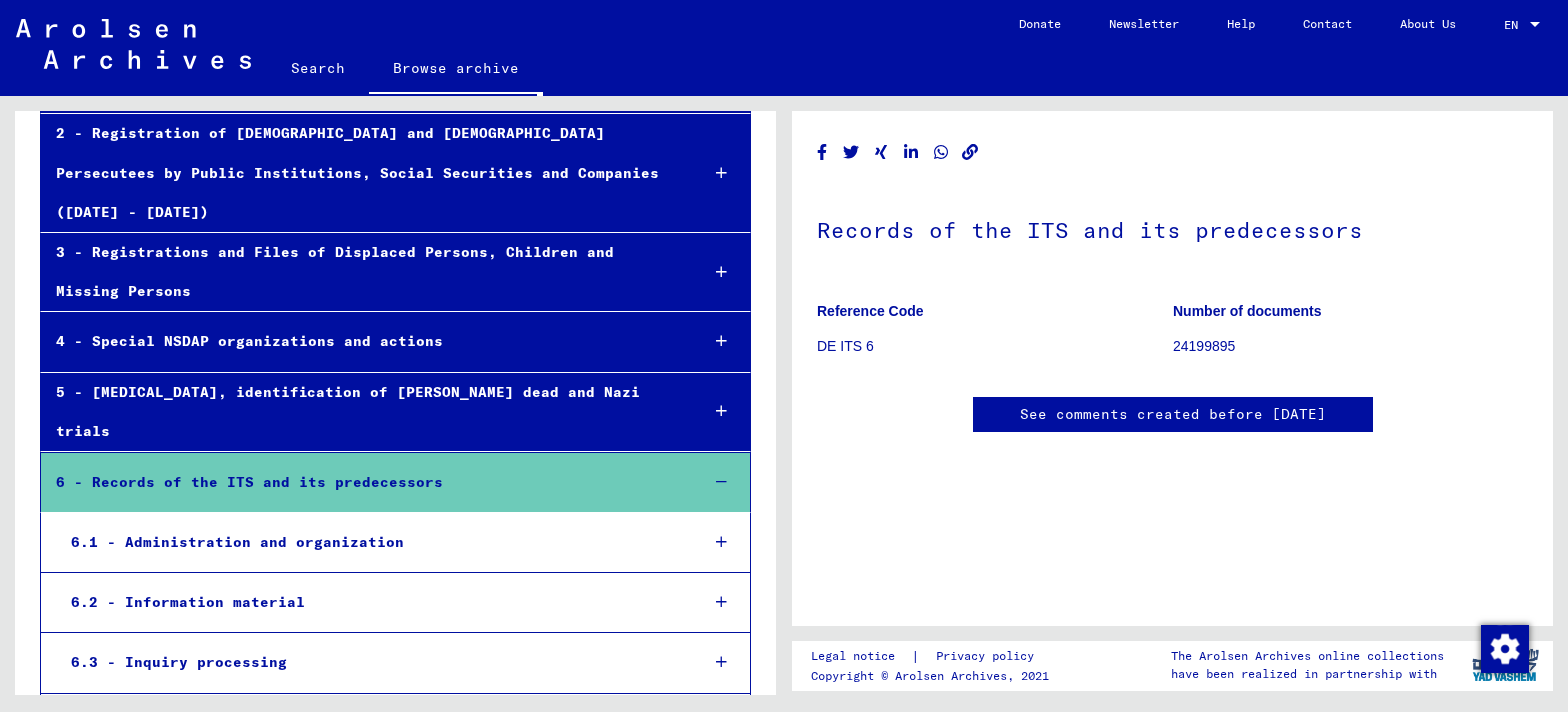 scroll, scrollTop: 230, scrollLeft: 0, axis: vertical 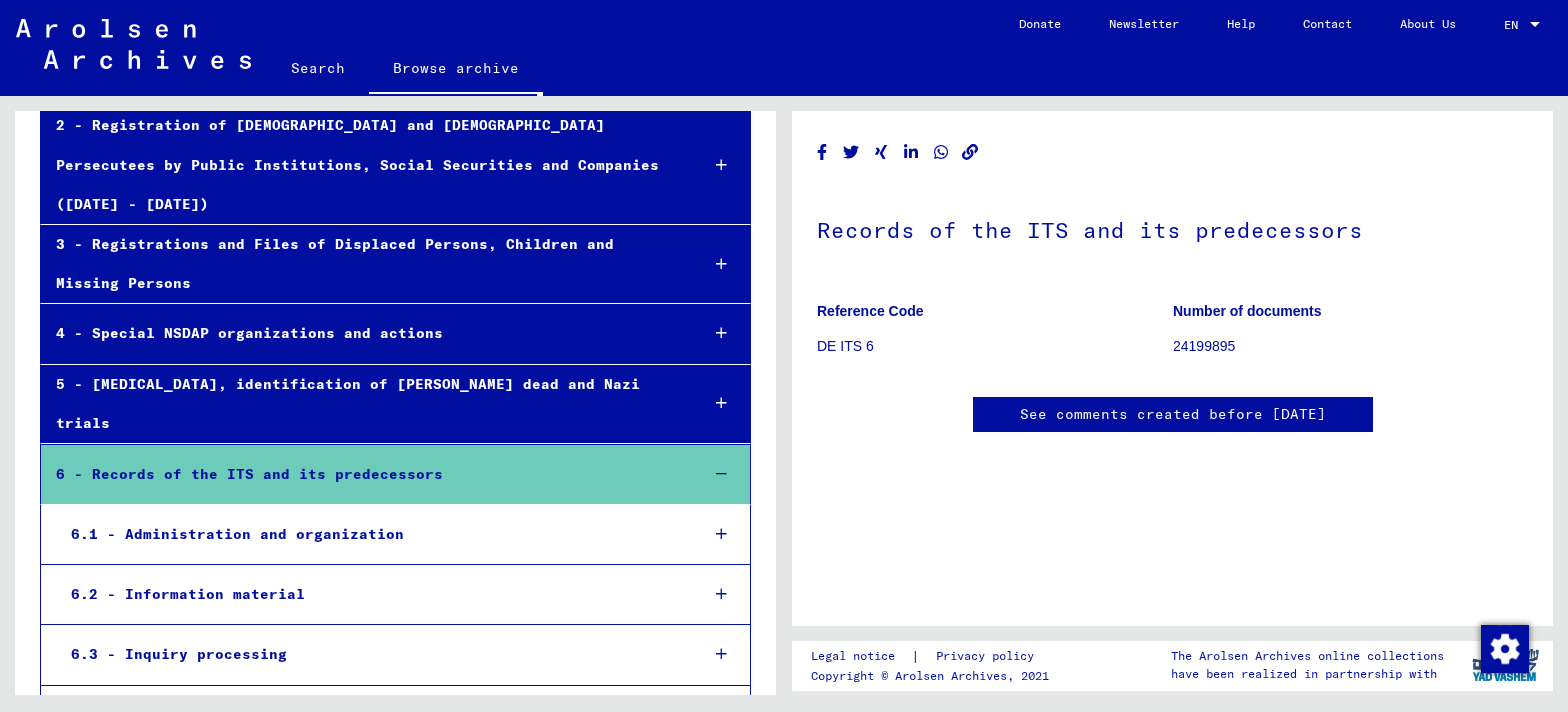 click on "6.1 - Administration and organization" at bounding box center [369, 534] 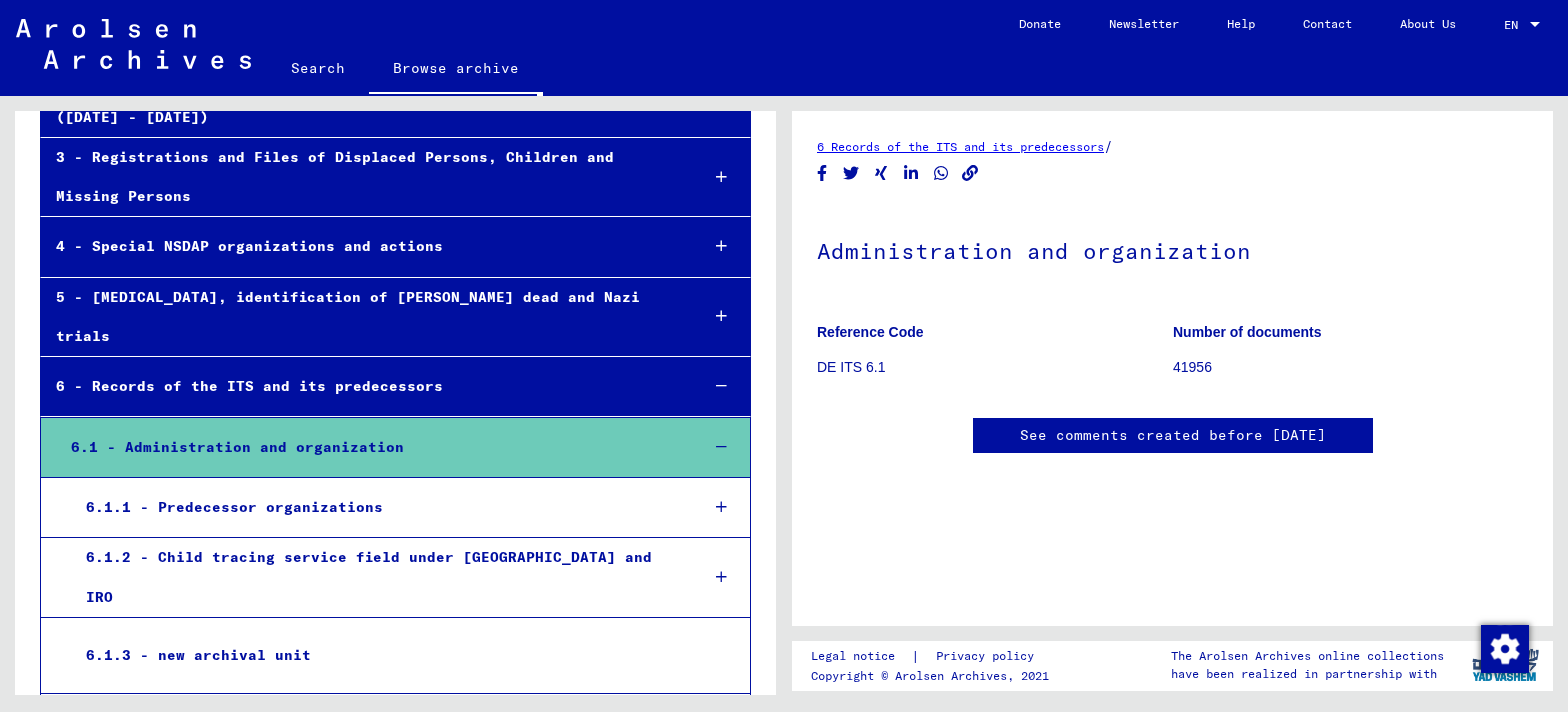 scroll, scrollTop: 308, scrollLeft: 0, axis: vertical 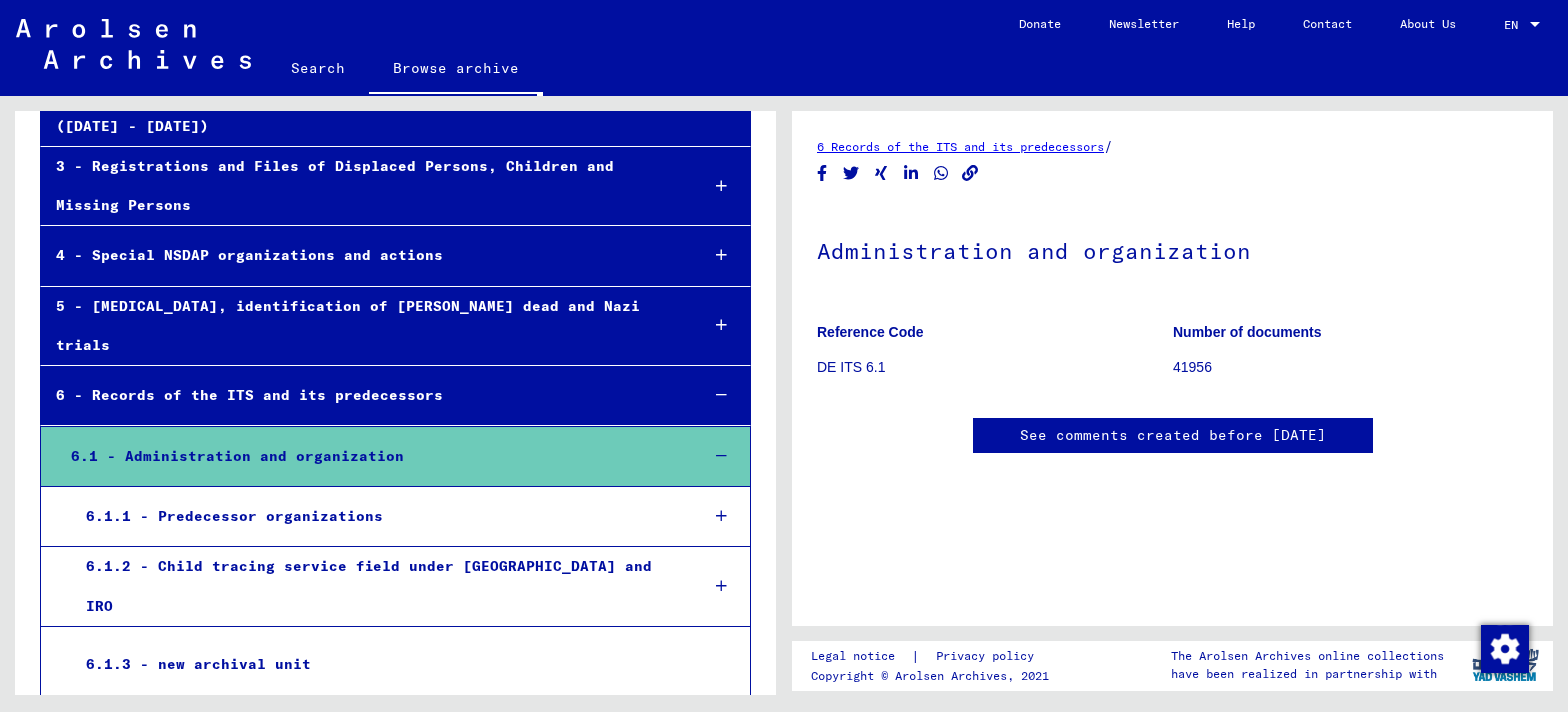 click on "6.1 - Administration and organization" at bounding box center (369, 456) 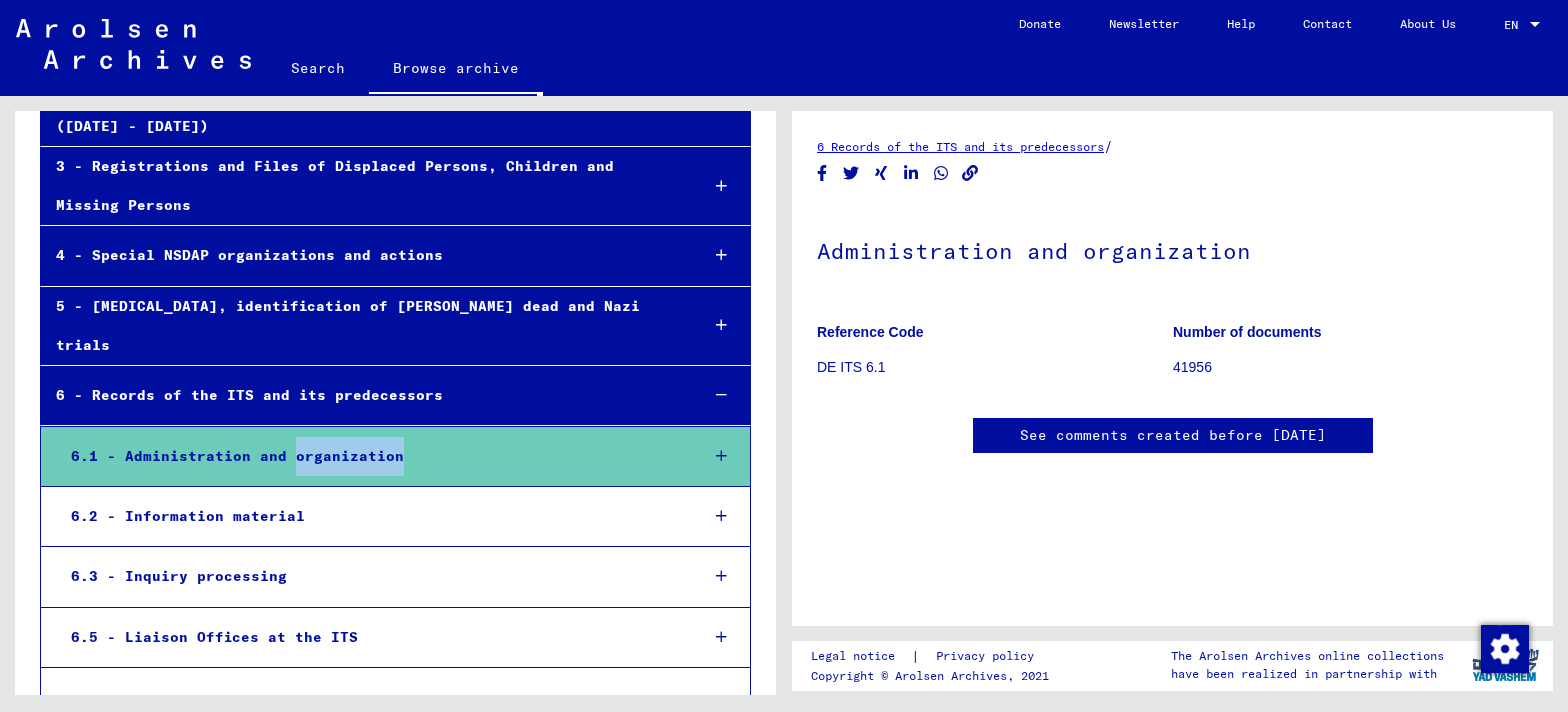 click on "6.1 - Administration and organization" at bounding box center [369, 456] 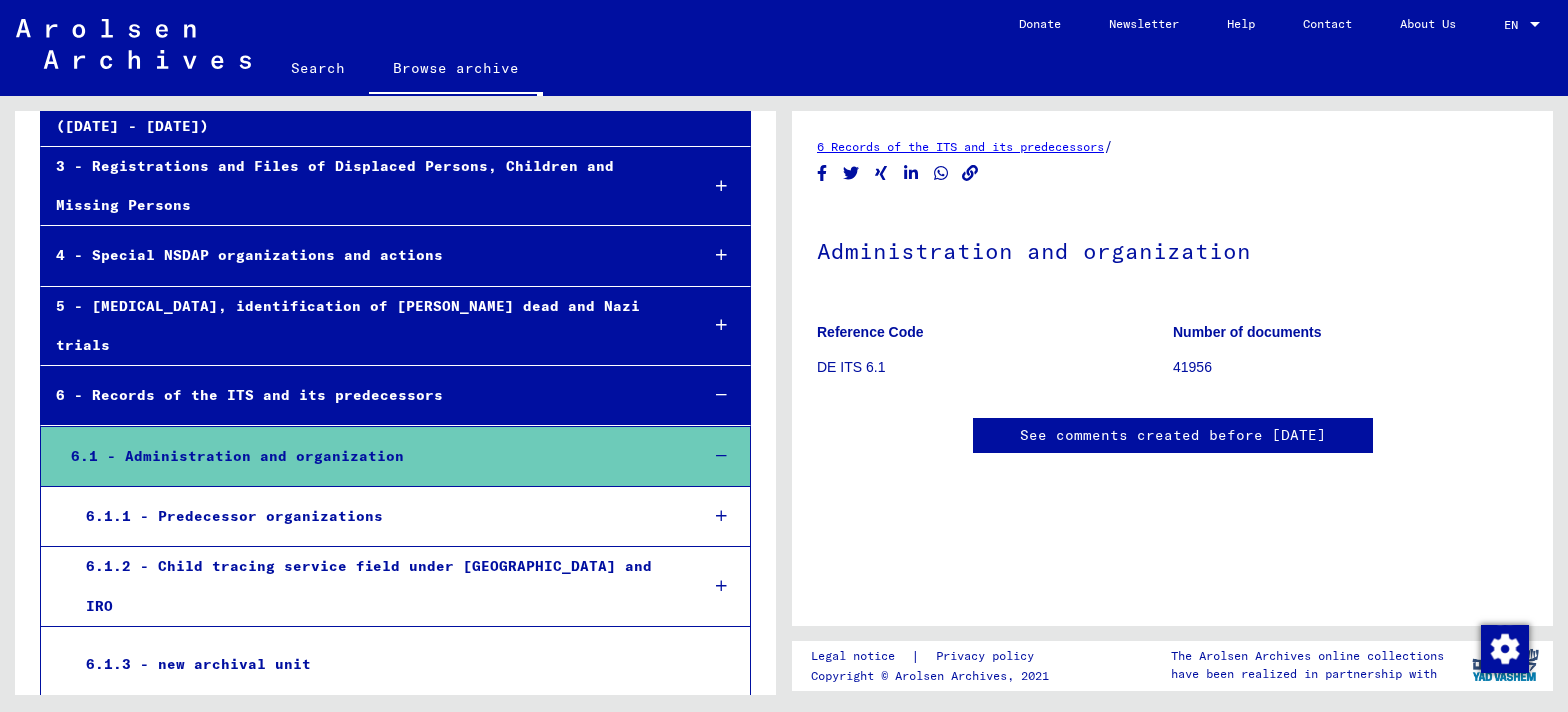 click on "6.1 - Administration and organization" at bounding box center (369, 456) 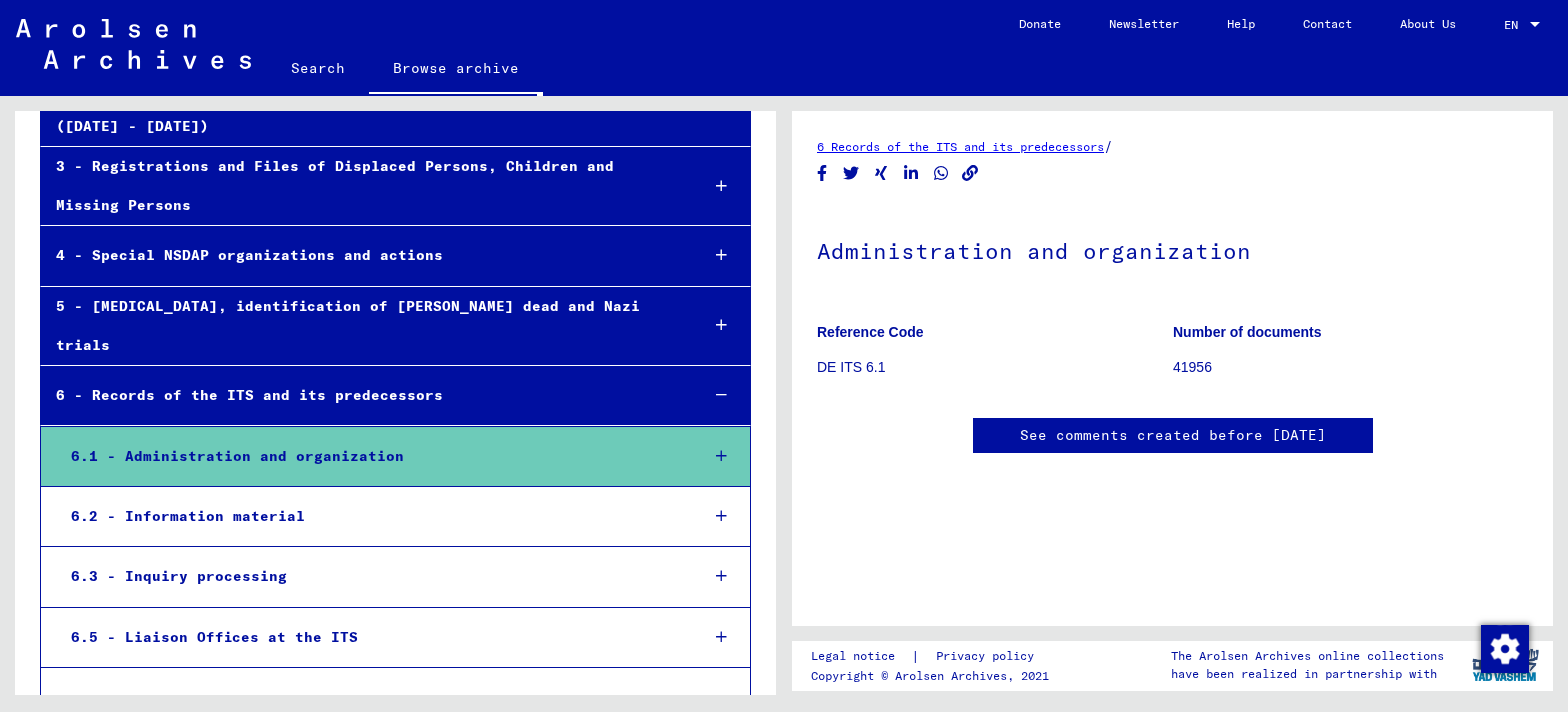 click on "6.1 - Administration and organization" at bounding box center [369, 456] 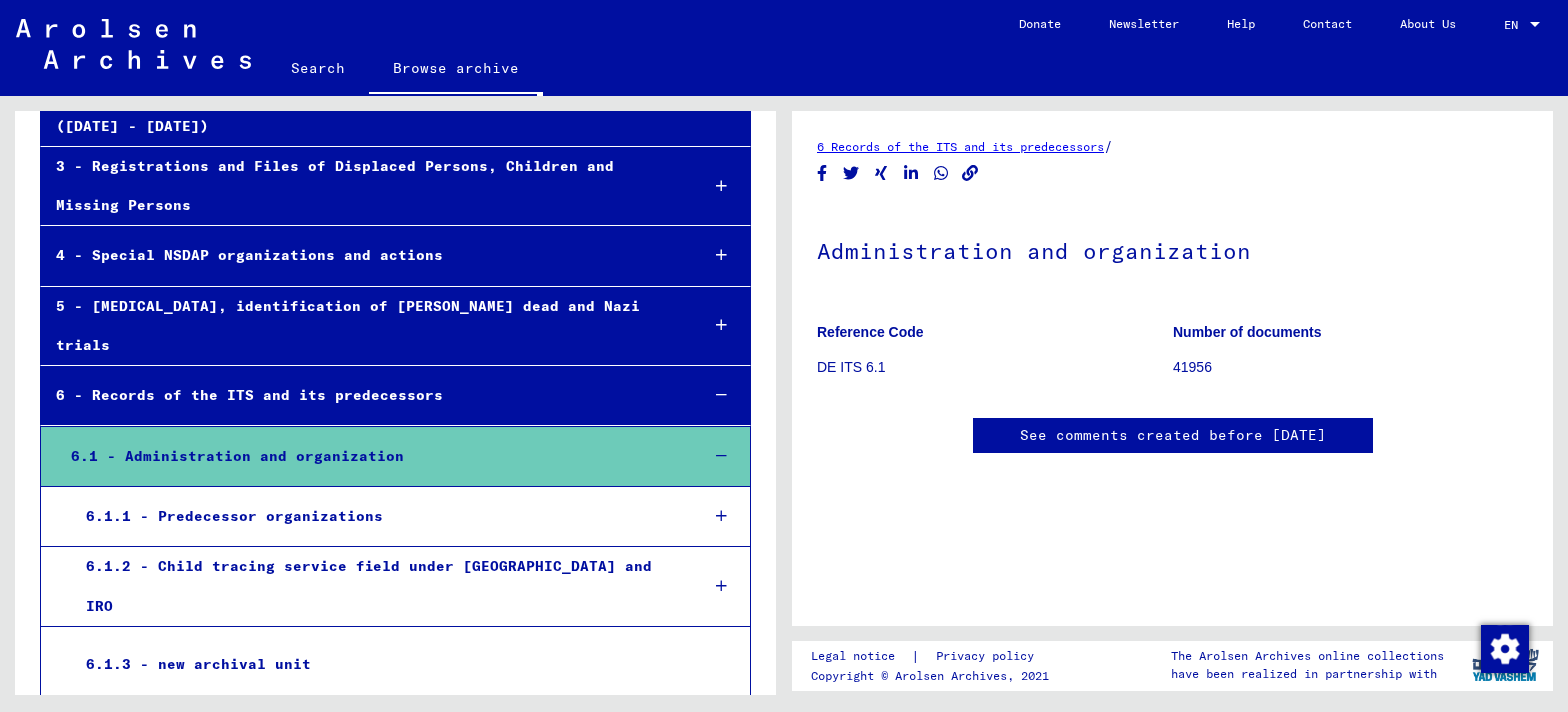 click on "6.1.1 - Predecessor organizations" at bounding box center [376, 516] 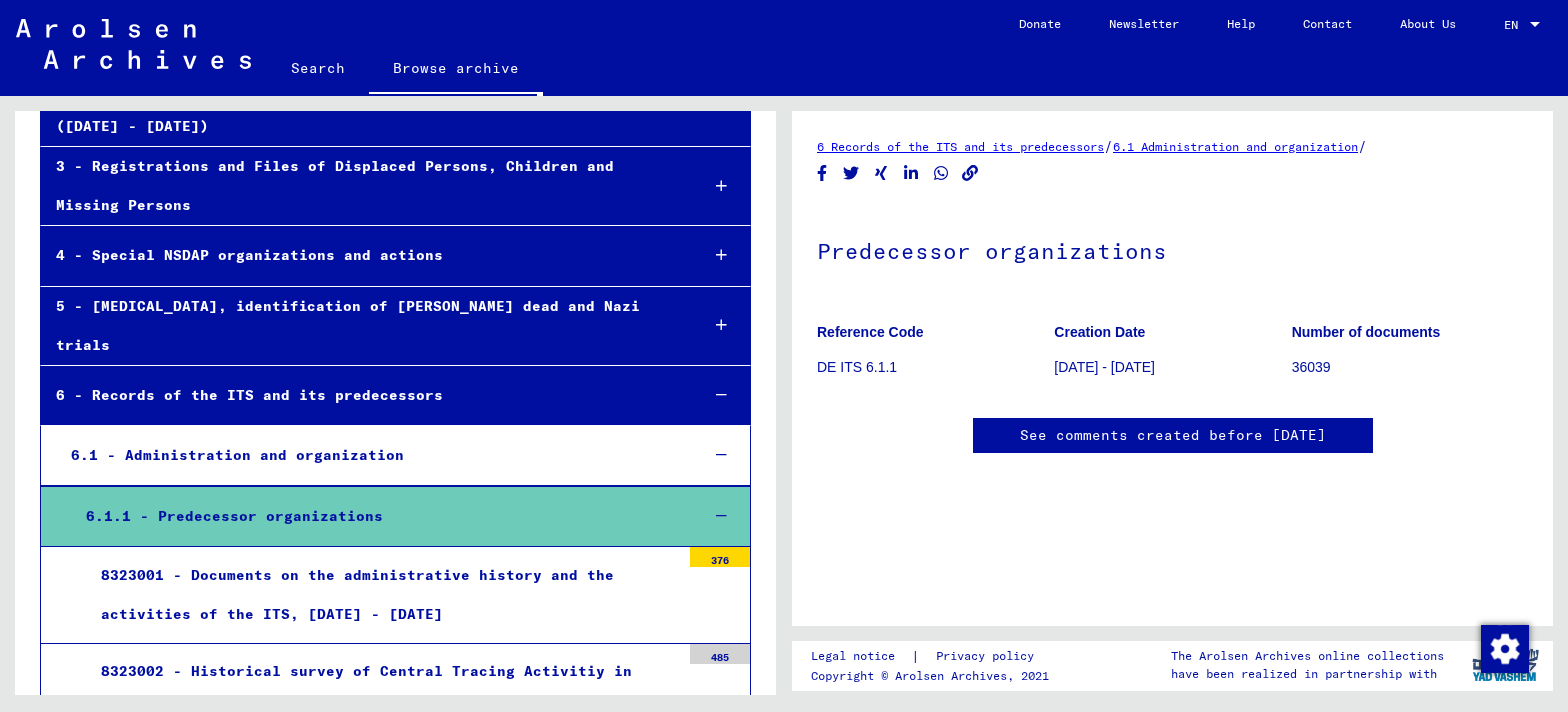 click on "8323001 - Documents on the administrative history and the activities of the ITS,      [DATE] - [DATE]" at bounding box center (383, 595) 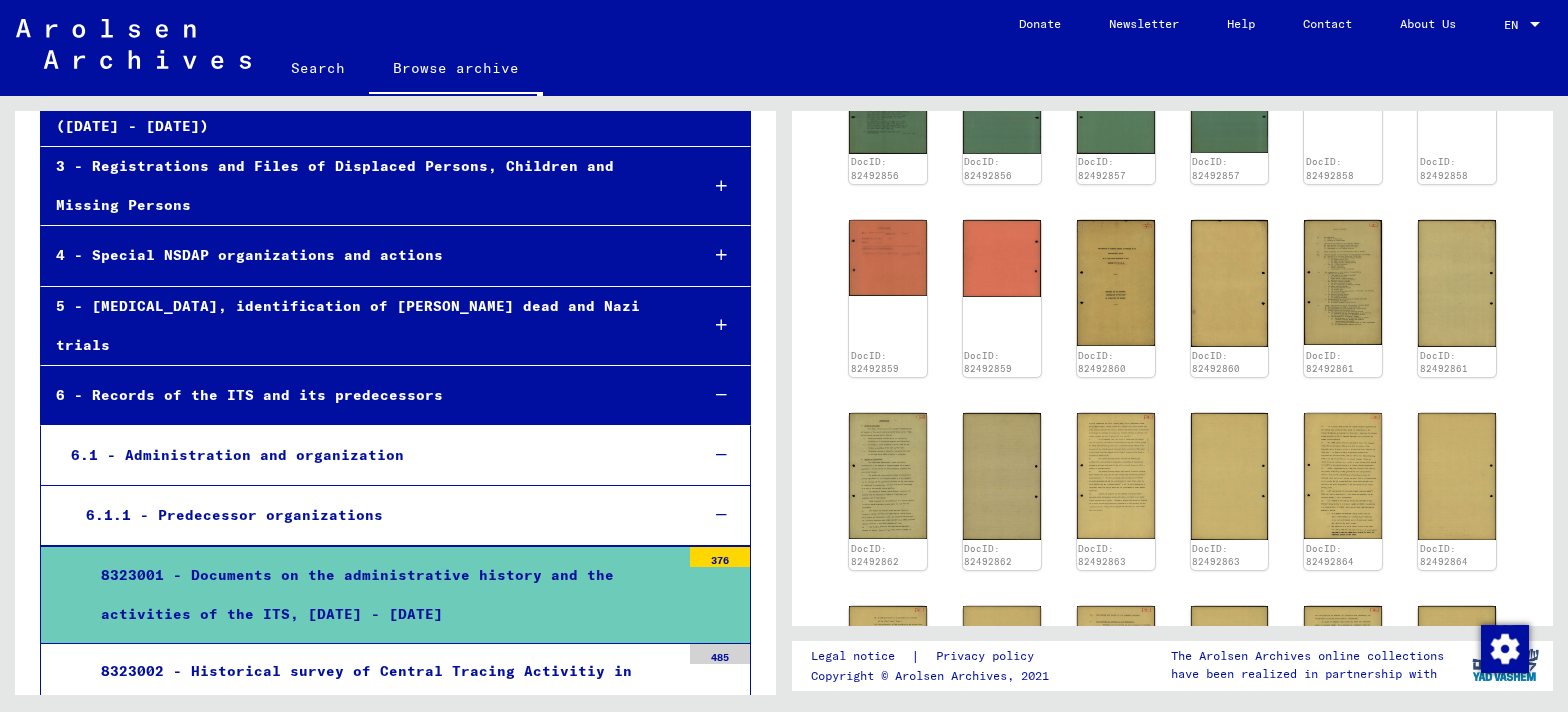 scroll, scrollTop: 883, scrollLeft: 0, axis: vertical 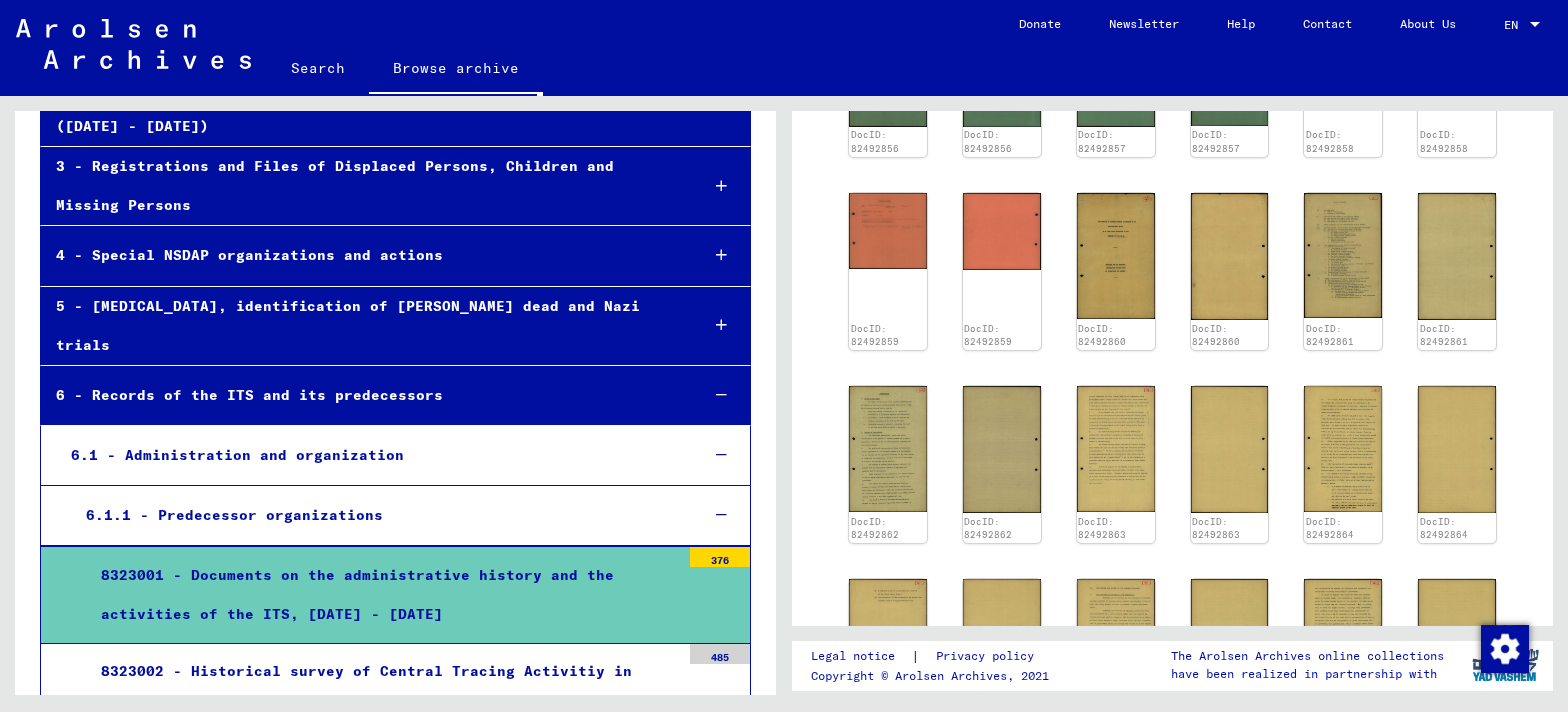 click on "8323001 - Documents on the administrative history and the activities of the ITS,      [DATE] - [DATE]" at bounding box center (383, 595) 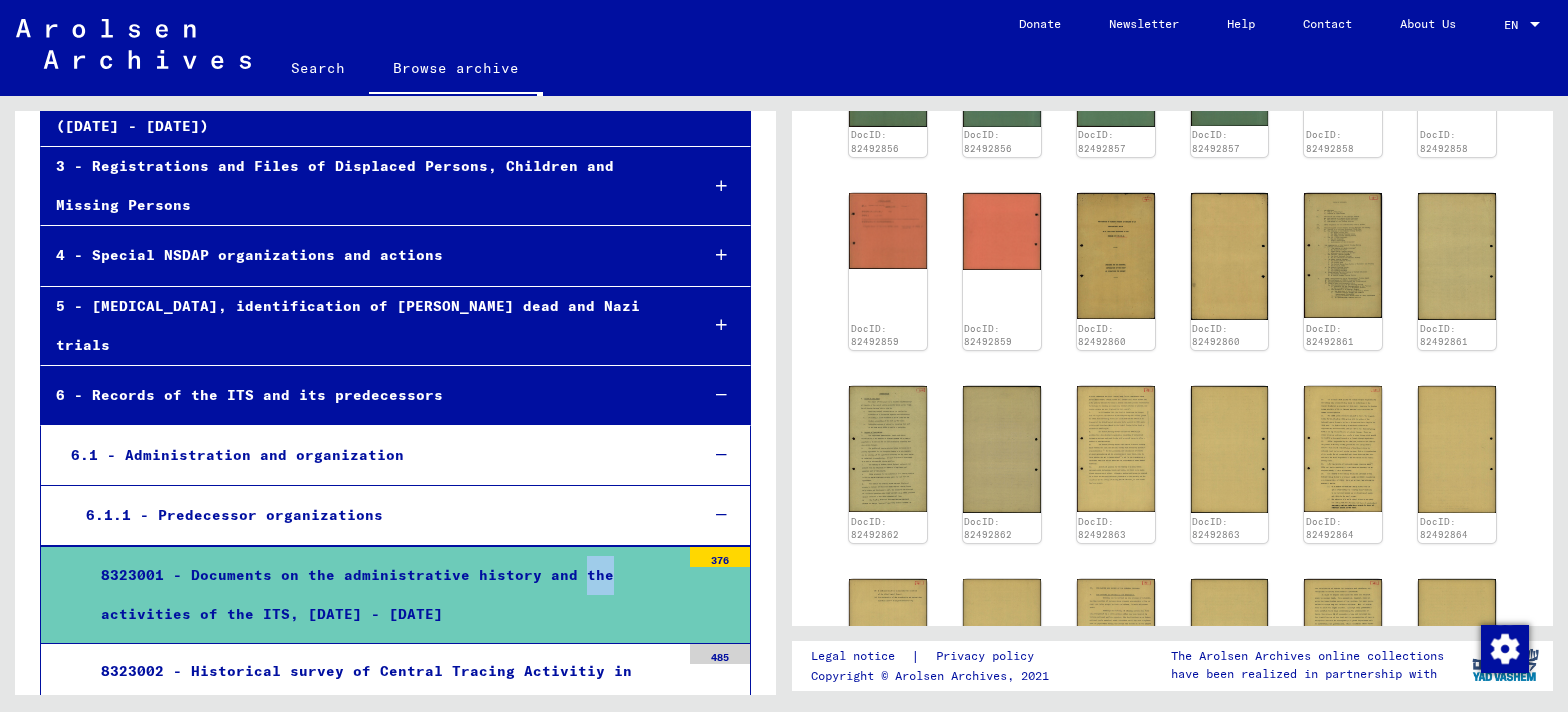 click on "8323001 - Documents on the administrative history and the activities of the ITS,      [DATE] - [DATE]" at bounding box center (383, 595) 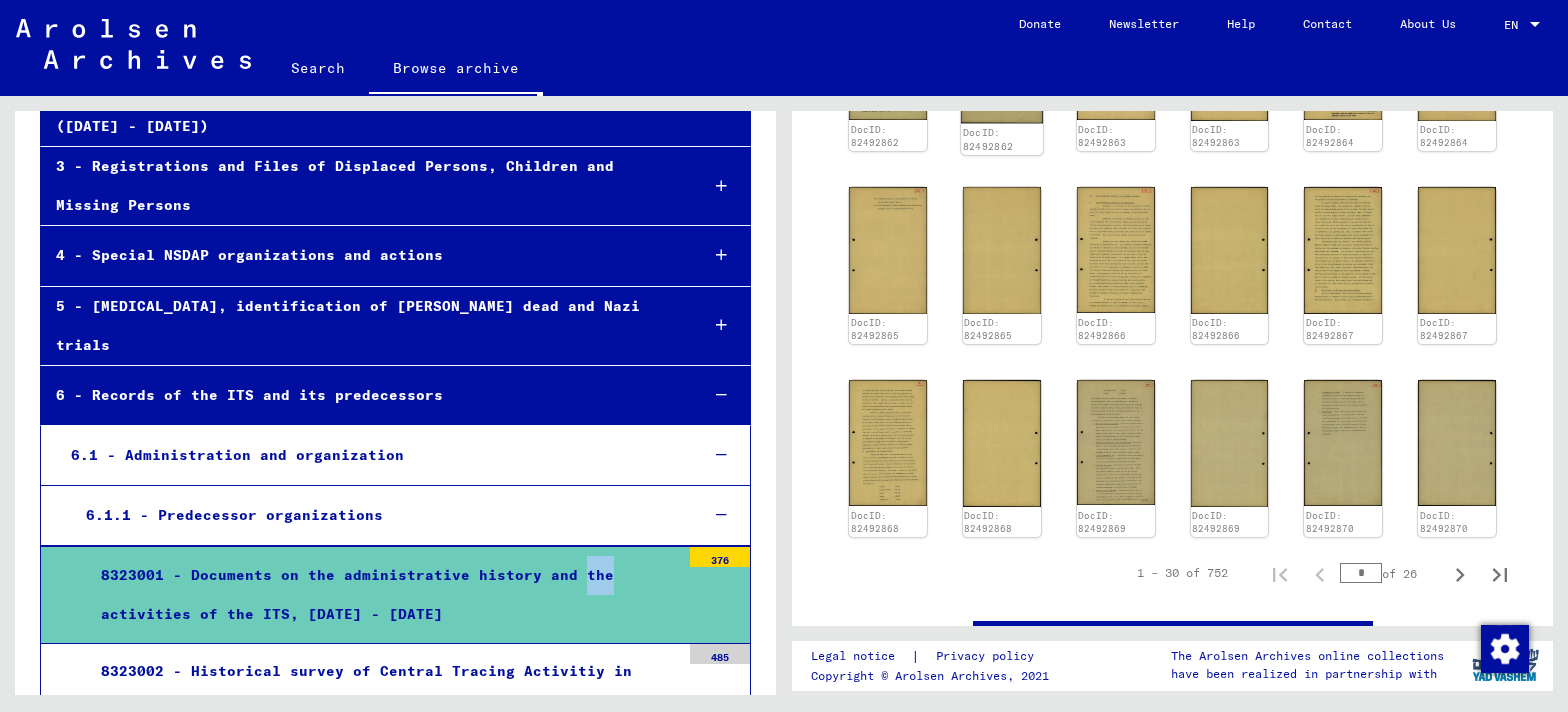 scroll, scrollTop: 1287, scrollLeft: 0, axis: vertical 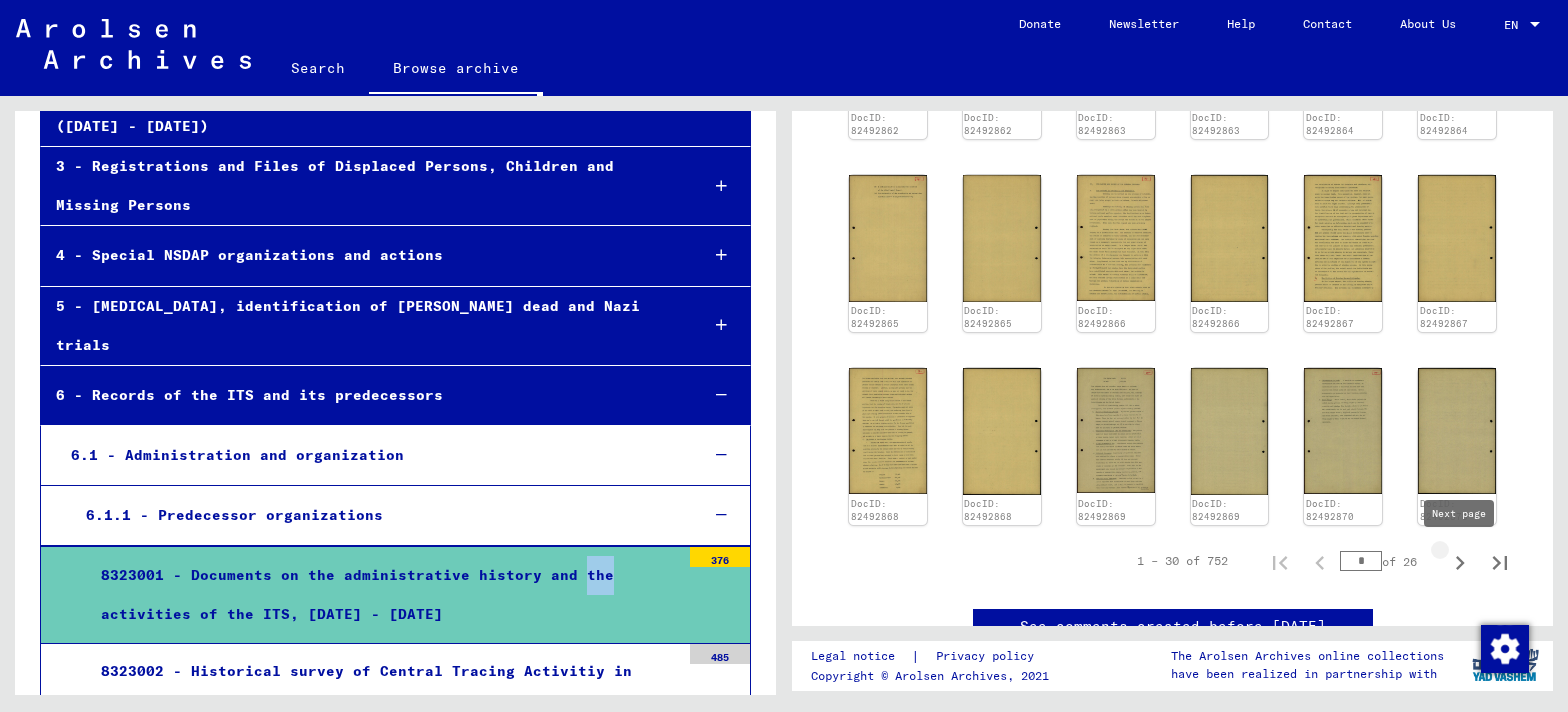 click 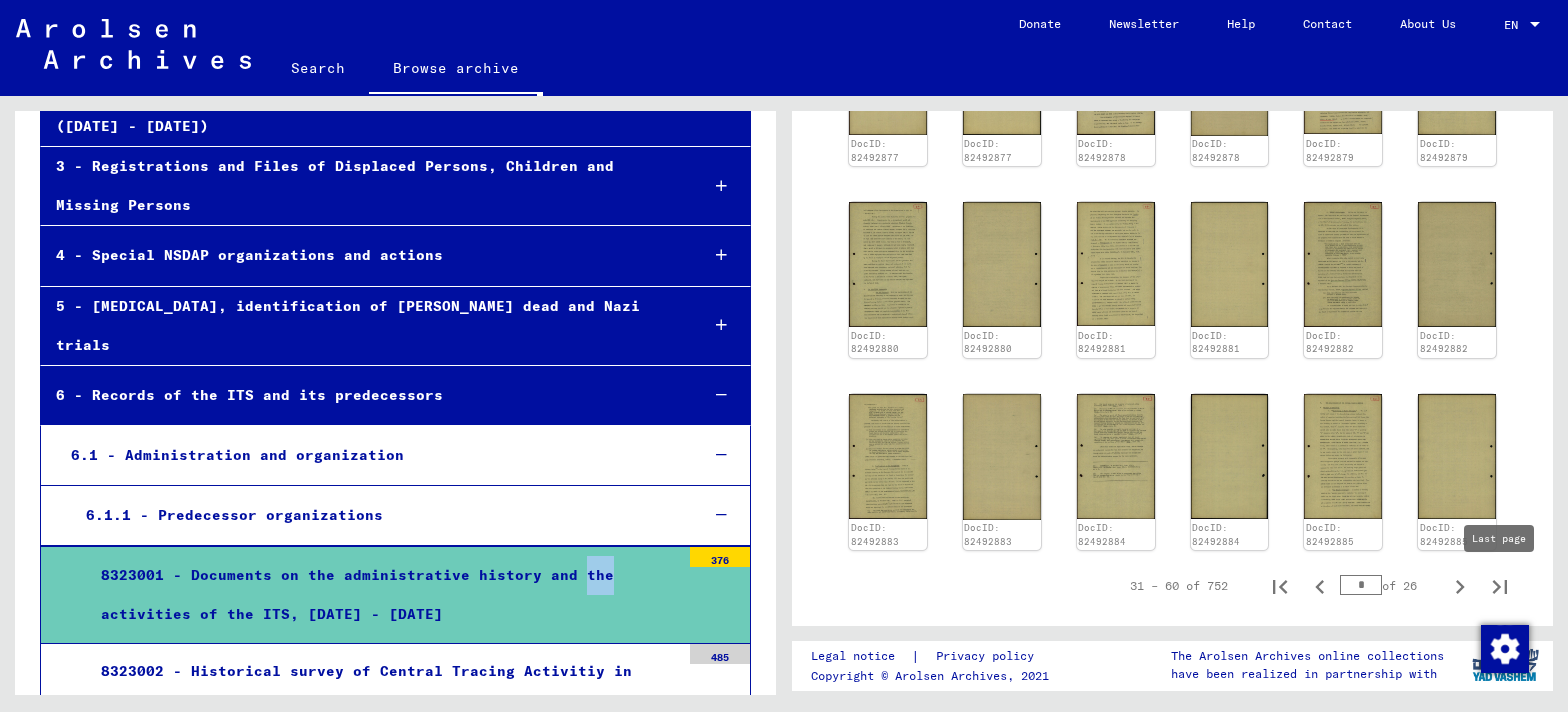 click 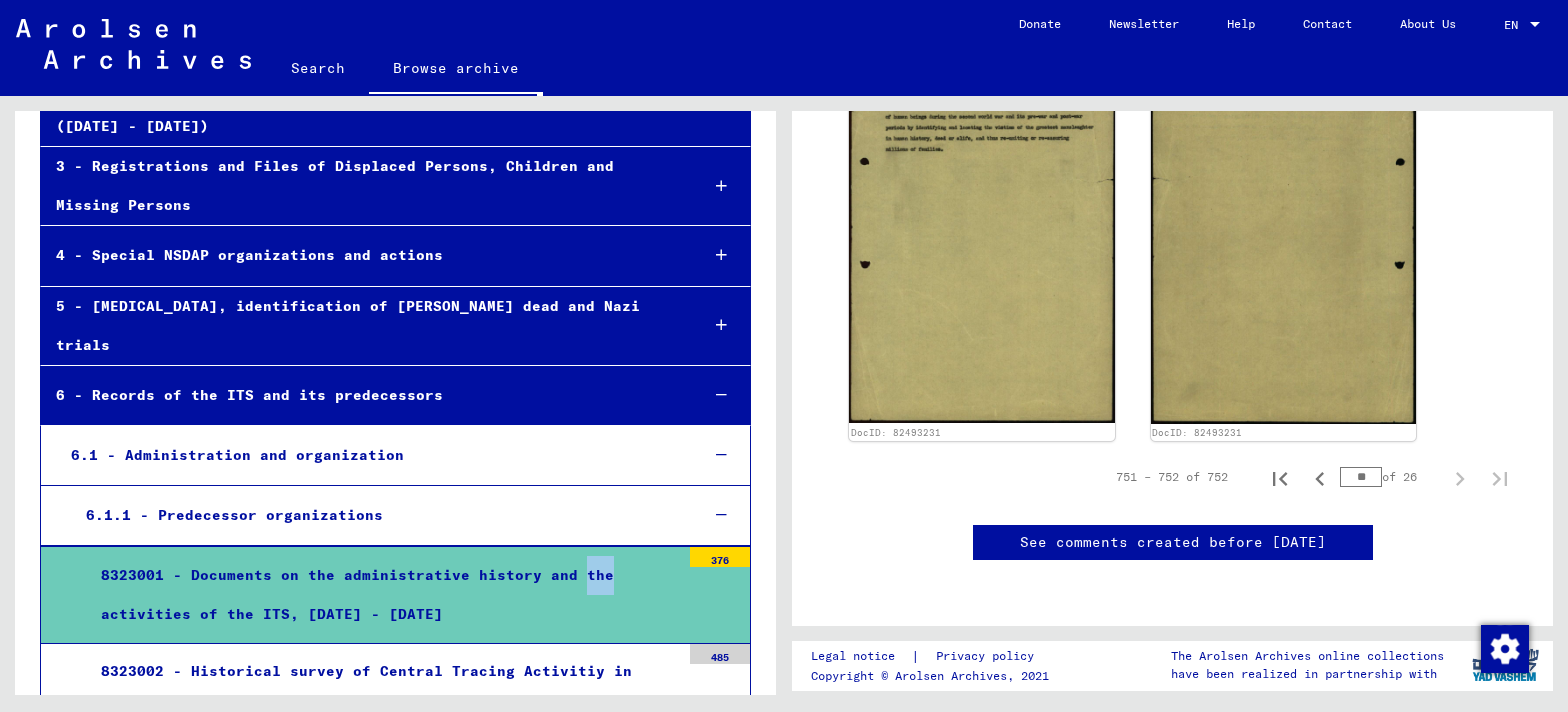 scroll, scrollTop: 1171, scrollLeft: 0, axis: vertical 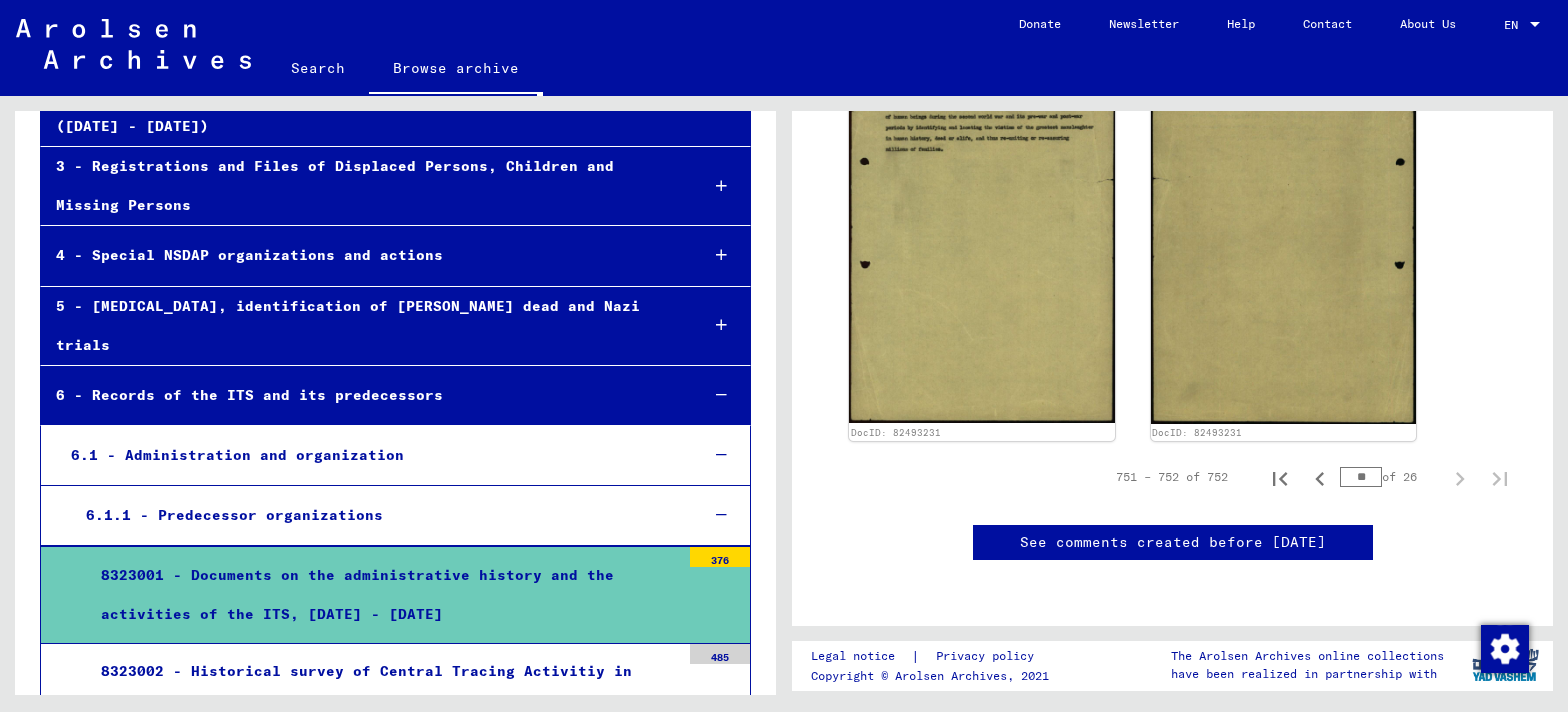 click on "6.1.1 - Predecessor organizations" at bounding box center [376, 515] 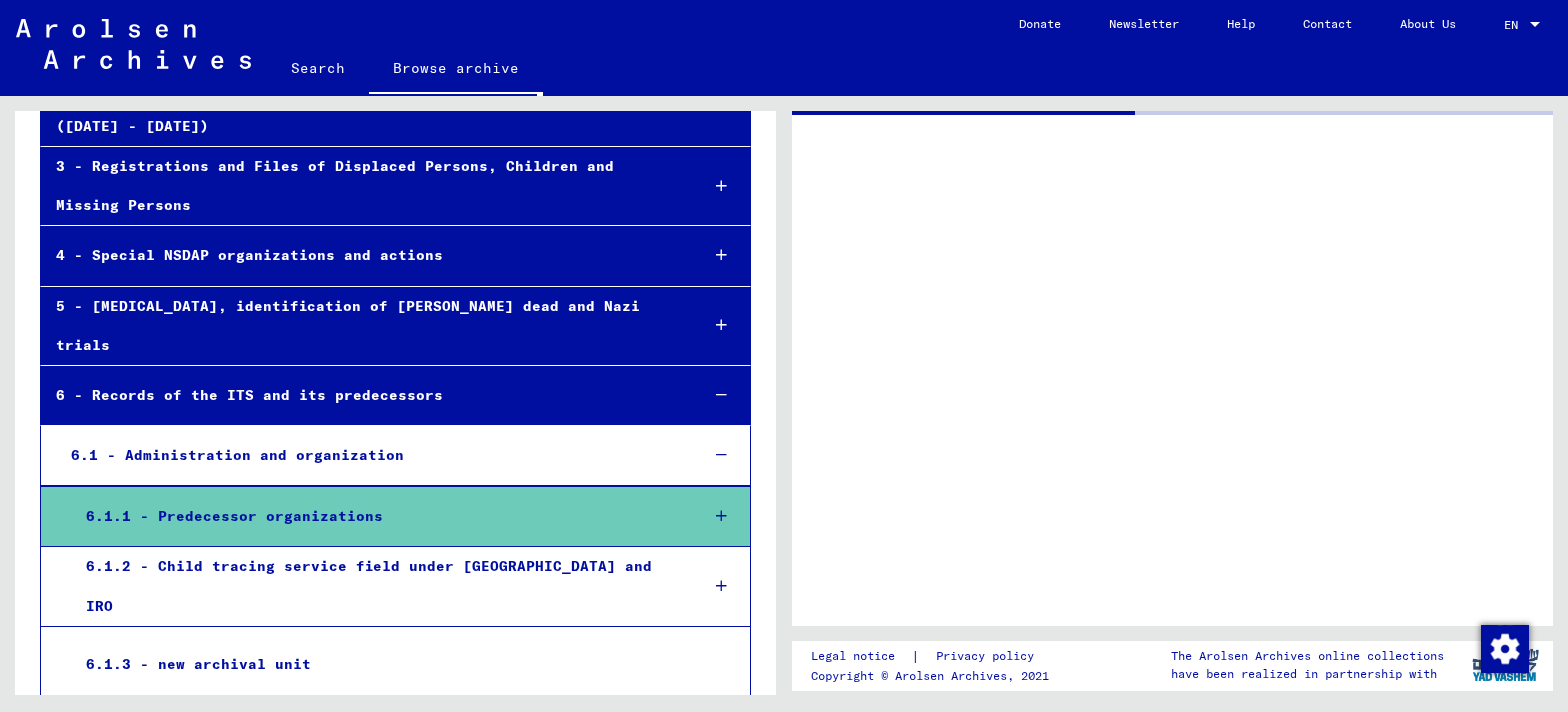 scroll, scrollTop: 0, scrollLeft: 0, axis: both 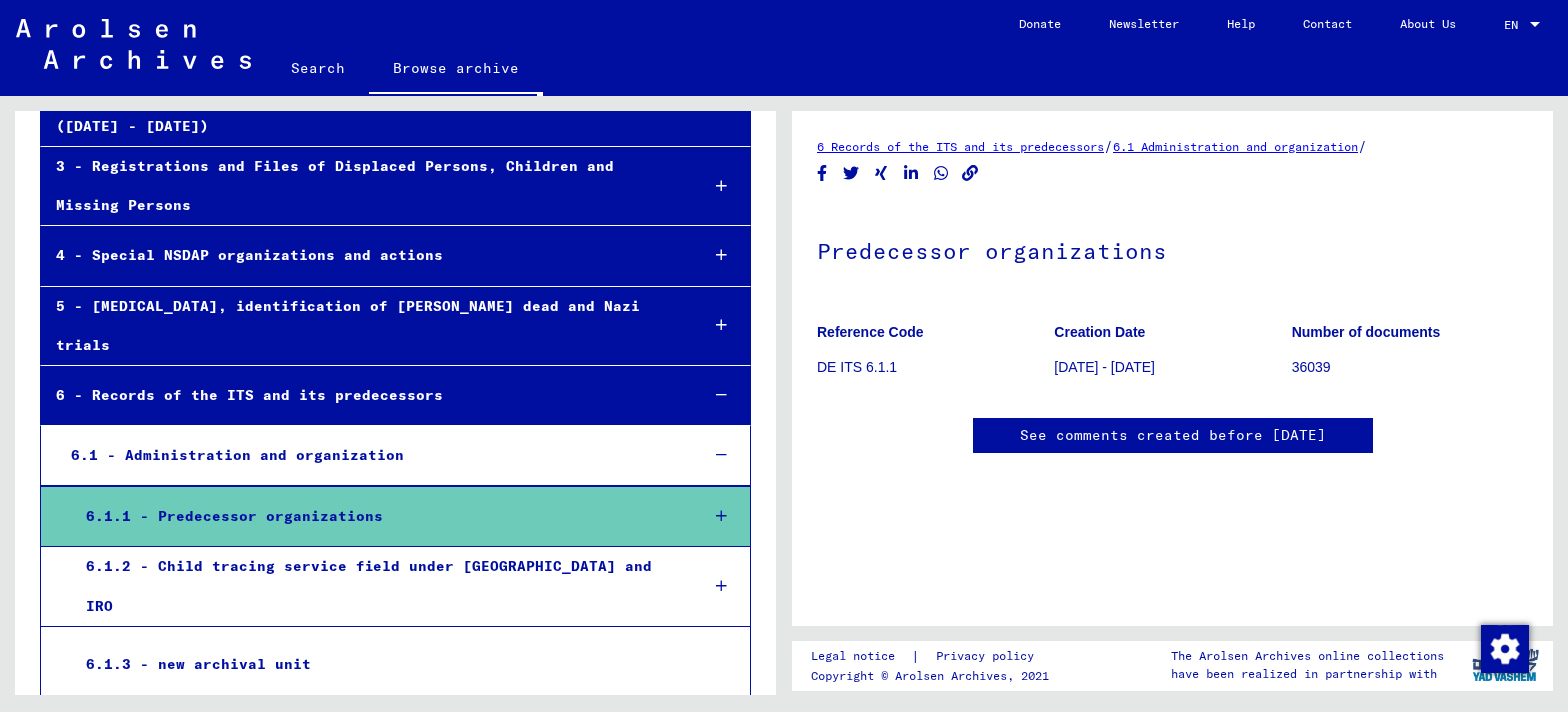 click on "6.1.1 - Predecessor organizations" at bounding box center [376, 516] 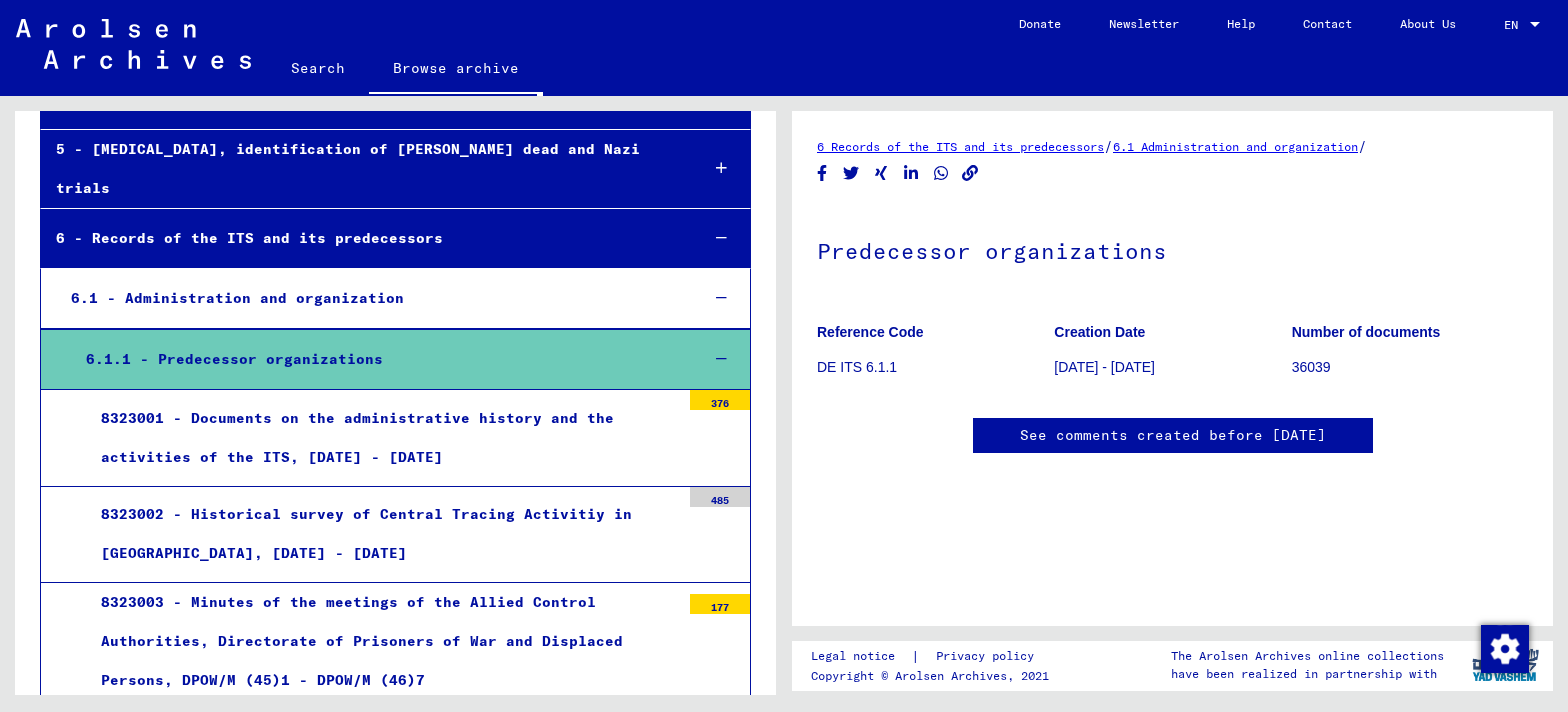 scroll, scrollTop: 479, scrollLeft: 0, axis: vertical 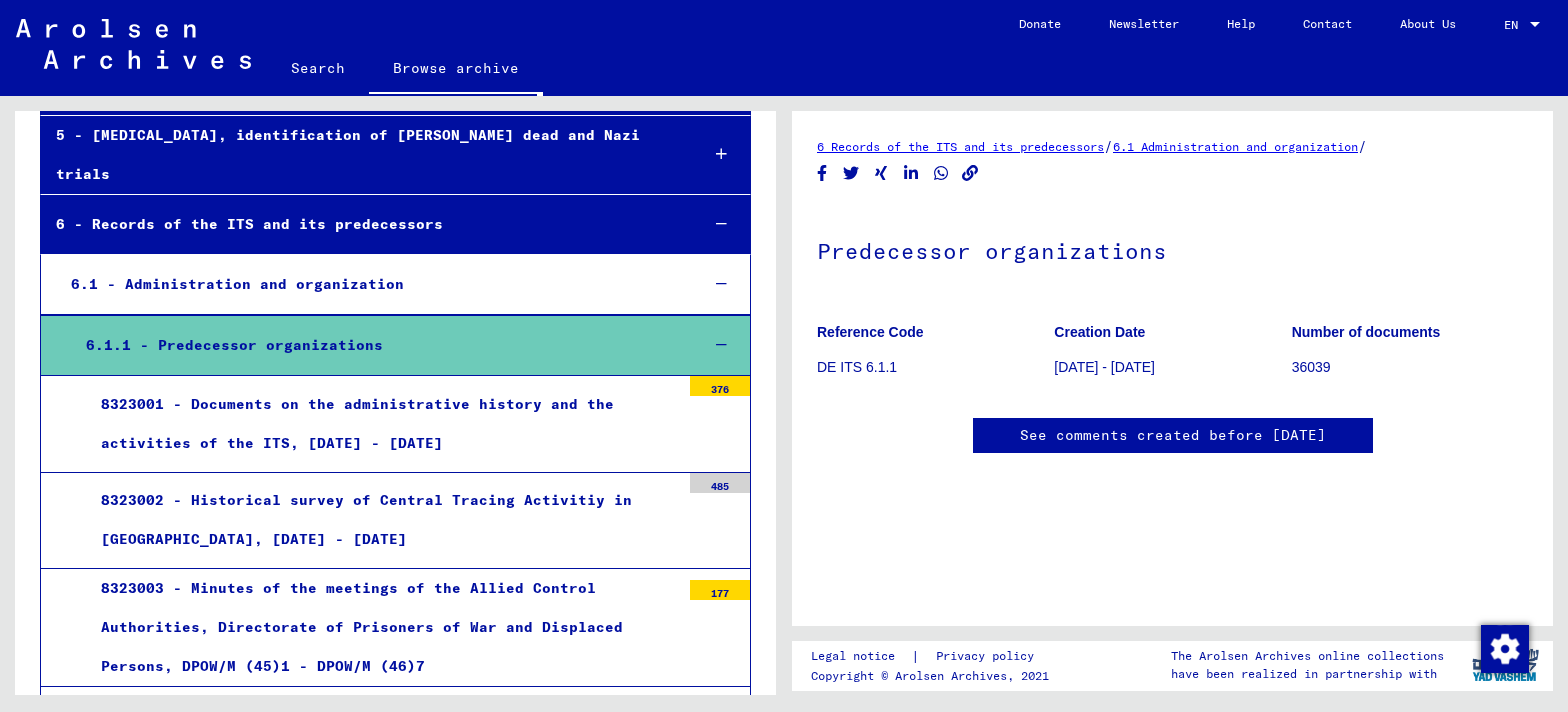 click on "8323003 - Minutes of the meetings of the Allied Control Authorities, Directorate of      Prisoners of War and Displaced Persons, DPOW/M (45)1 - DPOW/M (46)7" at bounding box center [383, 628] 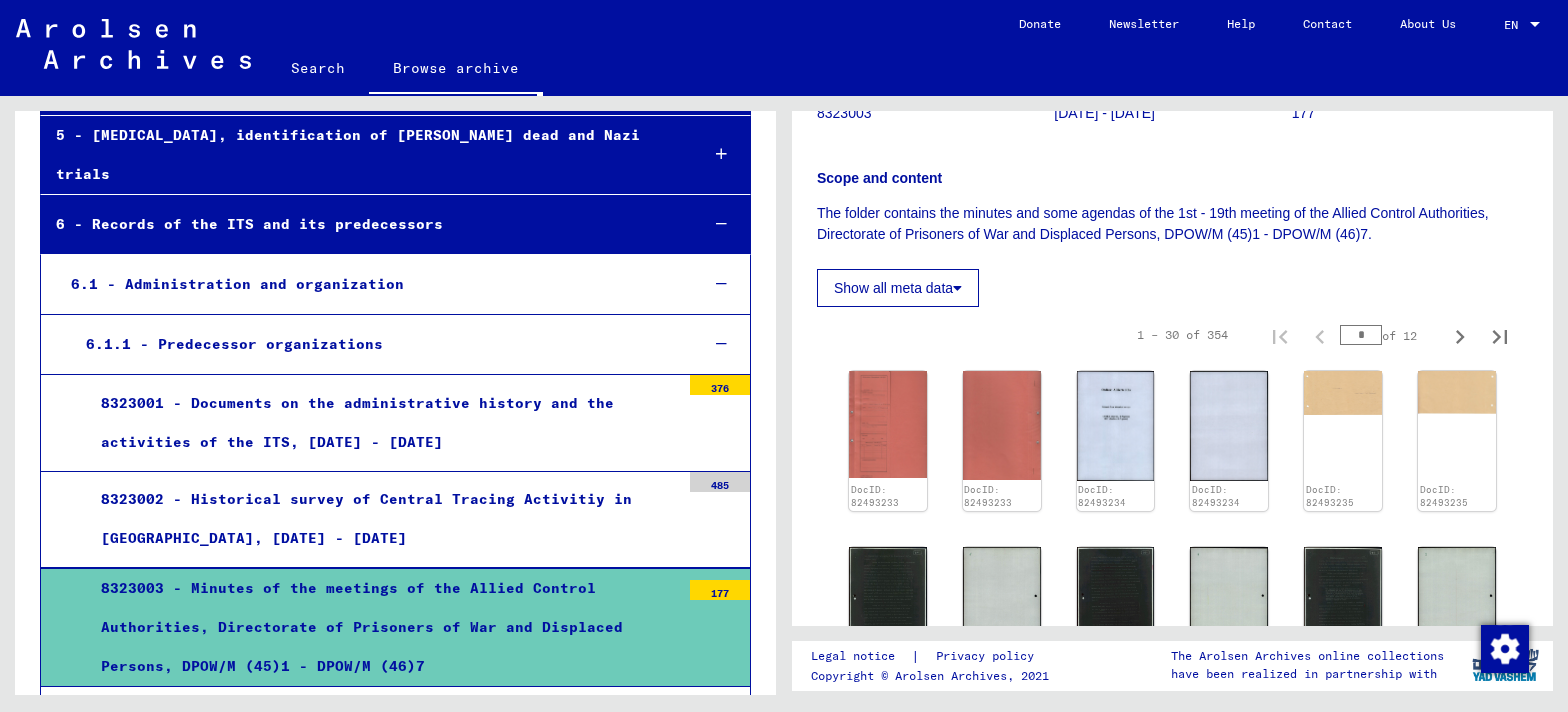 scroll, scrollTop: 344, scrollLeft: 0, axis: vertical 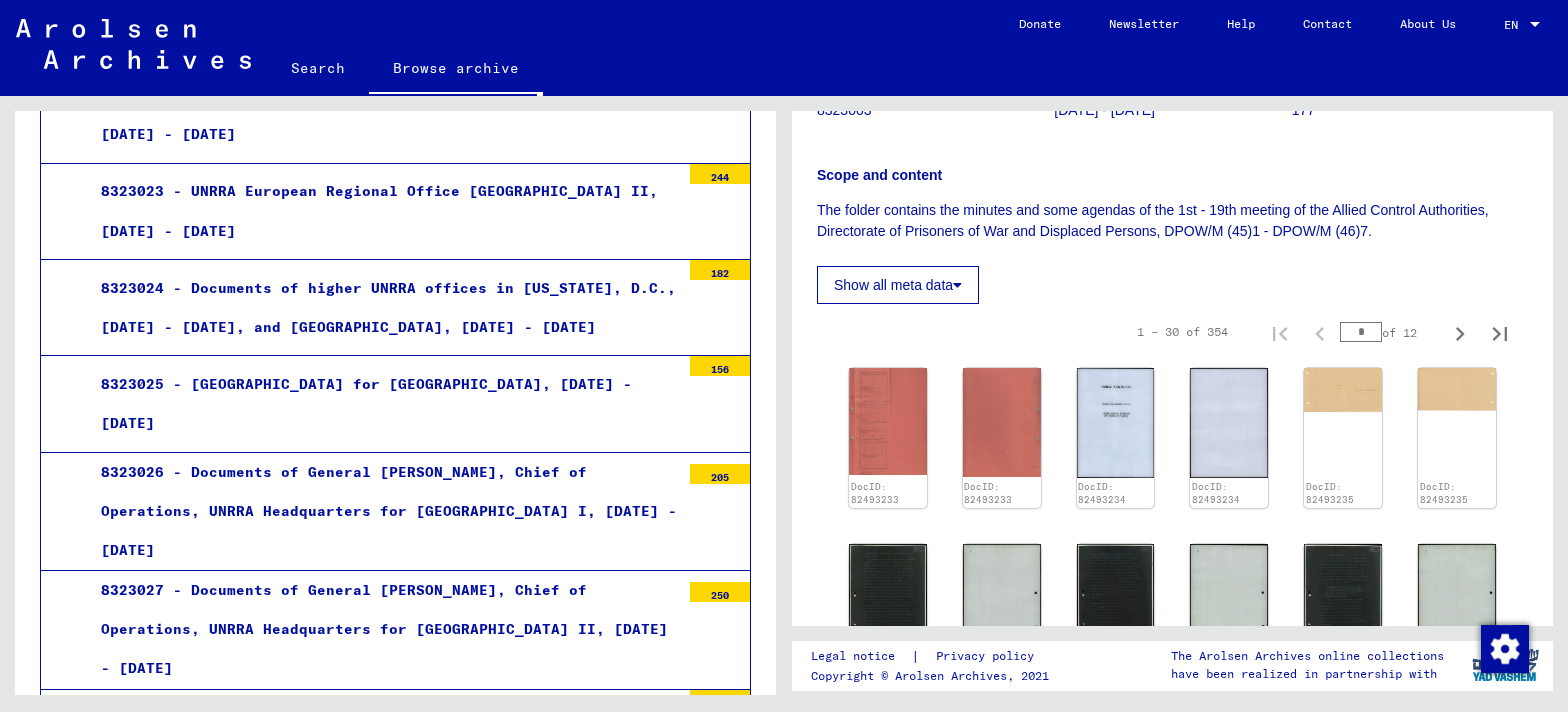 click on "8323025 - [GEOGRAPHIC_DATA] for [GEOGRAPHIC_DATA], [DATE] - [DATE]" at bounding box center [383, 404] 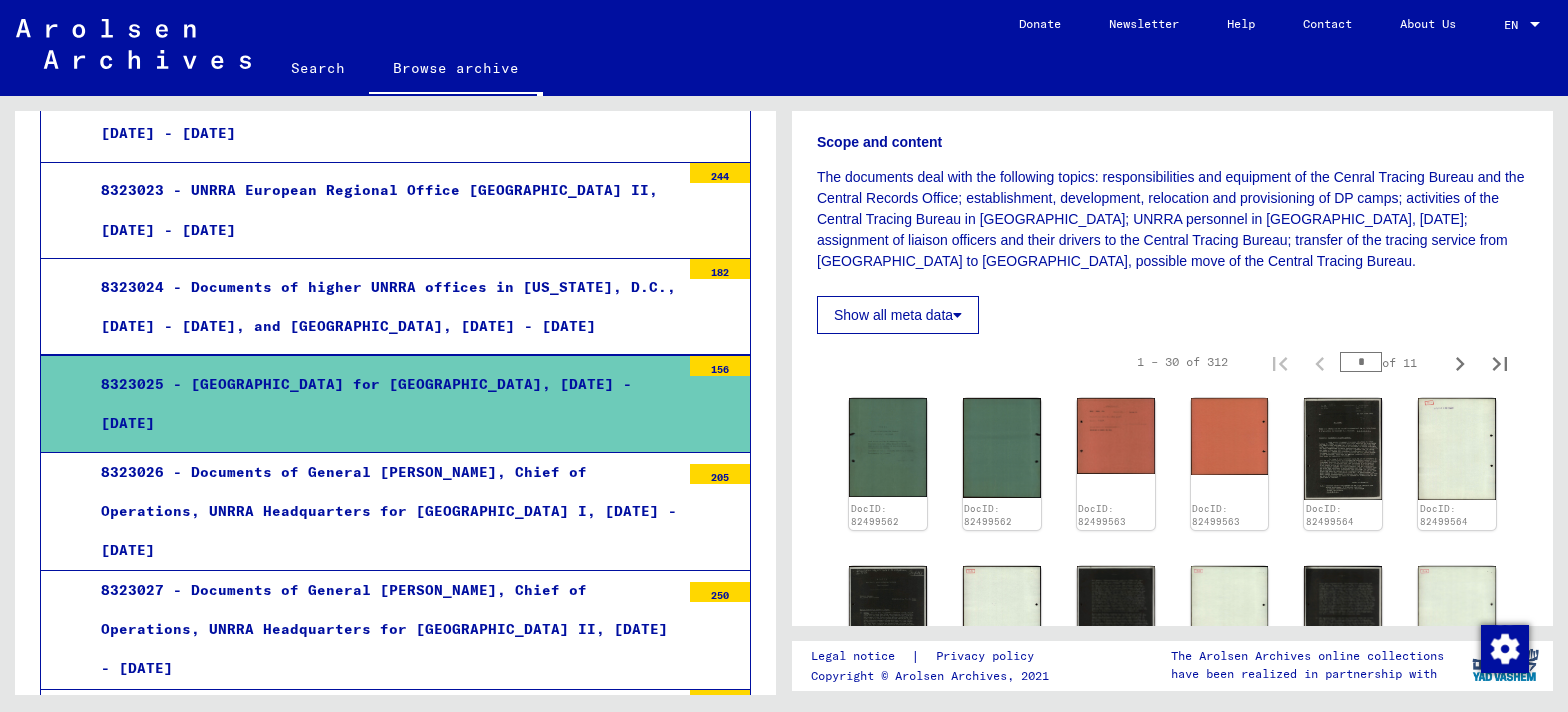 scroll, scrollTop: 0, scrollLeft: 0, axis: both 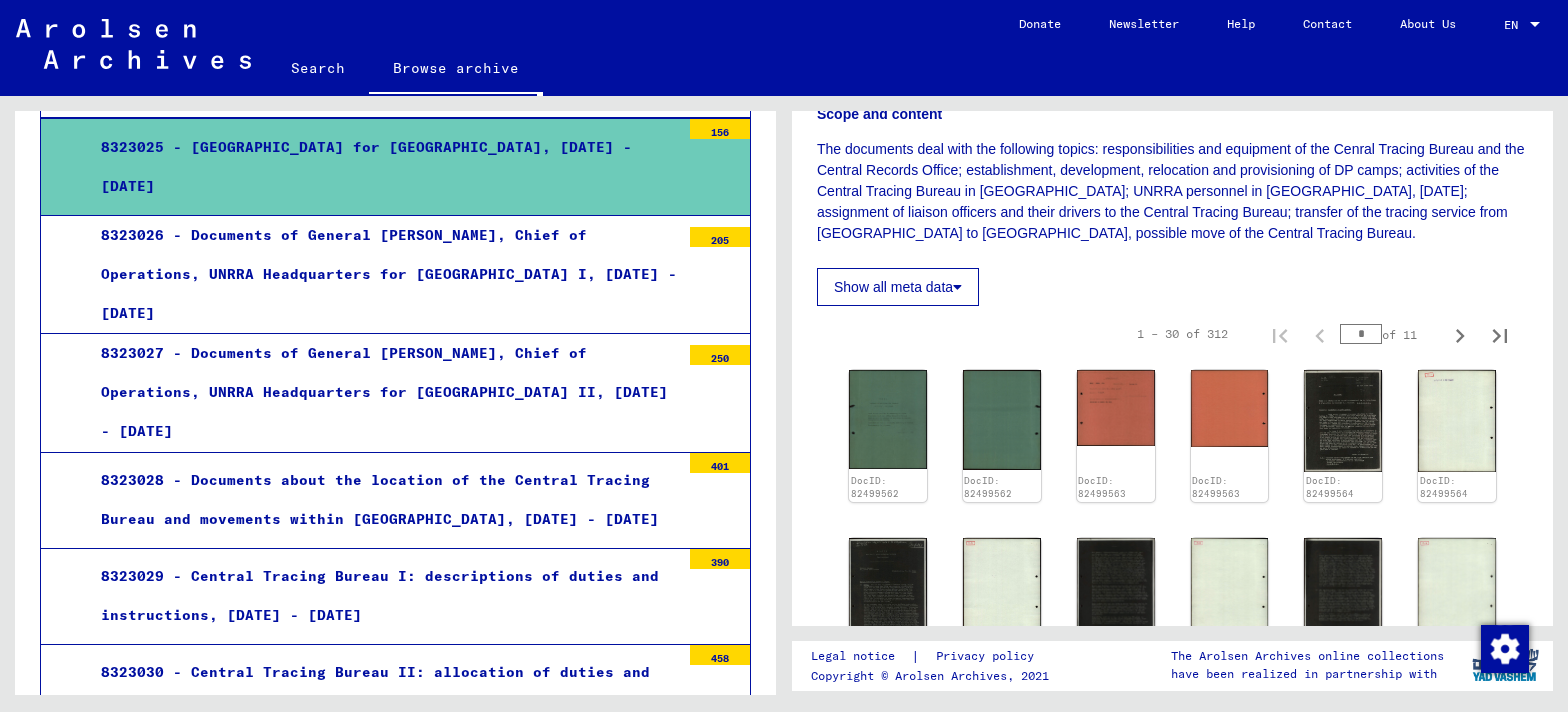 click on "8323029 - Central Tracing Bureau I: descriptions of duties and instructions,      [DATE] - [DATE]" at bounding box center (383, 596) 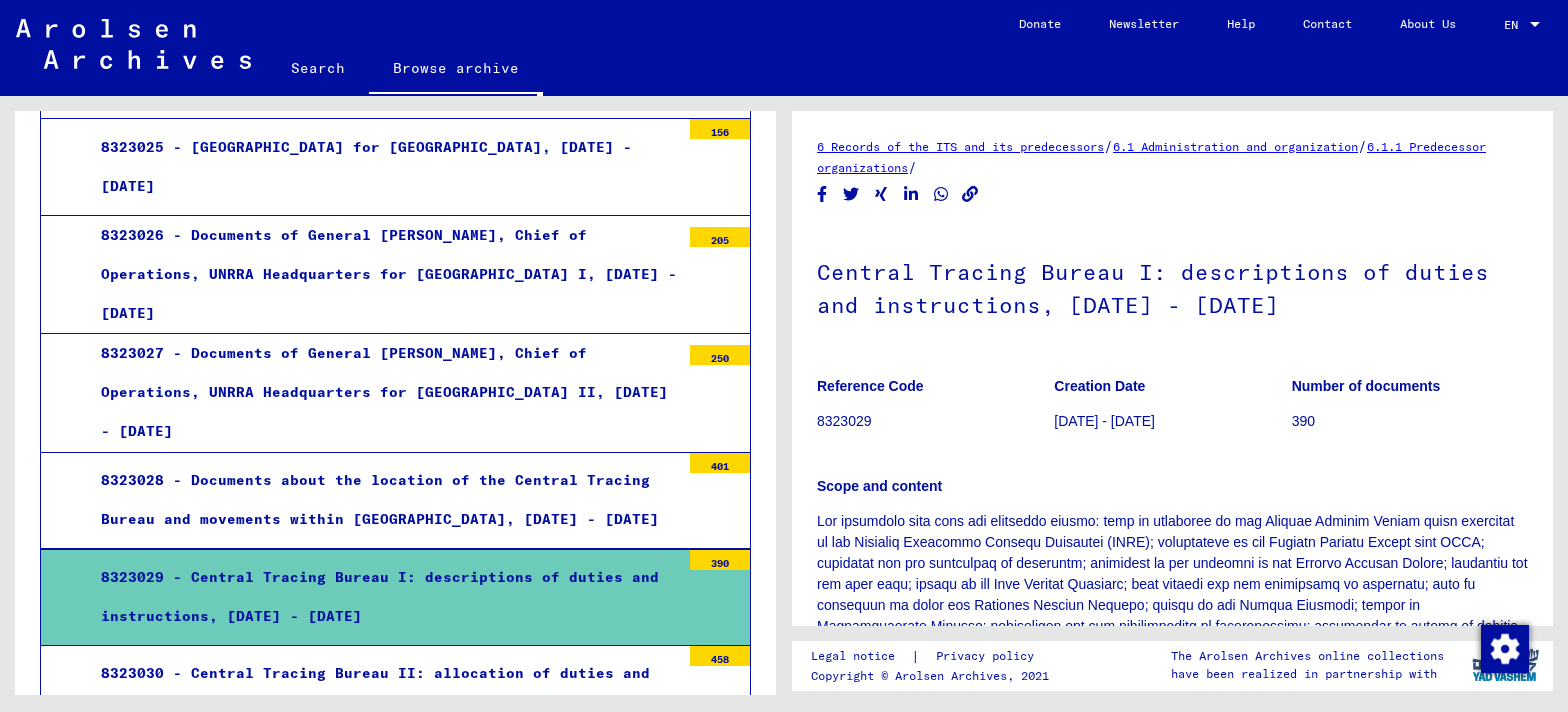 click on "8323030 - Central Tracing Bureau II: allocation of duties and cooperations,      [DATE] - [DATE]" at bounding box center [383, 693] 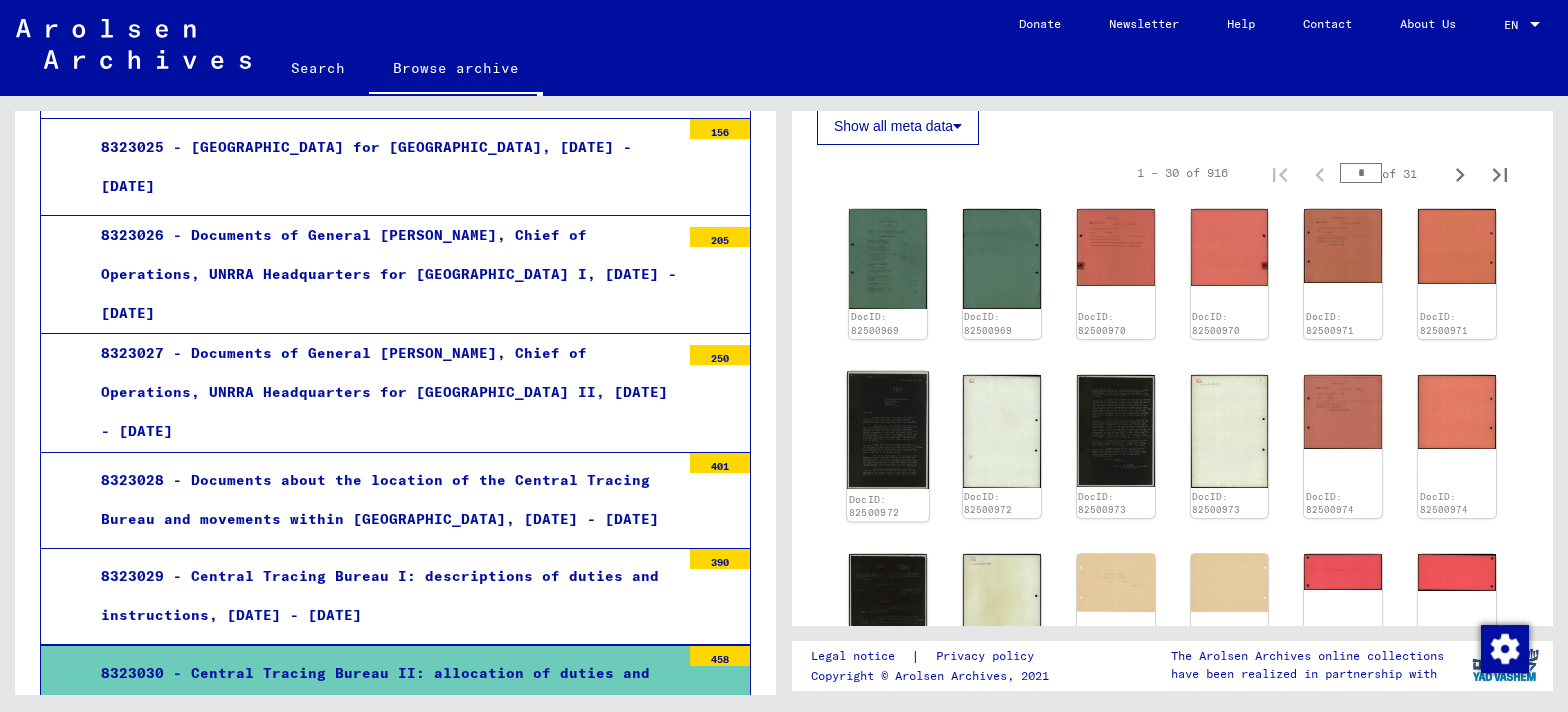 scroll, scrollTop: 745, scrollLeft: 0, axis: vertical 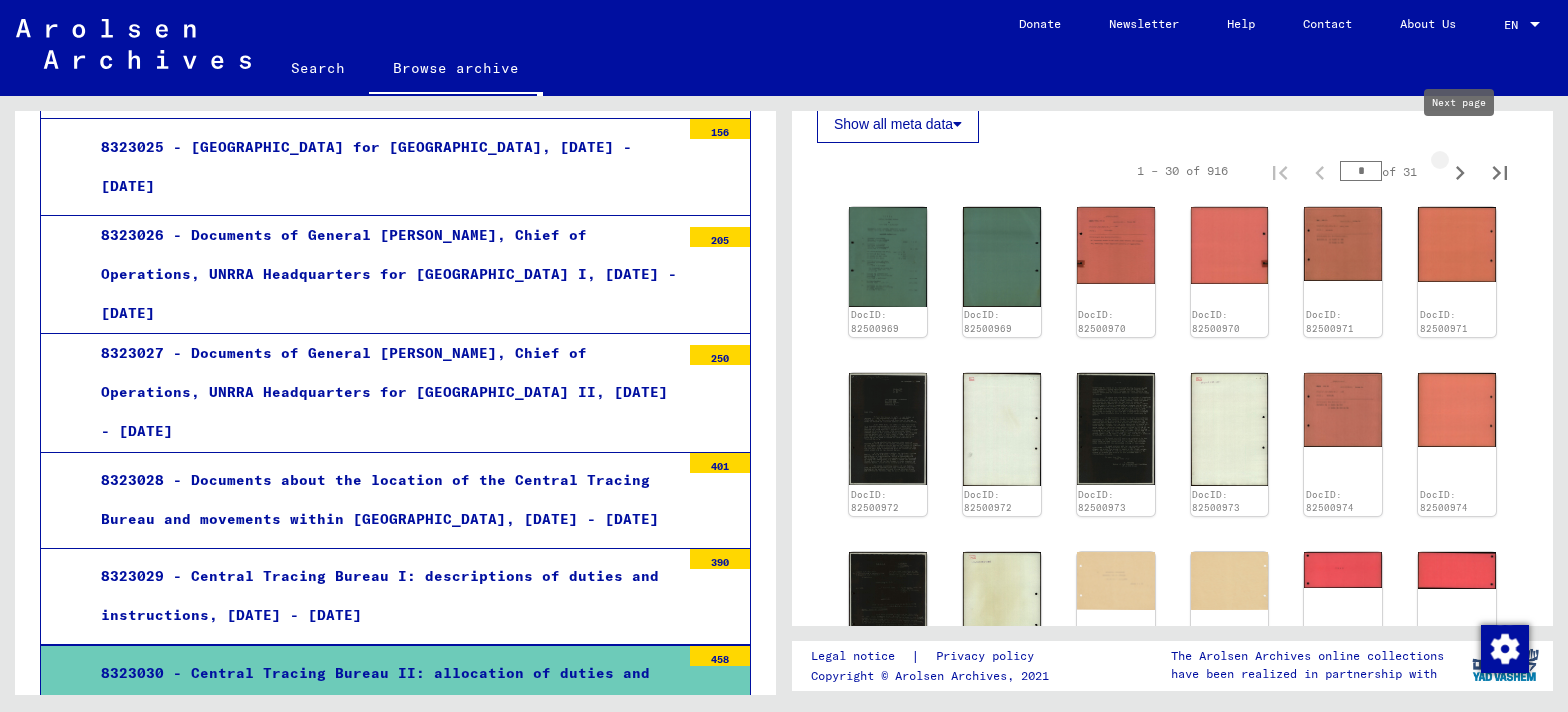 click 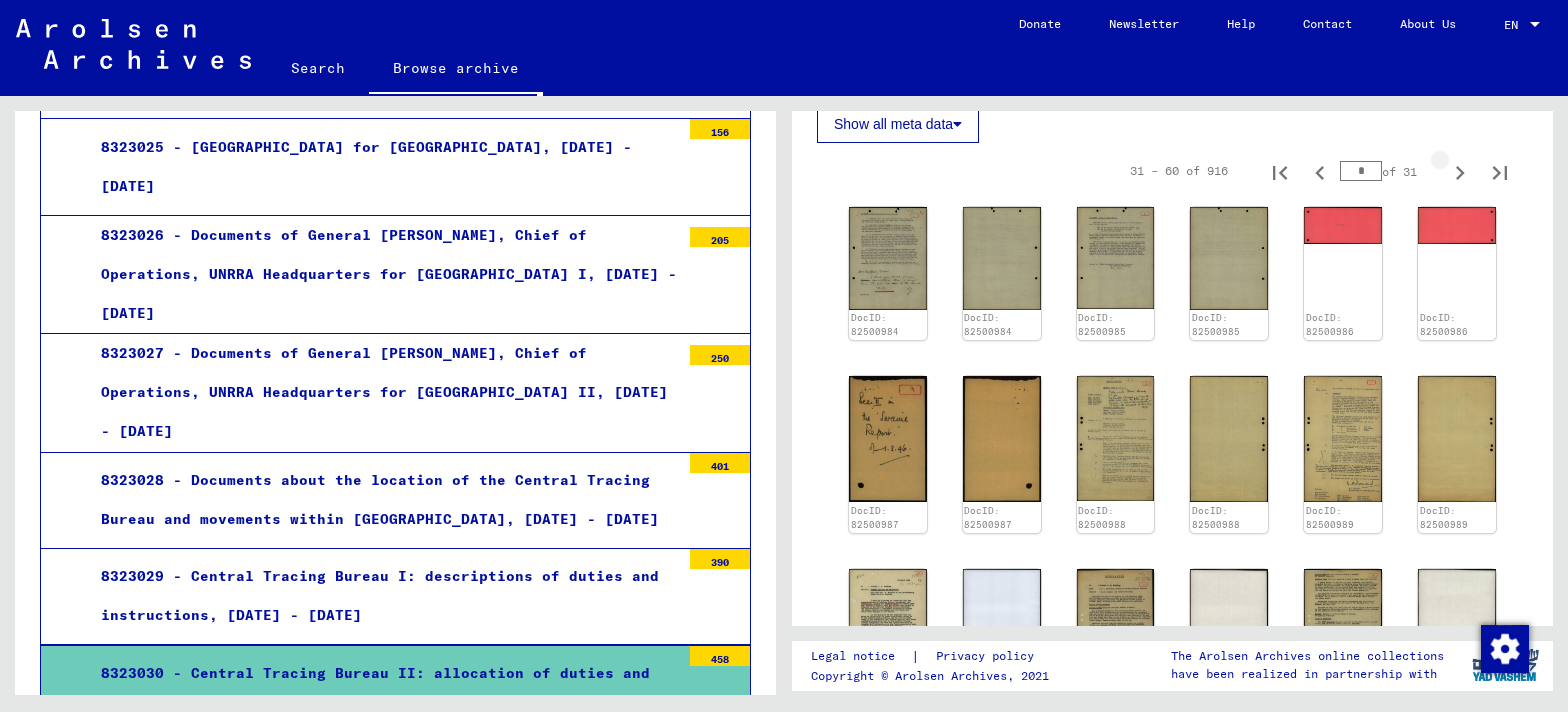click 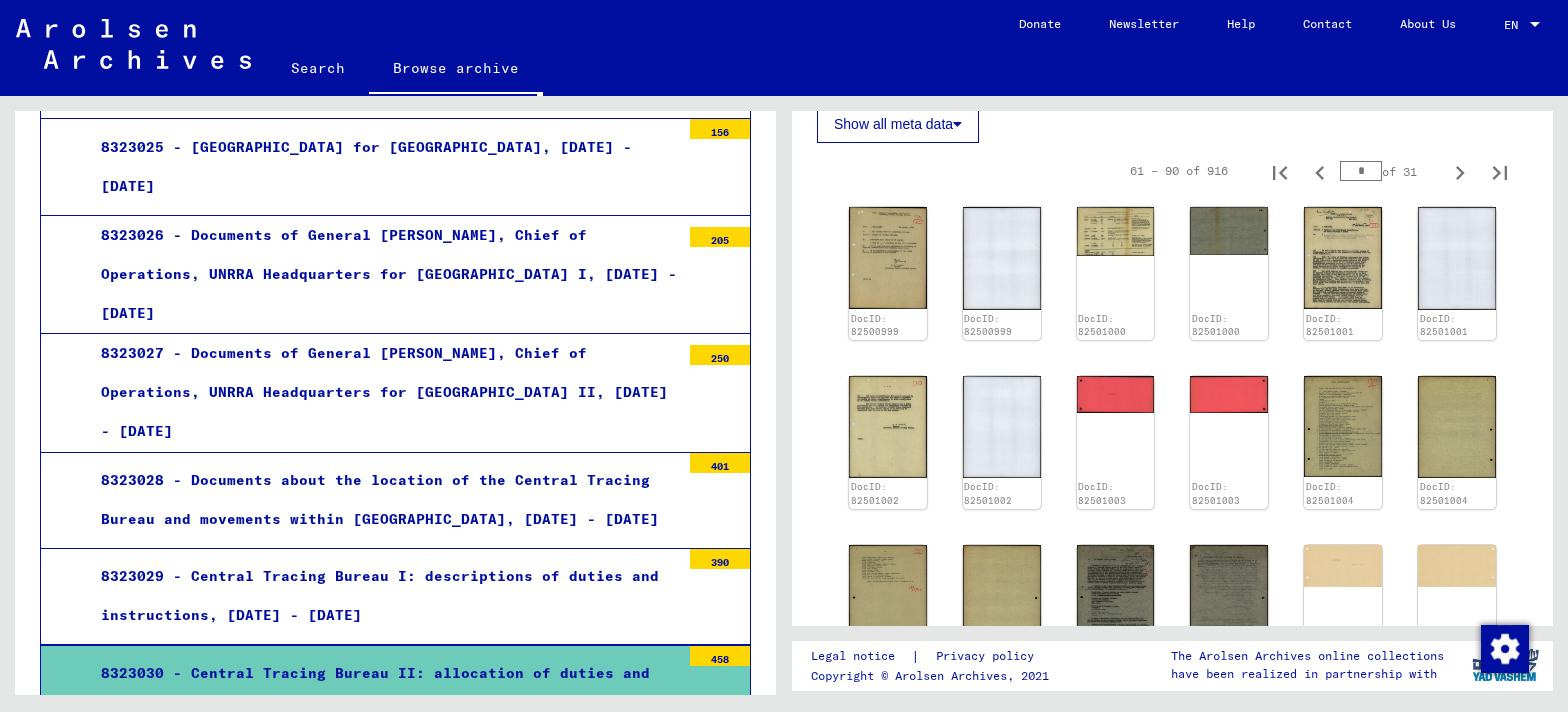click 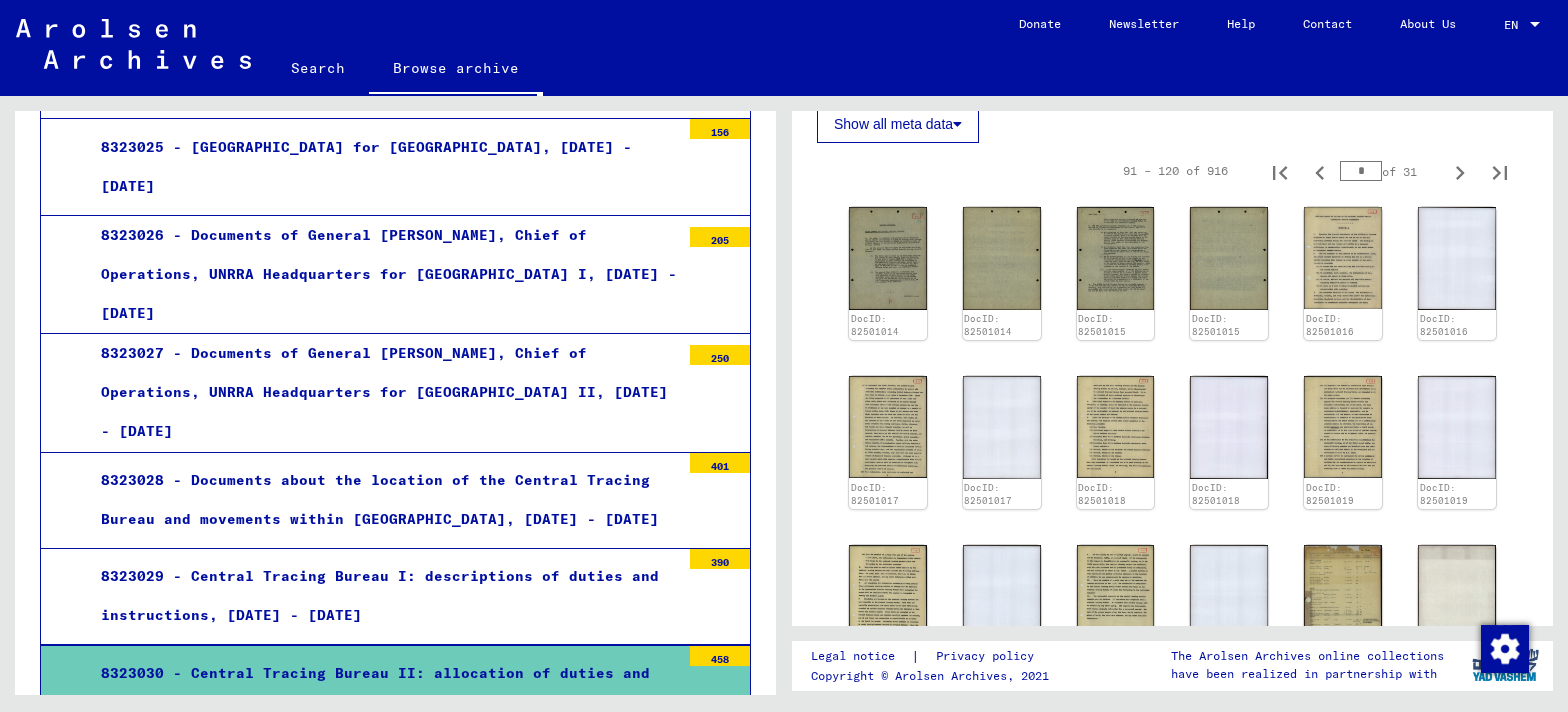 click 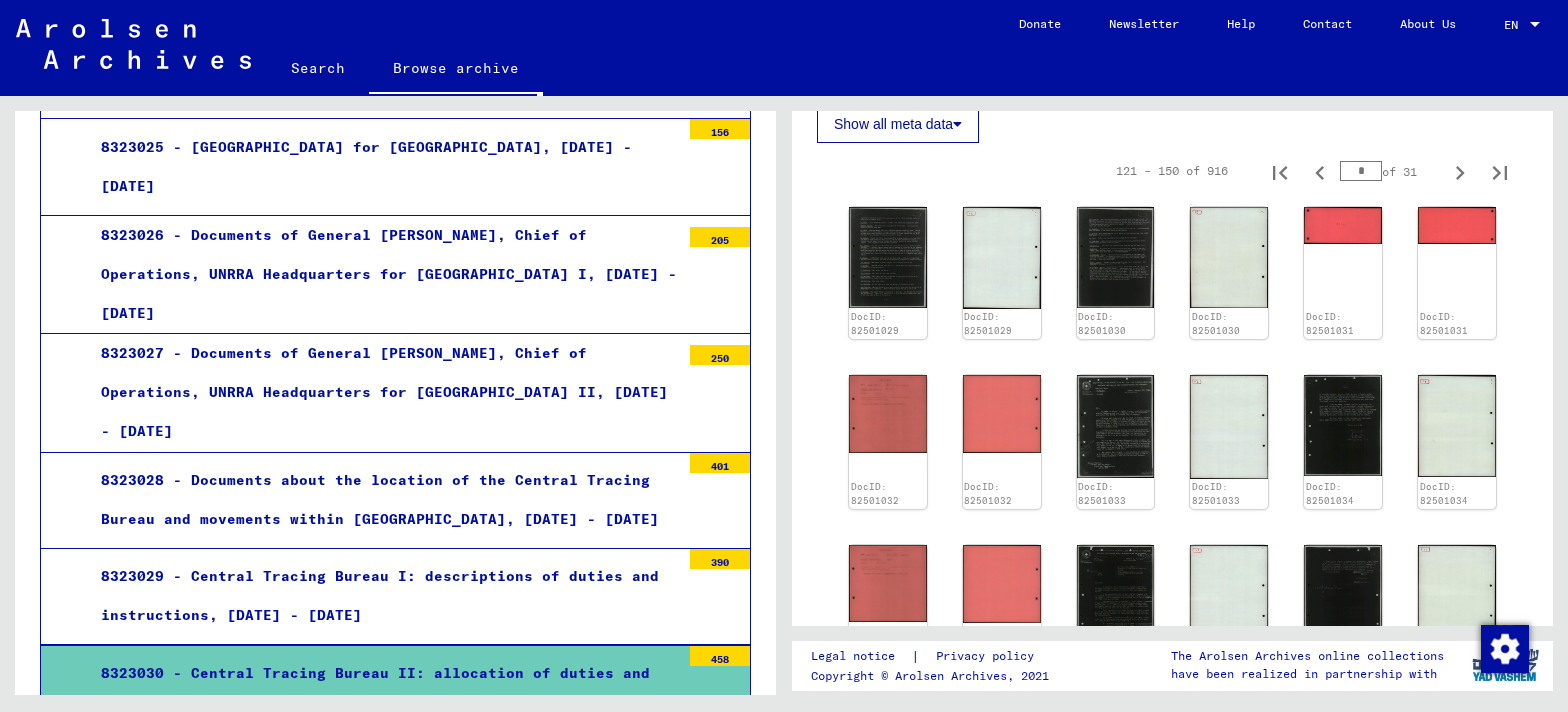 click 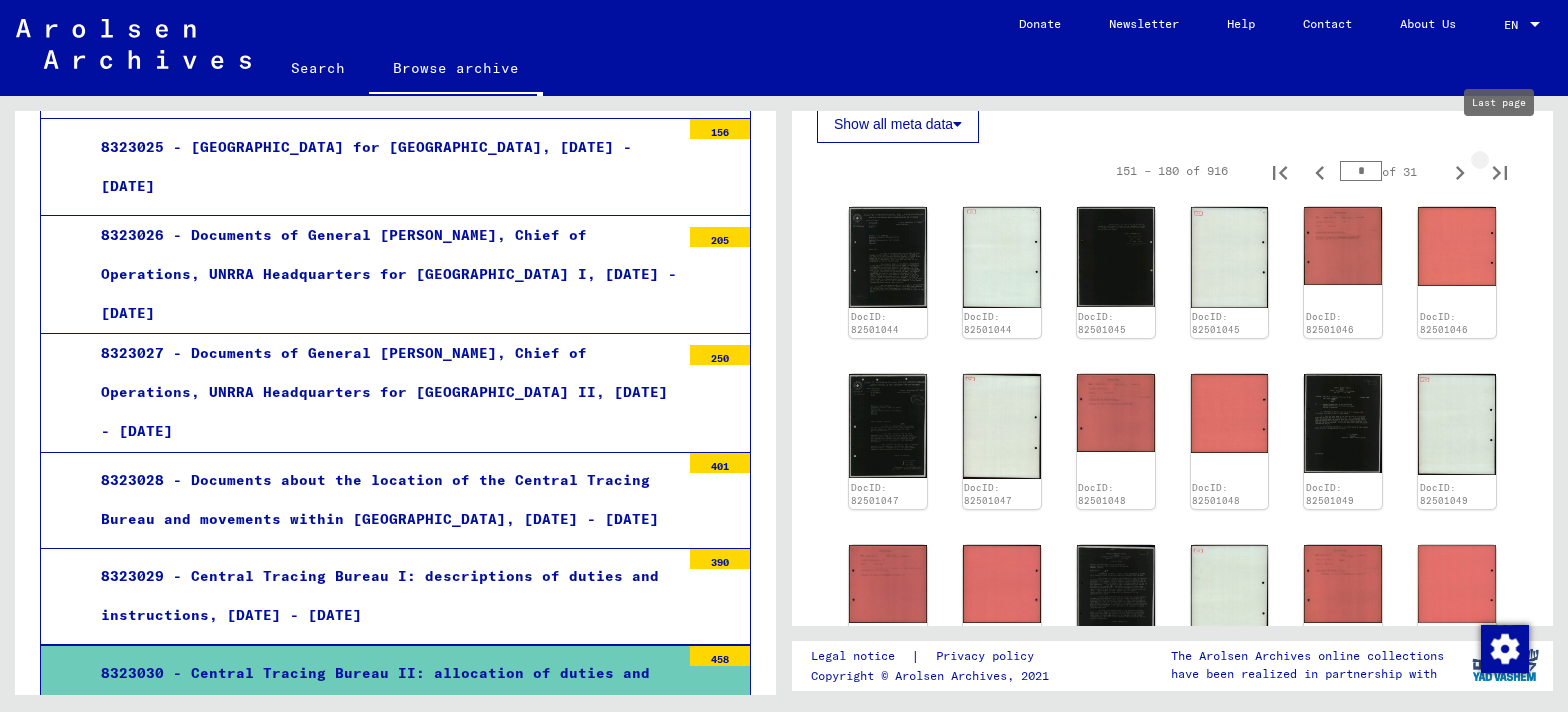 click 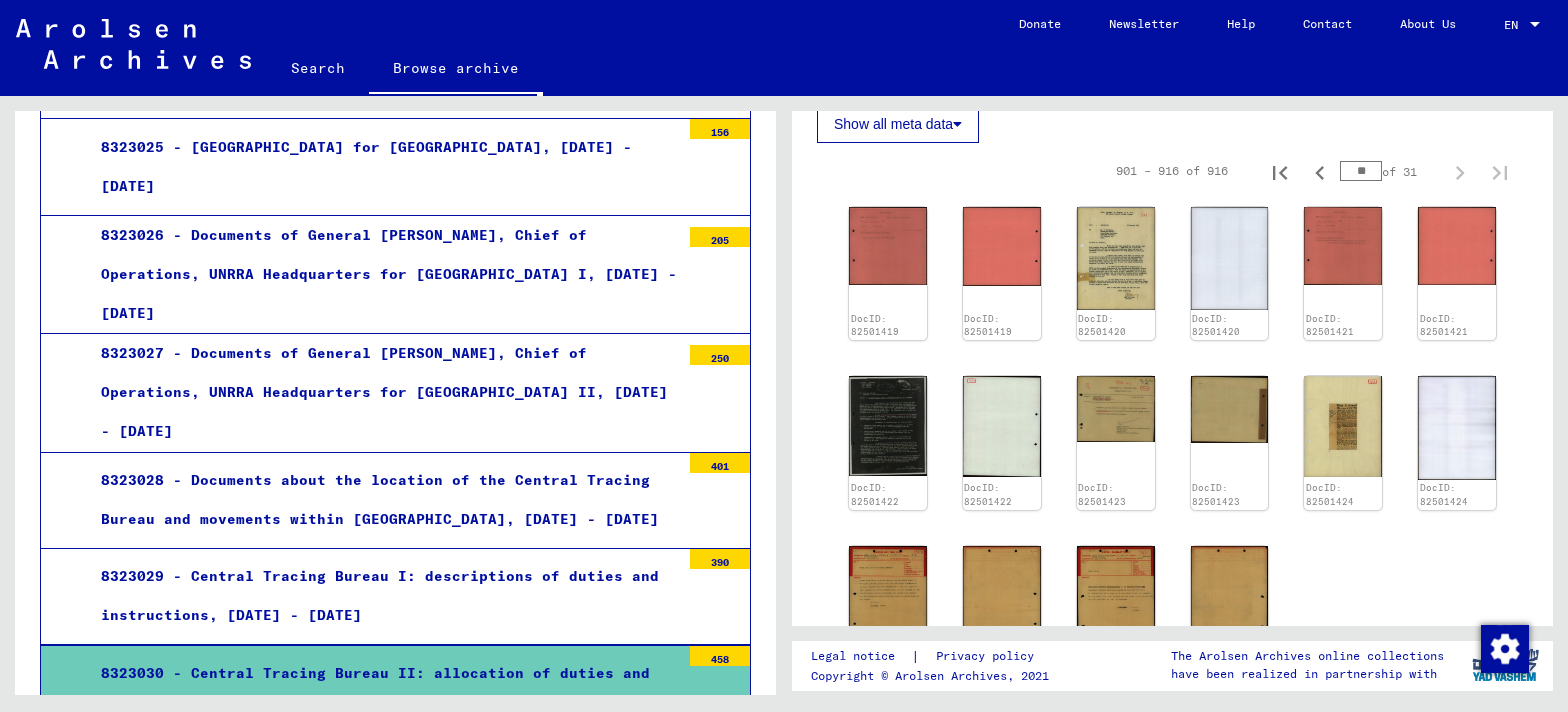 click on "8323031 - Tracing and document search in the US zone of occupation I, [DATE] -      [DATE]" at bounding box center (383, 790) 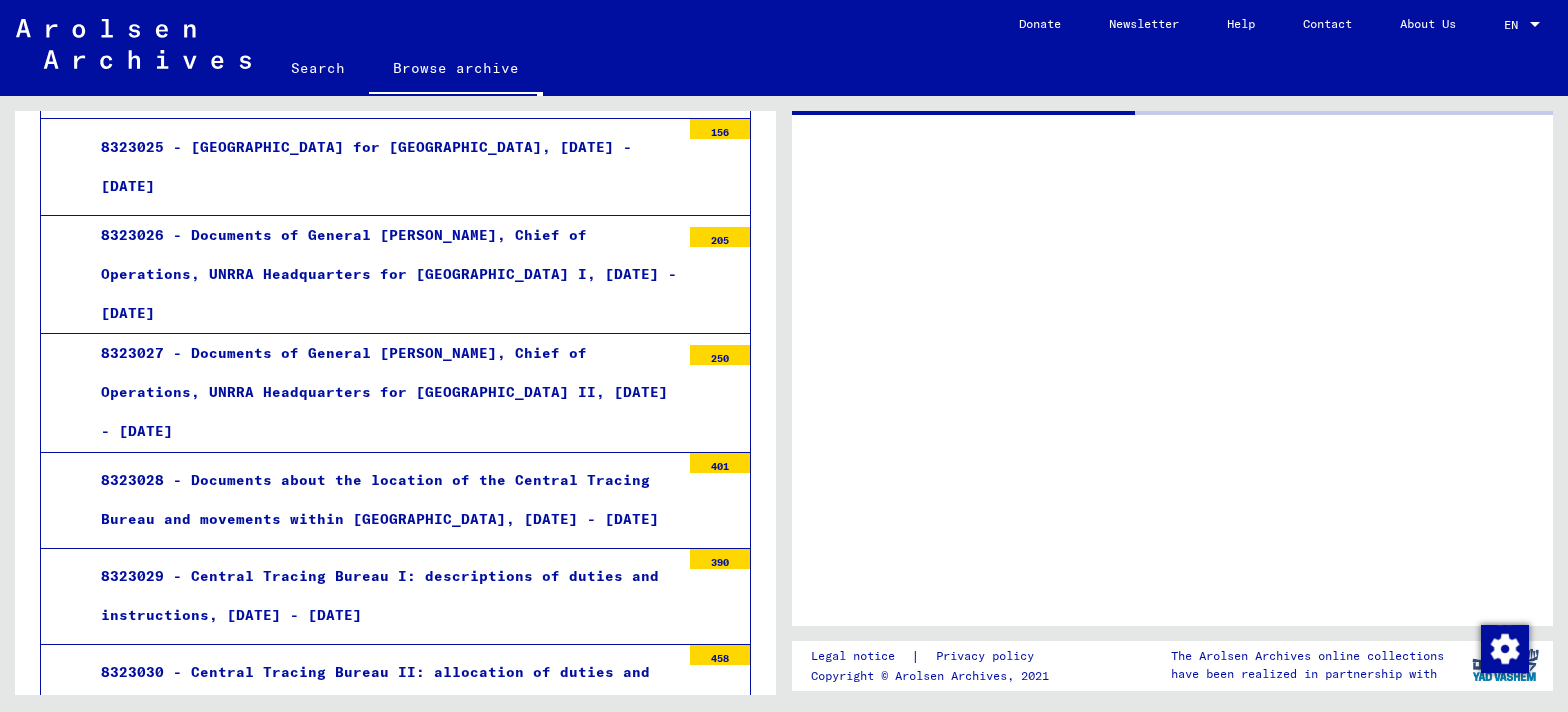 scroll, scrollTop: 15, scrollLeft: 0, axis: vertical 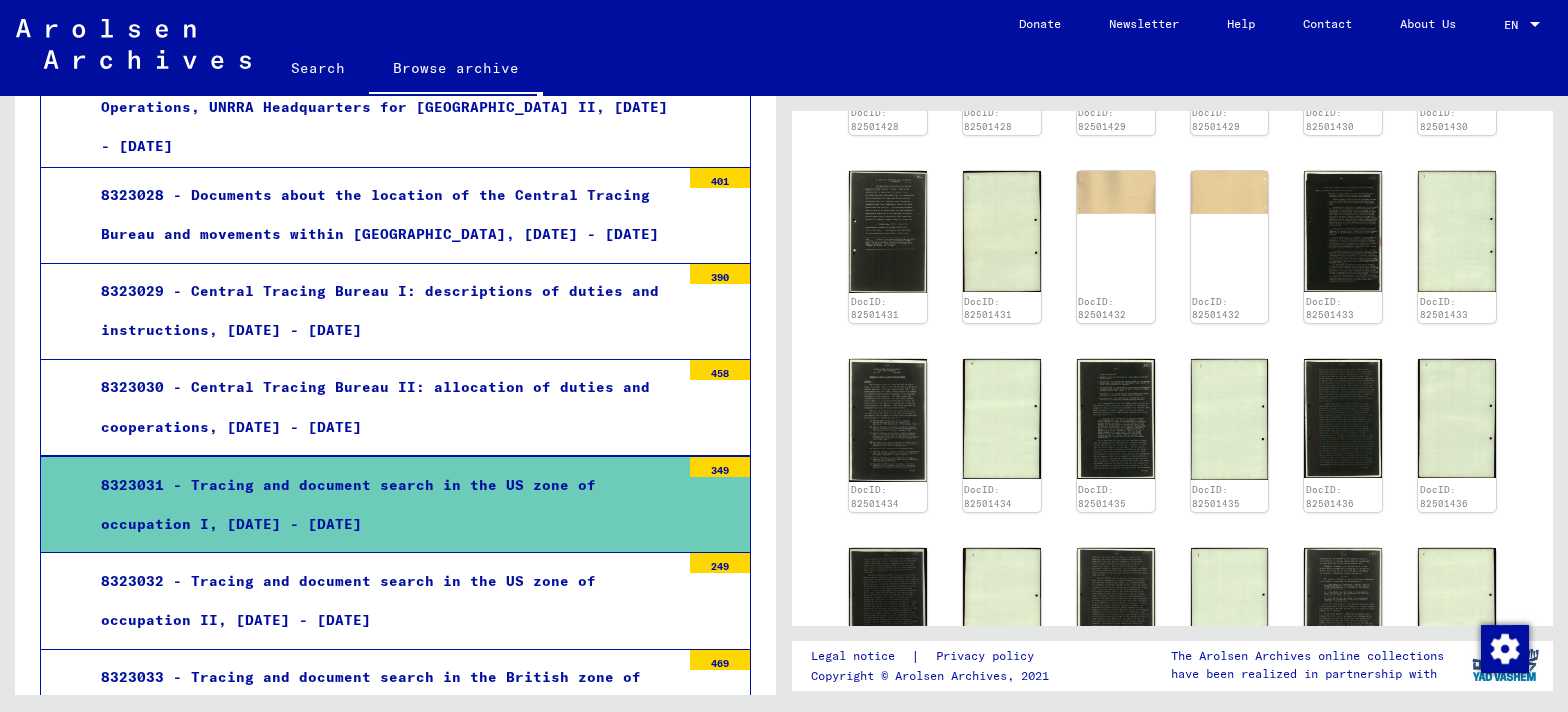 click on "8323032 - Tracing and document search in the US zone of occupation II, [DATE] -      [DATE]" at bounding box center (383, 601) 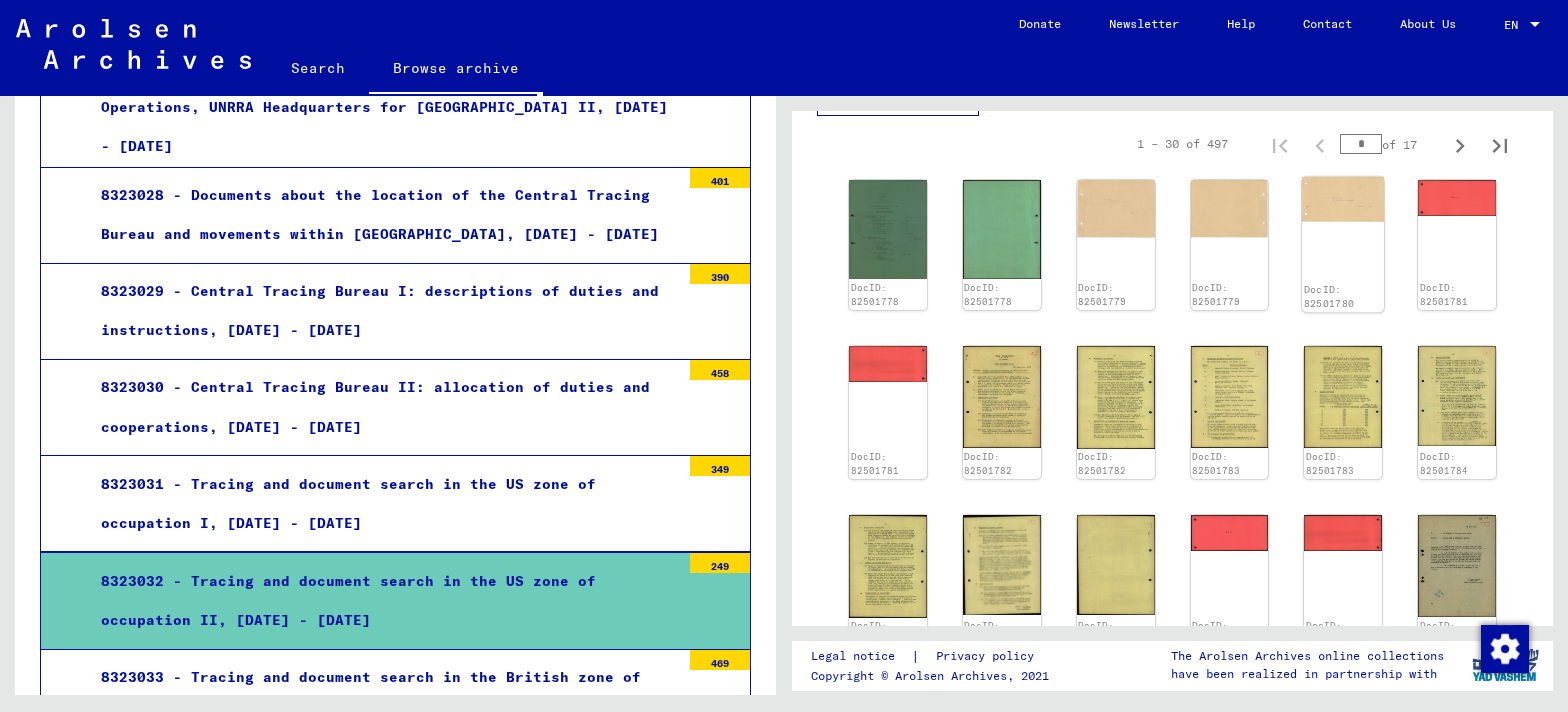 scroll, scrollTop: 551, scrollLeft: 0, axis: vertical 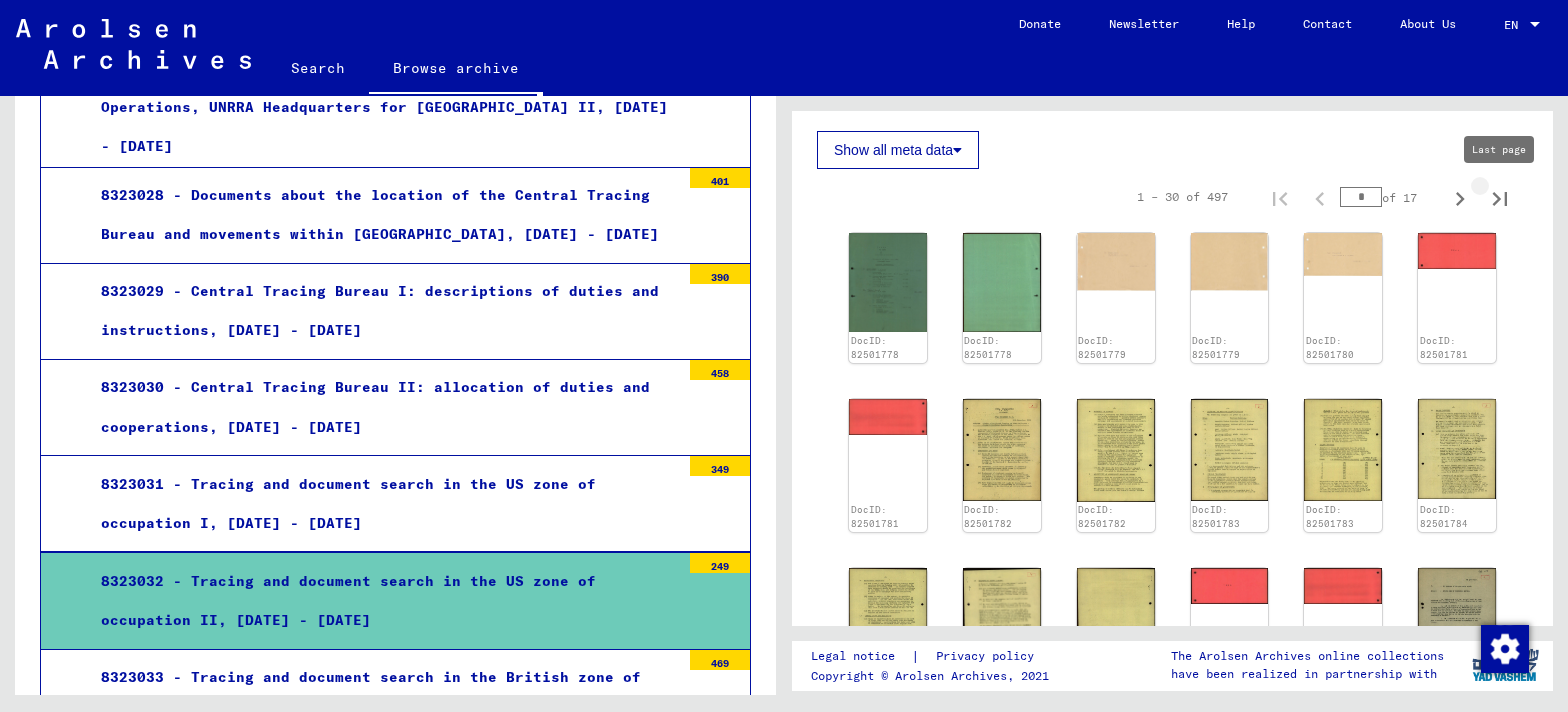 click 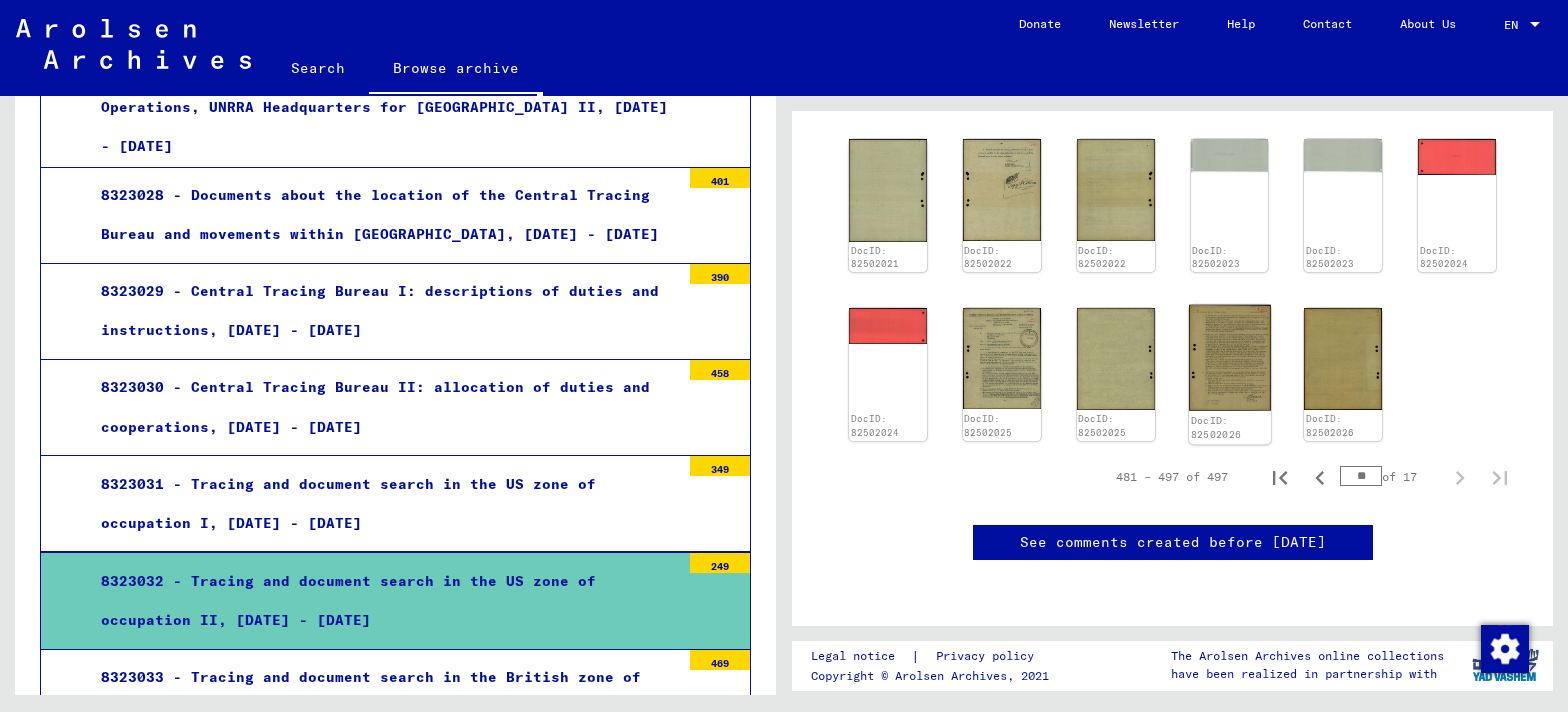 scroll, scrollTop: 918, scrollLeft: 0, axis: vertical 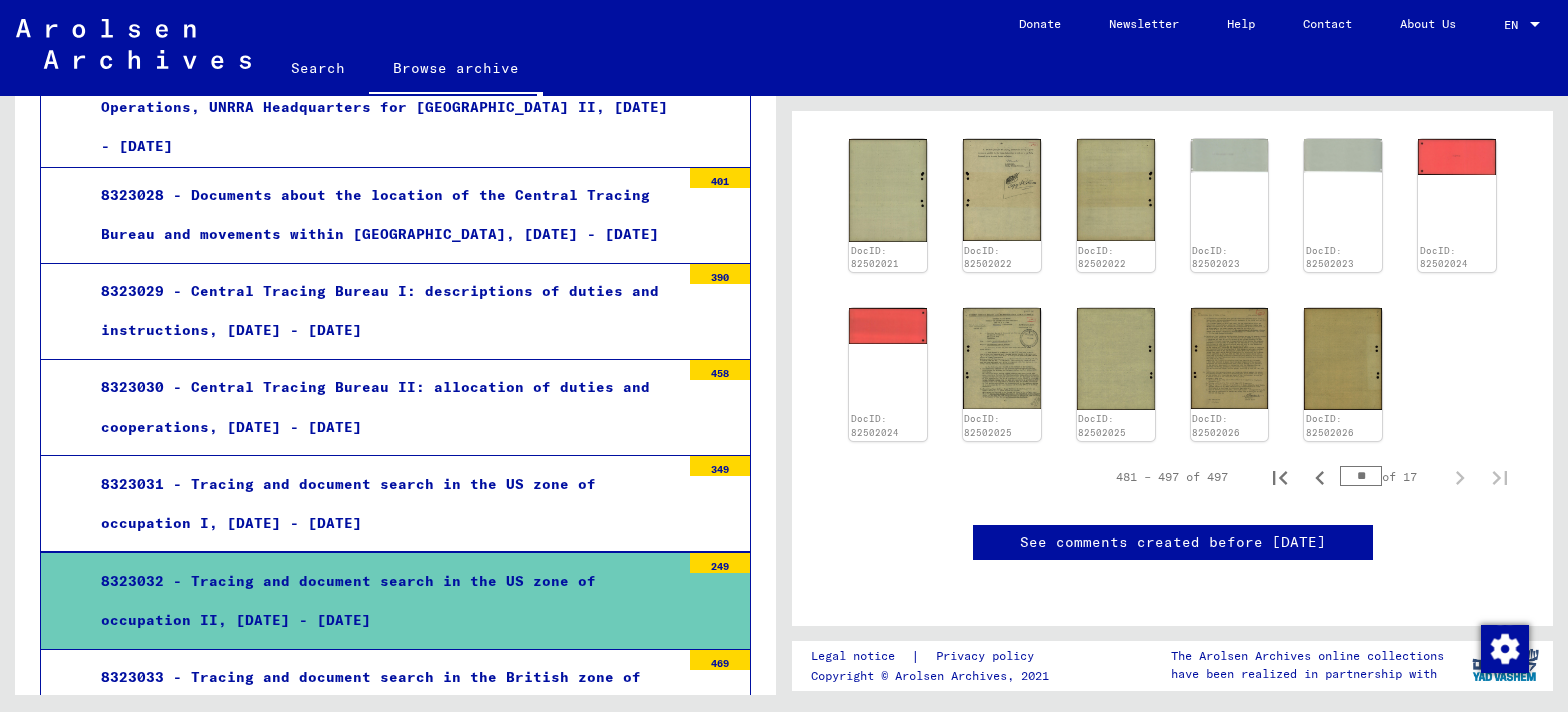 click on "8323033 - Tracing and document search in the British zone of occupation, [DATE]      - [DATE]" at bounding box center (383, 697) 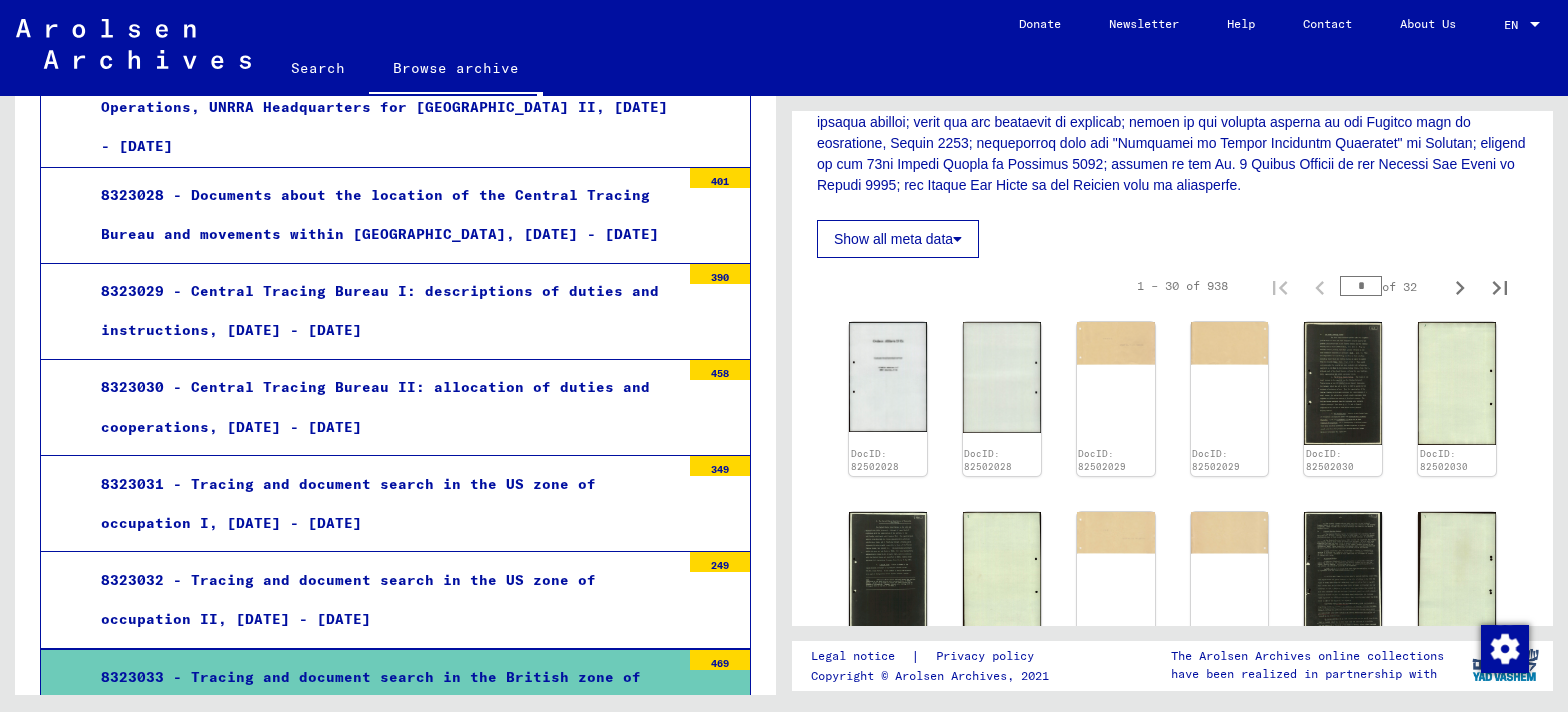 scroll, scrollTop: 837, scrollLeft: 0, axis: vertical 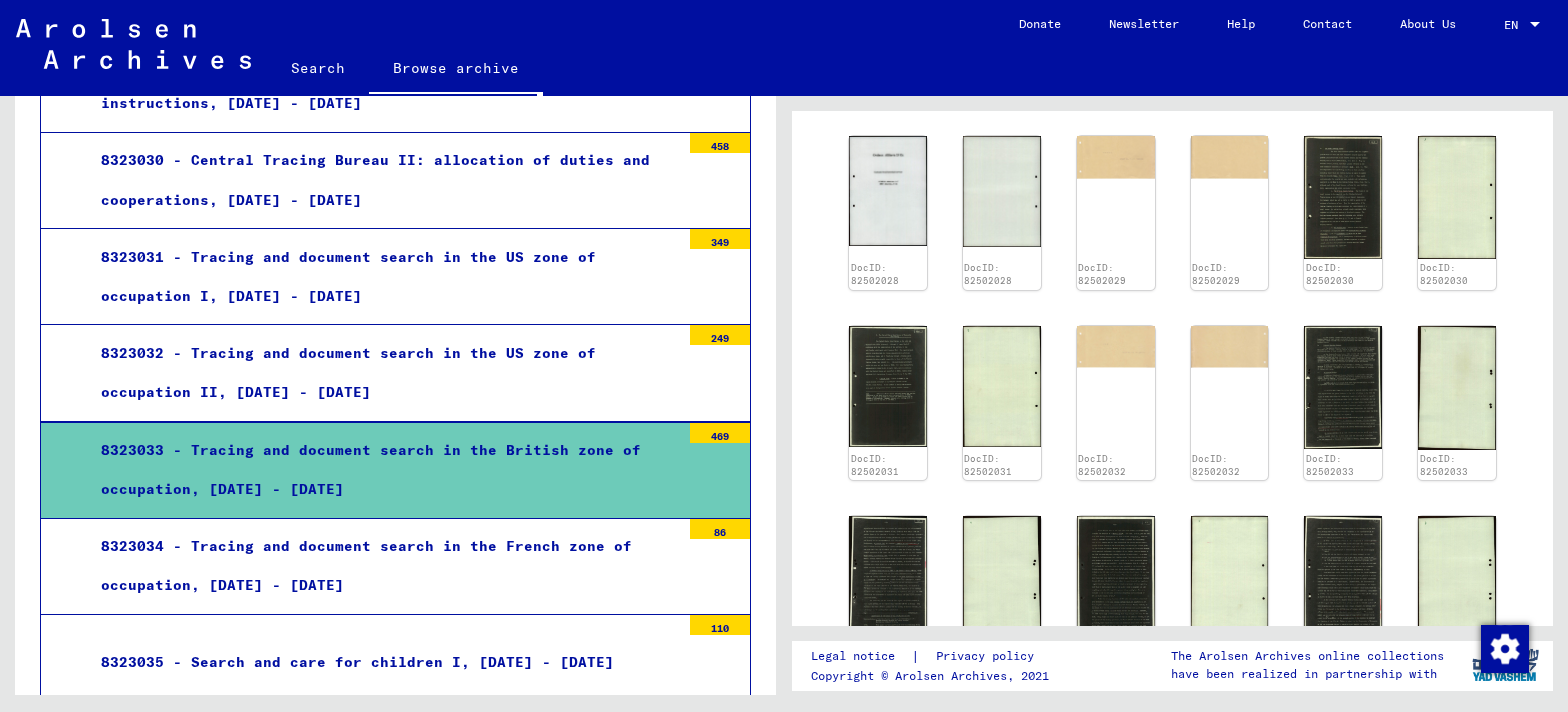 click on "8323036 - Documents concerning the succession of UNRRA I, [DATE] - [DATE]" at bounding box center (383, 759) 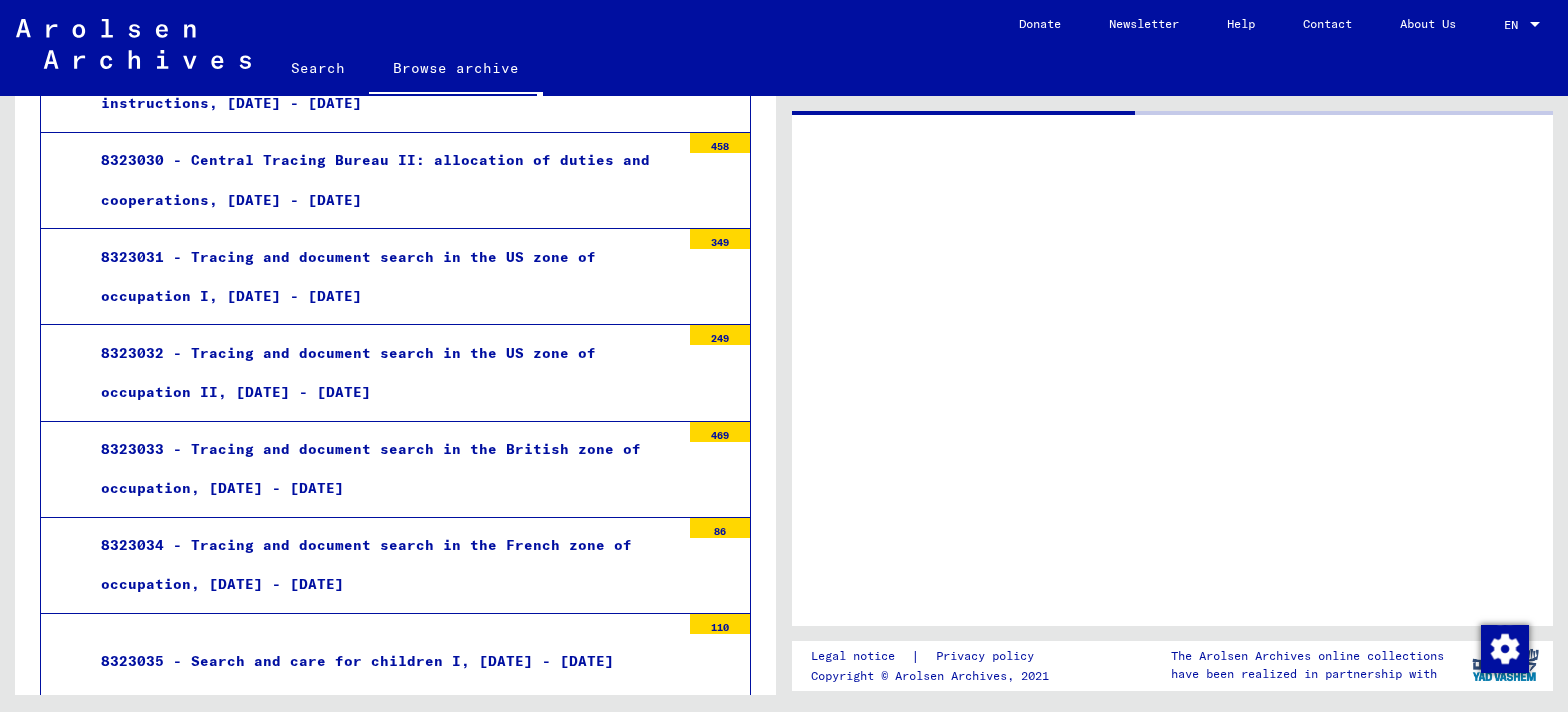 scroll, scrollTop: 4142, scrollLeft: 0, axis: vertical 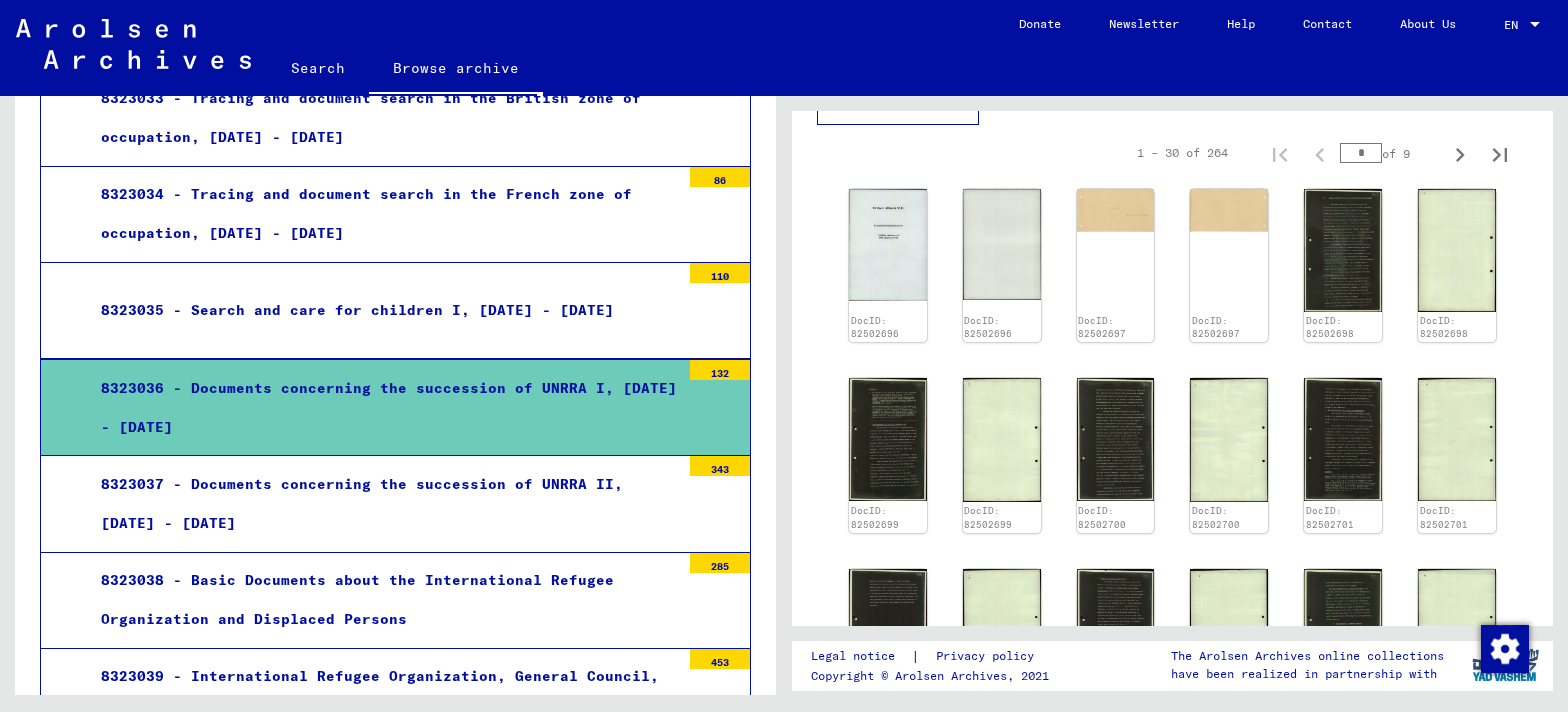 click on "8323037 - Documents concerning the succession of UNRRA II, [DATE] - [DATE]" at bounding box center [383, 504] 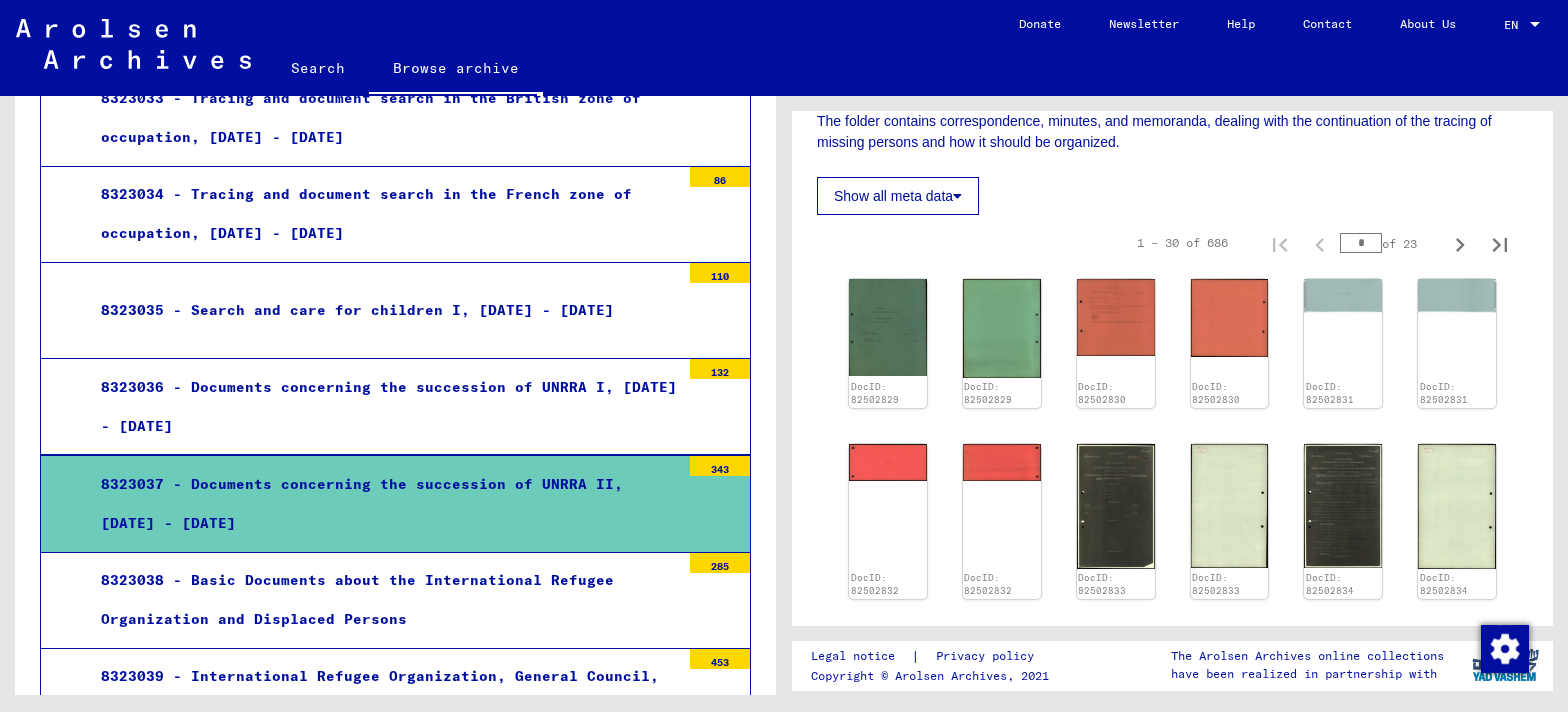 scroll, scrollTop: 523, scrollLeft: 0, axis: vertical 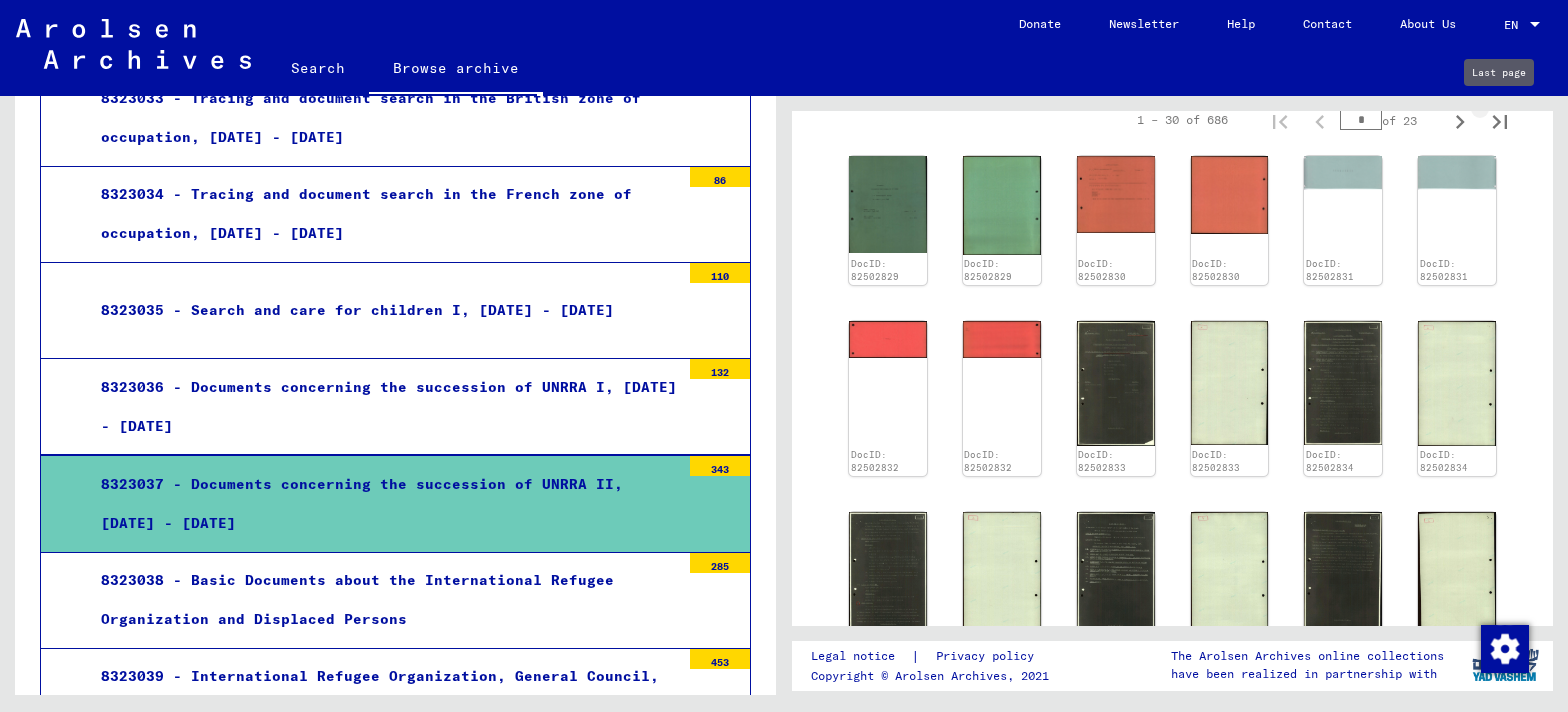 click 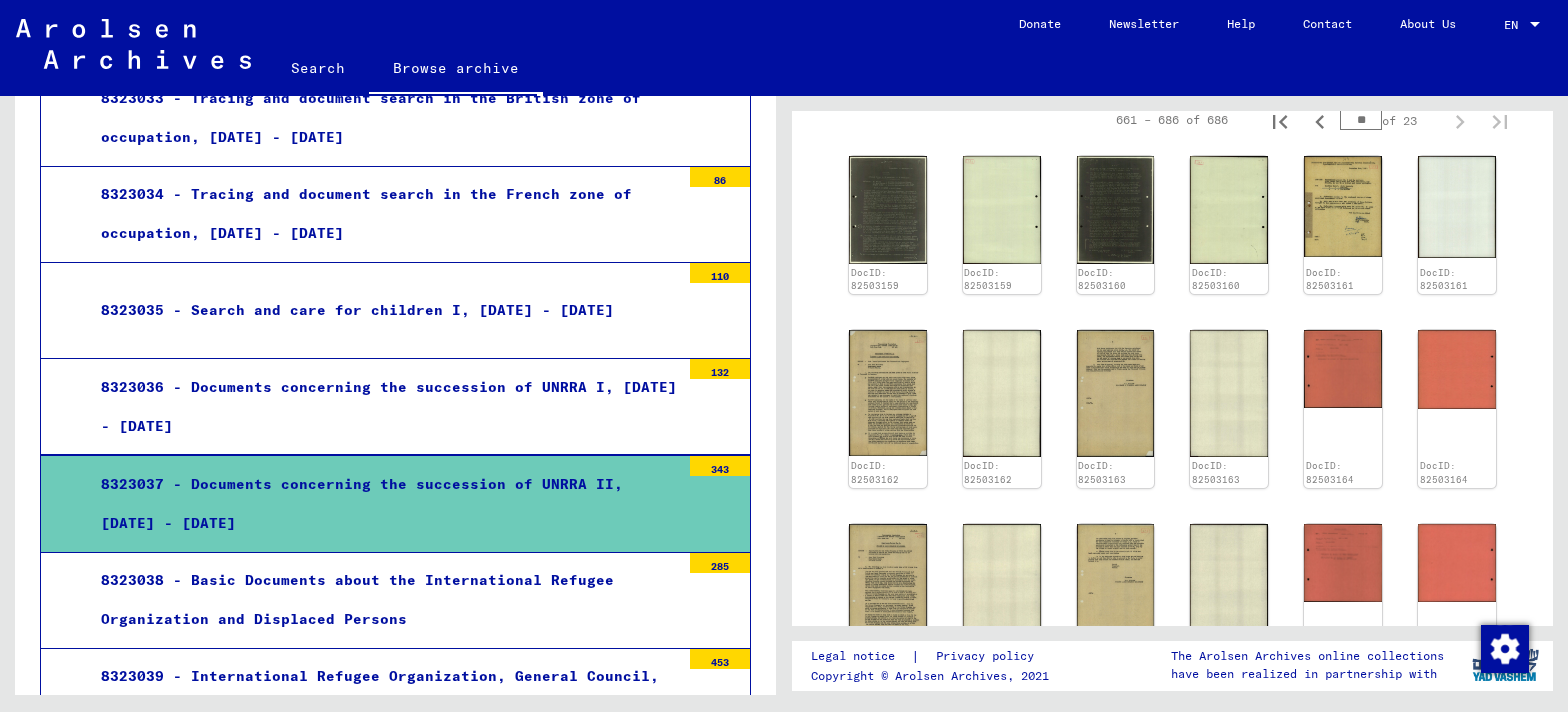 click at bounding box center (720, 610) 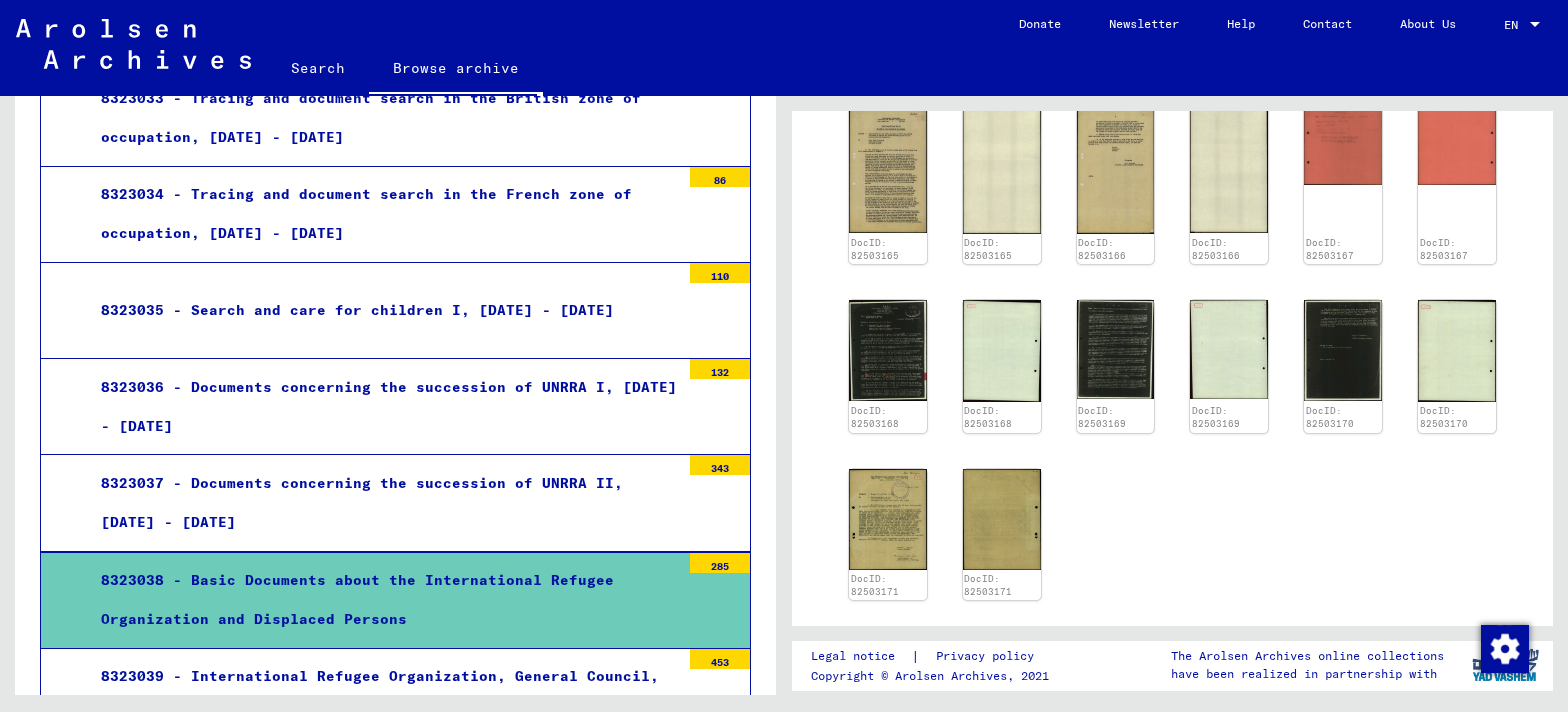 scroll, scrollTop: 951, scrollLeft: 0, axis: vertical 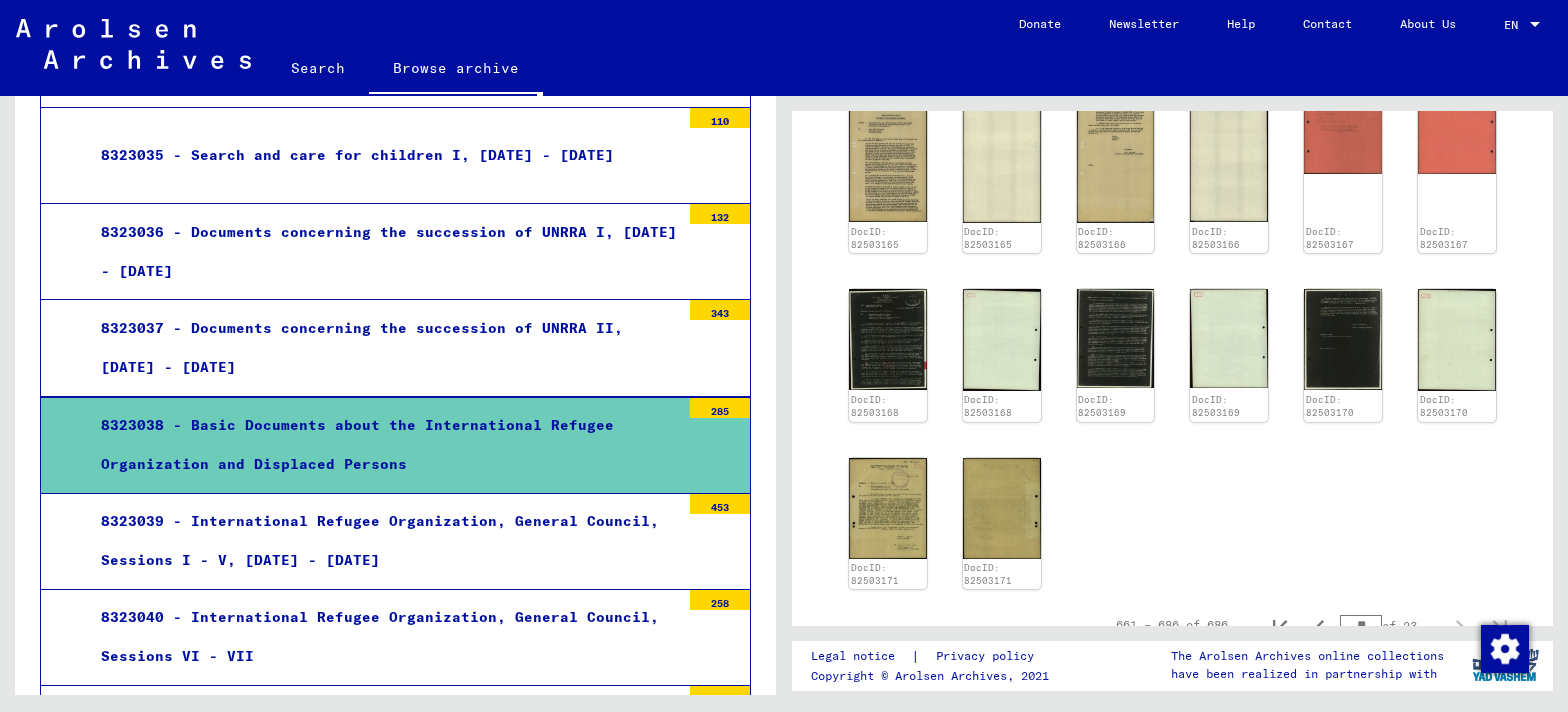 click on "8323040 - International Refugee Organization, General Council, Sessions VI - VII" at bounding box center [383, 637] 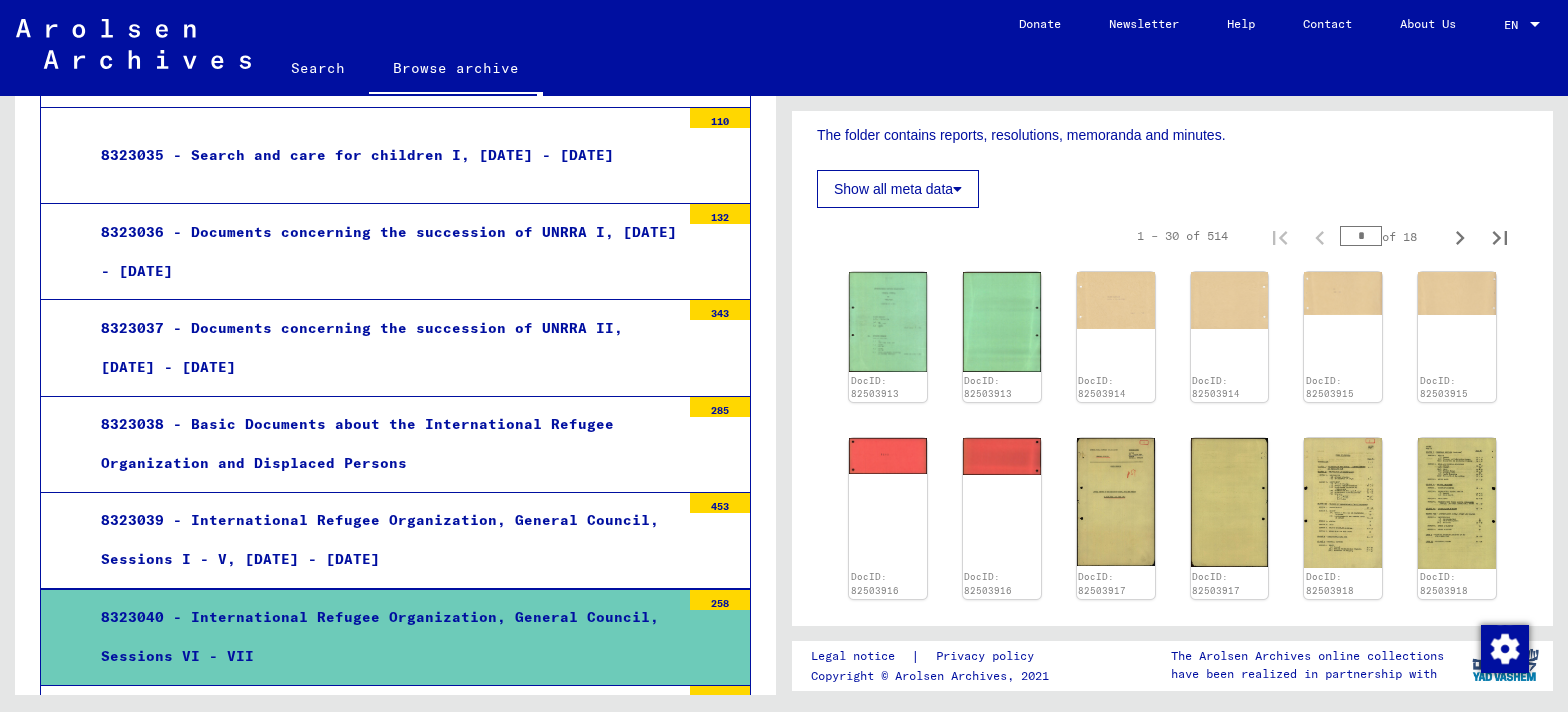 scroll, scrollTop: 391, scrollLeft: 0, axis: vertical 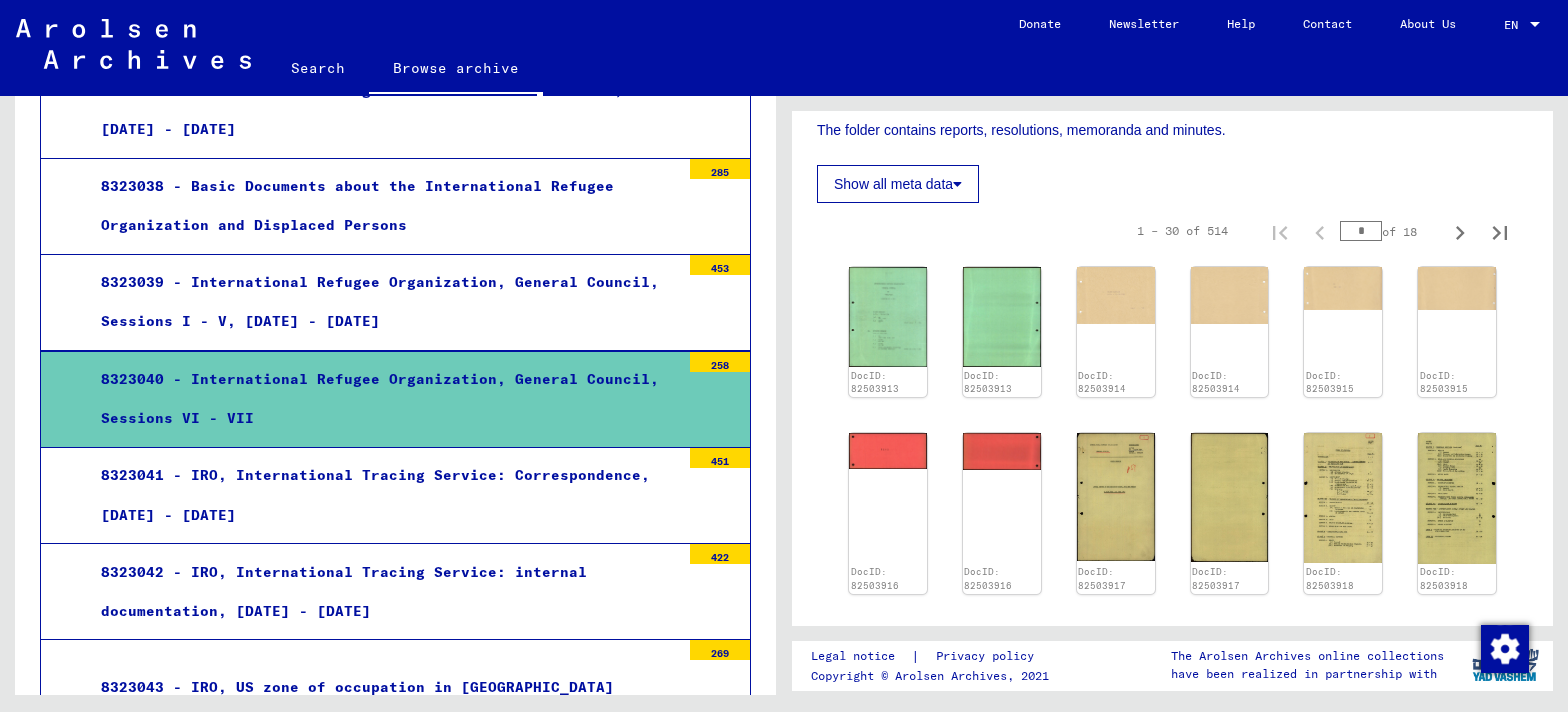 click on "8323042 - IRO, International Tracing Service: internal documentation, [DATE] -      [DATE]" at bounding box center (383, 592) 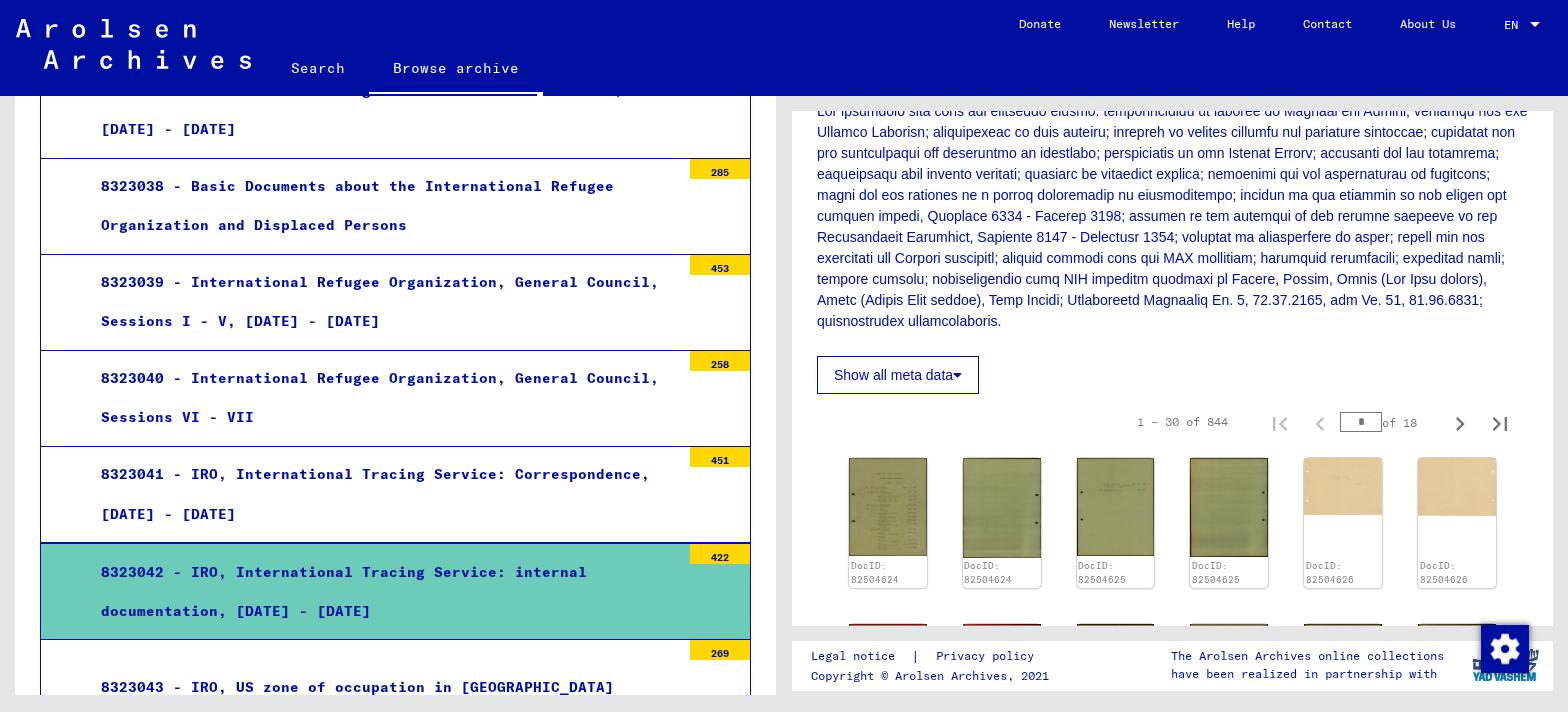 scroll, scrollTop: 416, scrollLeft: 0, axis: vertical 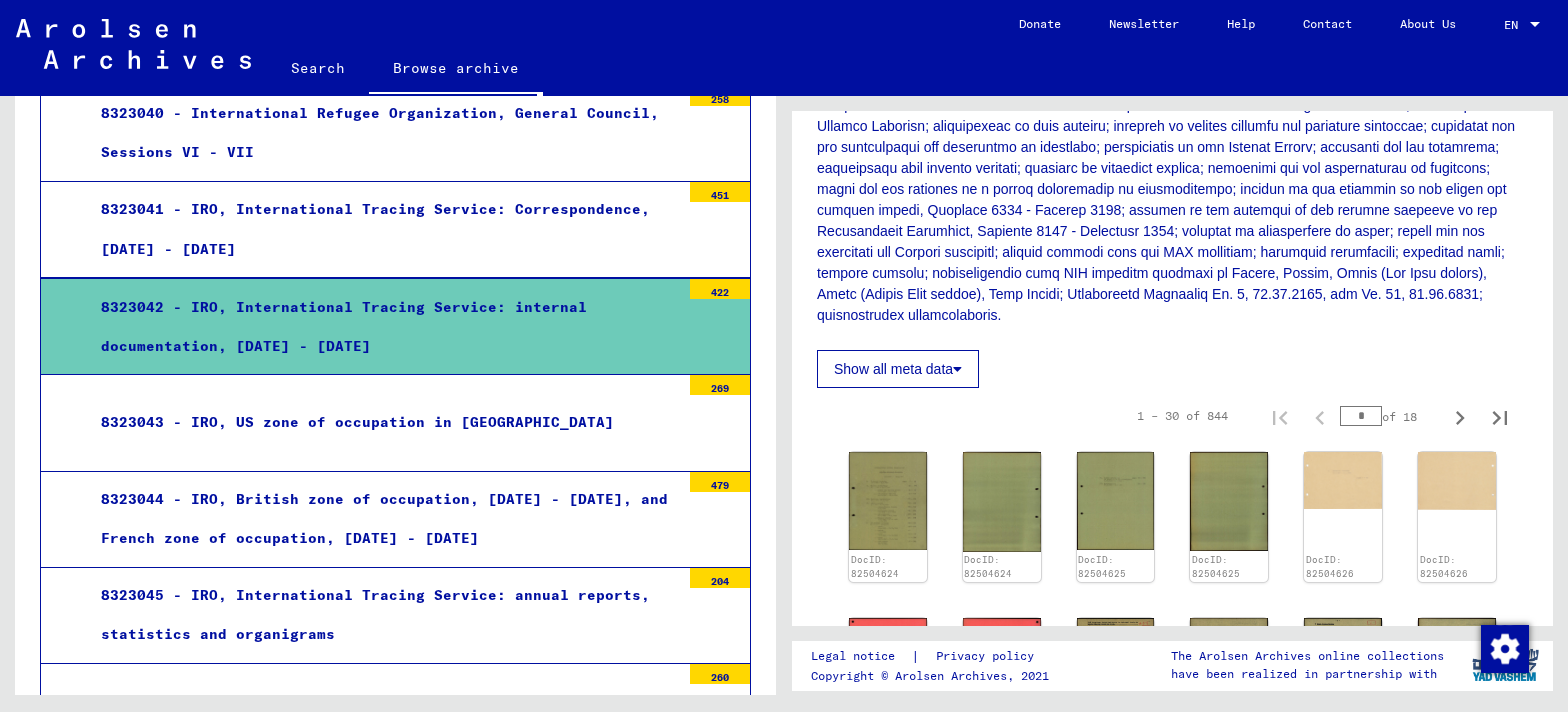 click on "8323045 - IRO, International Tracing Service: annual reports, statistics and      organigrams" at bounding box center [383, 615] 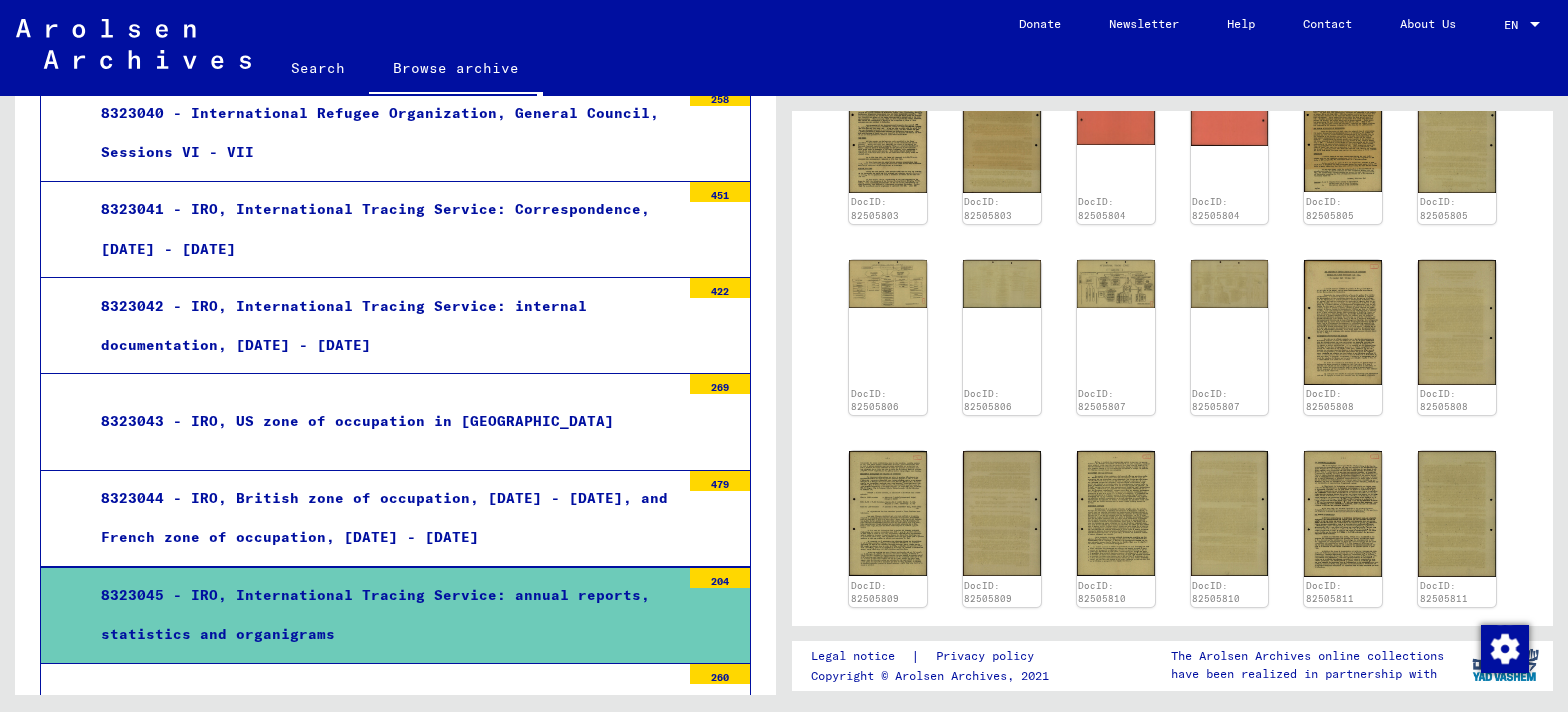 scroll, scrollTop: 995, scrollLeft: 0, axis: vertical 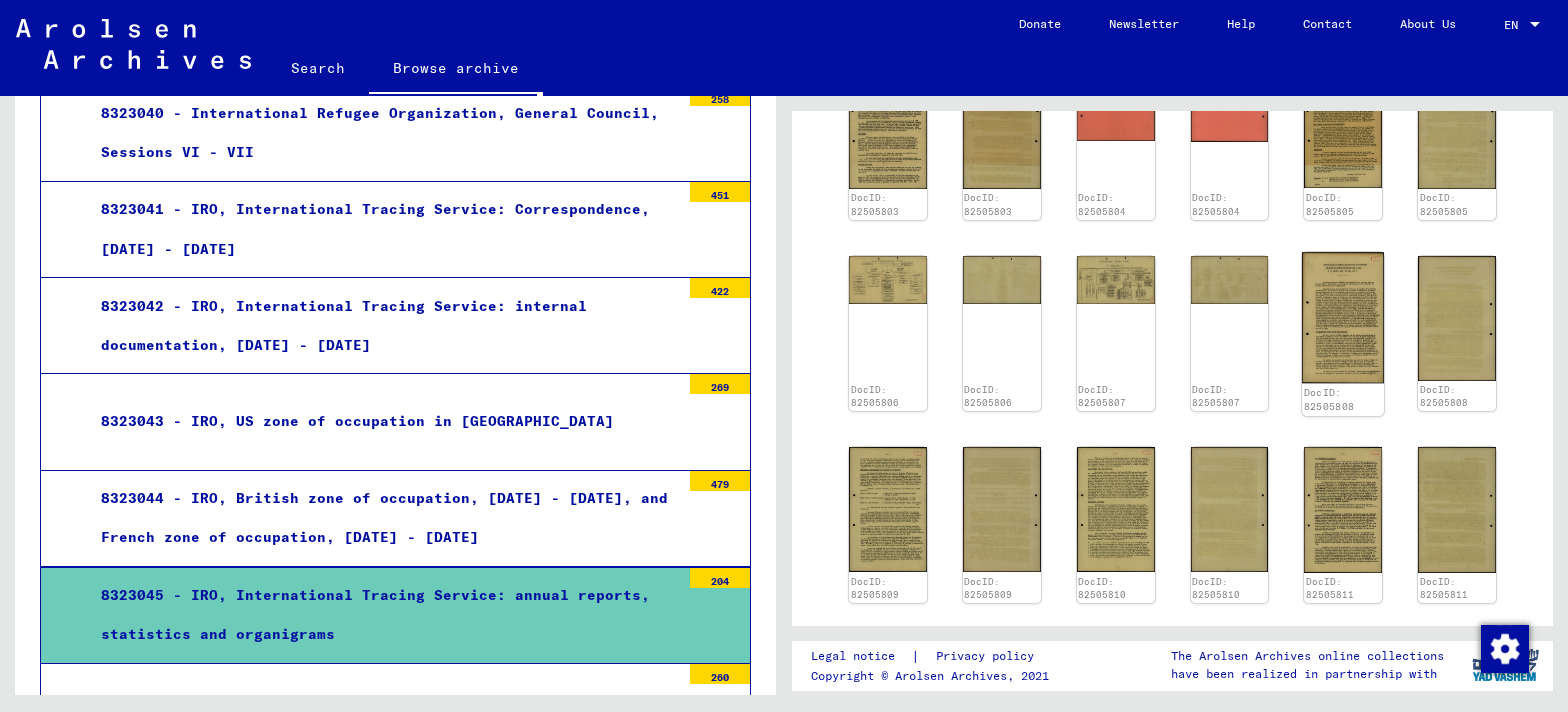 click 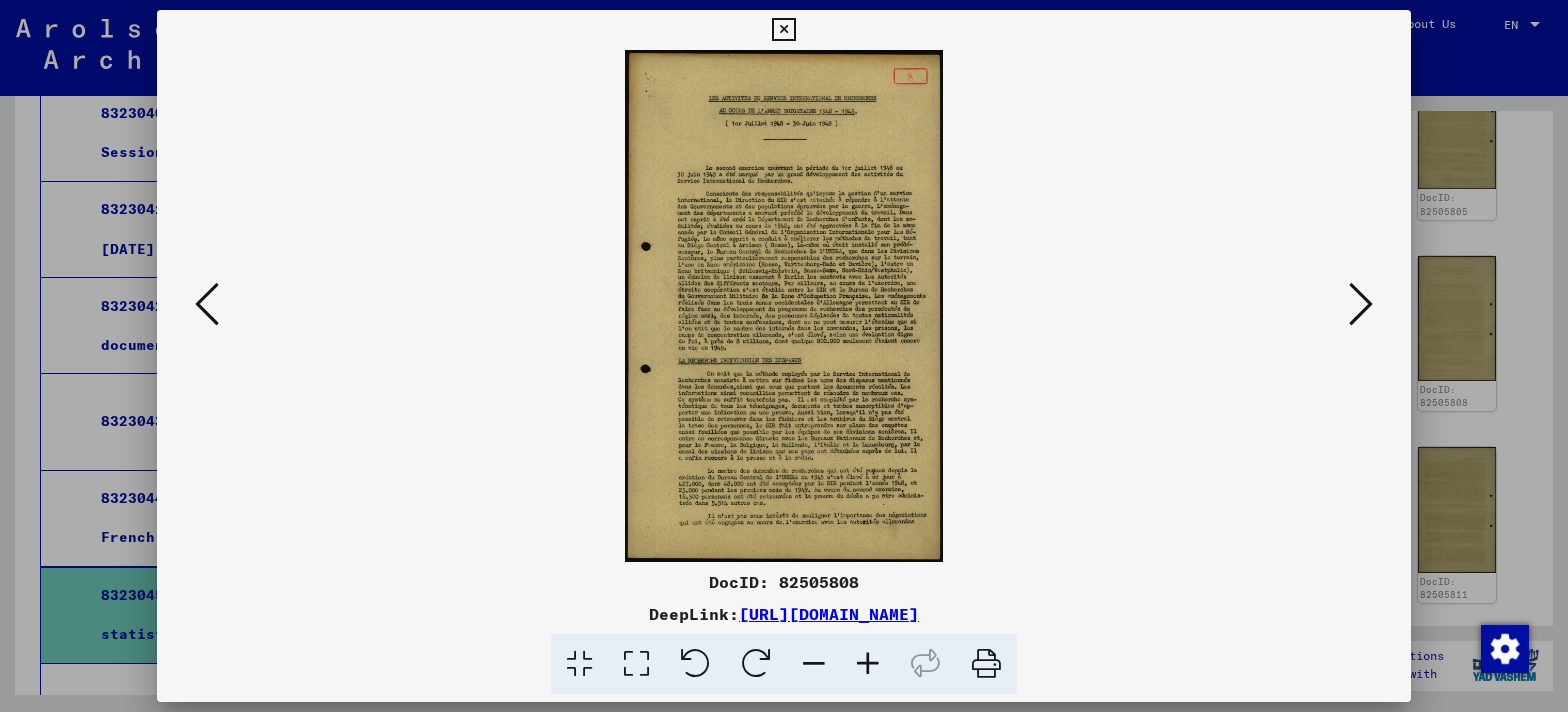 click at bounding box center (636, 664) 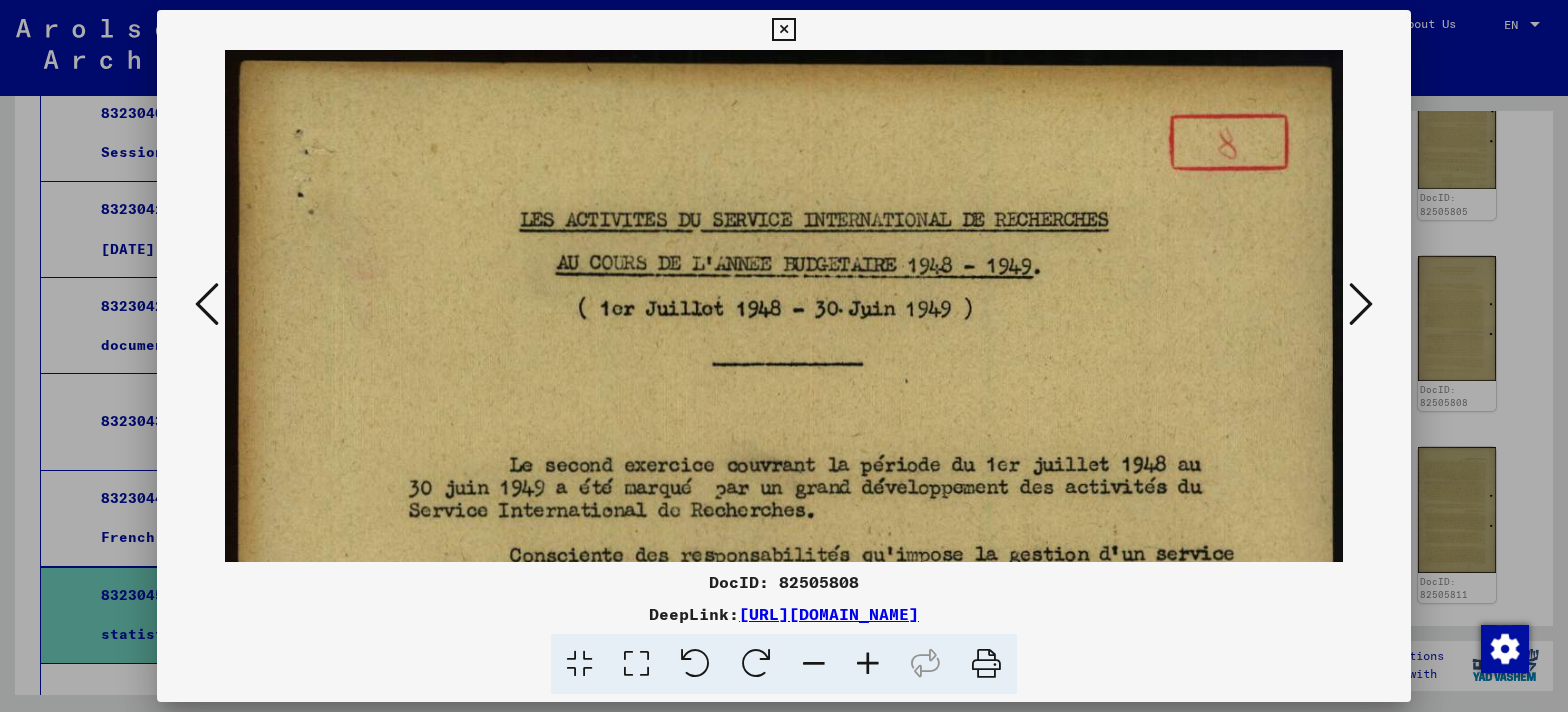 click at bounding box center [783, 30] 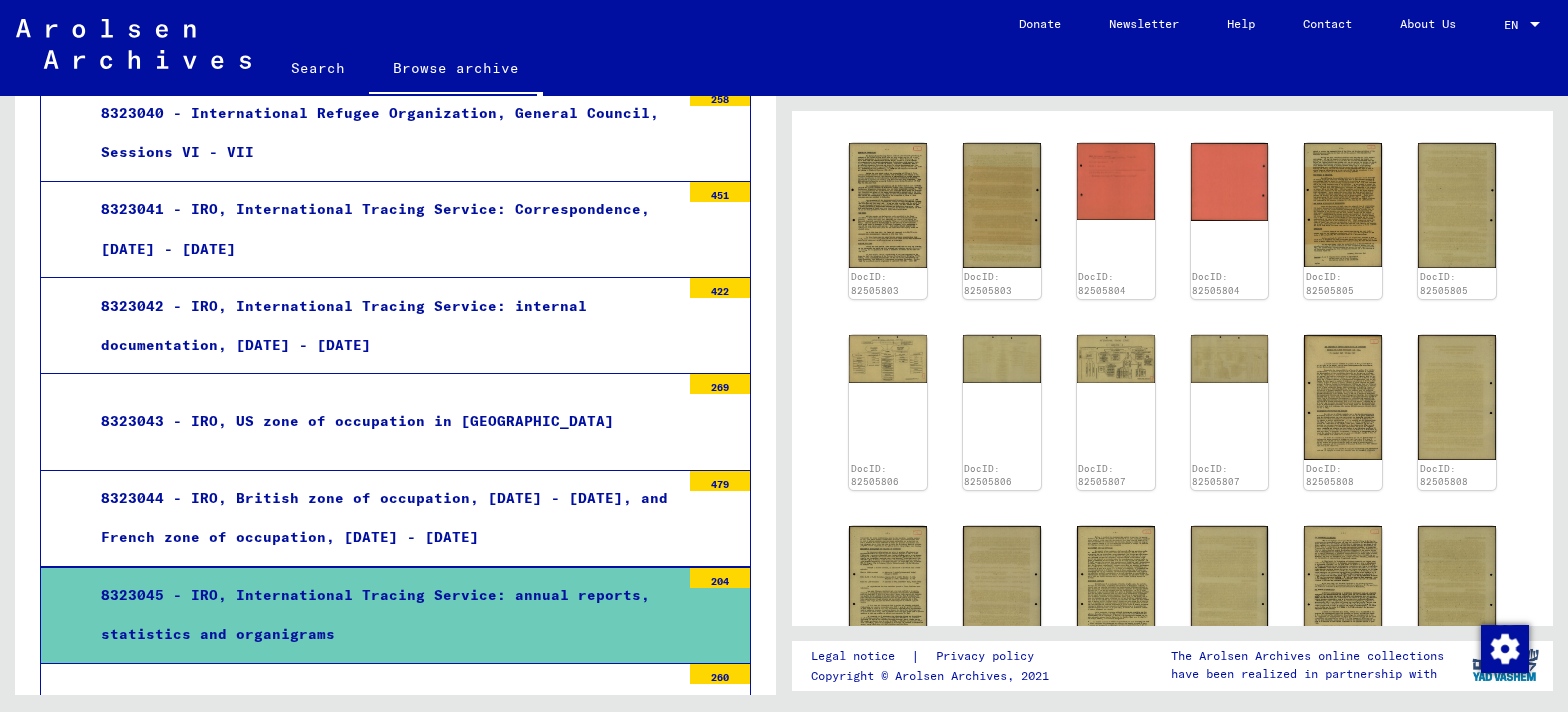 scroll, scrollTop: 917, scrollLeft: 0, axis: vertical 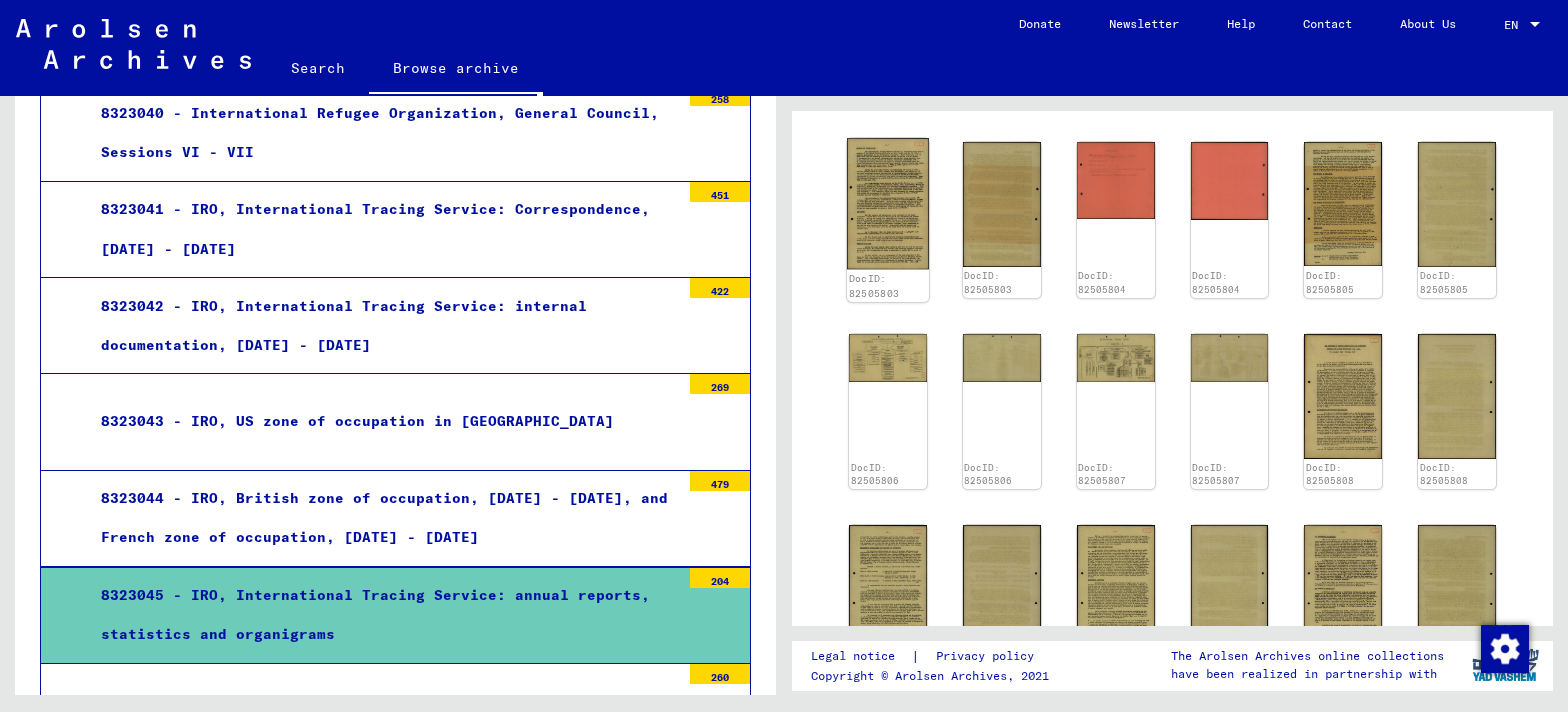 click 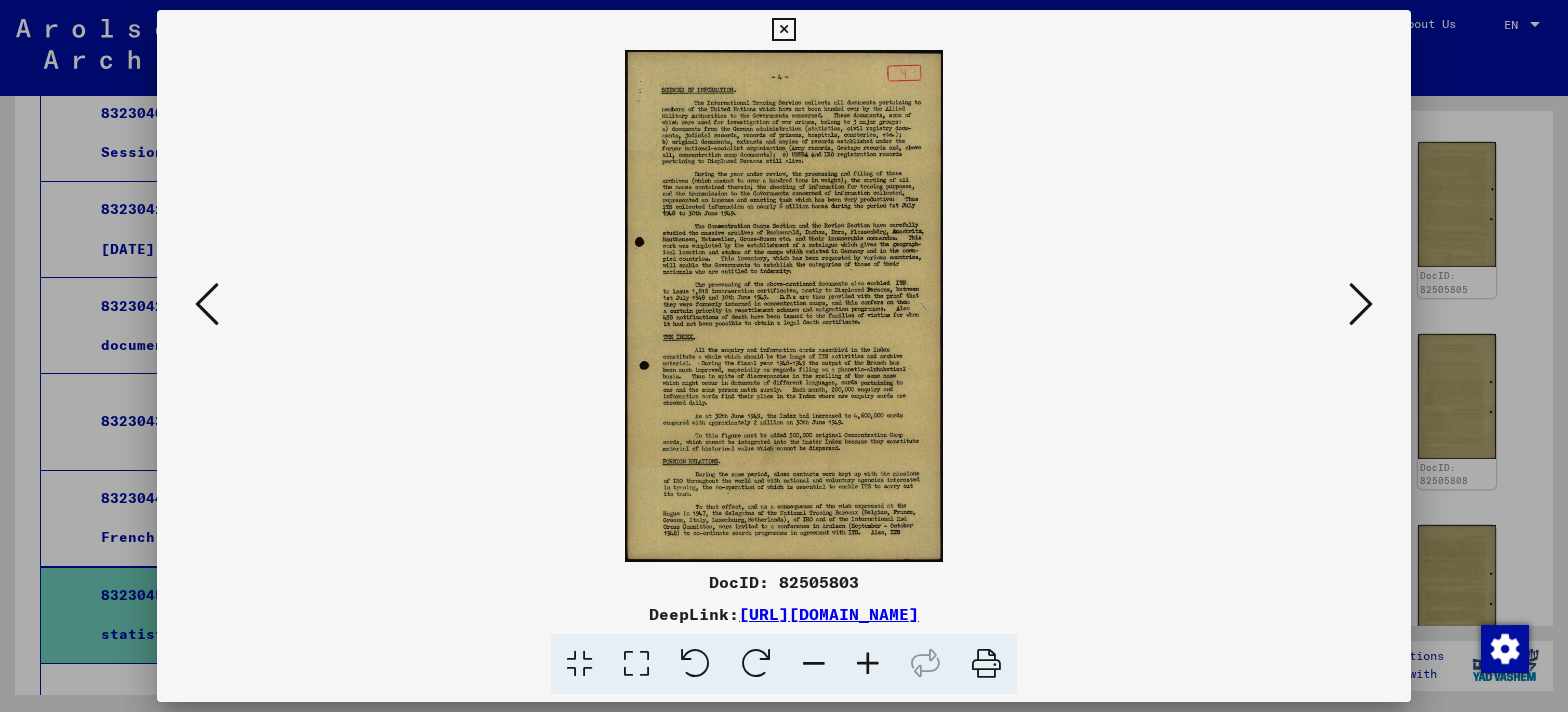 click at bounding box center [636, 664] 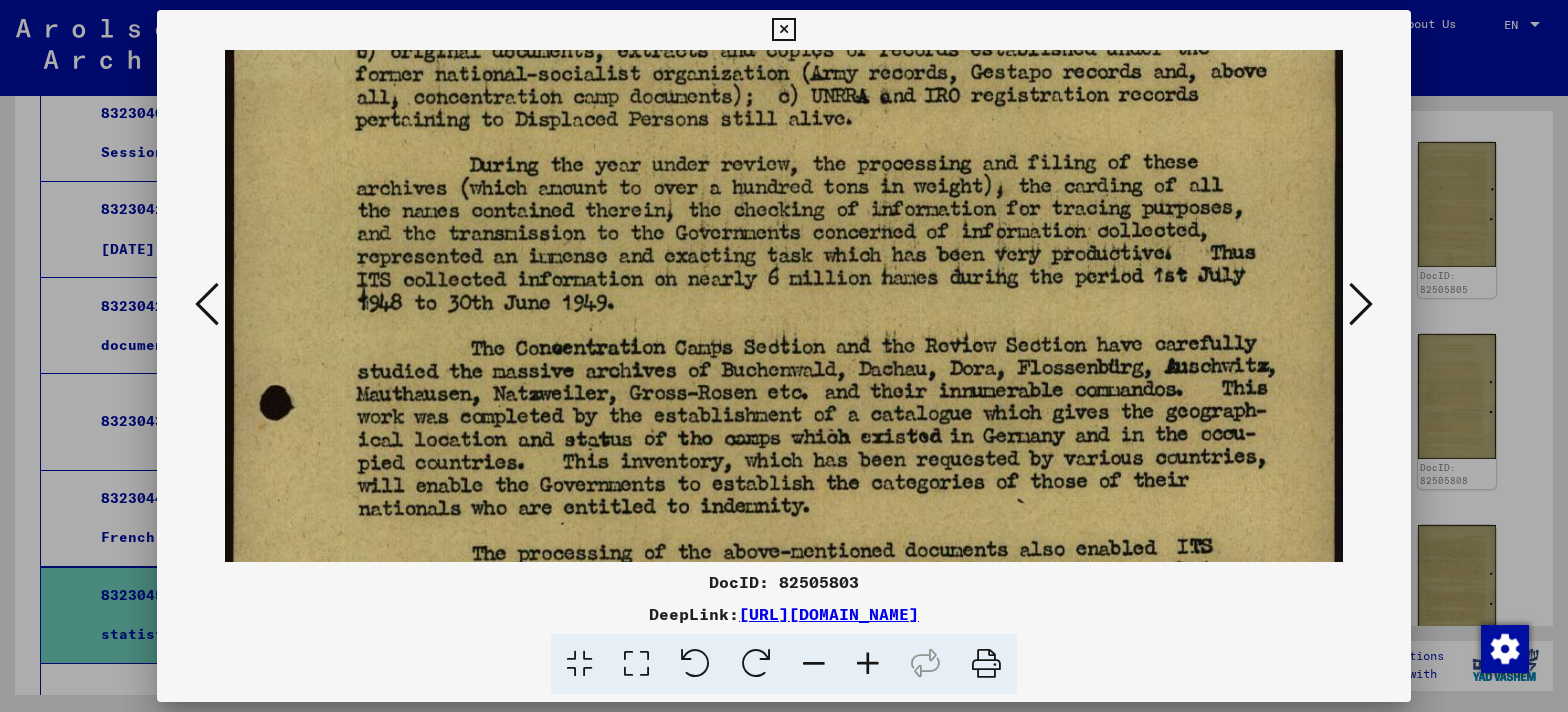 scroll, scrollTop: 332, scrollLeft: 0, axis: vertical 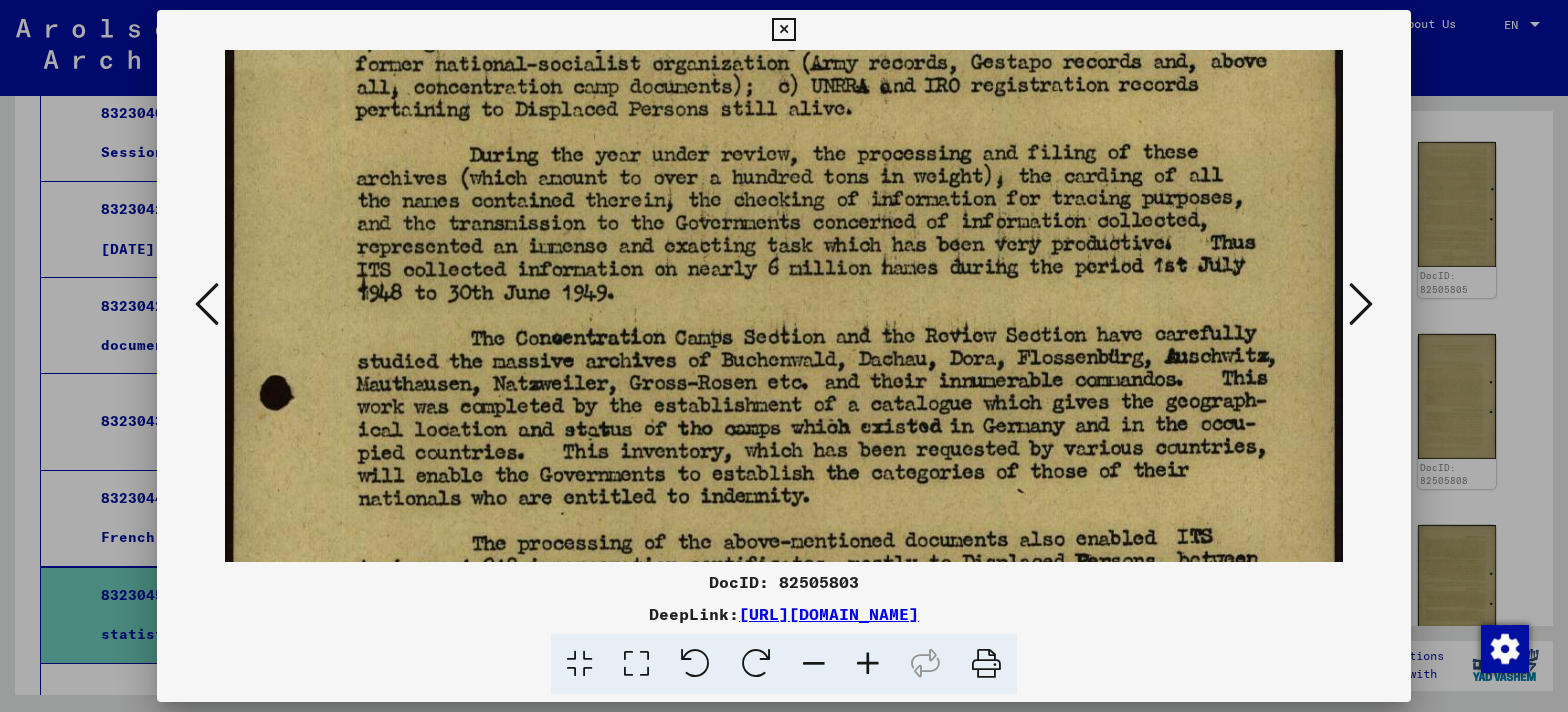 drag, startPoint x: 702, startPoint y: 407, endPoint x: 714, endPoint y: 98, distance: 309.2329 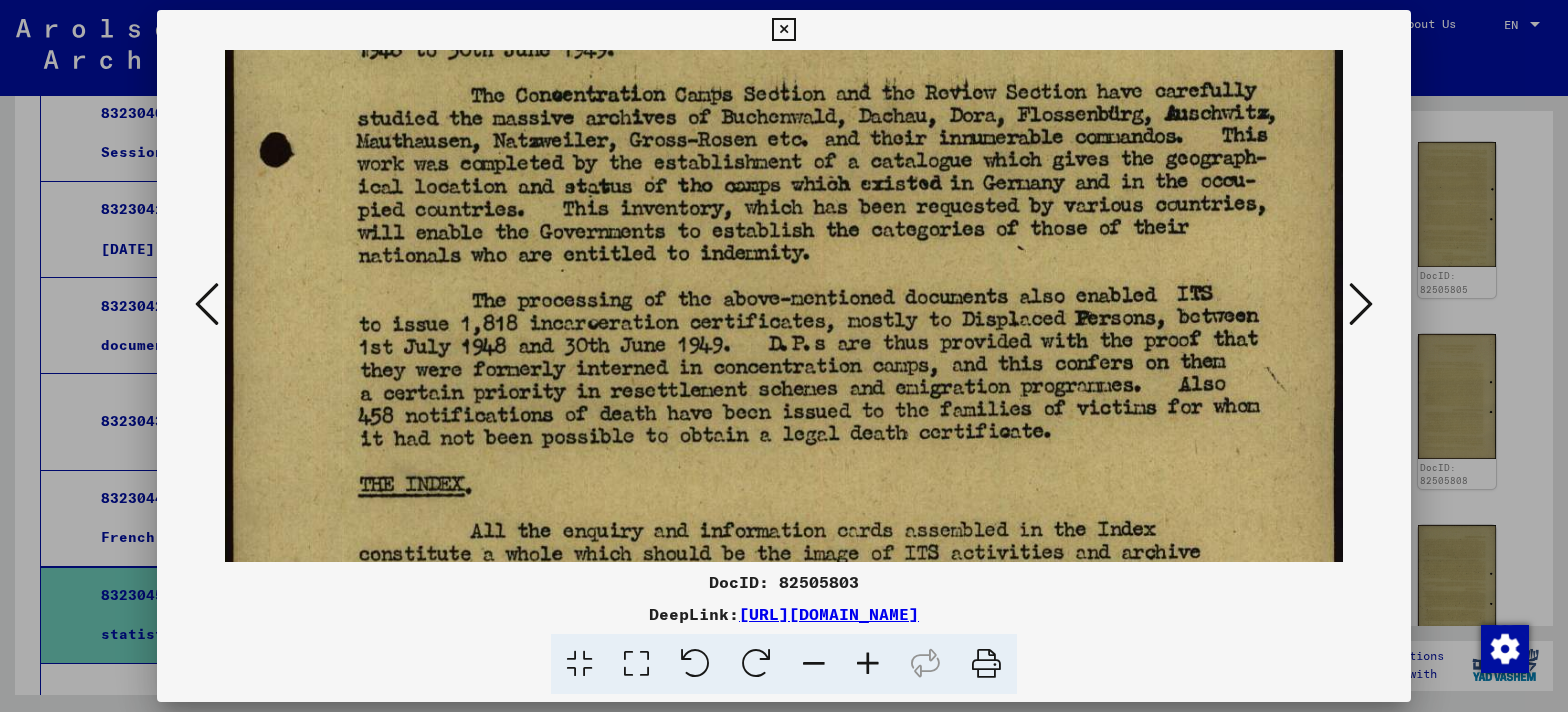 drag, startPoint x: 719, startPoint y: 287, endPoint x: 722, endPoint y: 85, distance: 202.02228 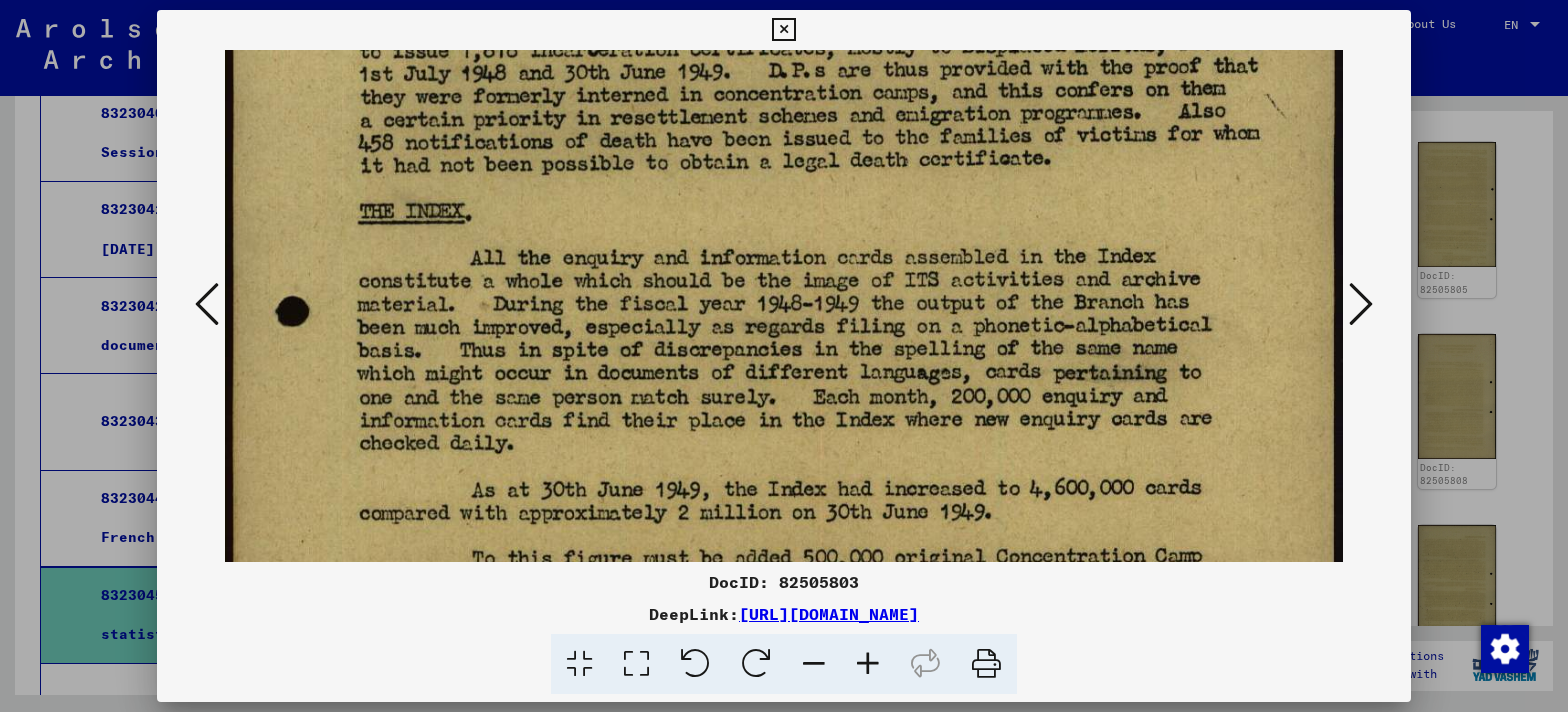 scroll, scrollTop: 873, scrollLeft: 0, axis: vertical 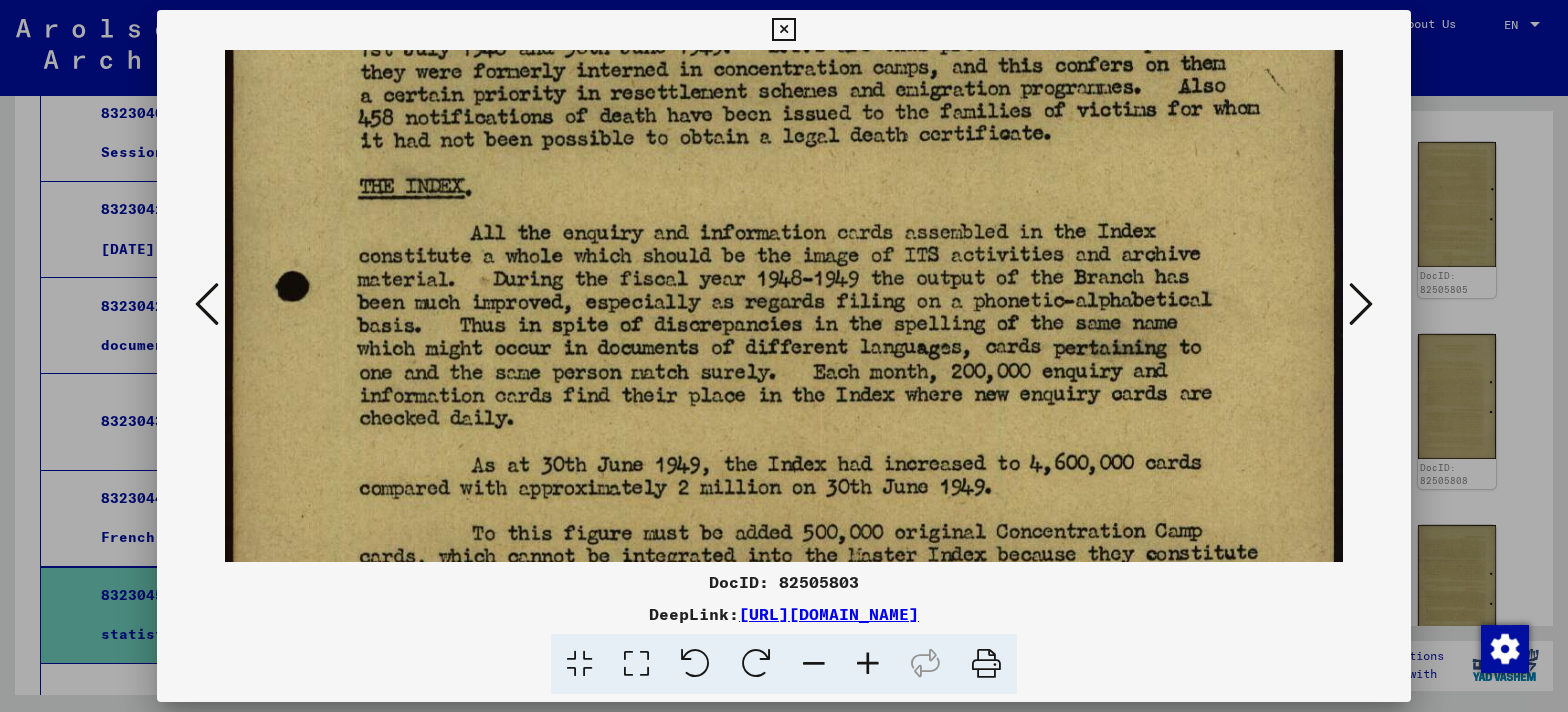 drag, startPoint x: 723, startPoint y: 324, endPoint x: 733, endPoint y: 47, distance: 277.18045 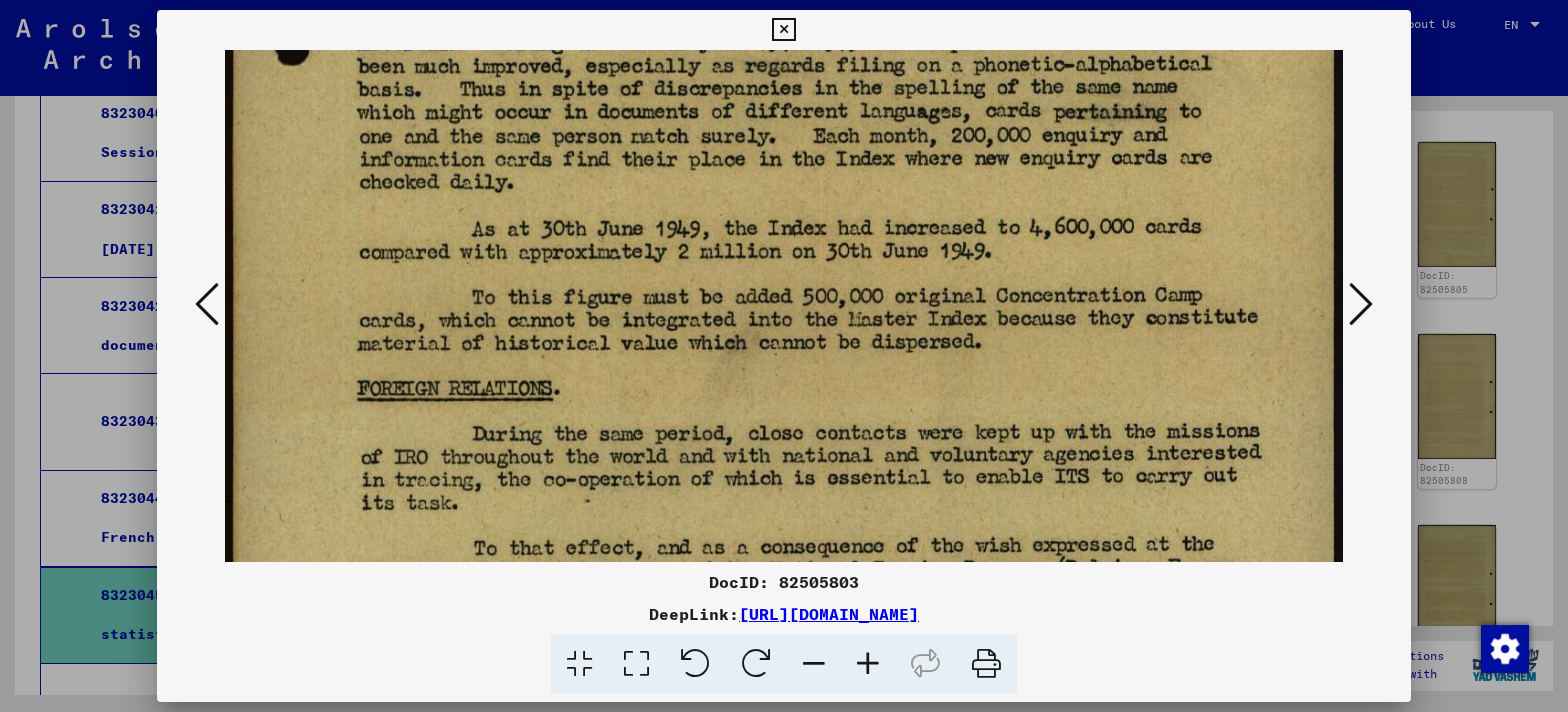scroll, scrollTop: 1113, scrollLeft: 0, axis: vertical 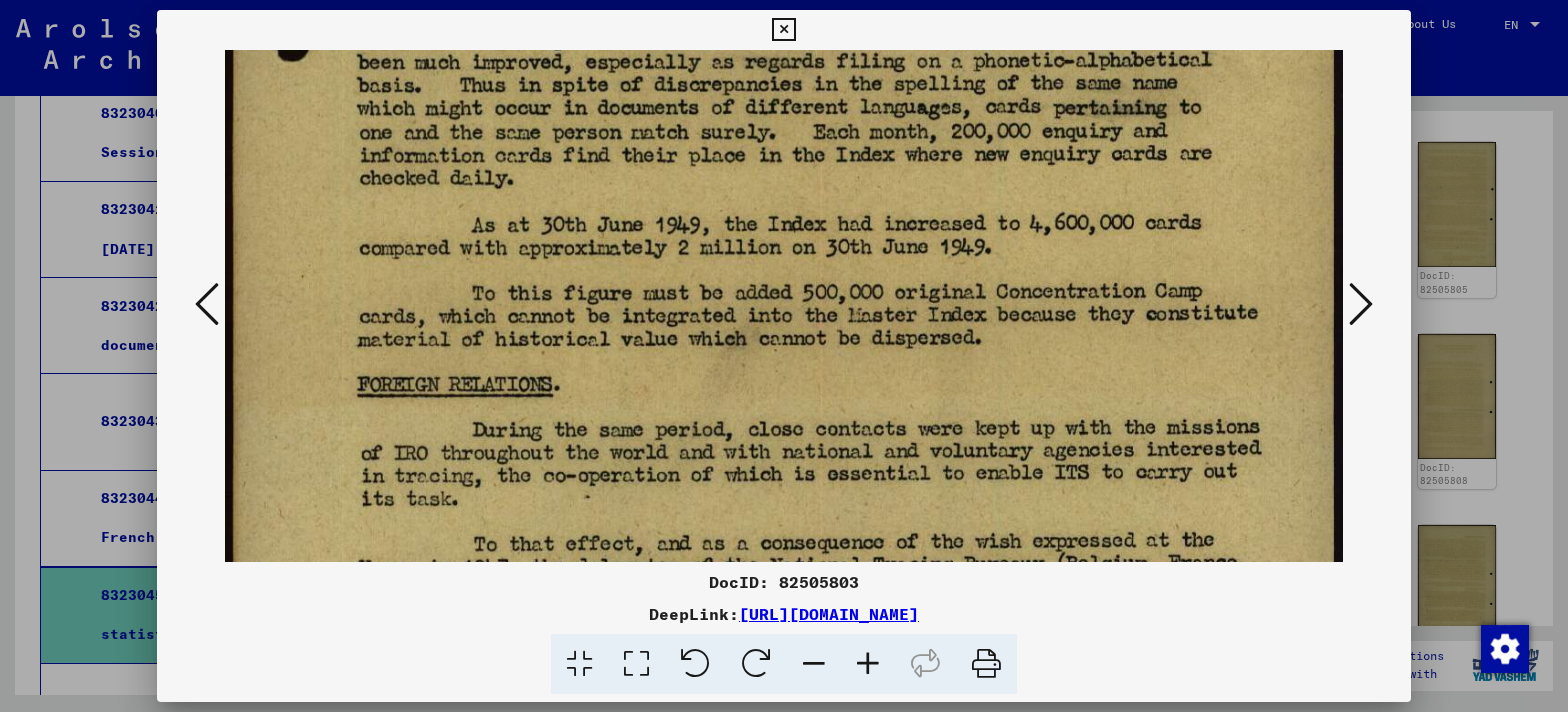 drag, startPoint x: 733, startPoint y: 272, endPoint x: 746, endPoint y: 40, distance: 232.36394 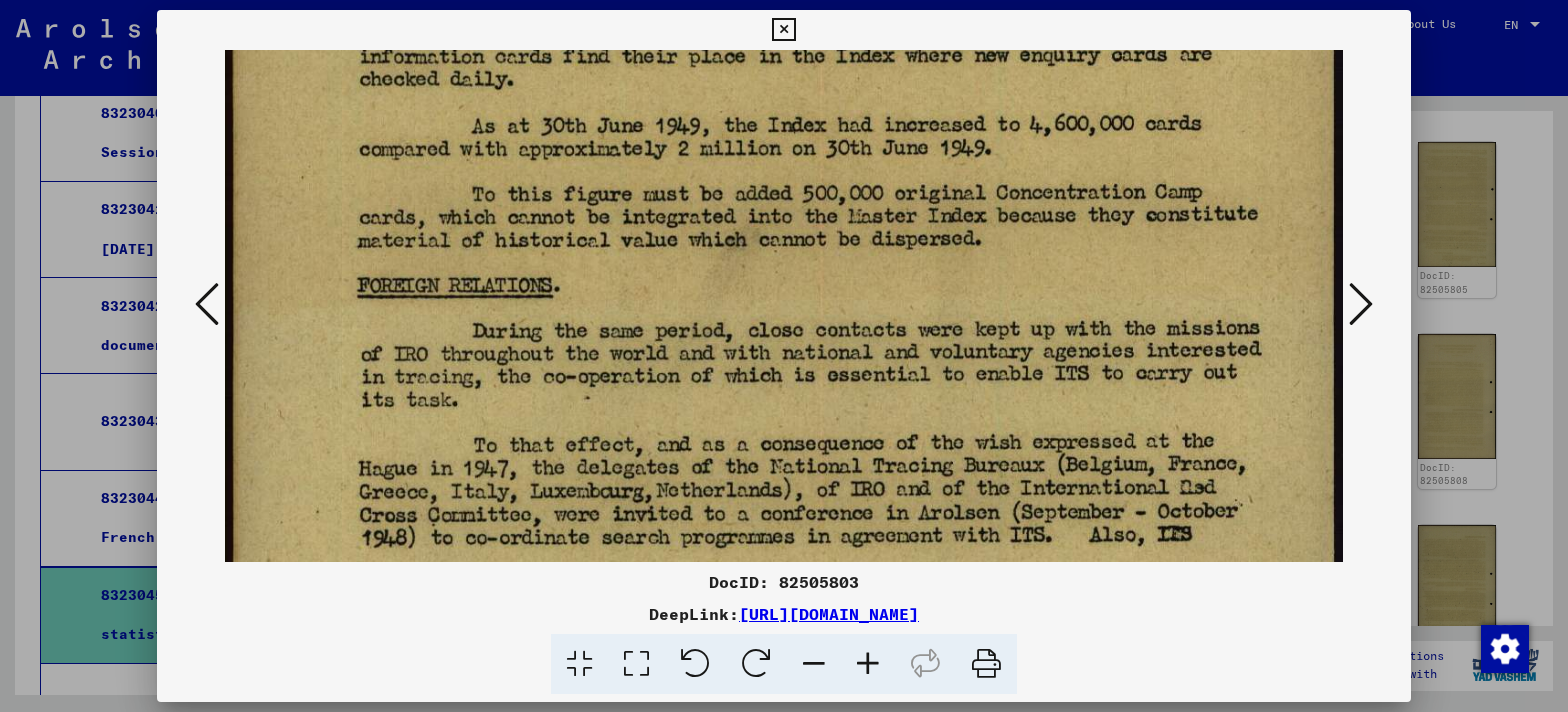 scroll, scrollTop: 1229, scrollLeft: 0, axis: vertical 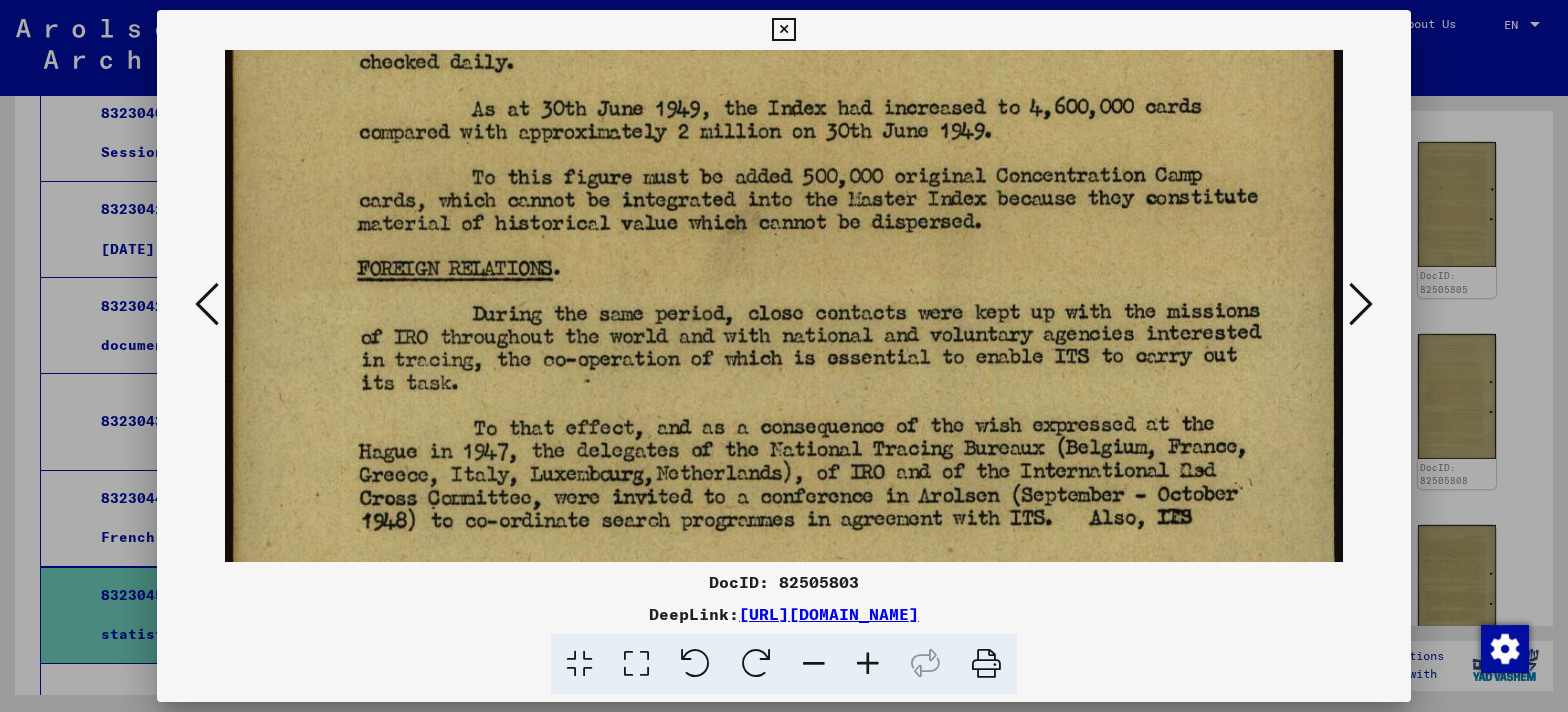 drag, startPoint x: 755, startPoint y: 315, endPoint x: 763, endPoint y: 199, distance: 116.275536 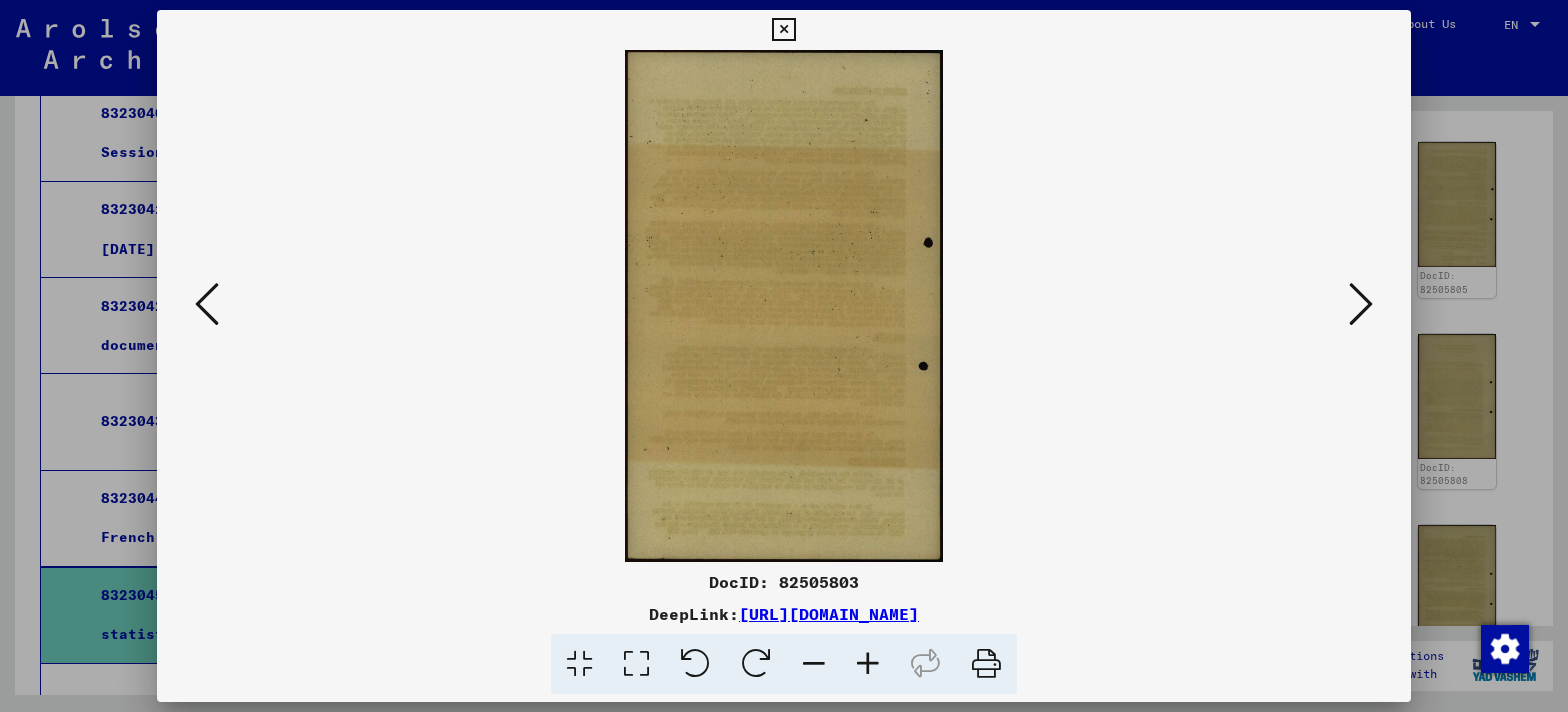 click at bounding box center (1361, 304) 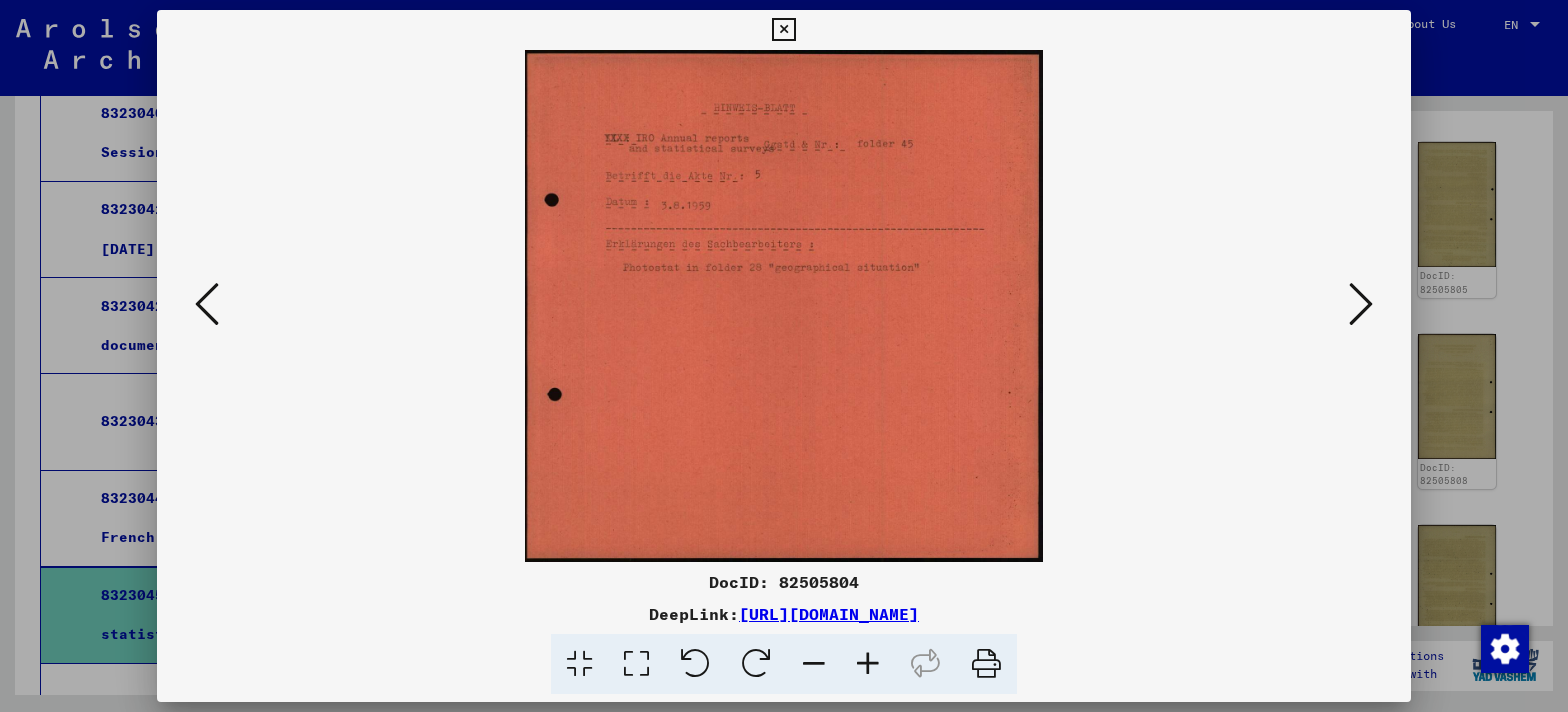 click at bounding box center (207, 304) 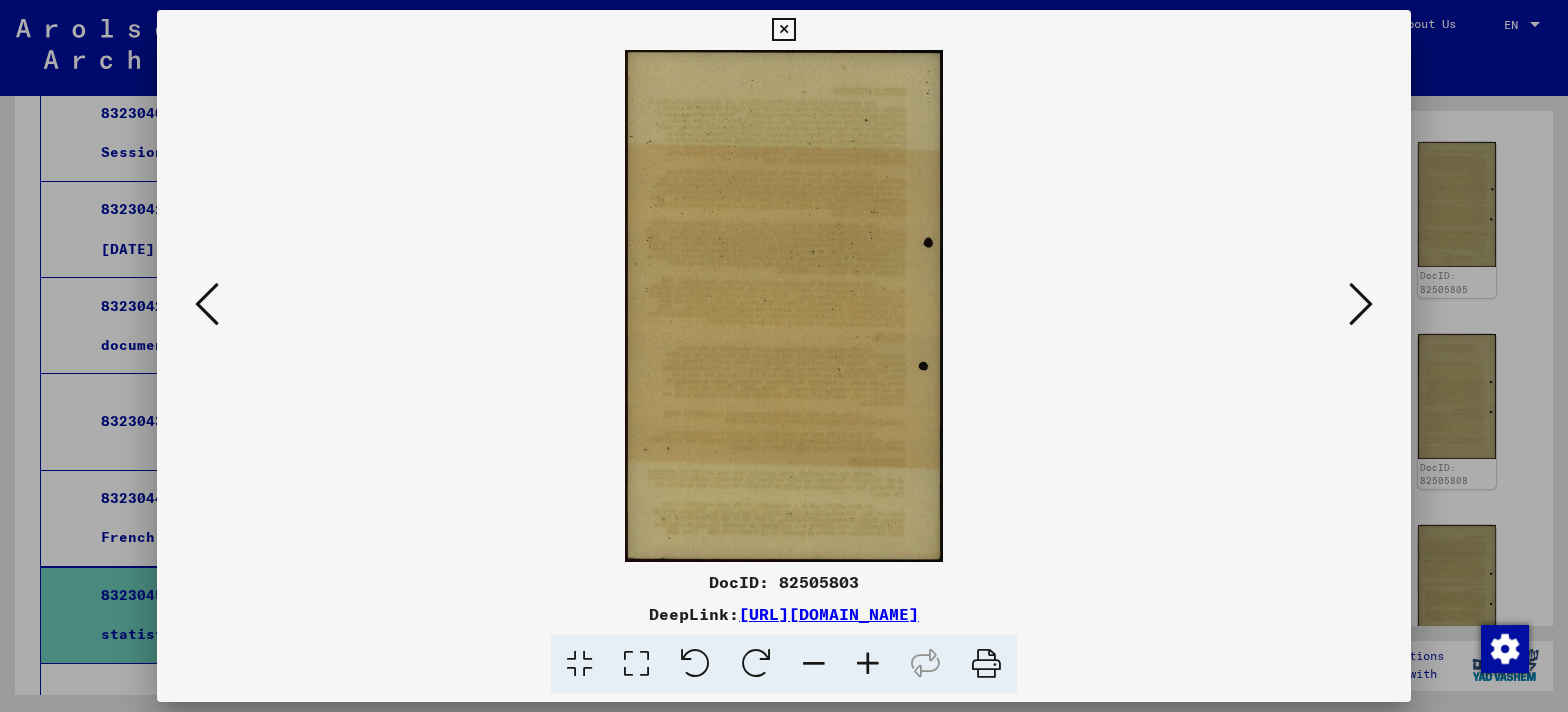click at bounding box center [207, 304] 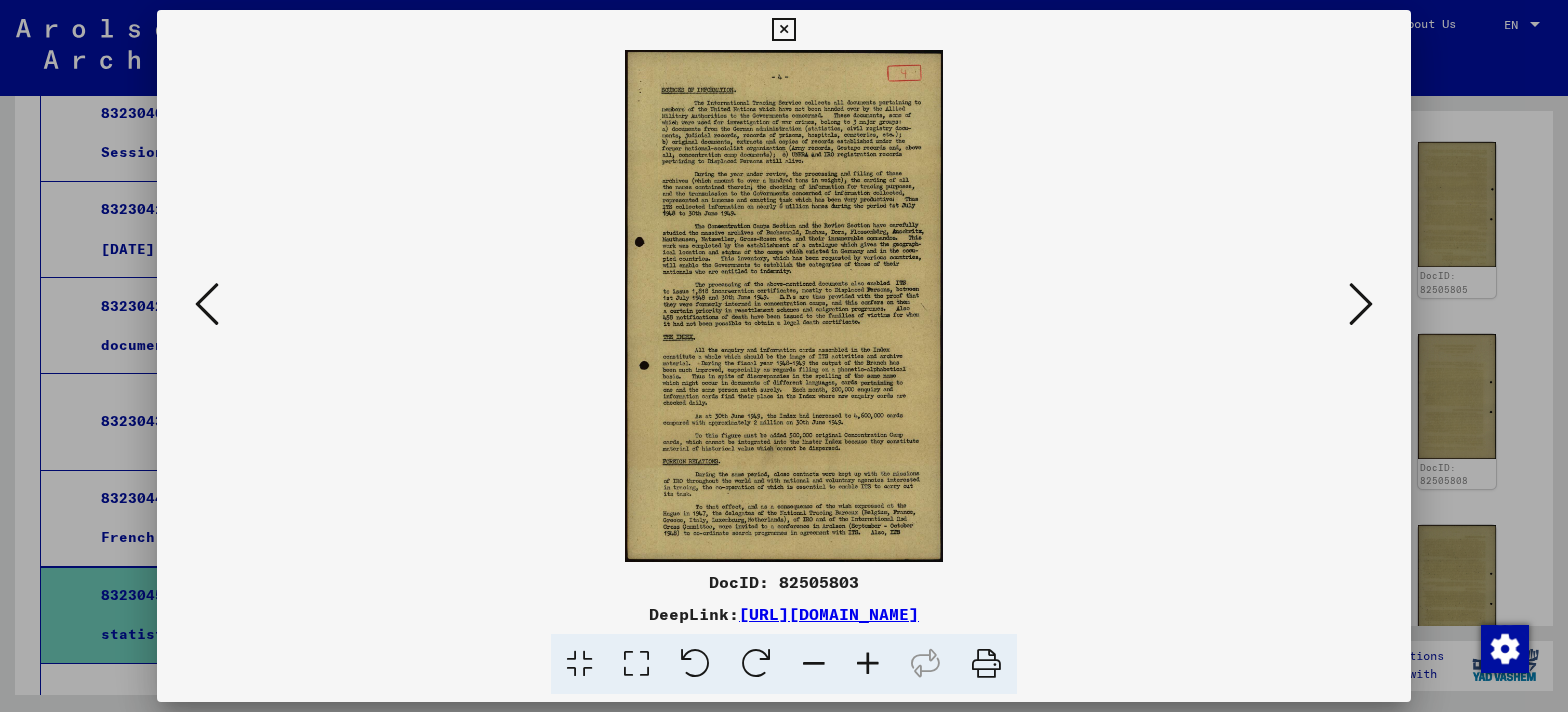 click at bounding box center [636, 664] 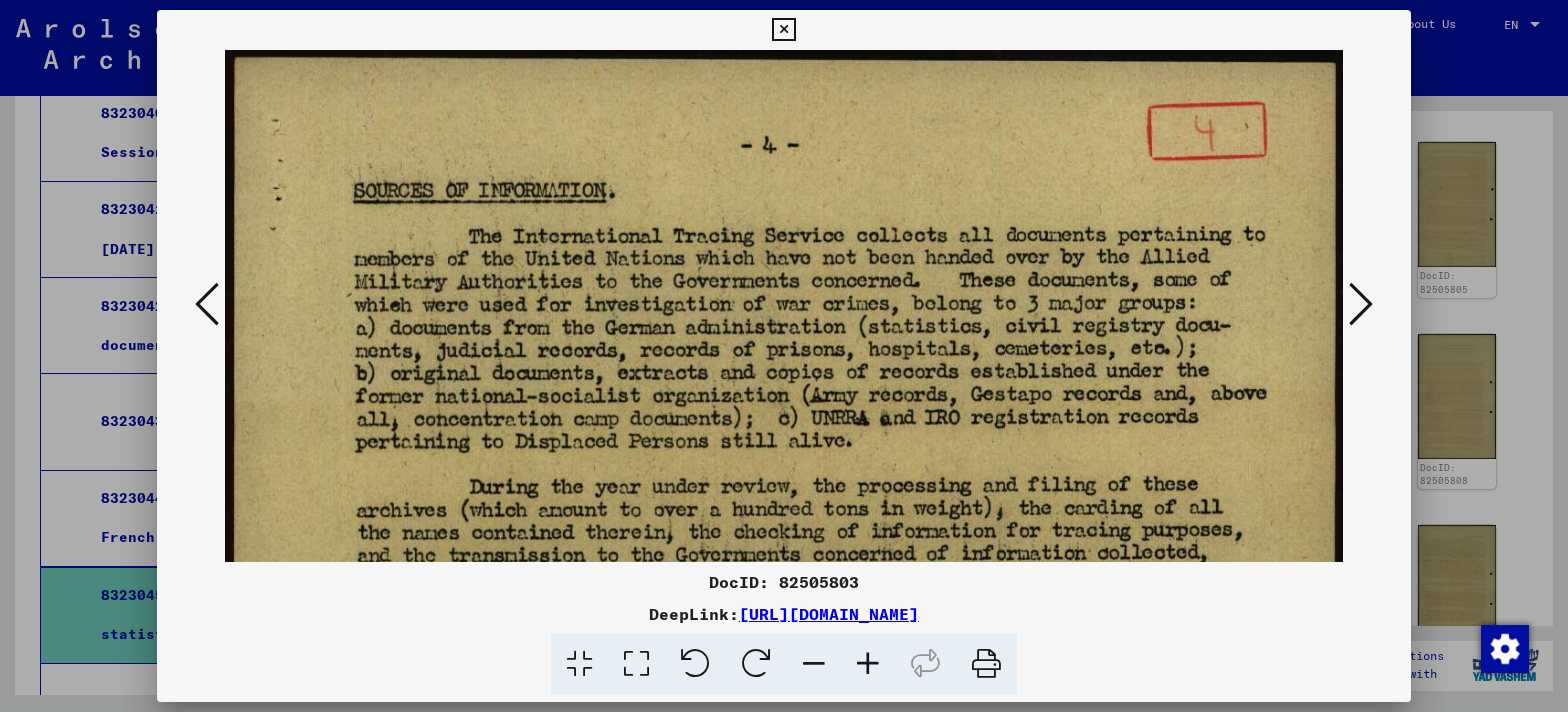 click at bounding box center [207, 304] 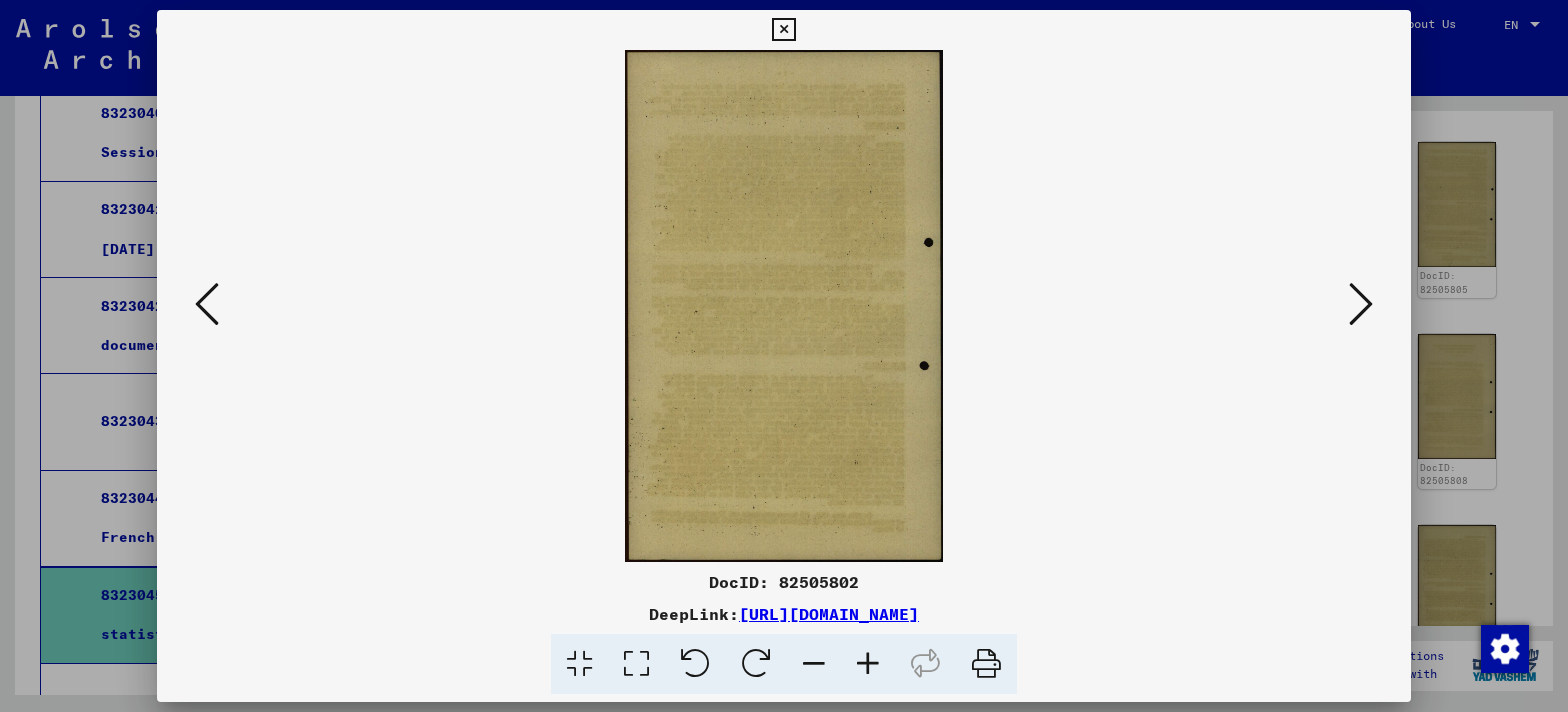 click at bounding box center (207, 304) 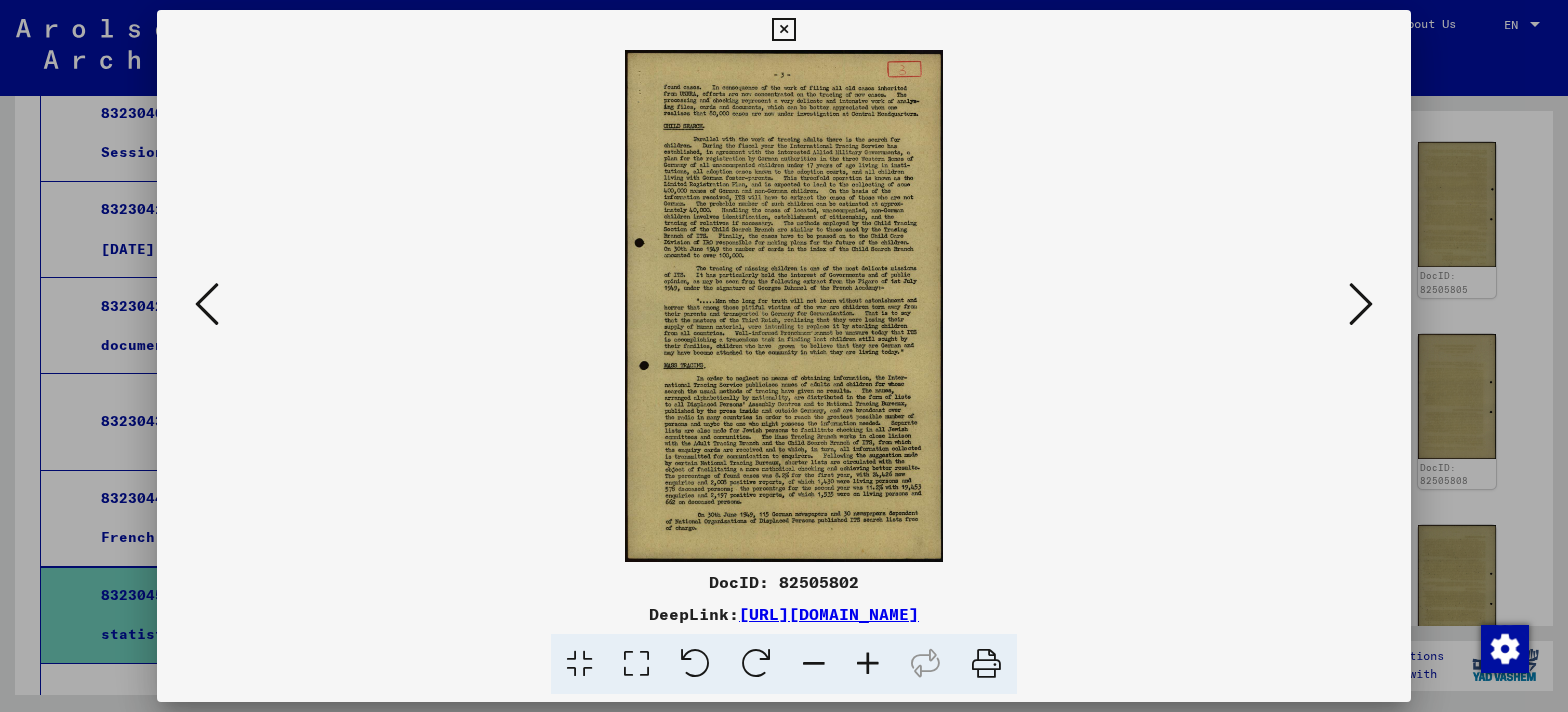 click at bounding box center [636, 664] 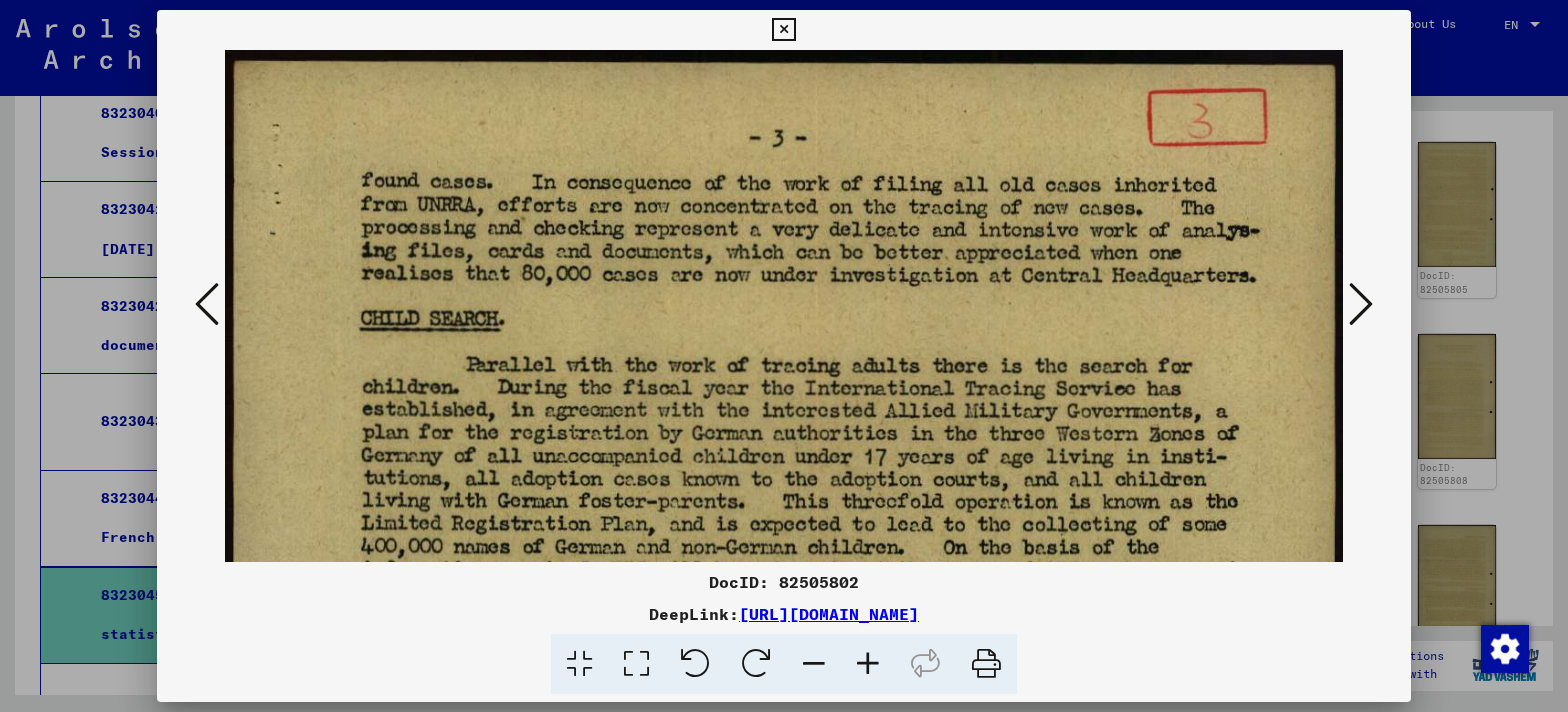 click at bounding box center (207, 304) 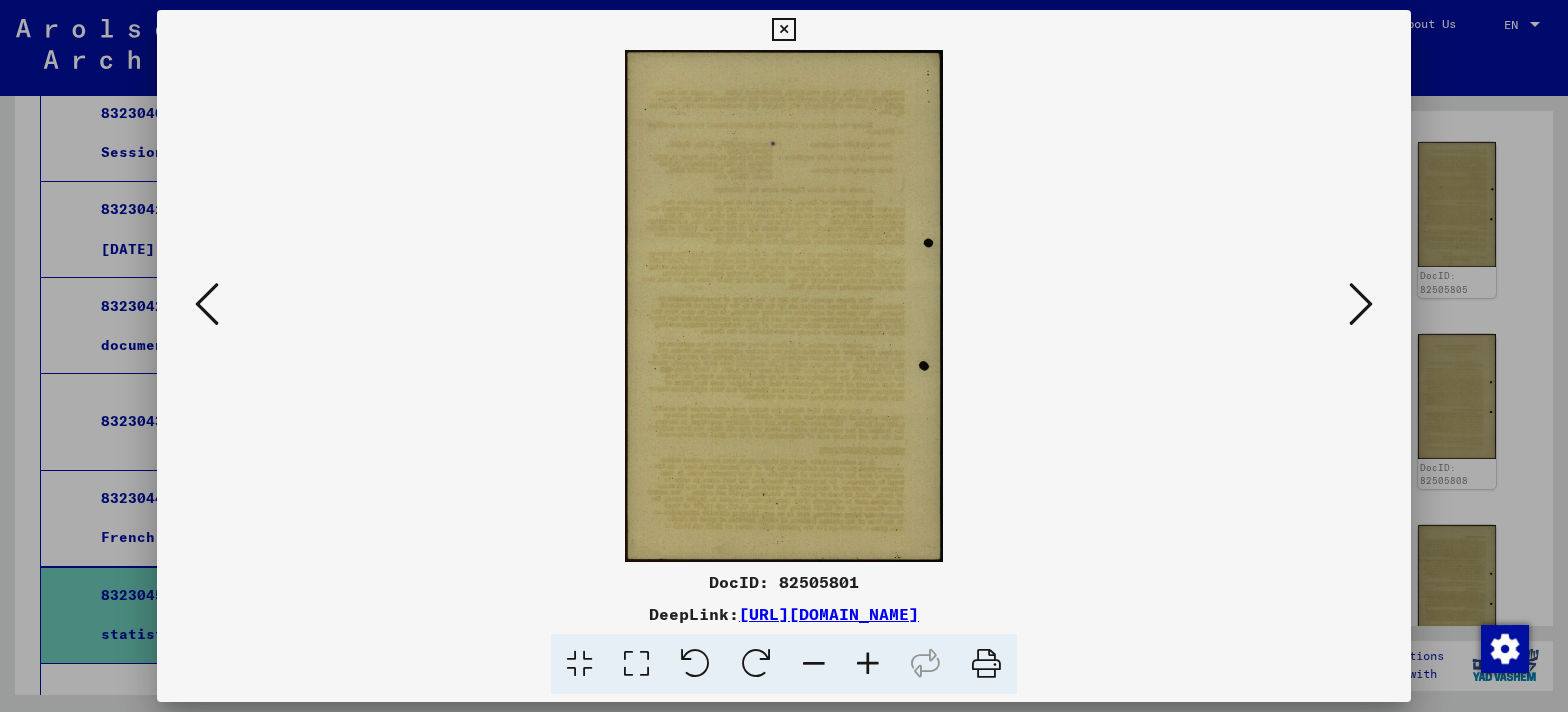 click at bounding box center [207, 304] 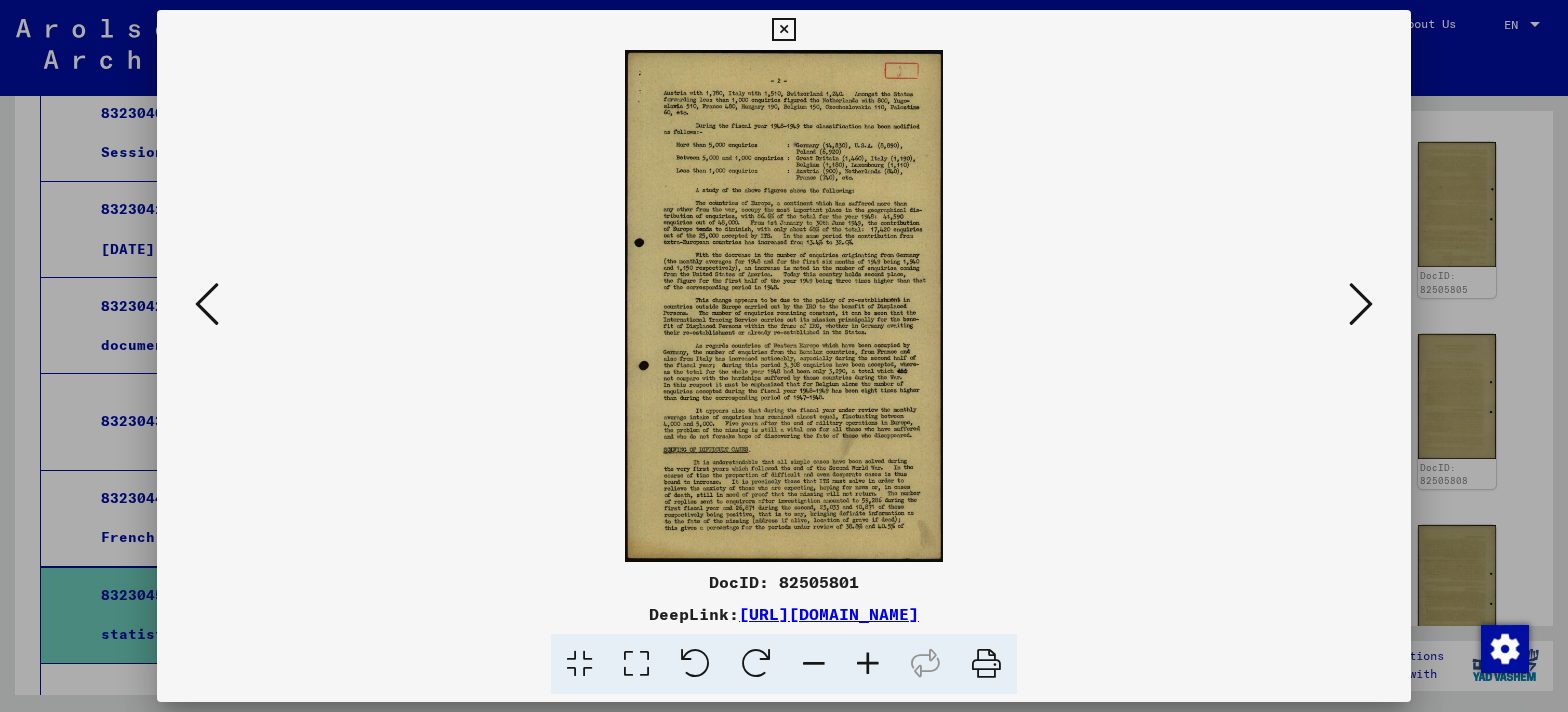 click at bounding box center [207, 304] 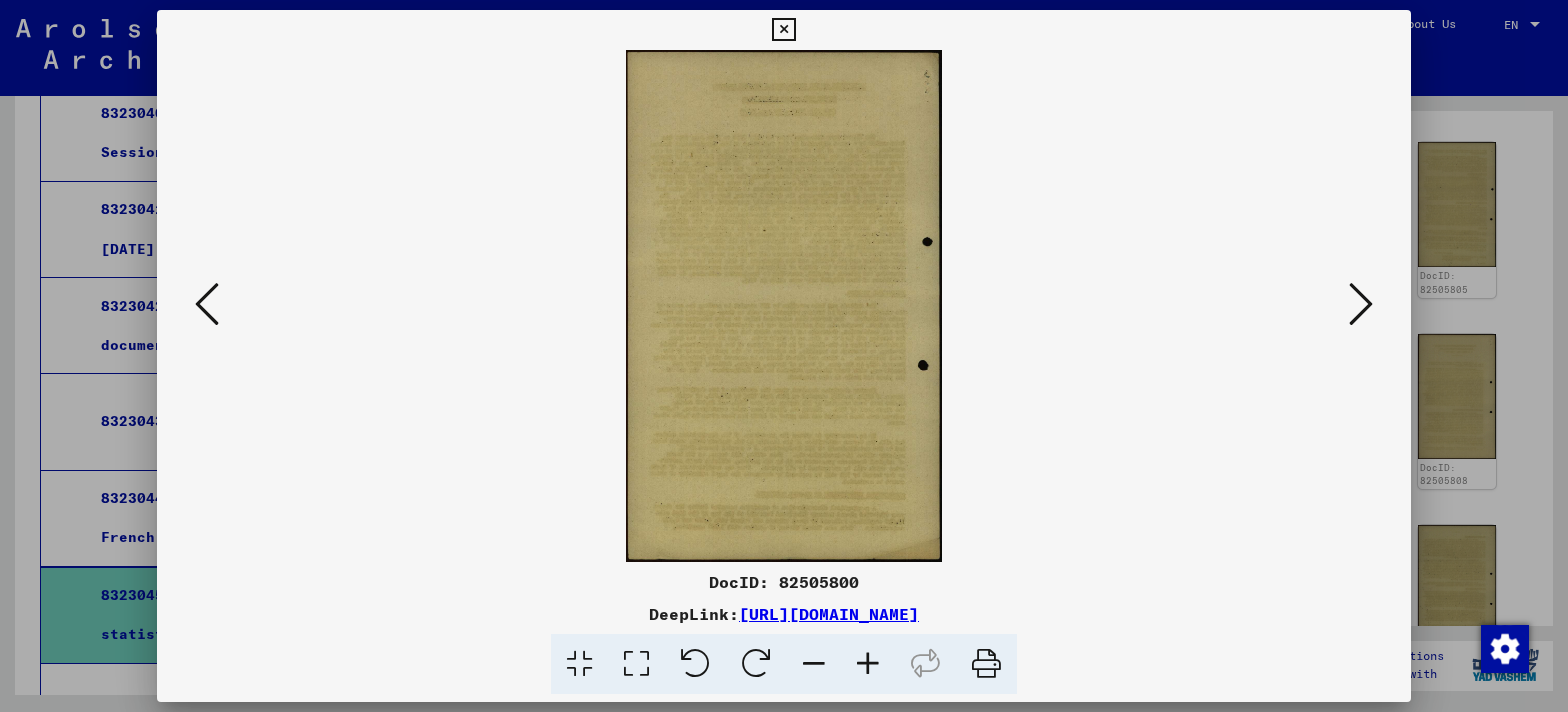 click at bounding box center [207, 304] 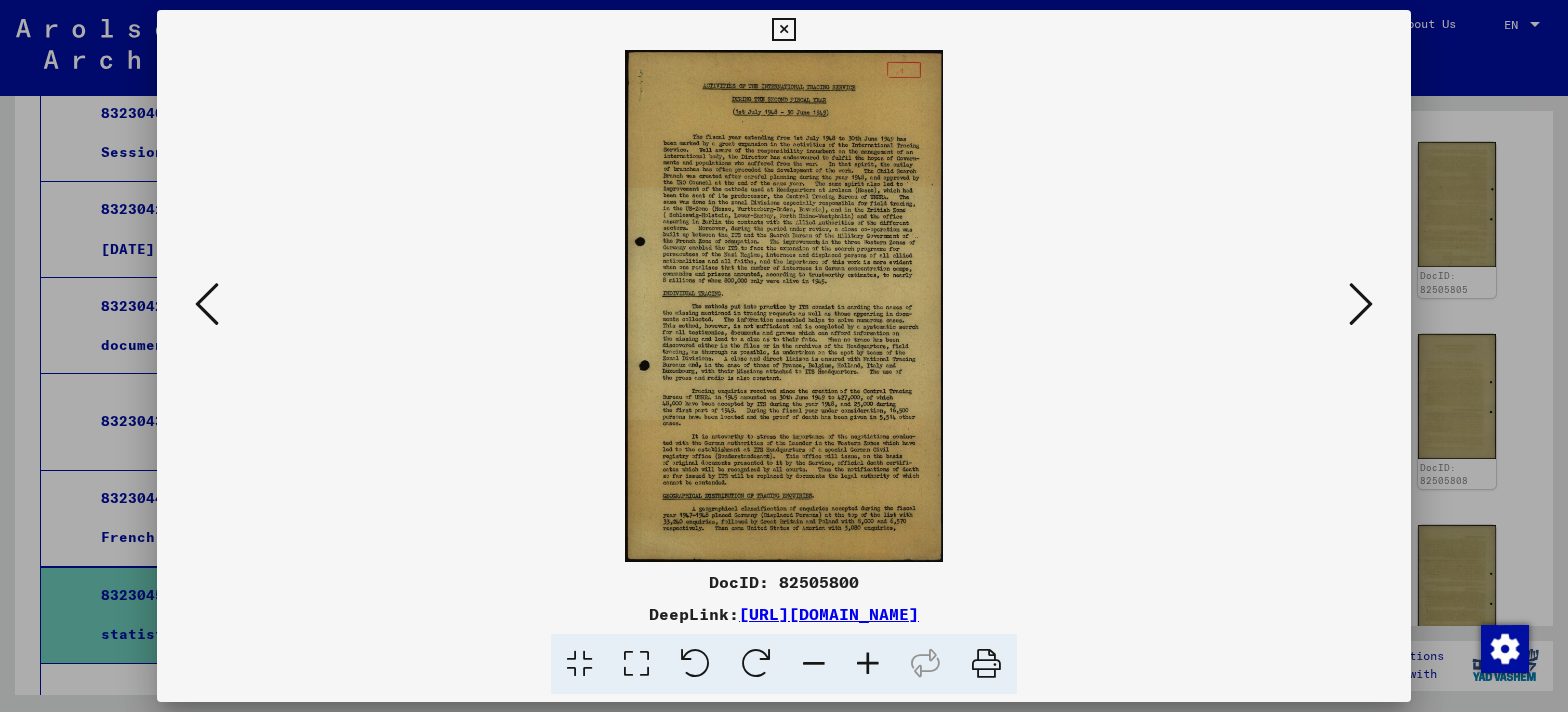 click at bounding box center (636, 664) 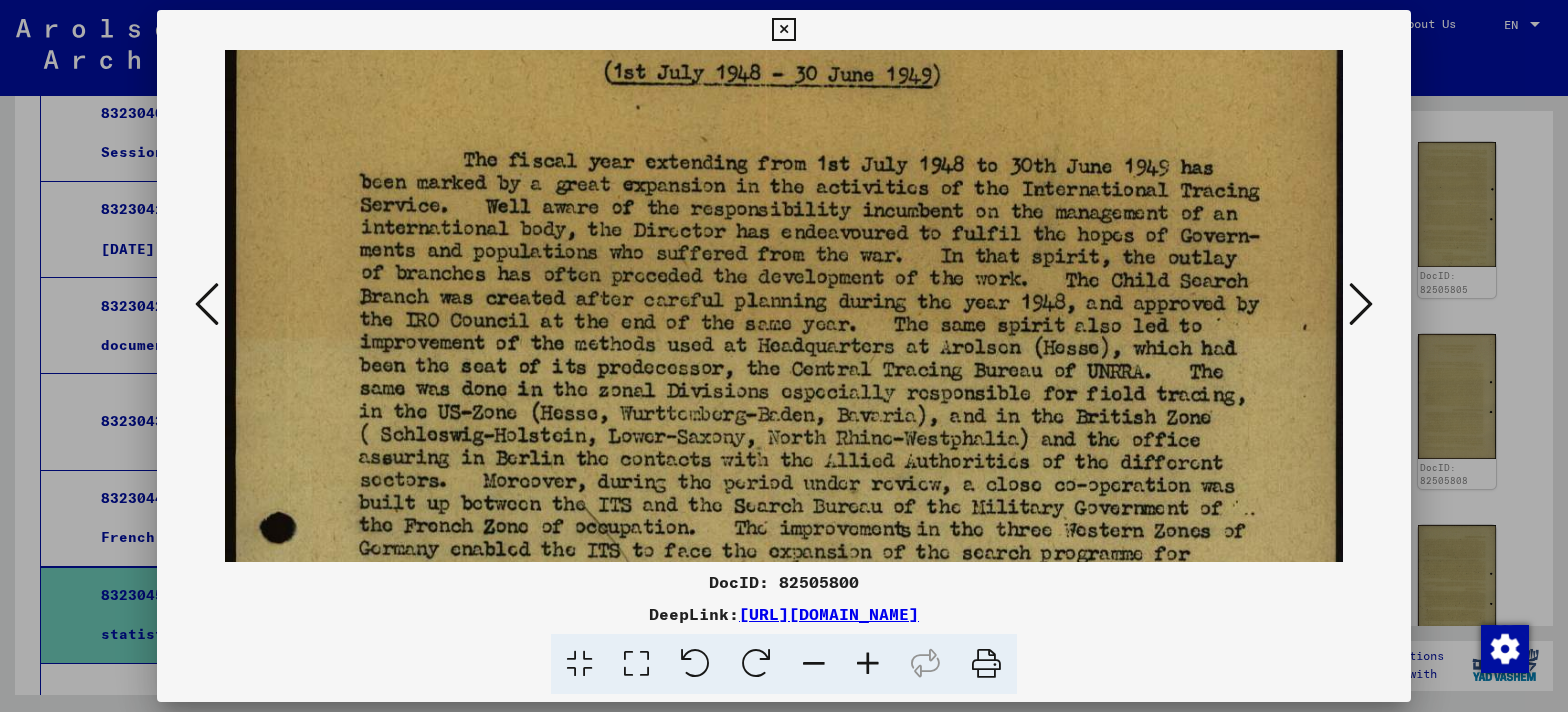 scroll, scrollTop: 202, scrollLeft: 0, axis: vertical 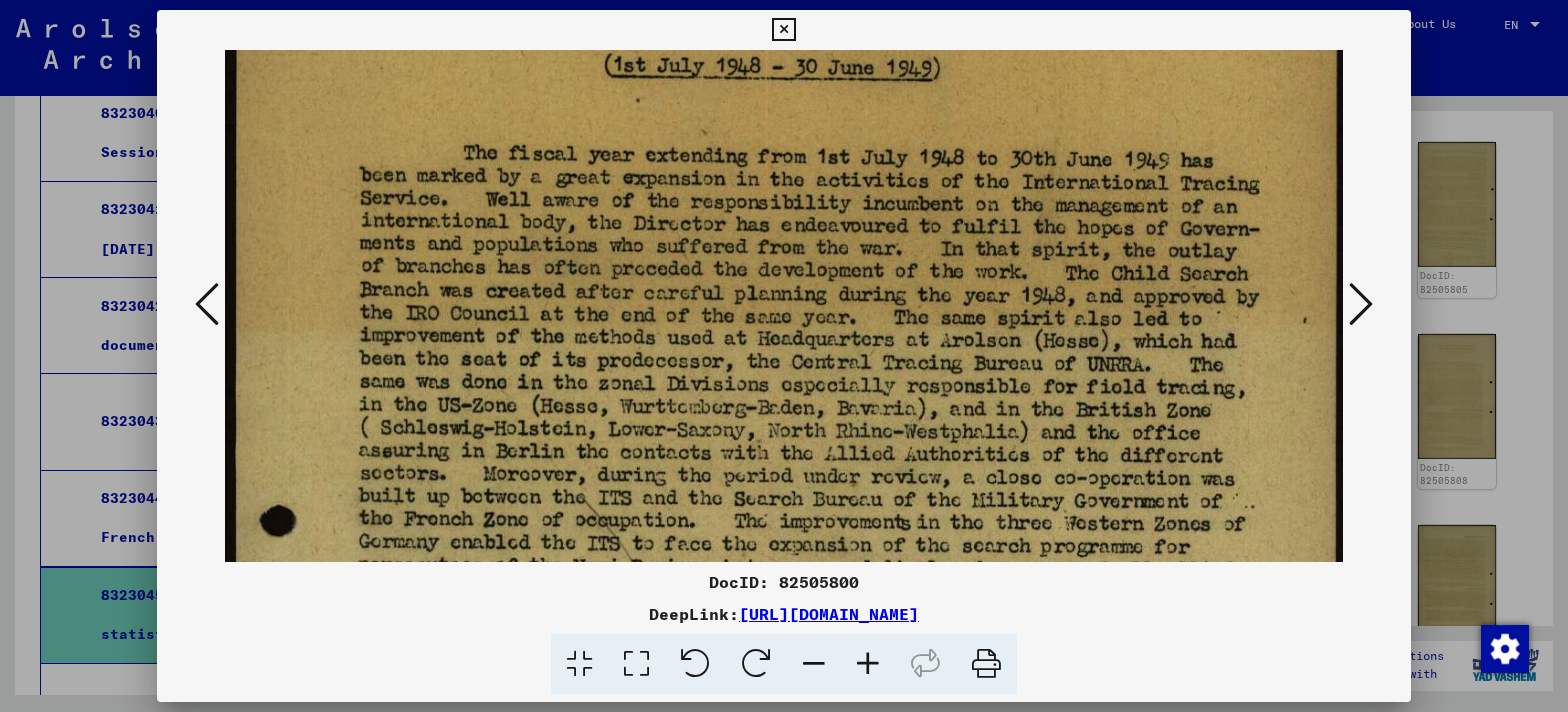 drag, startPoint x: 473, startPoint y: 460, endPoint x: 475, endPoint y: 259, distance: 201.00995 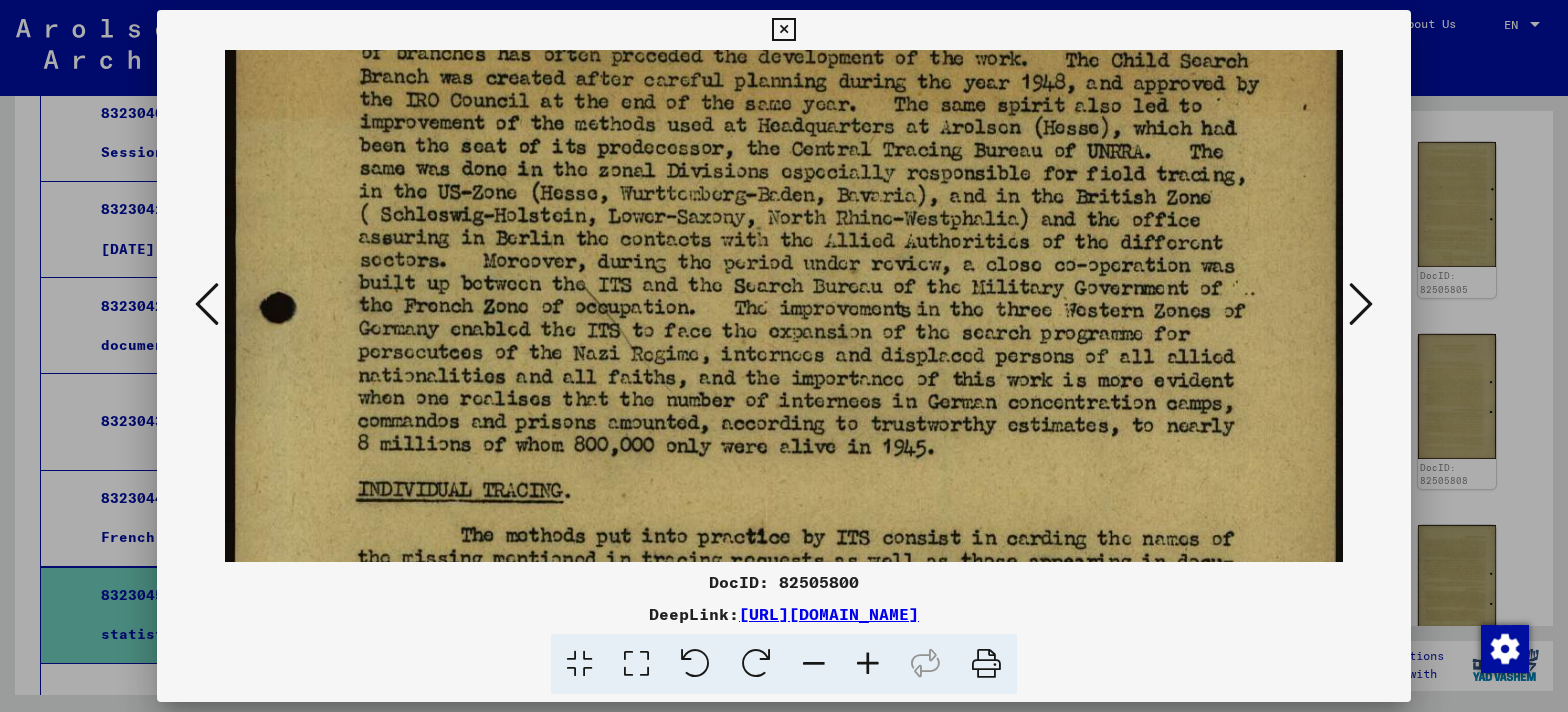 drag, startPoint x: 497, startPoint y: 409, endPoint x: 500, endPoint y: 258, distance: 151.0298 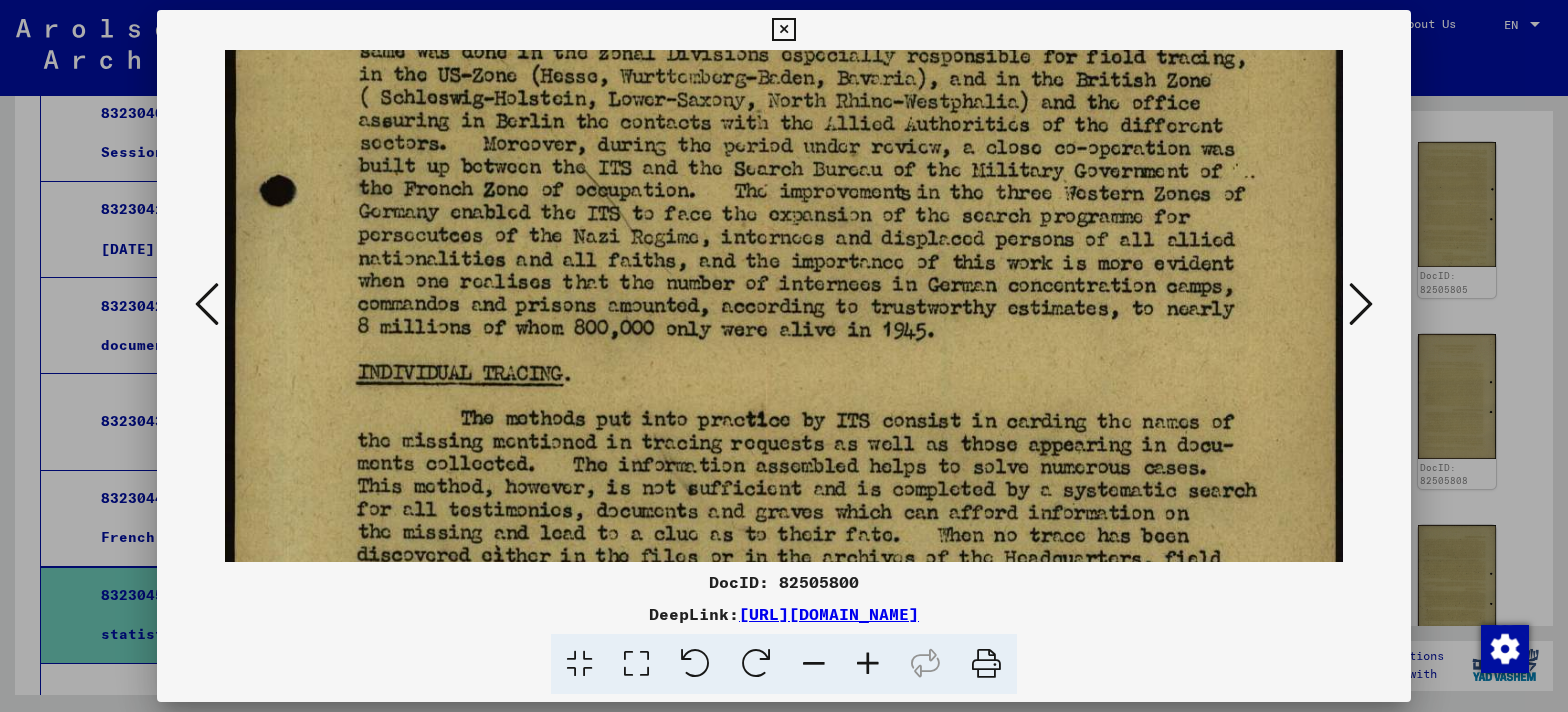 scroll, scrollTop: 533, scrollLeft: 0, axis: vertical 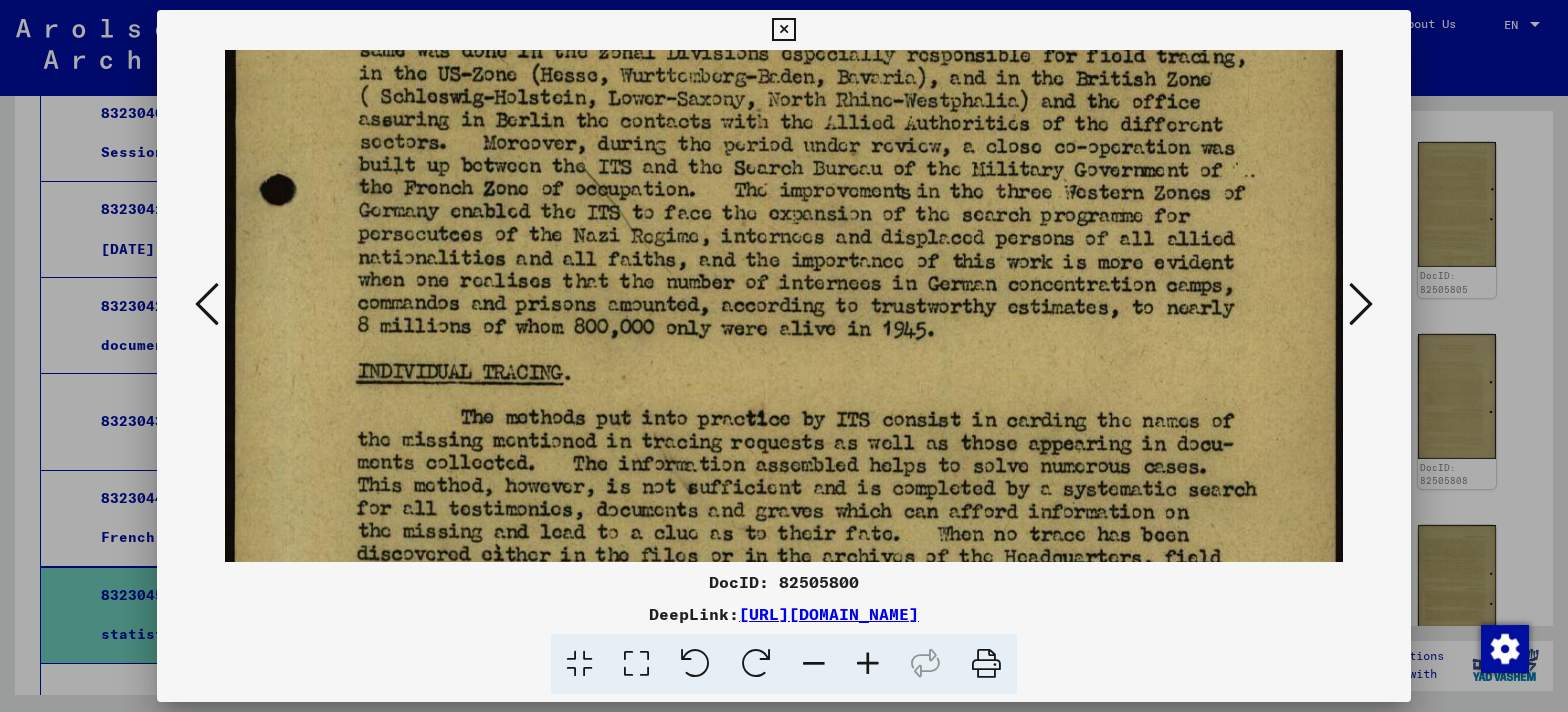 drag, startPoint x: 503, startPoint y: 372, endPoint x: 506, endPoint y: 253, distance: 119.03781 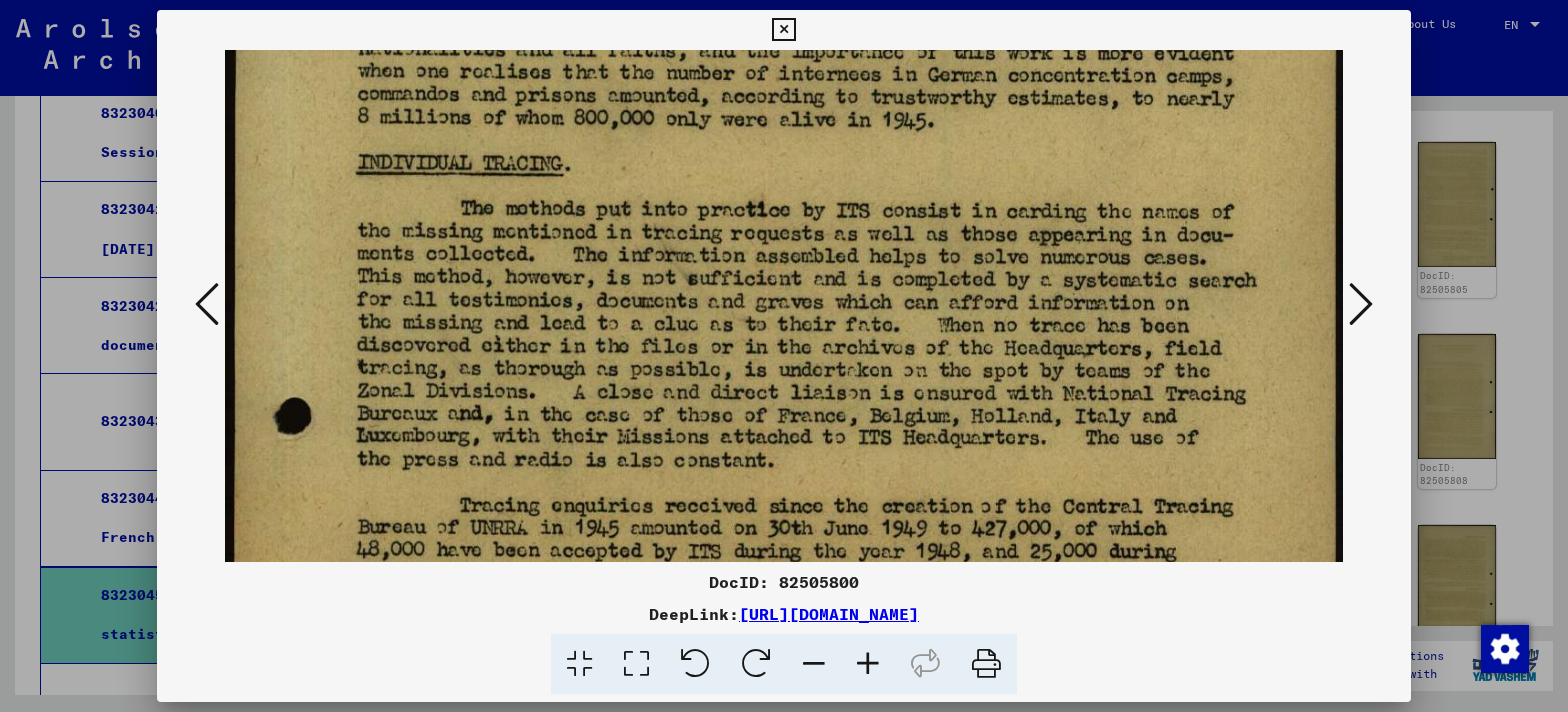 drag, startPoint x: 510, startPoint y: 491, endPoint x: 509, endPoint y: 304, distance: 187.00267 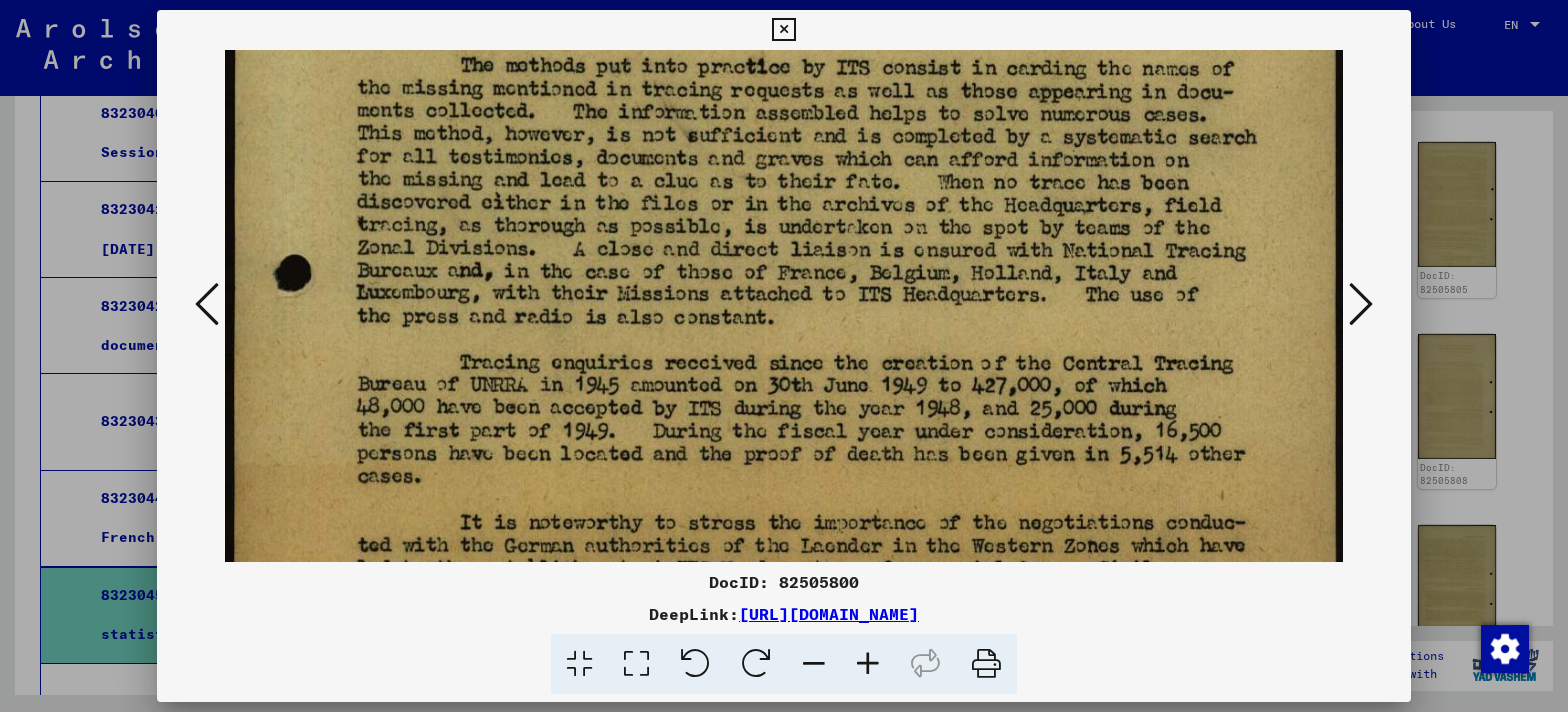 scroll, scrollTop: 903, scrollLeft: 0, axis: vertical 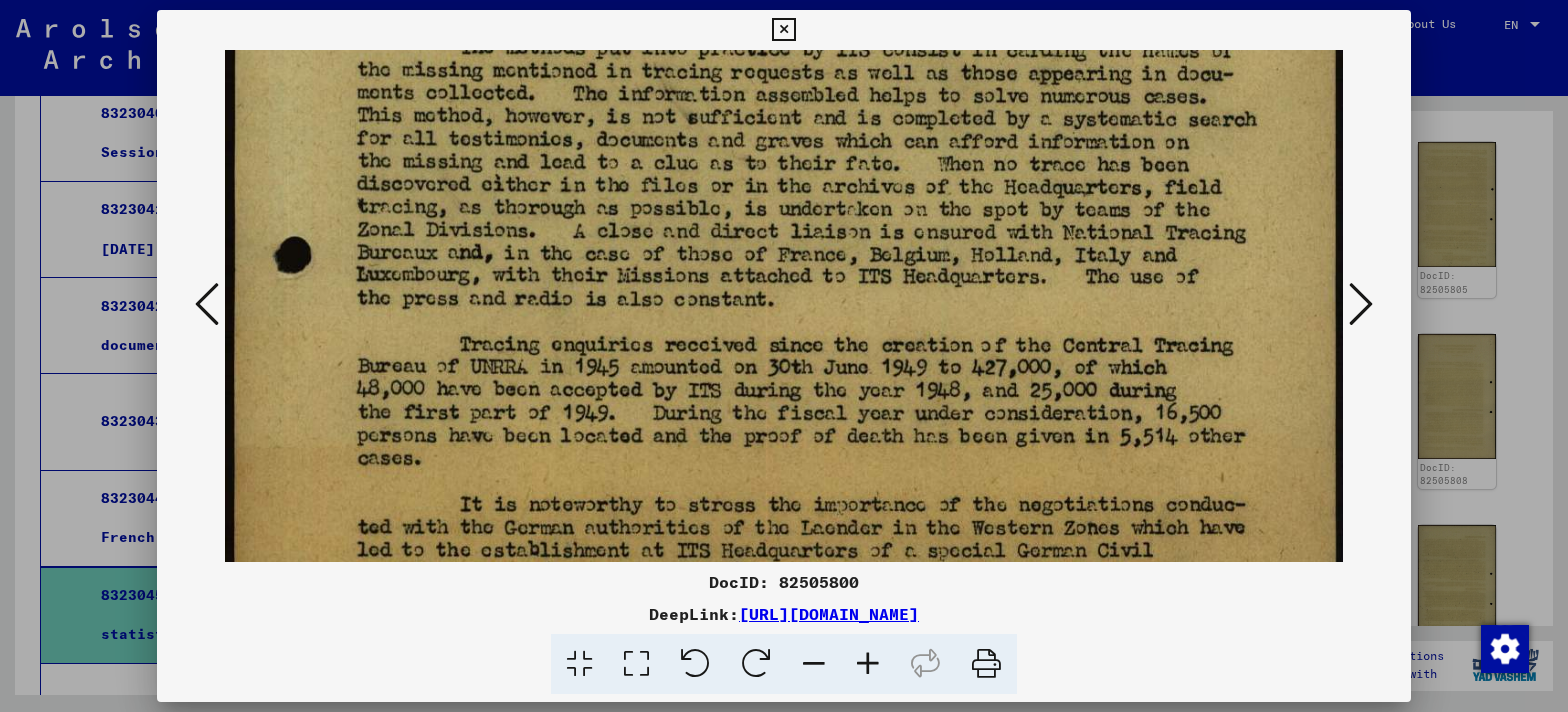 drag, startPoint x: 507, startPoint y: 431, endPoint x: 513, endPoint y: 274, distance: 157.11461 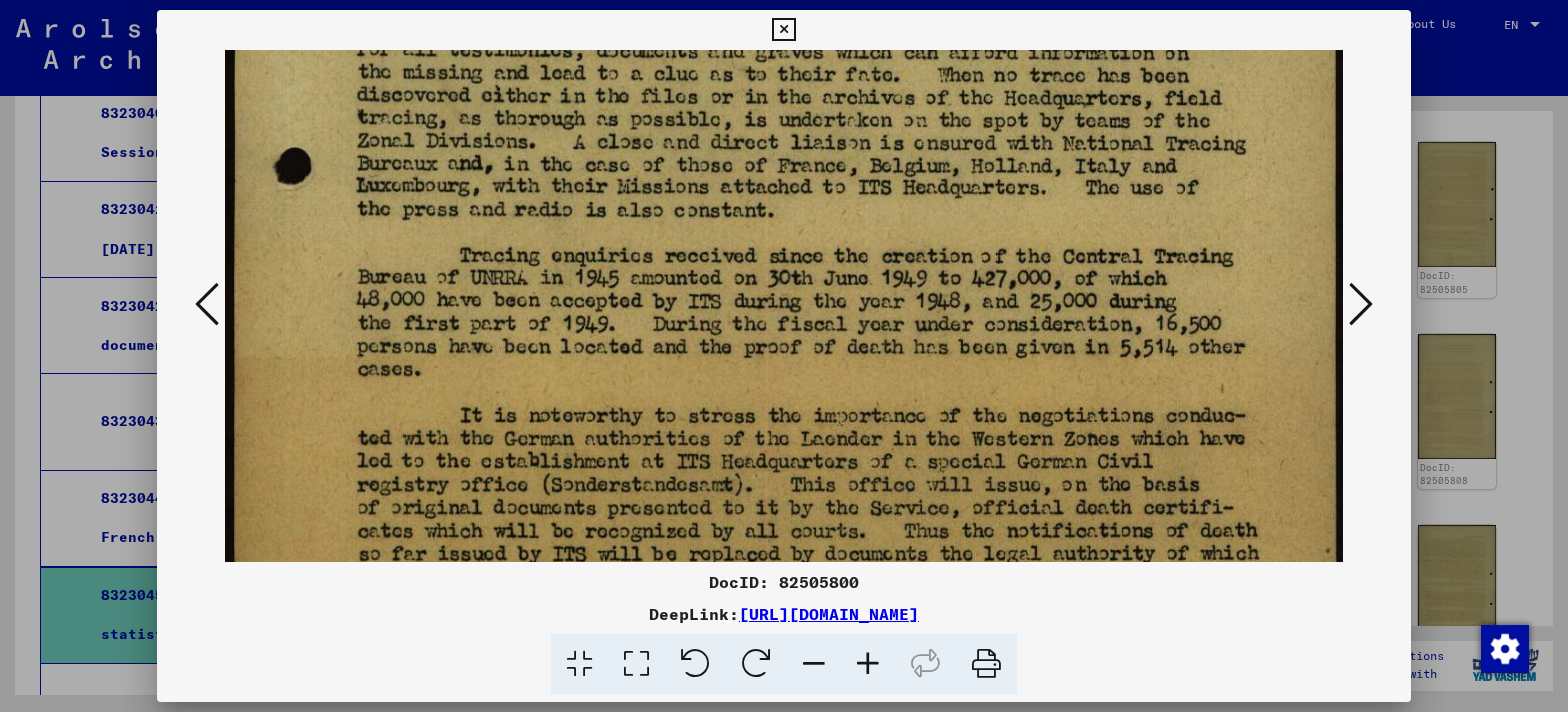scroll, scrollTop: 995, scrollLeft: 0, axis: vertical 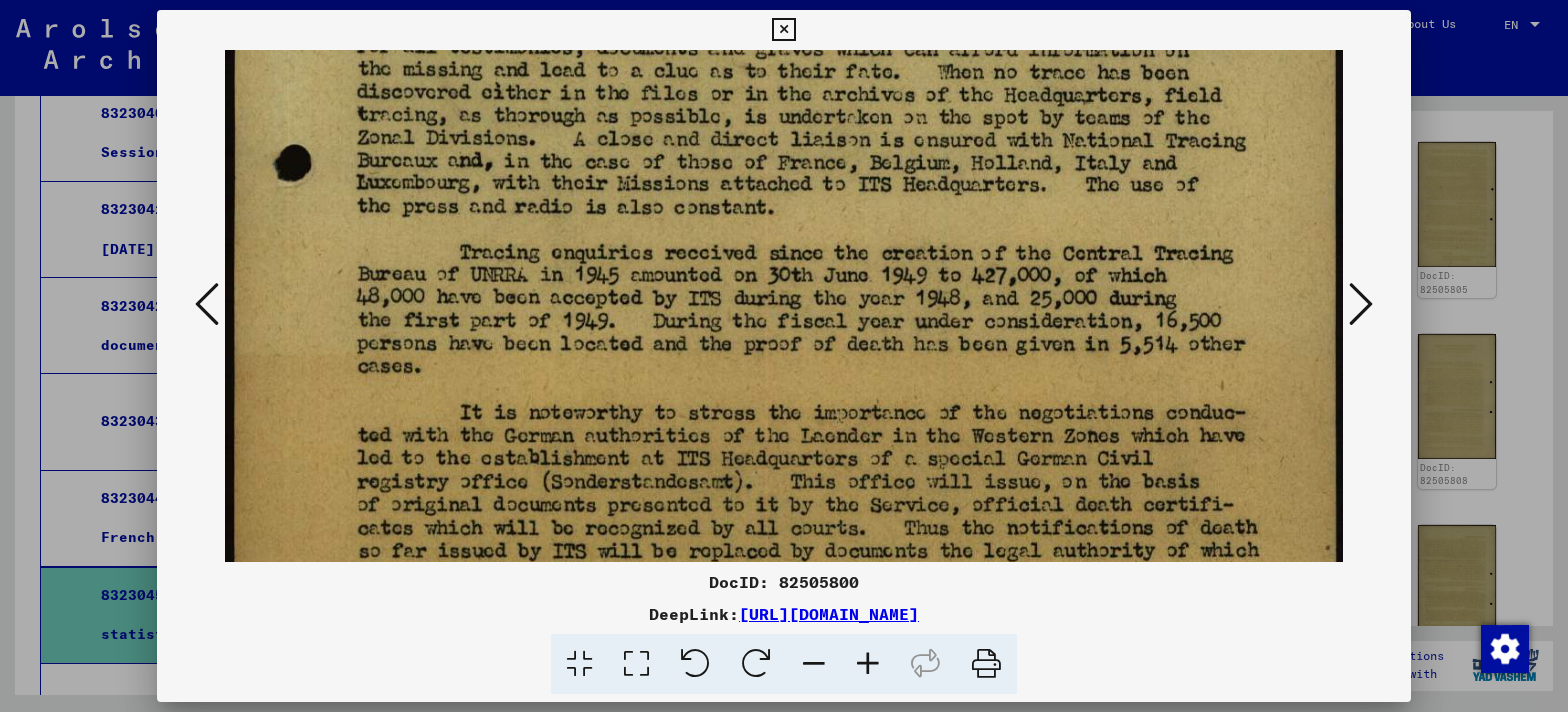 drag, startPoint x: 790, startPoint y: 392, endPoint x: 784, endPoint y: 300, distance: 92.19544 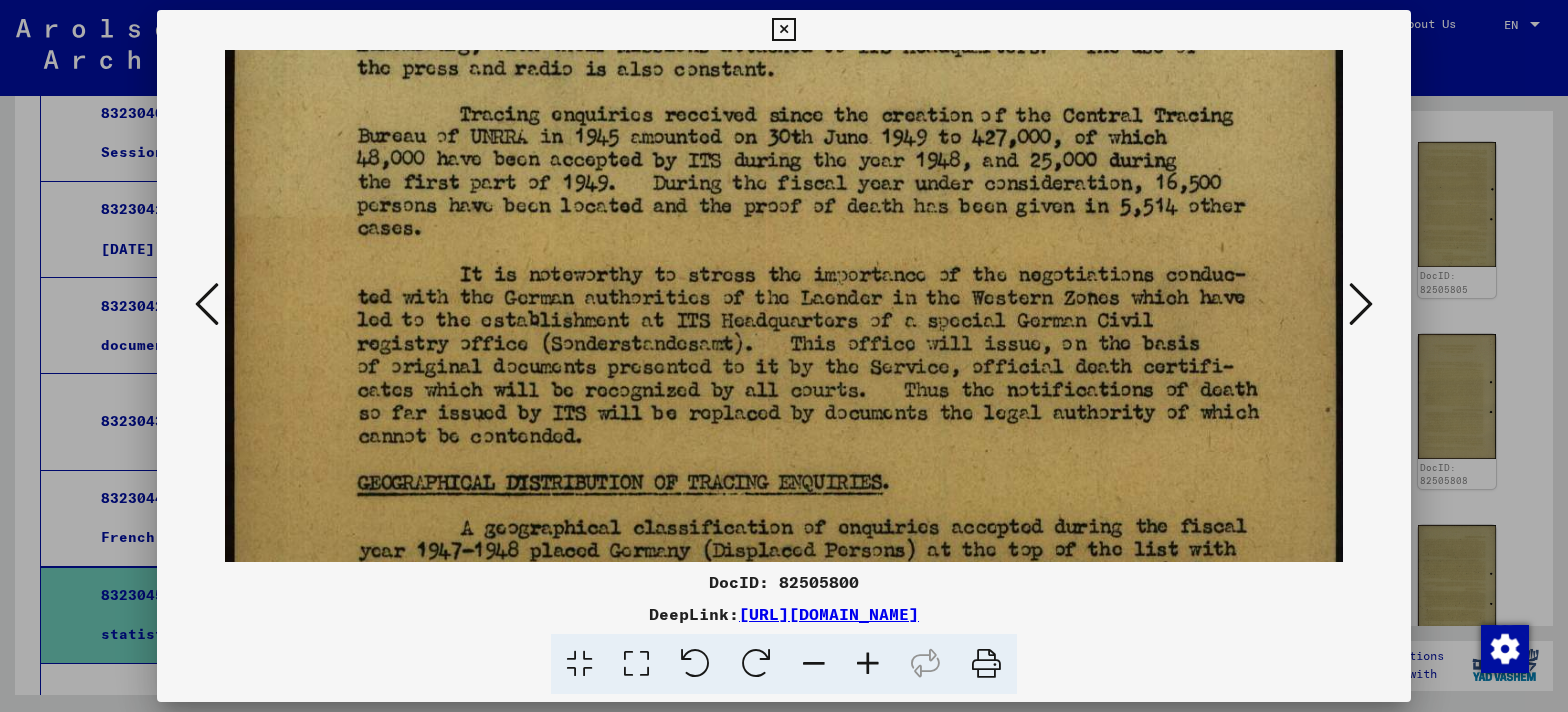 scroll, scrollTop: 1172, scrollLeft: 0, axis: vertical 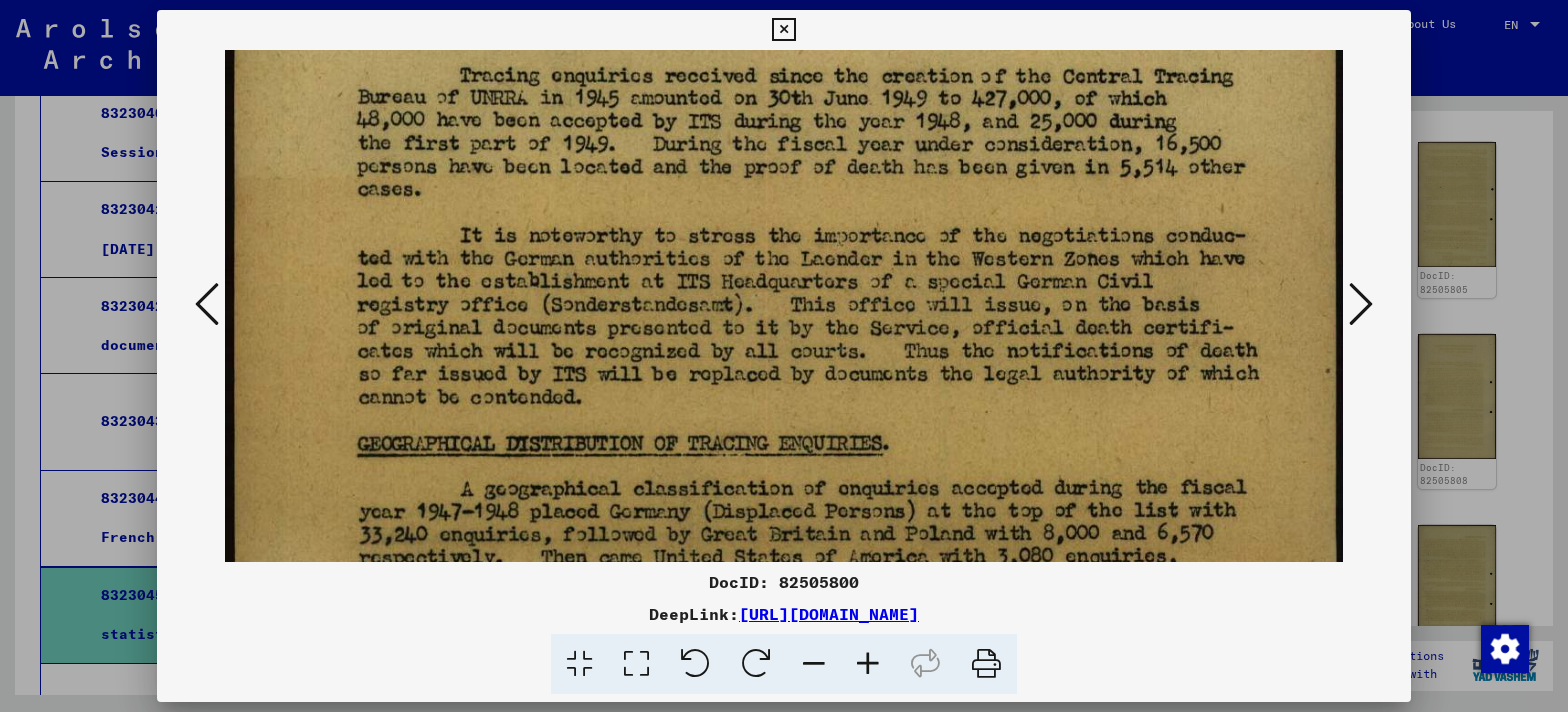 drag, startPoint x: 727, startPoint y: 402, endPoint x: 722, endPoint y: 226, distance: 176.07101 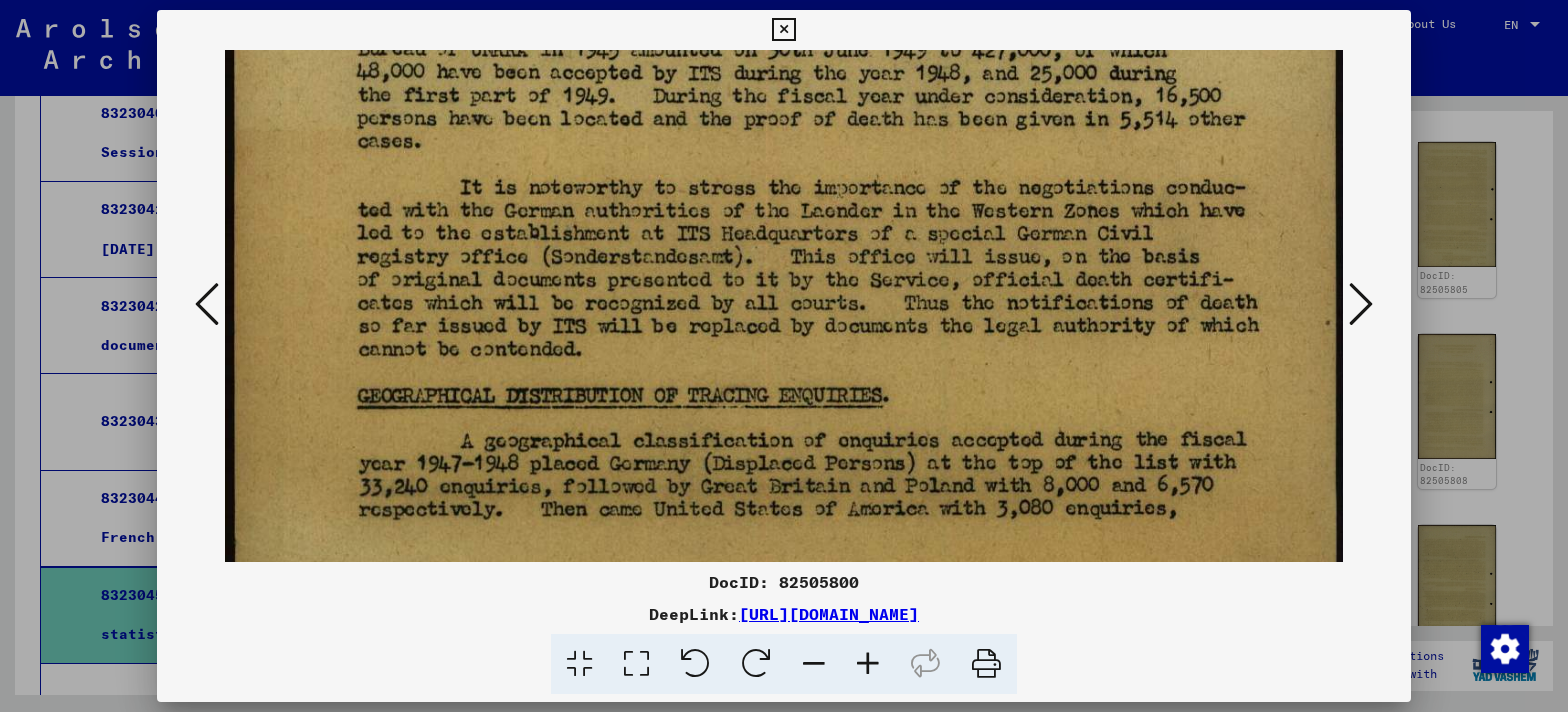 scroll, scrollTop: 1286, scrollLeft: 0, axis: vertical 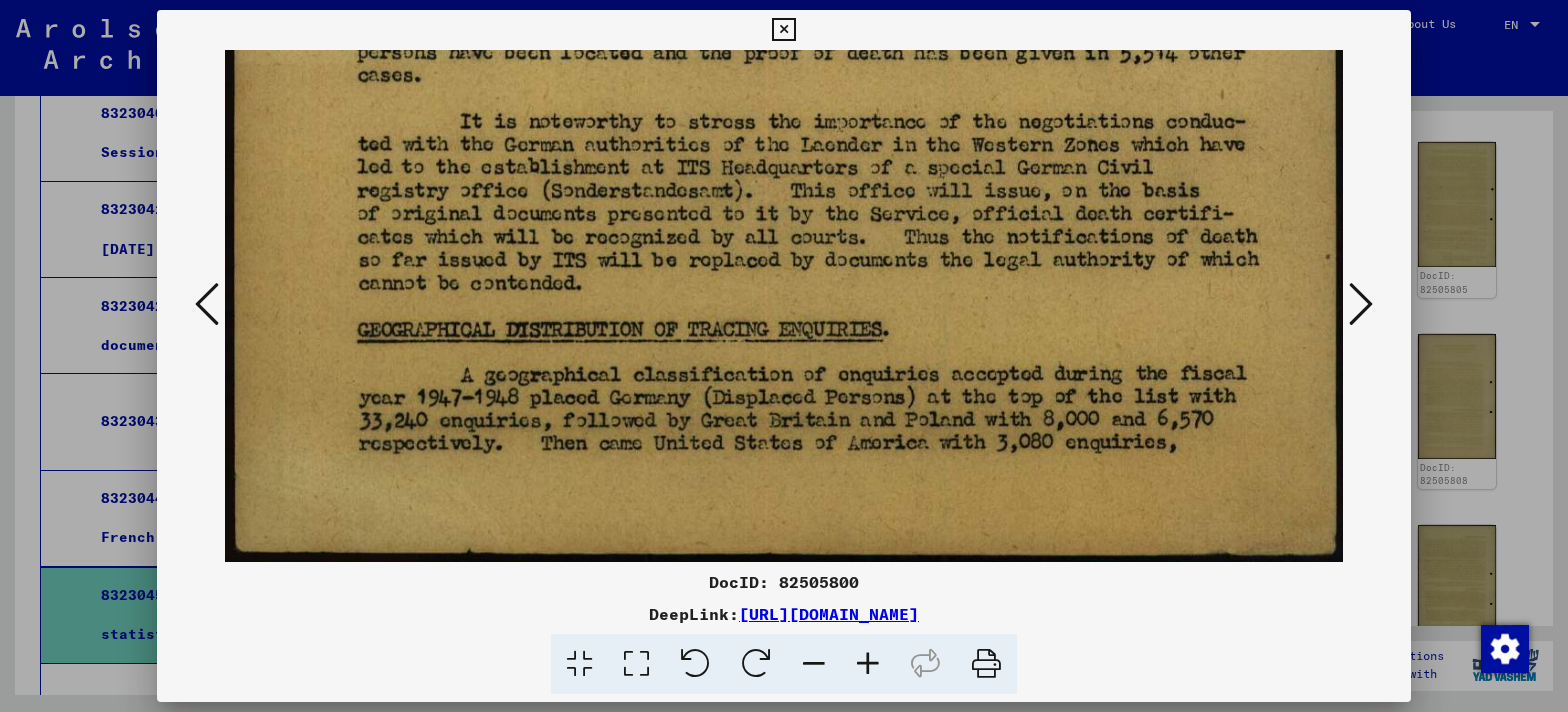 drag, startPoint x: 655, startPoint y: 304, endPoint x: 647, endPoint y: 215, distance: 89.358826 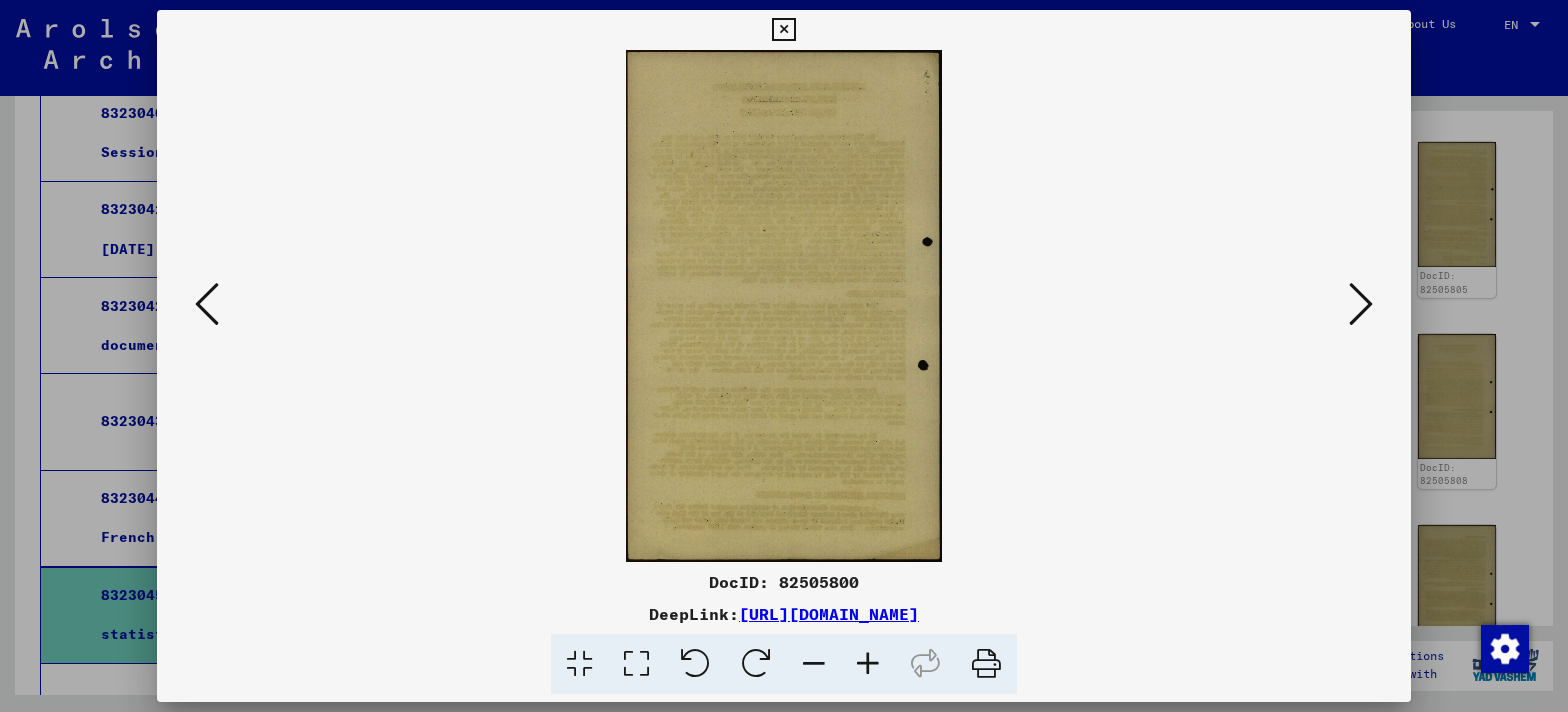 scroll, scrollTop: 0, scrollLeft: 0, axis: both 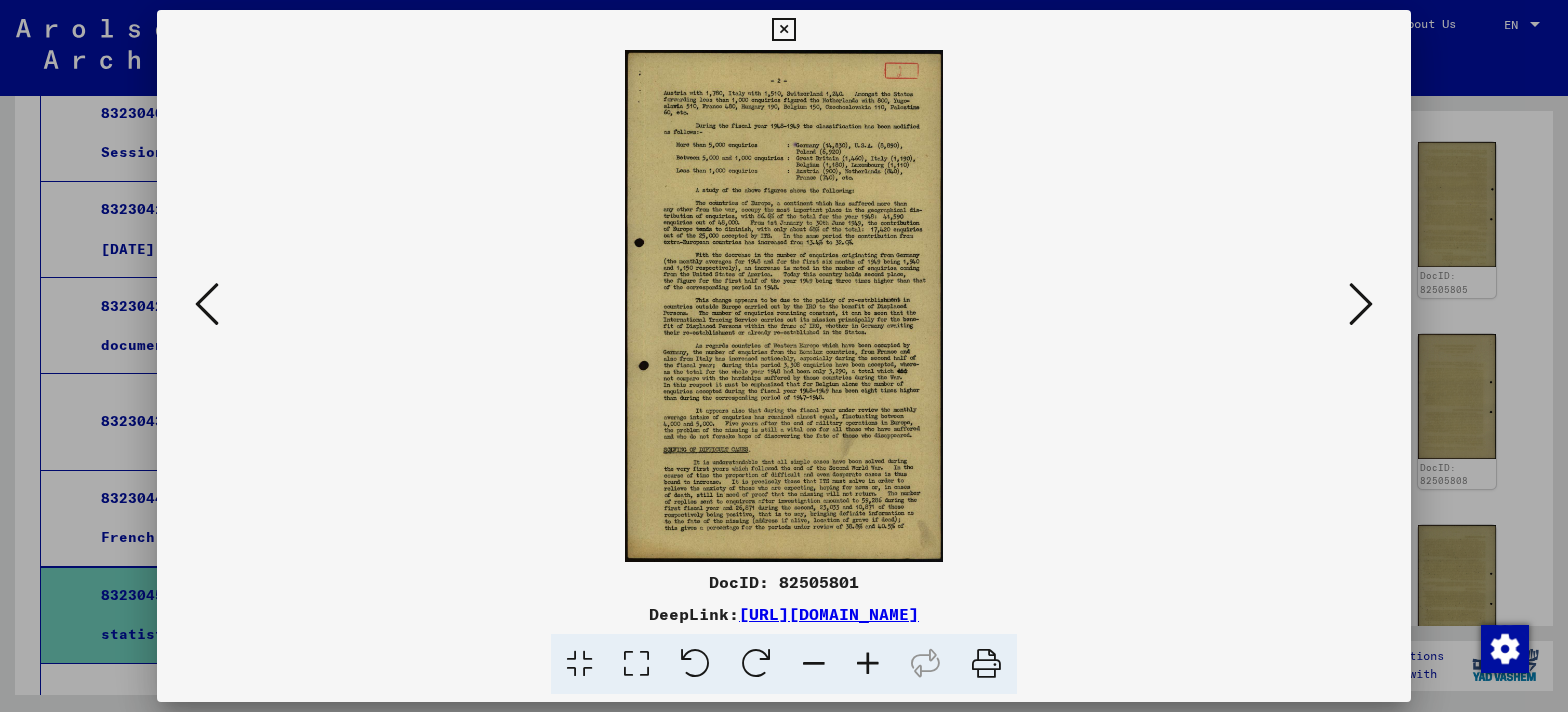 click at bounding box center (636, 664) 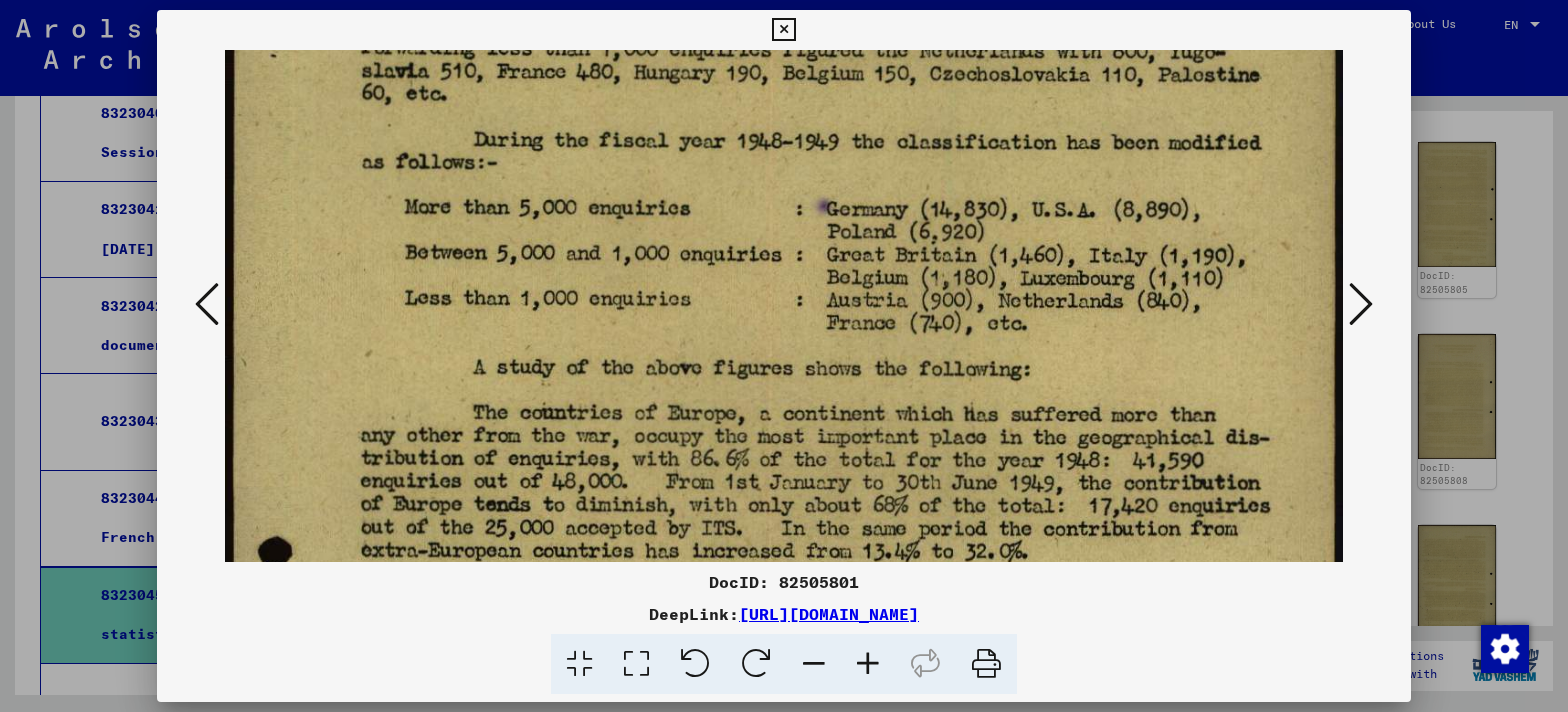 scroll, scrollTop: 181, scrollLeft: 0, axis: vertical 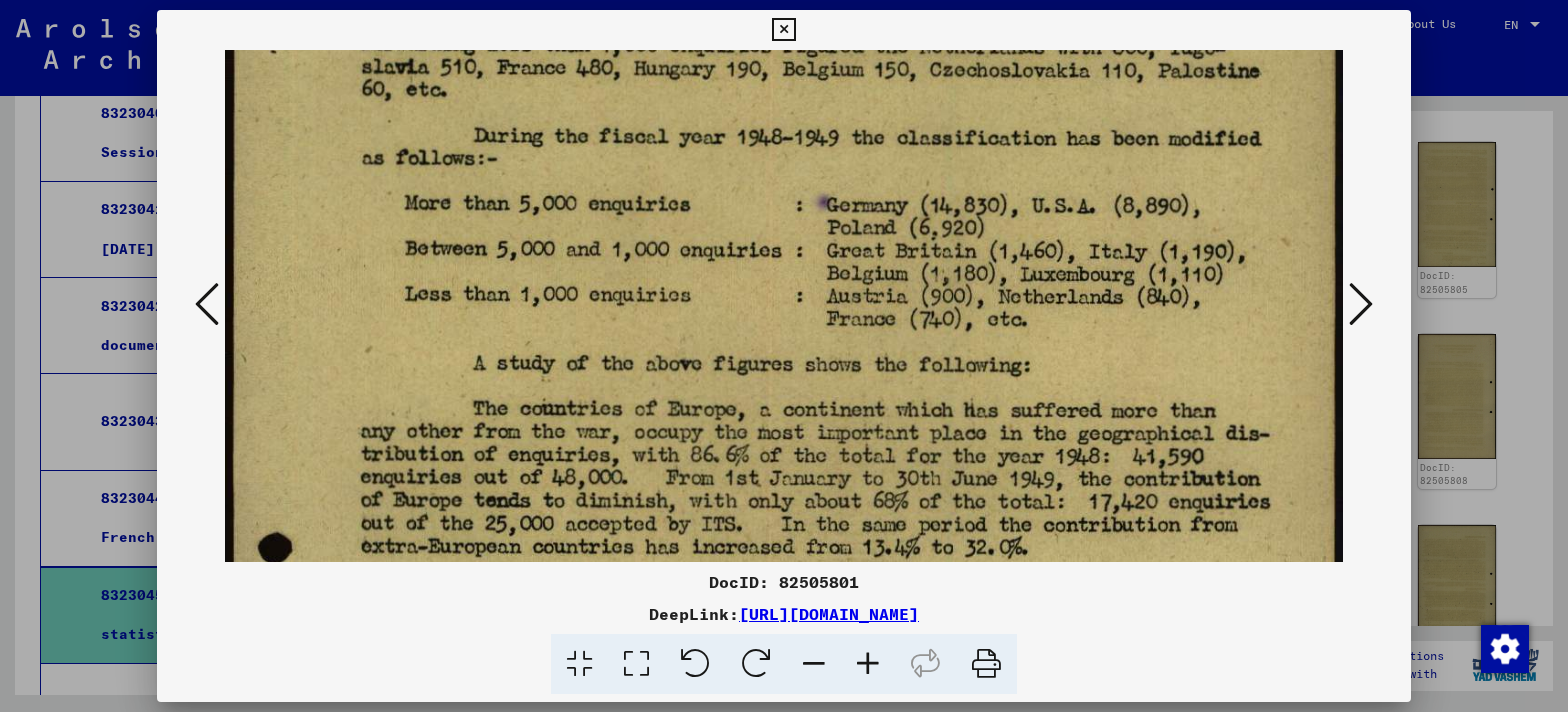 drag, startPoint x: 765, startPoint y: 409, endPoint x: 775, endPoint y: 281, distance: 128.39003 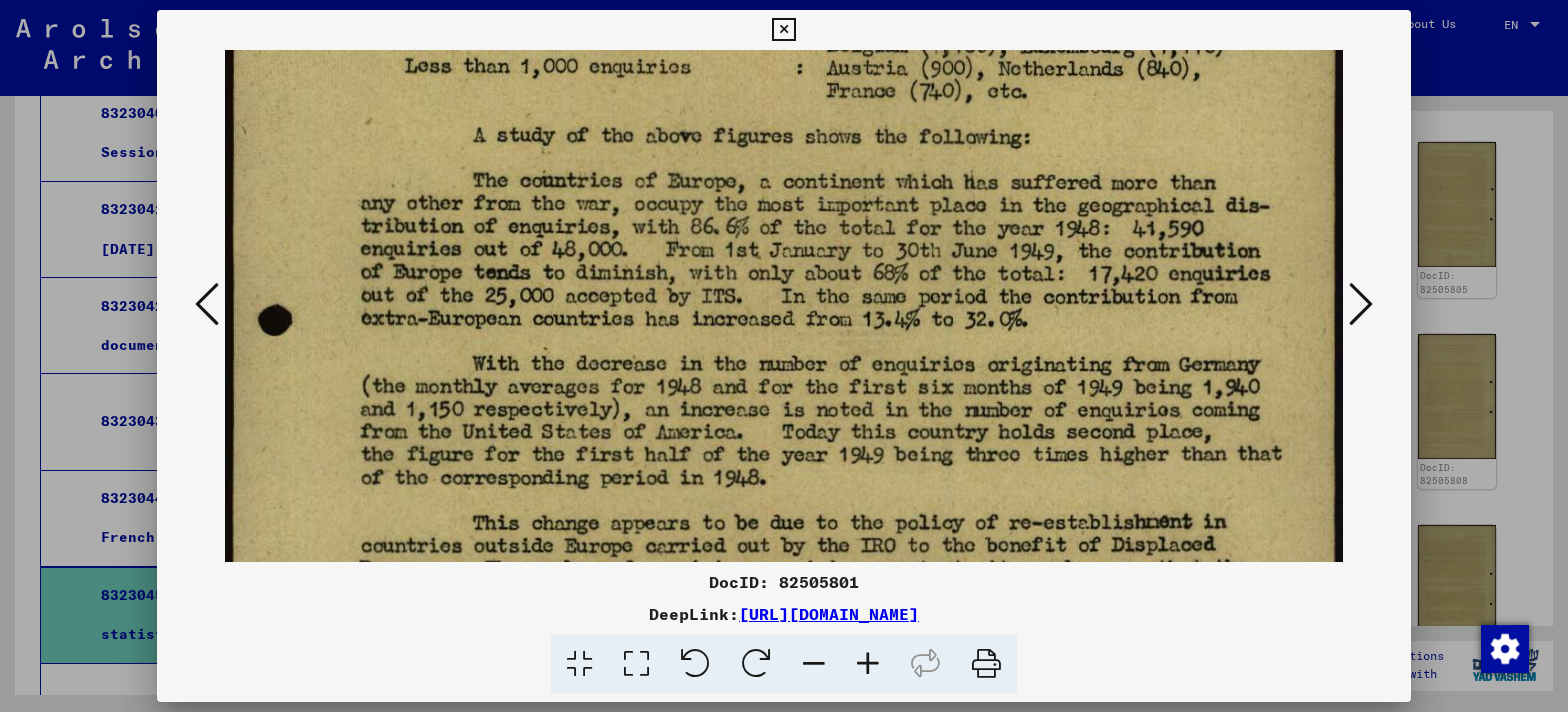 scroll, scrollTop: 454, scrollLeft: 0, axis: vertical 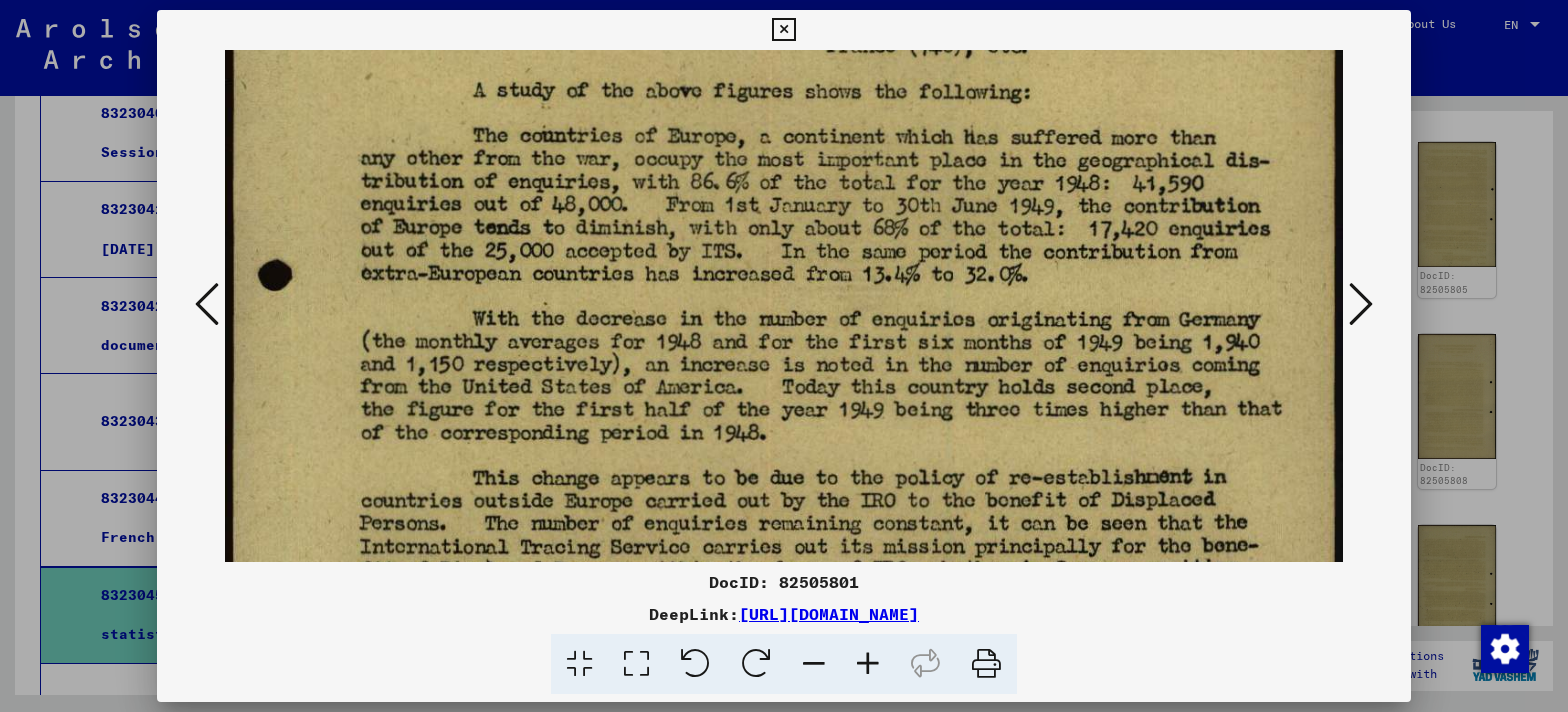 drag, startPoint x: 803, startPoint y: 386, endPoint x: 838, endPoint y: 119, distance: 269.28424 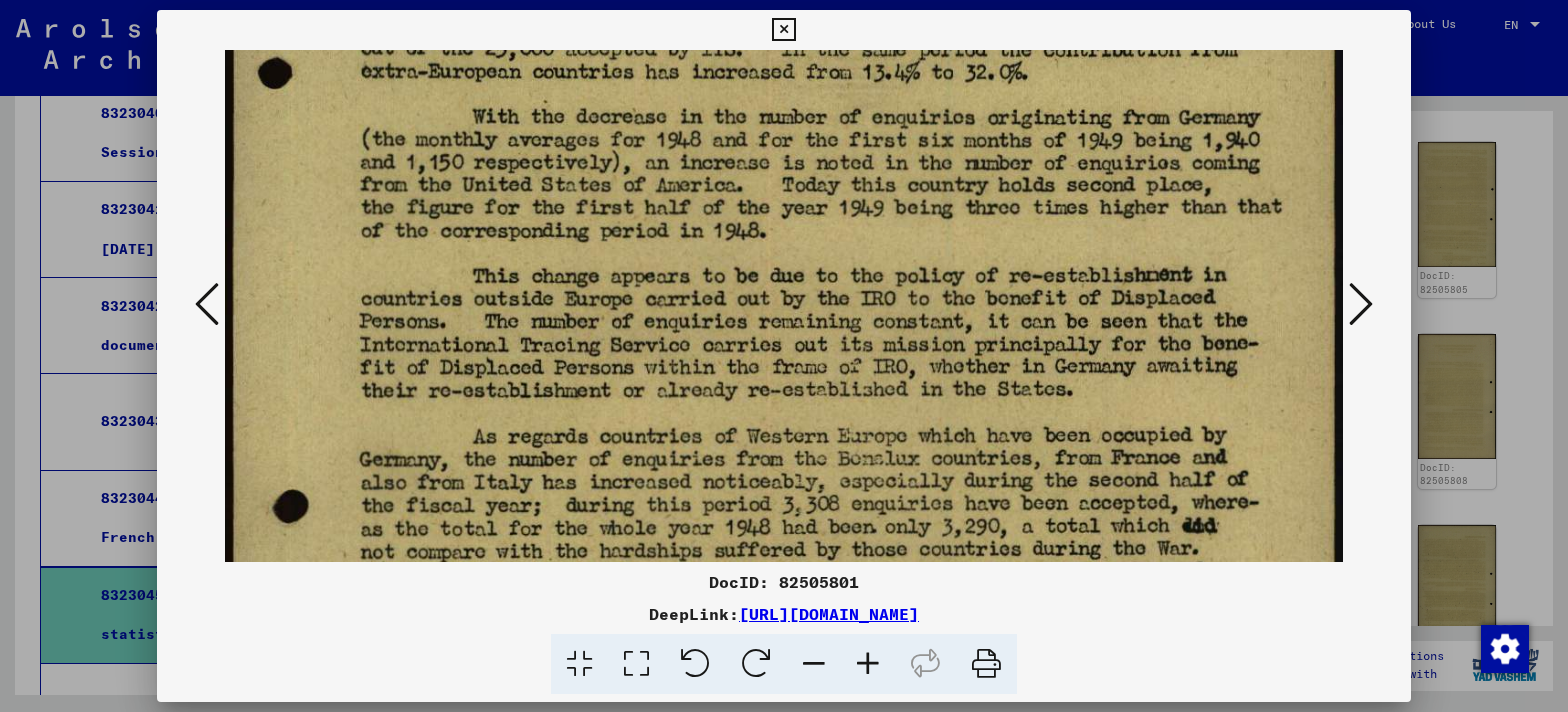 scroll, scrollTop: 658, scrollLeft: 0, axis: vertical 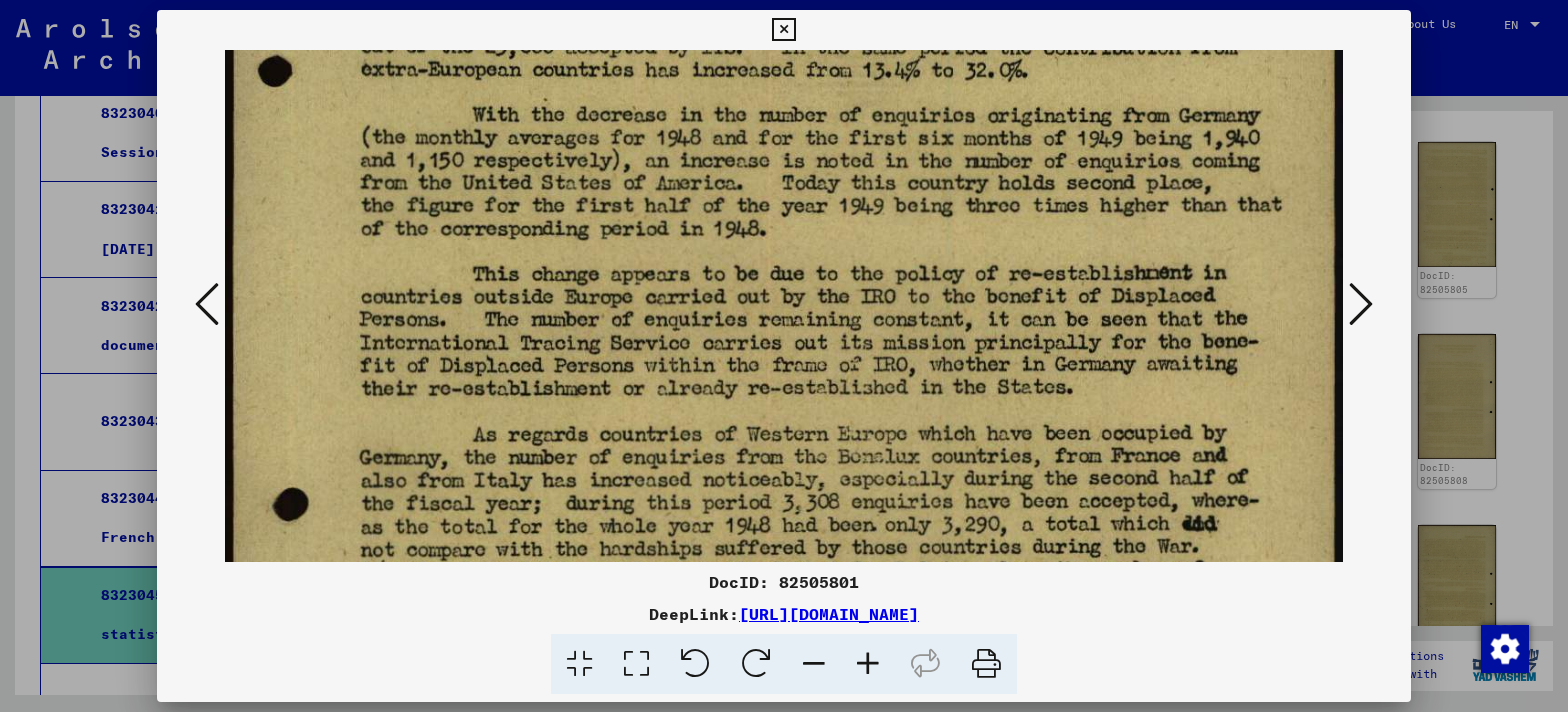 drag, startPoint x: 815, startPoint y: 367, endPoint x: 827, endPoint y: 207, distance: 160.44937 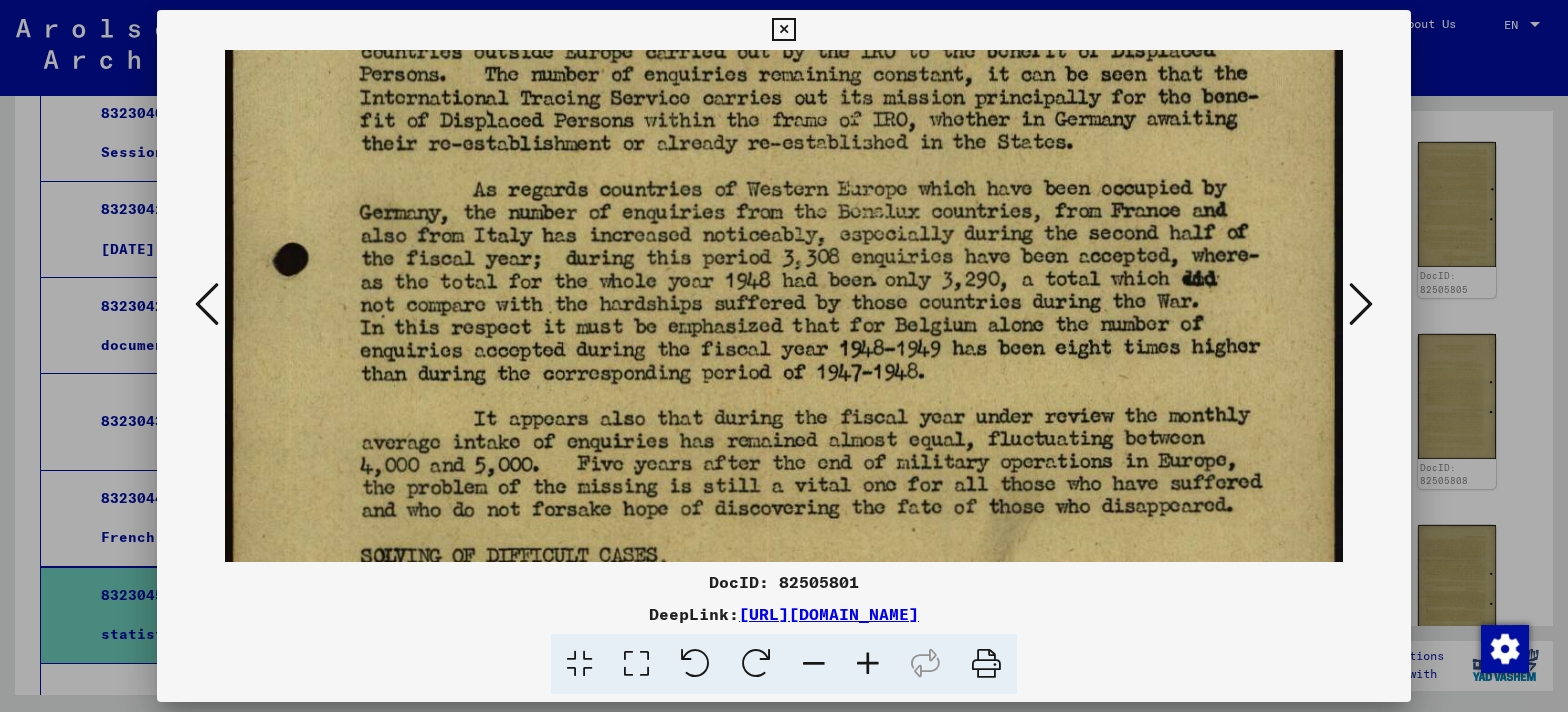 scroll, scrollTop: 904, scrollLeft: 0, axis: vertical 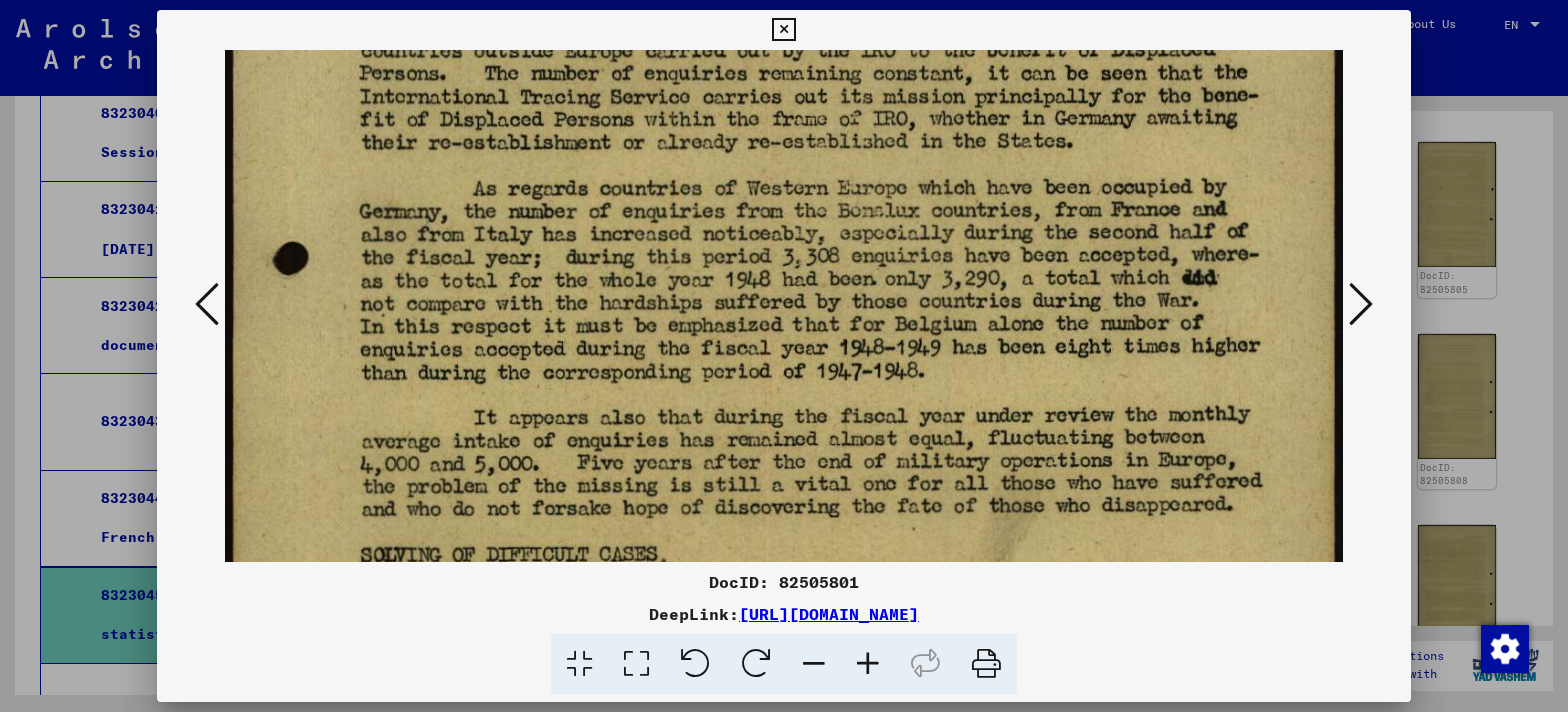 drag, startPoint x: 823, startPoint y: 339, endPoint x: 834, endPoint y: 113, distance: 226.26755 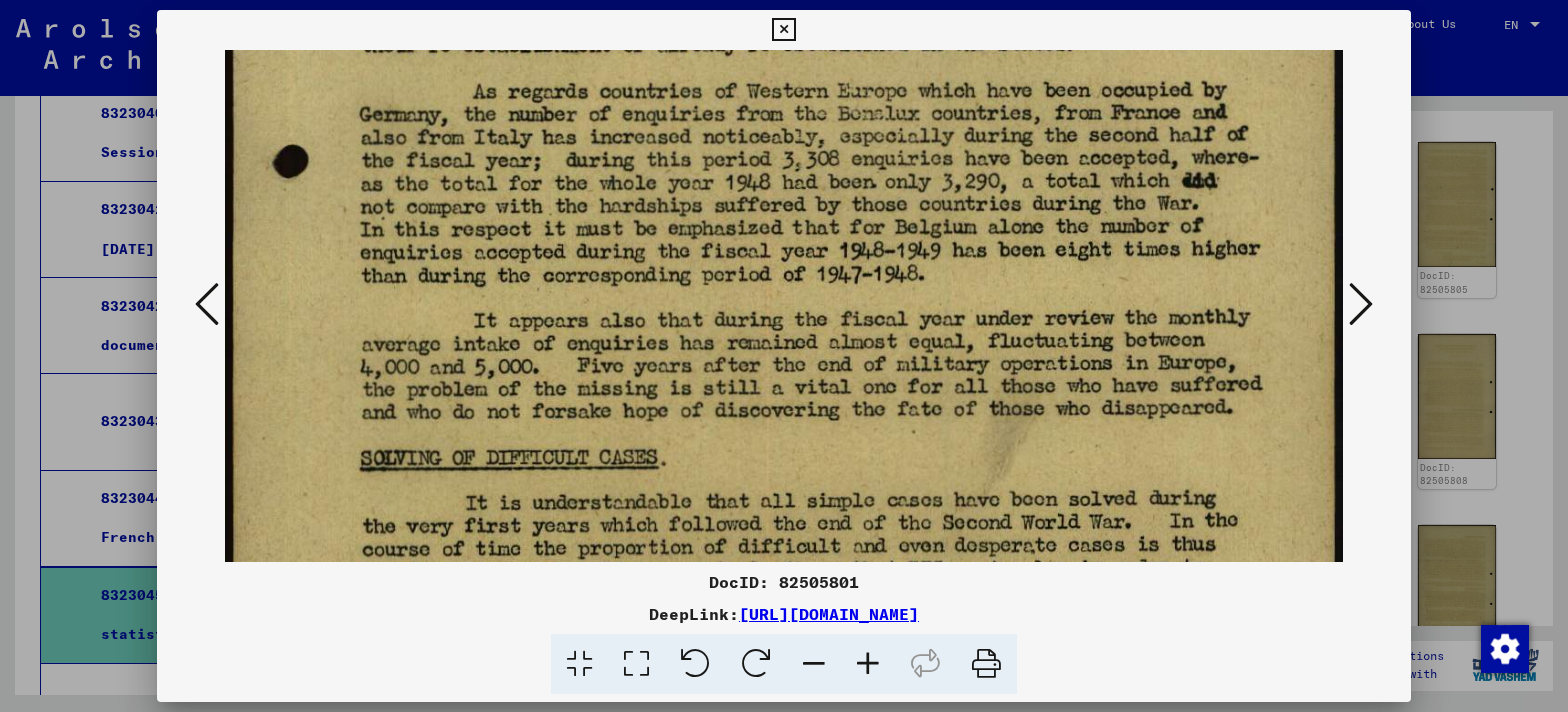 drag, startPoint x: 809, startPoint y: 265, endPoint x: 812, endPoint y: 241, distance: 24.186773 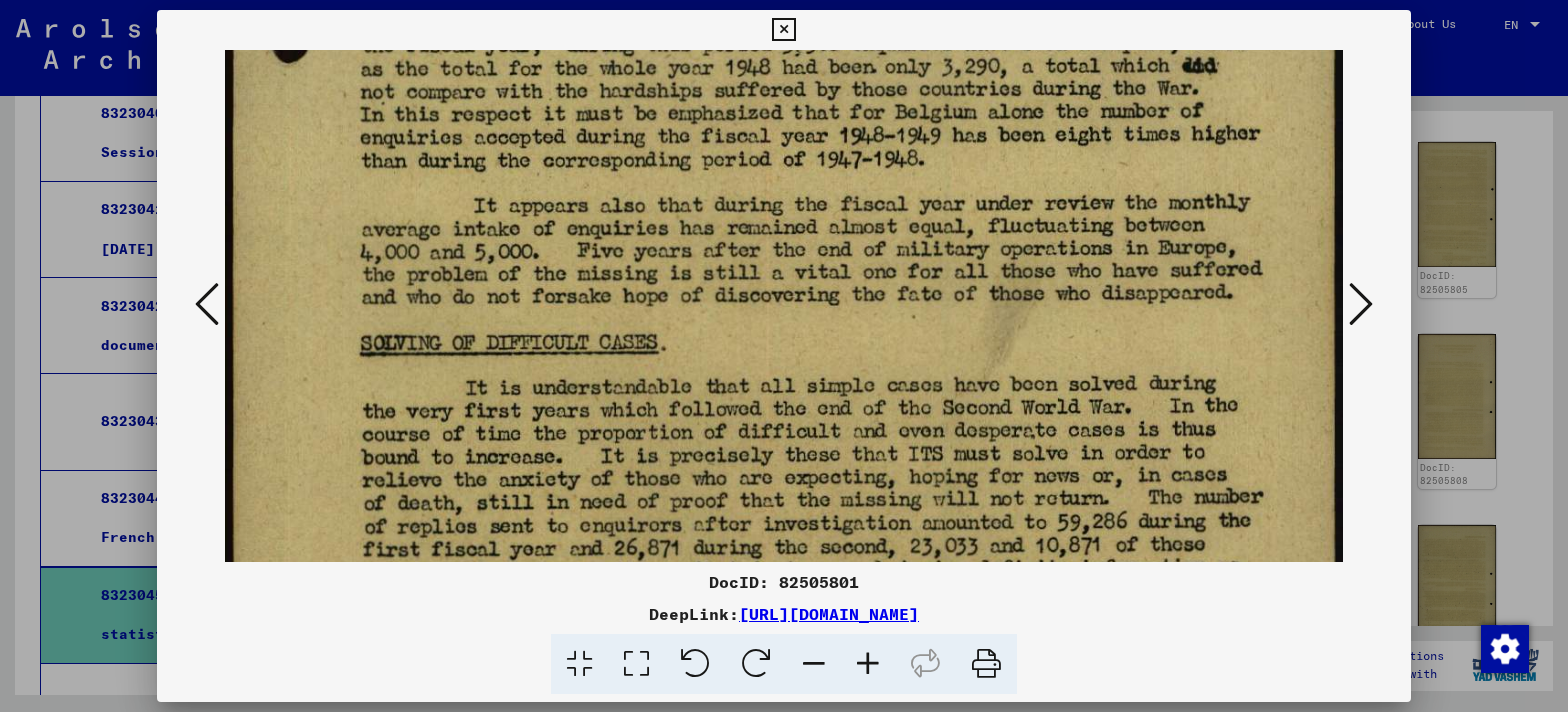scroll, scrollTop: 1203, scrollLeft: 0, axis: vertical 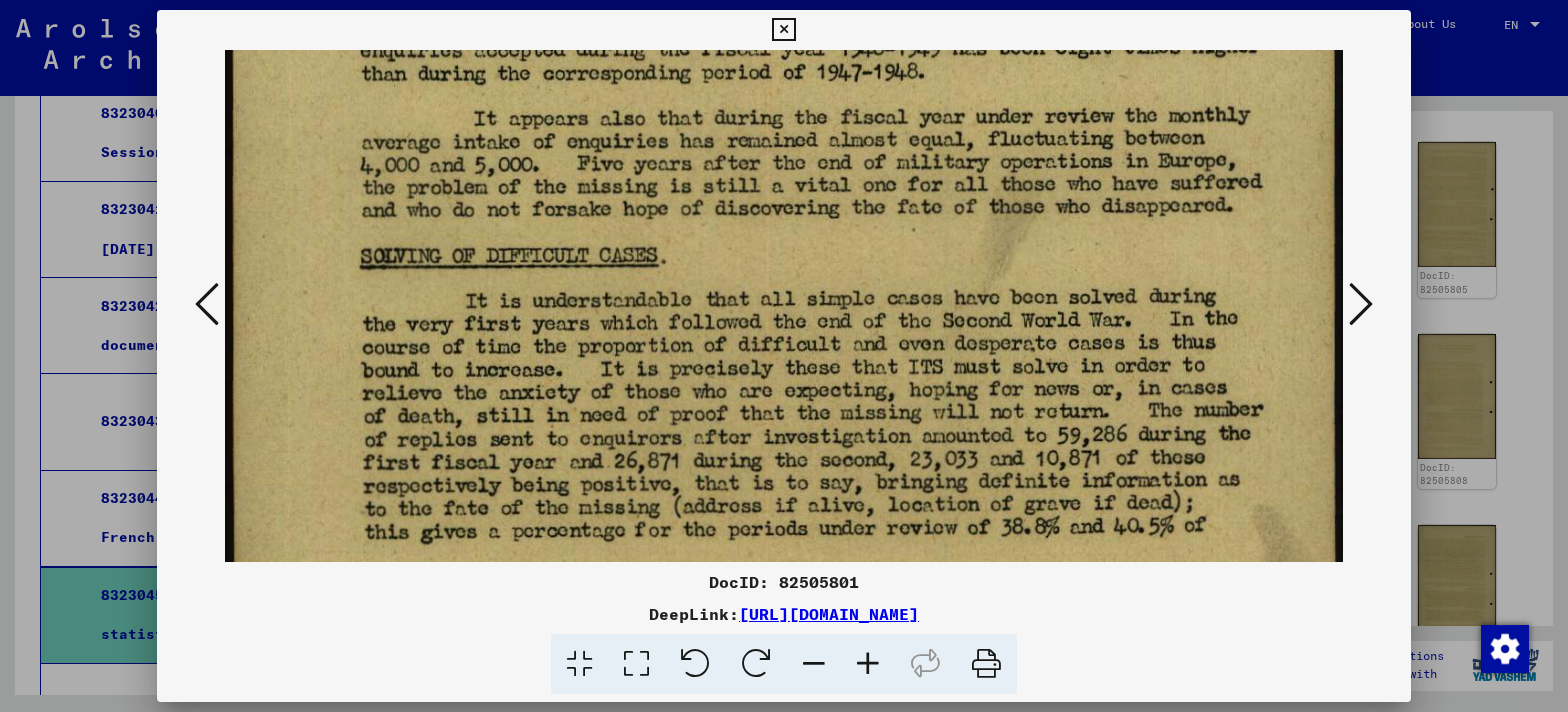 drag, startPoint x: 809, startPoint y: 369, endPoint x: 843, endPoint y: 173, distance: 198.92712 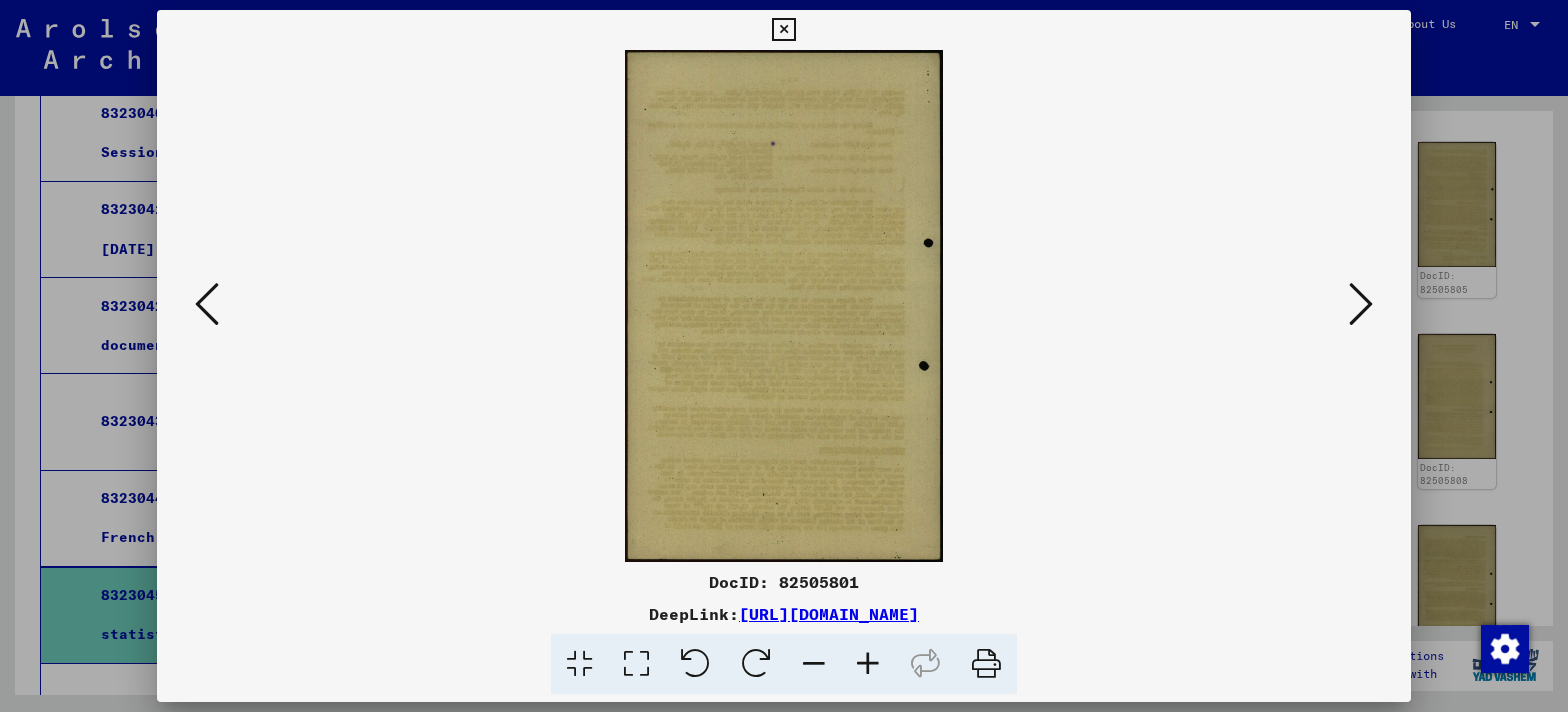 scroll, scrollTop: 0, scrollLeft: 0, axis: both 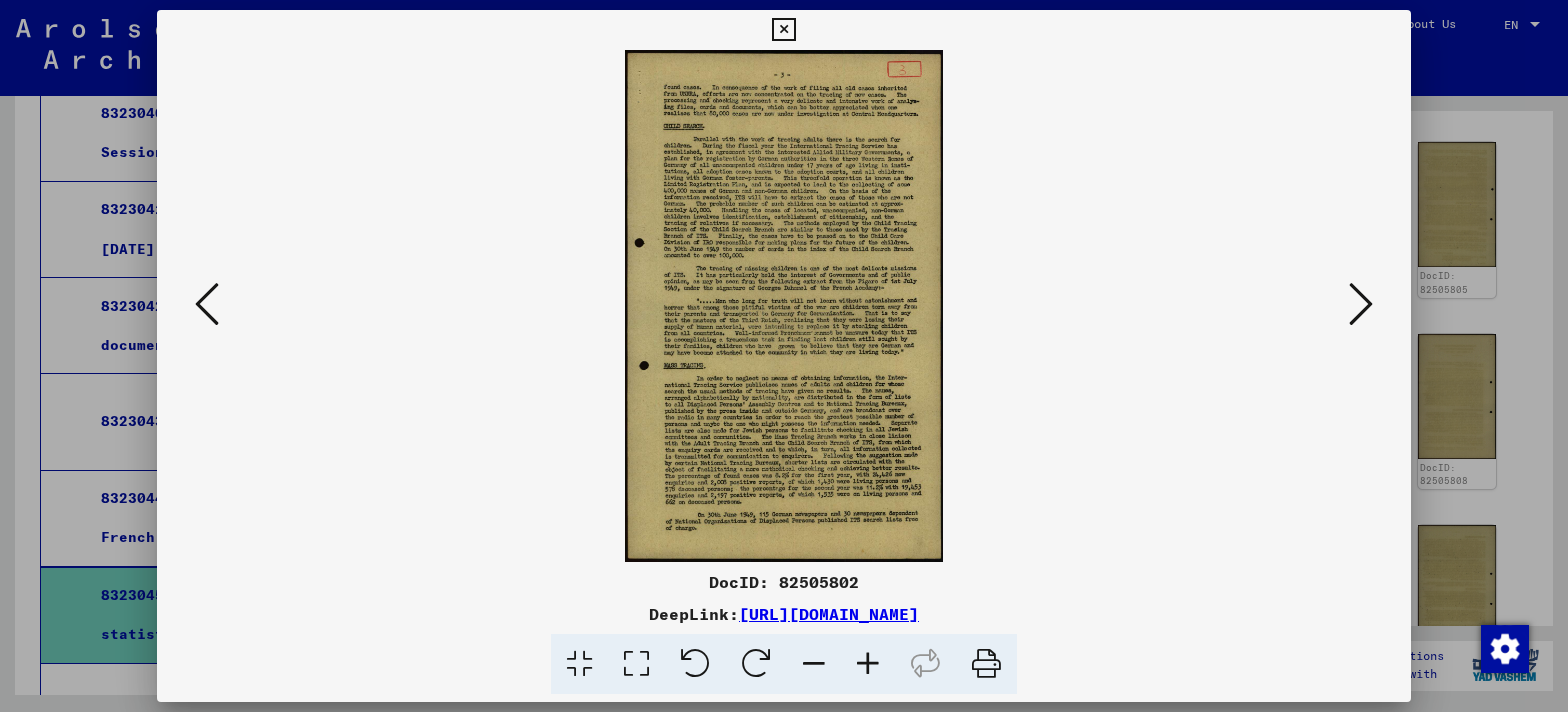 click at bounding box center [636, 664] 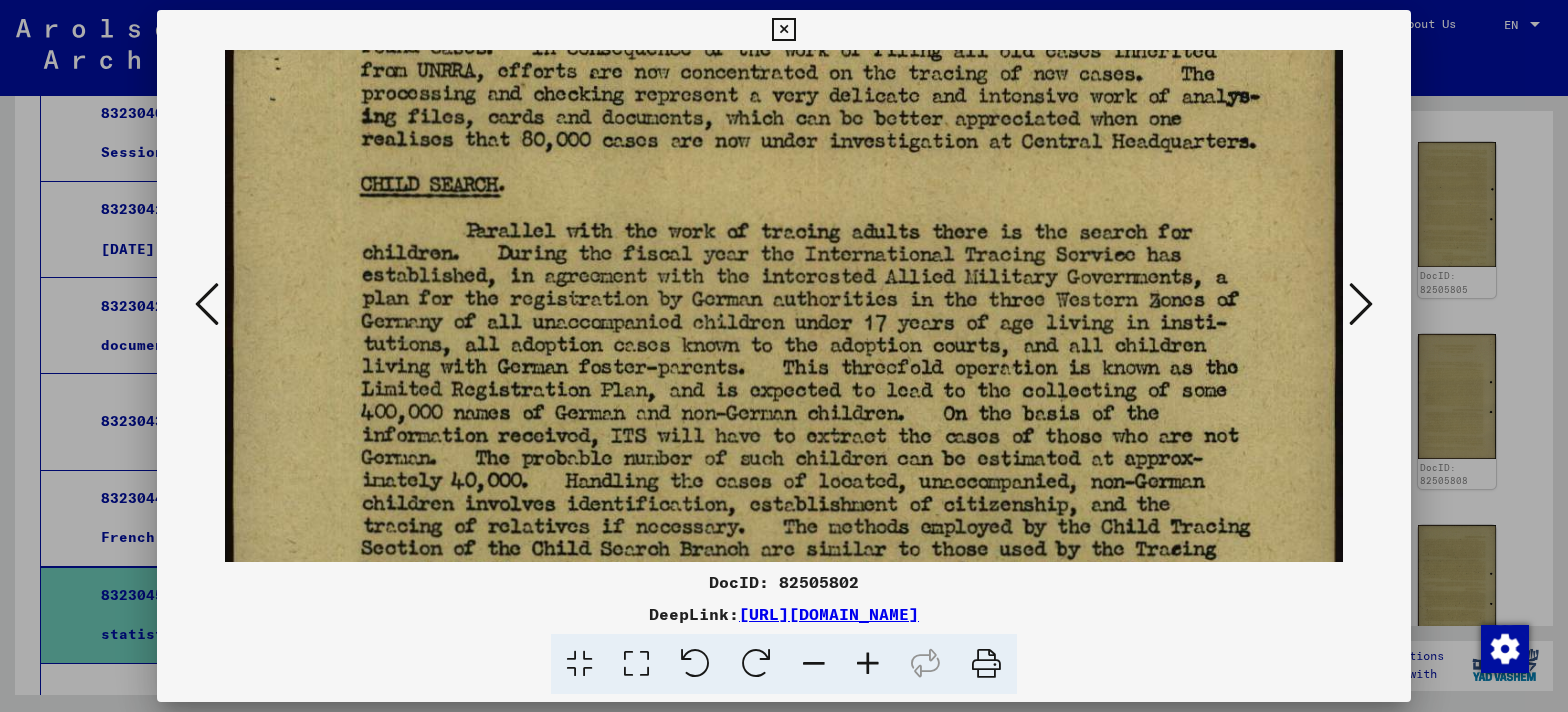 scroll, scrollTop: 154, scrollLeft: 0, axis: vertical 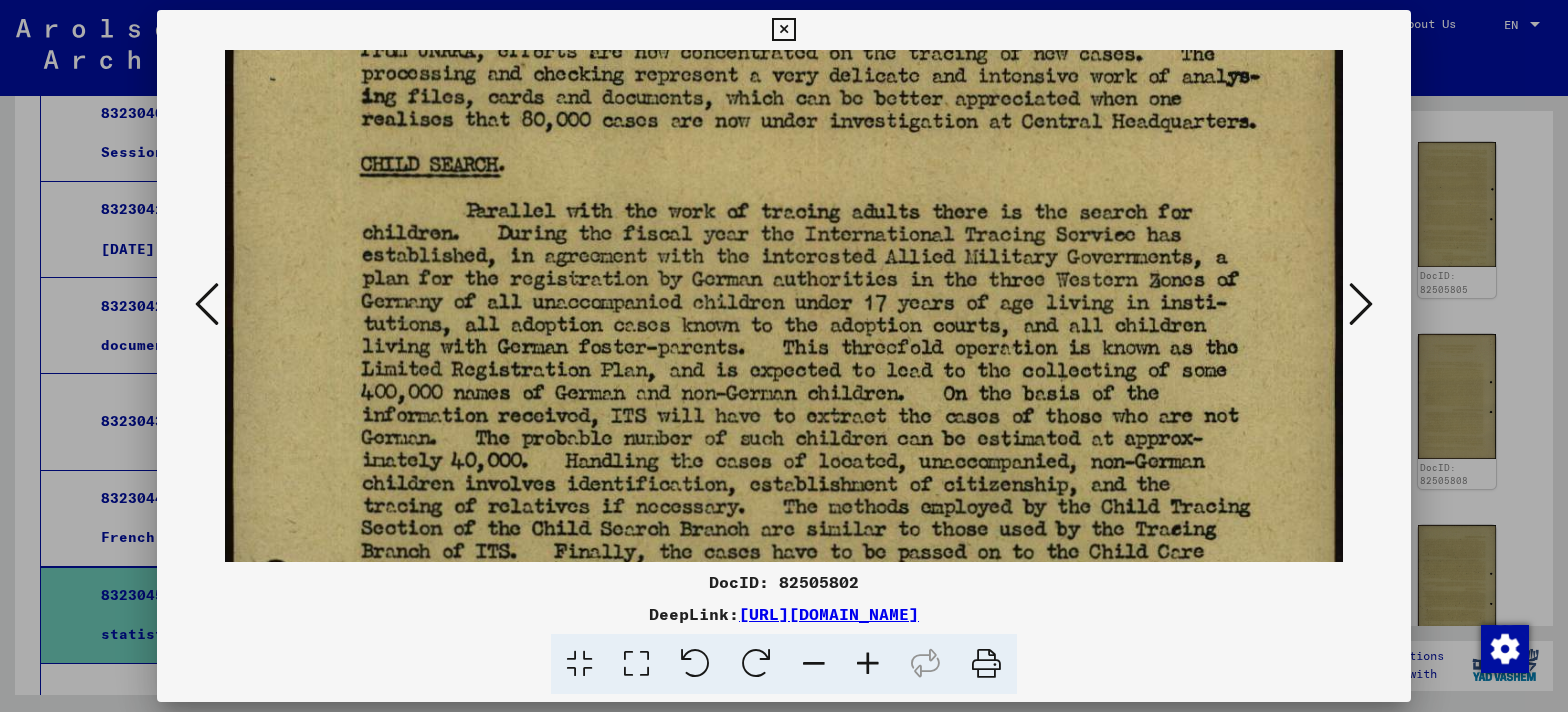 drag, startPoint x: 753, startPoint y: 500, endPoint x: 759, endPoint y: 348, distance: 152.11838 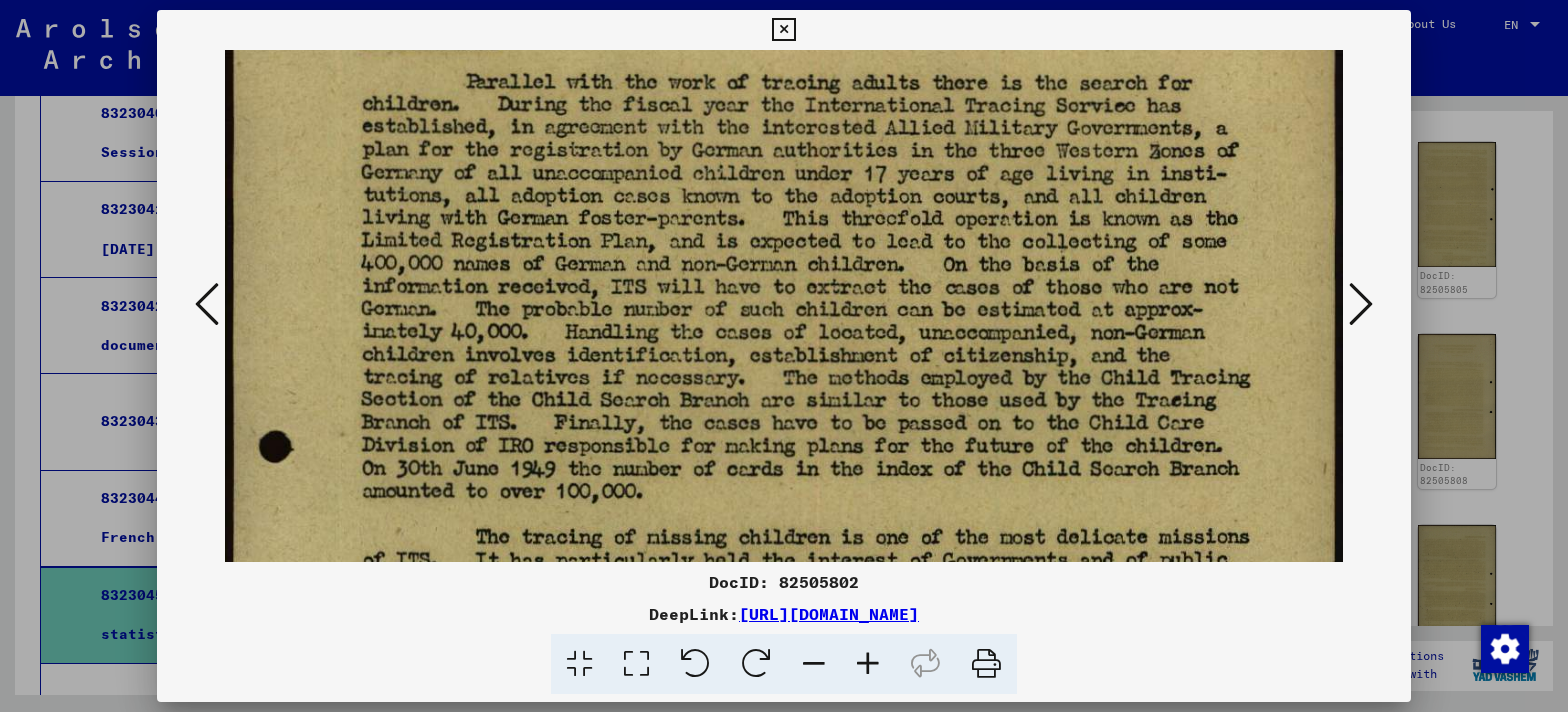 drag, startPoint x: 713, startPoint y: 444, endPoint x: 713, endPoint y: 314, distance: 130 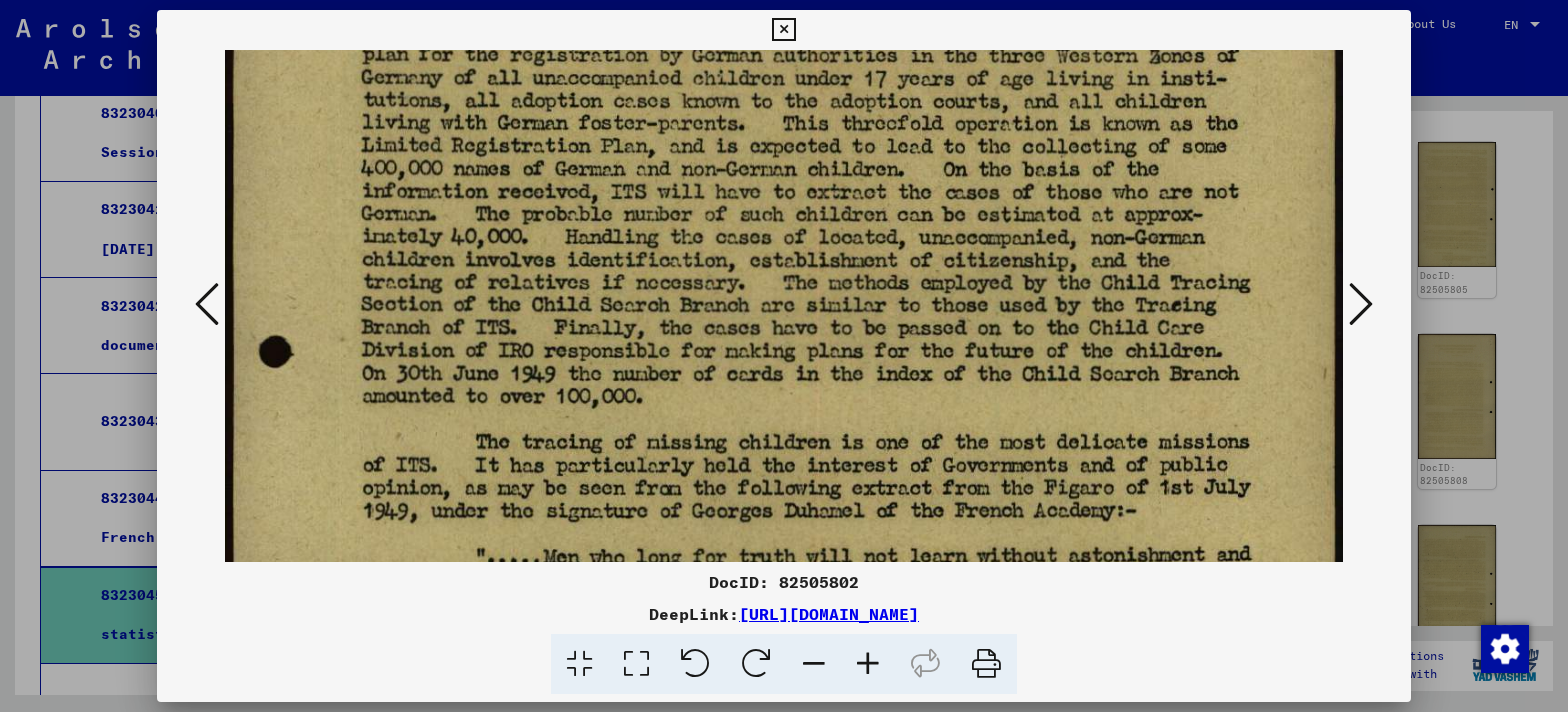 scroll, scrollTop: 380, scrollLeft: 0, axis: vertical 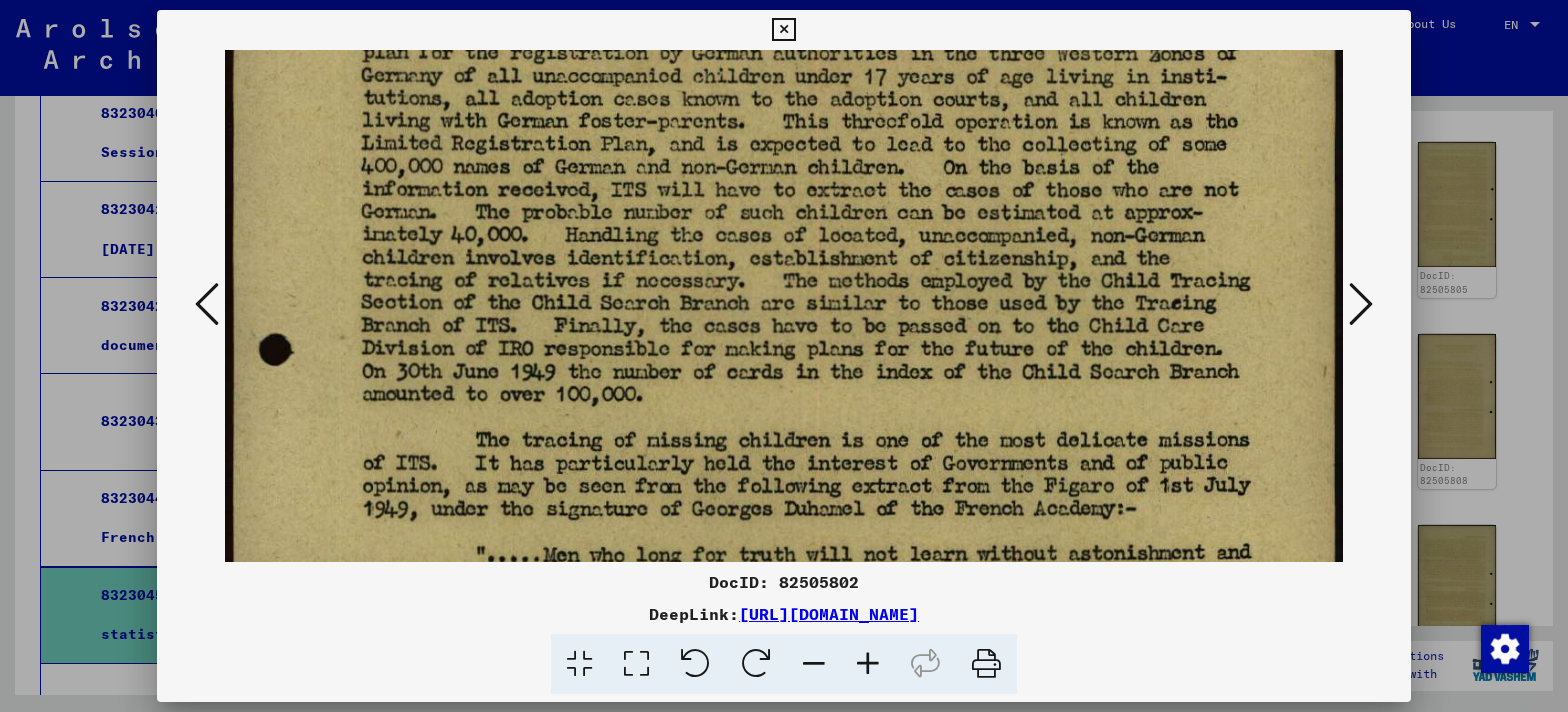 drag, startPoint x: 751, startPoint y: 436, endPoint x: 738, endPoint y: 340, distance: 96.87621 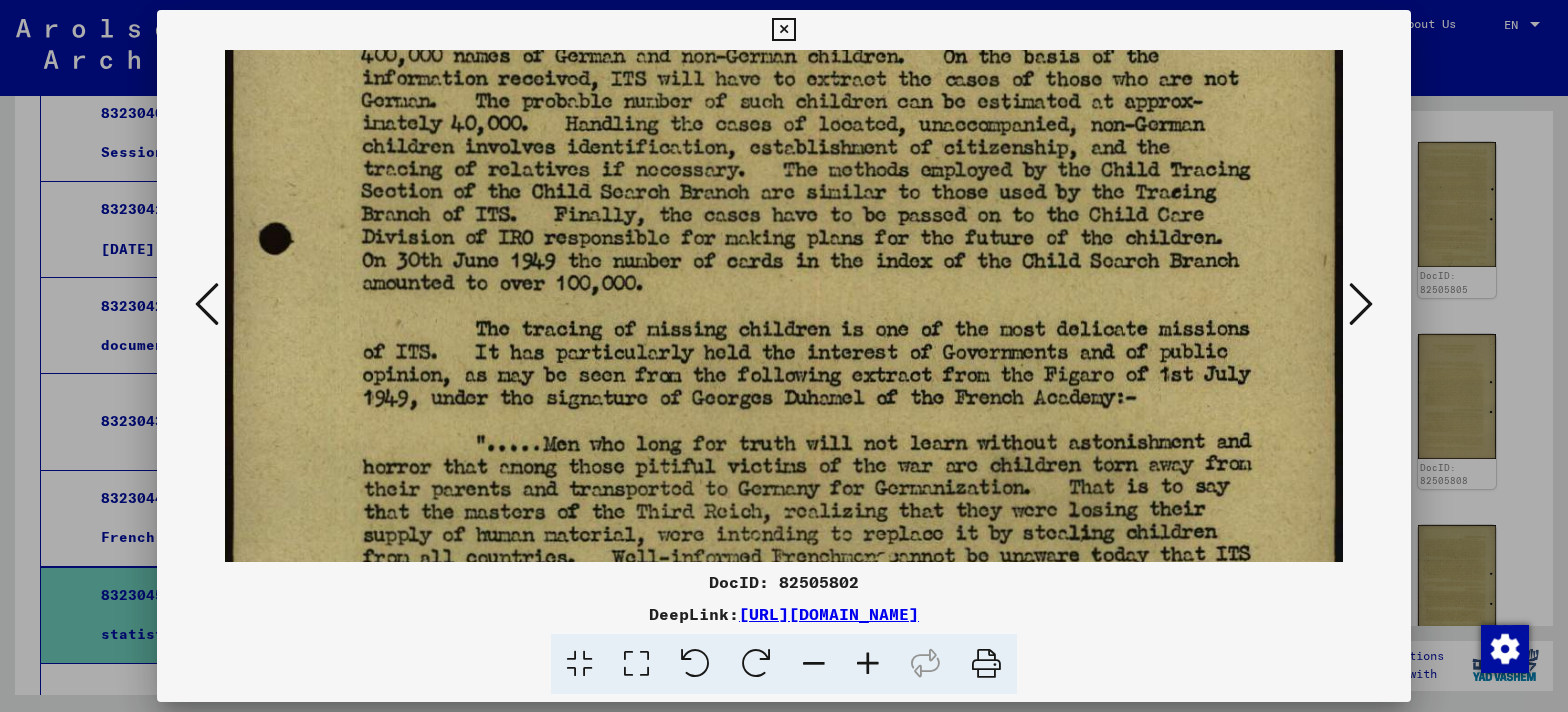 scroll, scrollTop: 497, scrollLeft: 0, axis: vertical 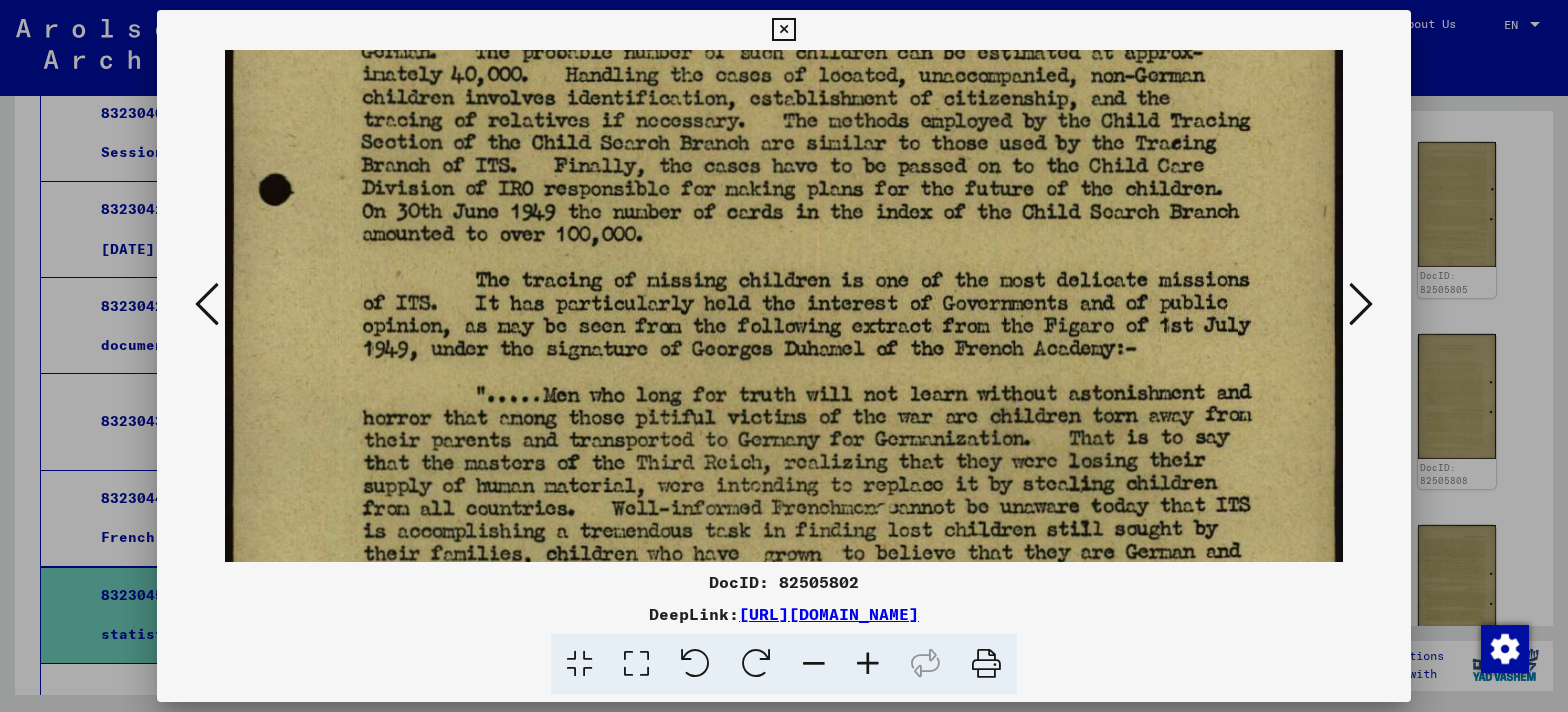drag, startPoint x: 717, startPoint y: 477, endPoint x: 702, endPoint y: 335, distance: 142.79005 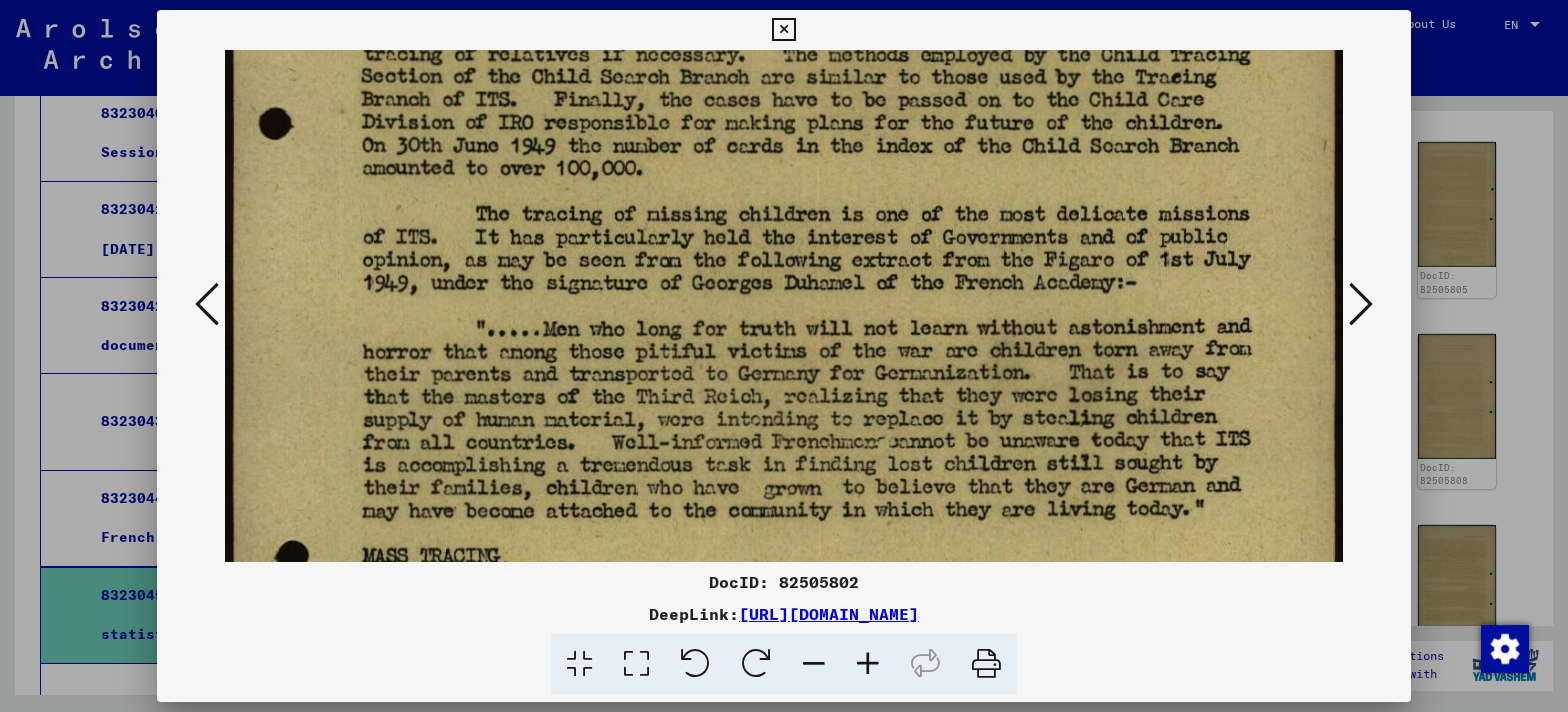 scroll, scrollTop: 614, scrollLeft: 0, axis: vertical 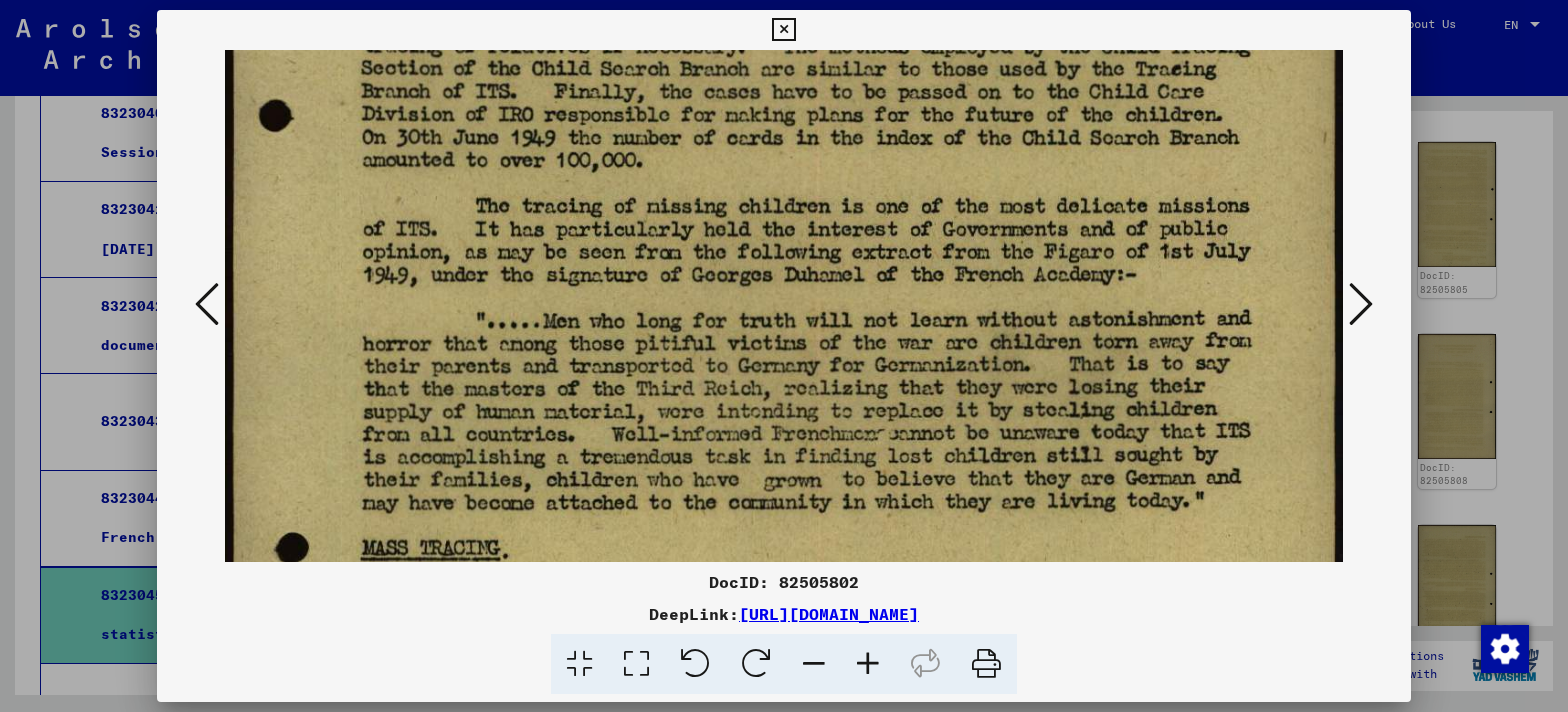 drag, startPoint x: 719, startPoint y: 403, endPoint x: 715, endPoint y: 330, distance: 73.109505 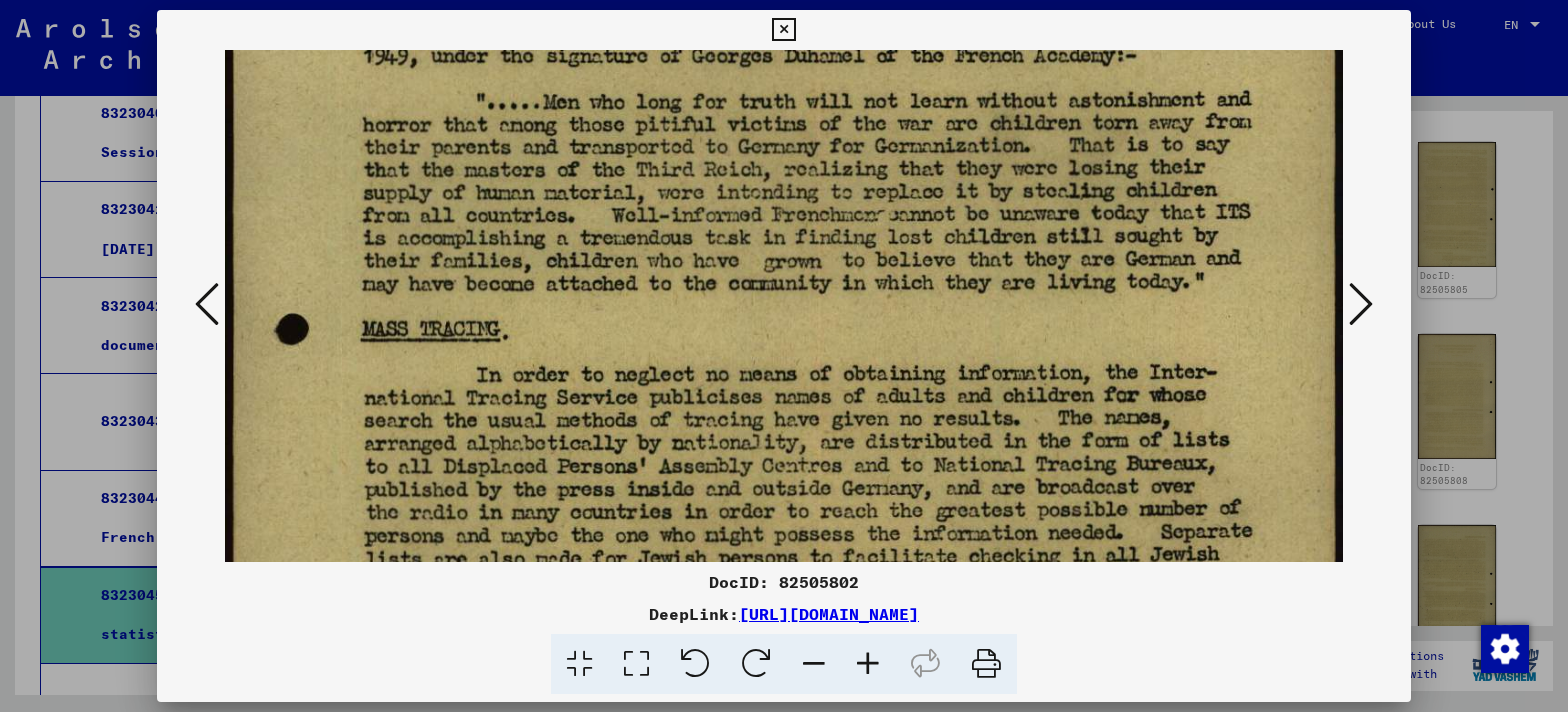 scroll, scrollTop: 834, scrollLeft: 0, axis: vertical 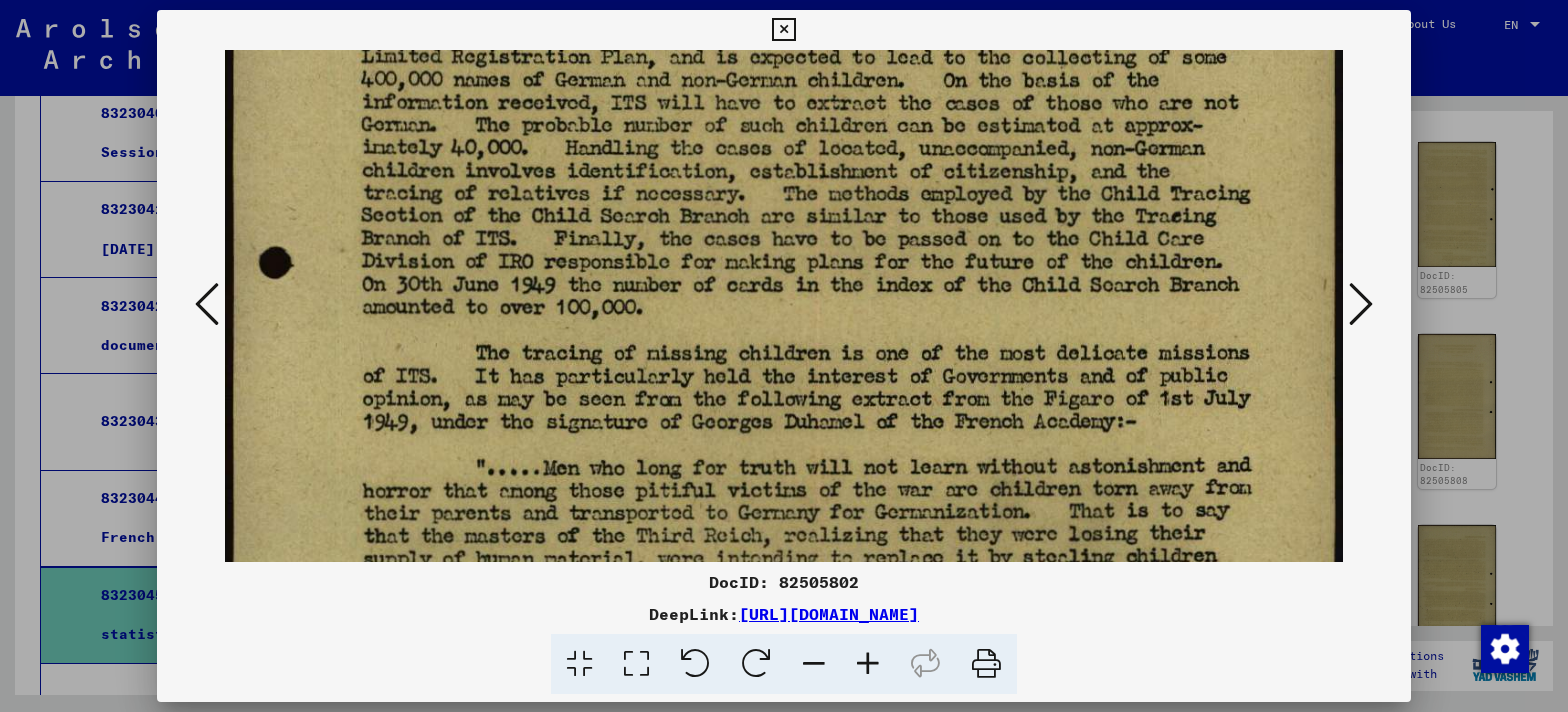 drag, startPoint x: 683, startPoint y: 495, endPoint x: 667, endPoint y: 642, distance: 147.86818 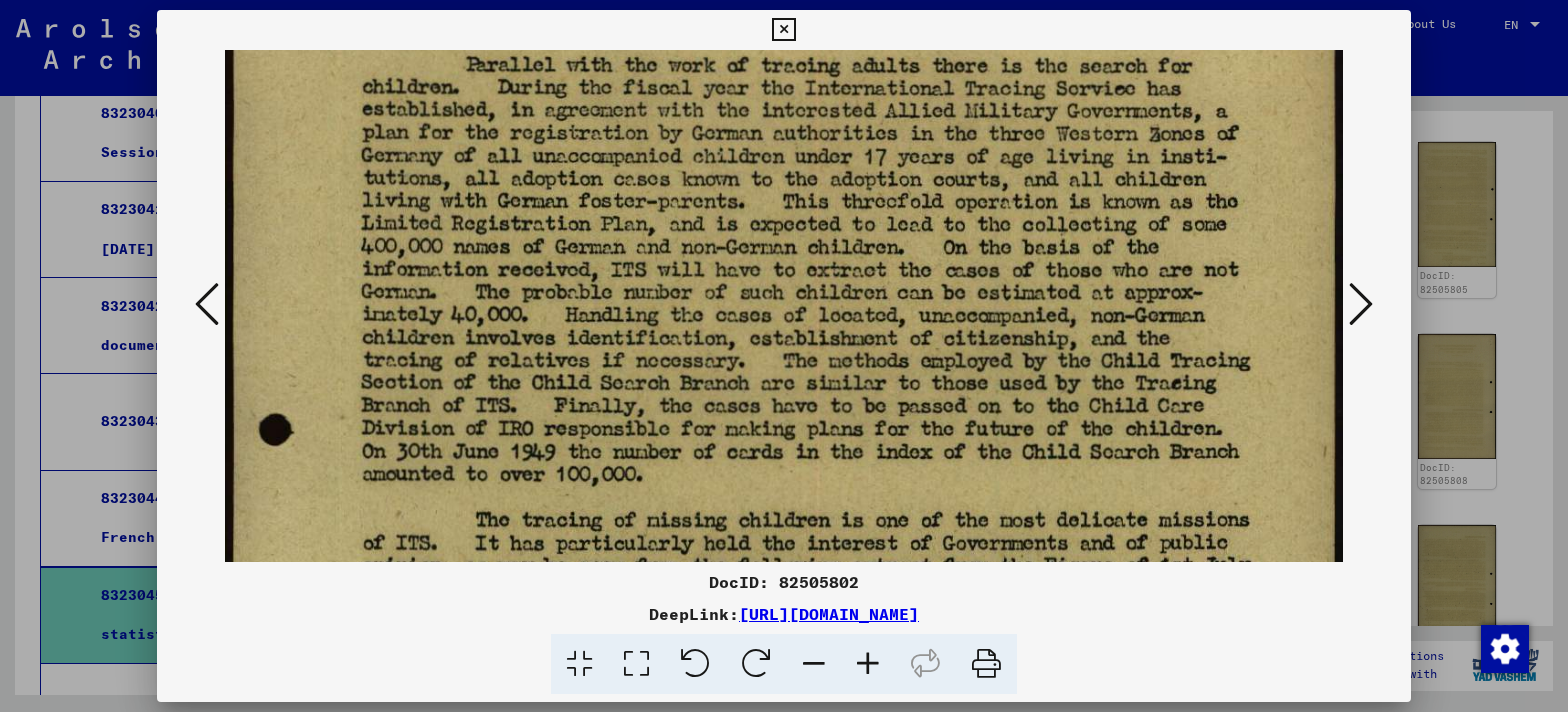 scroll, scrollTop: 297, scrollLeft: 0, axis: vertical 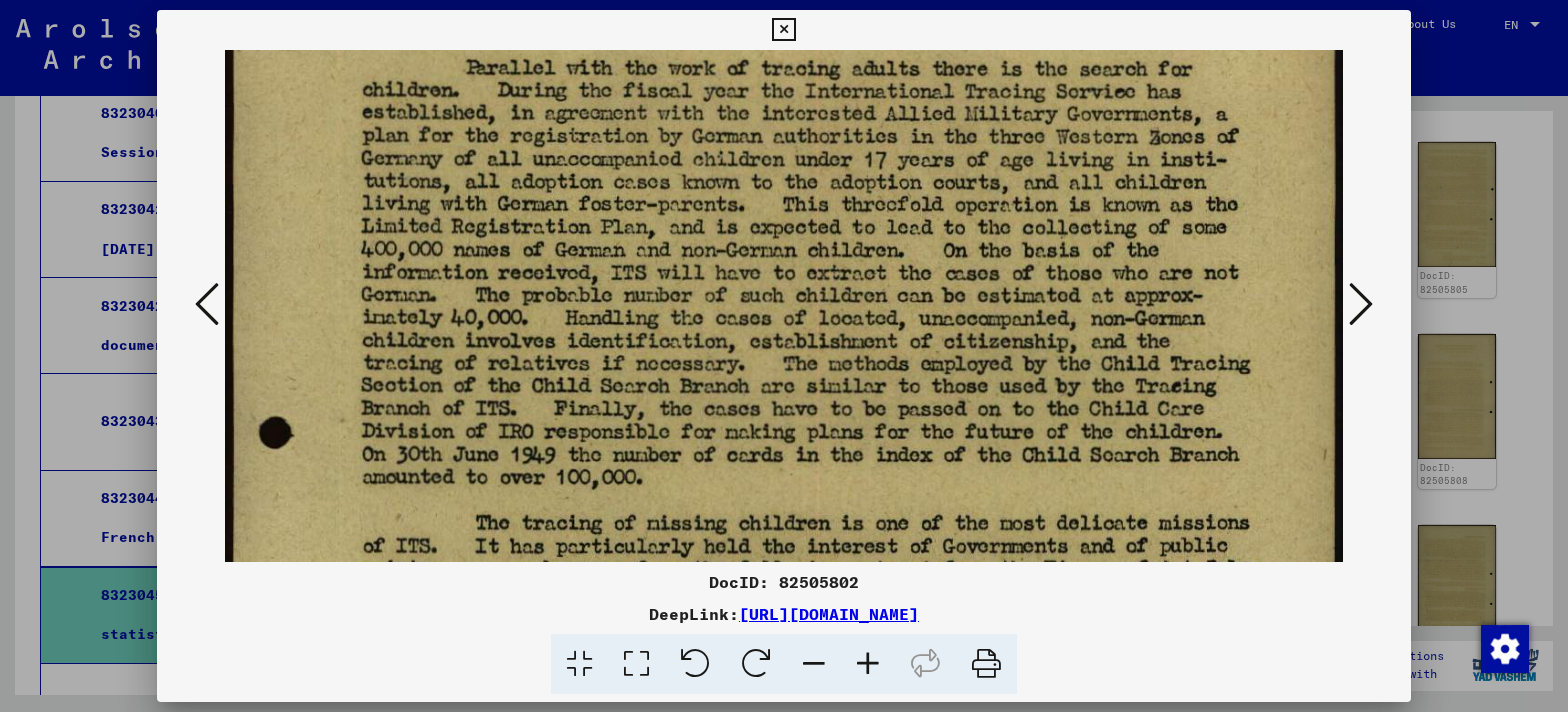 drag, startPoint x: 696, startPoint y: 371, endPoint x: 692, endPoint y: 532, distance: 161.04968 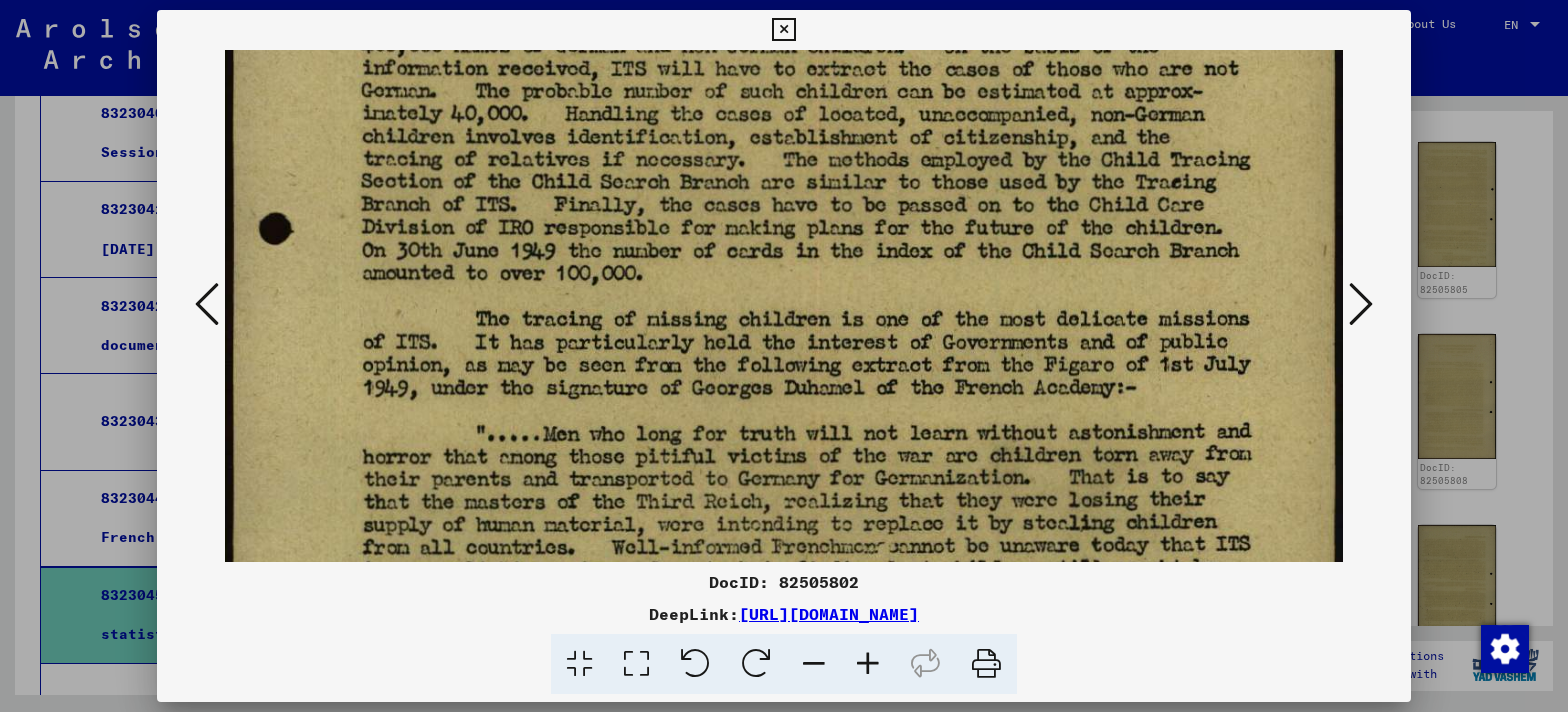 scroll, scrollTop: 524, scrollLeft: 0, axis: vertical 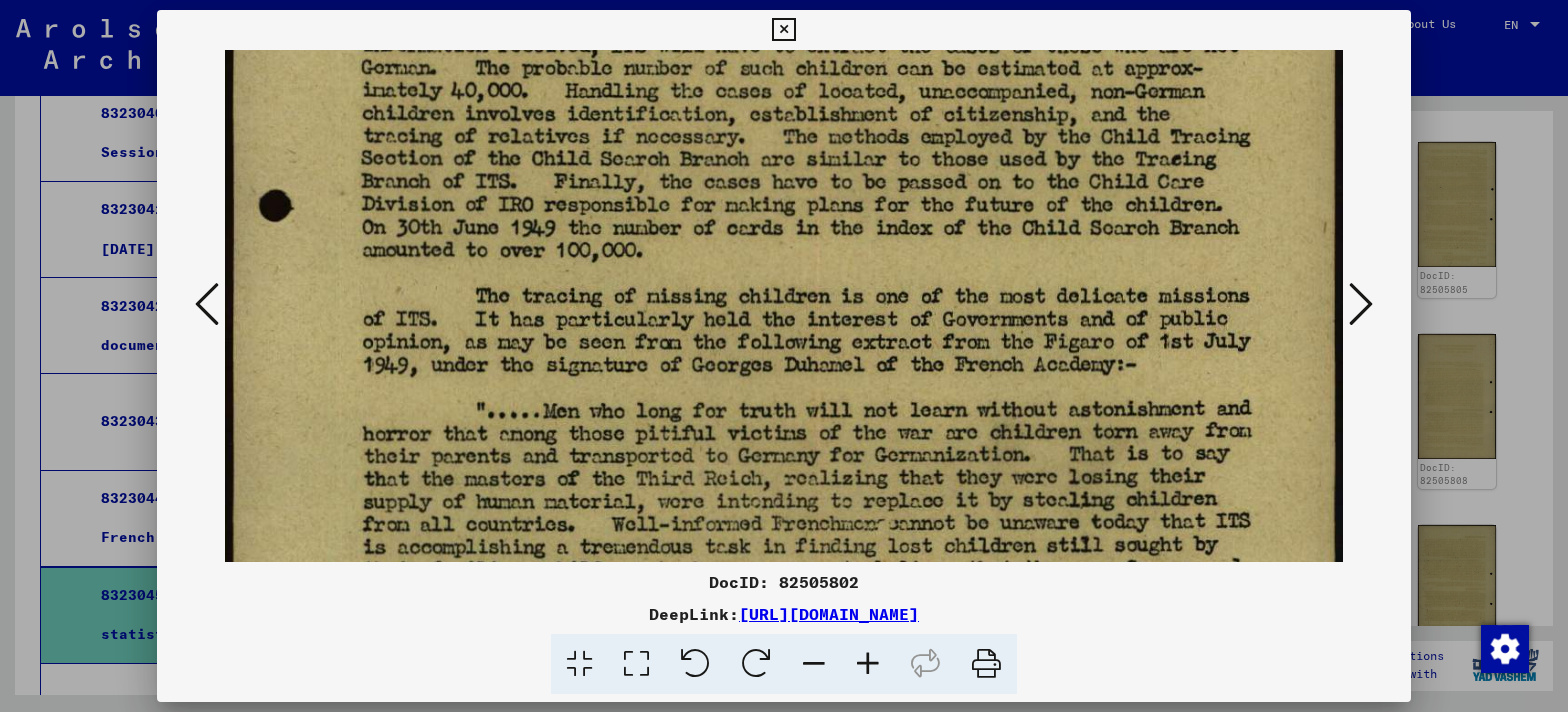 drag, startPoint x: 985, startPoint y: 403, endPoint x: 1006, endPoint y: 211, distance: 193.14502 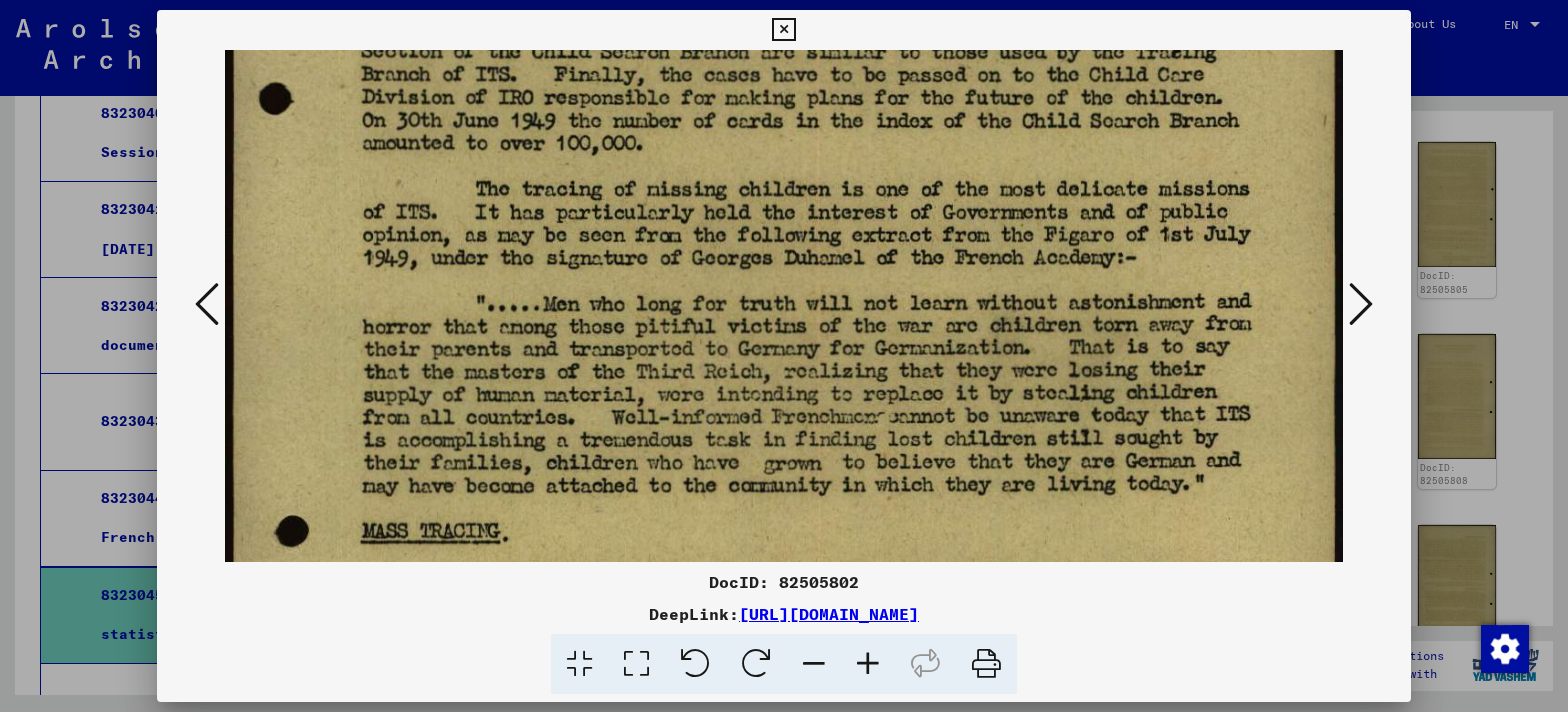 scroll, scrollTop: 632, scrollLeft: 0, axis: vertical 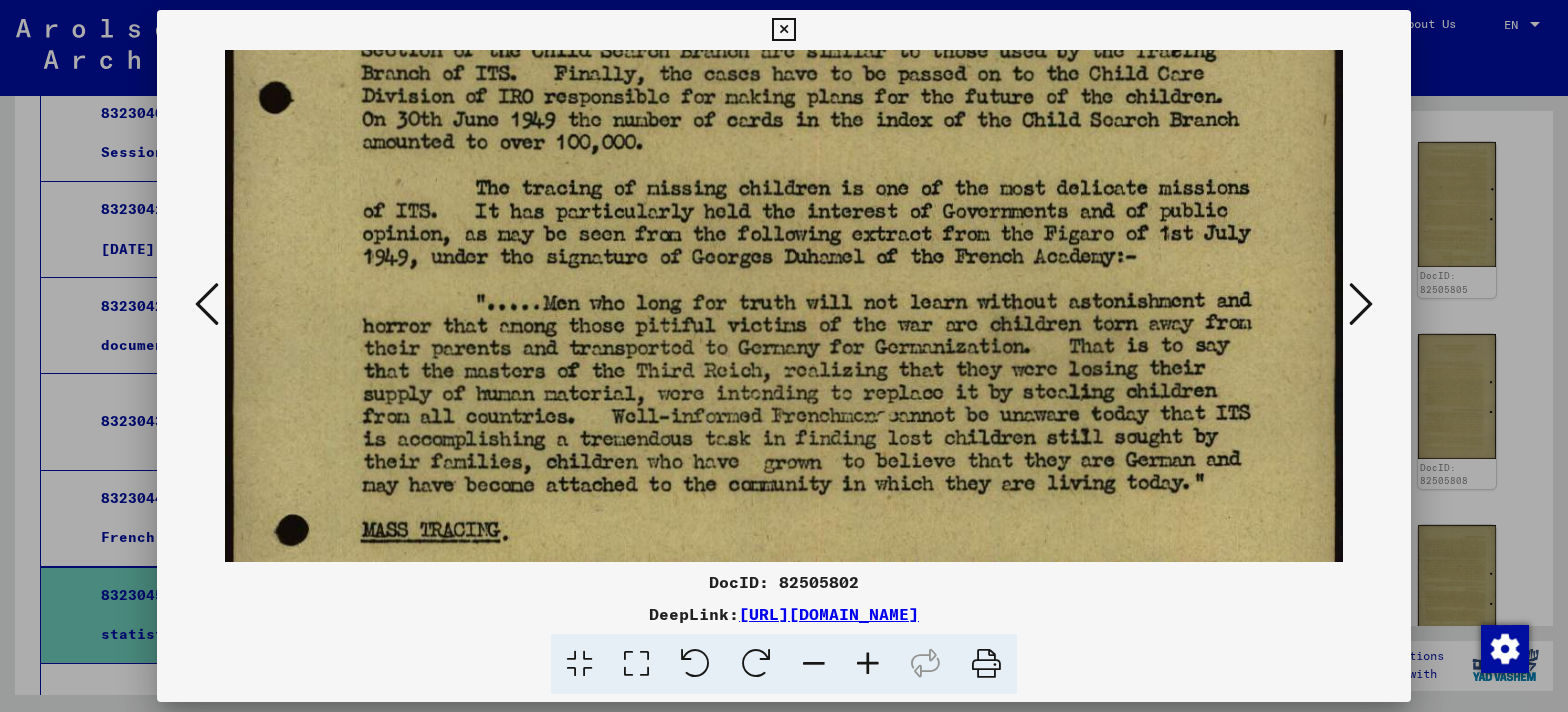 drag, startPoint x: 1011, startPoint y: 365, endPoint x: 1012, endPoint y: 261, distance: 104.00481 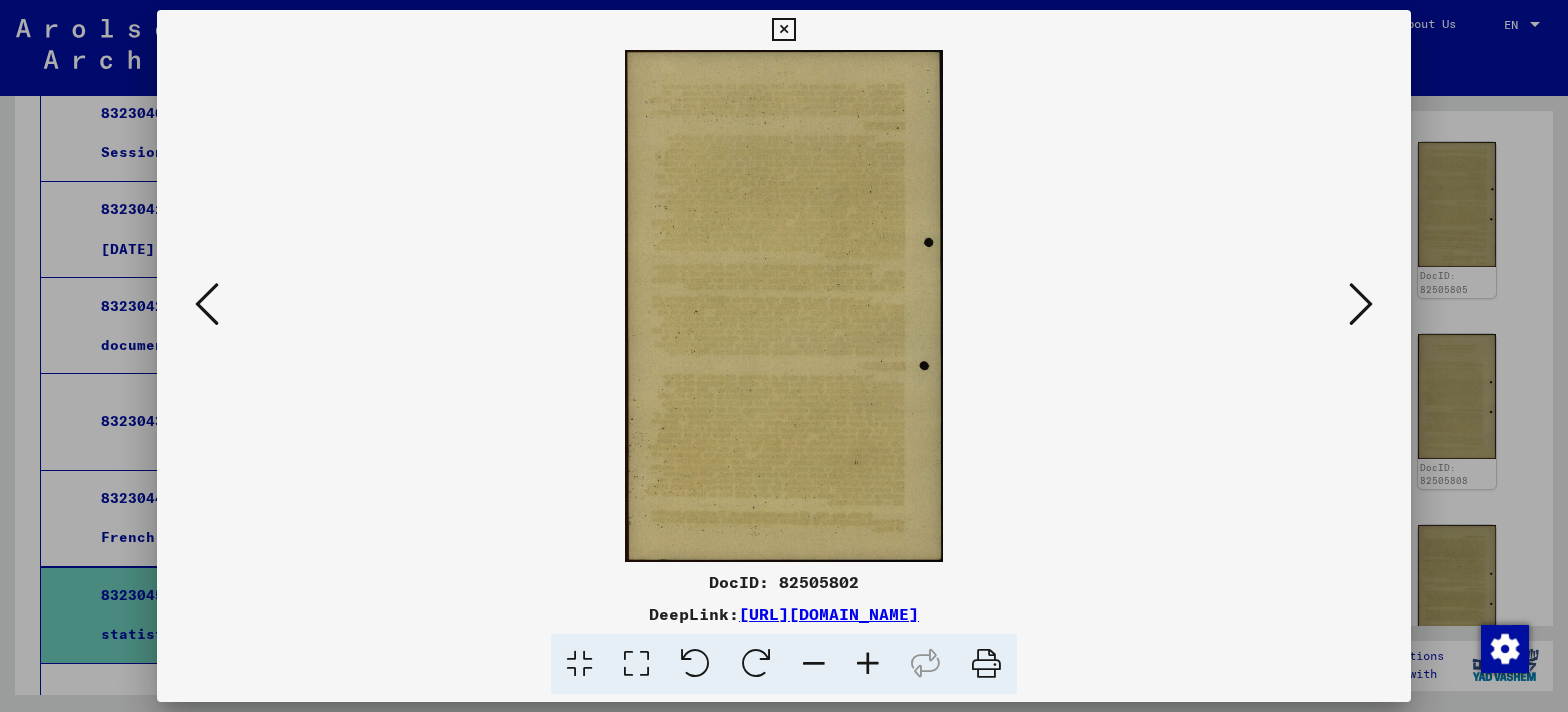 click at bounding box center (1361, 304) 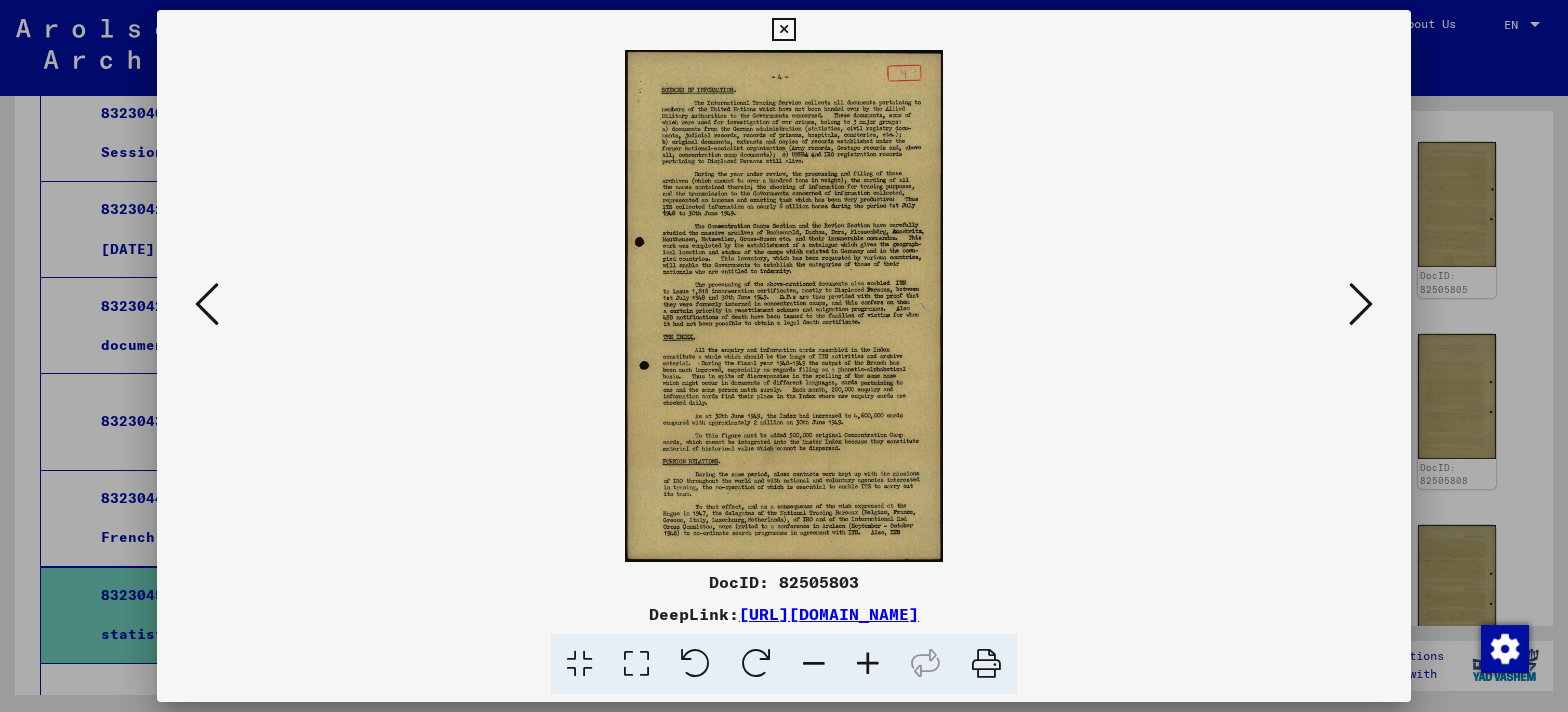 click at bounding box center (636, 664) 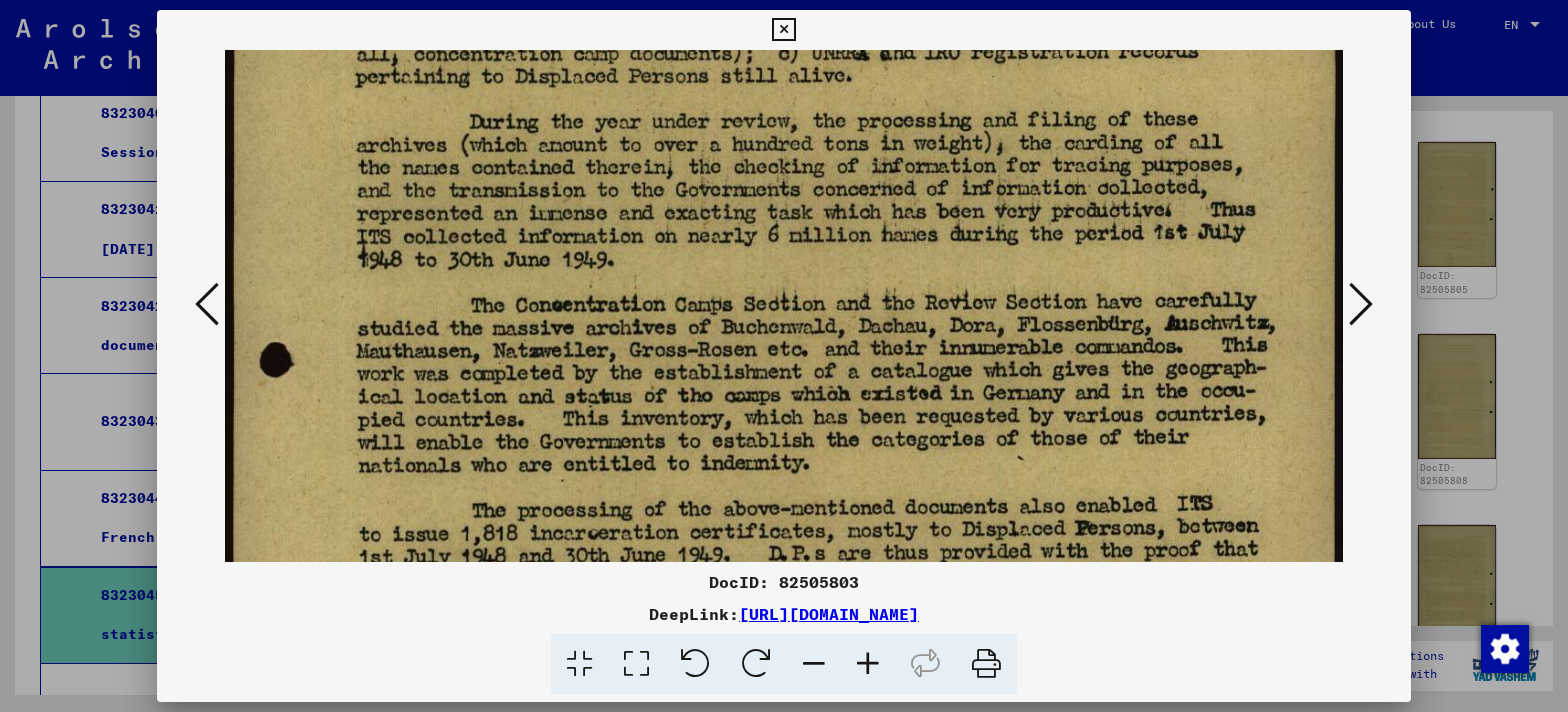 scroll, scrollTop: 392, scrollLeft: 0, axis: vertical 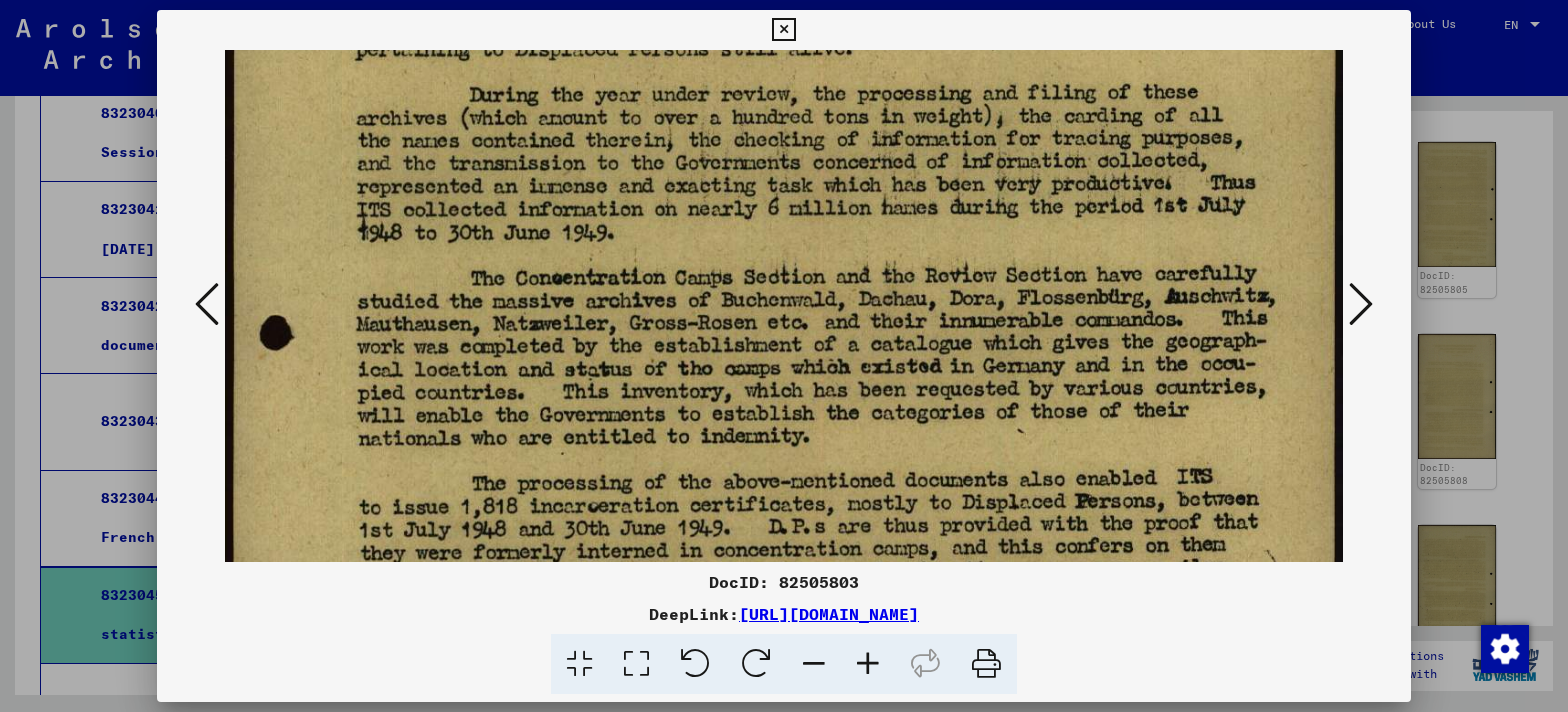 drag, startPoint x: 901, startPoint y: 444, endPoint x: 955, endPoint y: 62, distance: 385.79788 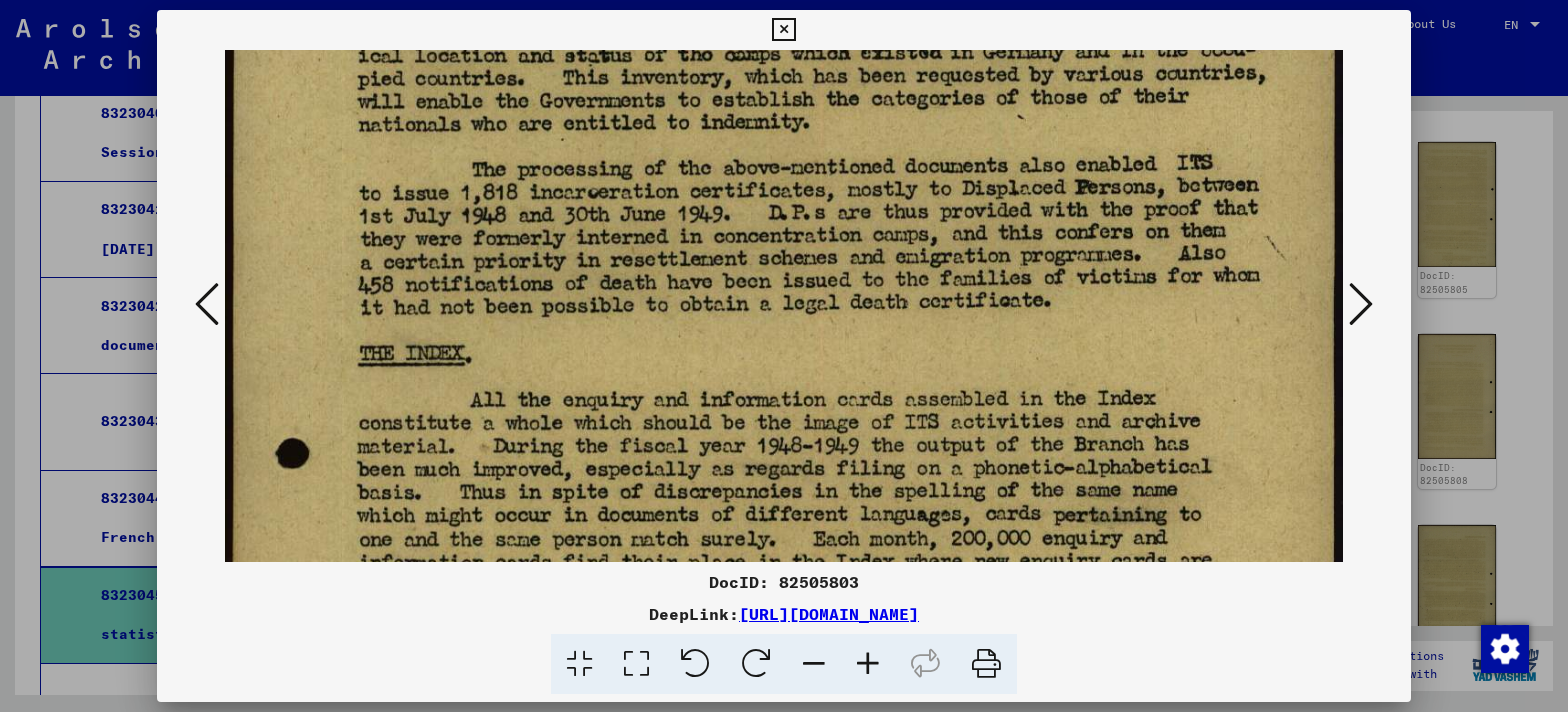 scroll, scrollTop: 713, scrollLeft: 0, axis: vertical 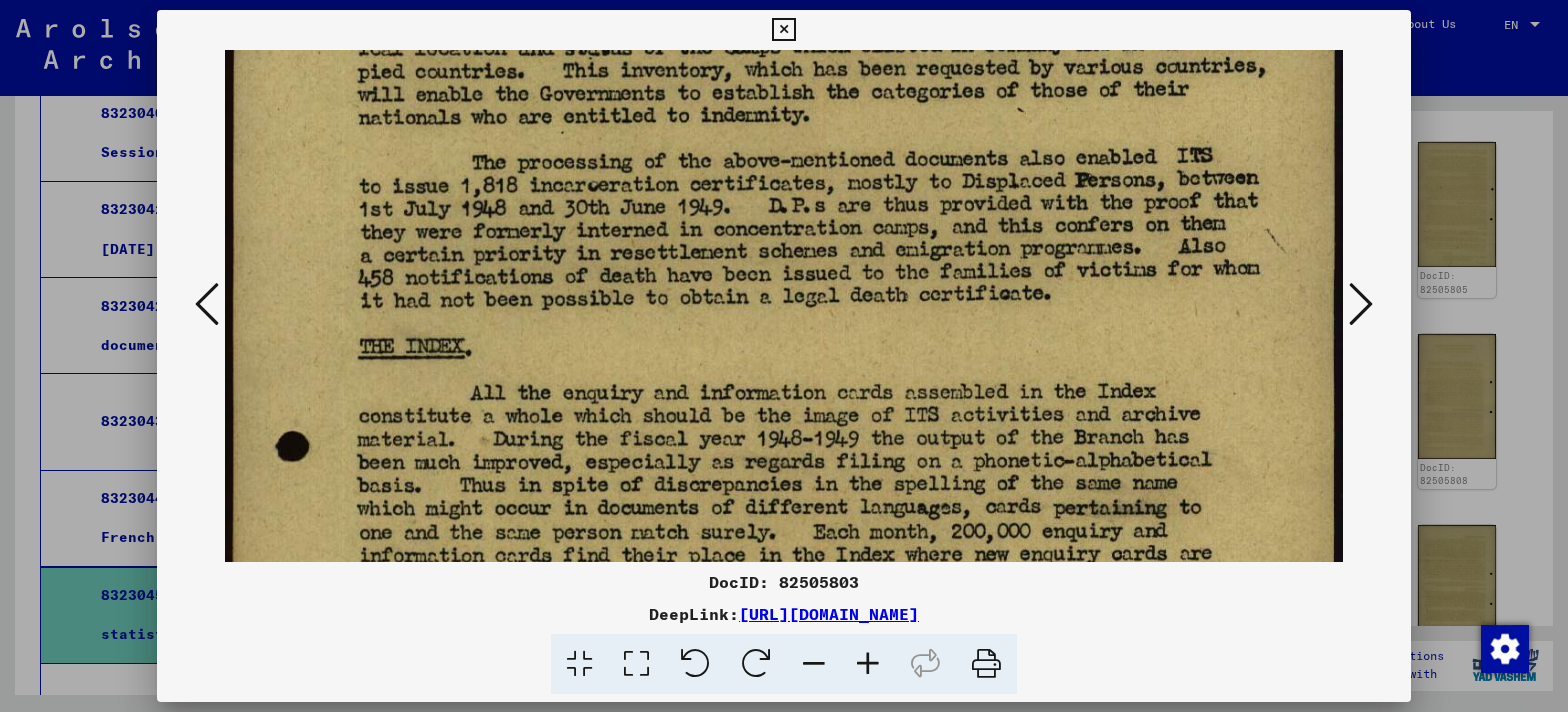drag, startPoint x: 954, startPoint y: 282, endPoint x: 988, endPoint y: -39, distance: 322.7956 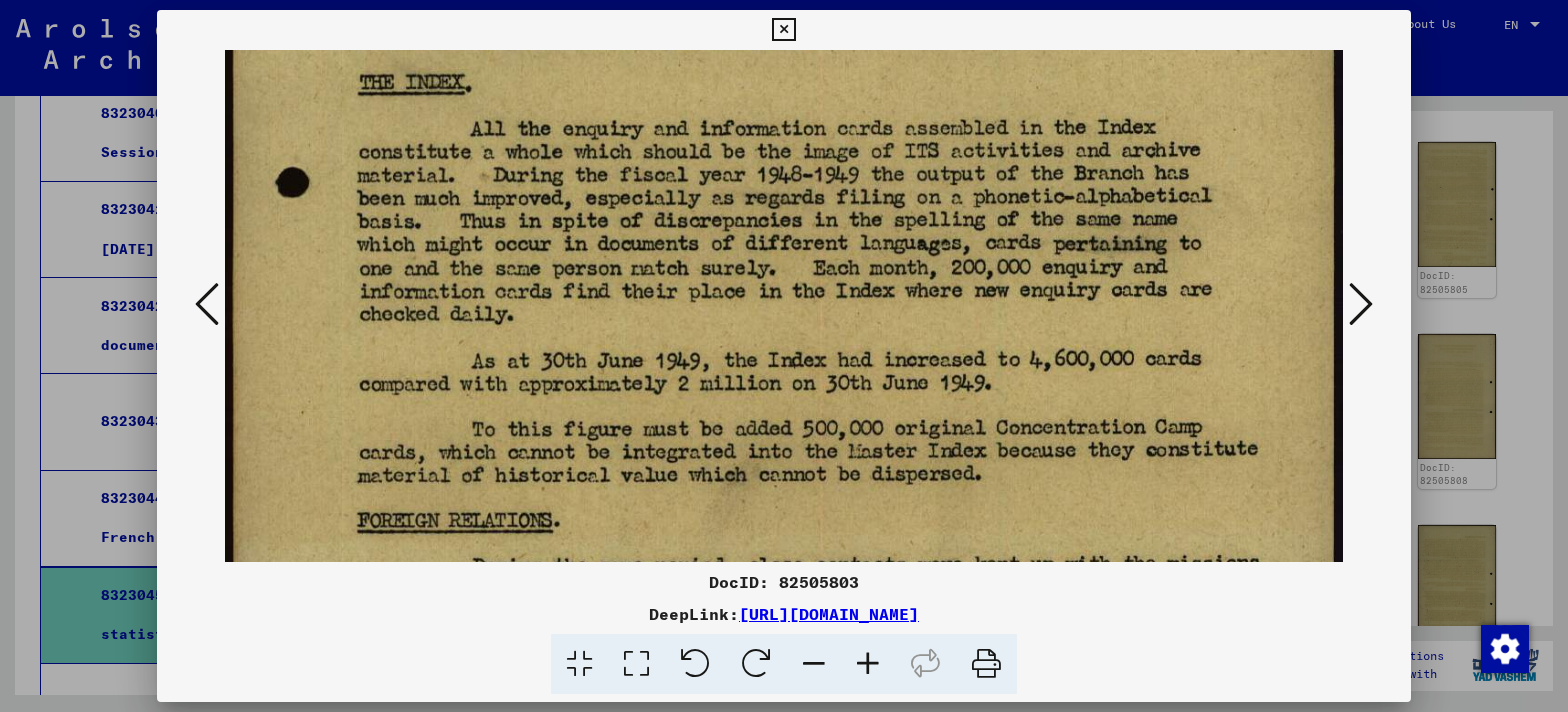 drag, startPoint x: 973, startPoint y: 310, endPoint x: 996, endPoint y: 52, distance: 259.02316 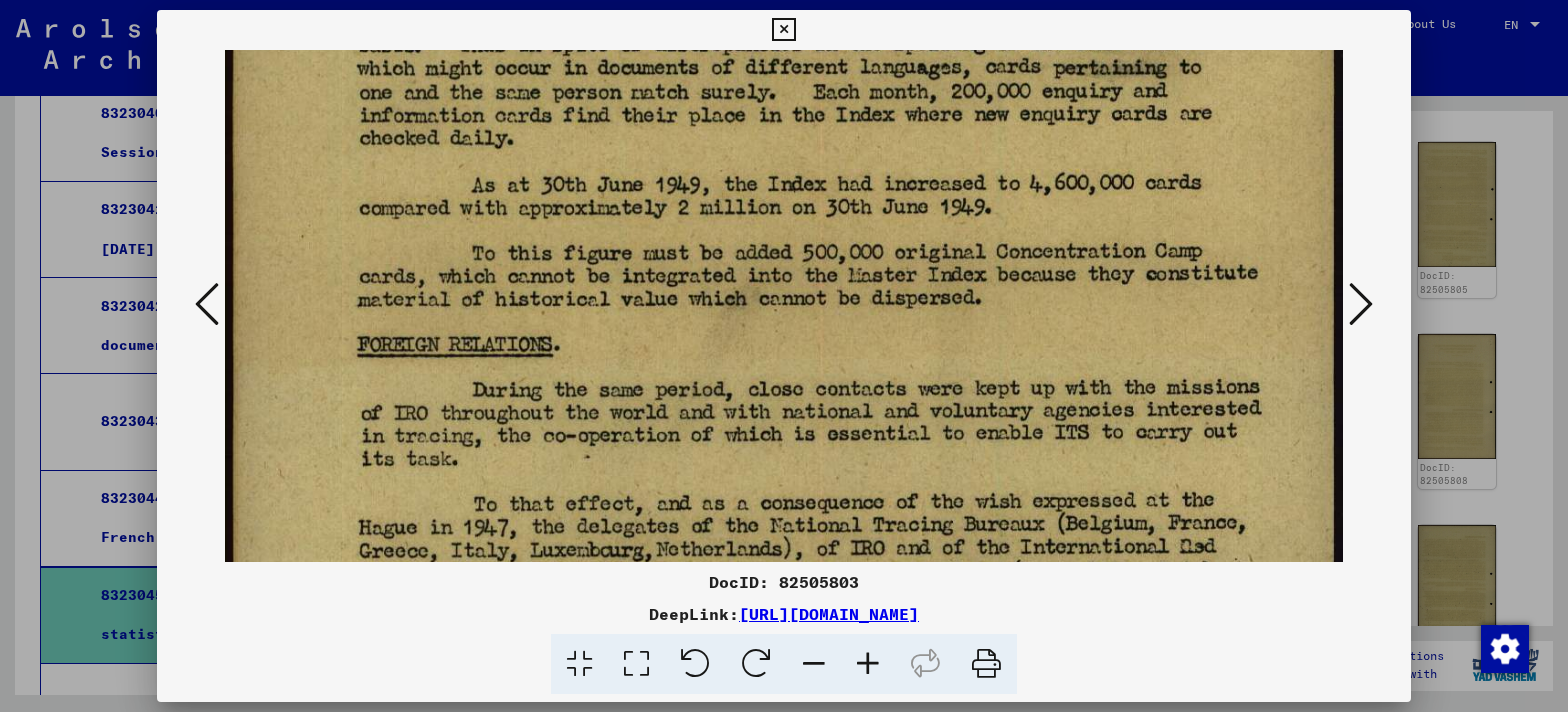 scroll, scrollTop: 1155, scrollLeft: 0, axis: vertical 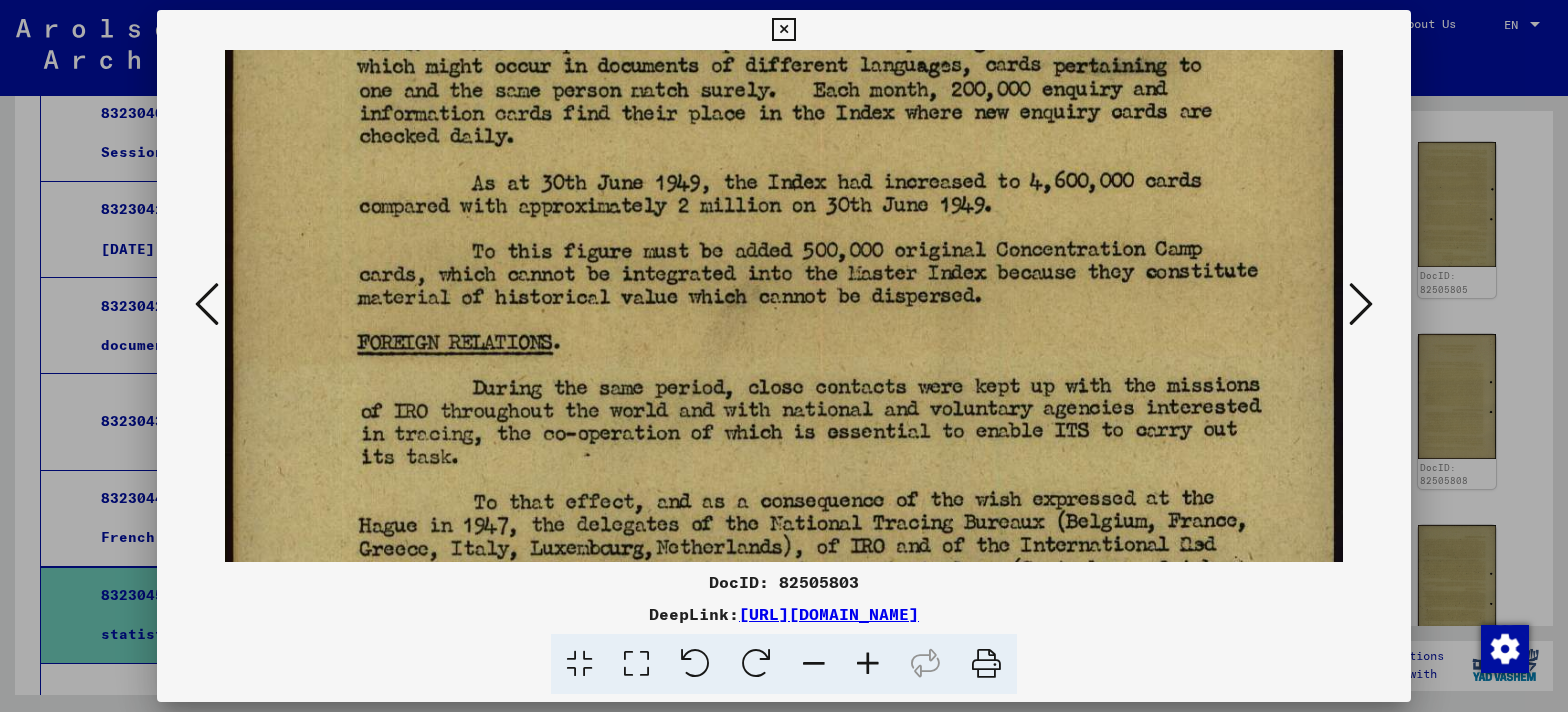 drag, startPoint x: 973, startPoint y: 317, endPoint x: 986, endPoint y: 163, distance: 154.54773 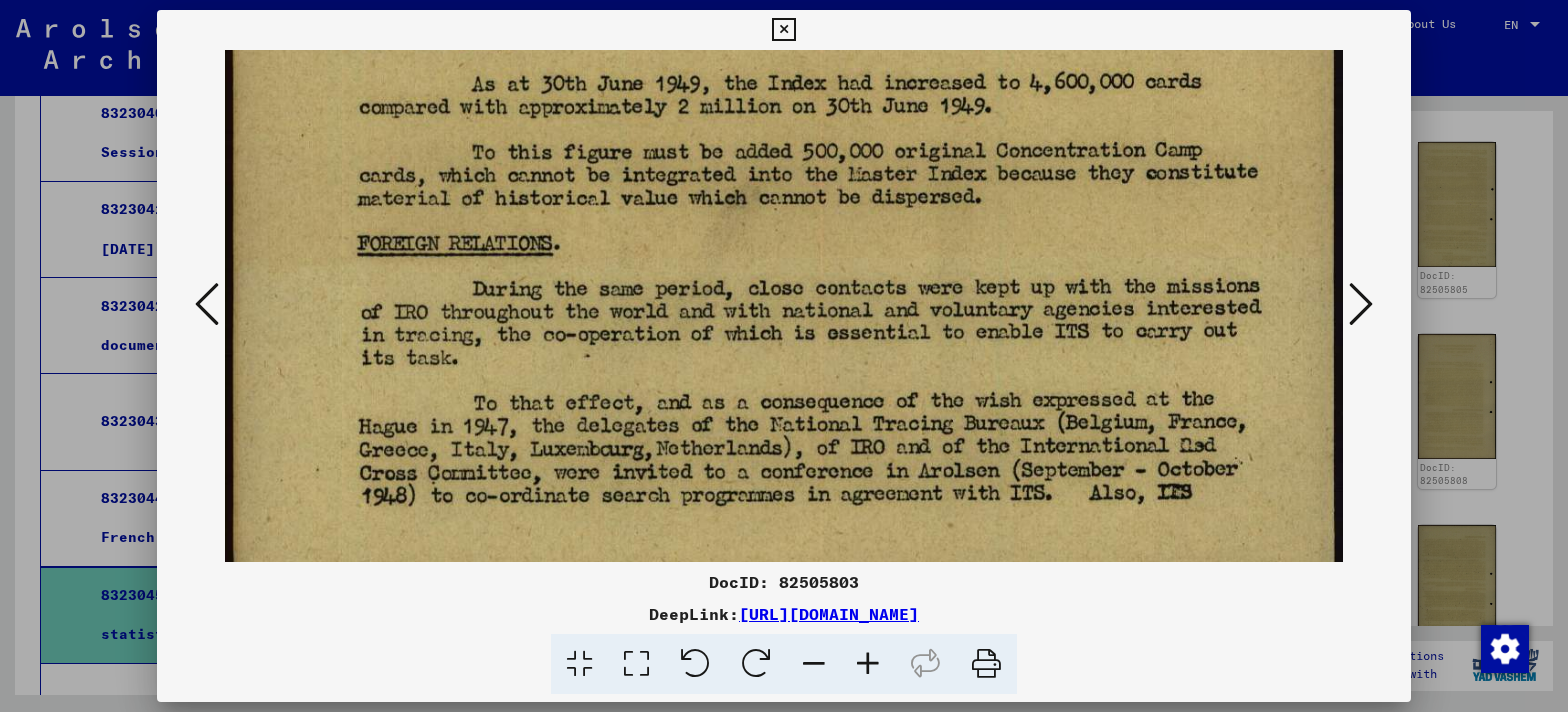 scroll, scrollTop: 1289, scrollLeft: 0, axis: vertical 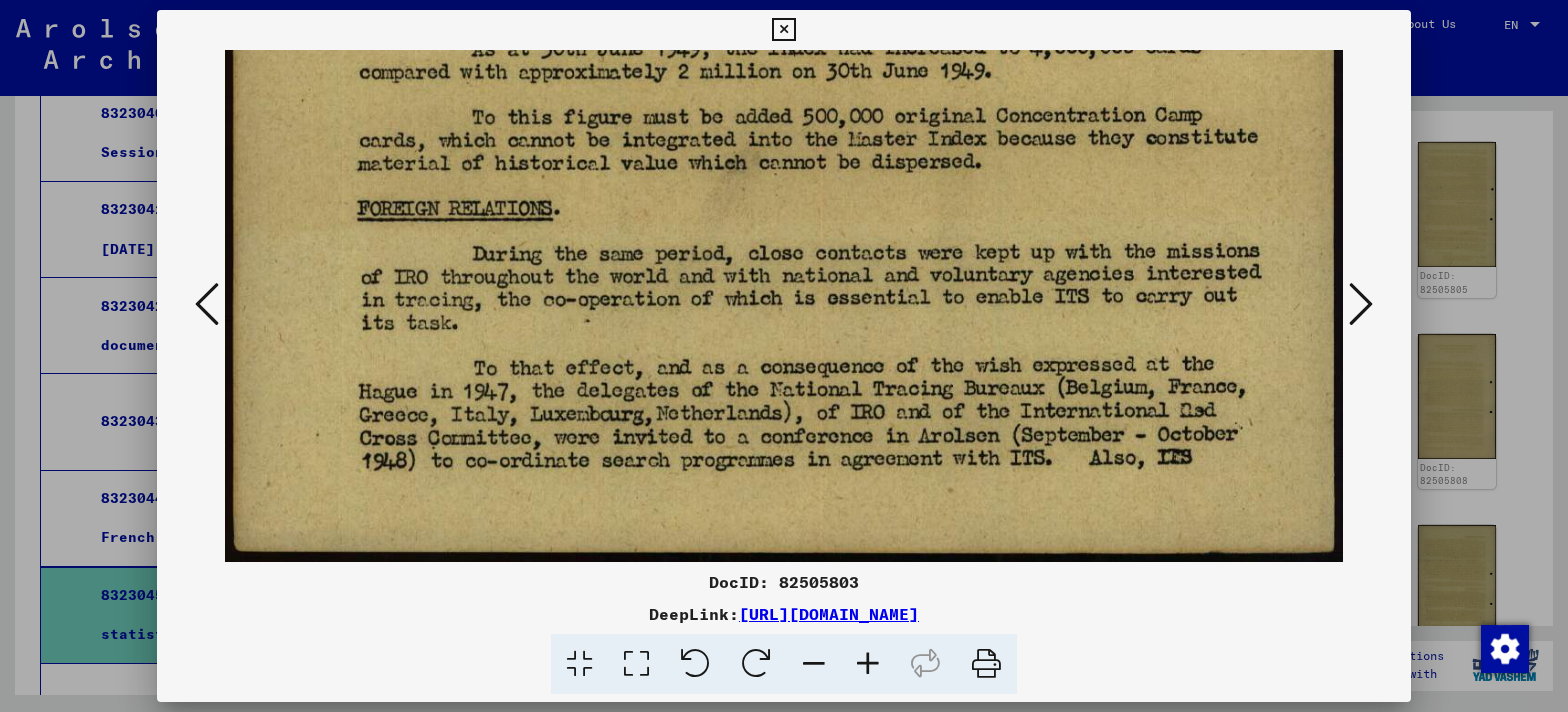 drag, startPoint x: 943, startPoint y: 366, endPoint x: 956, endPoint y: 205, distance: 161.52399 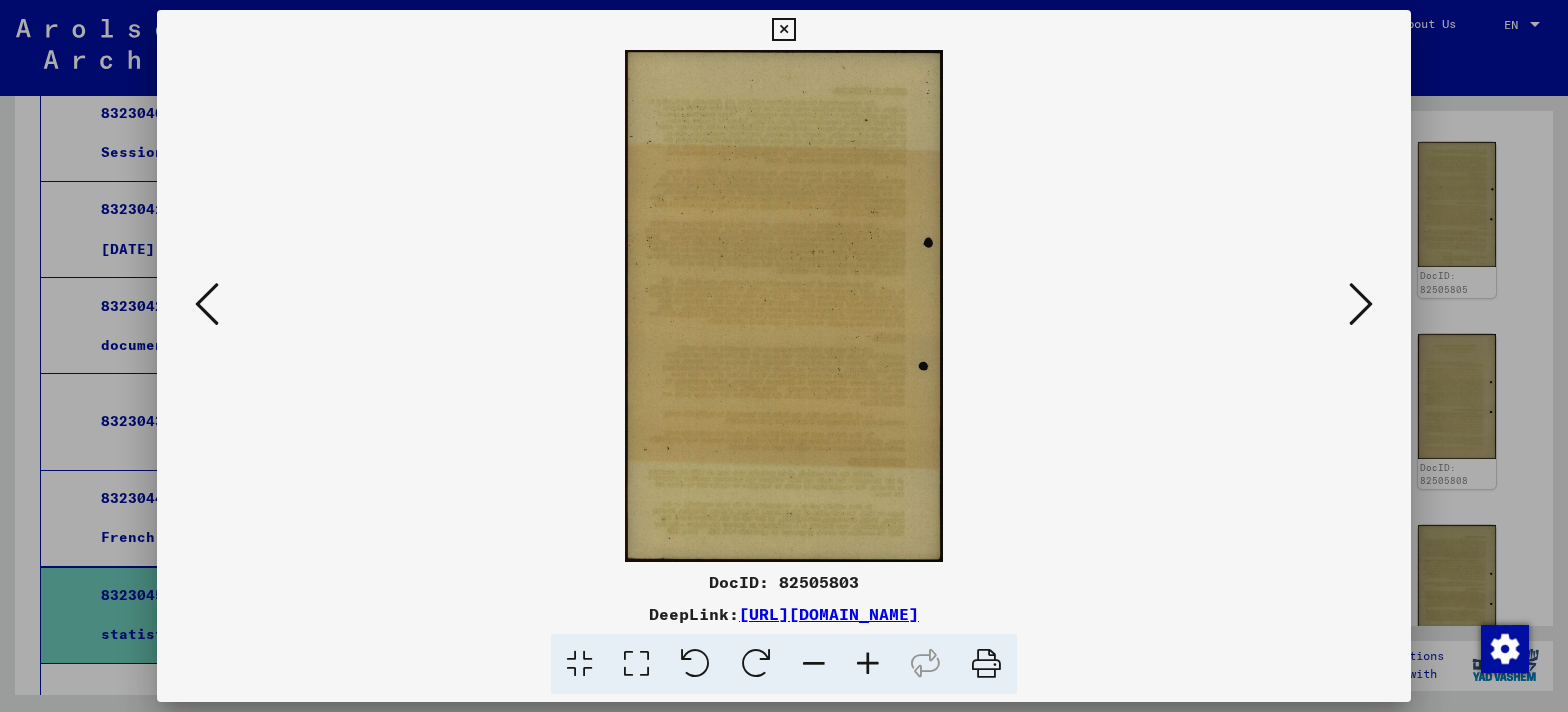 scroll, scrollTop: 0, scrollLeft: 0, axis: both 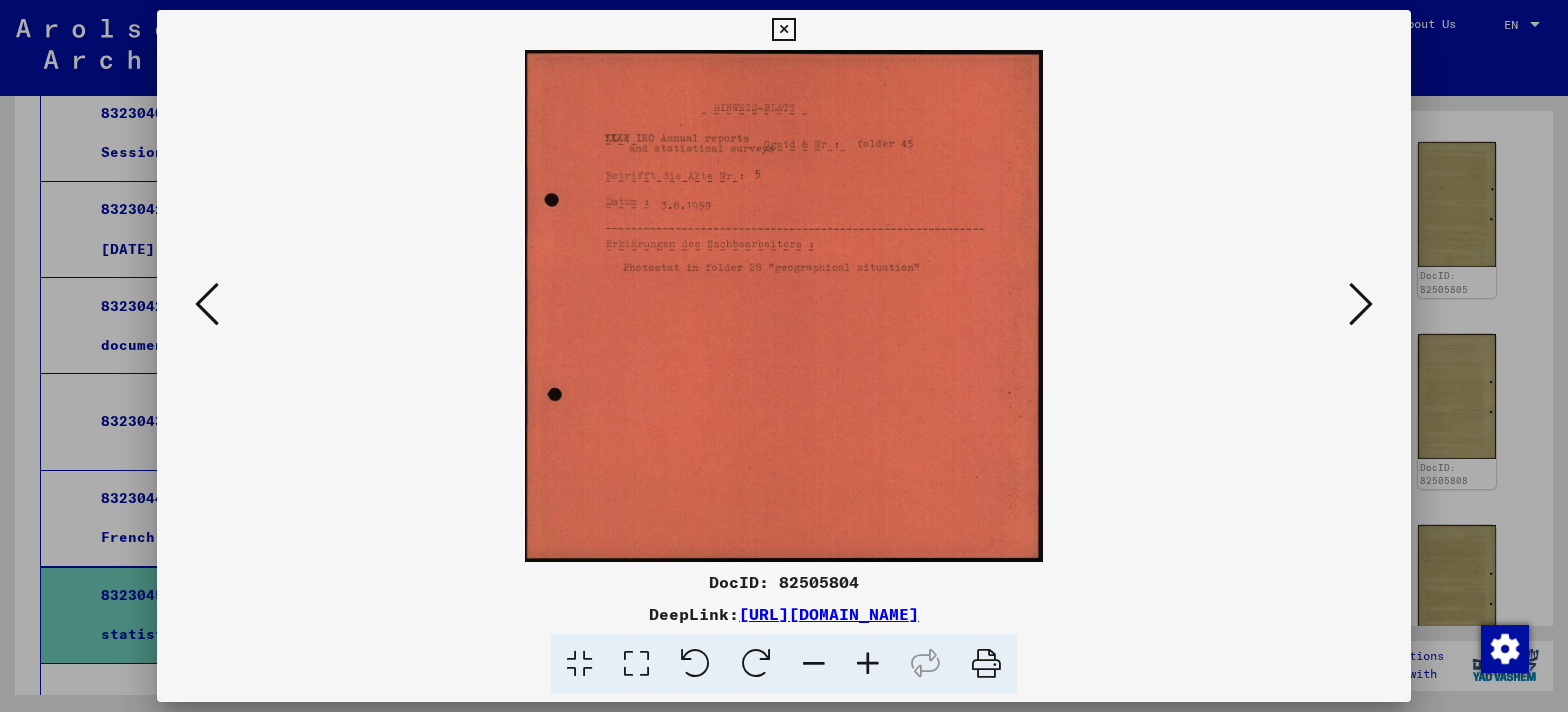 click at bounding box center [1361, 304] 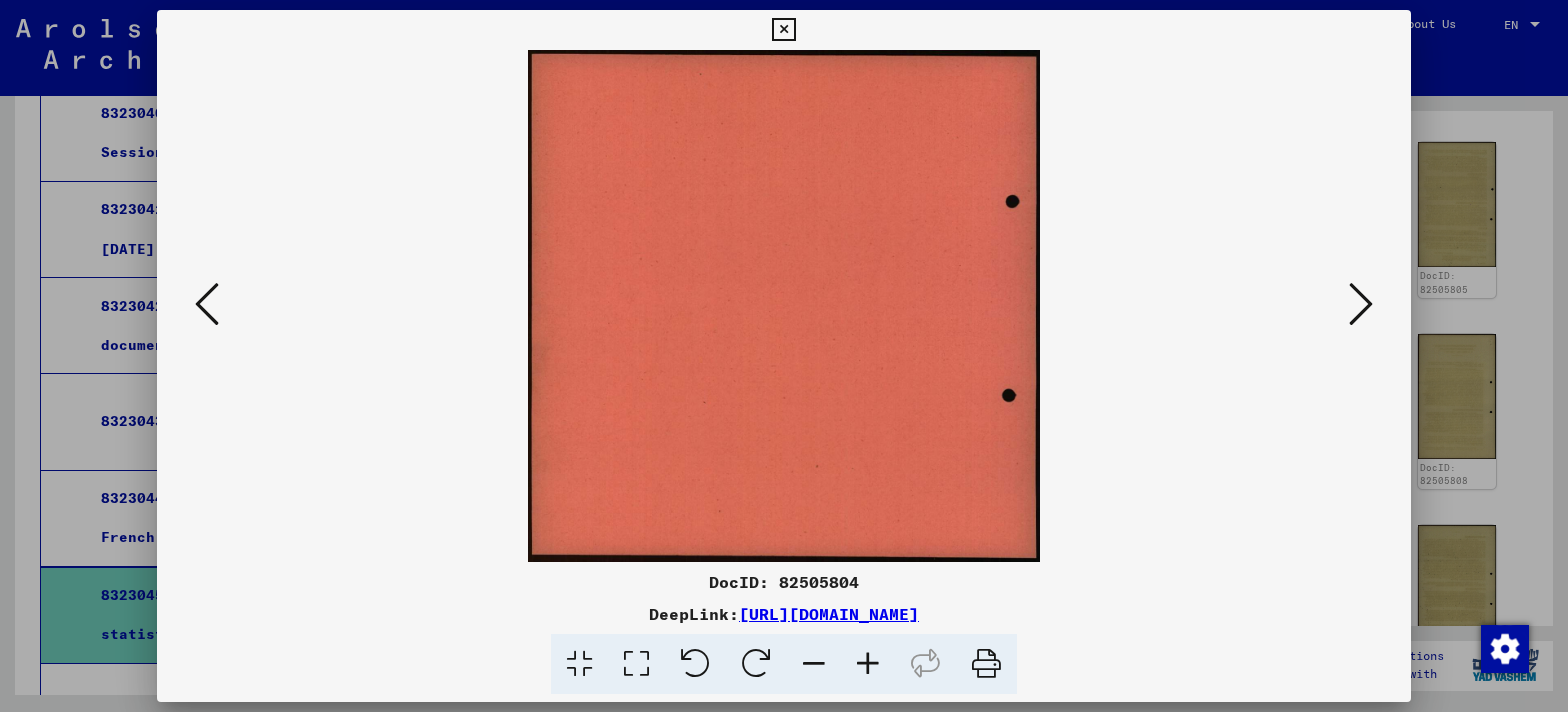 click at bounding box center (1361, 304) 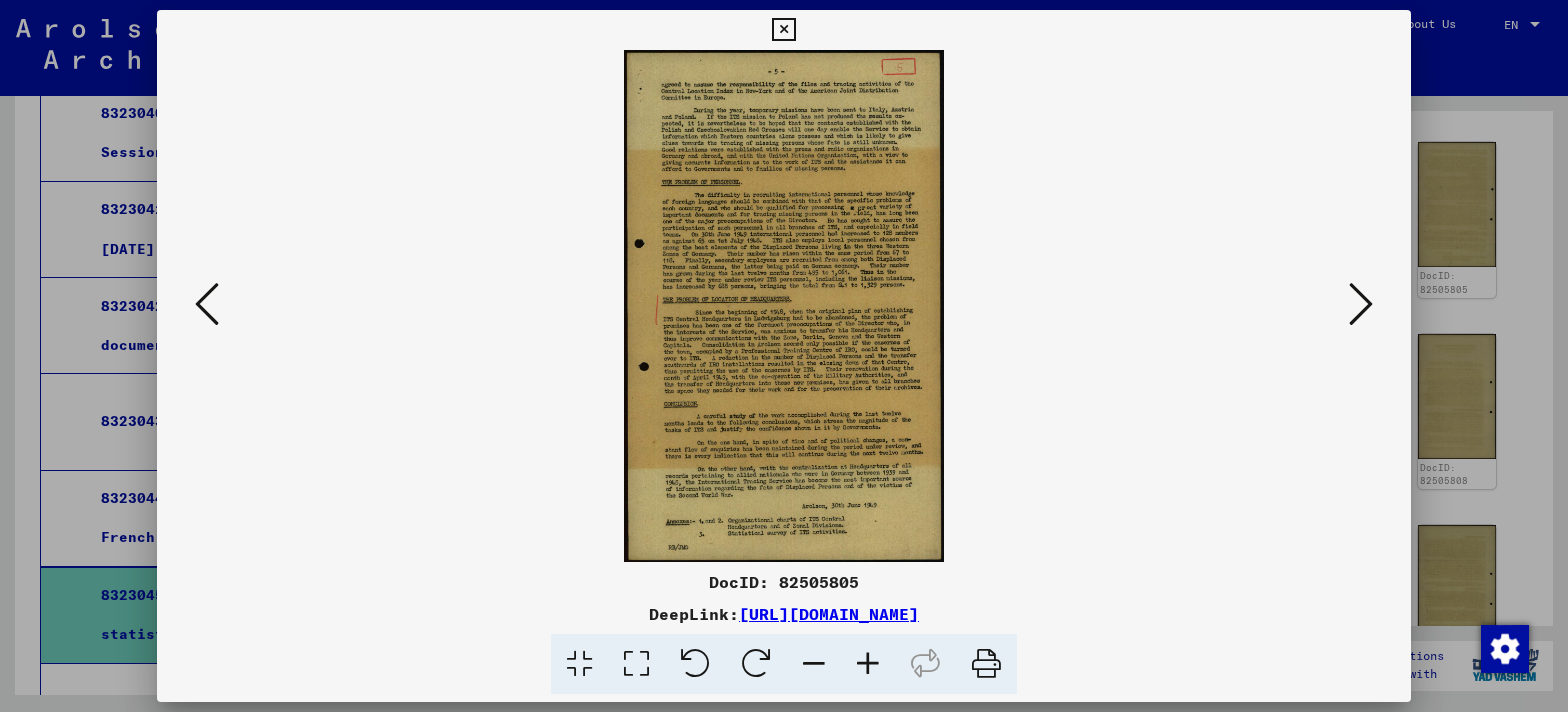 click at bounding box center [636, 664] 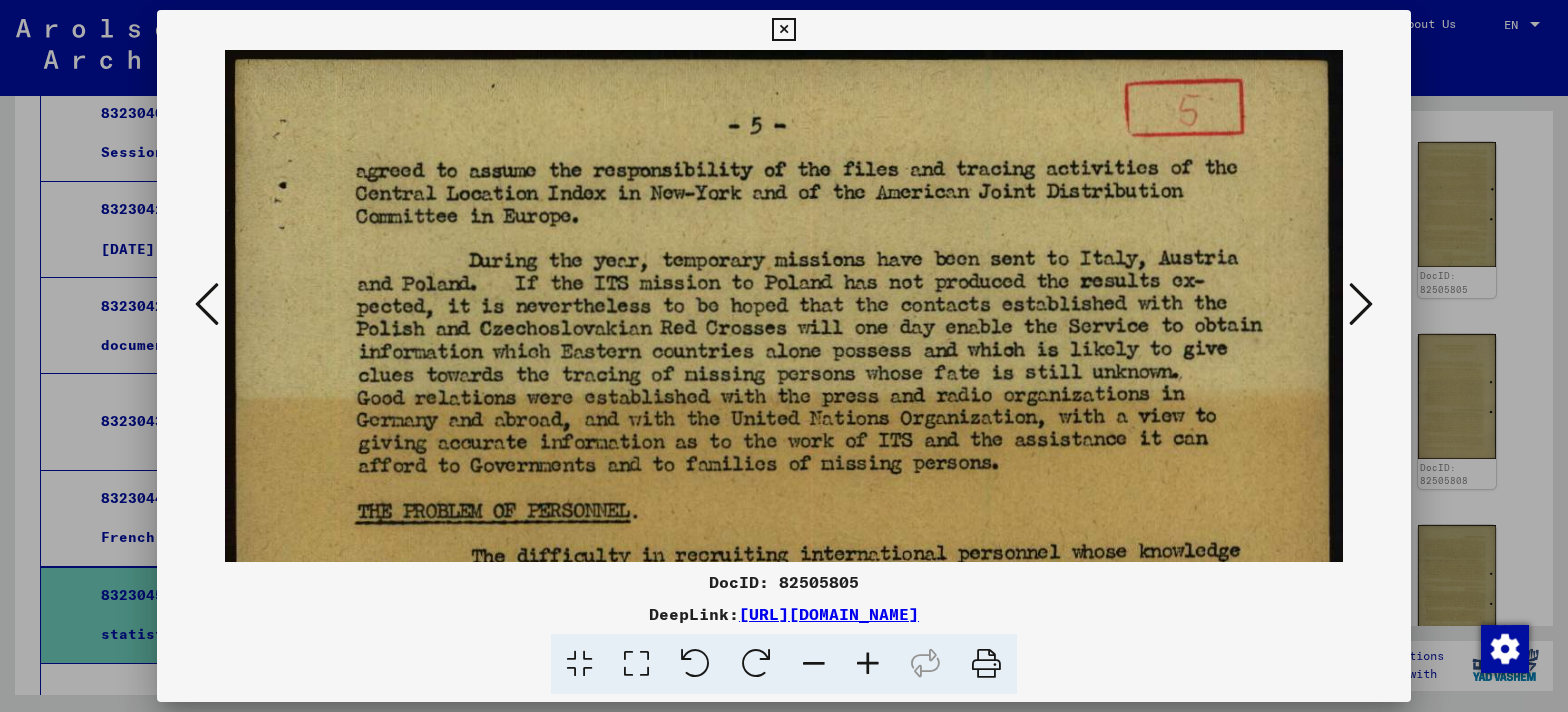 click at bounding box center (207, 304) 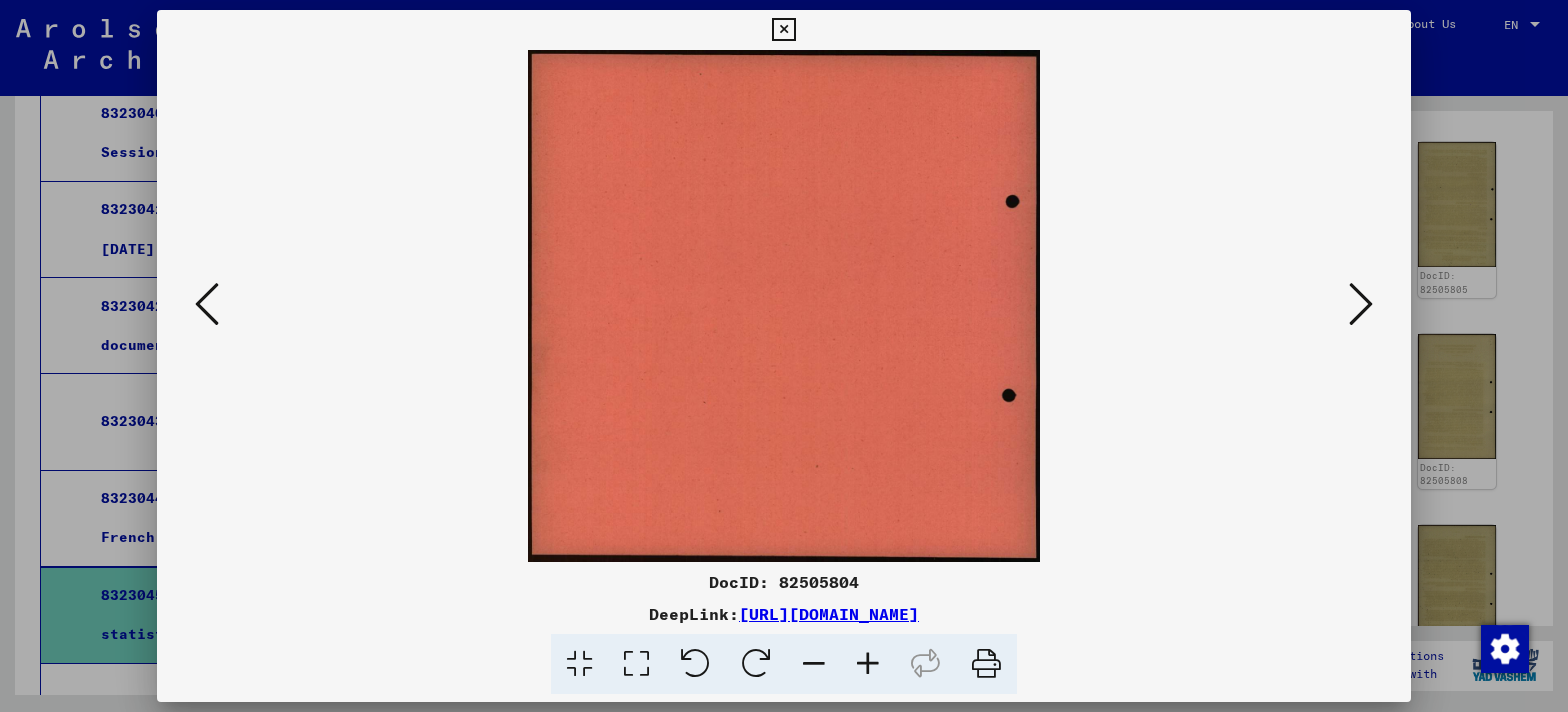 click at bounding box center (207, 304) 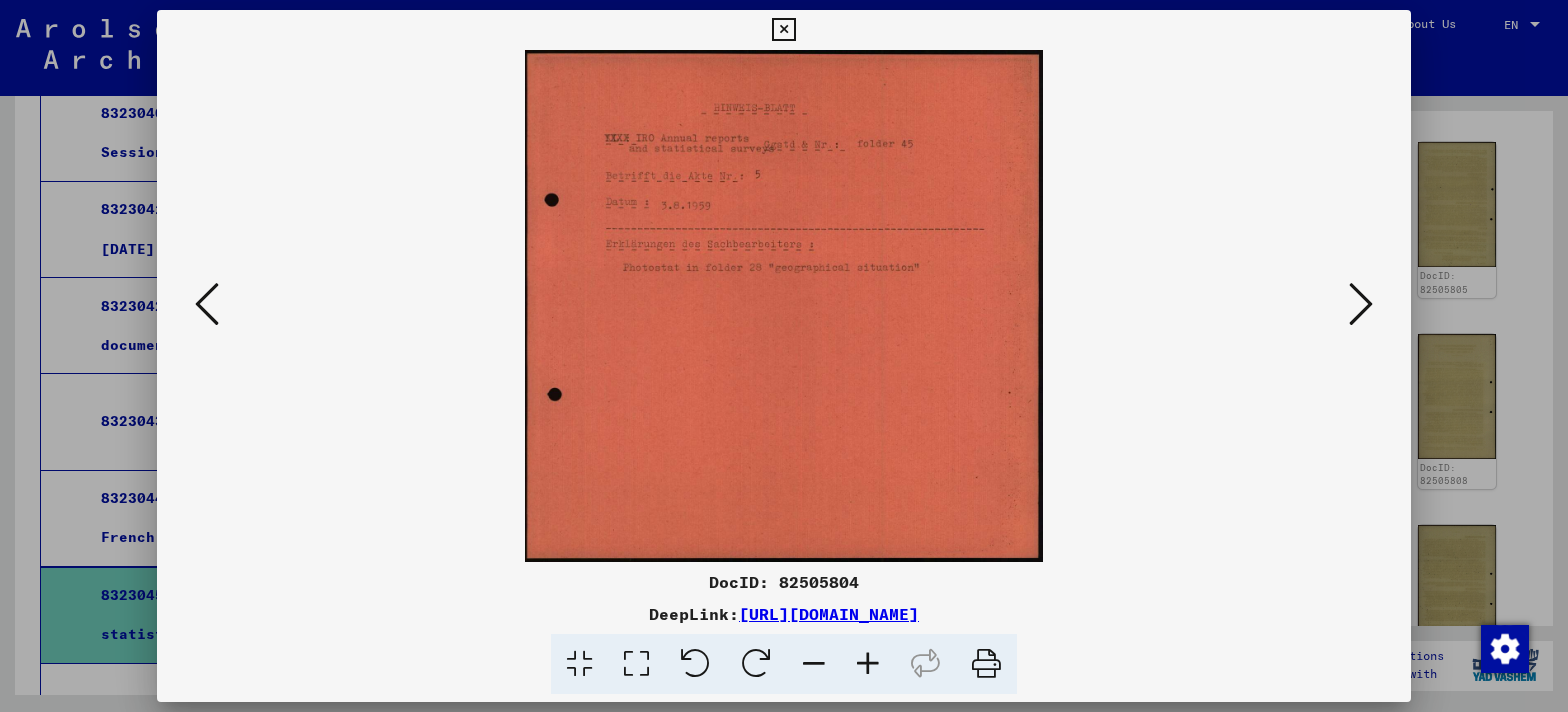 click at bounding box center (207, 304) 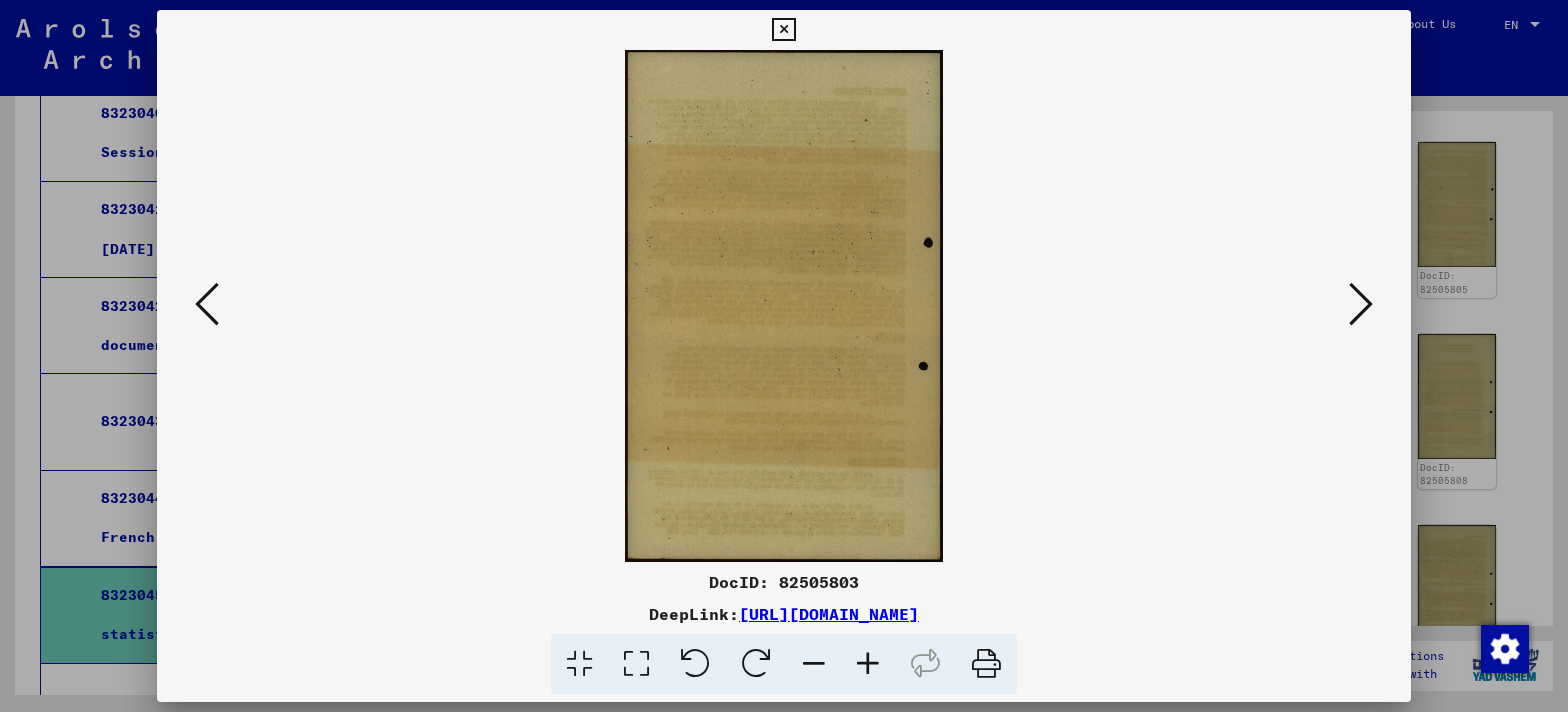 click at bounding box center [207, 304] 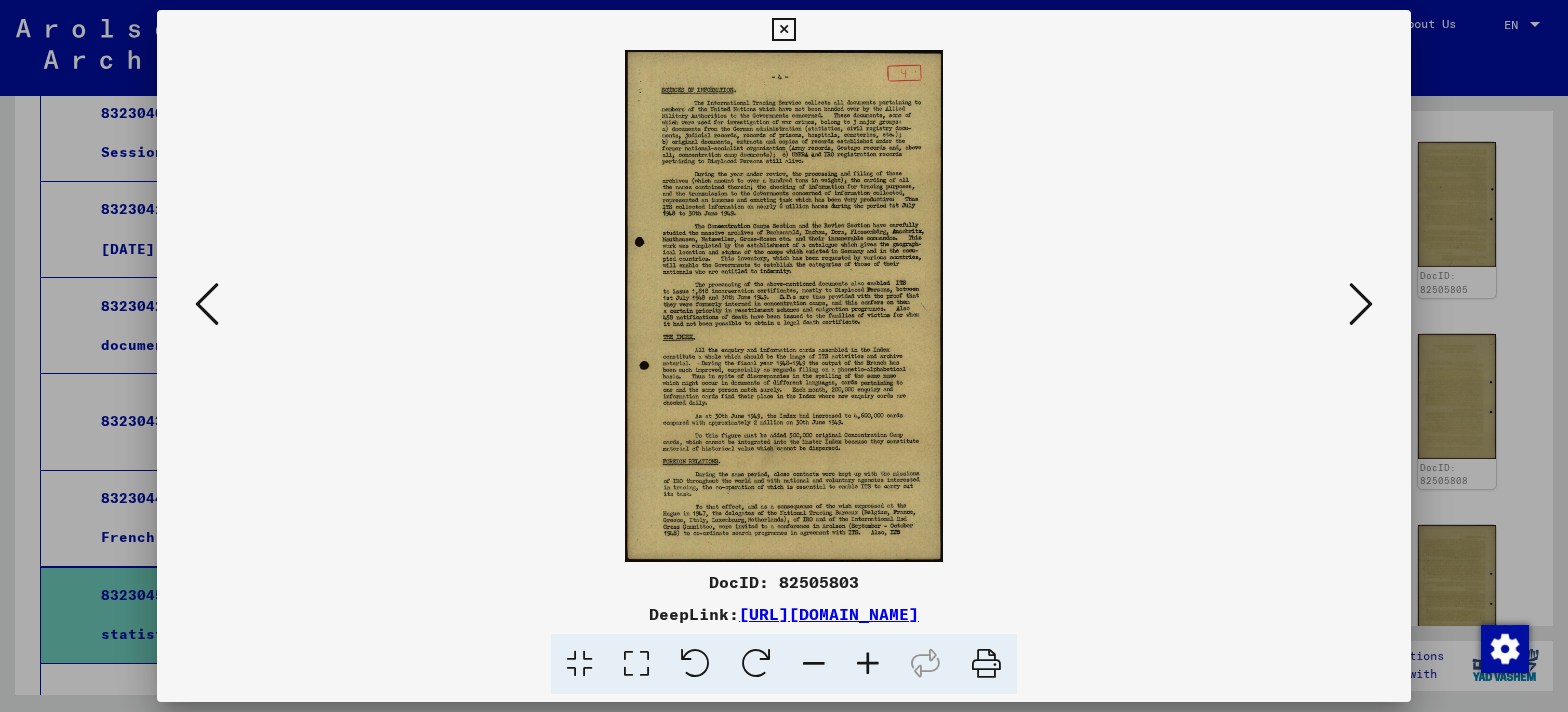 click at bounding box center [636, 664] 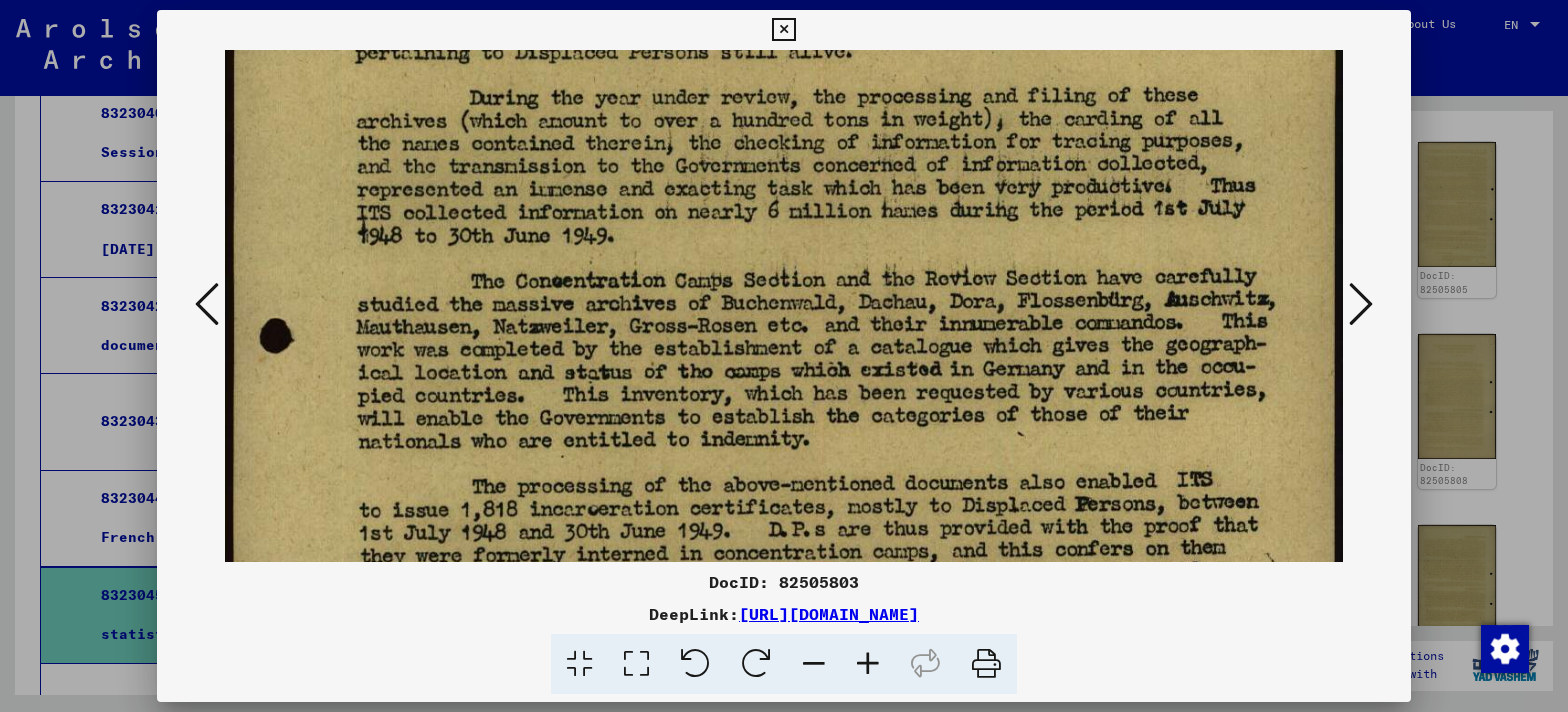 drag, startPoint x: 621, startPoint y: 423, endPoint x: 621, endPoint y: 52, distance: 371 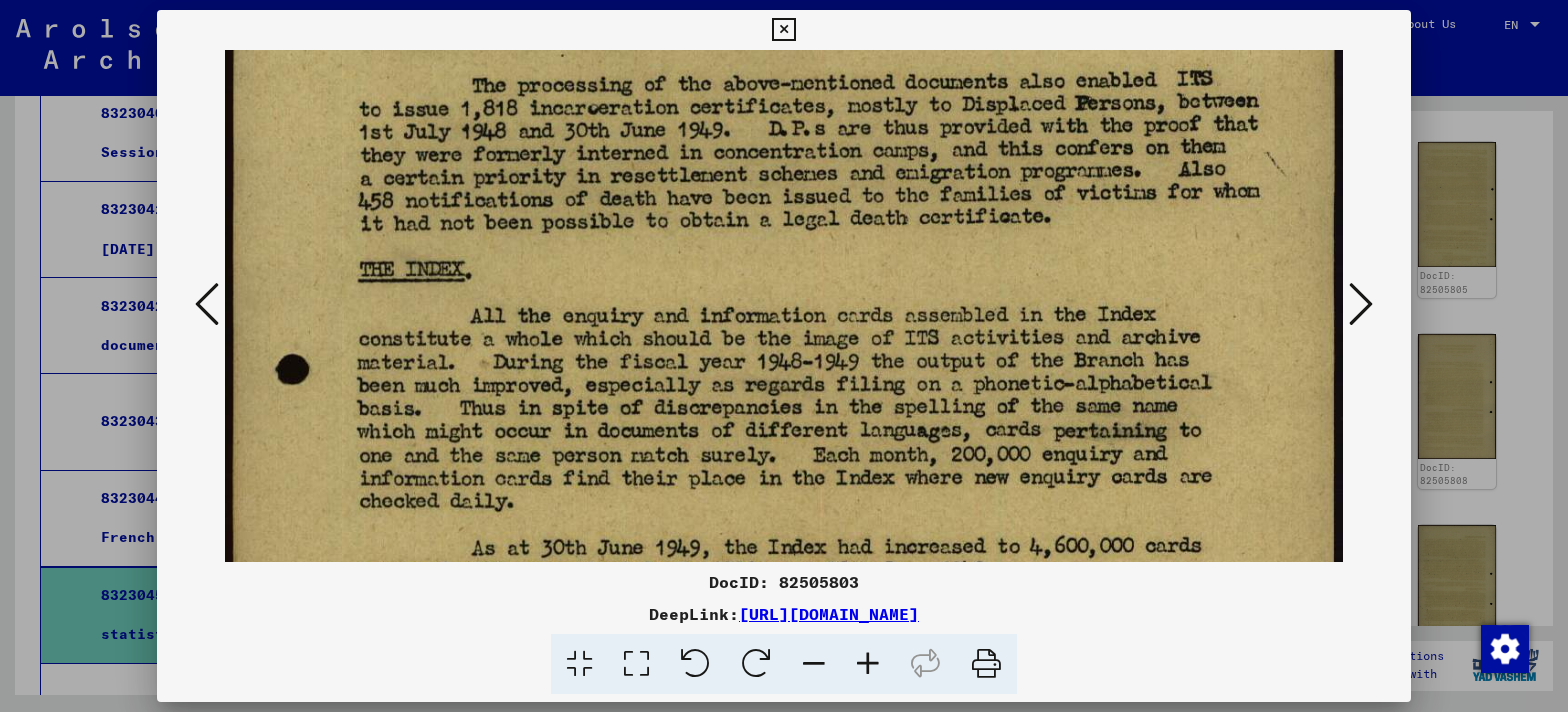 scroll, scrollTop: 833, scrollLeft: 0, axis: vertical 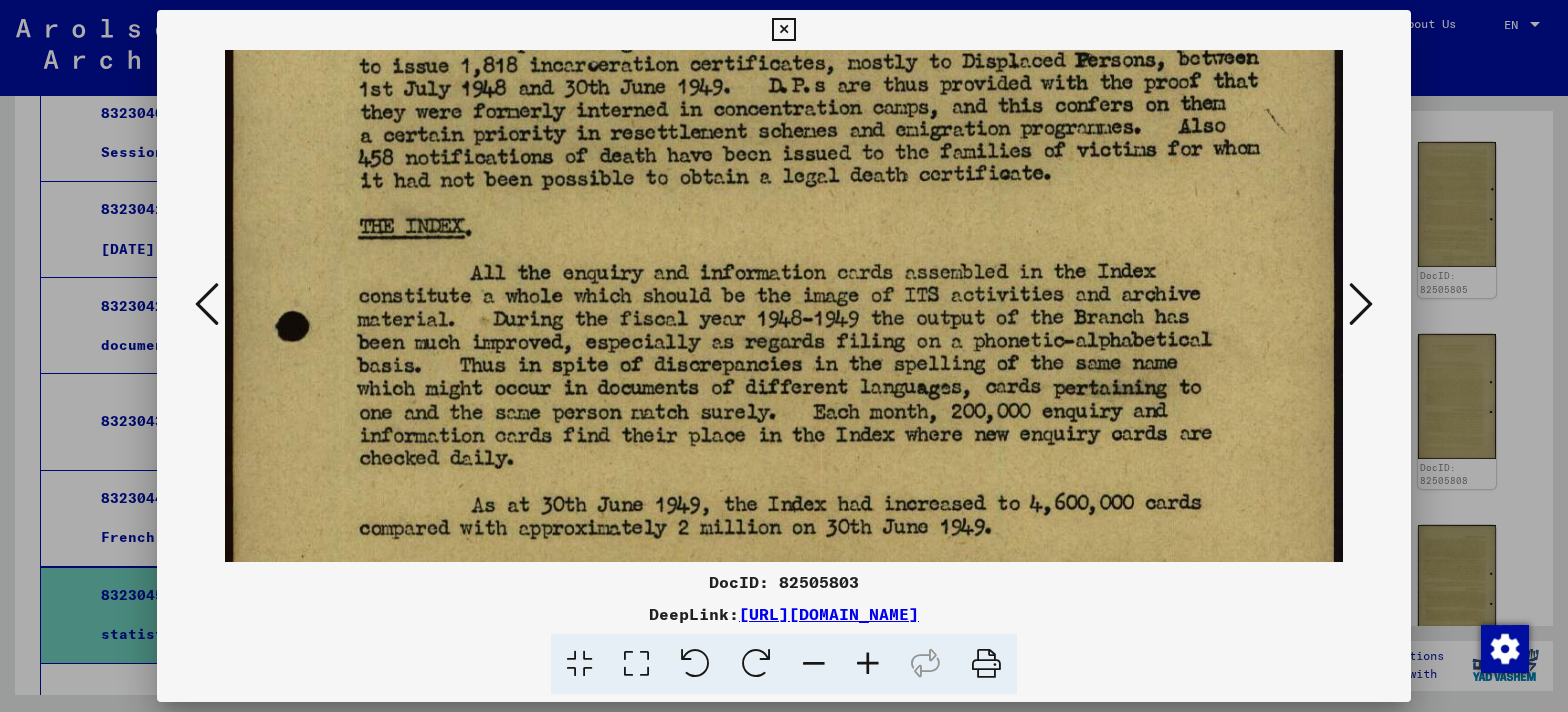 drag, startPoint x: 605, startPoint y: 407, endPoint x: 600, endPoint y: 8, distance: 399.03134 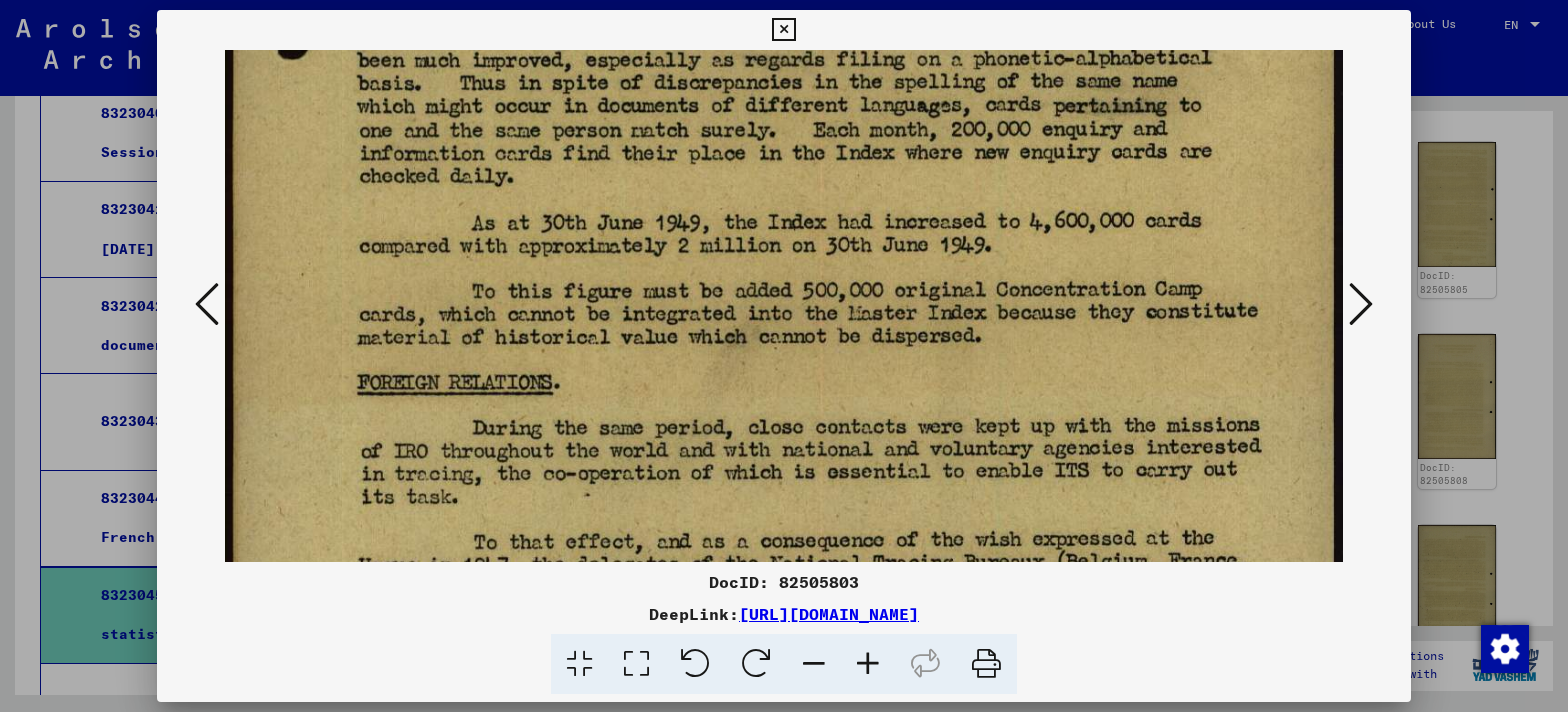 drag, startPoint x: 691, startPoint y: 384, endPoint x: 696, endPoint y: 128, distance: 256.04883 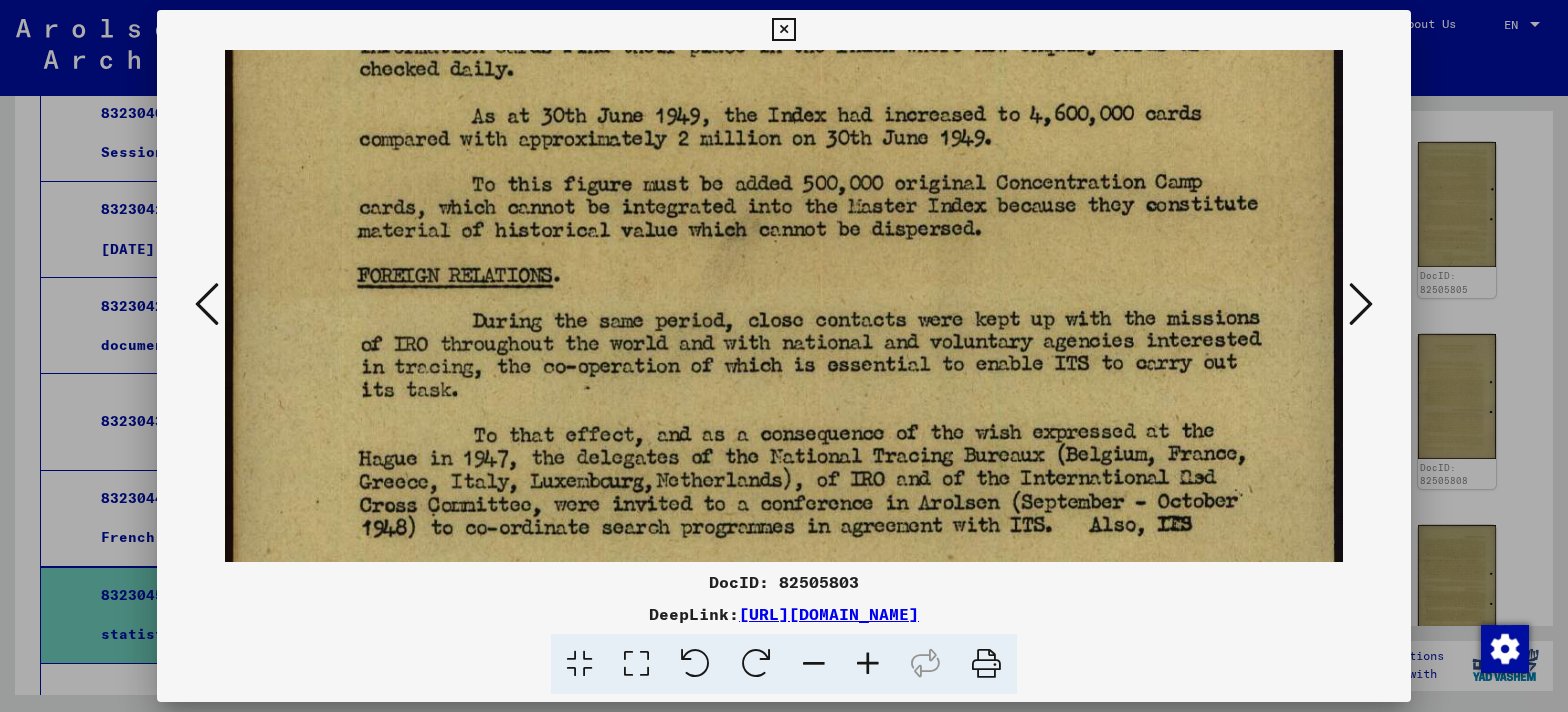 scroll, scrollTop: 1229, scrollLeft: 0, axis: vertical 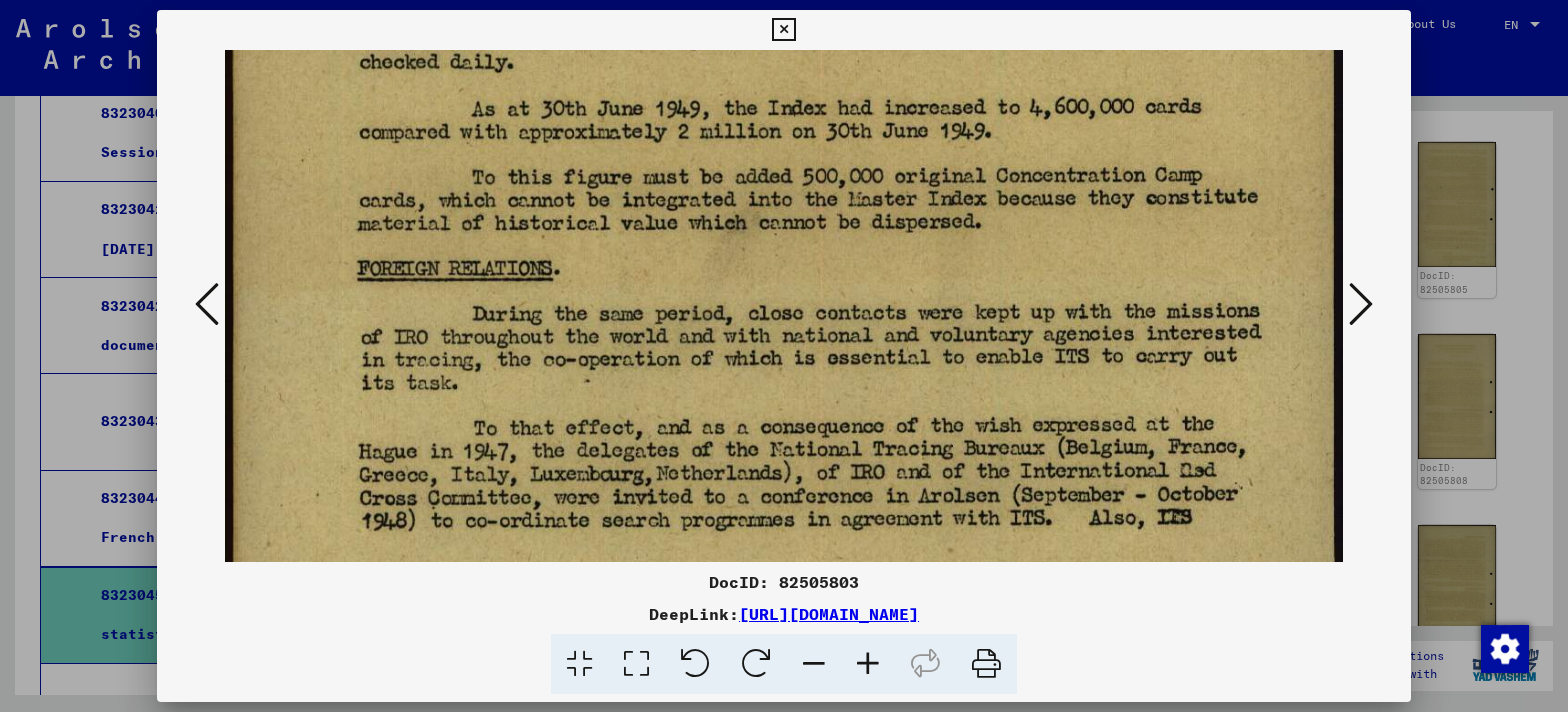 drag, startPoint x: 687, startPoint y: 373, endPoint x: 687, endPoint y: 310, distance: 63 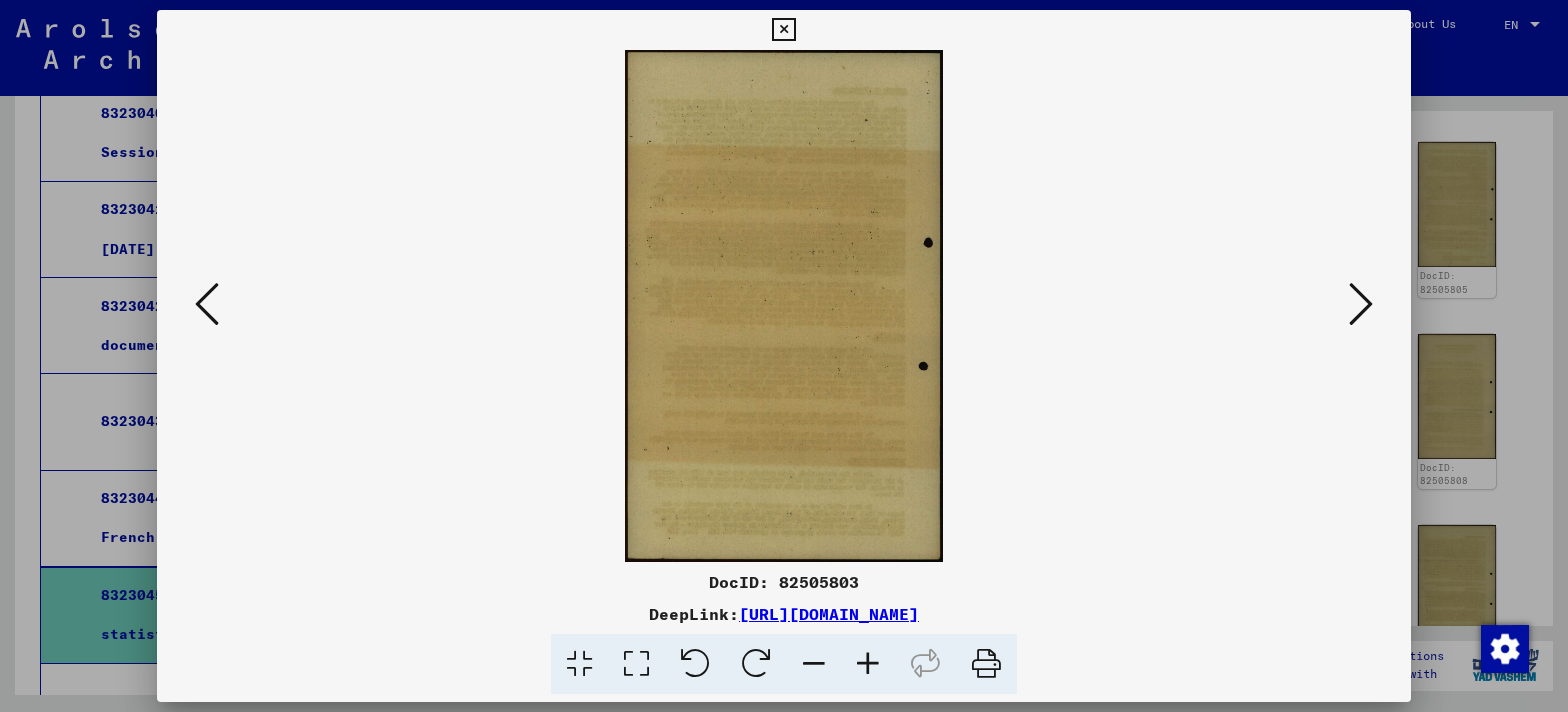 click at bounding box center (1361, 304) 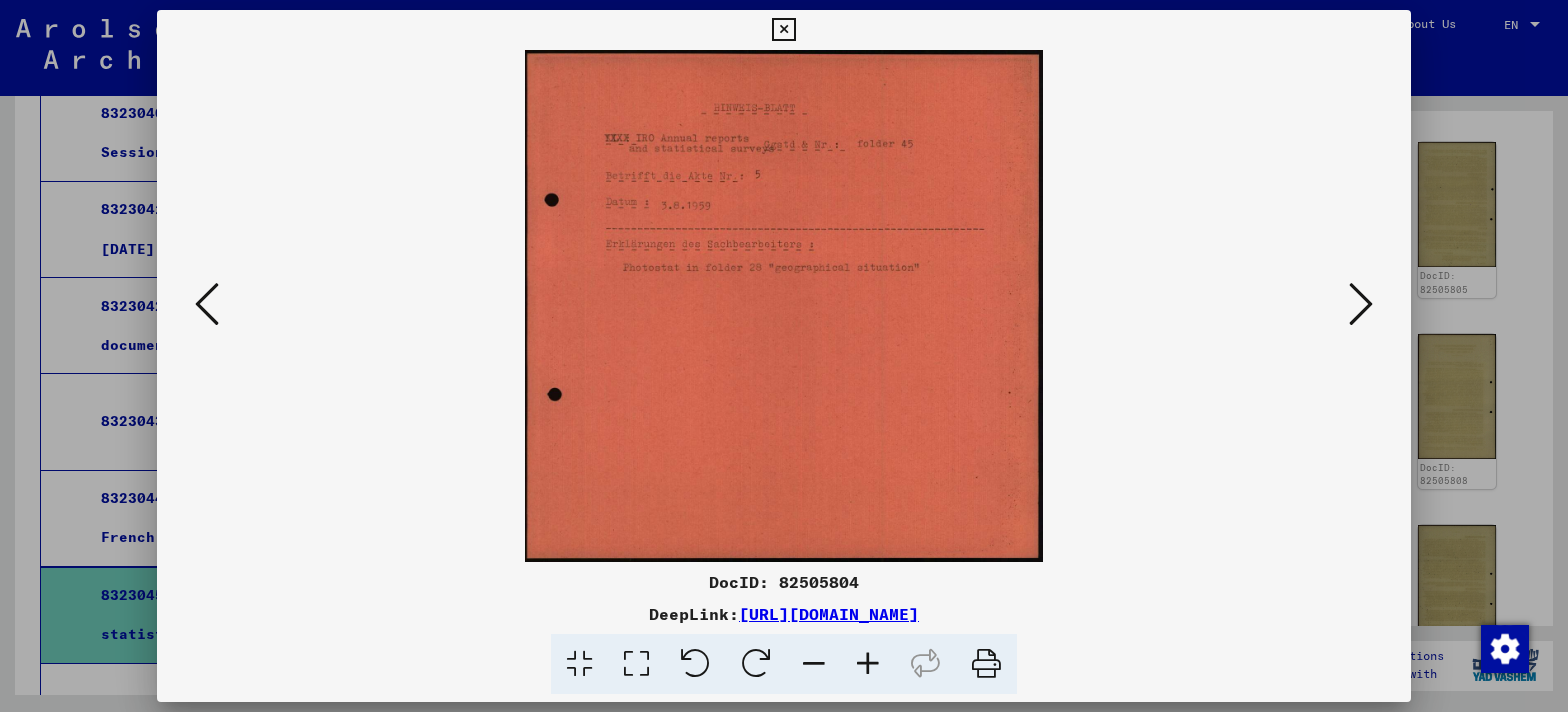 click at bounding box center [1361, 304] 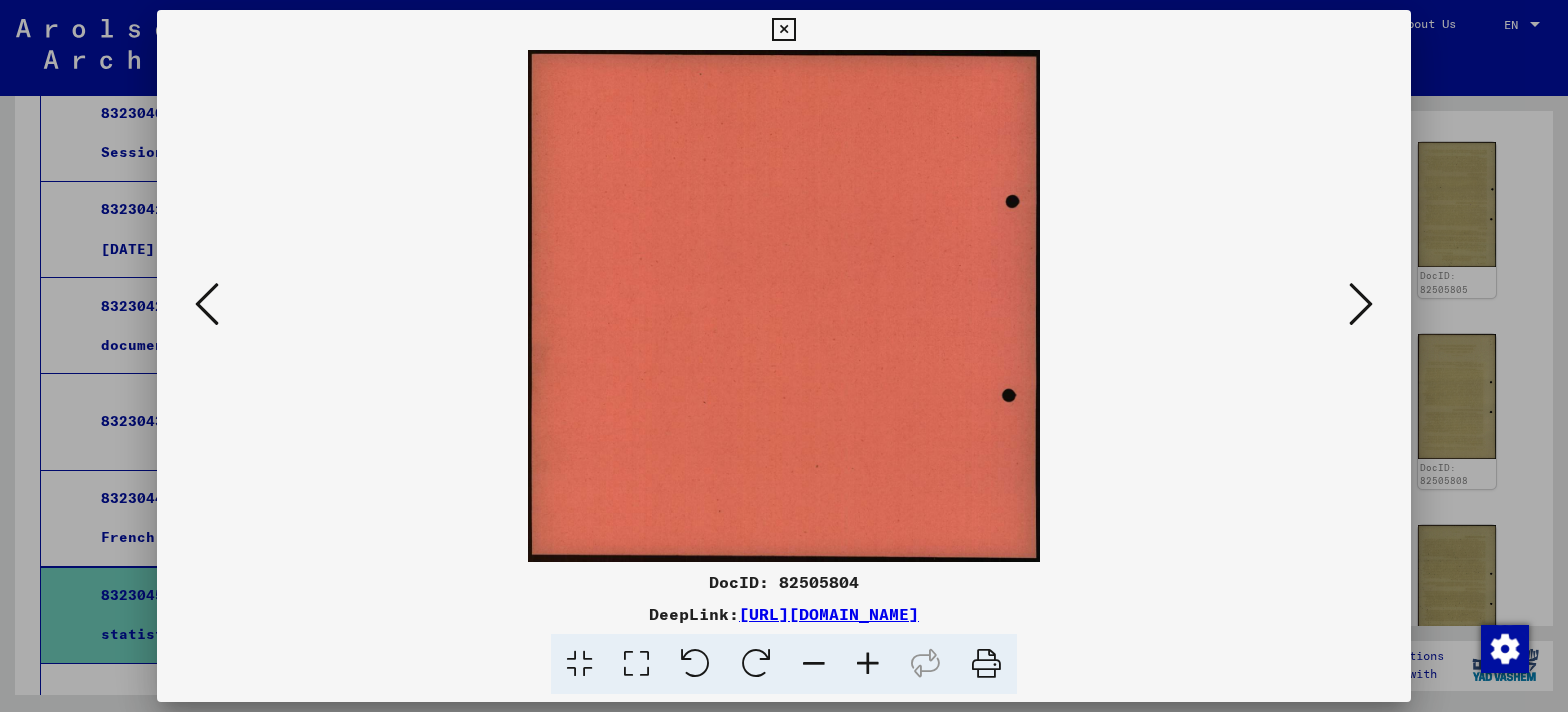 click at bounding box center [1361, 304] 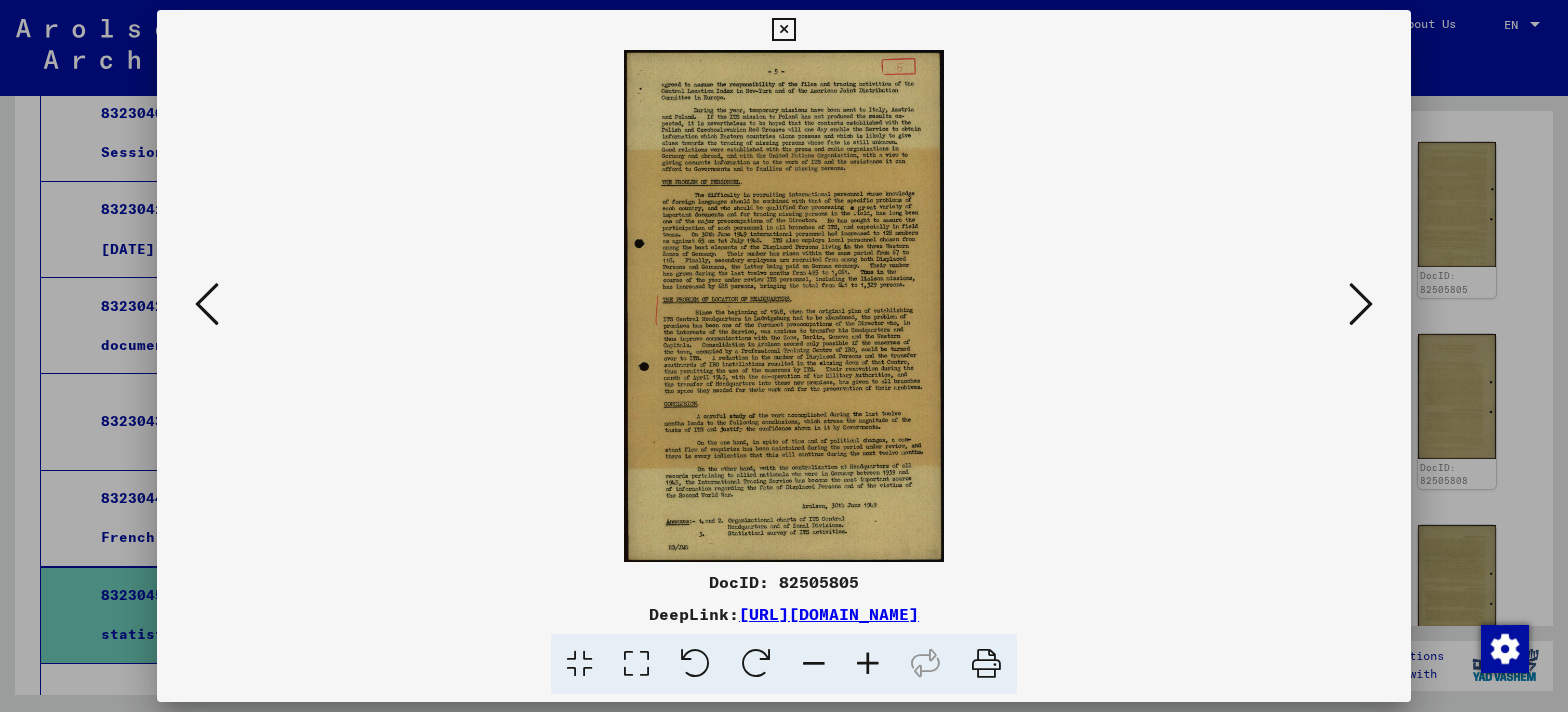 click at bounding box center (636, 664) 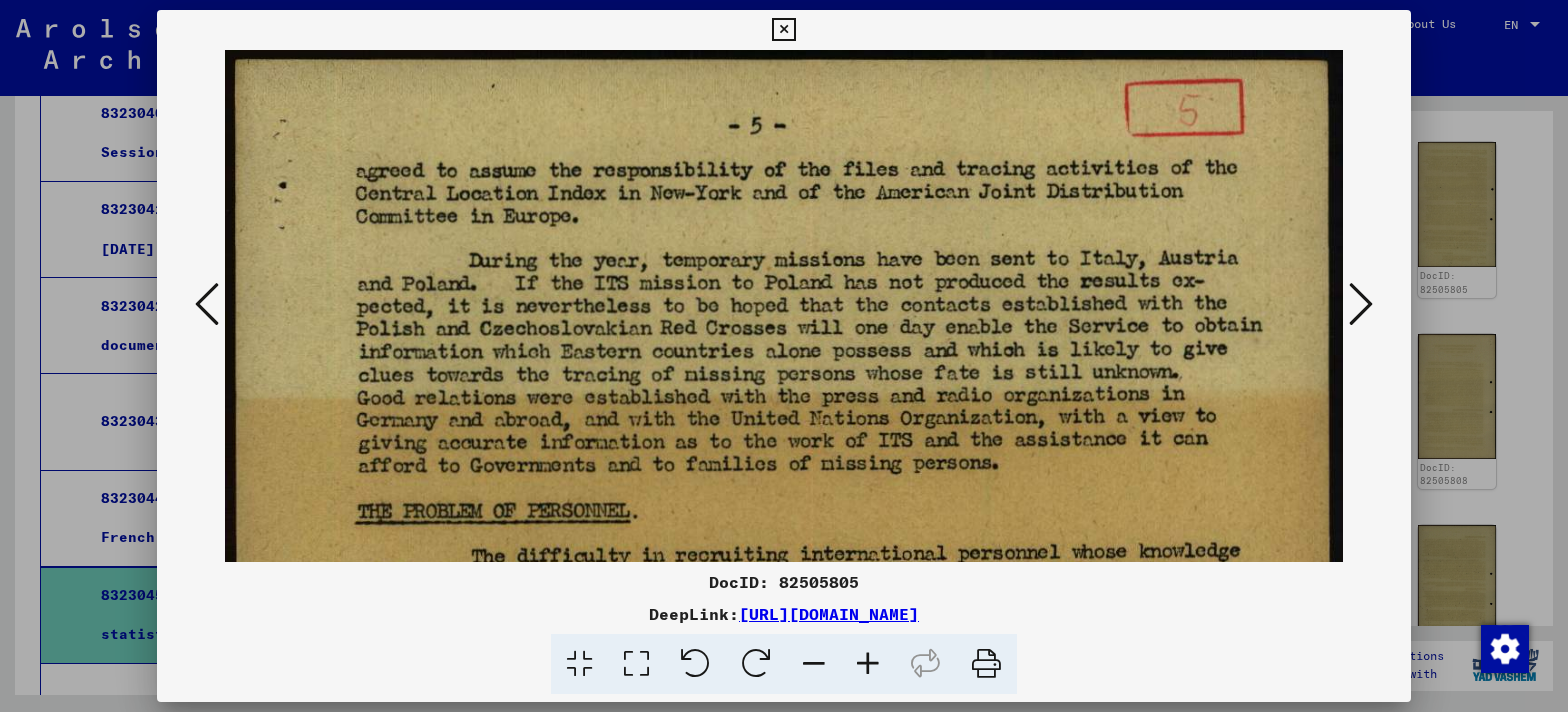 click at bounding box center (636, 664) 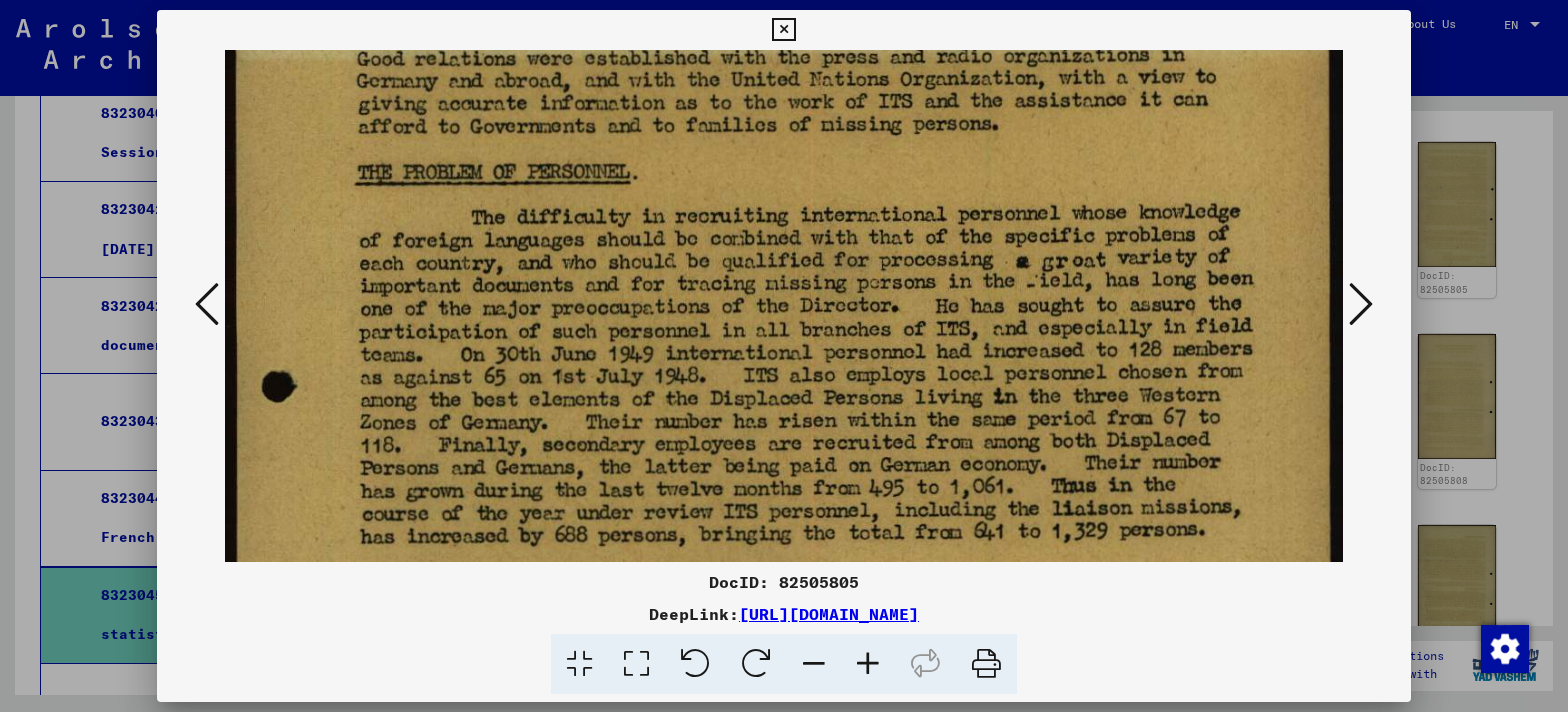 scroll, scrollTop: 344, scrollLeft: 0, axis: vertical 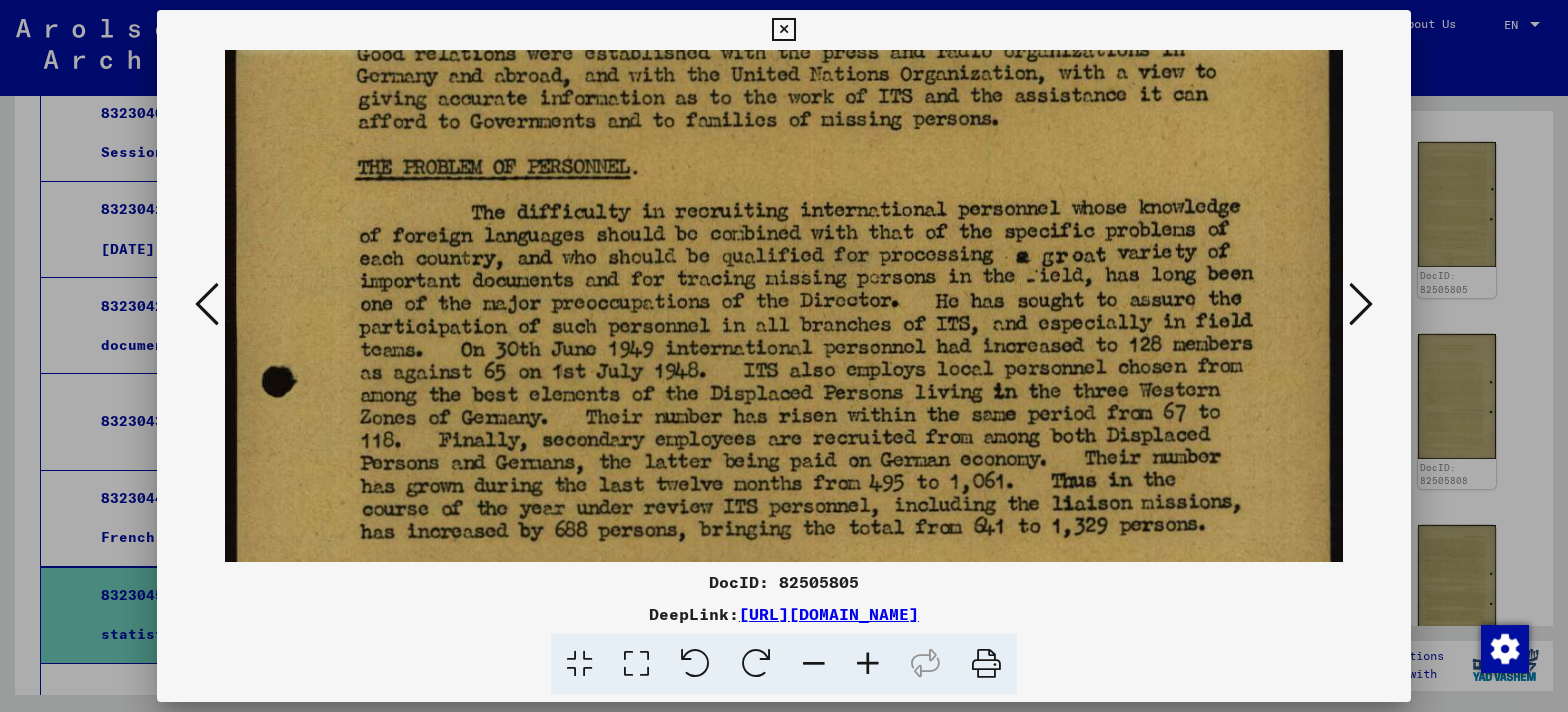 drag, startPoint x: 789, startPoint y: 489, endPoint x: 797, endPoint y: 145, distance: 344.09302 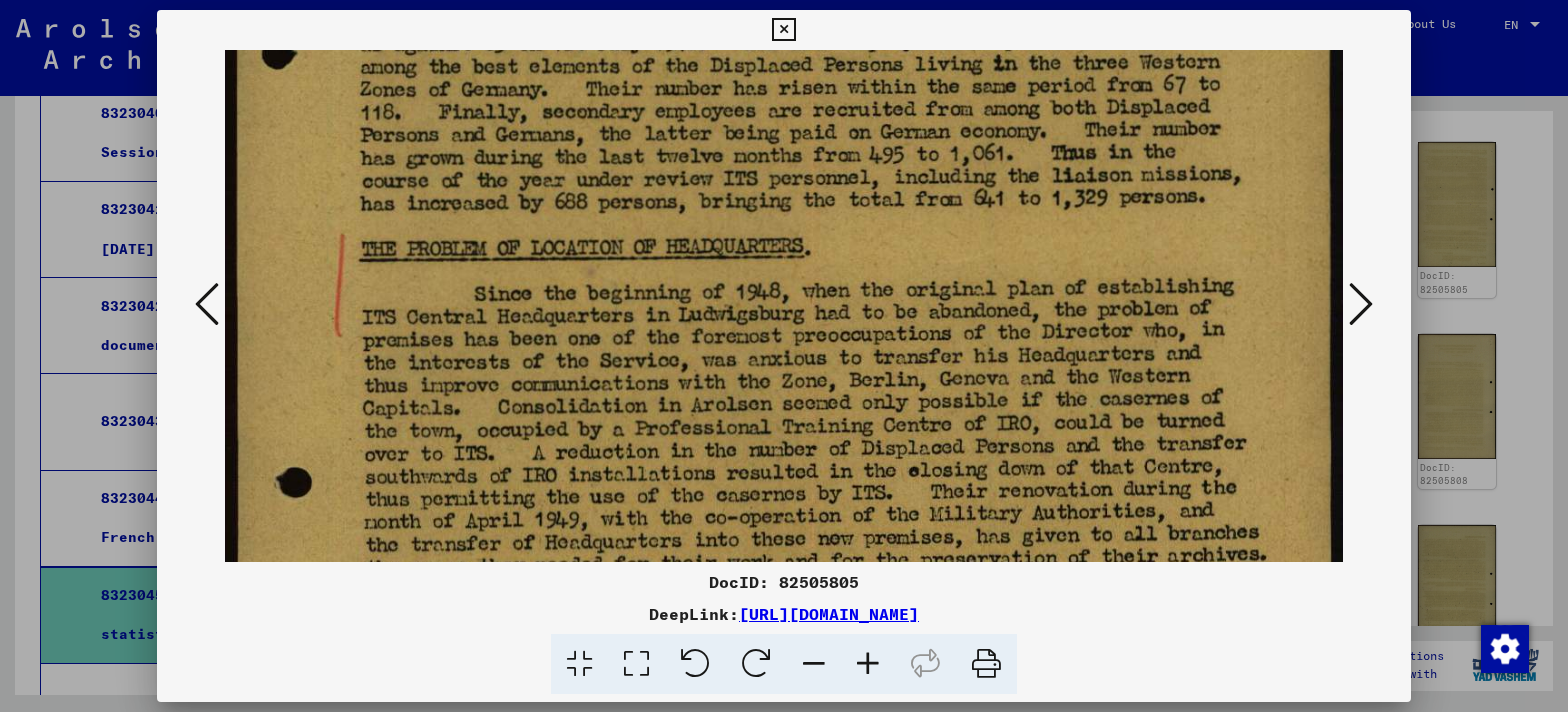 scroll, scrollTop: 675, scrollLeft: 0, axis: vertical 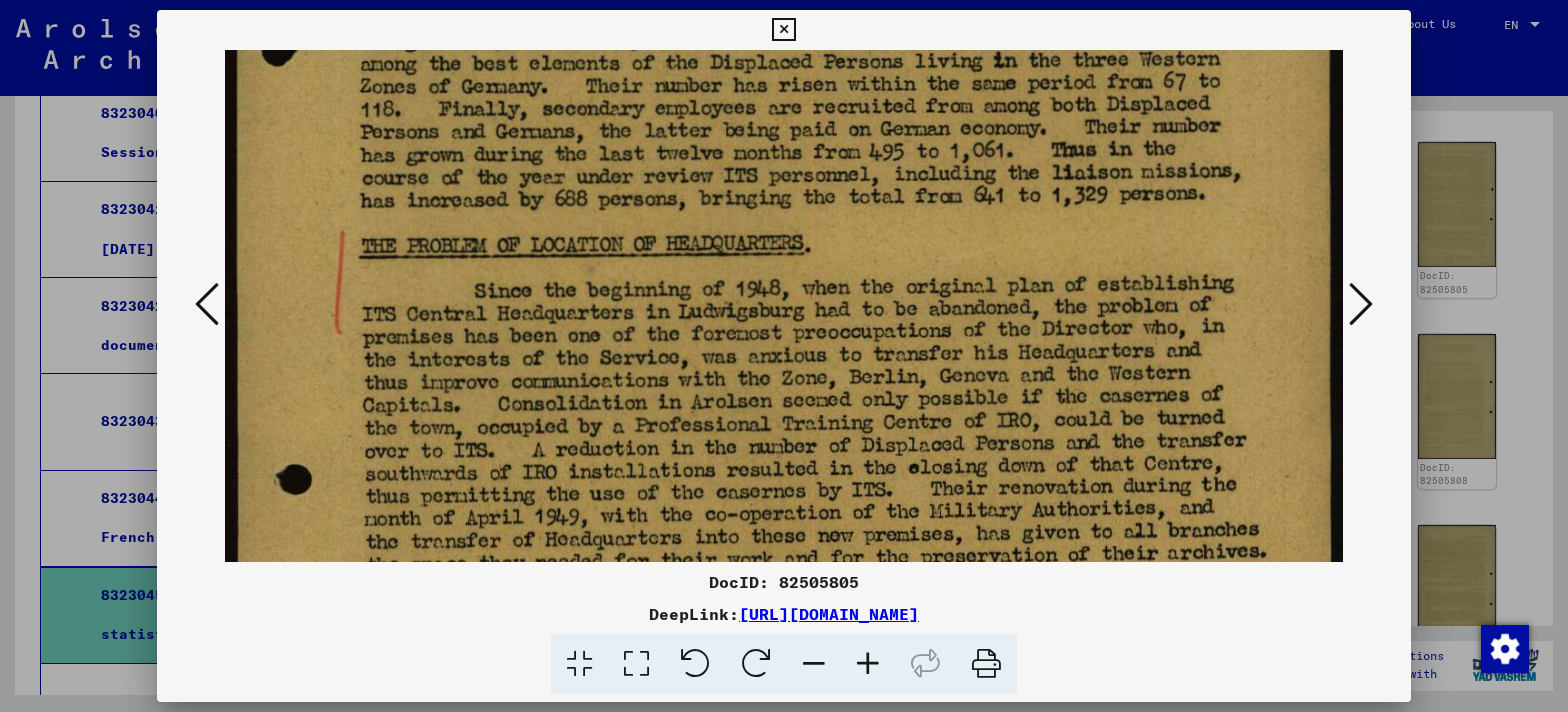 drag, startPoint x: 774, startPoint y: 382, endPoint x: 786, endPoint y: 51, distance: 331.21744 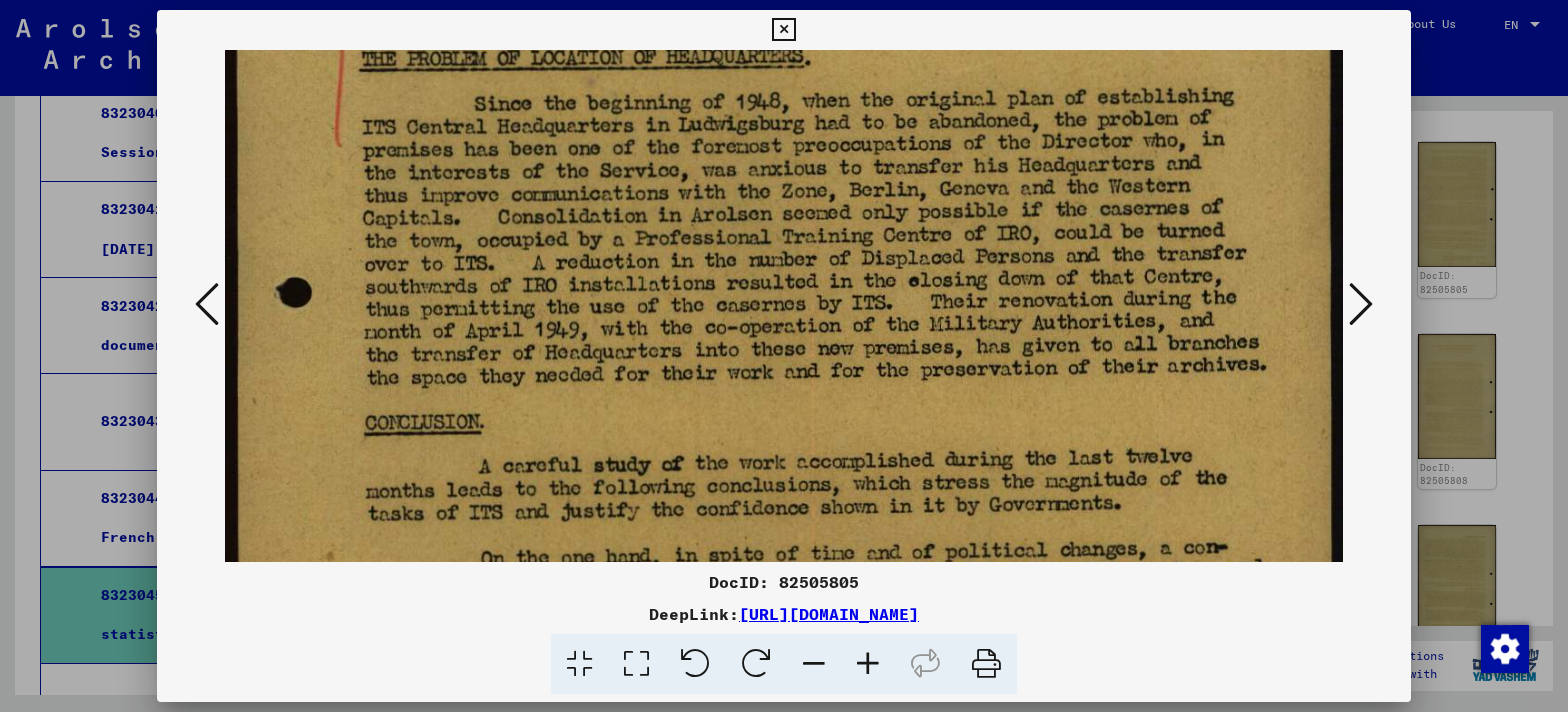 scroll, scrollTop: 968, scrollLeft: 0, axis: vertical 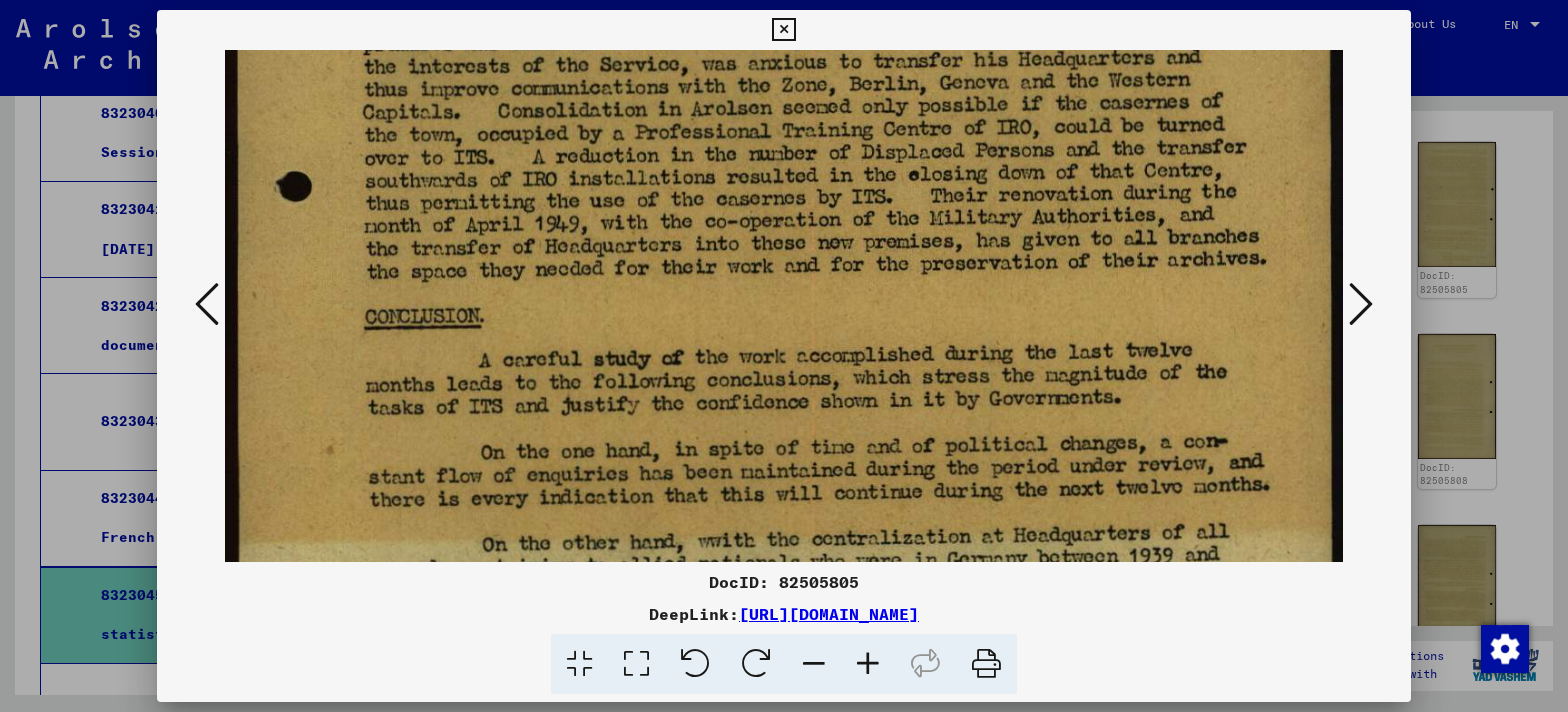 drag, startPoint x: 776, startPoint y: 364, endPoint x: 791, endPoint y: 72, distance: 292.385 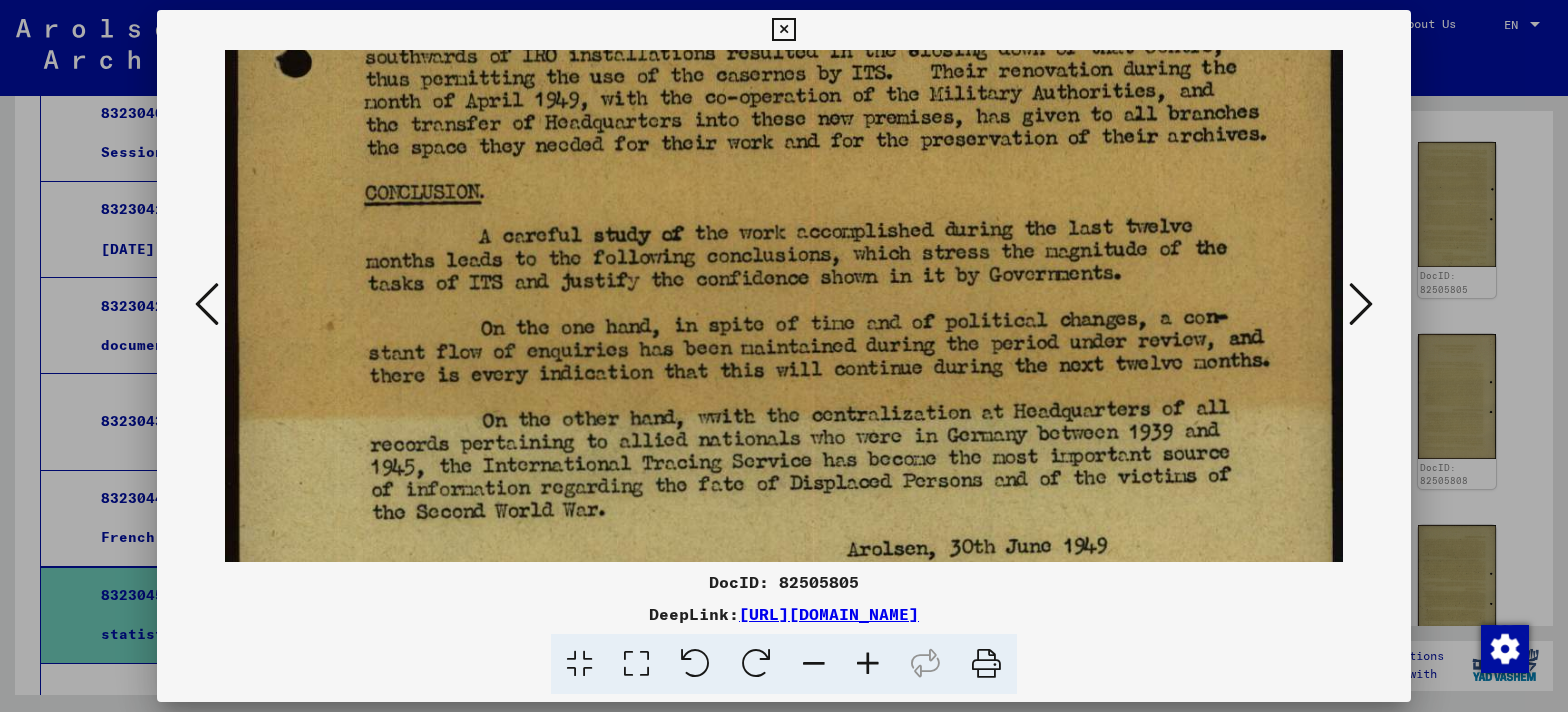 scroll, scrollTop: 1099, scrollLeft: 0, axis: vertical 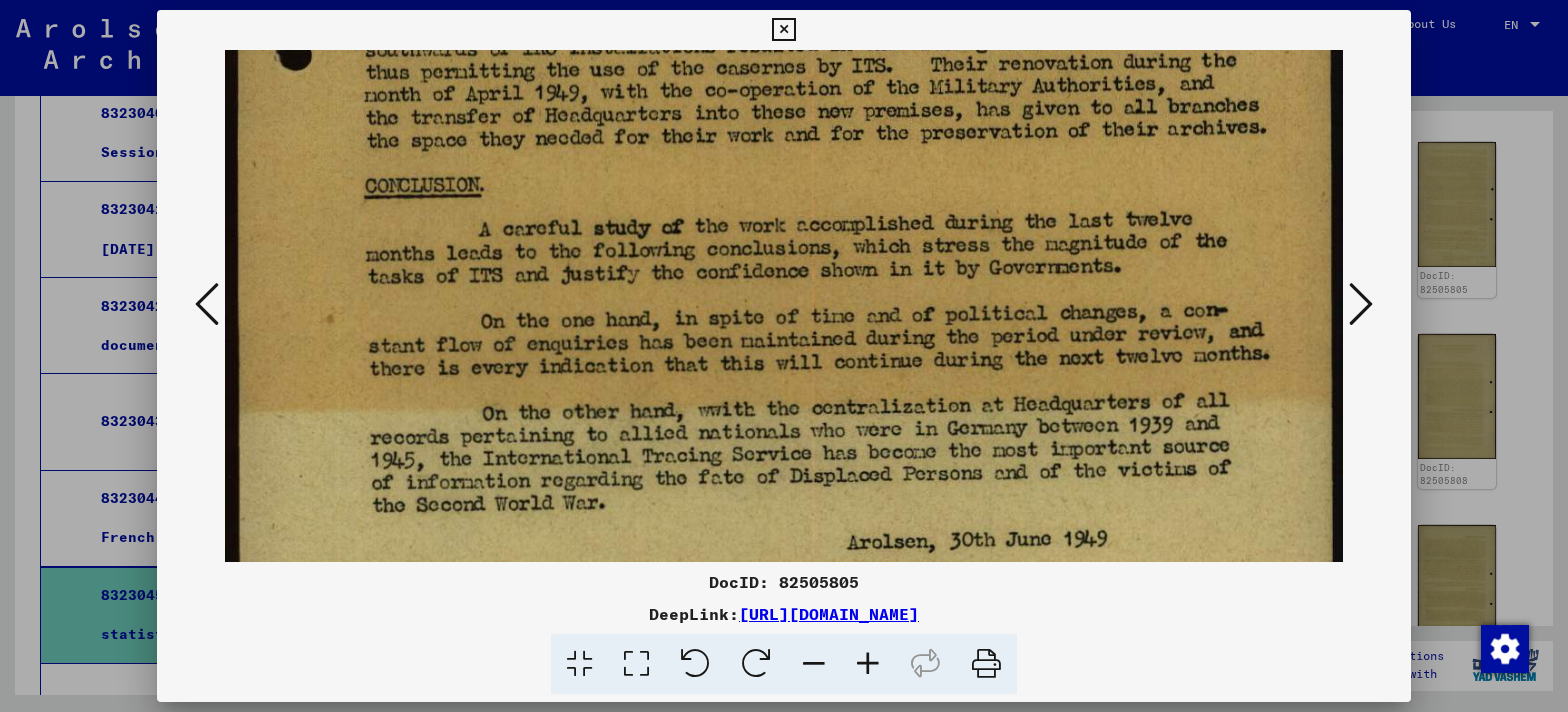 drag, startPoint x: 773, startPoint y: 241, endPoint x: 777, endPoint y: 111, distance: 130.06152 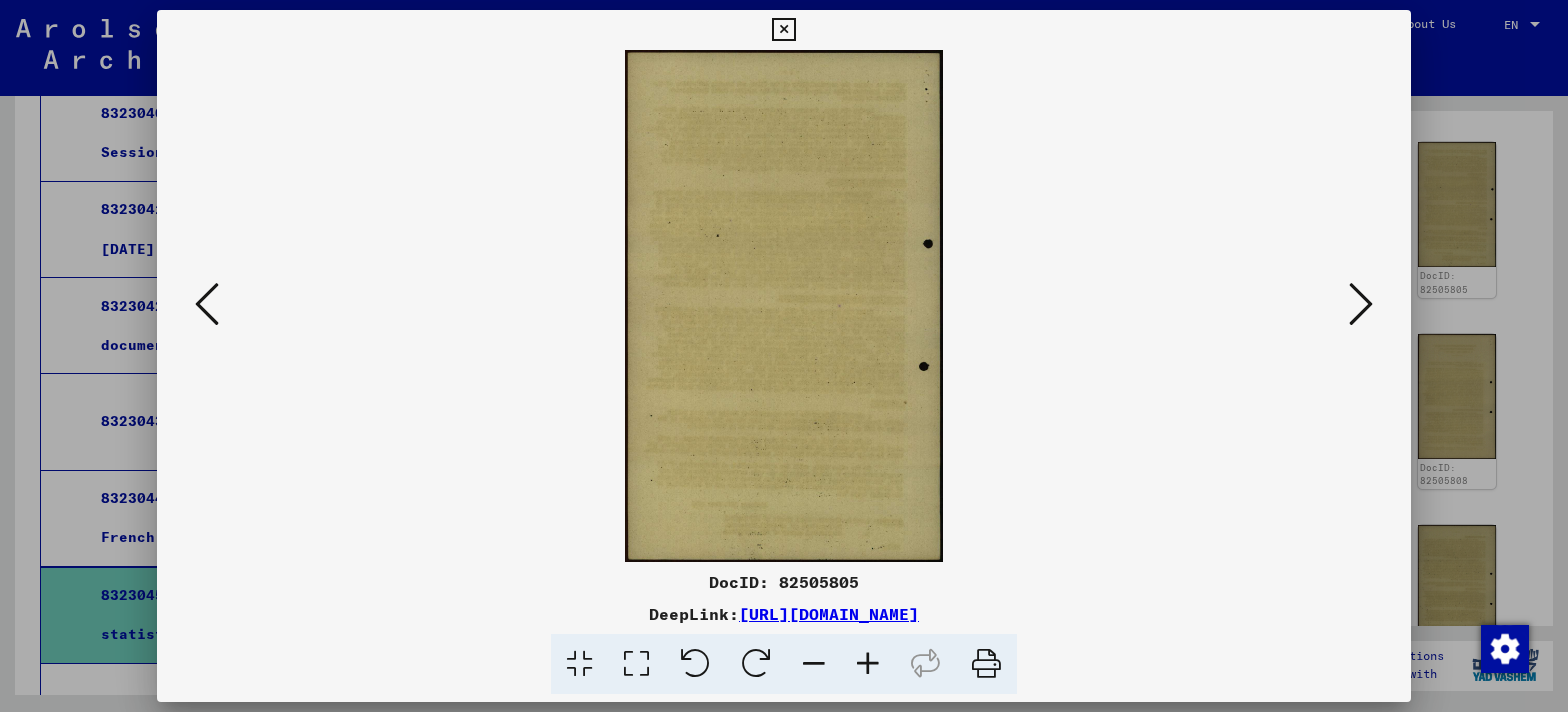 click at bounding box center (1361, 304) 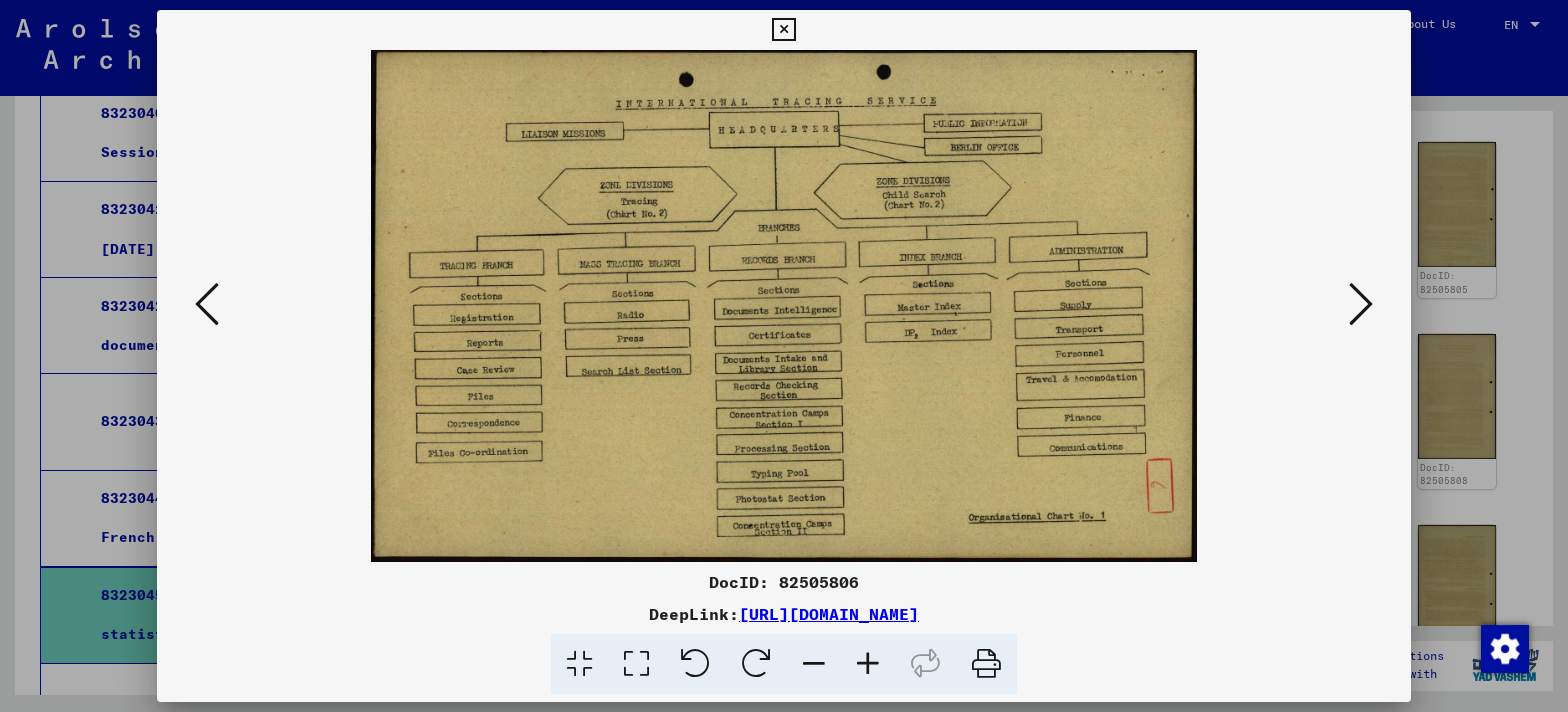 click at bounding box center [1361, 304] 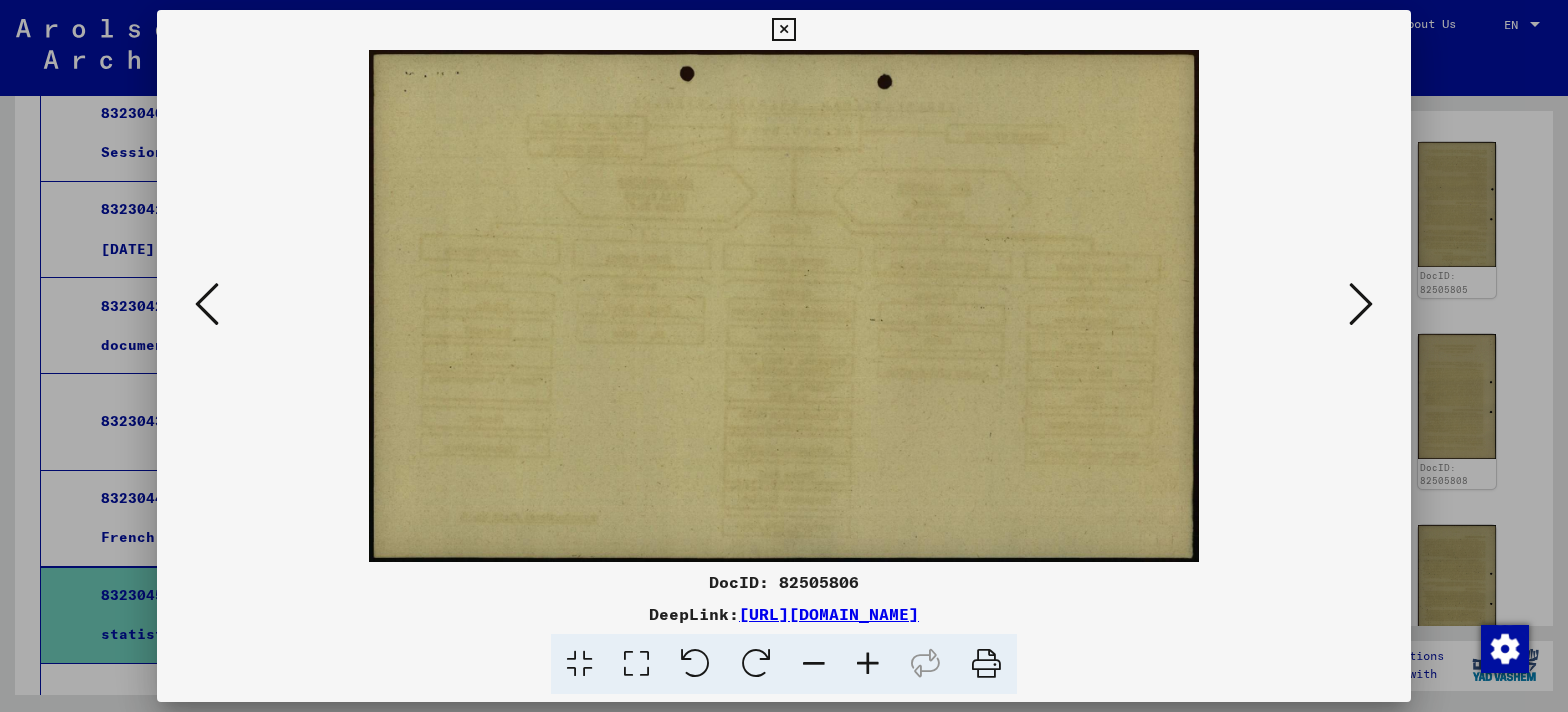click at bounding box center [1361, 304] 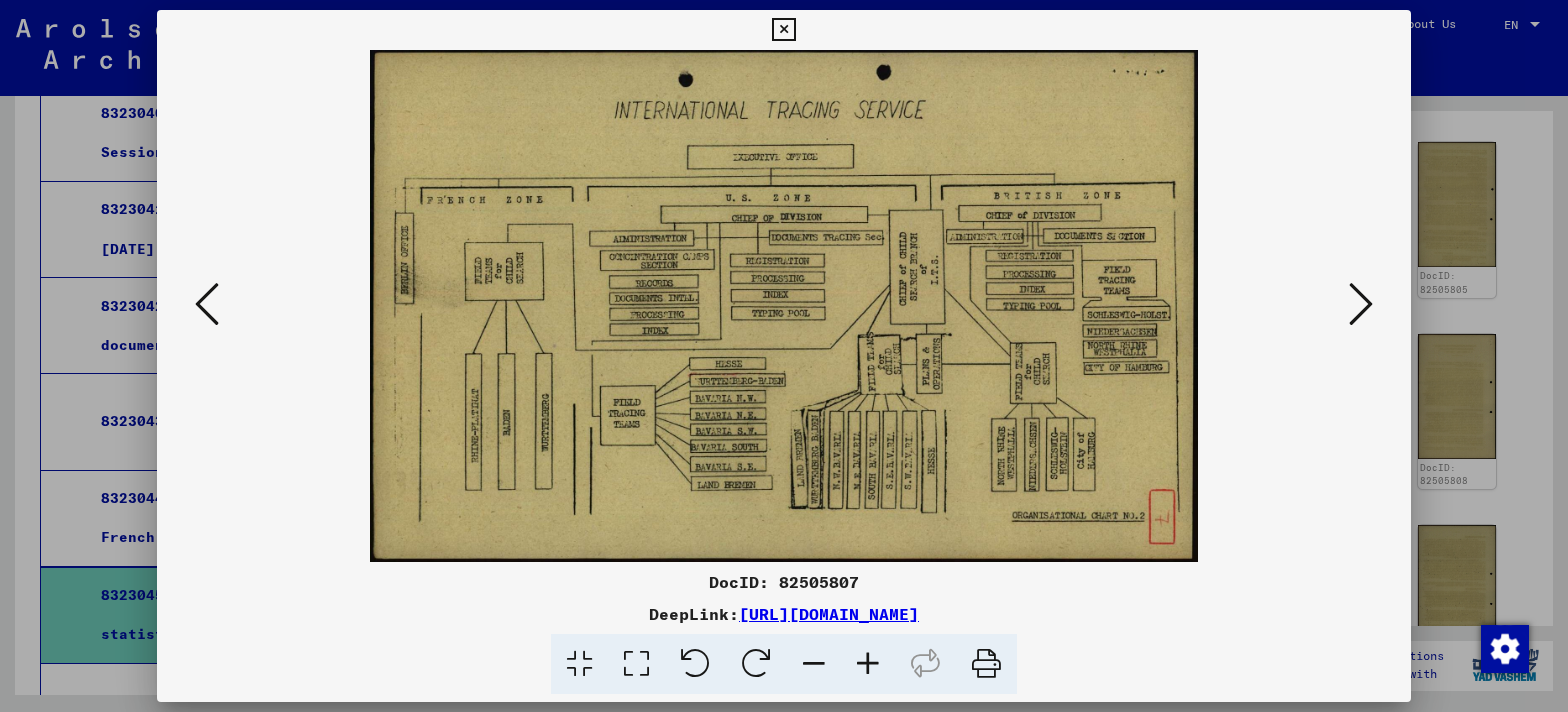 click at bounding box center [783, 30] 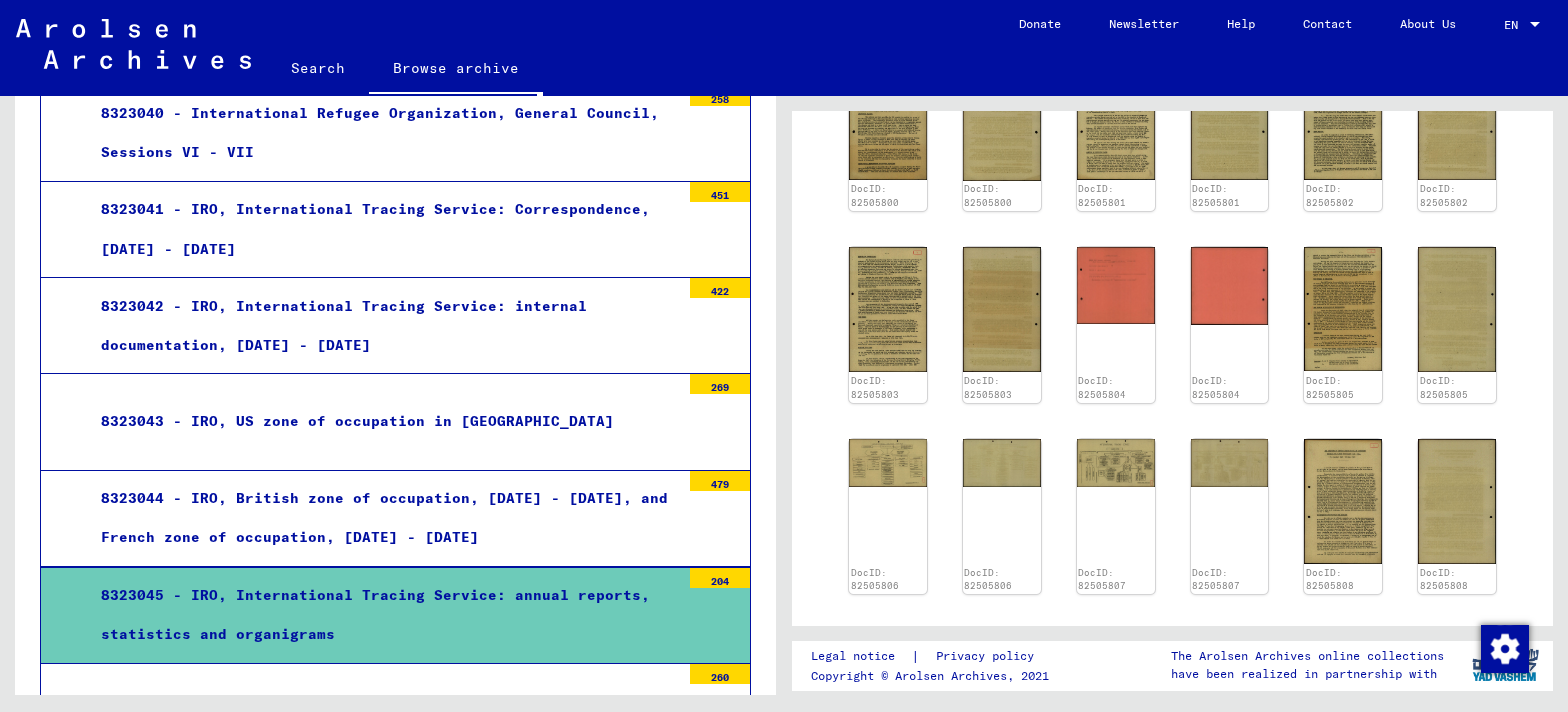scroll, scrollTop: 502, scrollLeft: 0, axis: vertical 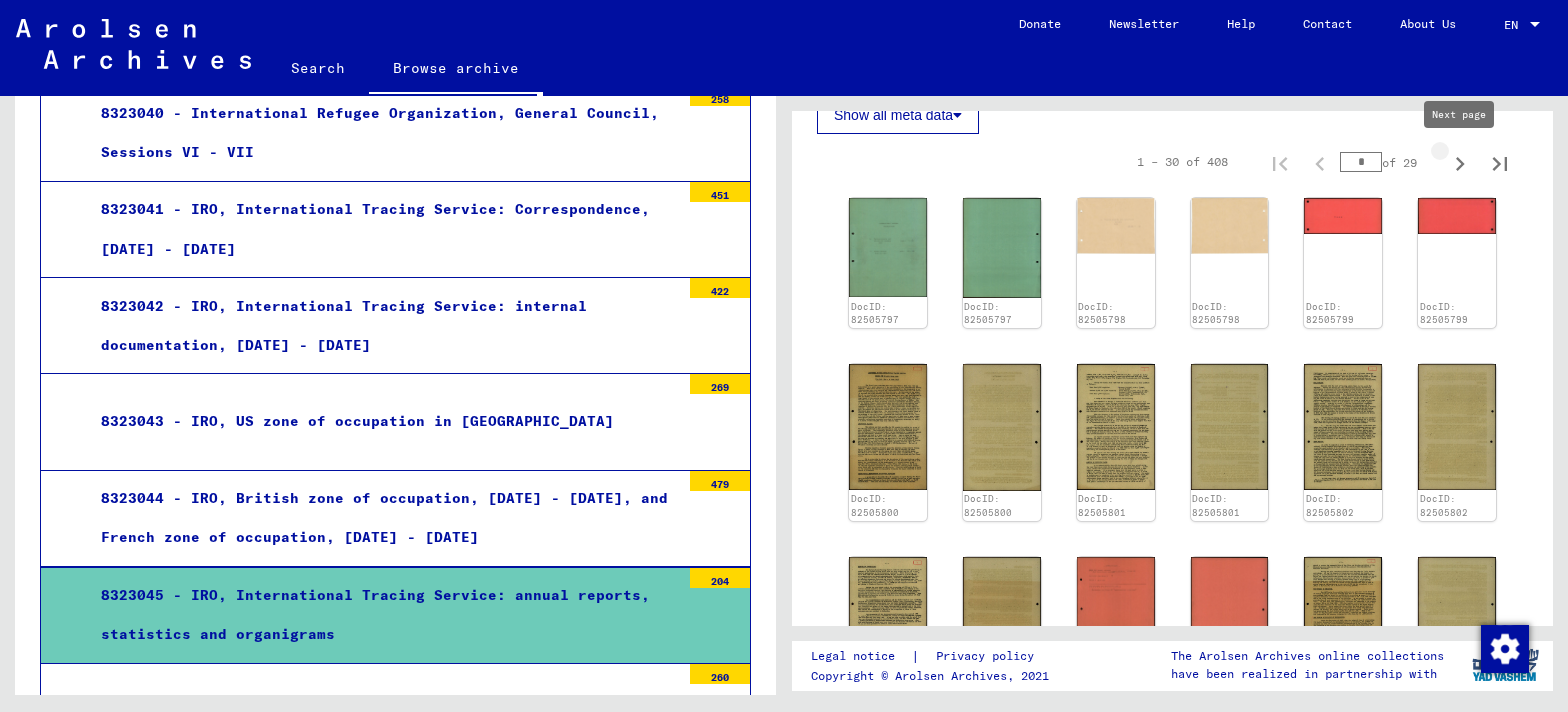 click 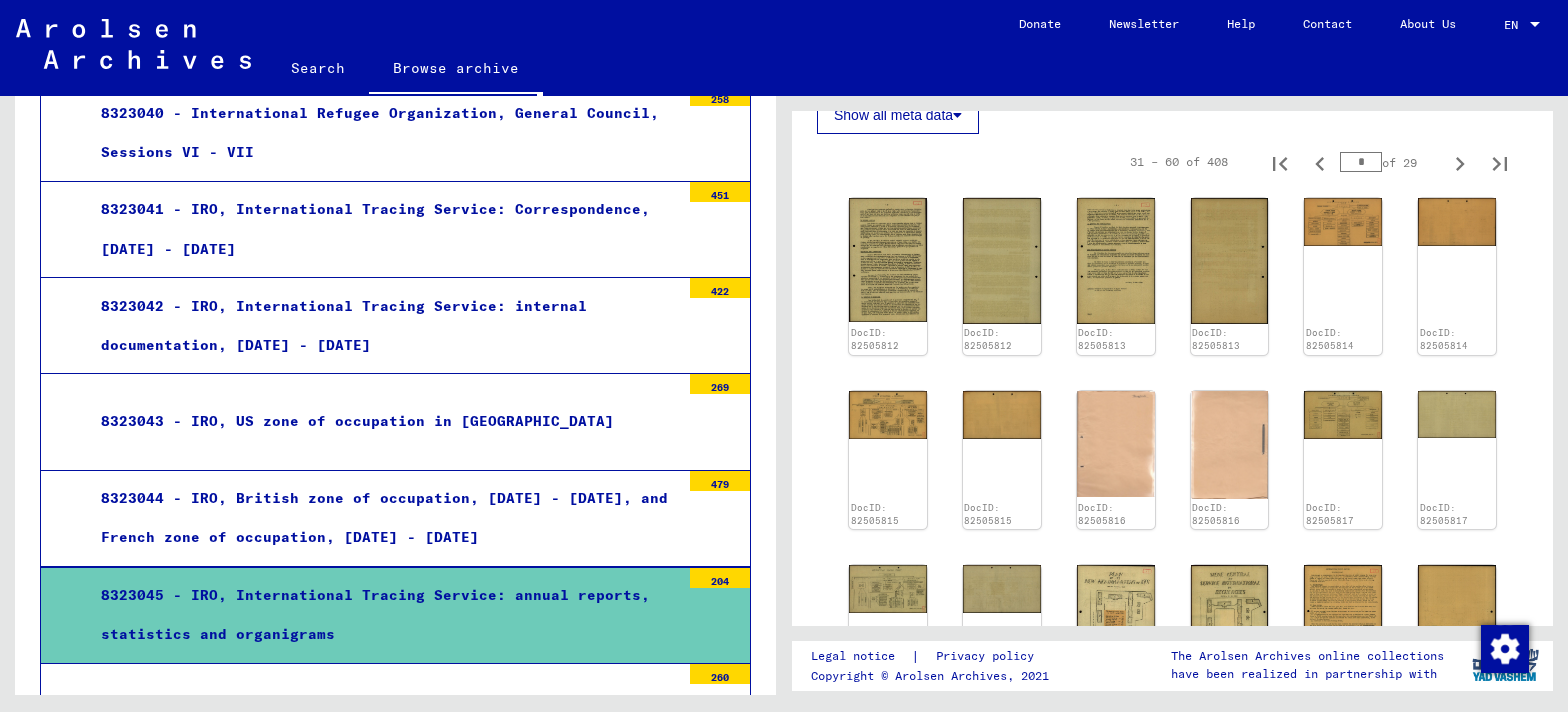 click 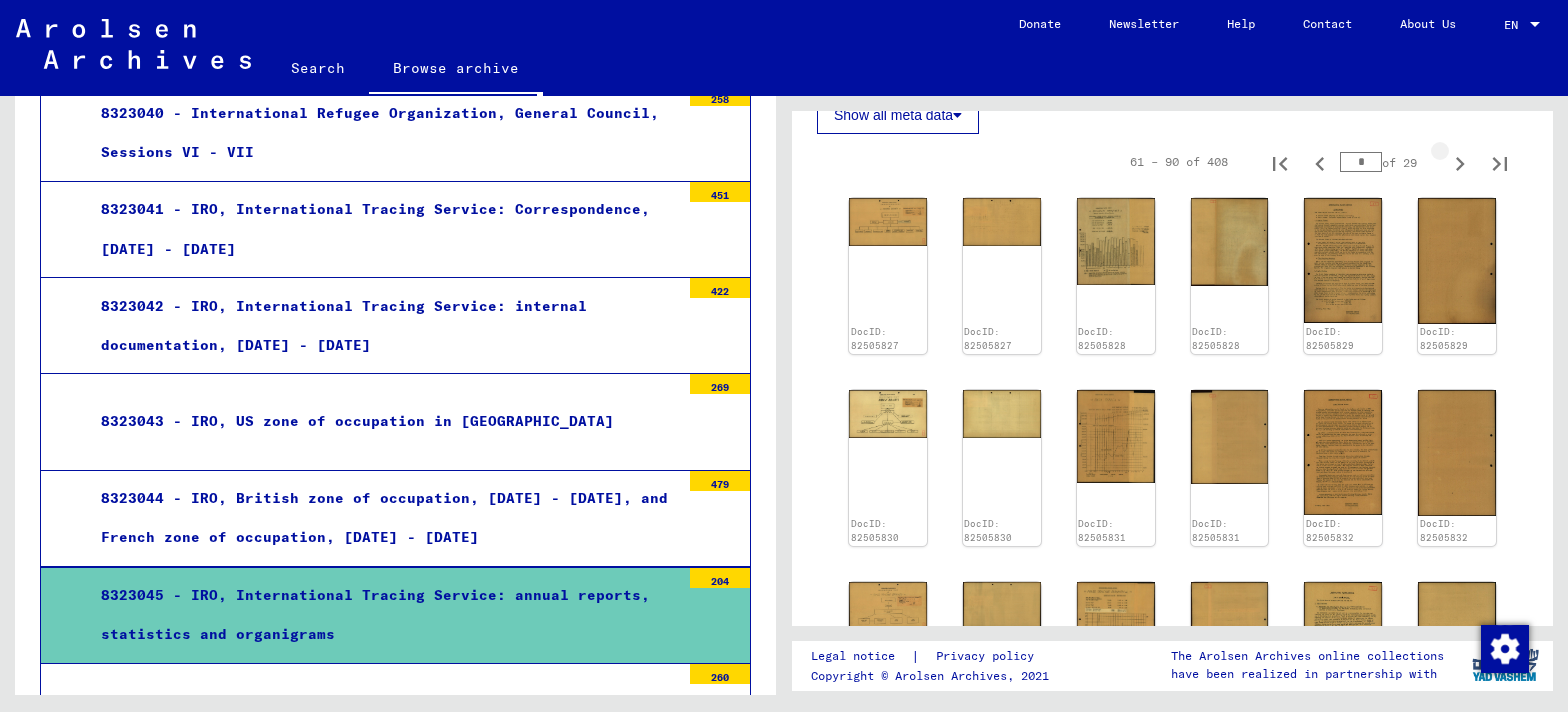 click 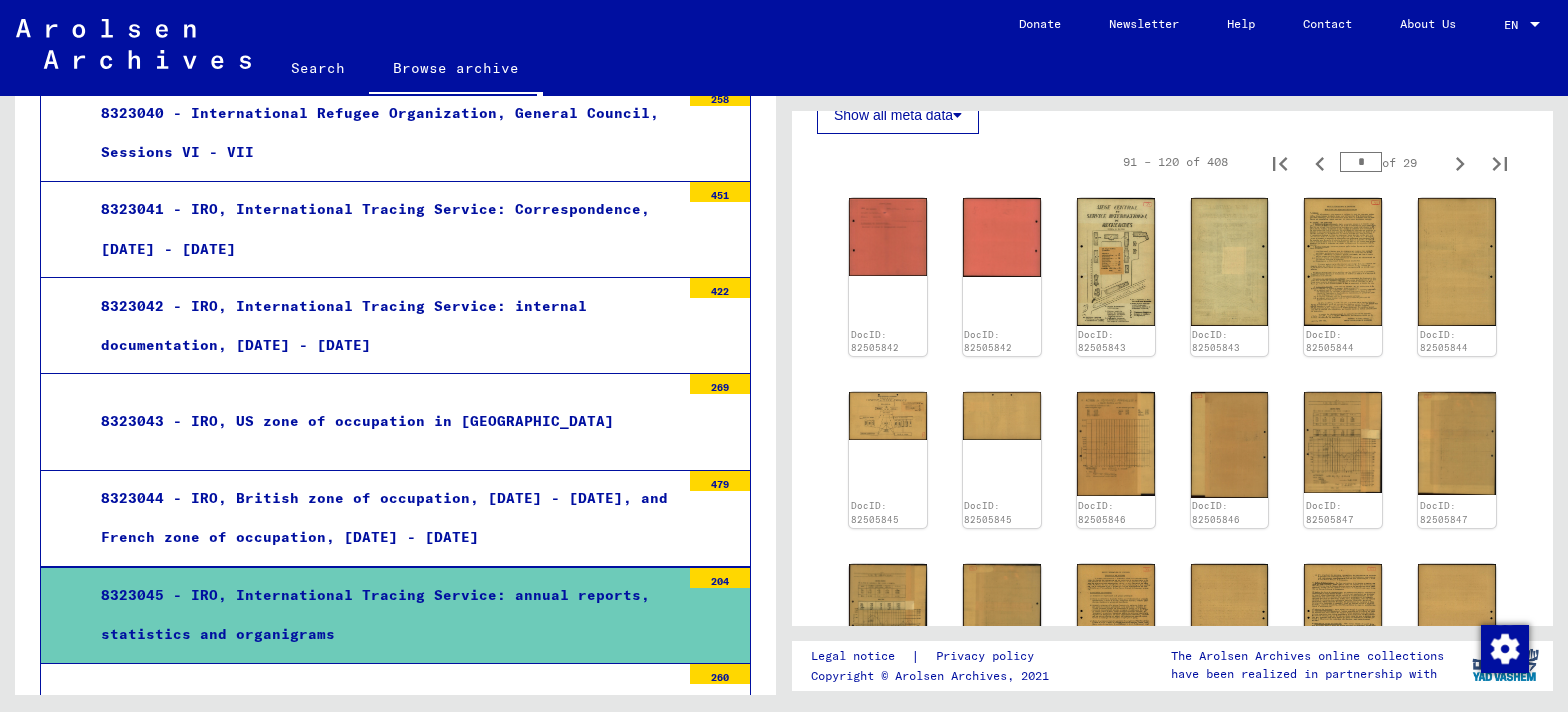 click 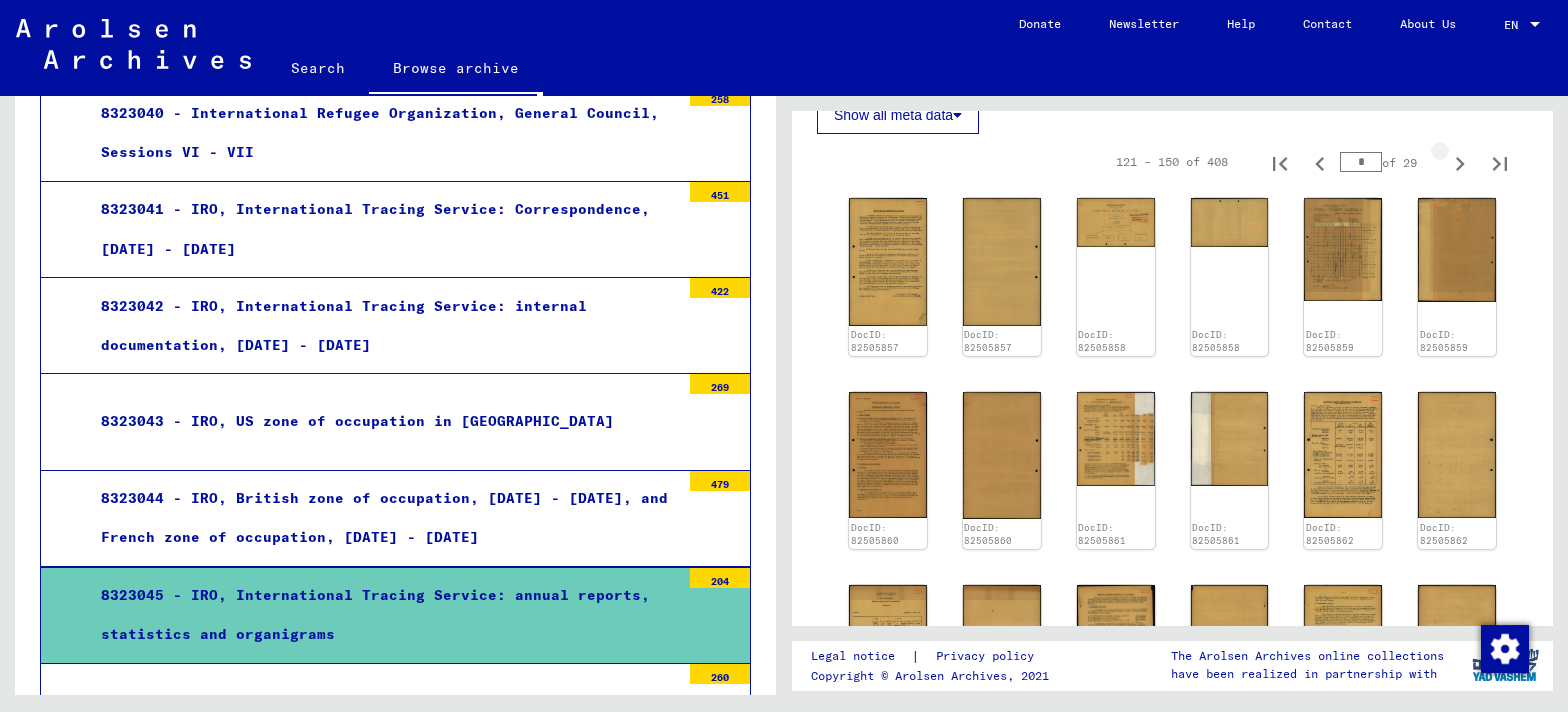 click 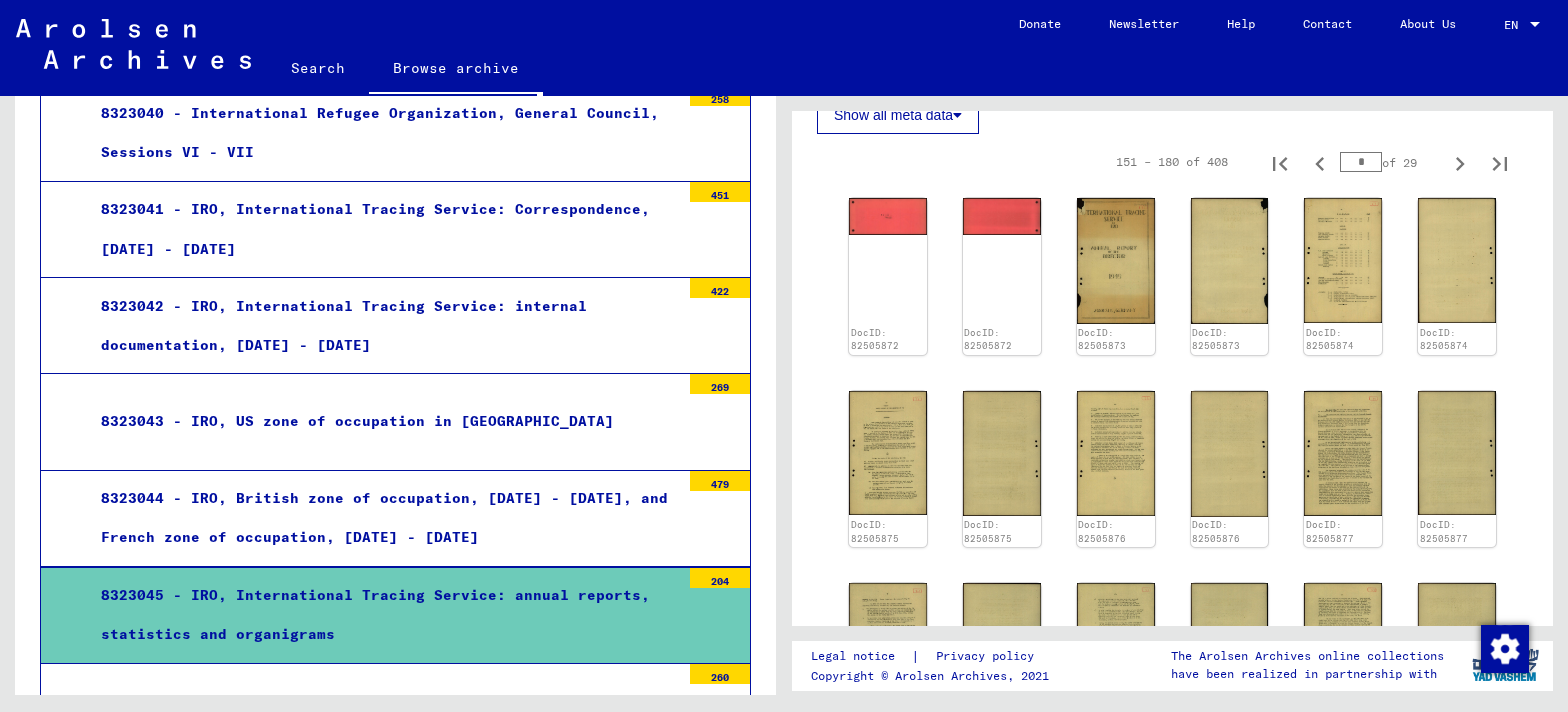 click 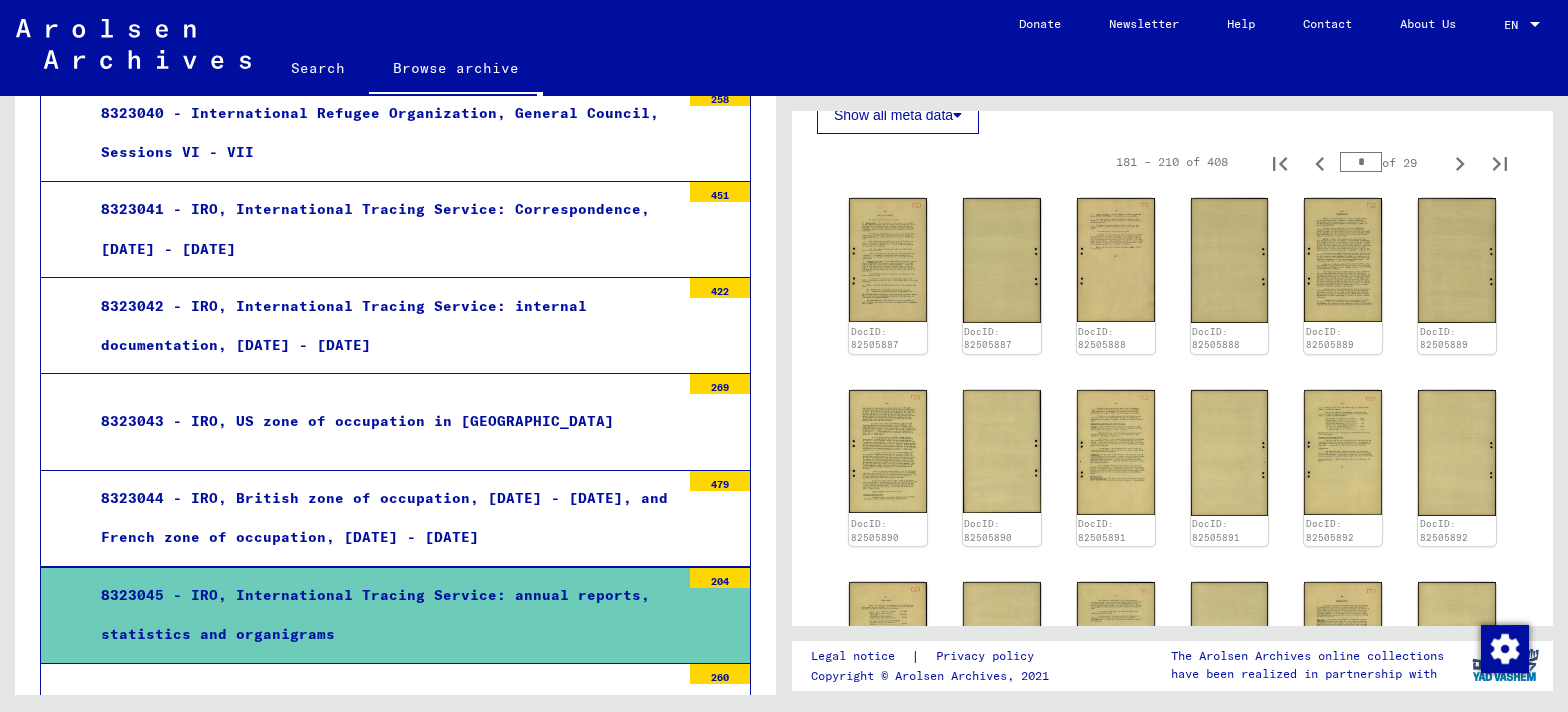 click 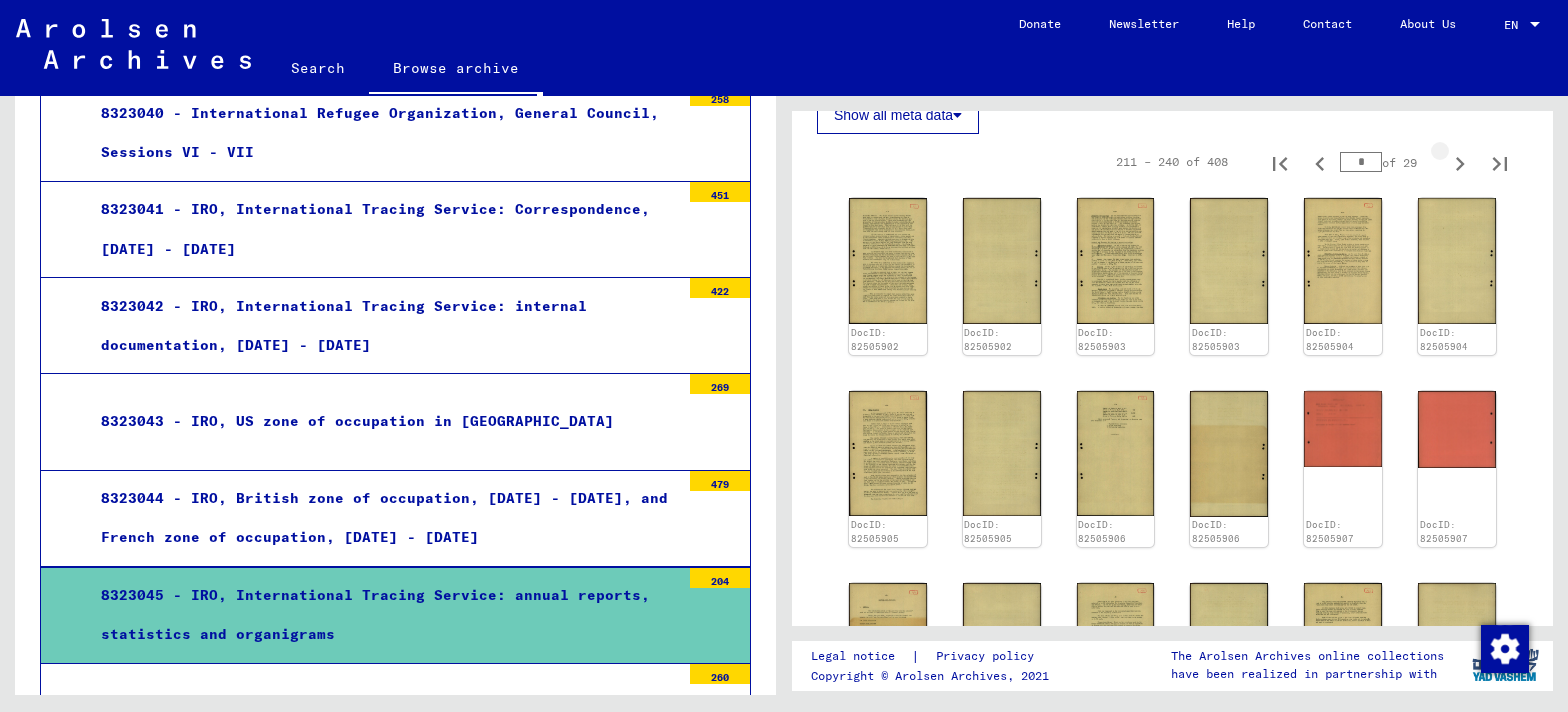 click 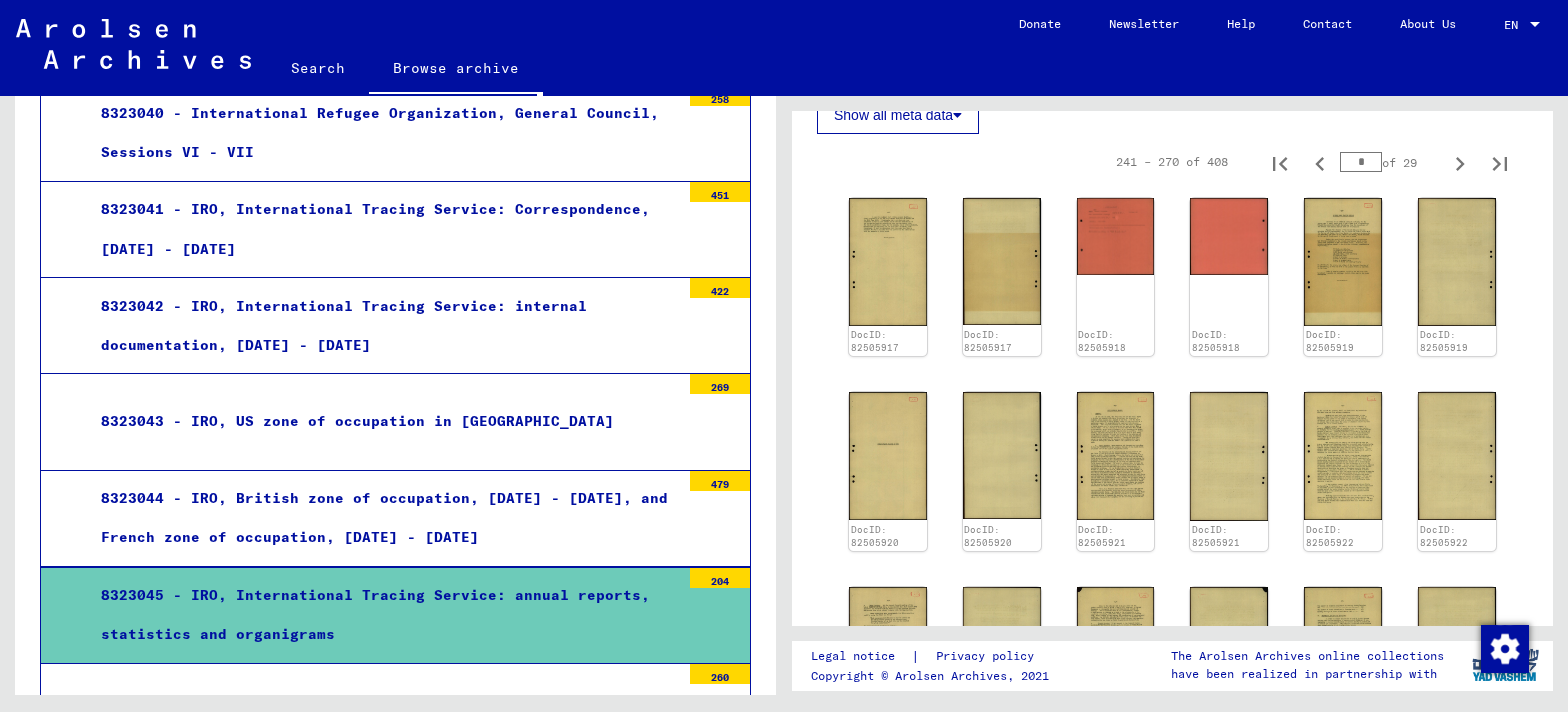 click 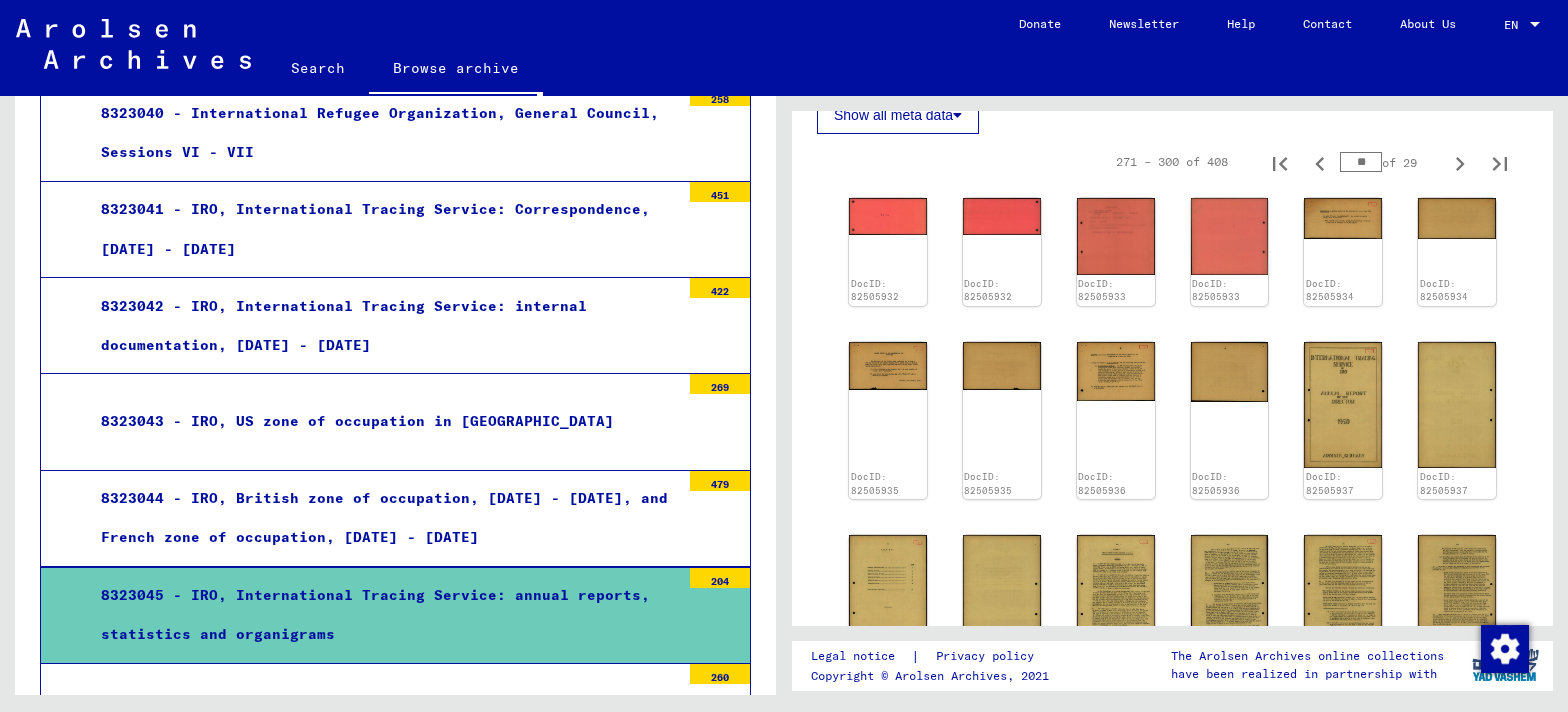click 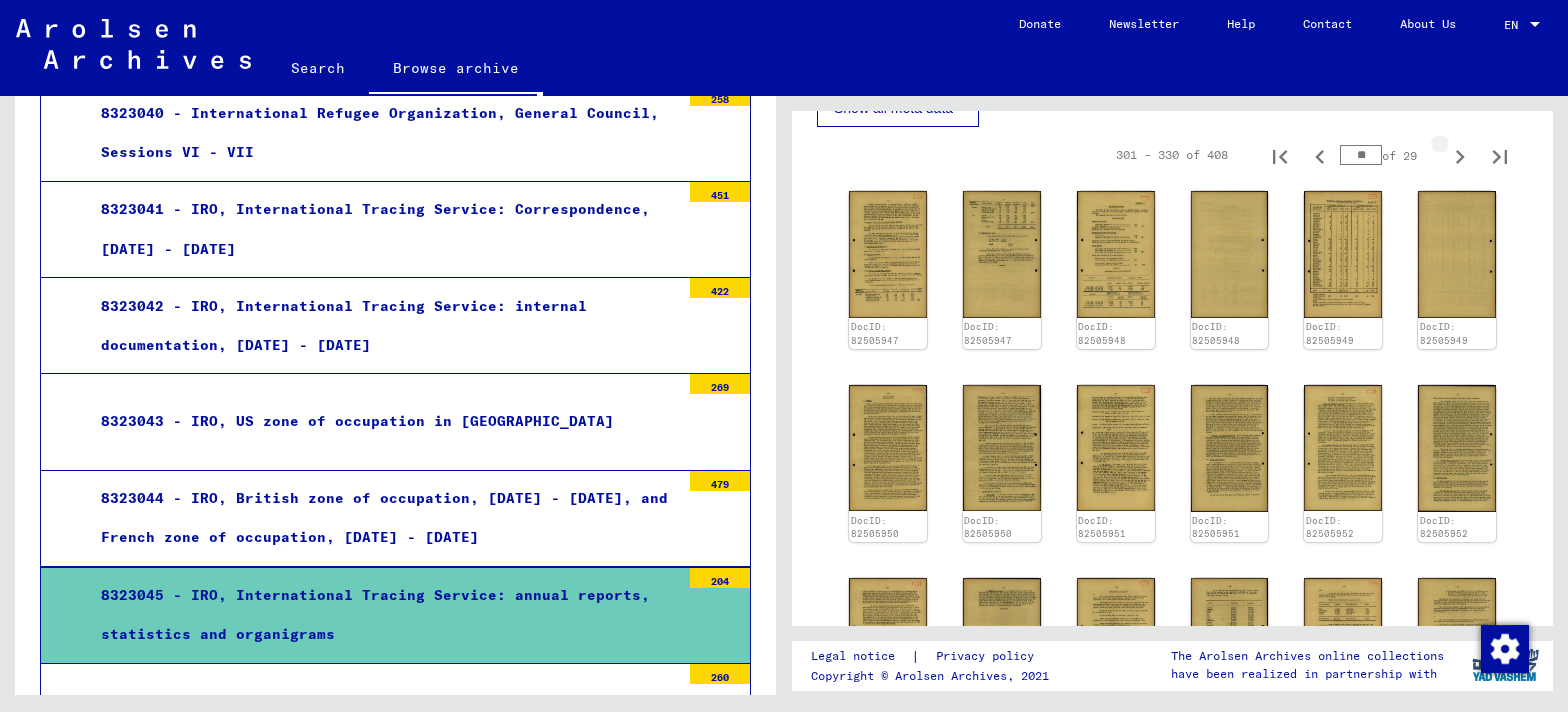 scroll, scrollTop: 505, scrollLeft: 0, axis: vertical 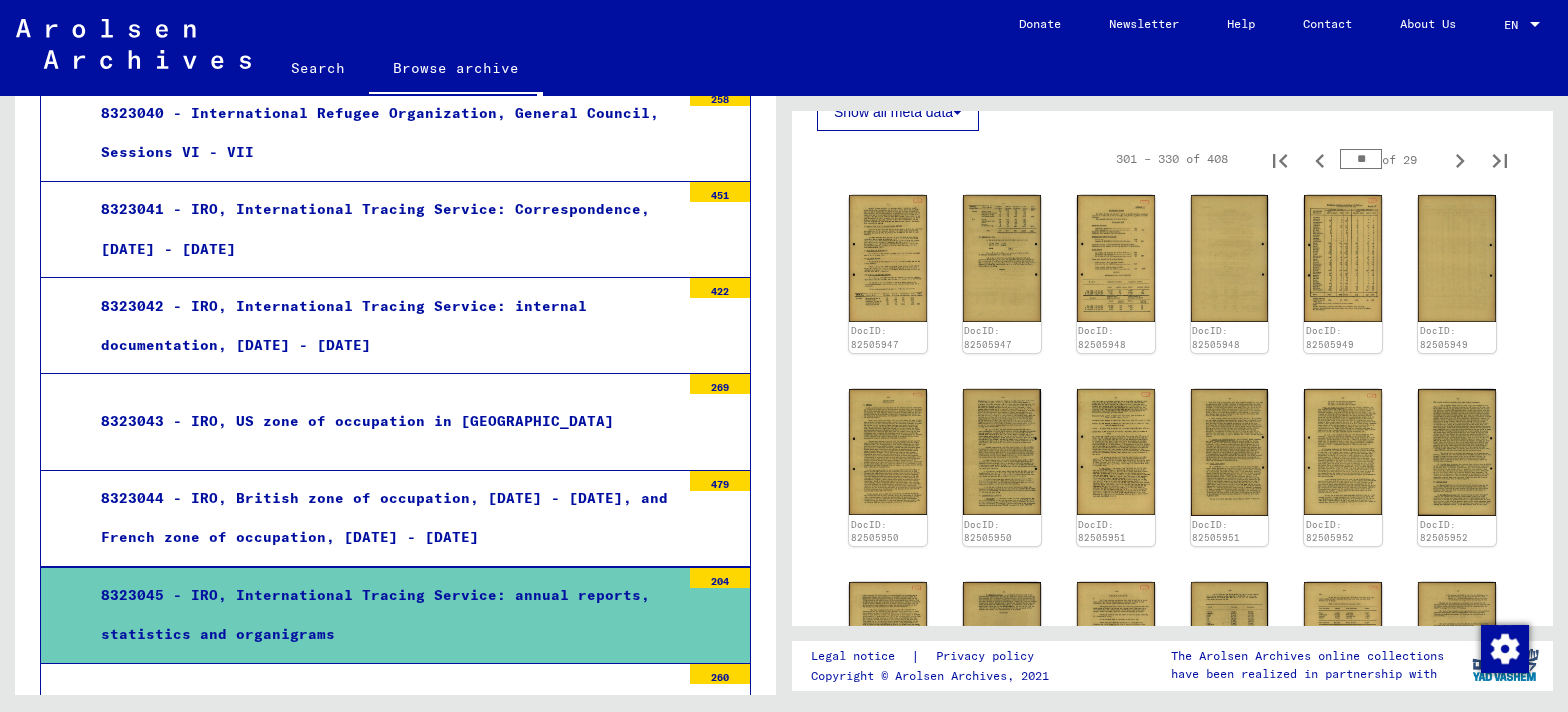 click 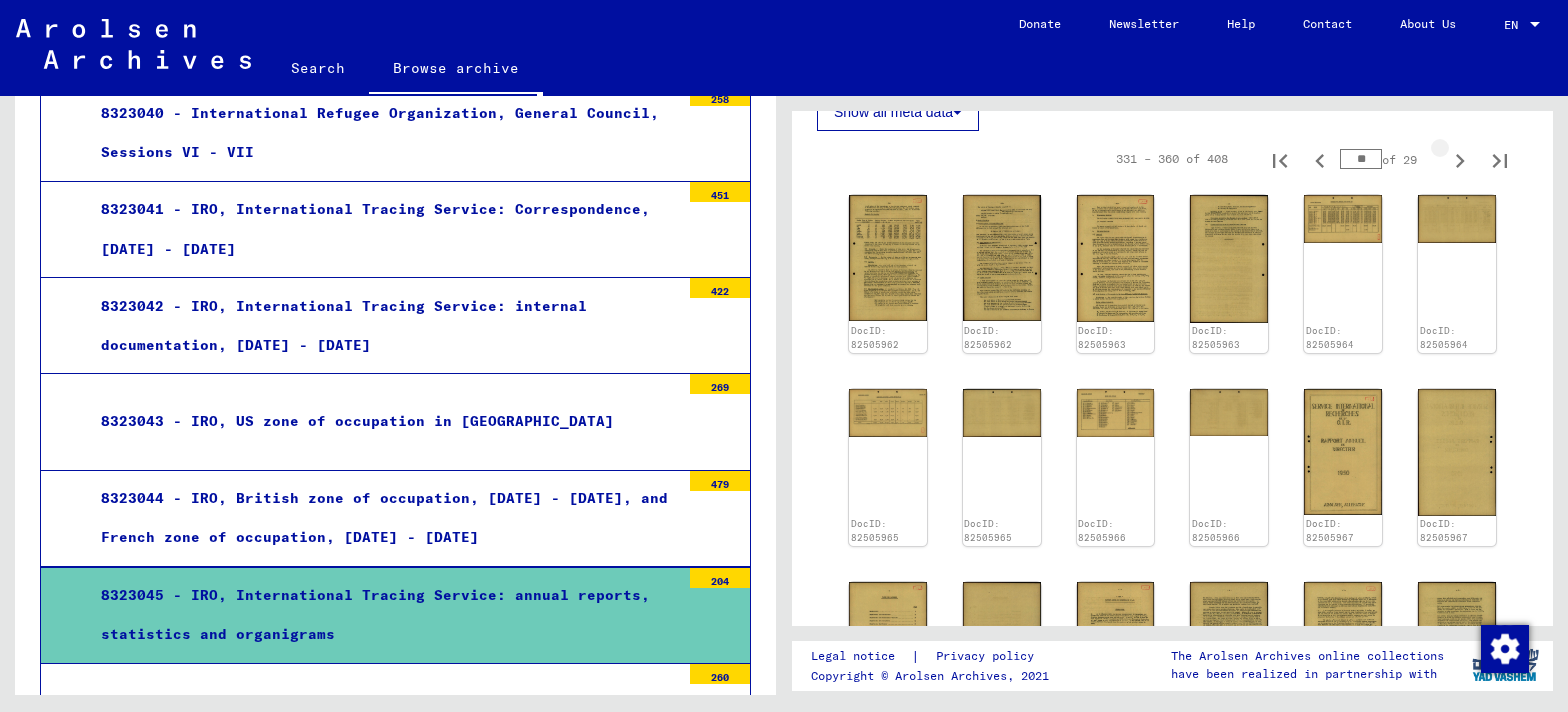 click 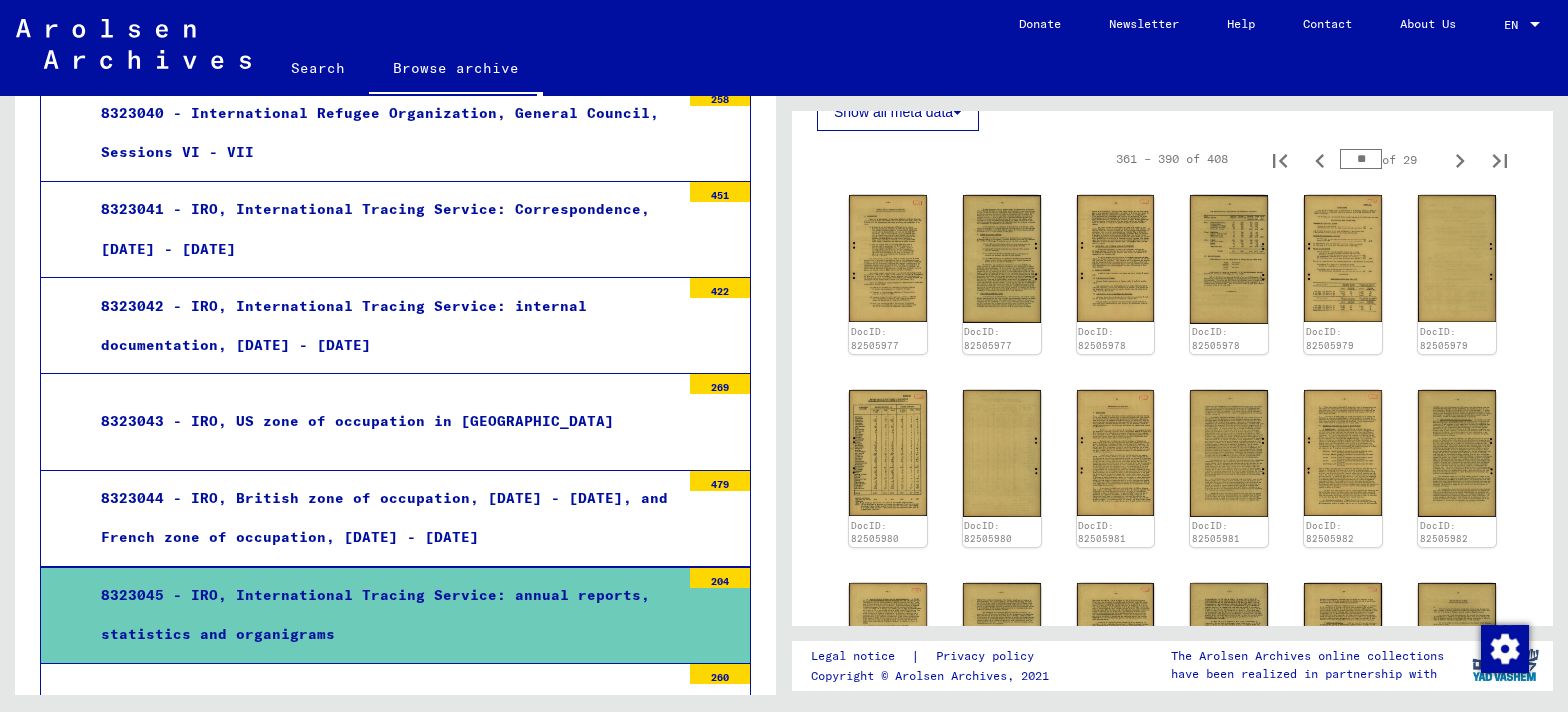 click 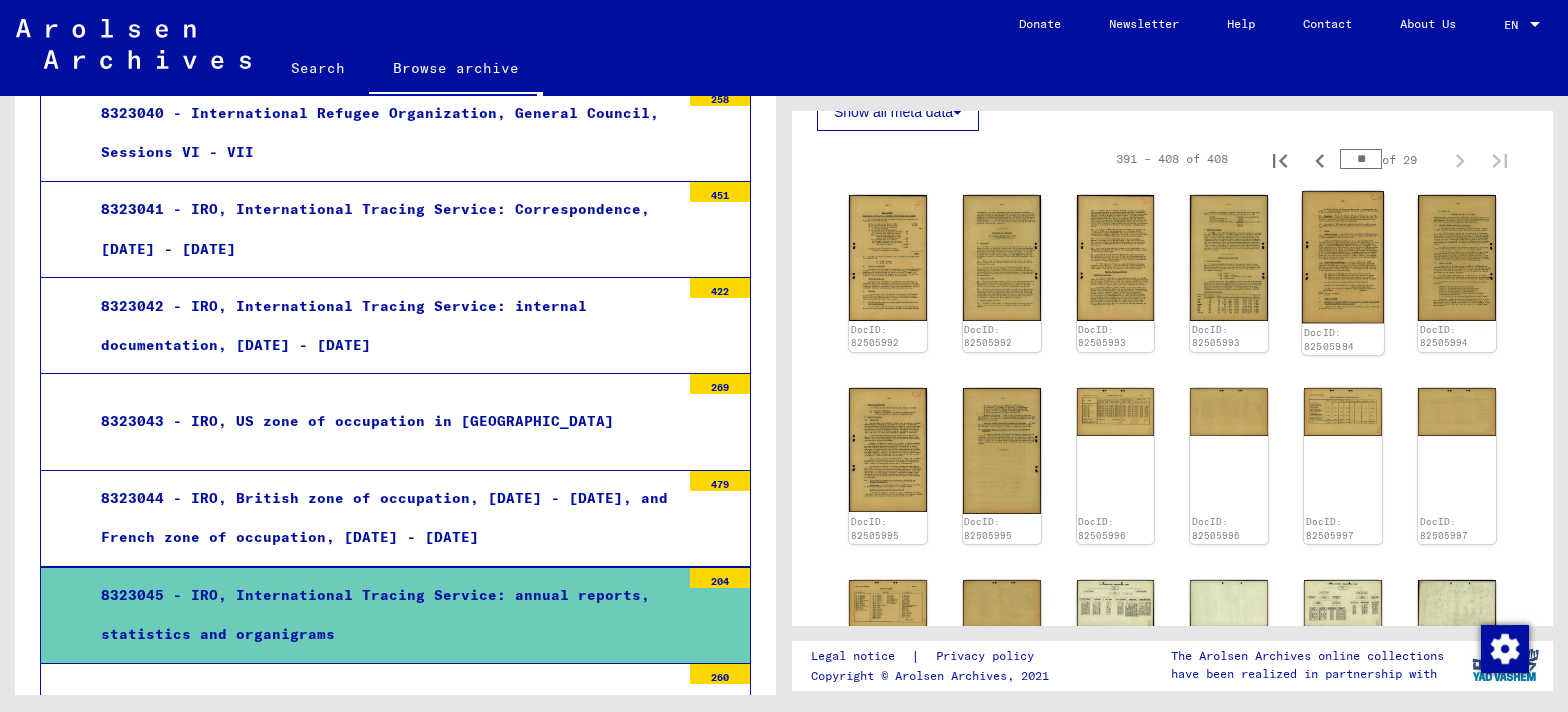 click 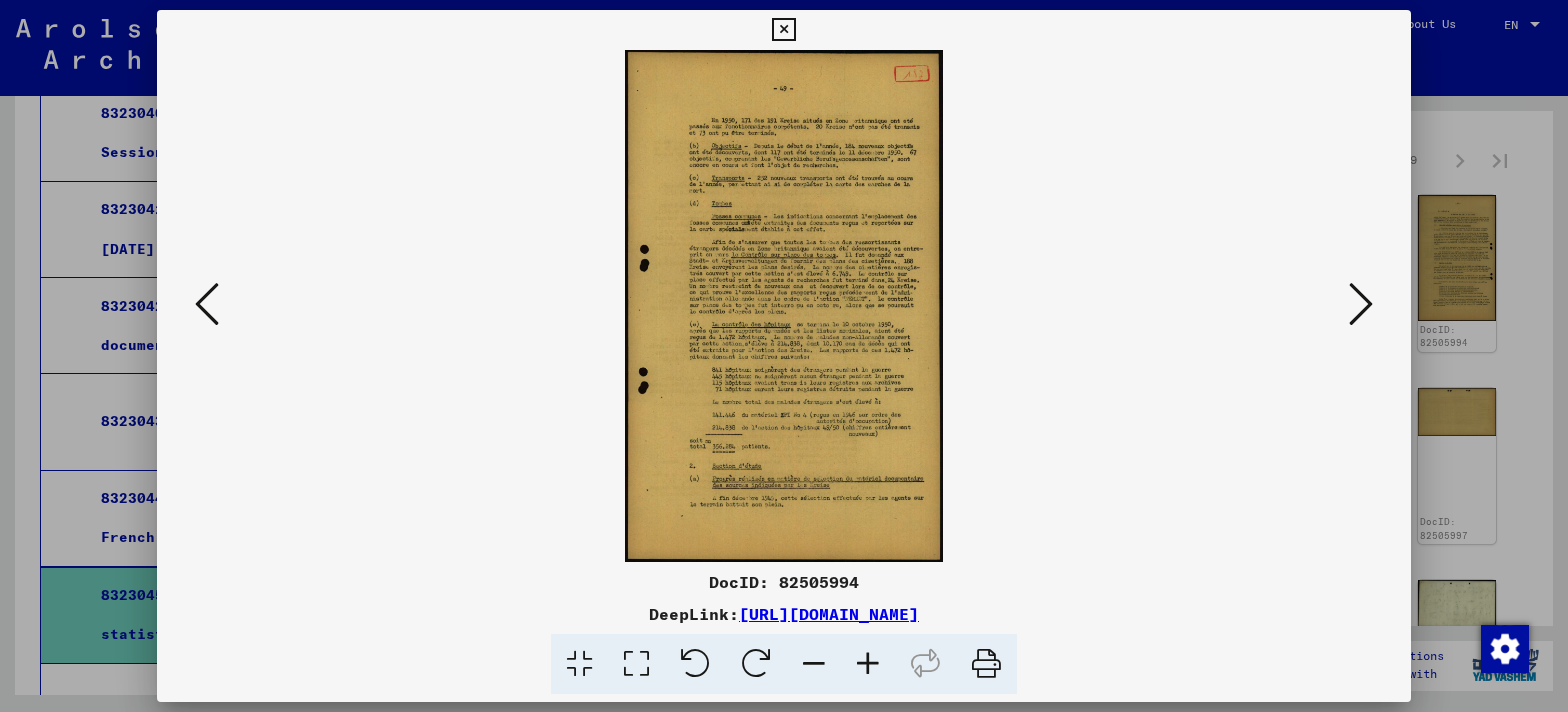 click at bounding box center [783, 30] 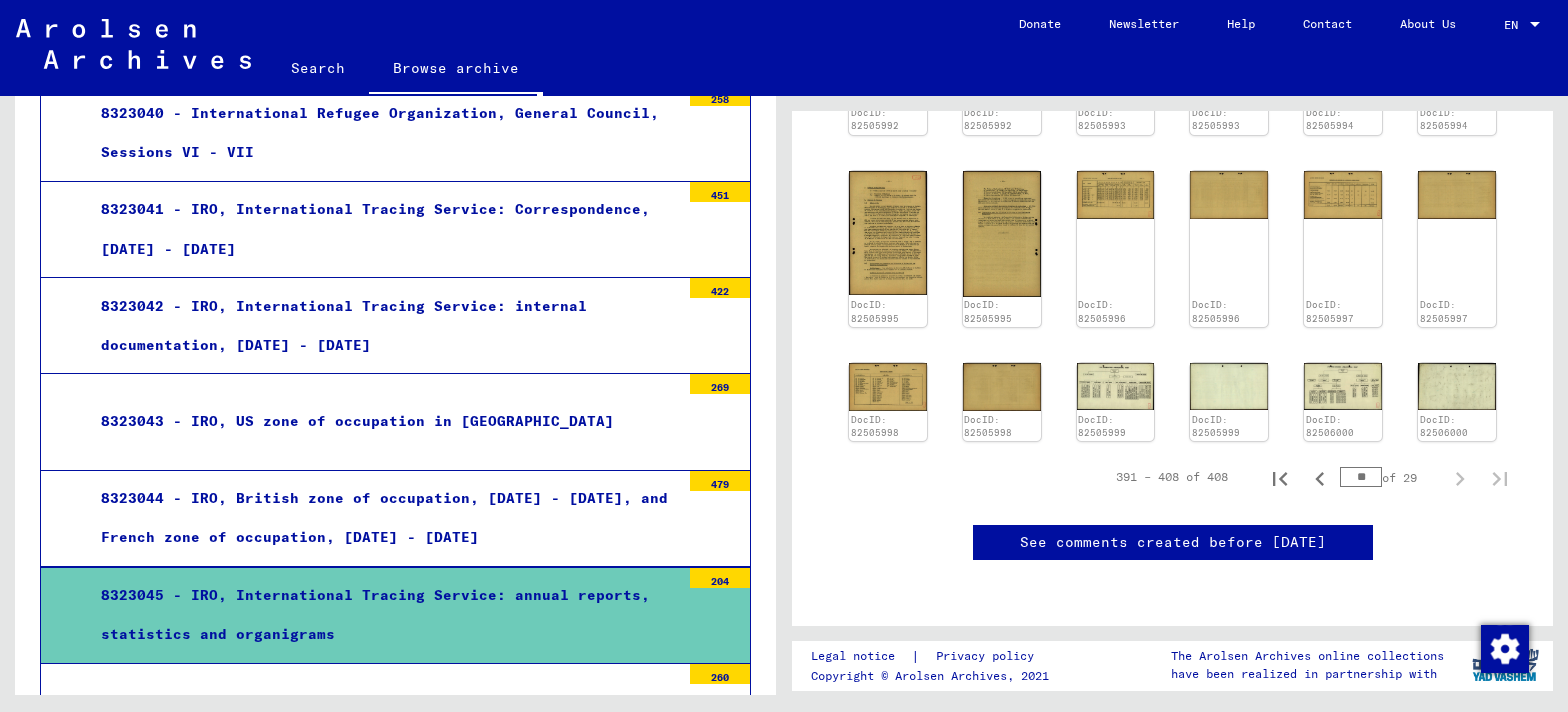 scroll, scrollTop: 900, scrollLeft: 0, axis: vertical 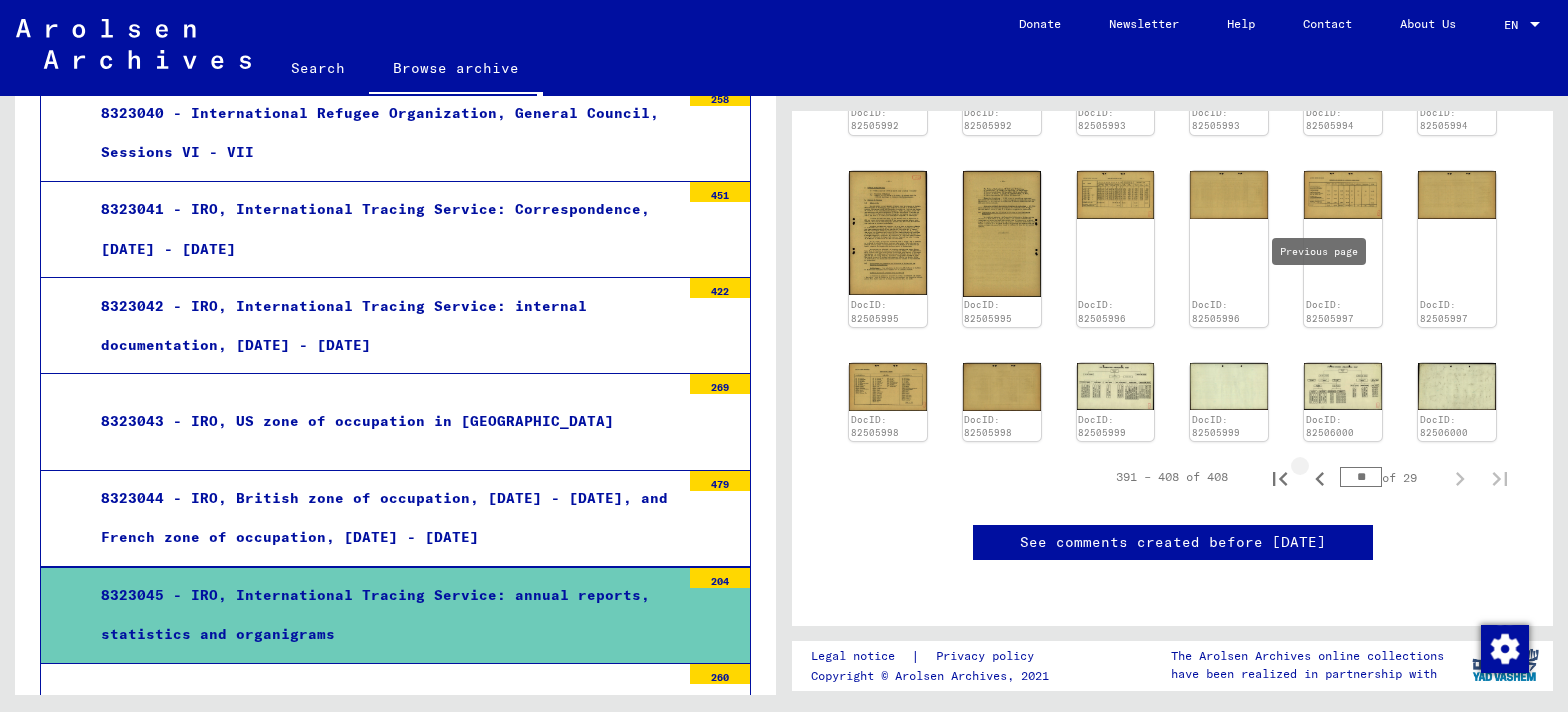click 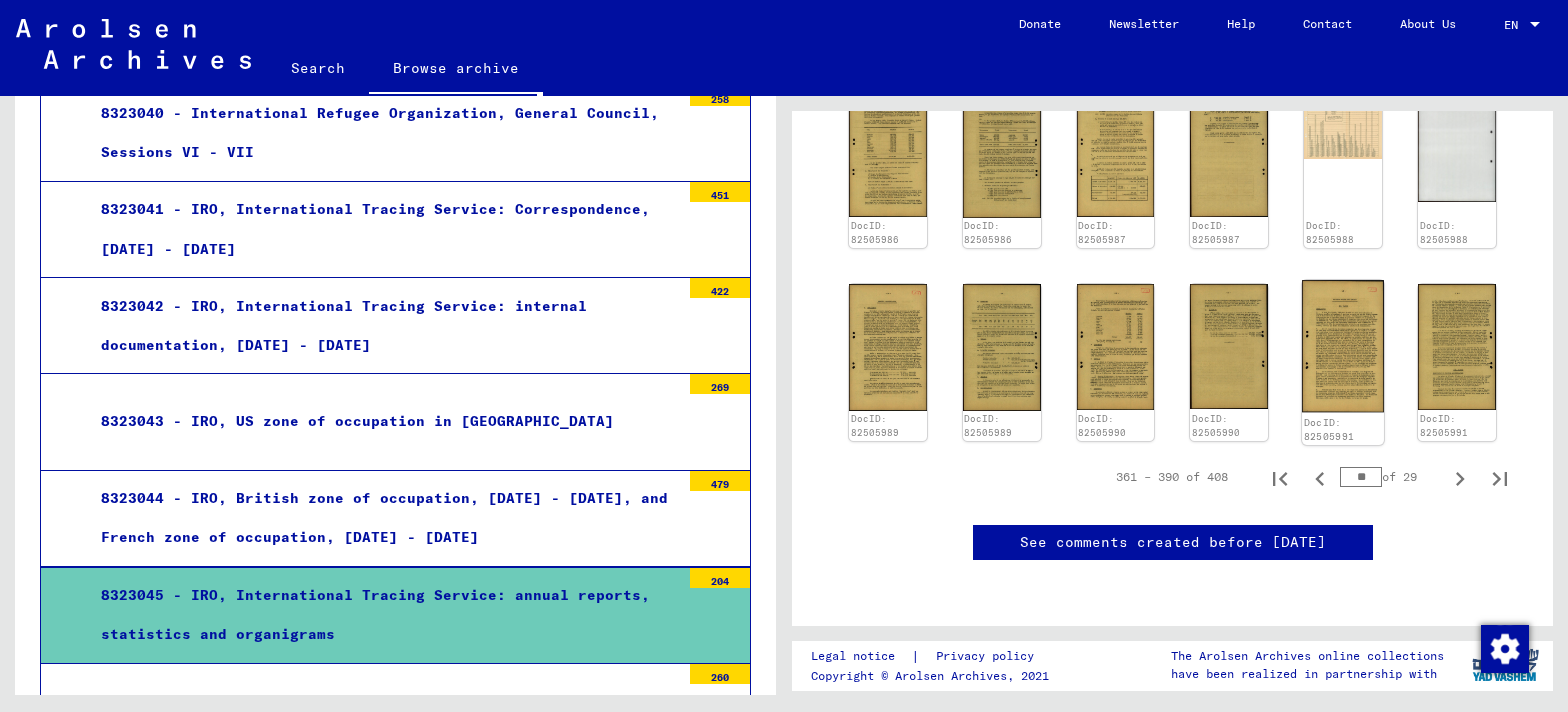 scroll, scrollTop: 1208, scrollLeft: 0, axis: vertical 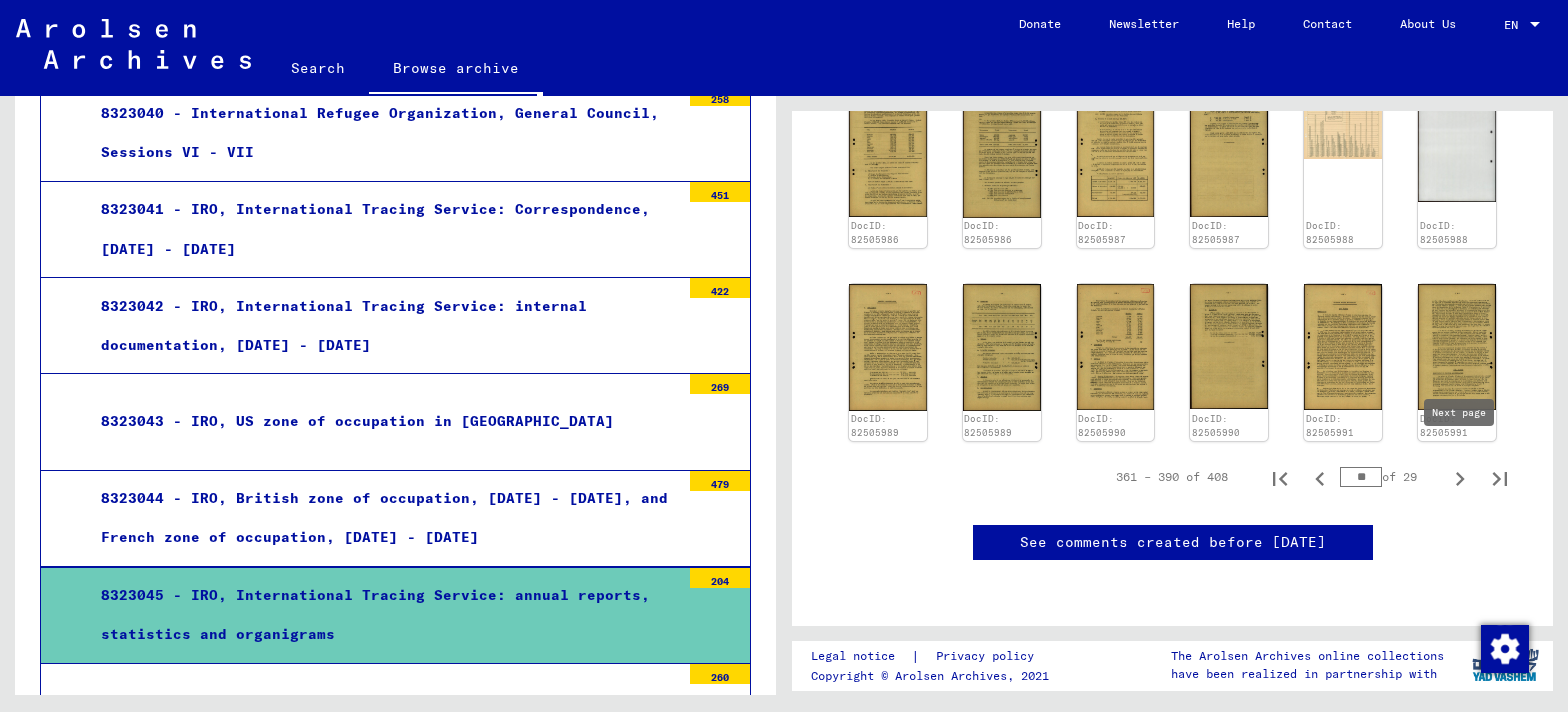 click 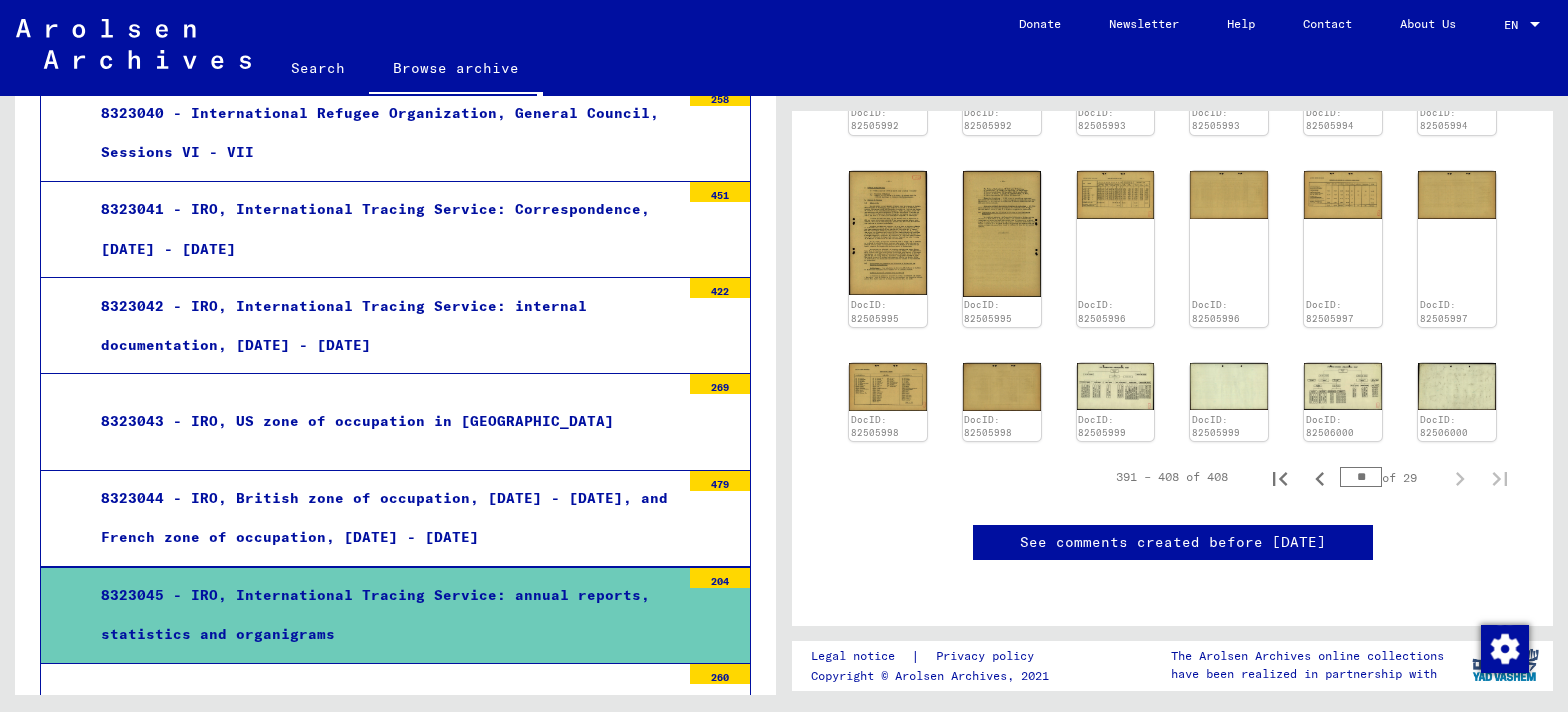 scroll, scrollTop: 961, scrollLeft: 0, axis: vertical 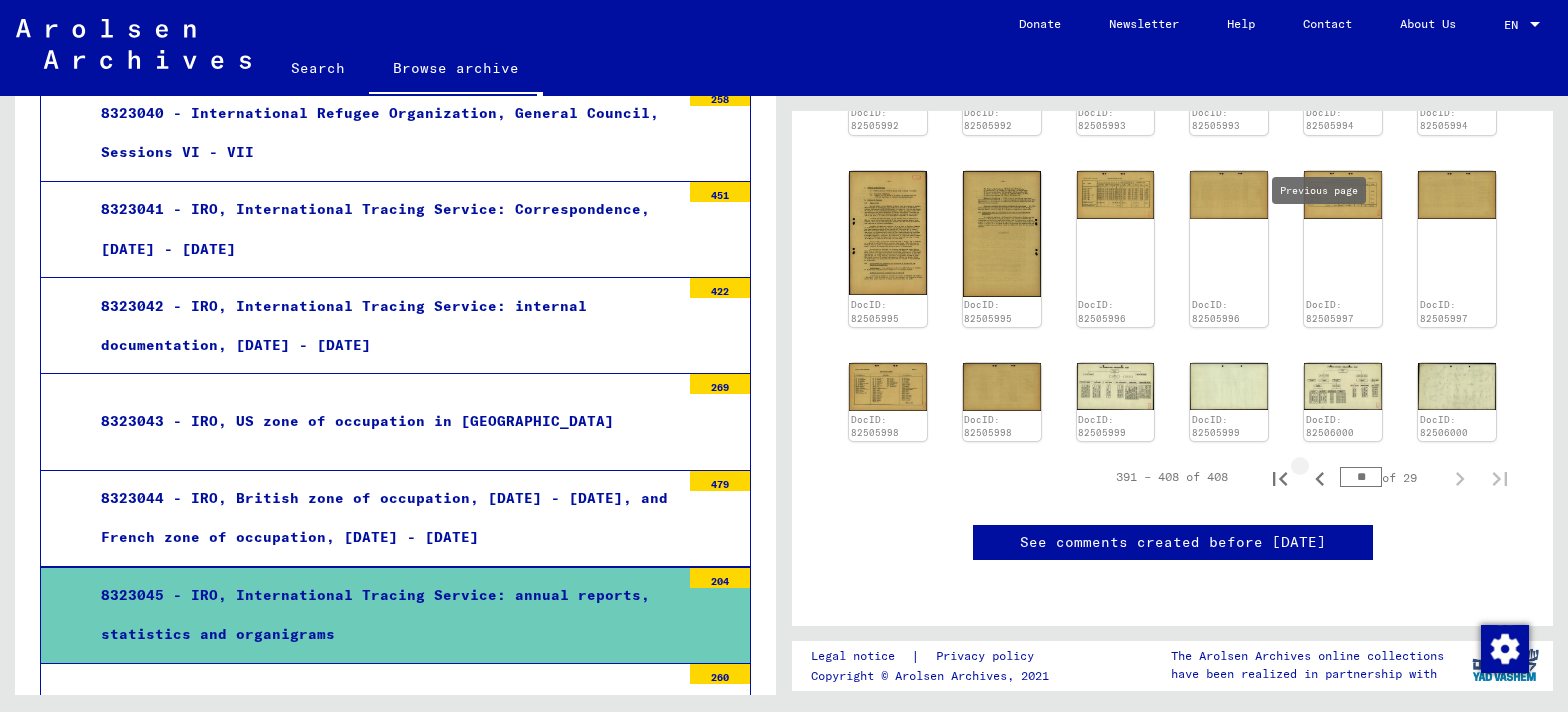 click 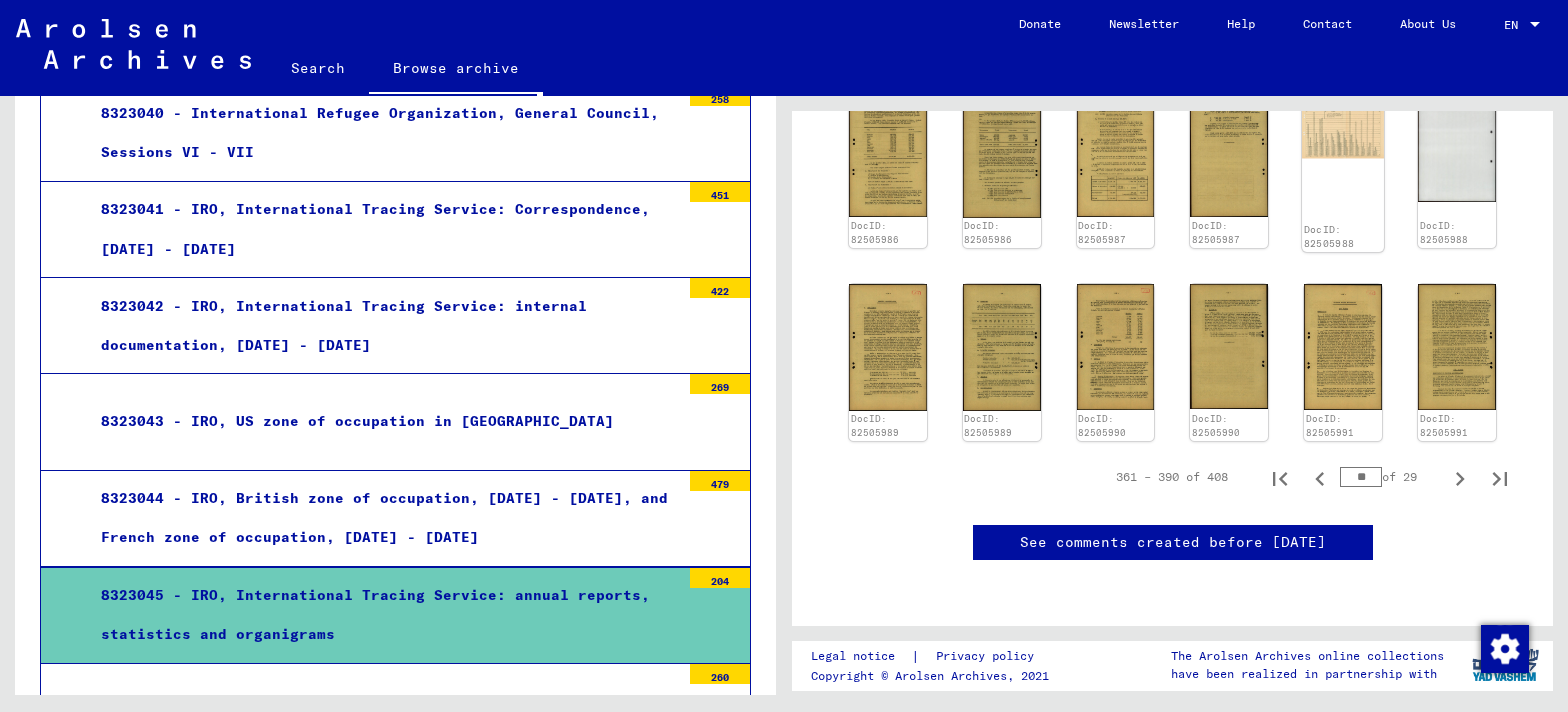 scroll, scrollTop: 1436, scrollLeft: 0, axis: vertical 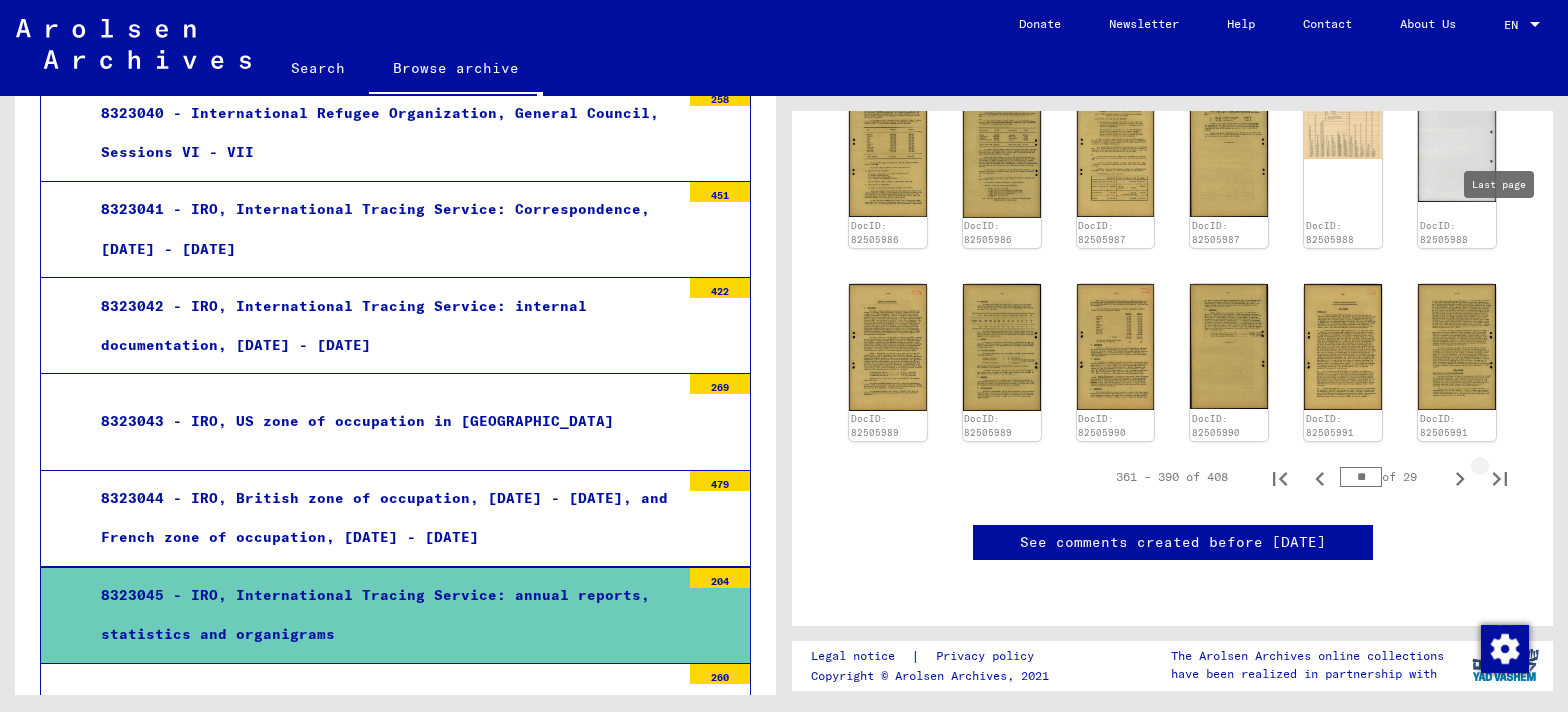 click 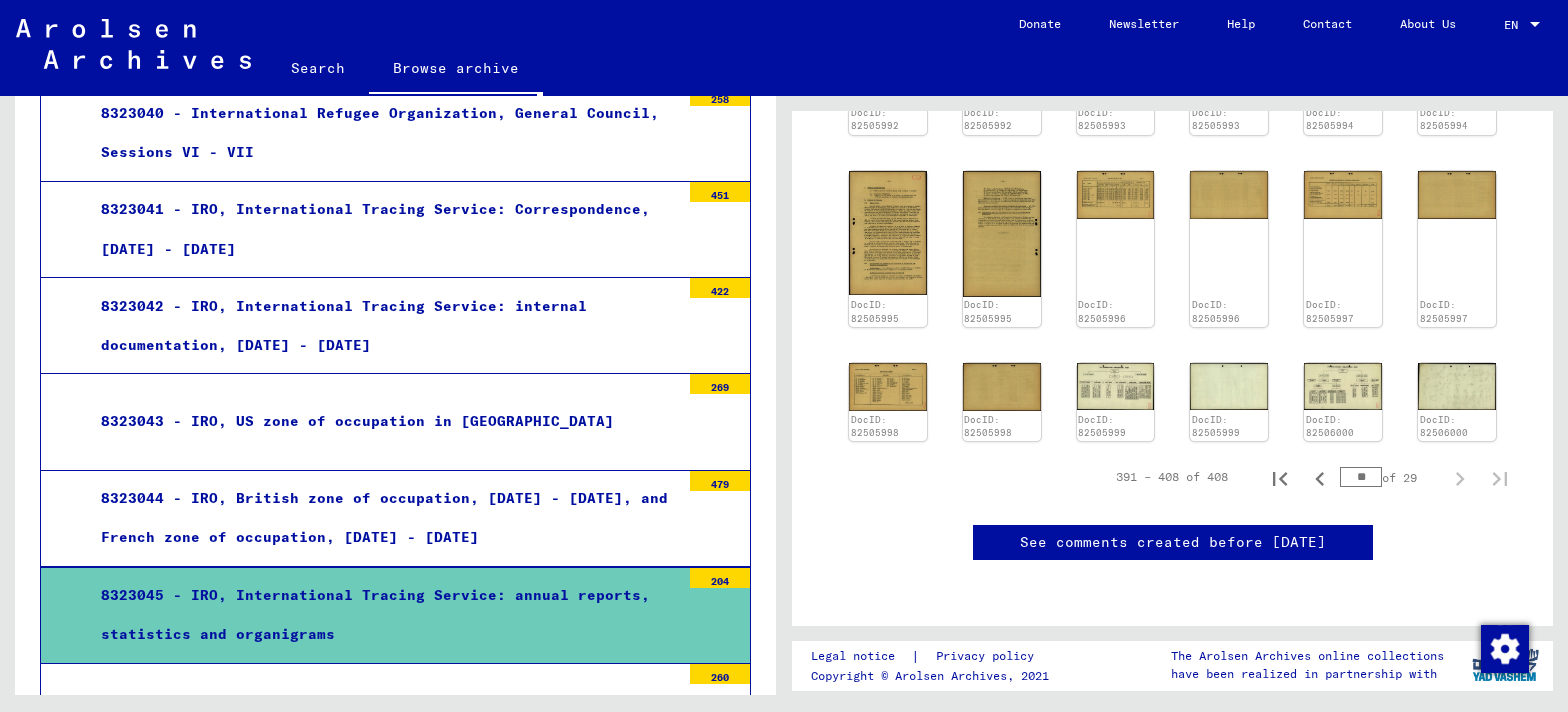 scroll, scrollTop: 701, scrollLeft: 0, axis: vertical 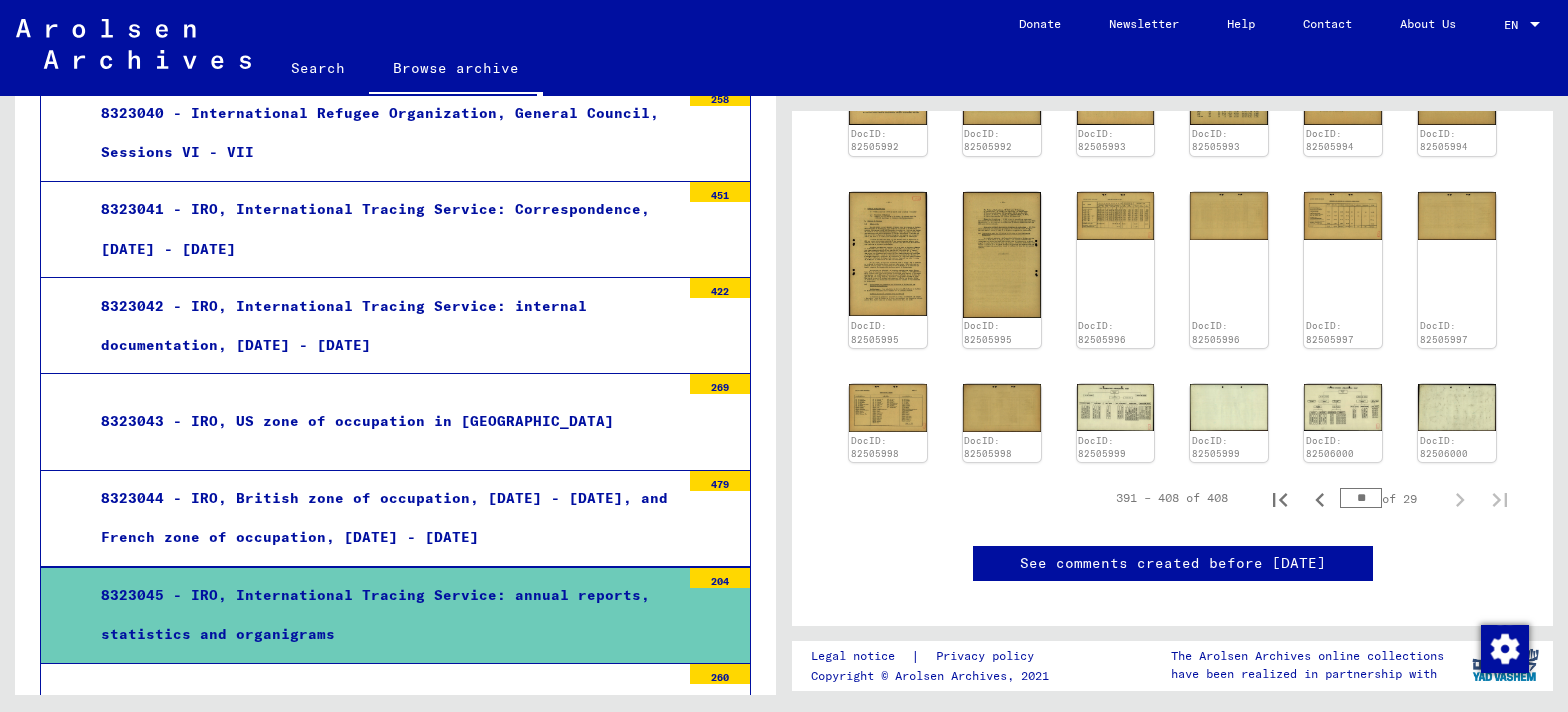 click on "8323046 - Search and care for children II, [DATE] - [DATE] 260" at bounding box center (395, 712) 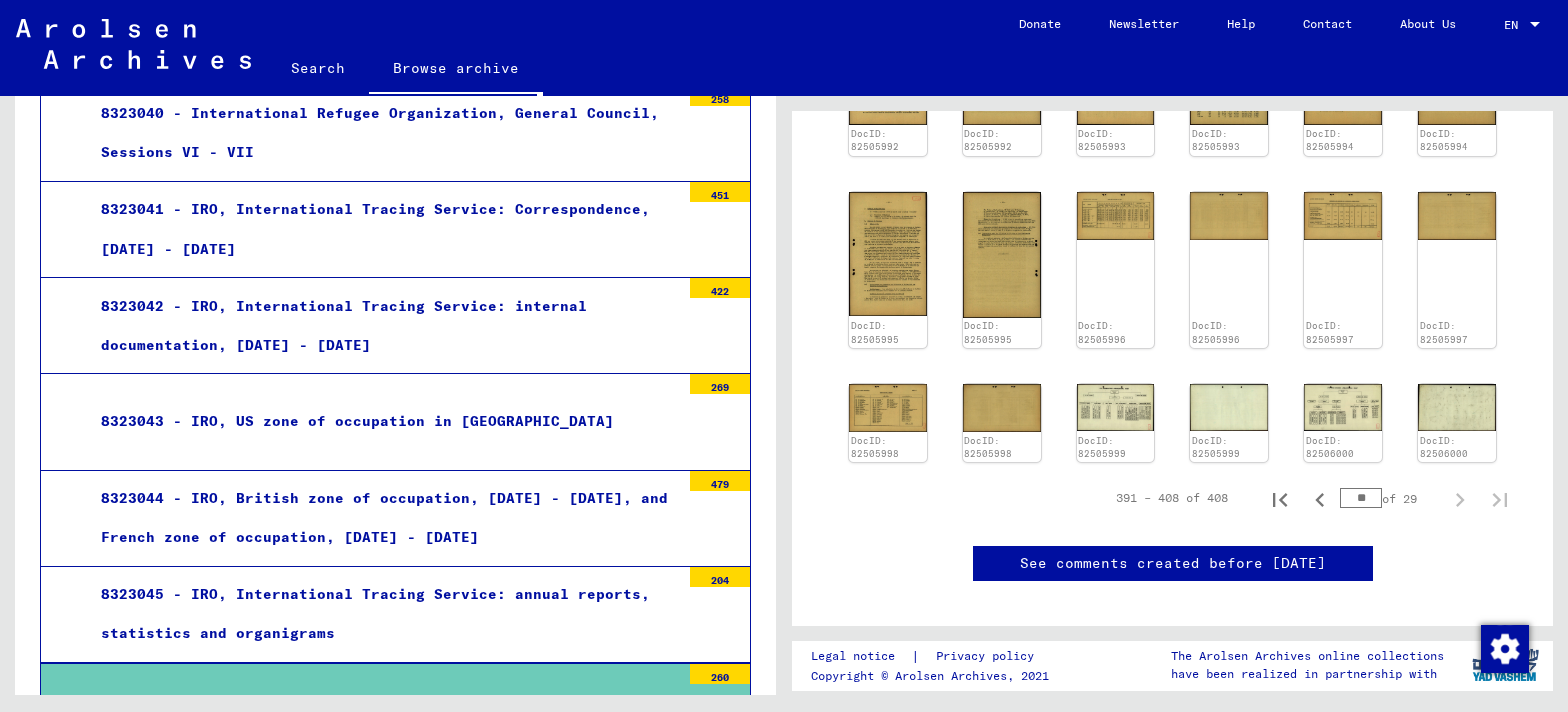 click on "8323046 - Search and care for children II, [DATE] - [DATE]" at bounding box center [383, 711] 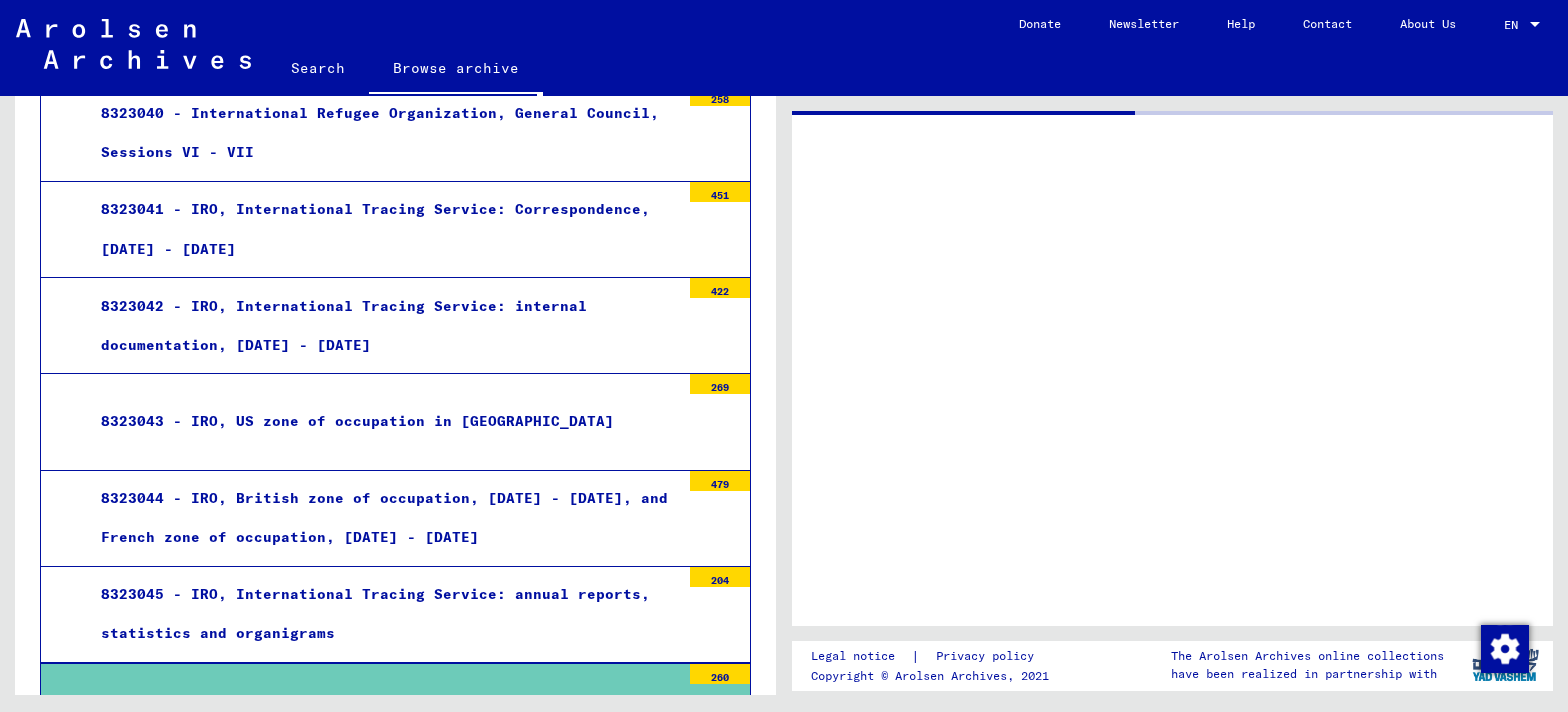 scroll, scrollTop: 5152, scrollLeft: 0, axis: vertical 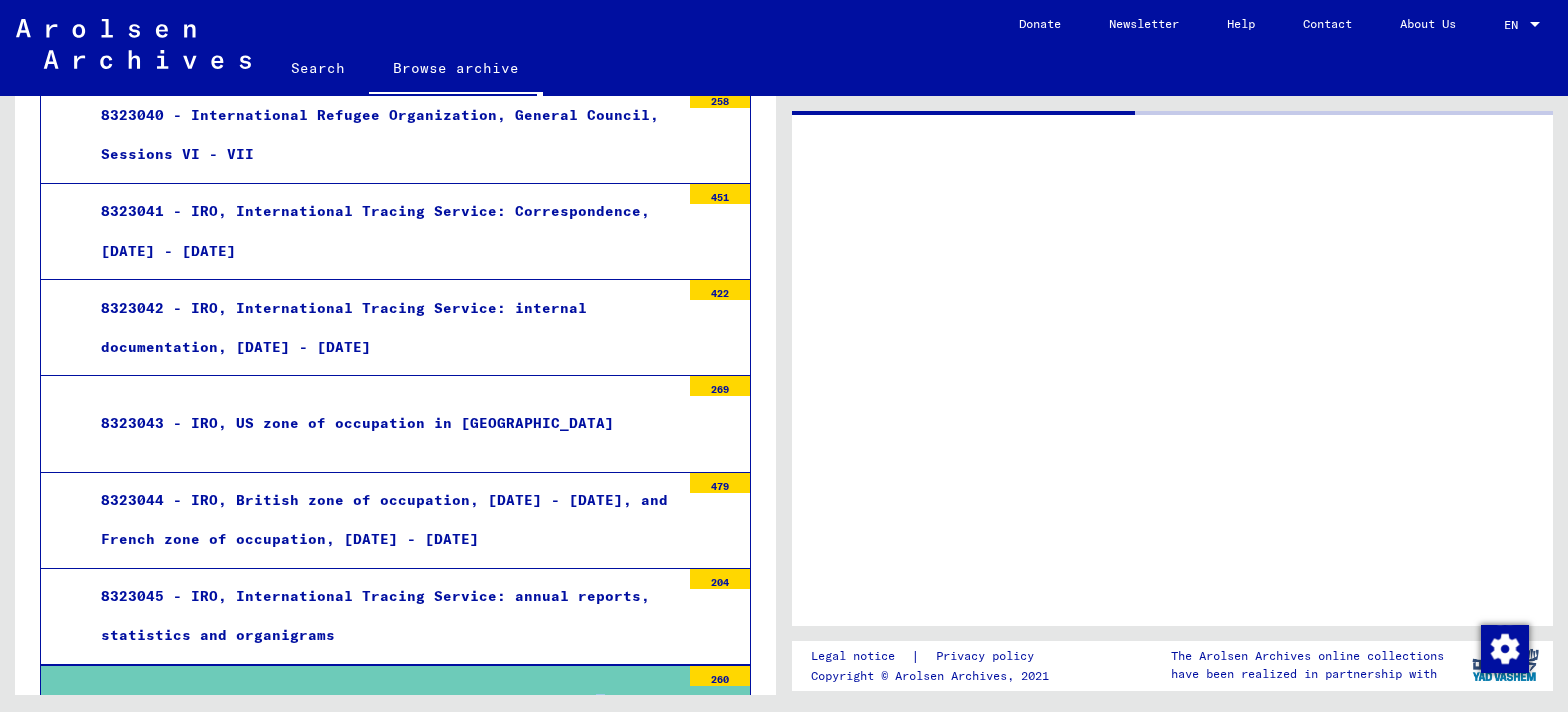 click on "8323046 - Search and care for children II, [DATE] - [DATE]" at bounding box center [383, 713] 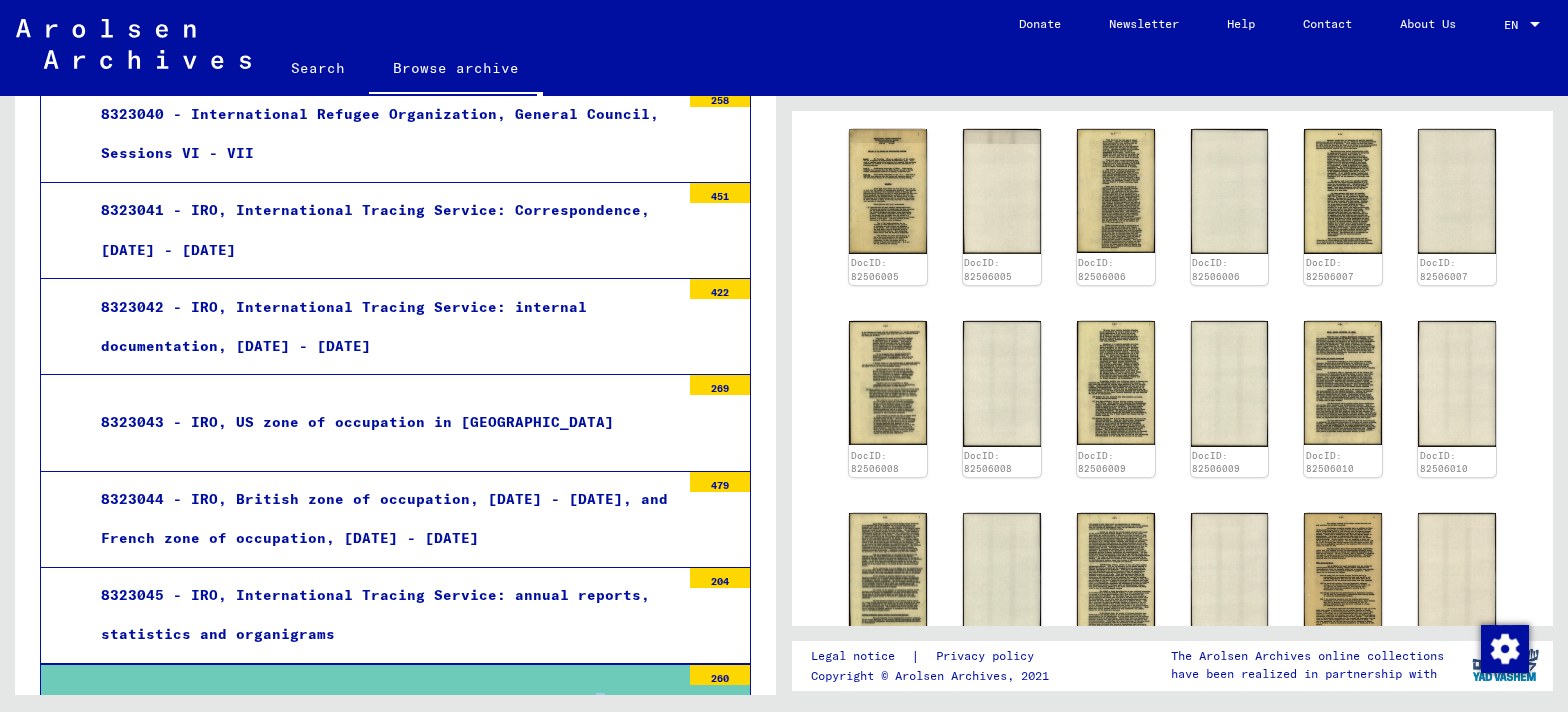 scroll, scrollTop: 883, scrollLeft: 0, axis: vertical 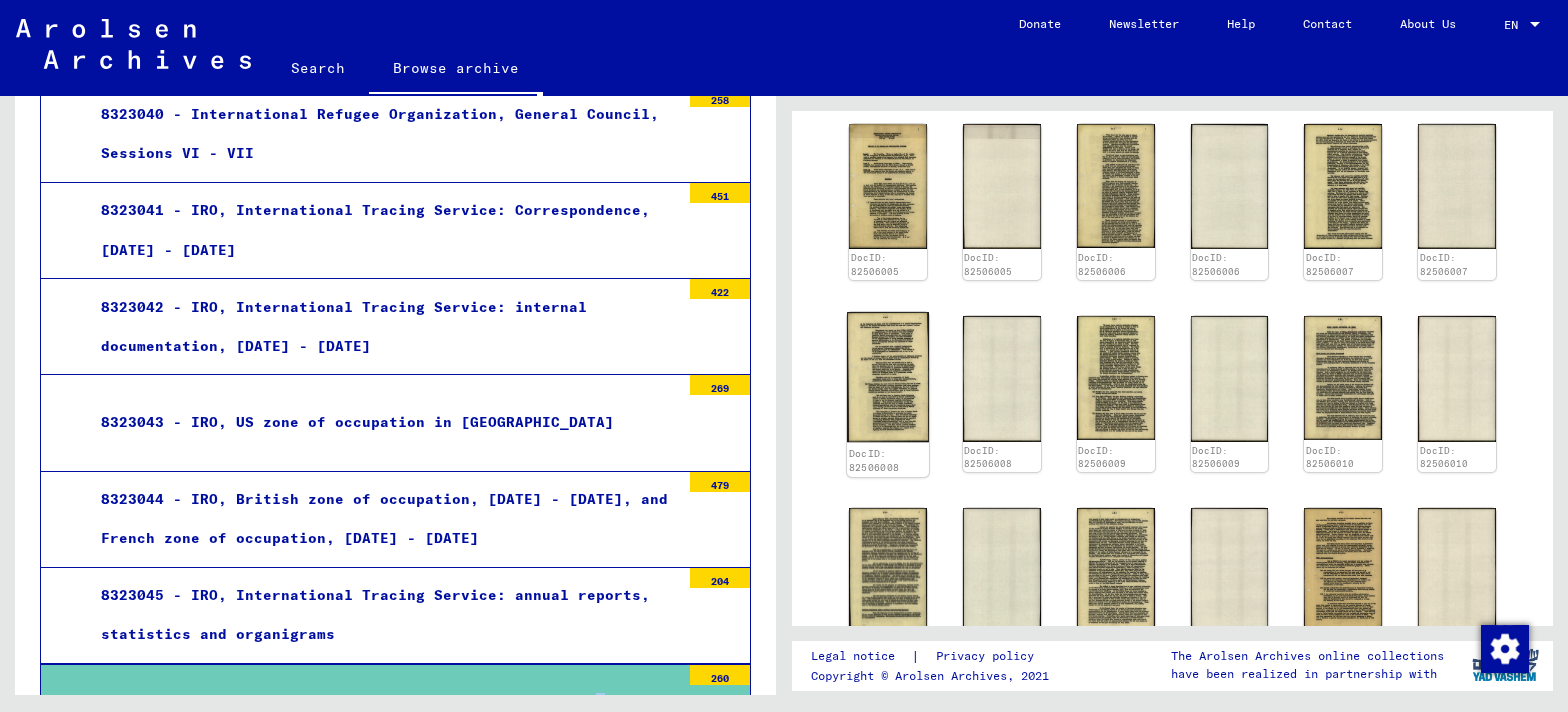click 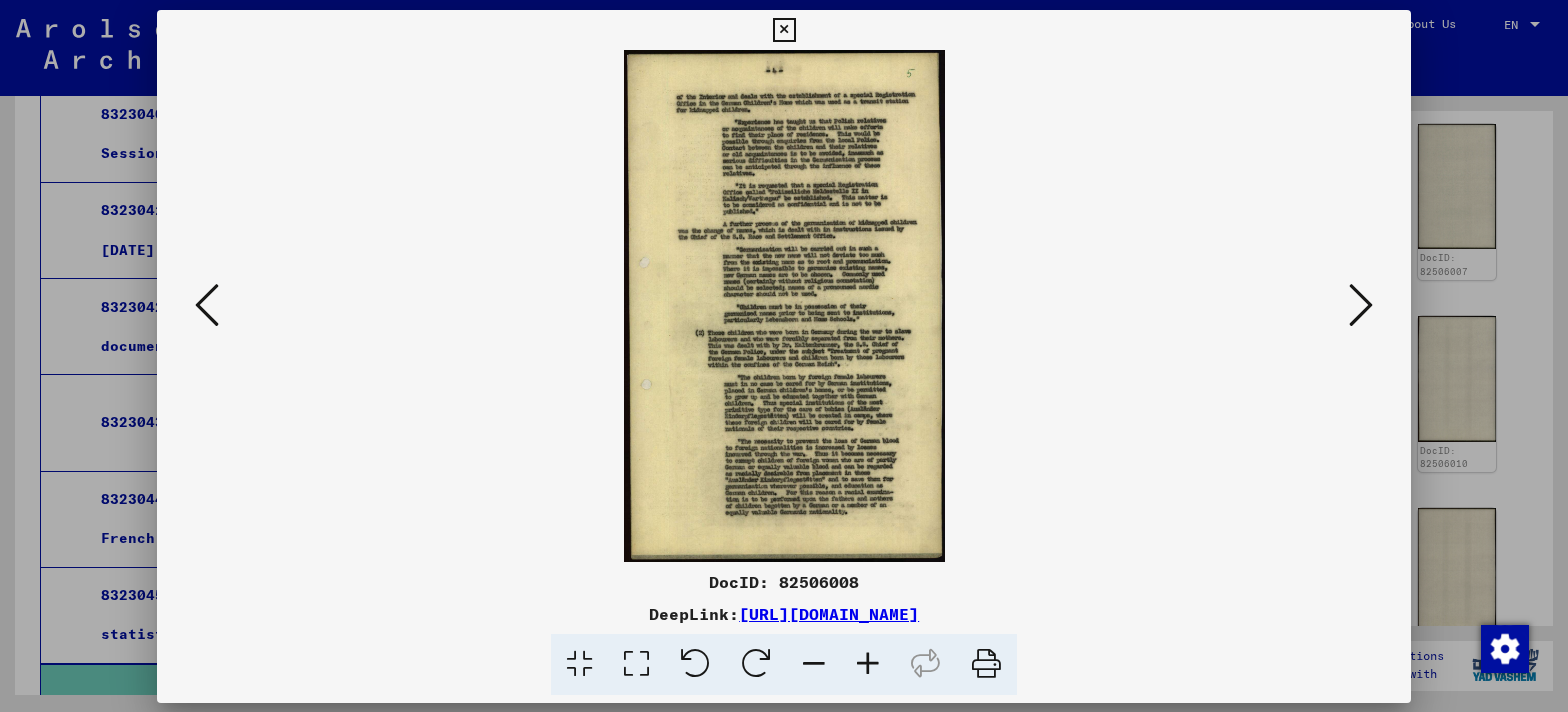 click at bounding box center (784, 306) 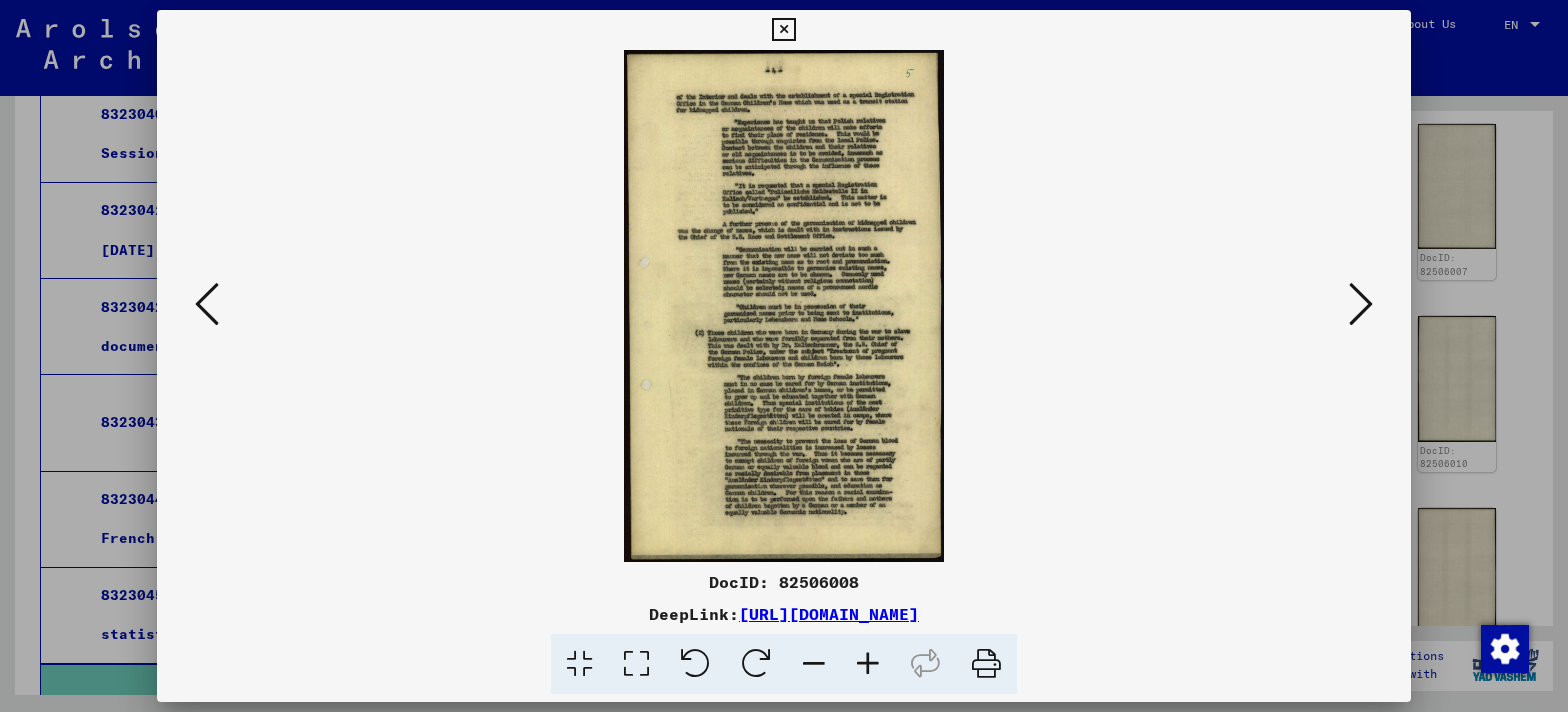 click at bounding box center (1361, 304) 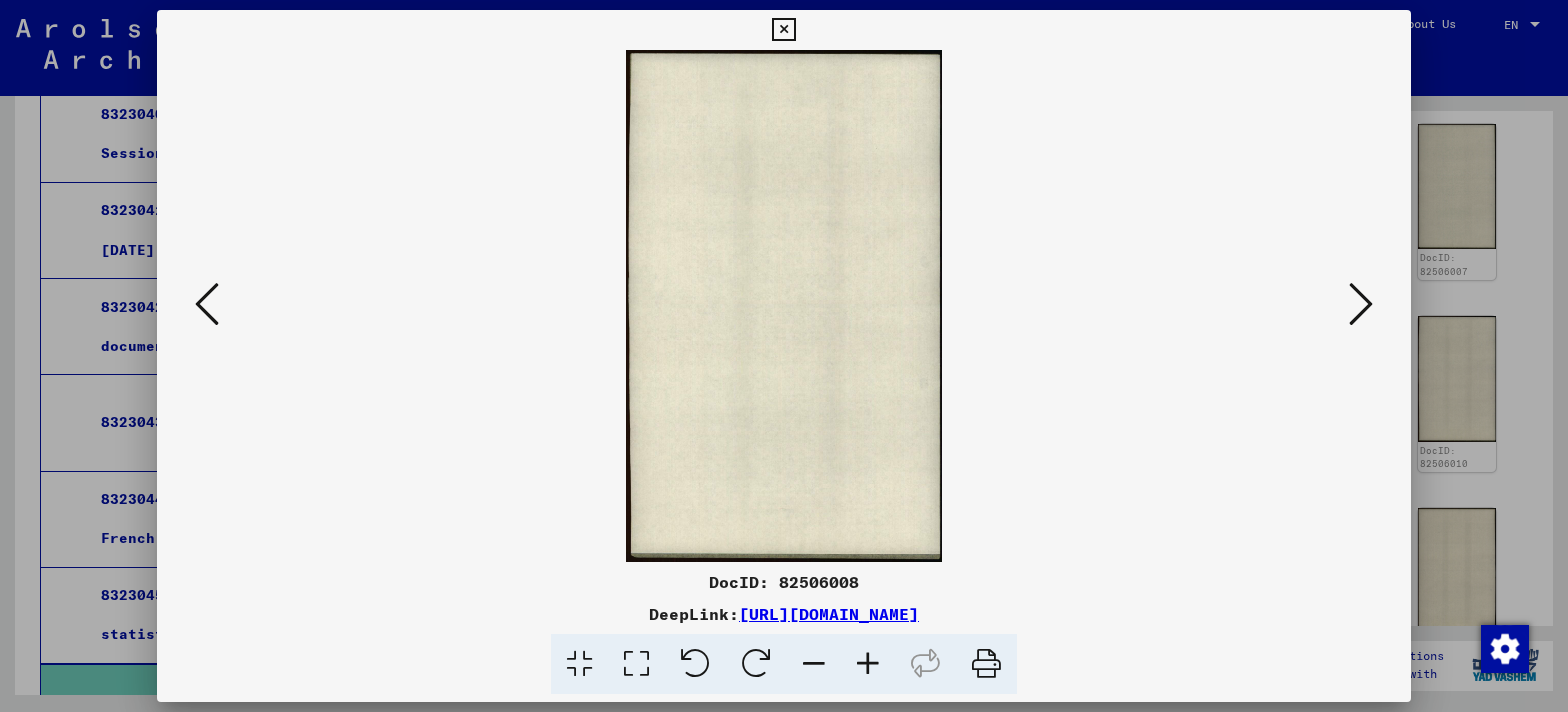 click at bounding box center [783, 30] 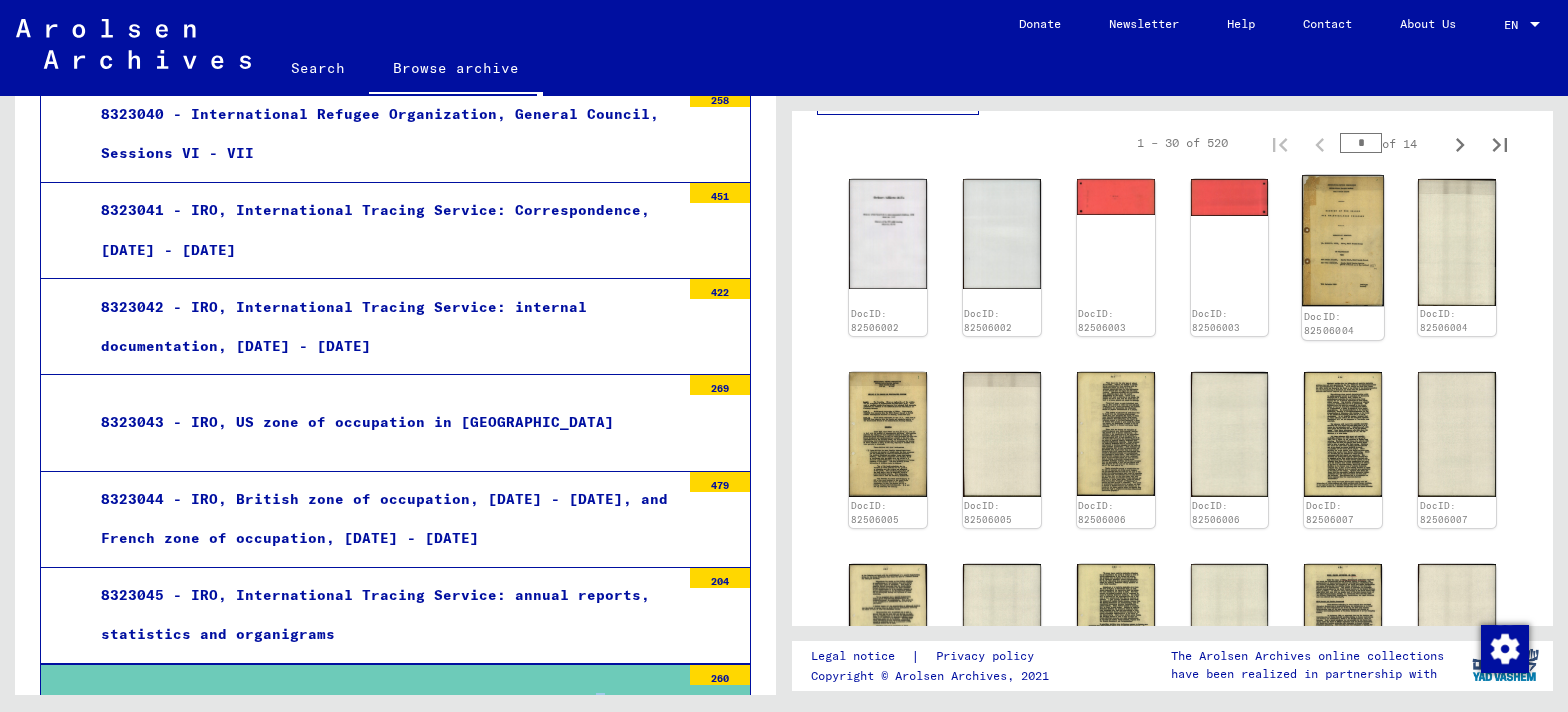 scroll, scrollTop: 354, scrollLeft: 0, axis: vertical 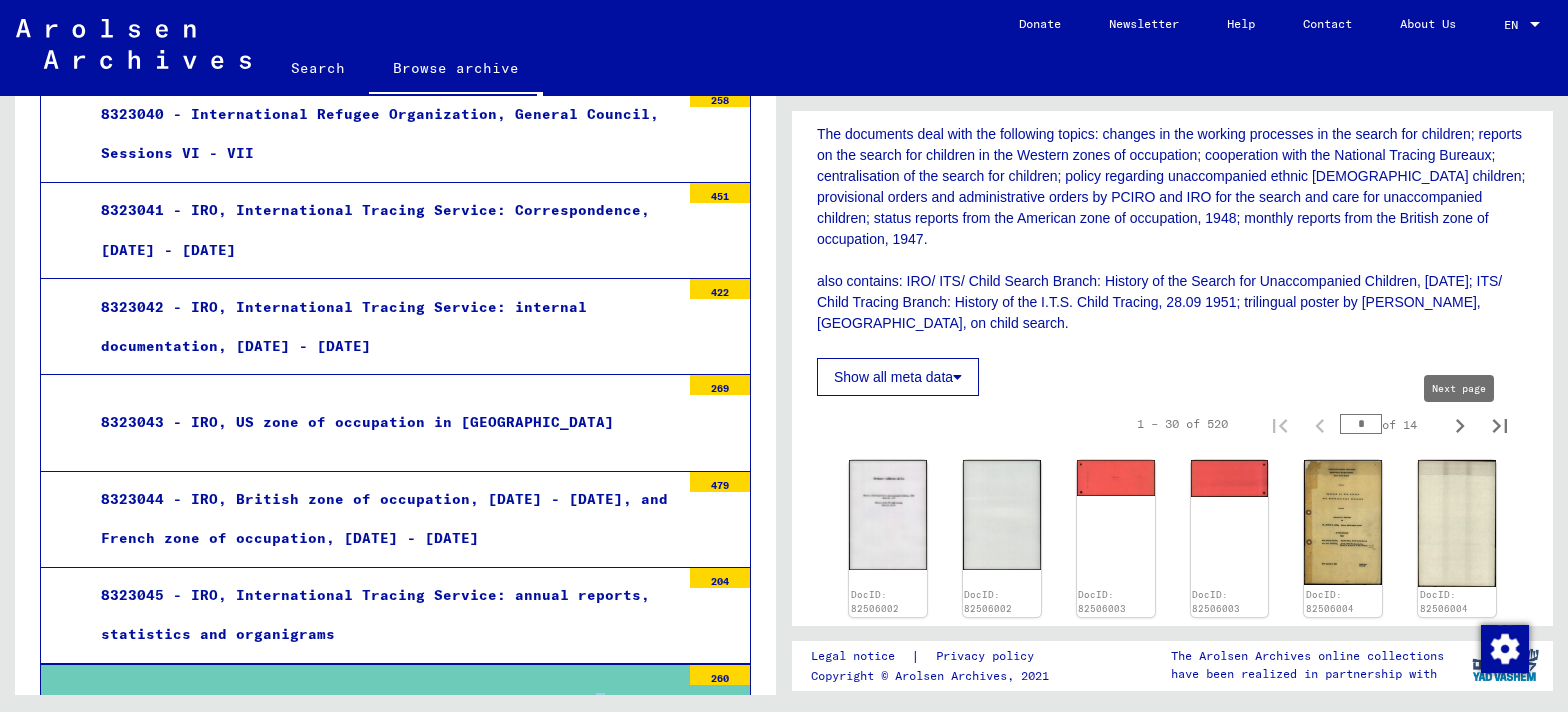 click 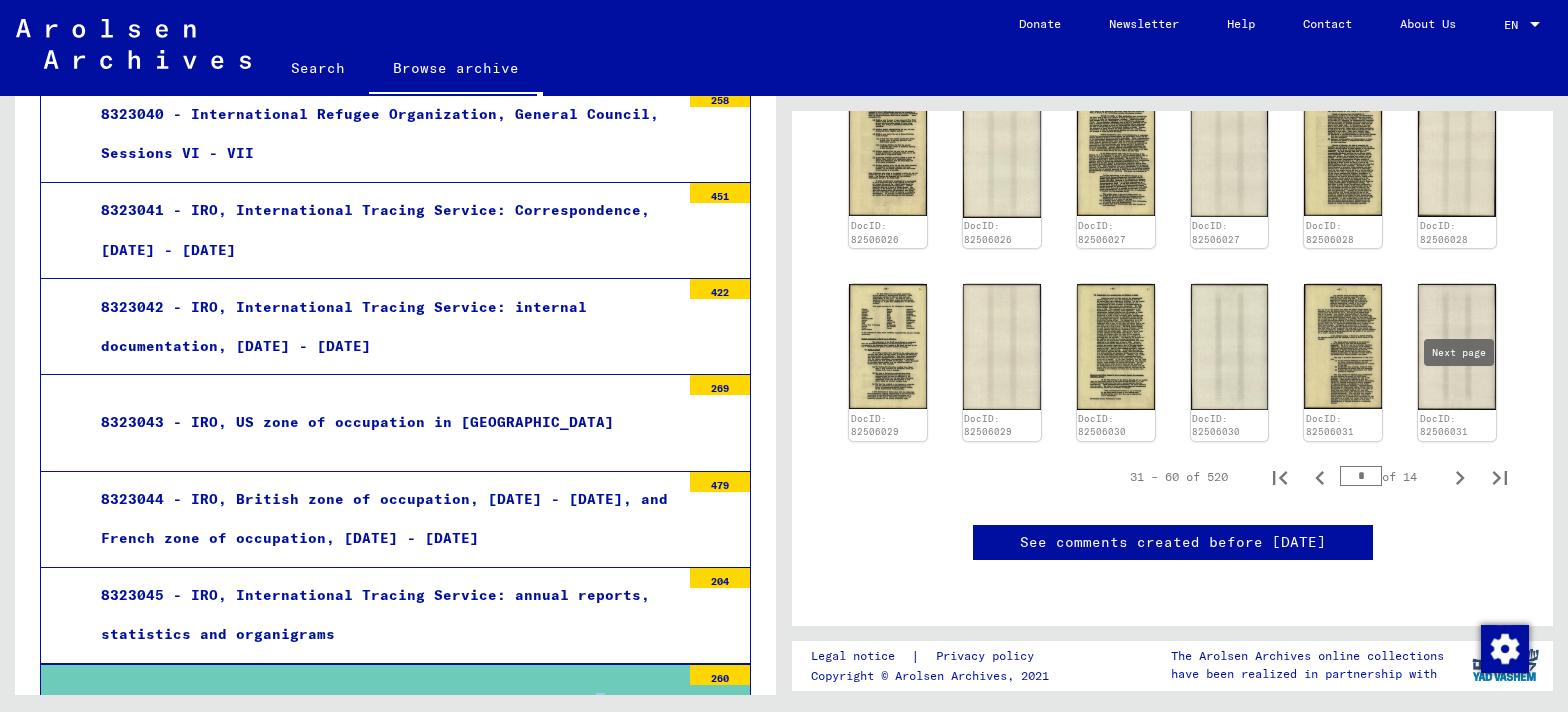 click 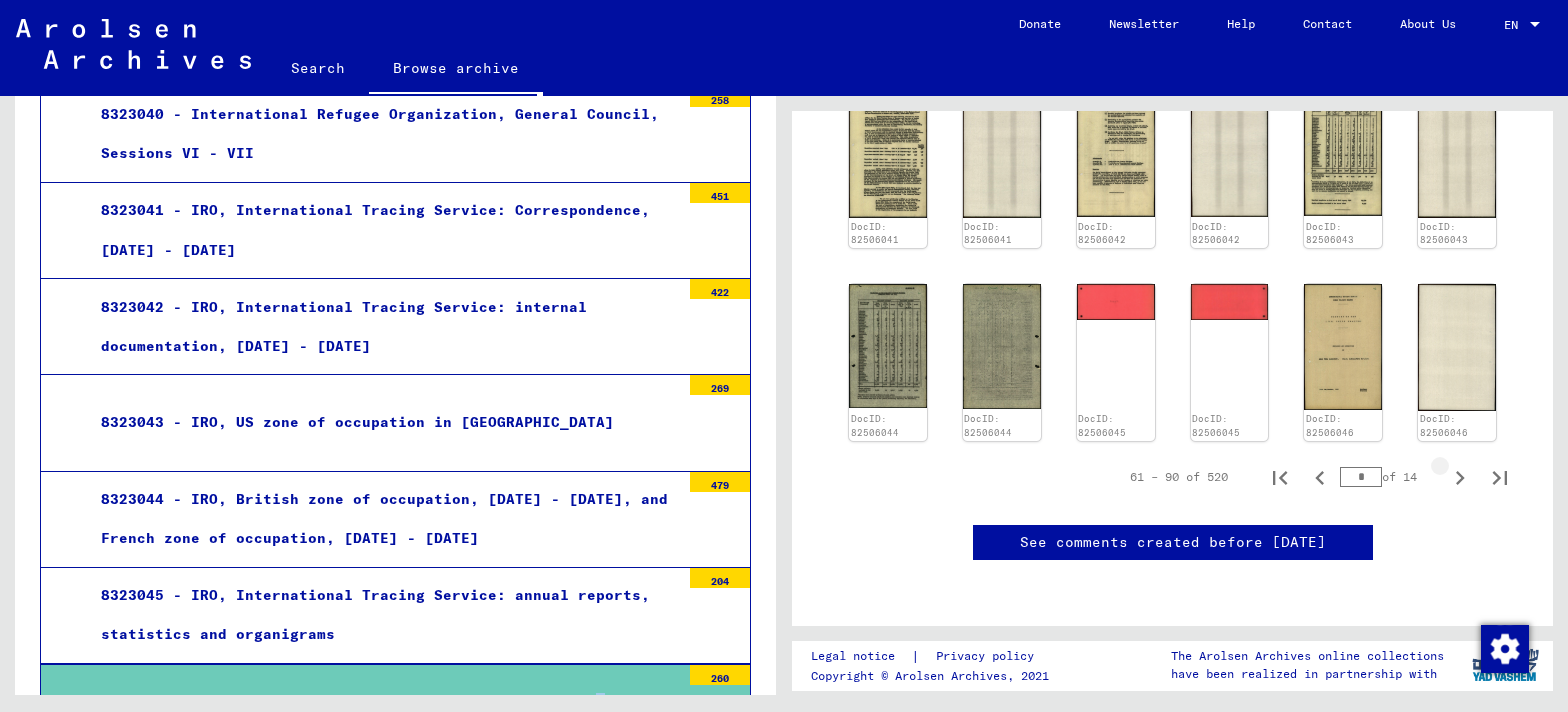 scroll, scrollTop: 1389, scrollLeft: 0, axis: vertical 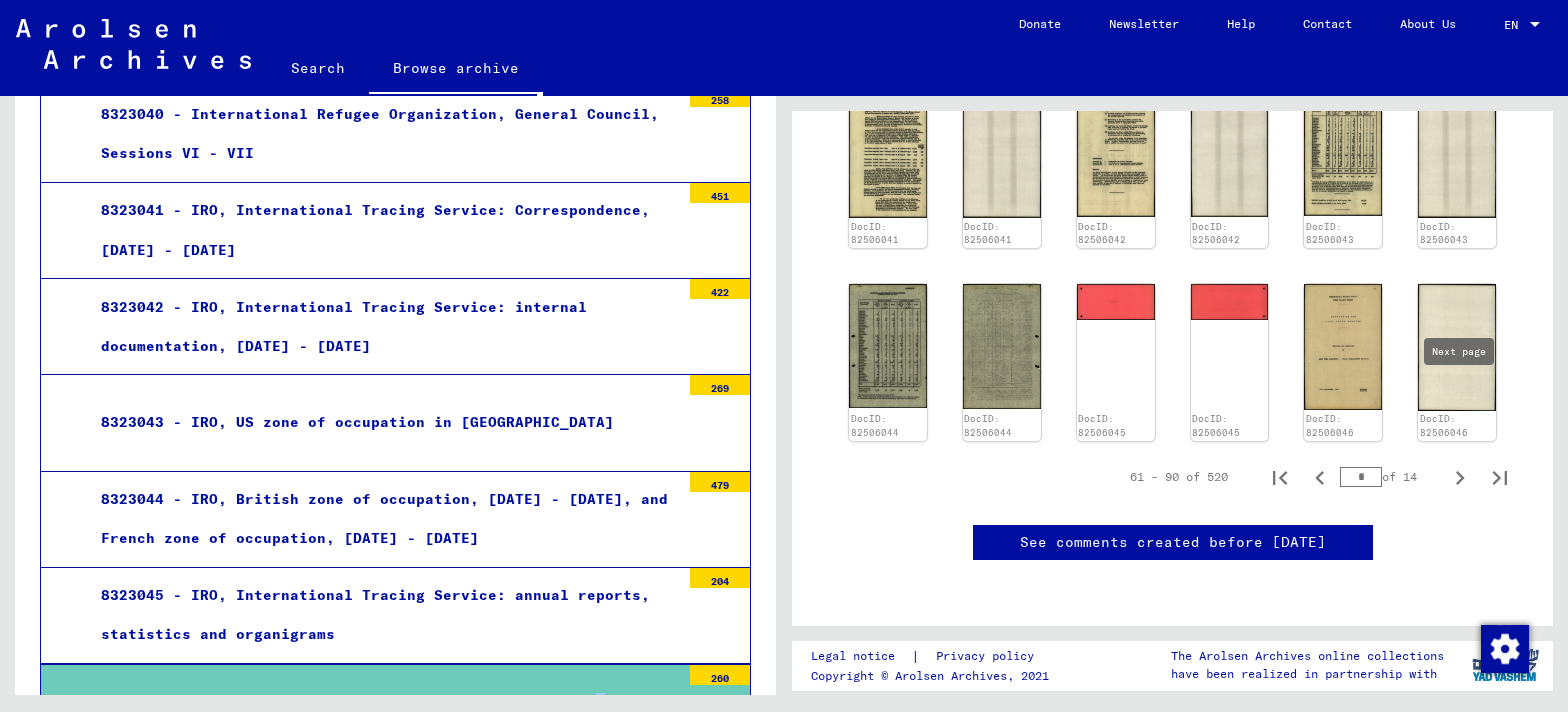 click 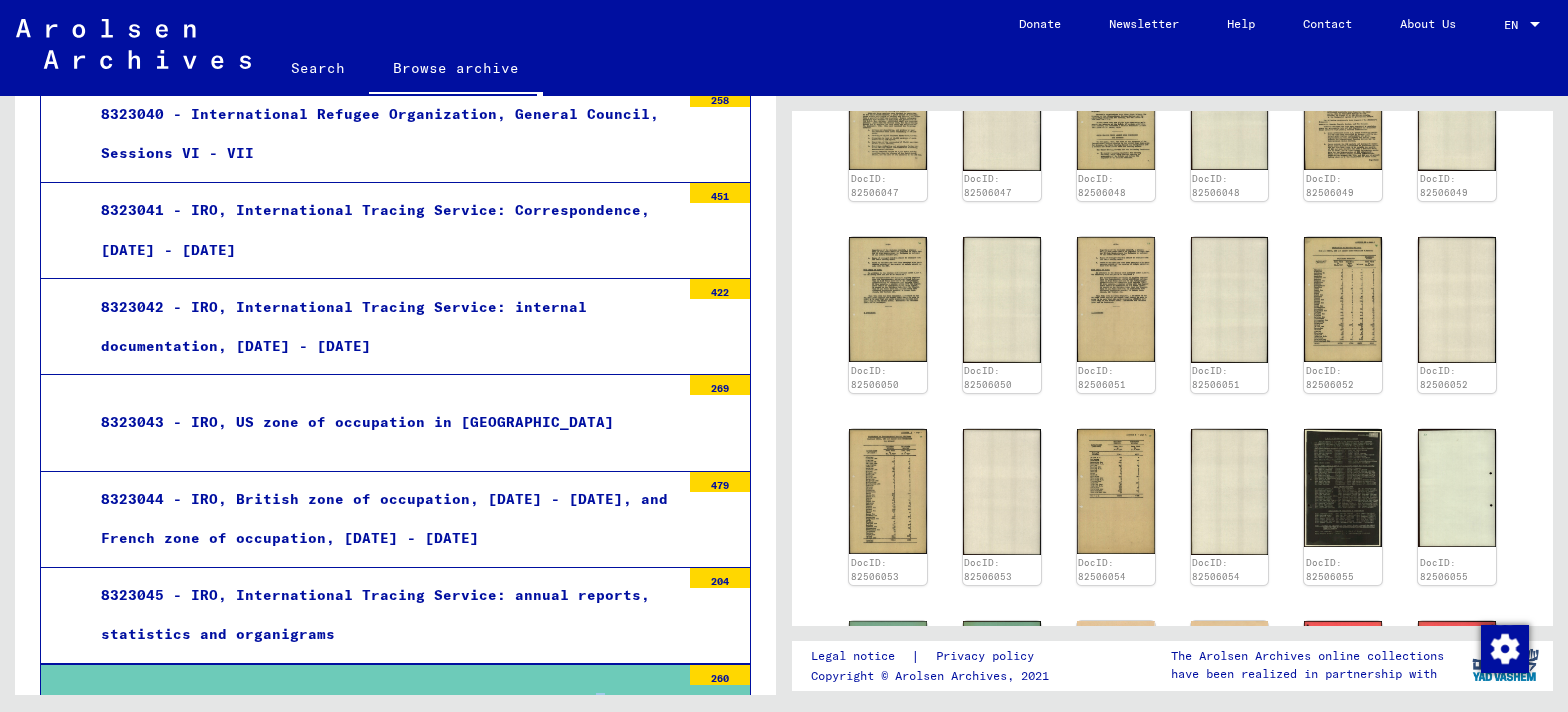 scroll, scrollTop: 766, scrollLeft: 0, axis: vertical 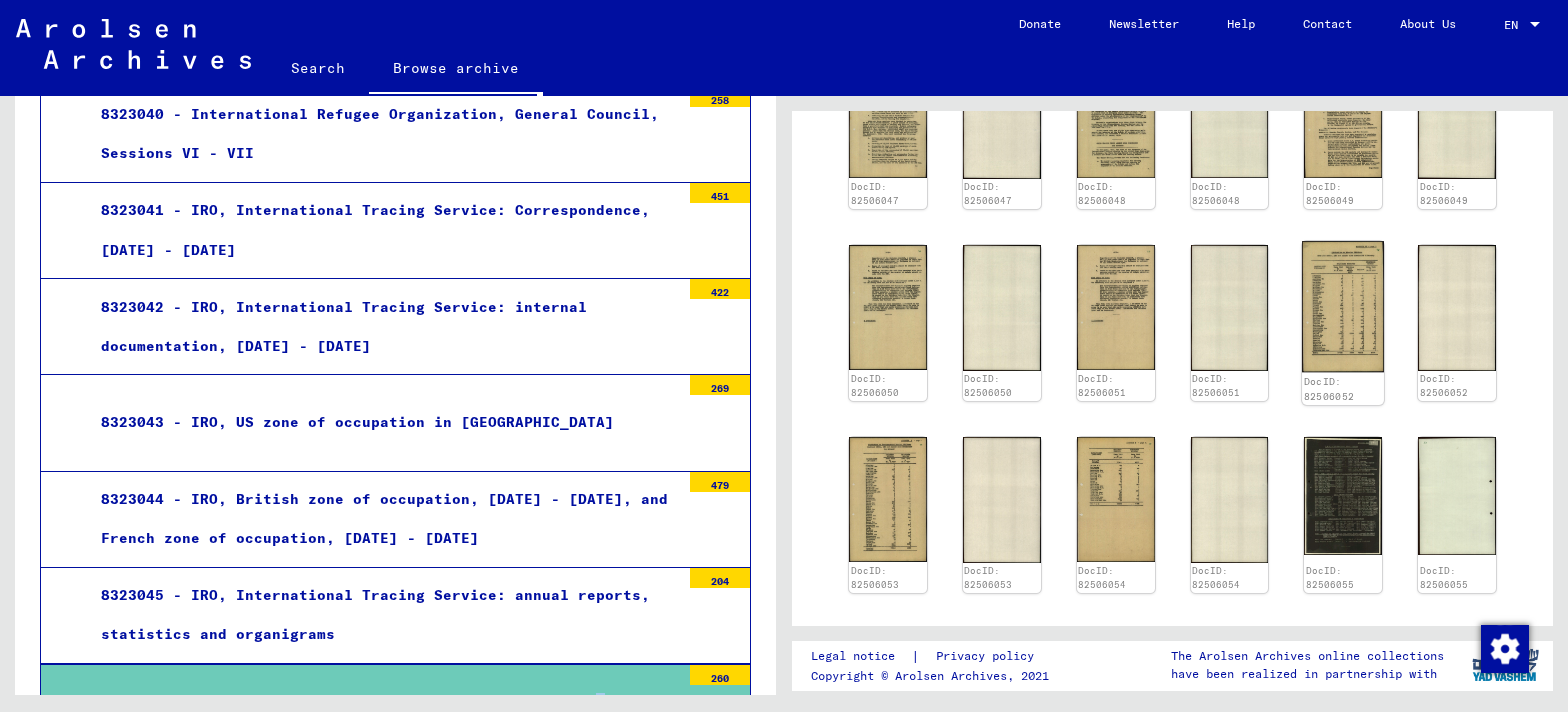 click 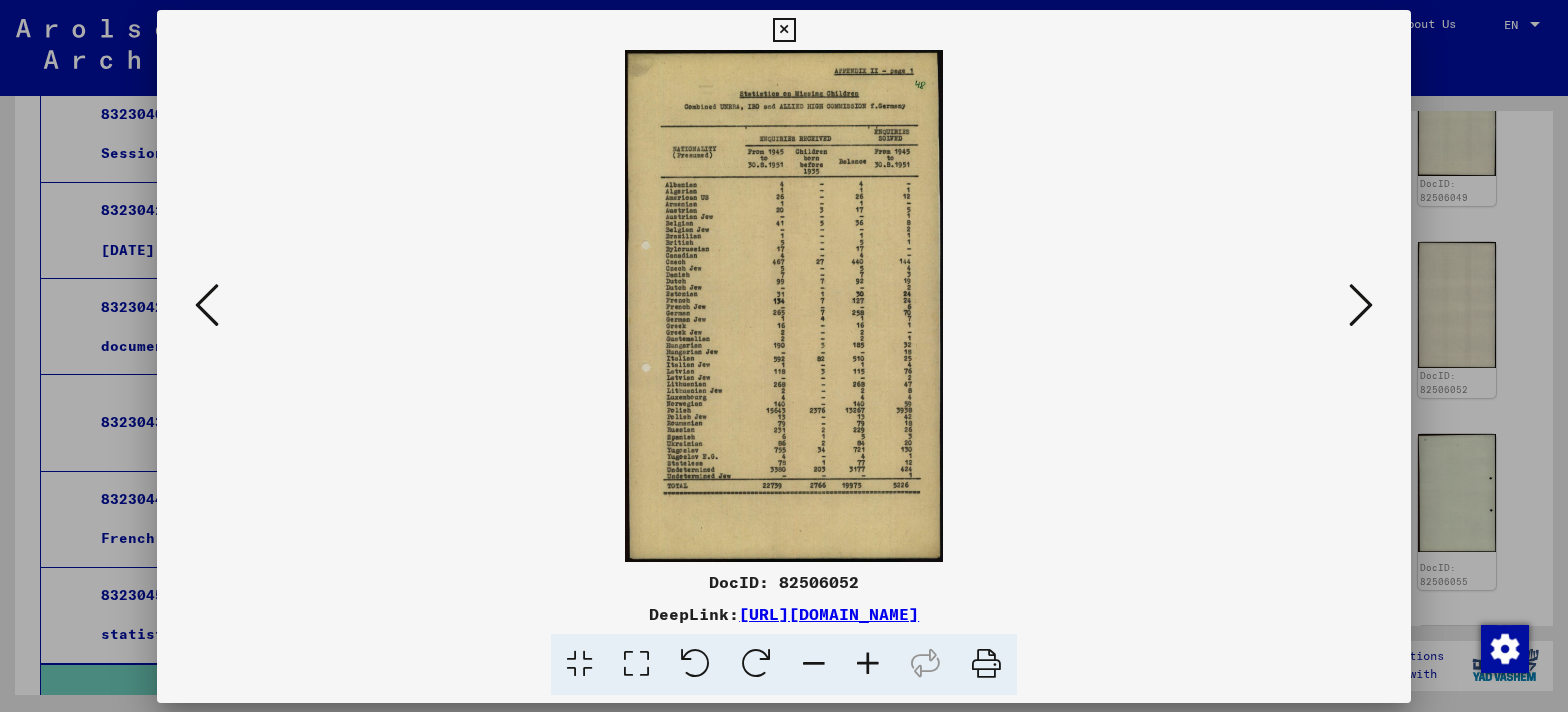 click at bounding box center [784, 306] 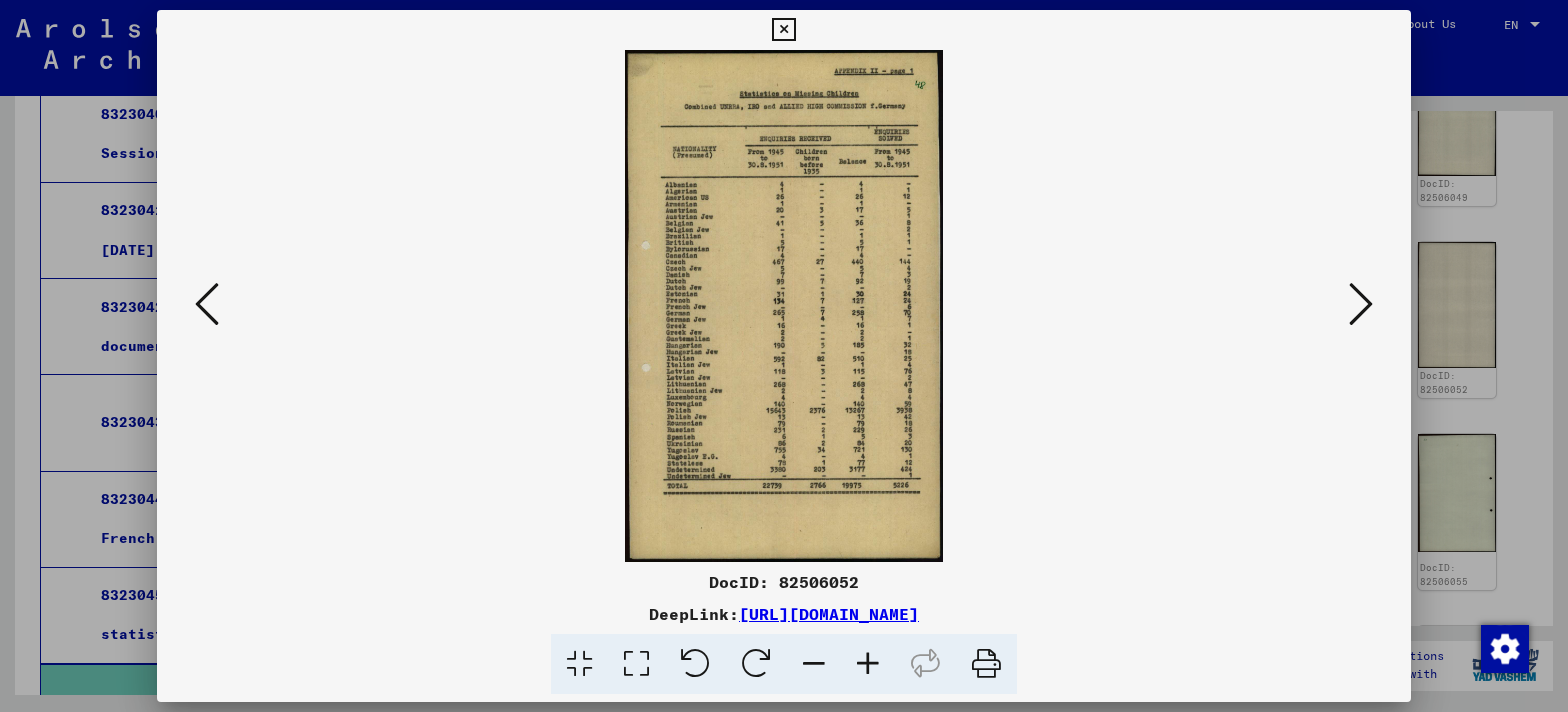 click at bounding box center (636, 664) 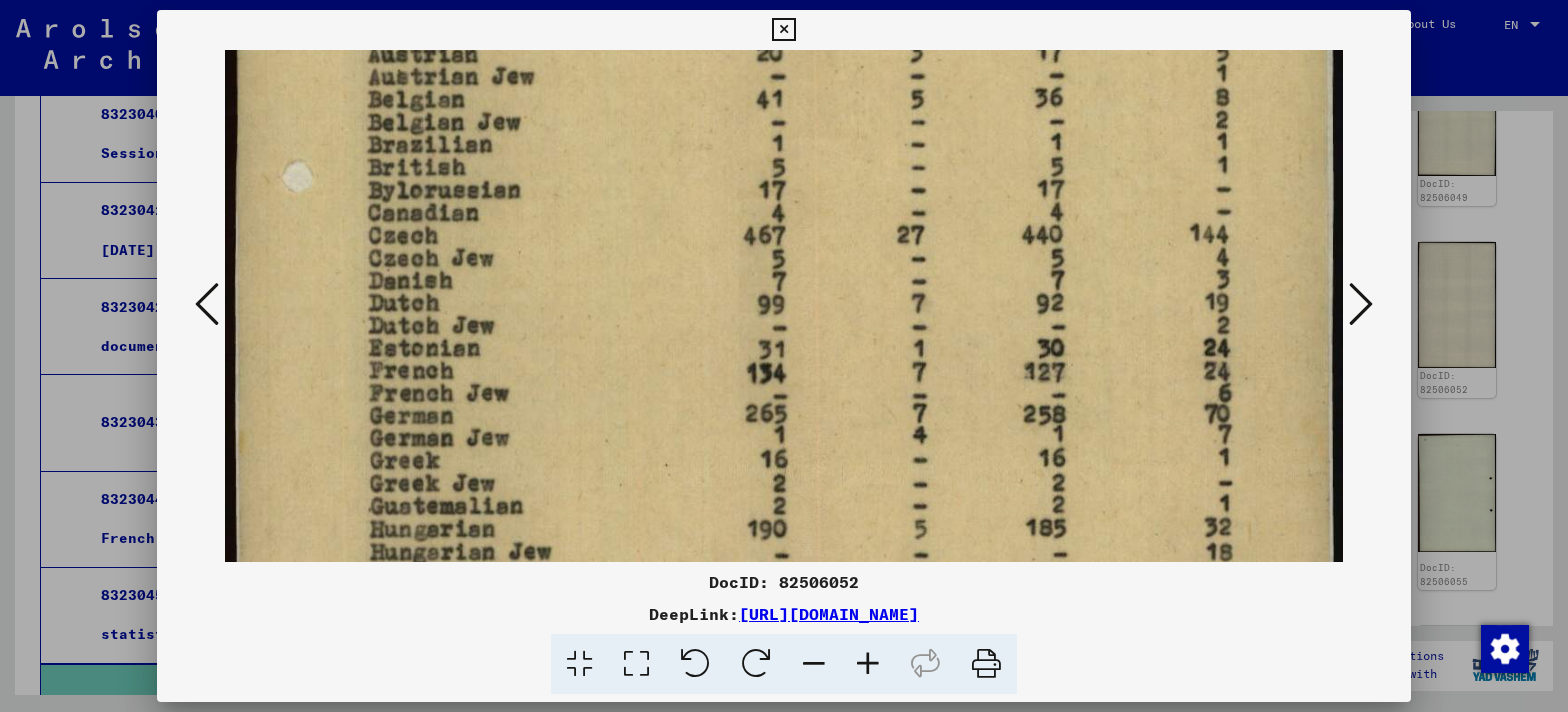 drag, startPoint x: 581, startPoint y: 472, endPoint x: 577, endPoint y: -86, distance: 558.01434 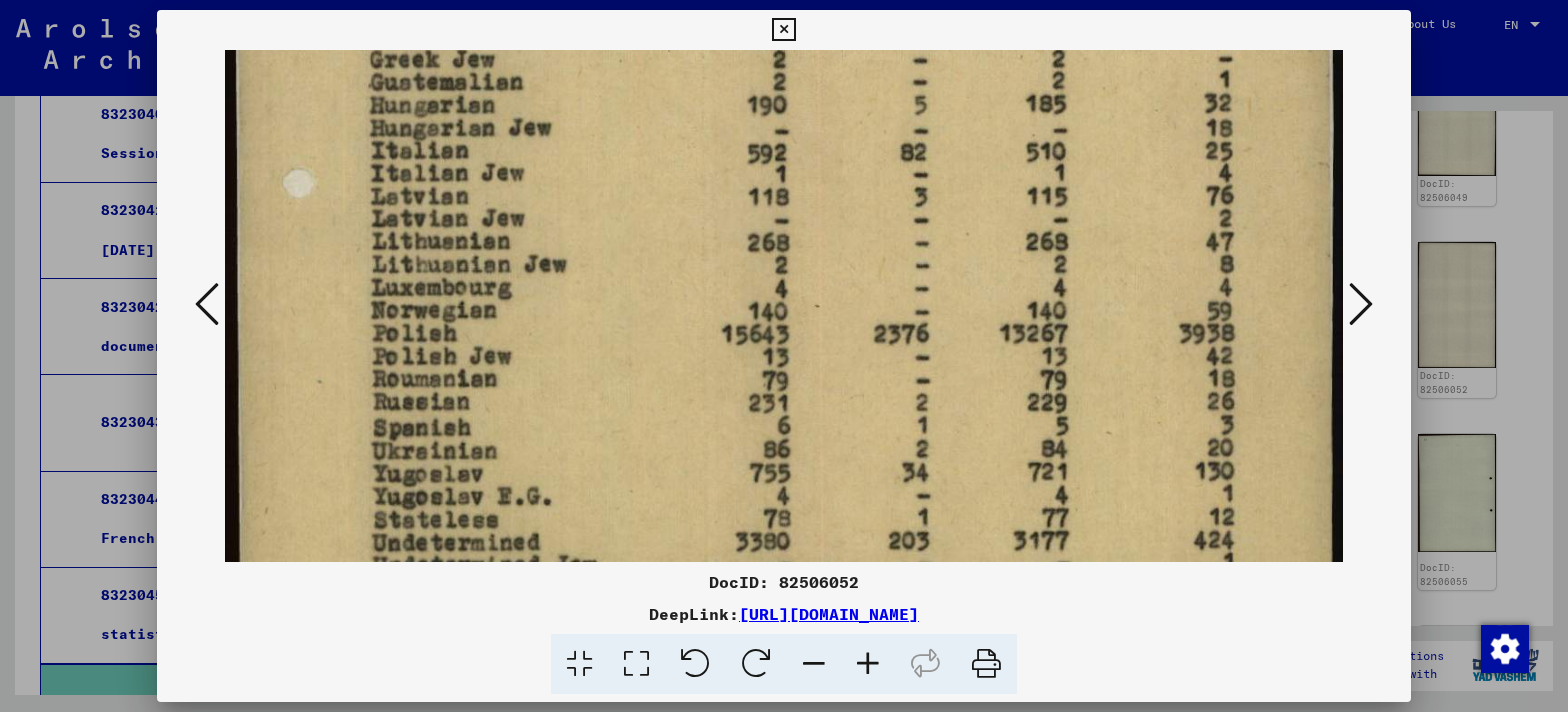 drag, startPoint x: 564, startPoint y: 343, endPoint x: 566, endPoint y: -31, distance: 374.00534 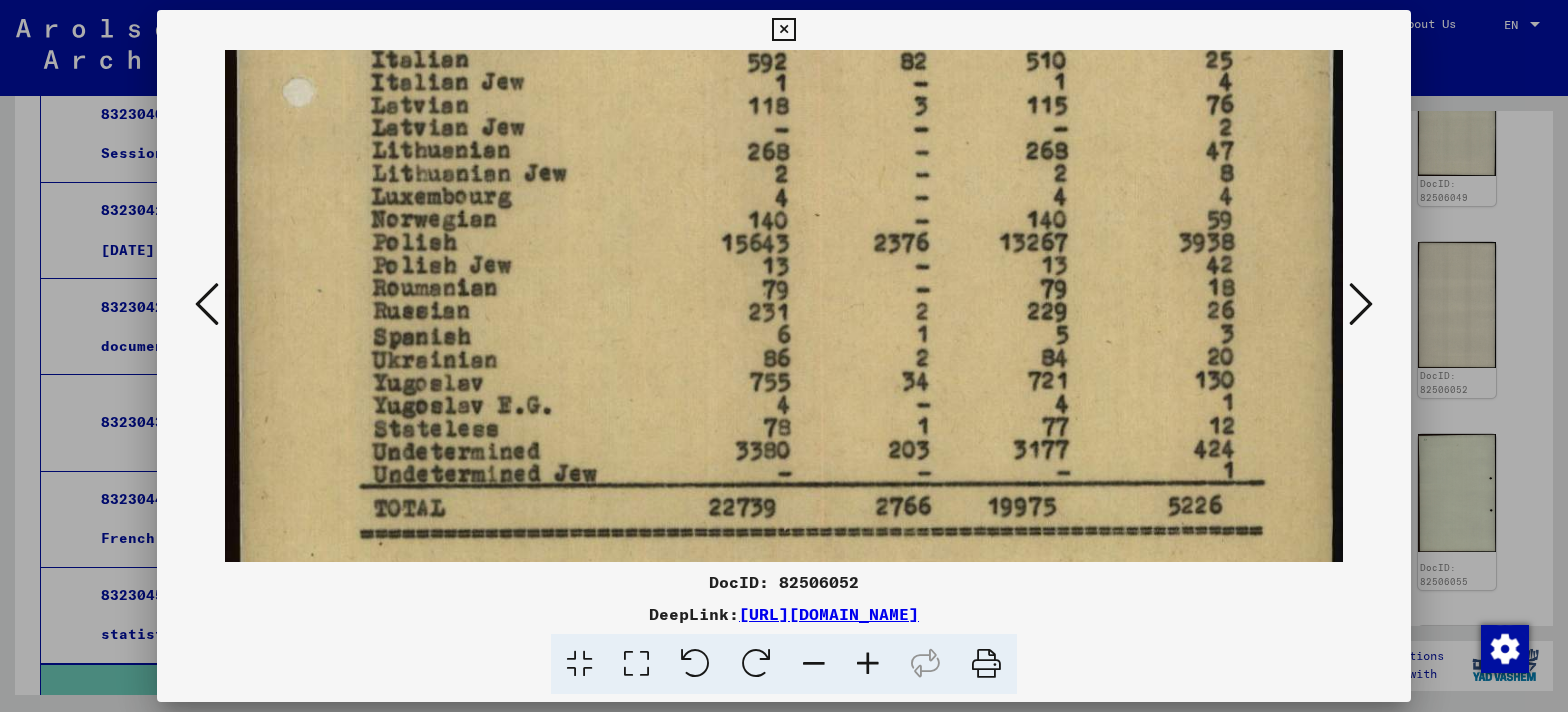 scroll, scrollTop: 1069, scrollLeft: 0, axis: vertical 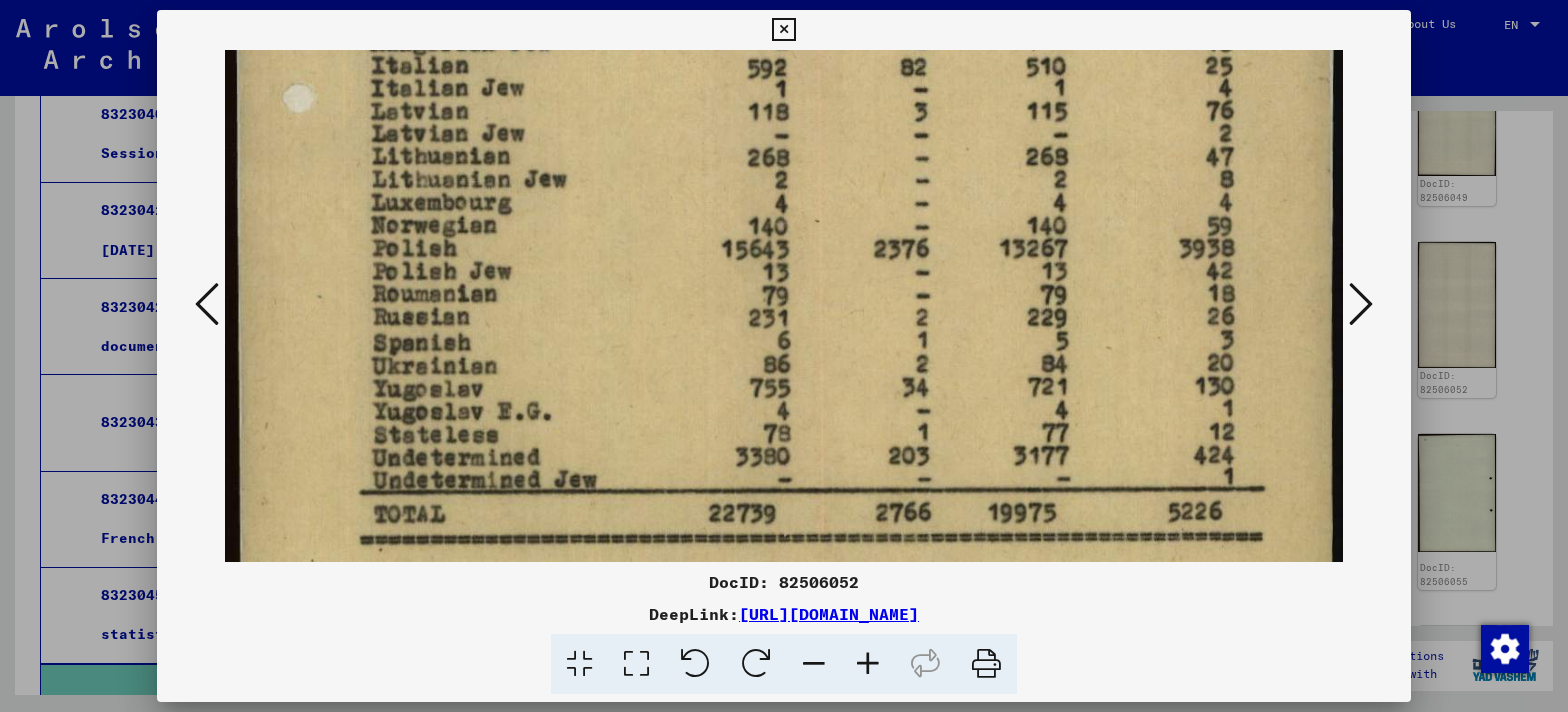 drag, startPoint x: 597, startPoint y: 453, endPoint x: 596, endPoint y: 180, distance: 273.00183 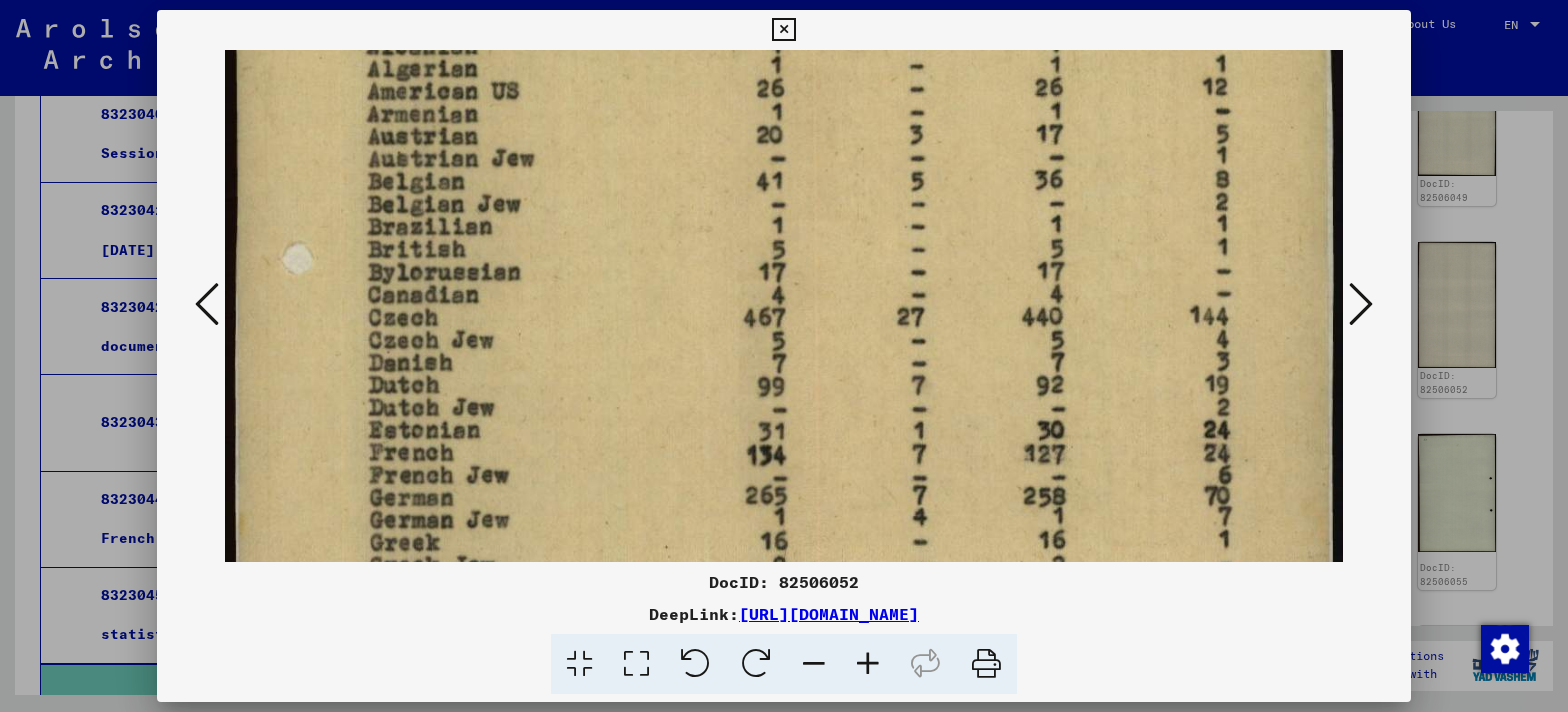 drag, startPoint x: 662, startPoint y: 259, endPoint x: 702, endPoint y: 850, distance: 592.3521 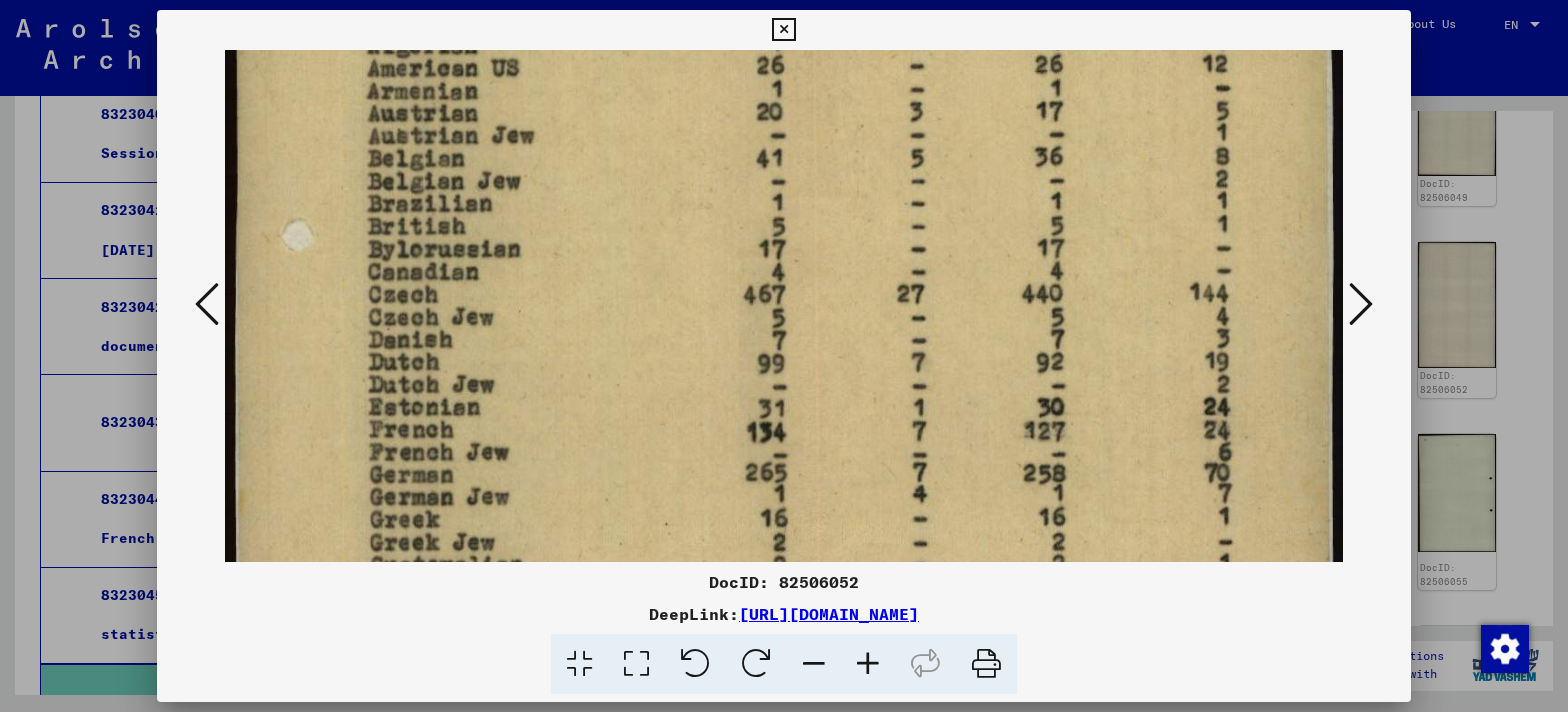 scroll, scrollTop: 528, scrollLeft: 0, axis: vertical 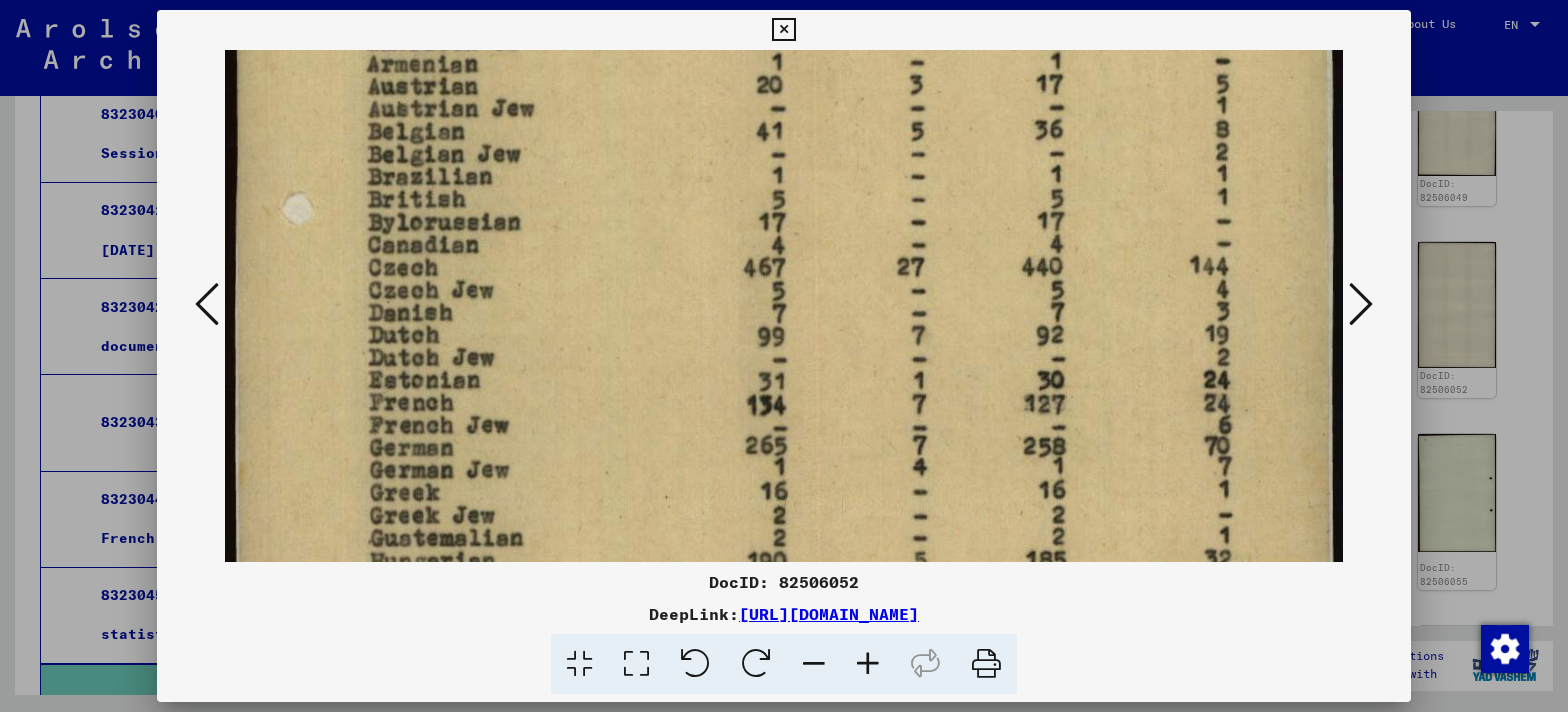 drag, startPoint x: 676, startPoint y: 357, endPoint x: 704, endPoint y: 256, distance: 104.80935 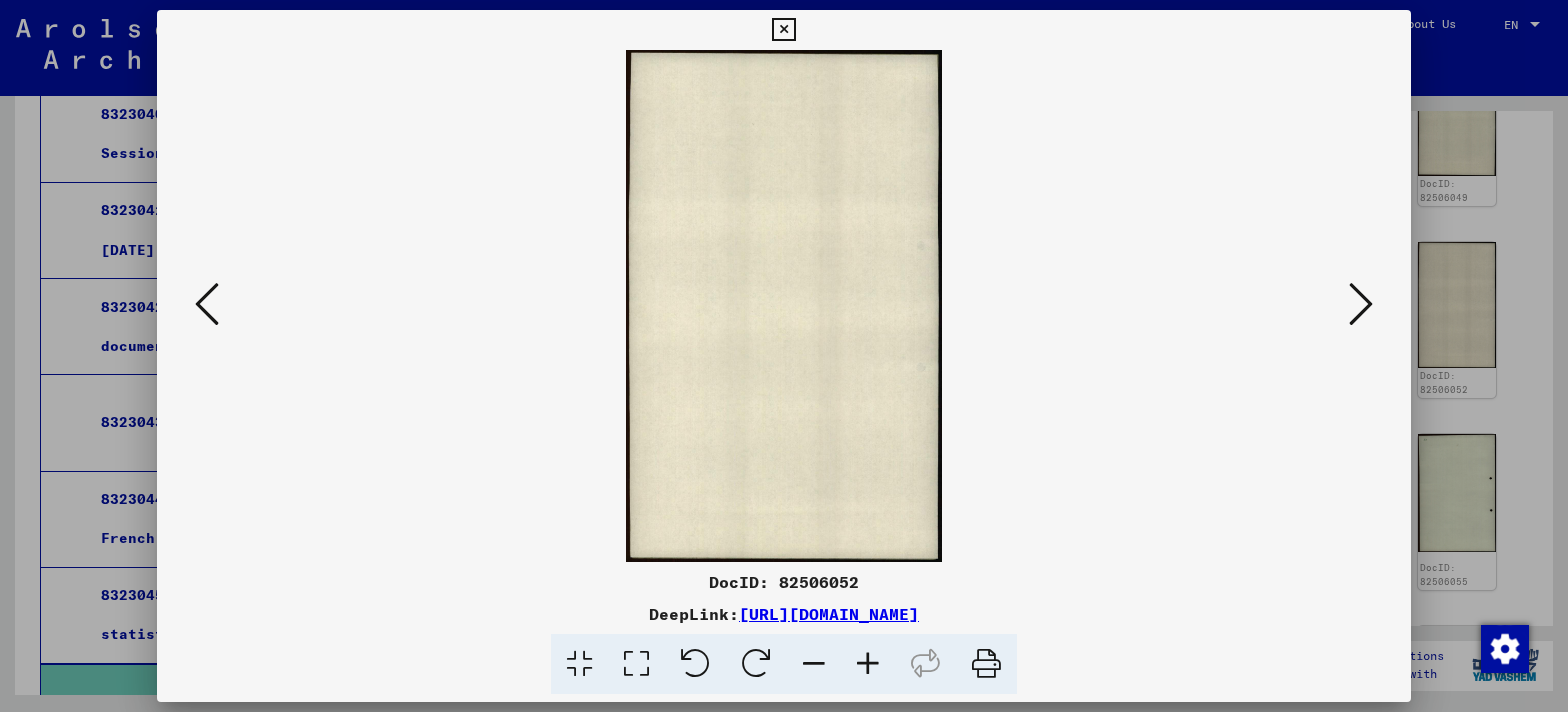scroll, scrollTop: 0, scrollLeft: 0, axis: both 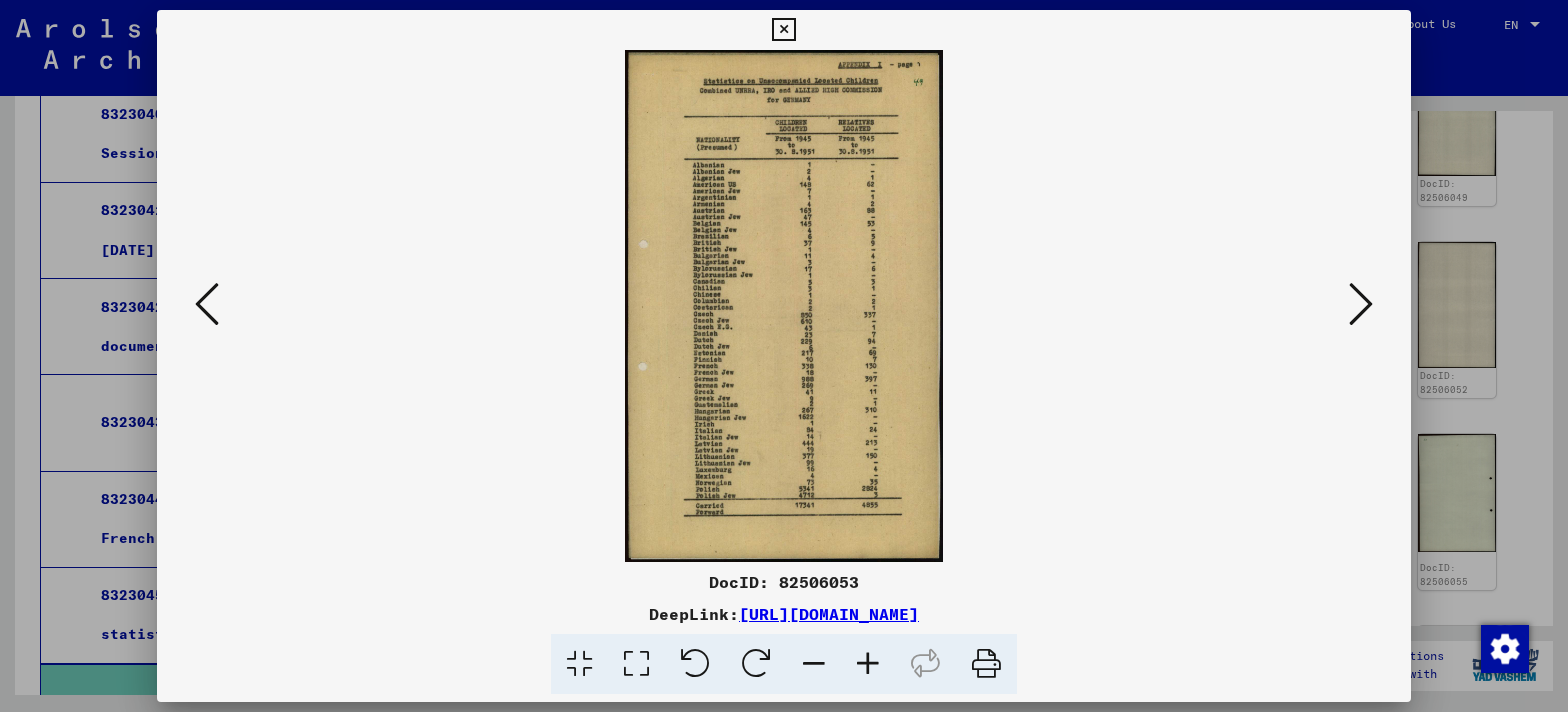 click at bounding box center [636, 664] 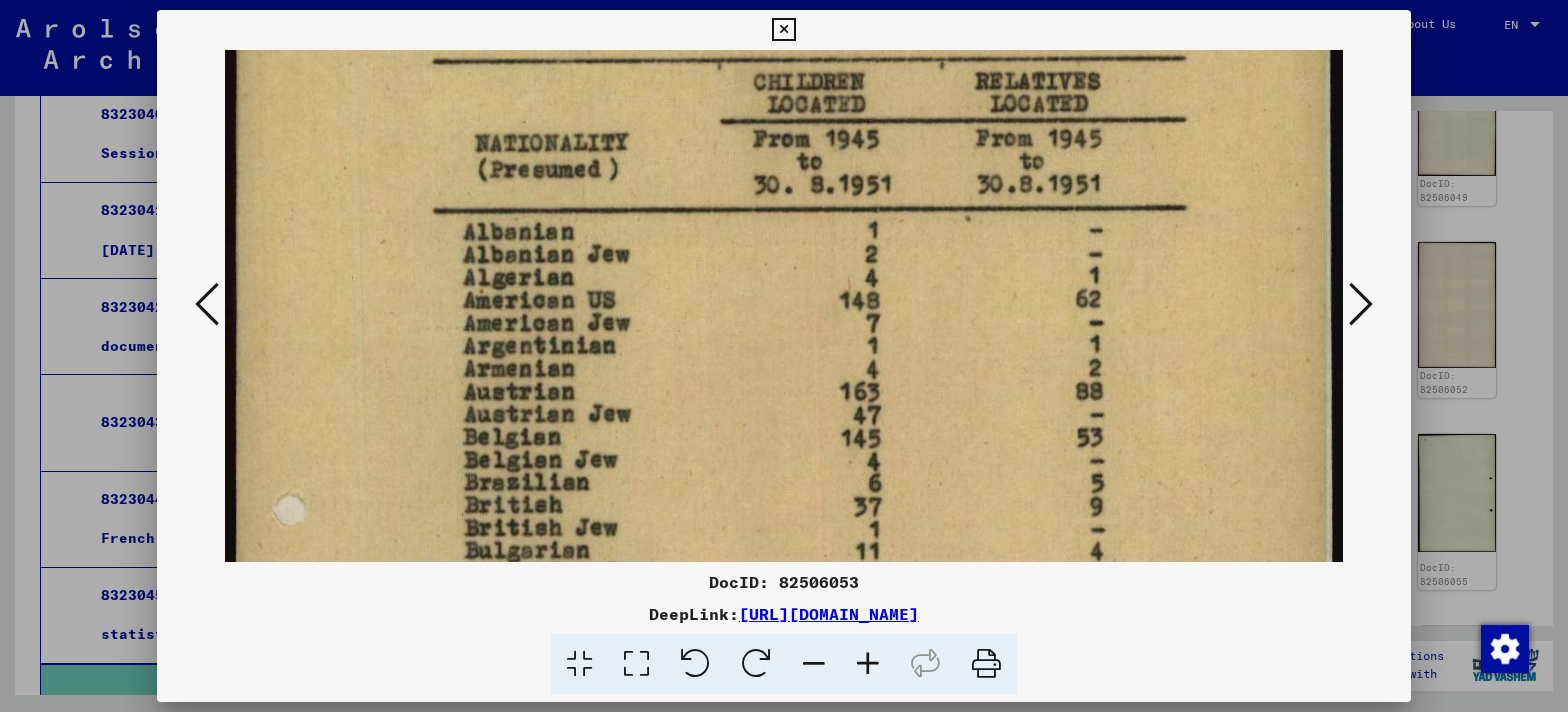scroll, scrollTop: 371, scrollLeft: 0, axis: vertical 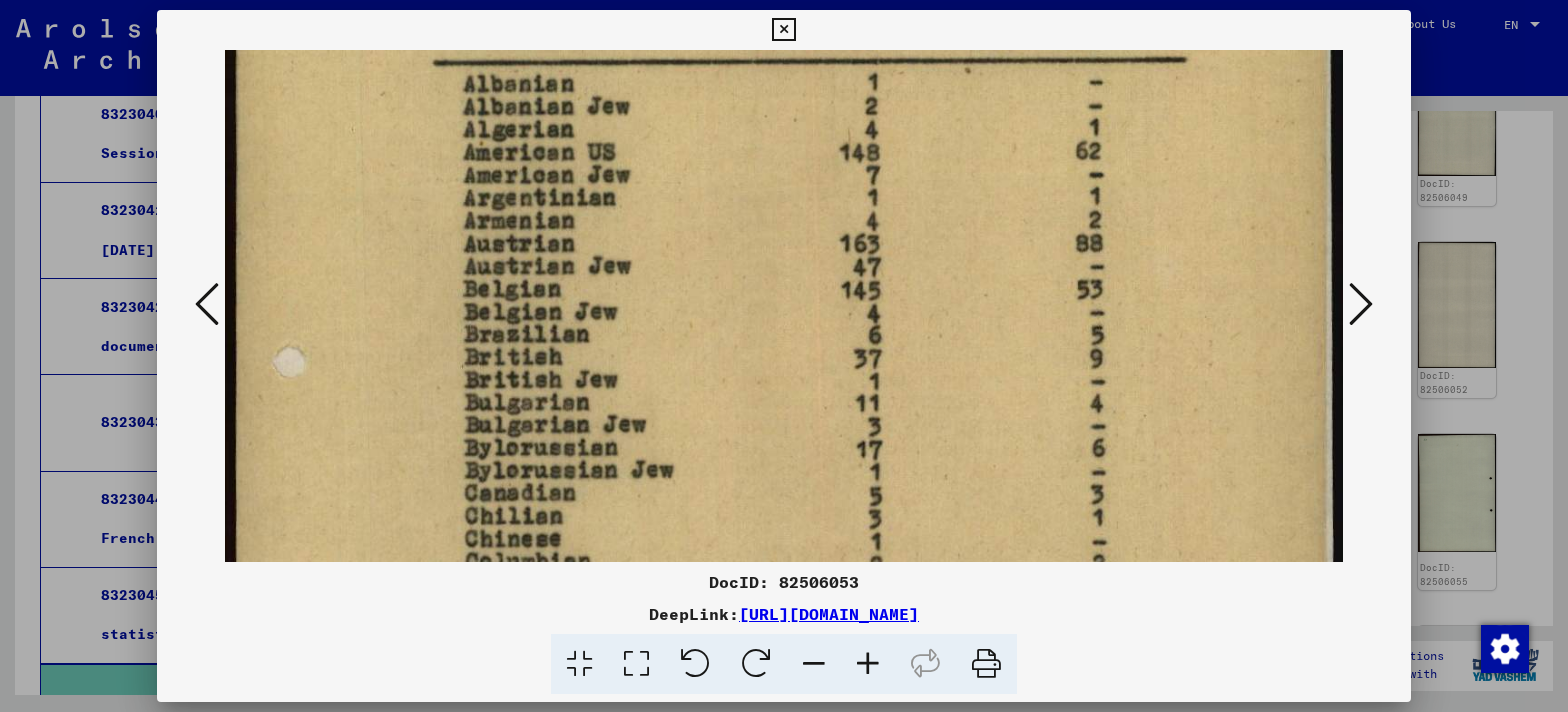 drag, startPoint x: 742, startPoint y: 478, endPoint x: 735, endPoint y: 145, distance: 333.07358 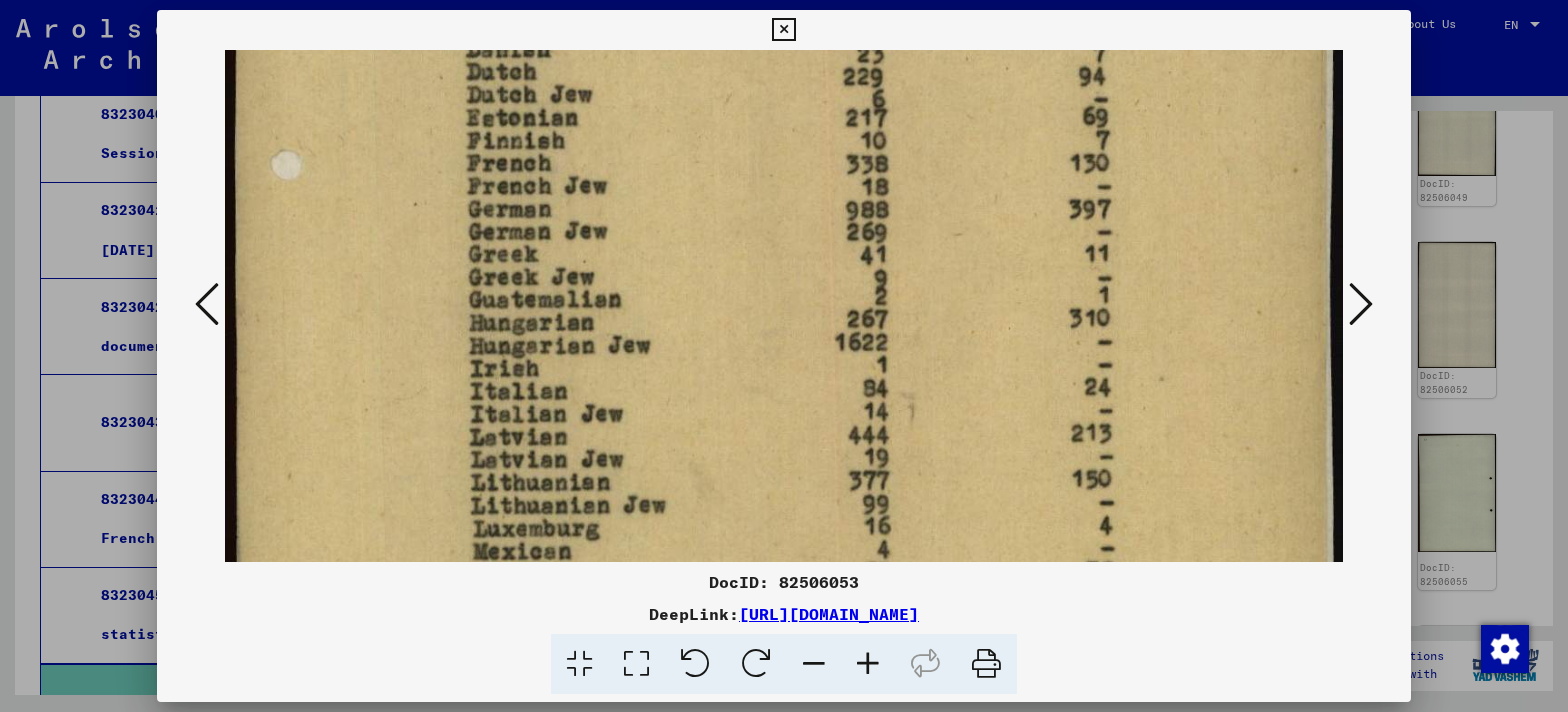 drag, startPoint x: 730, startPoint y: 339, endPoint x: 745, endPoint y: -141, distance: 480.2343 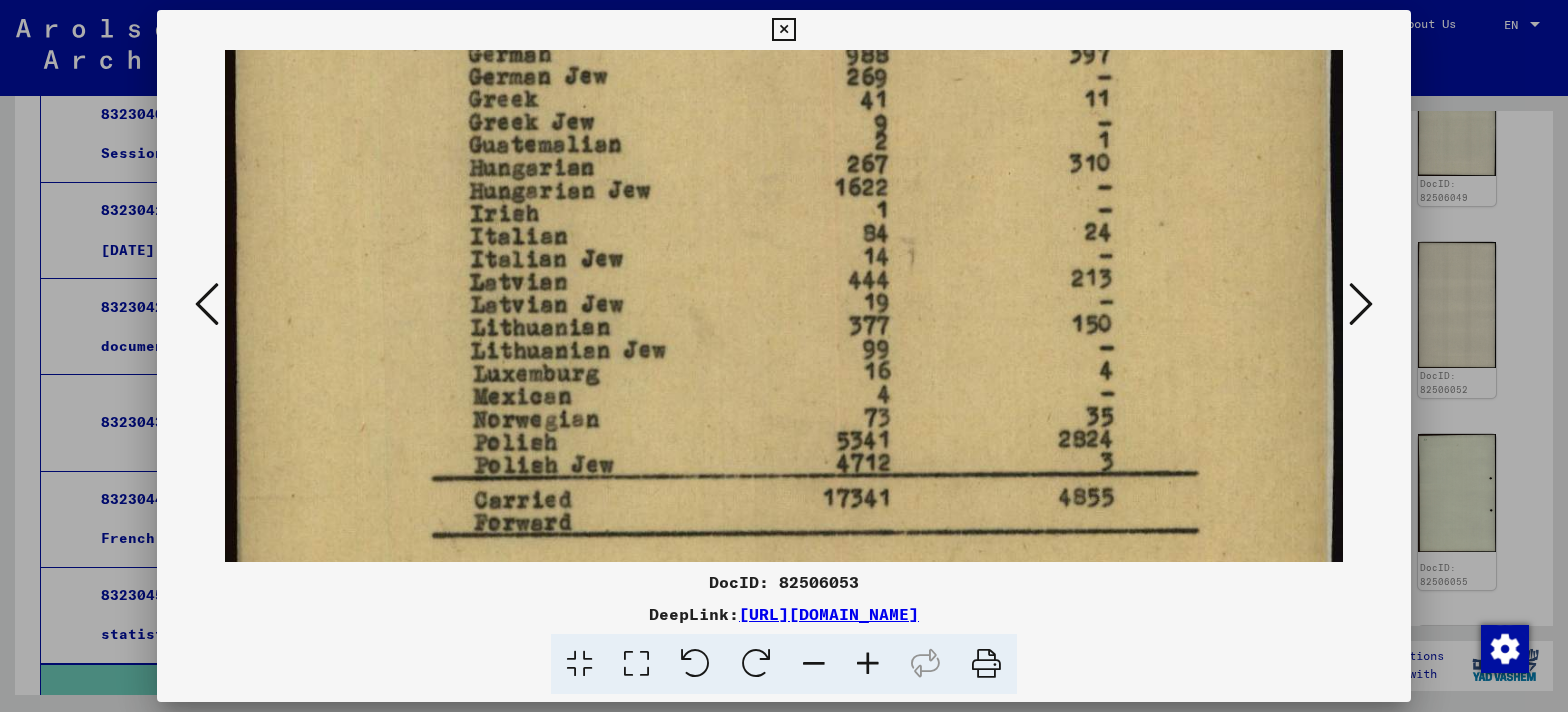 scroll, scrollTop: 1289, scrollLeft: 0, axis: vertical 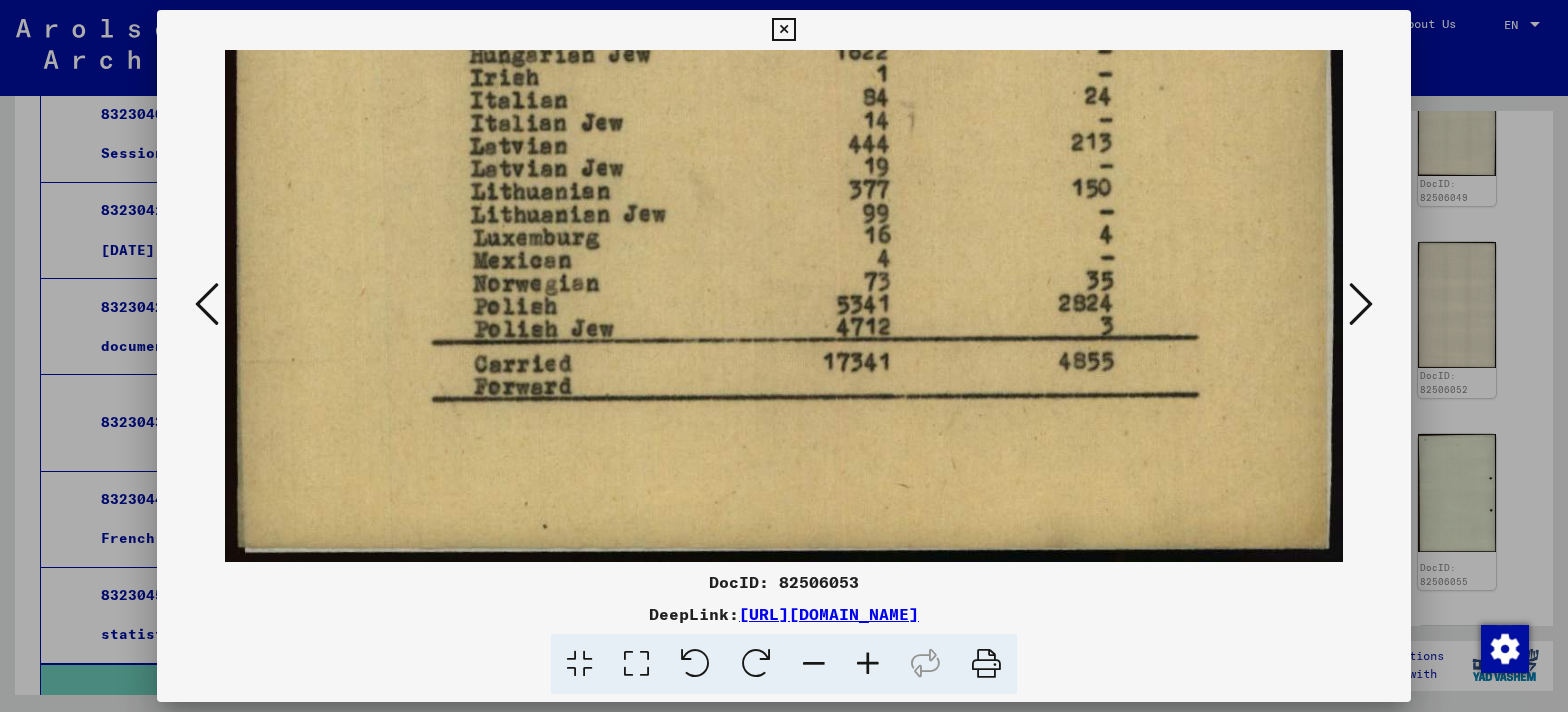 drag, startPoint x: 707, startPoint y: 304, endPoint x: 709, endPoint y: -144, distance: 448.00446 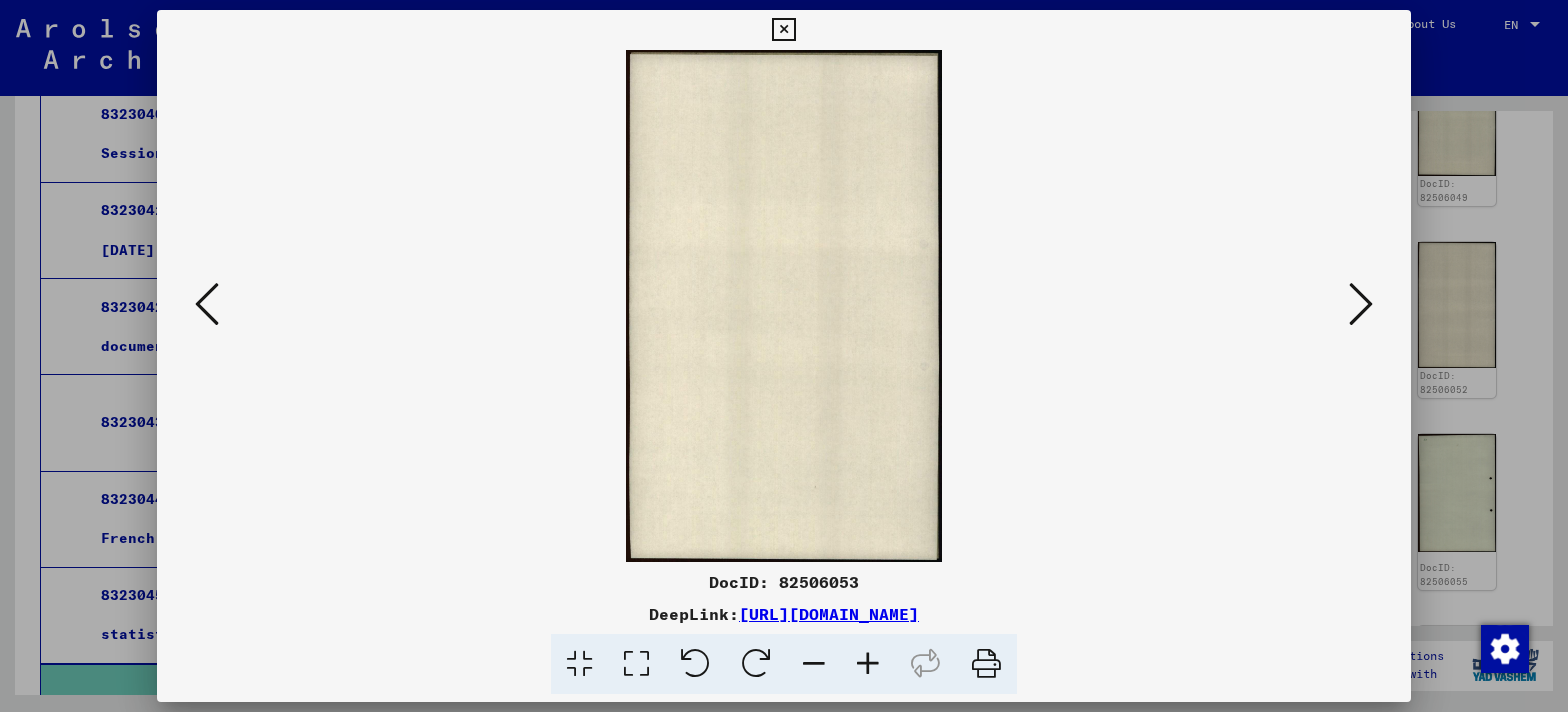 scroll, scrollTop: 0, scrollLeft: 0, axis: both 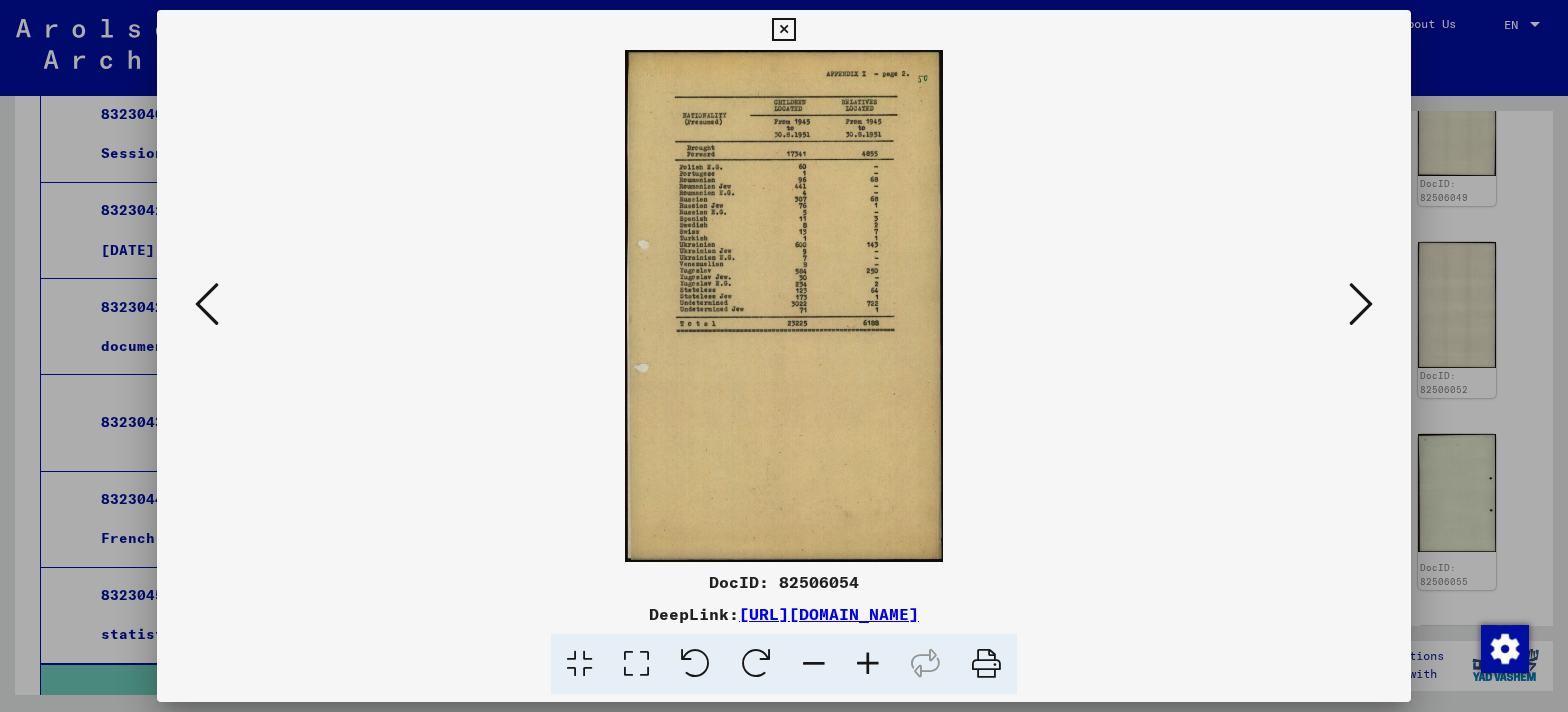 click at bounding box center [1361, 304] 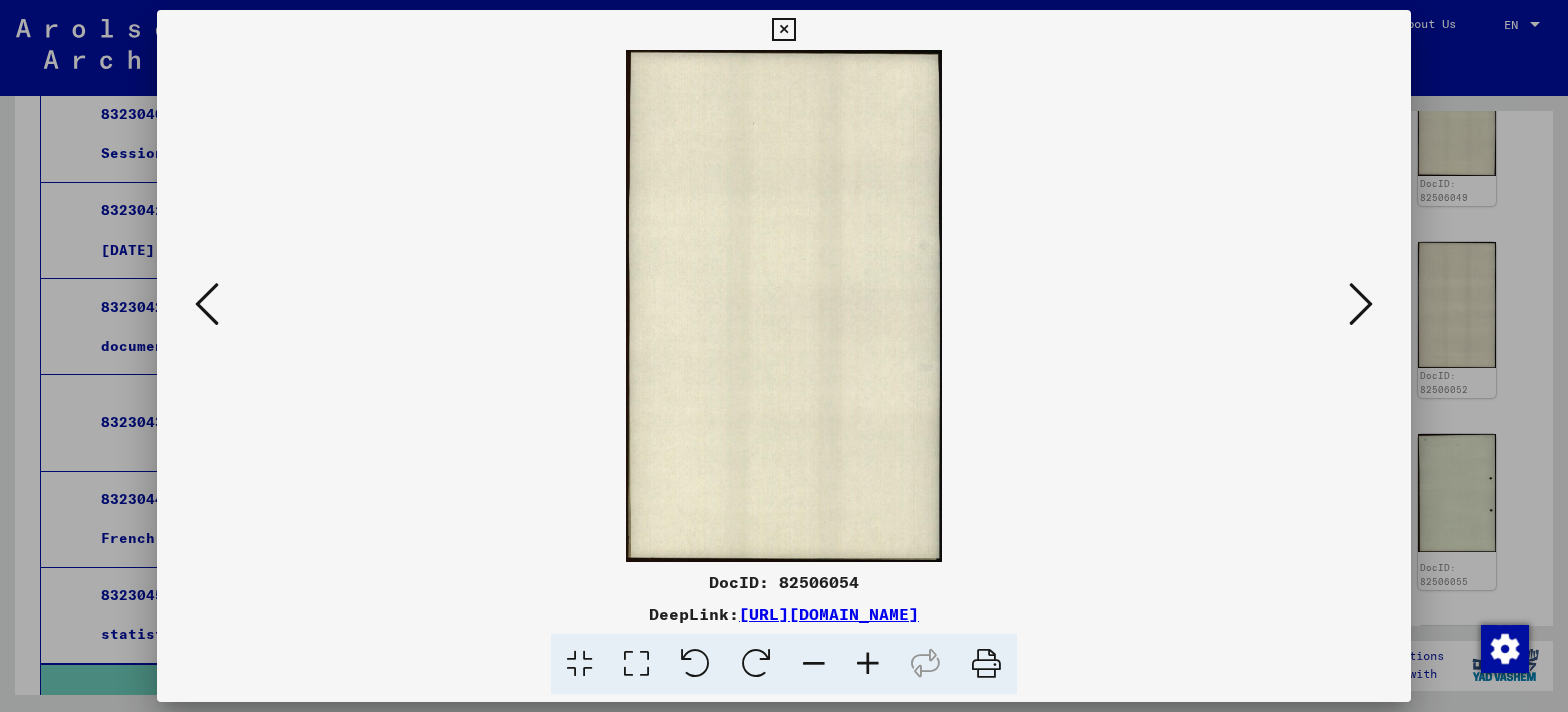 click at bounding box center [1361, 304] 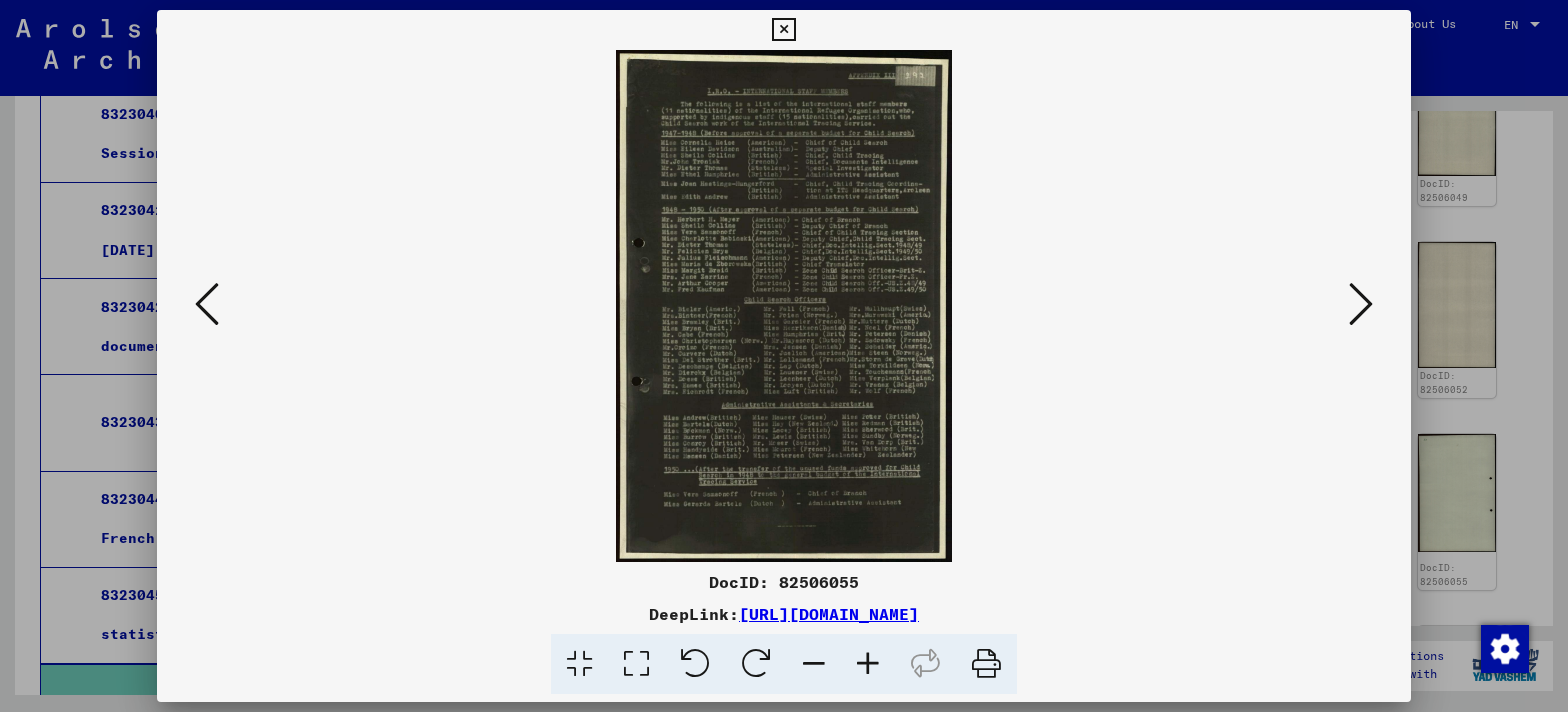 click at bounding box center (207, 304) 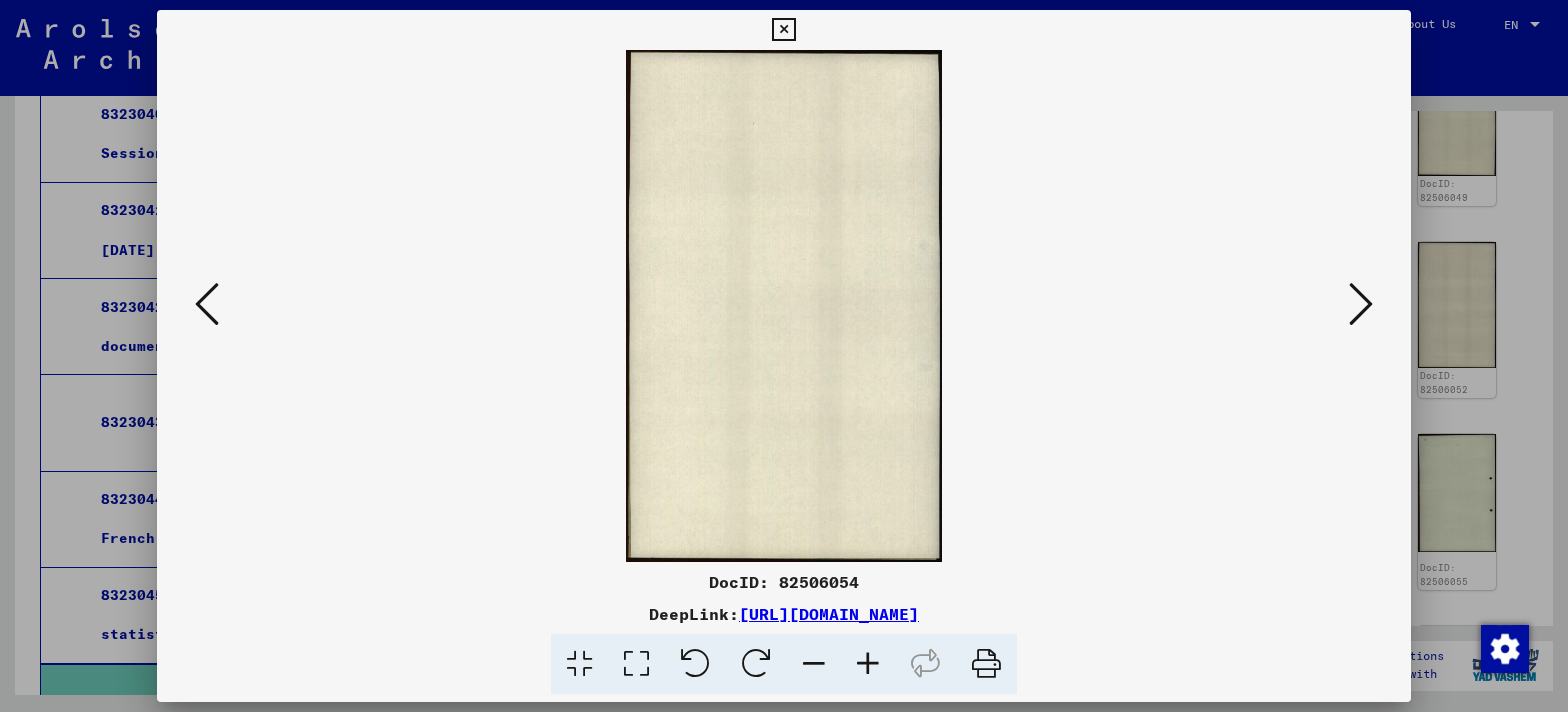 click at bounding box center (207, 304) 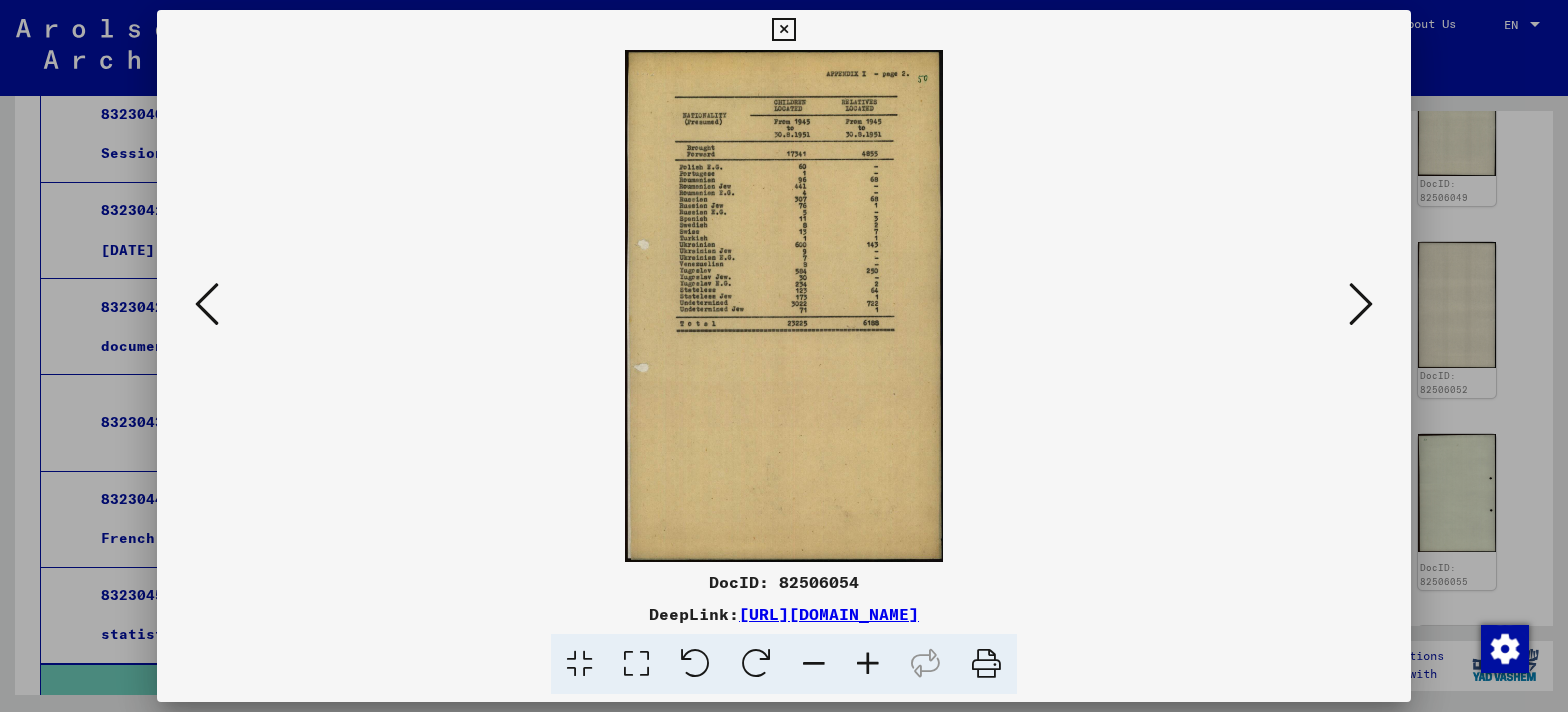 click at bounding box center [207, 304] 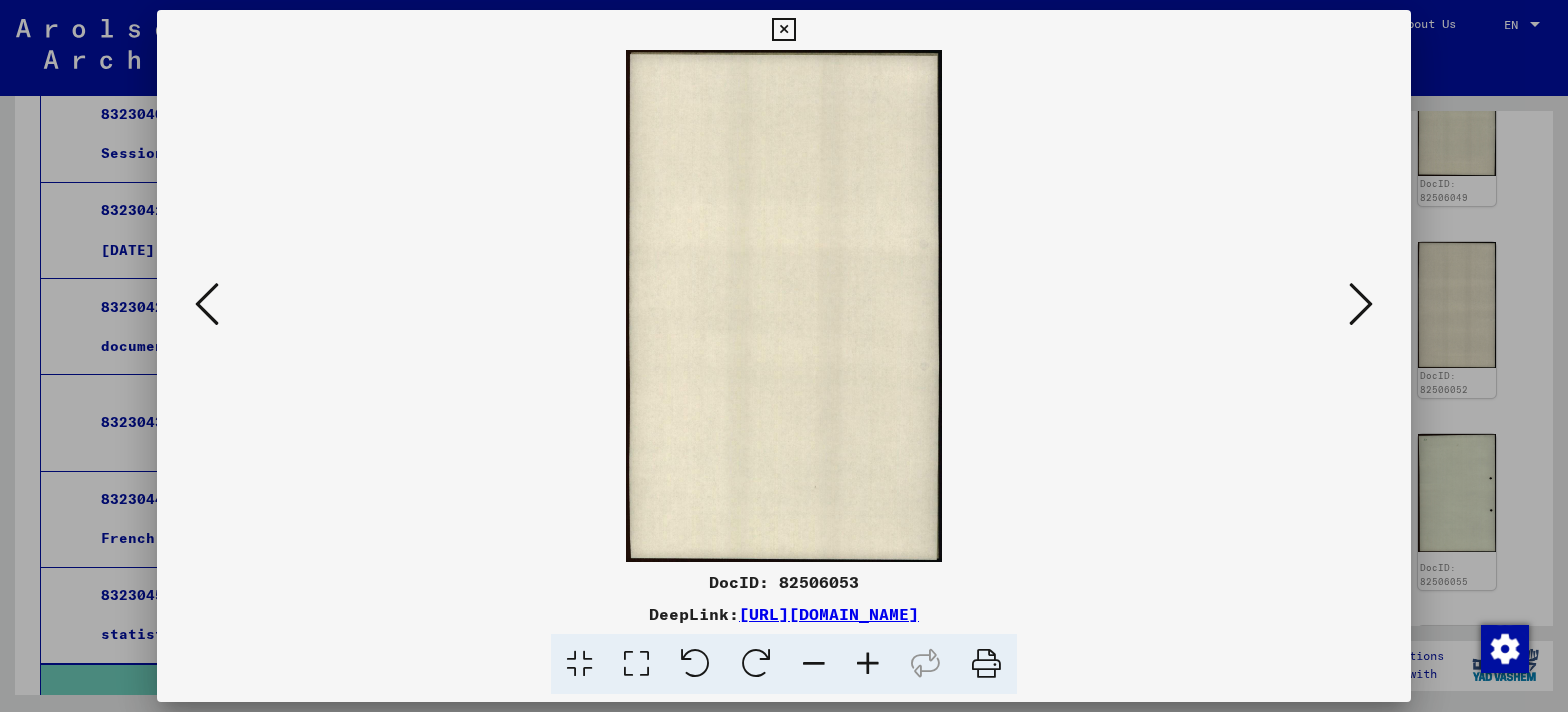 click at bounding box center [207, 304] 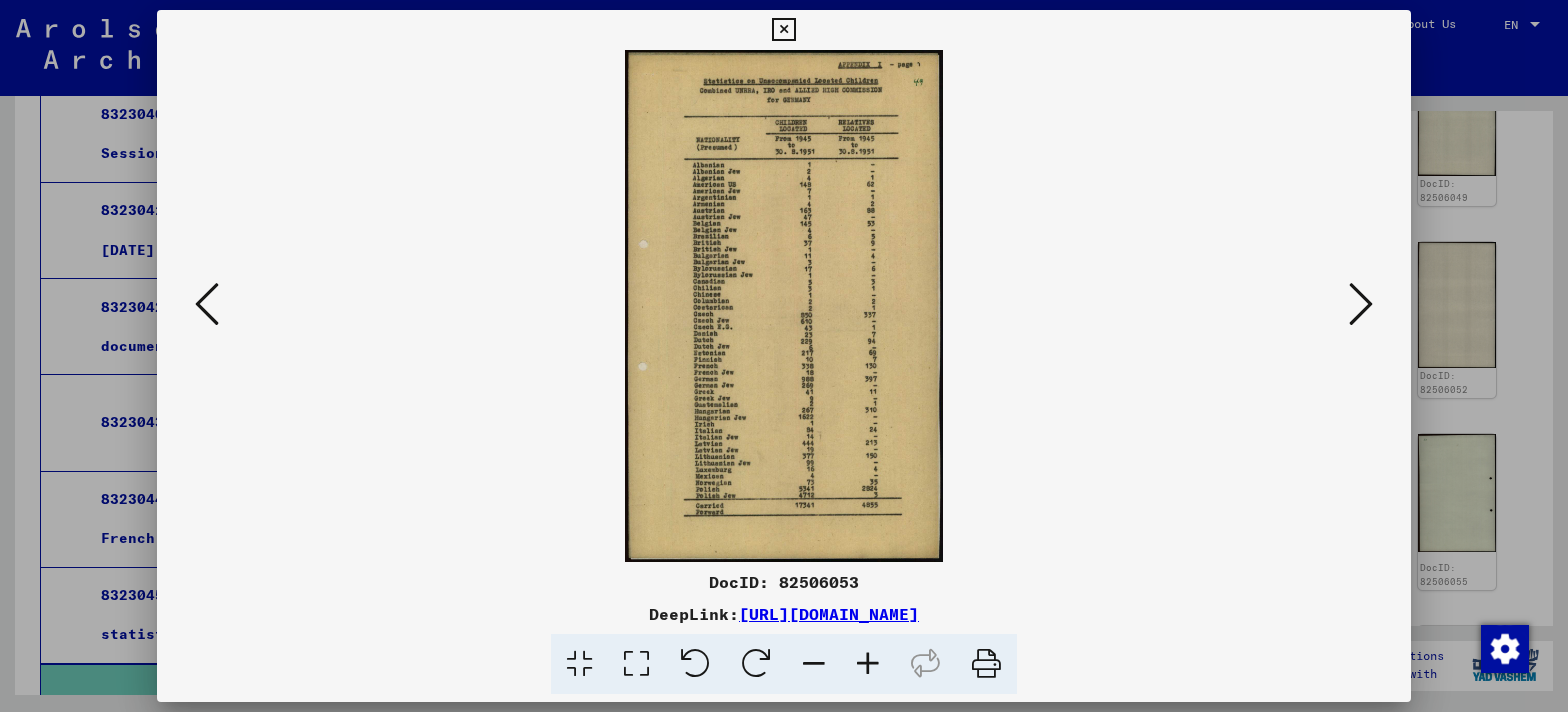 click at bounding box center (636, 664) 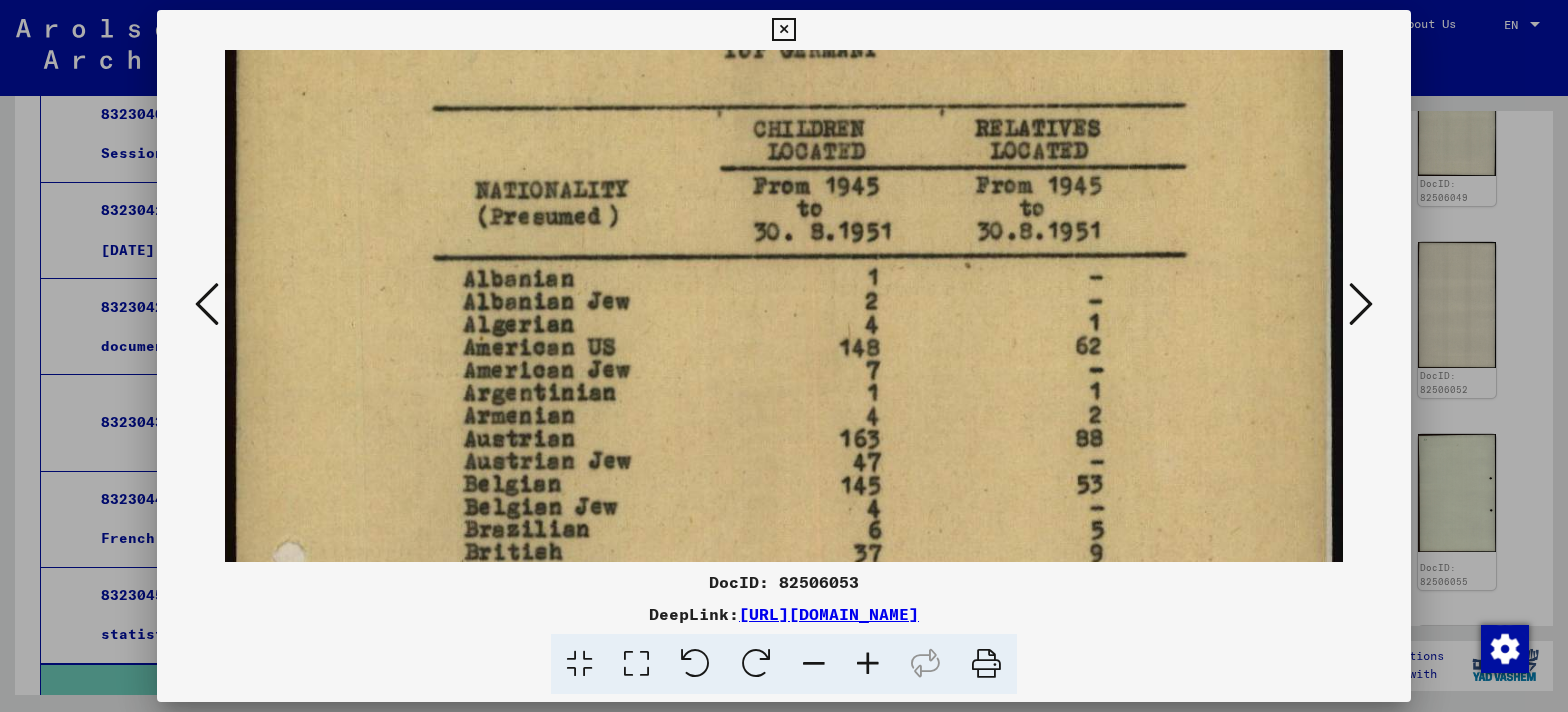 scroll, scrollTop: 168, scrollLeft: 0, axis: vertical 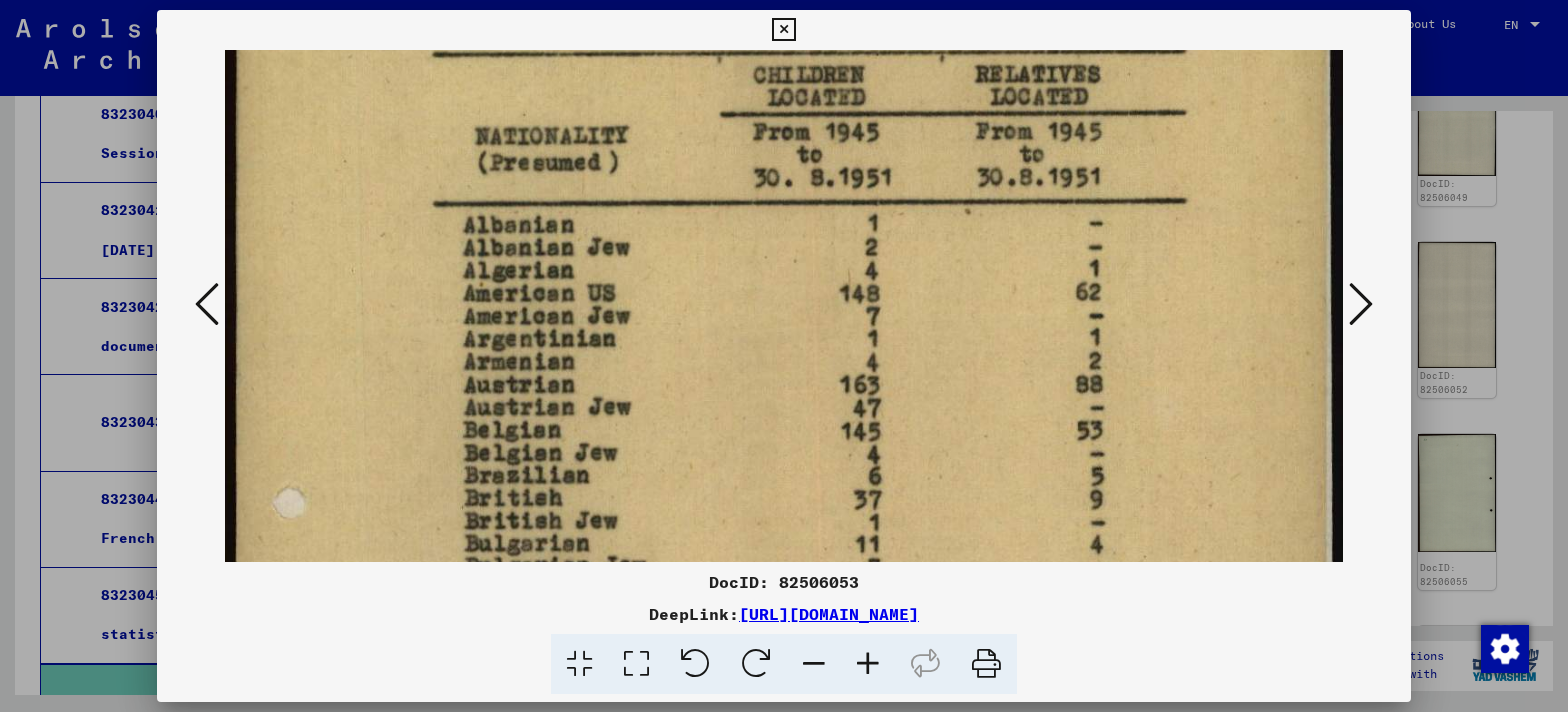 drag, startPoint x: 370, startPoint y: 365, endPoint x: 381, endPoint y: 138, distance: 227.26636 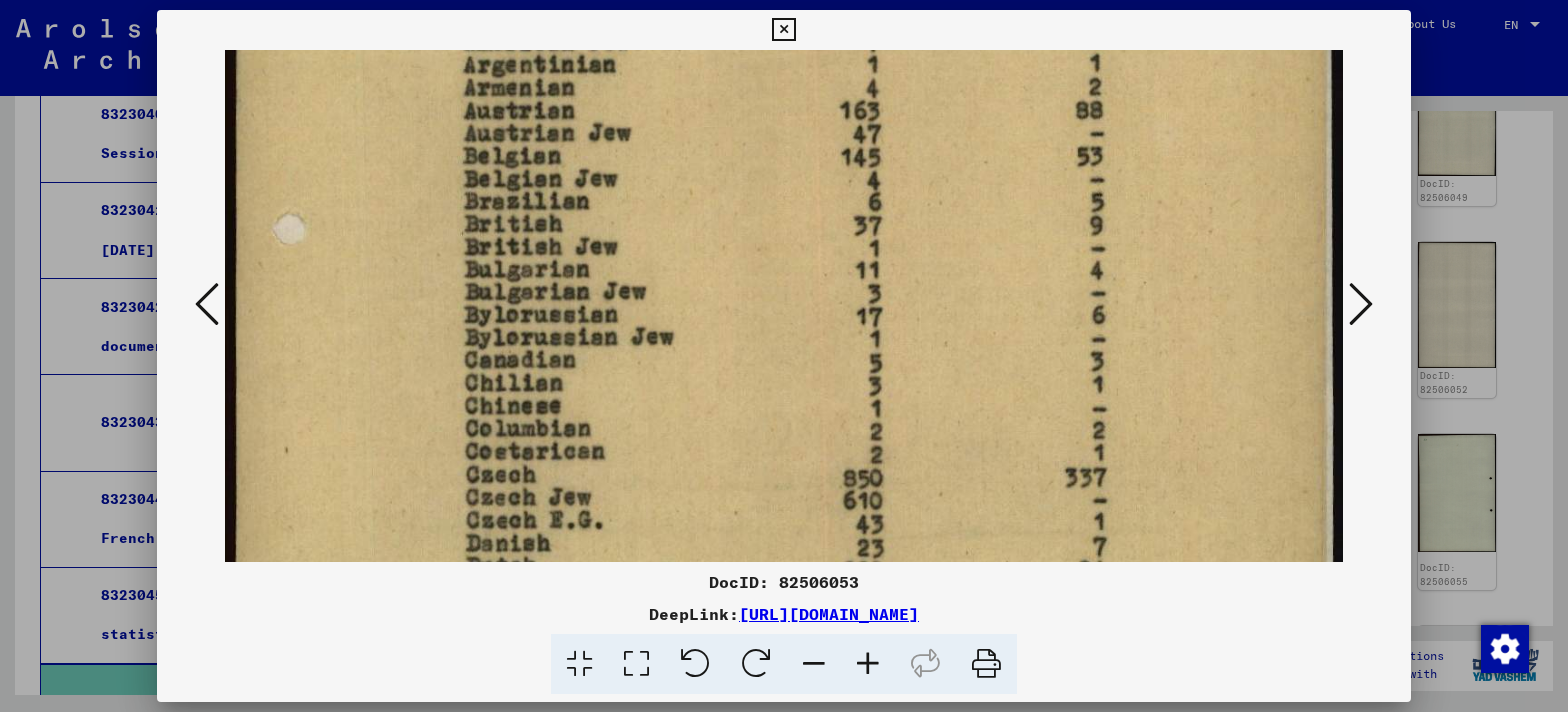 drag, startPoint x: 641, startPoint y: 385, endPoint x: 639, endPoint y: 178, distance: 207.00966 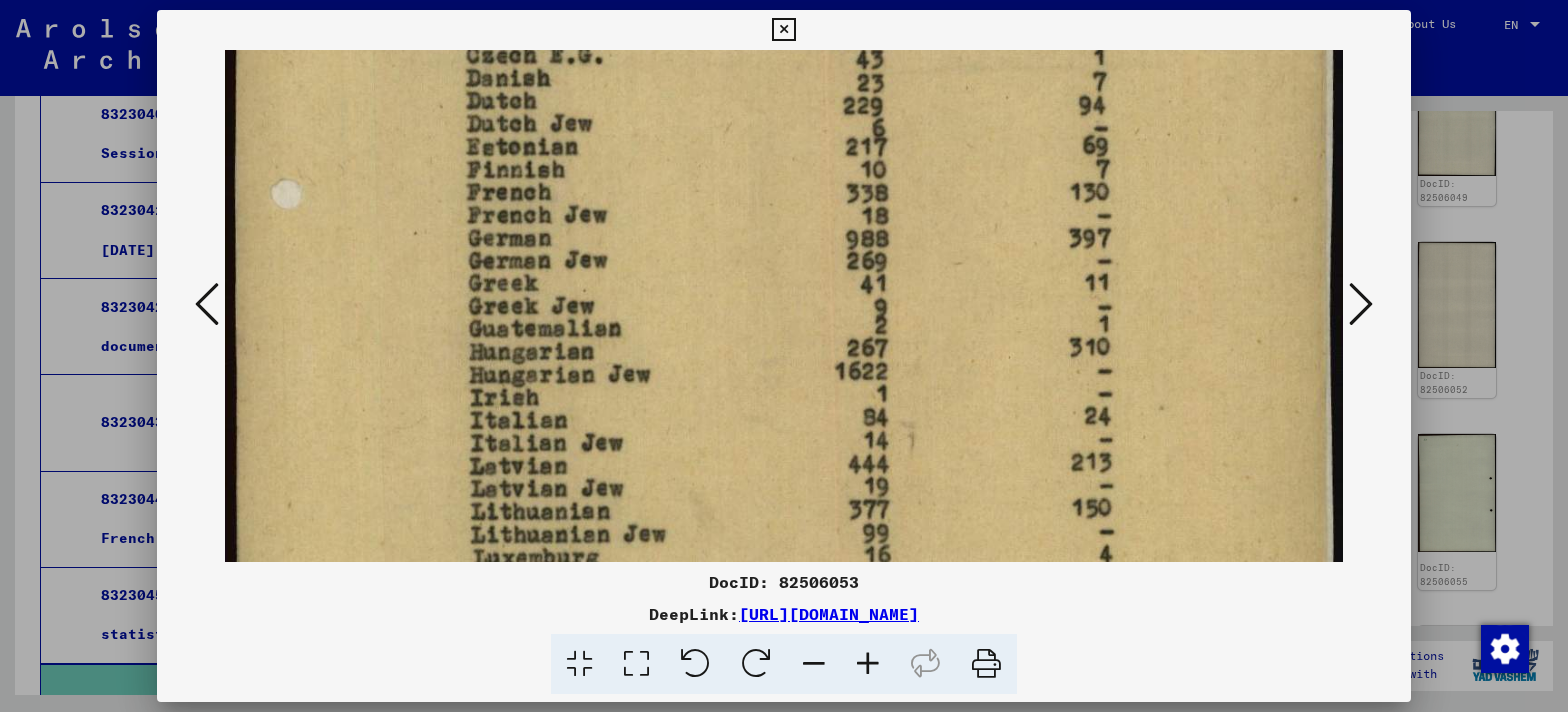 drag, startPoint x: 667, startPoint y: 525, endPoint x: 655, endPoint y: 65, distance: 460.1565 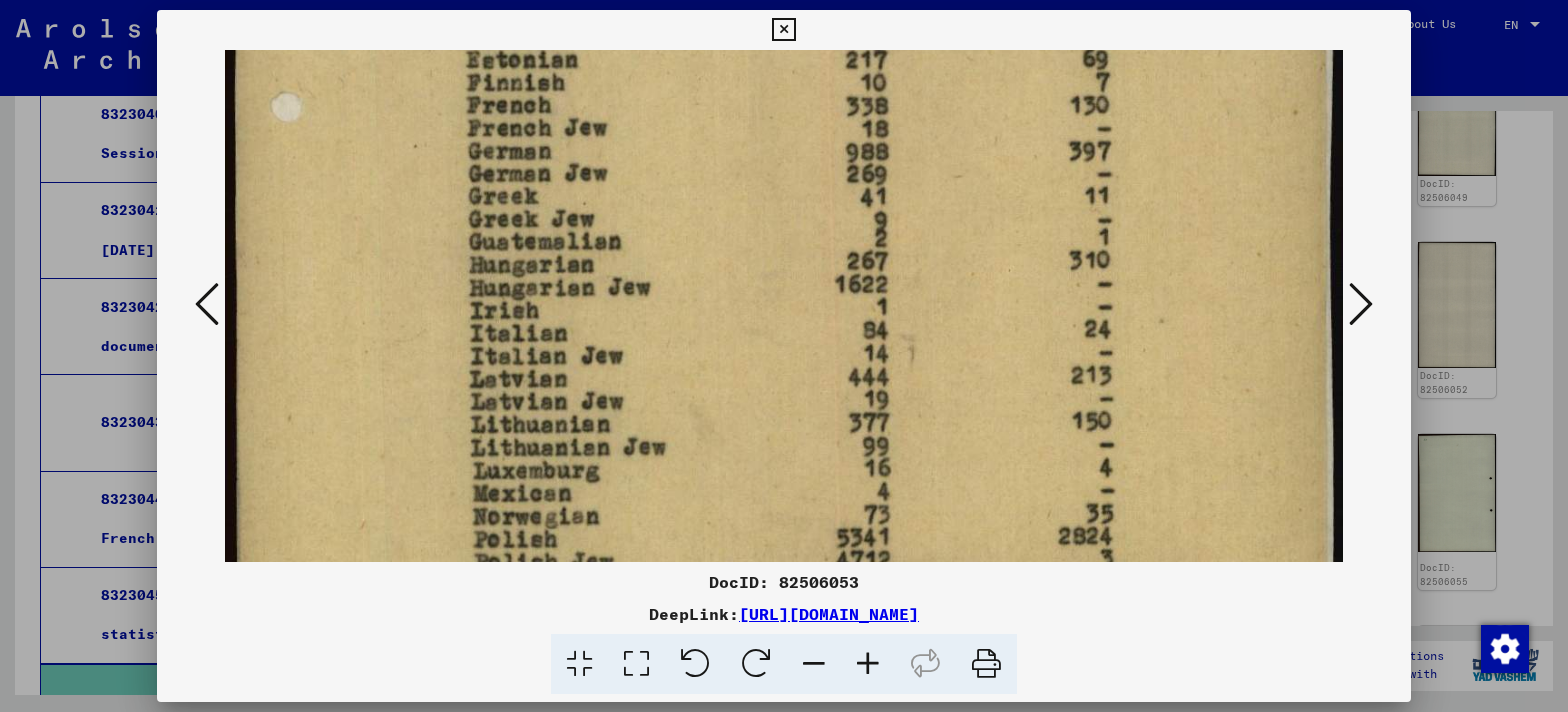 scroll, scrollTop: 1289, scrollLeft: 0, axis: vertical 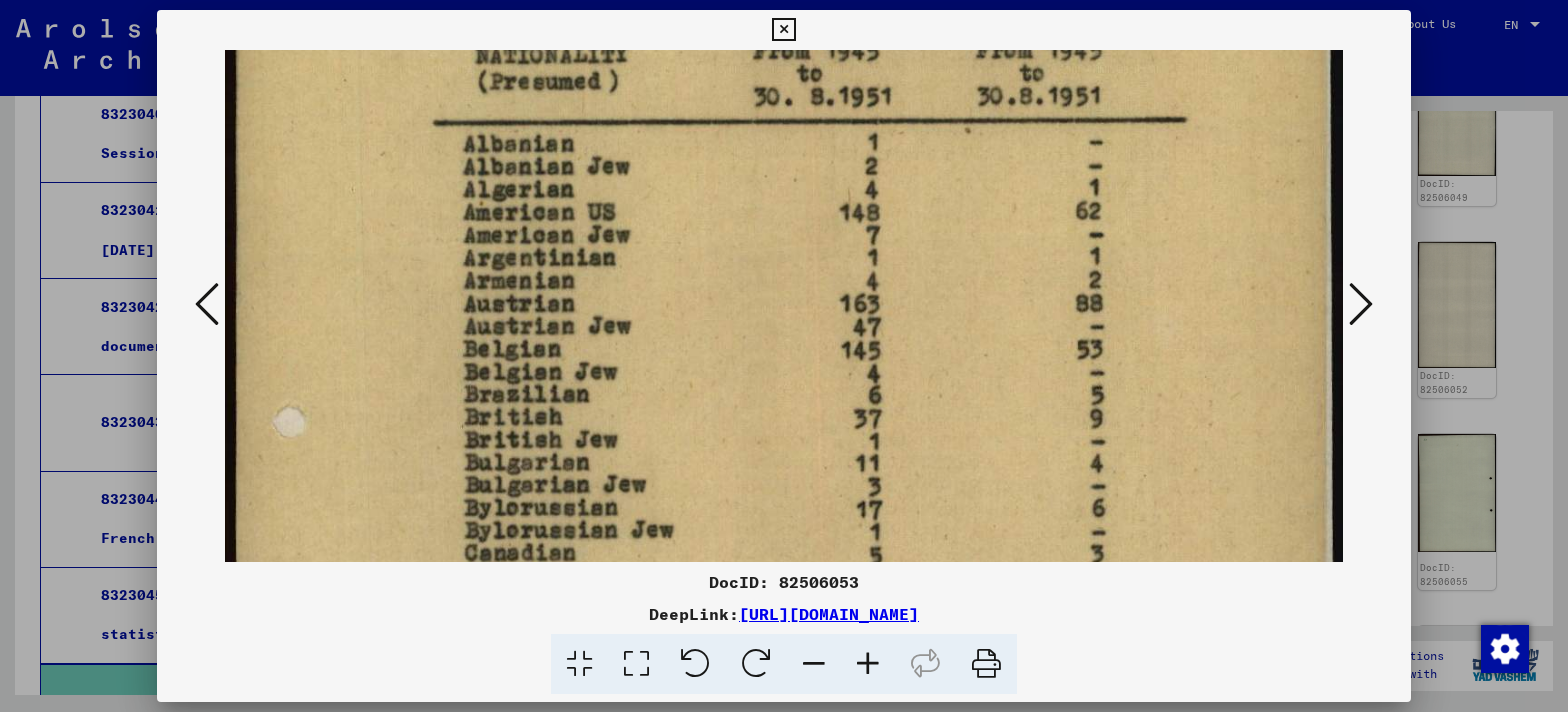 drag, startPoint x: 652, startPoint y: 402, endPoint x: 683, endPoint y: 922, distance: 520.9232 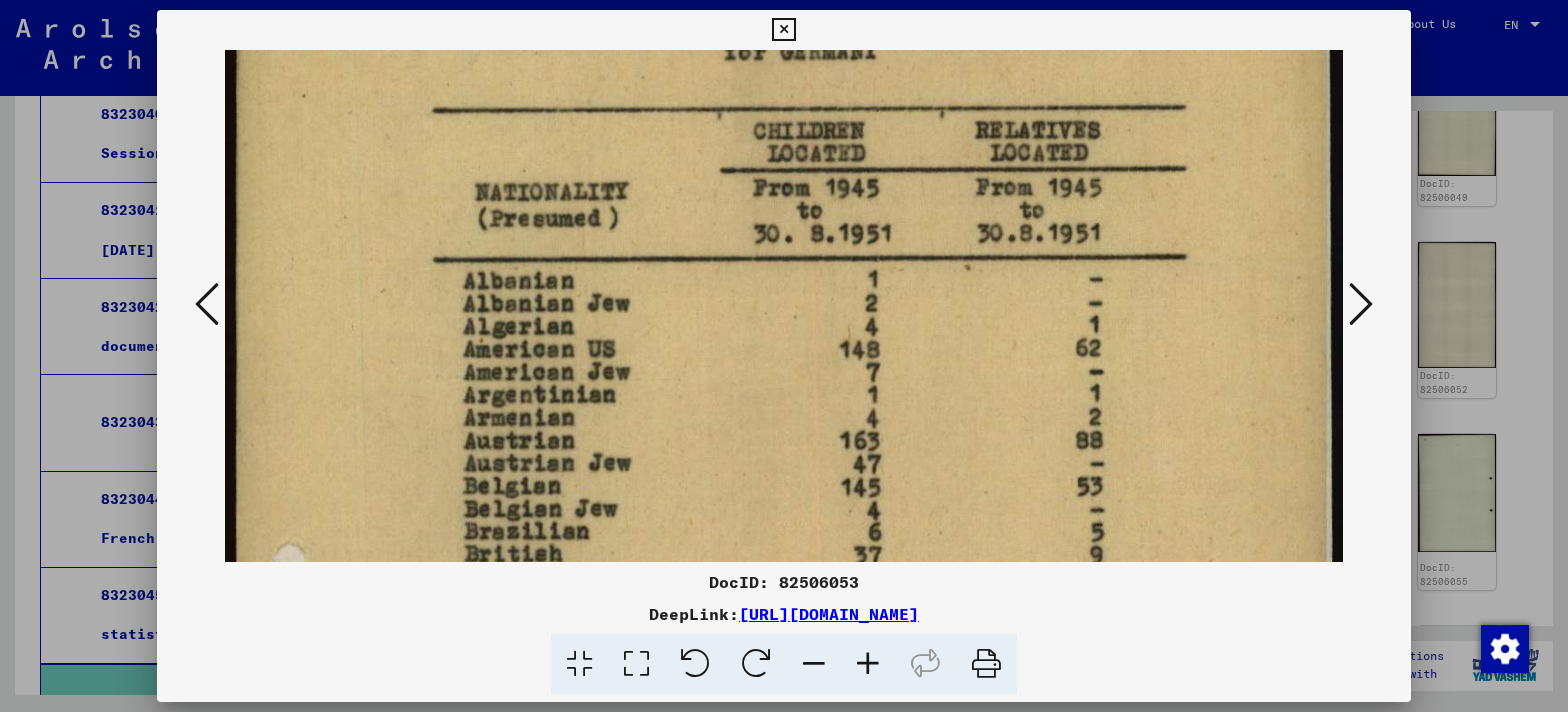 scroll, scrollTop: 168, scrollLeft: 0, axis: vertical 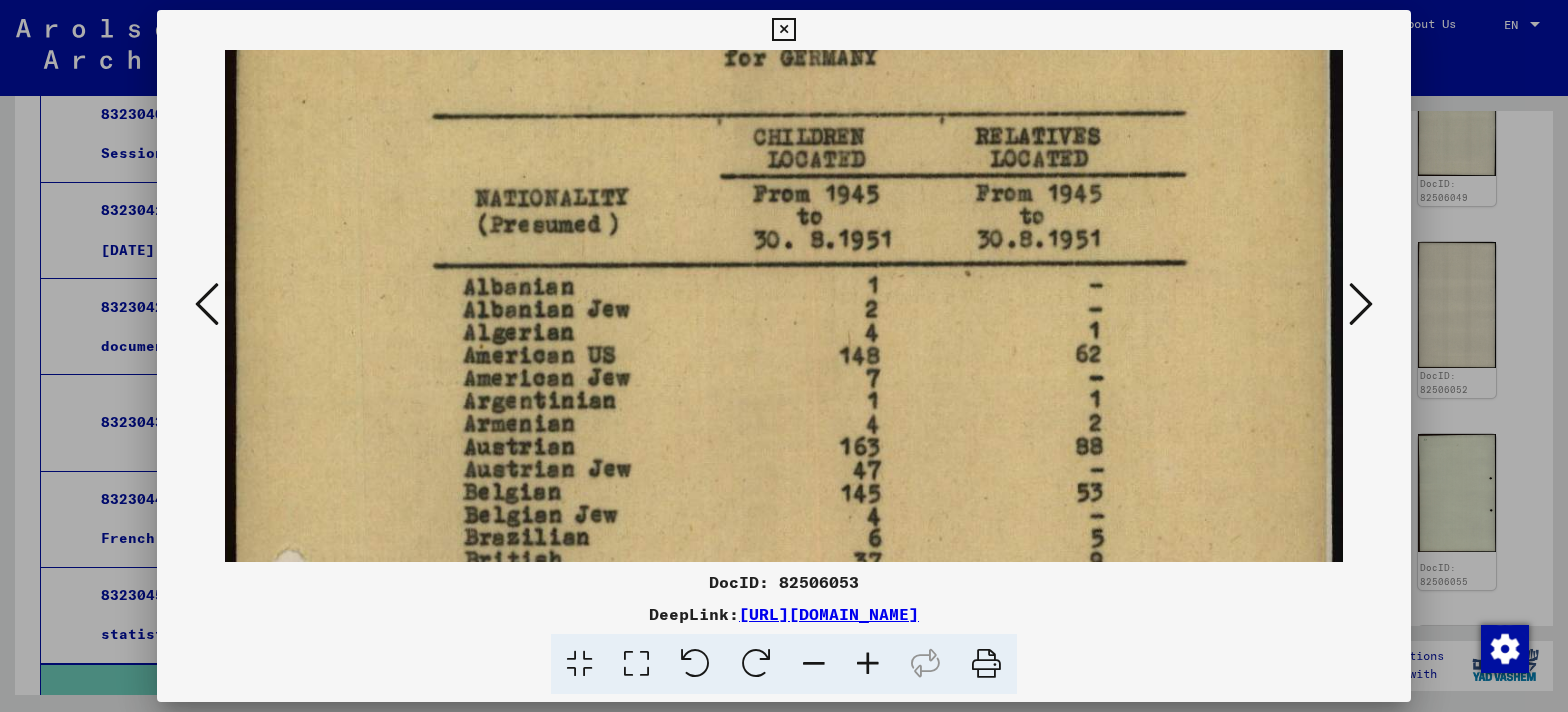 drag, startPoint x: 665, startPoint y: 427, endPoint x: 678, endPoint y: 549, distance: 122.69067 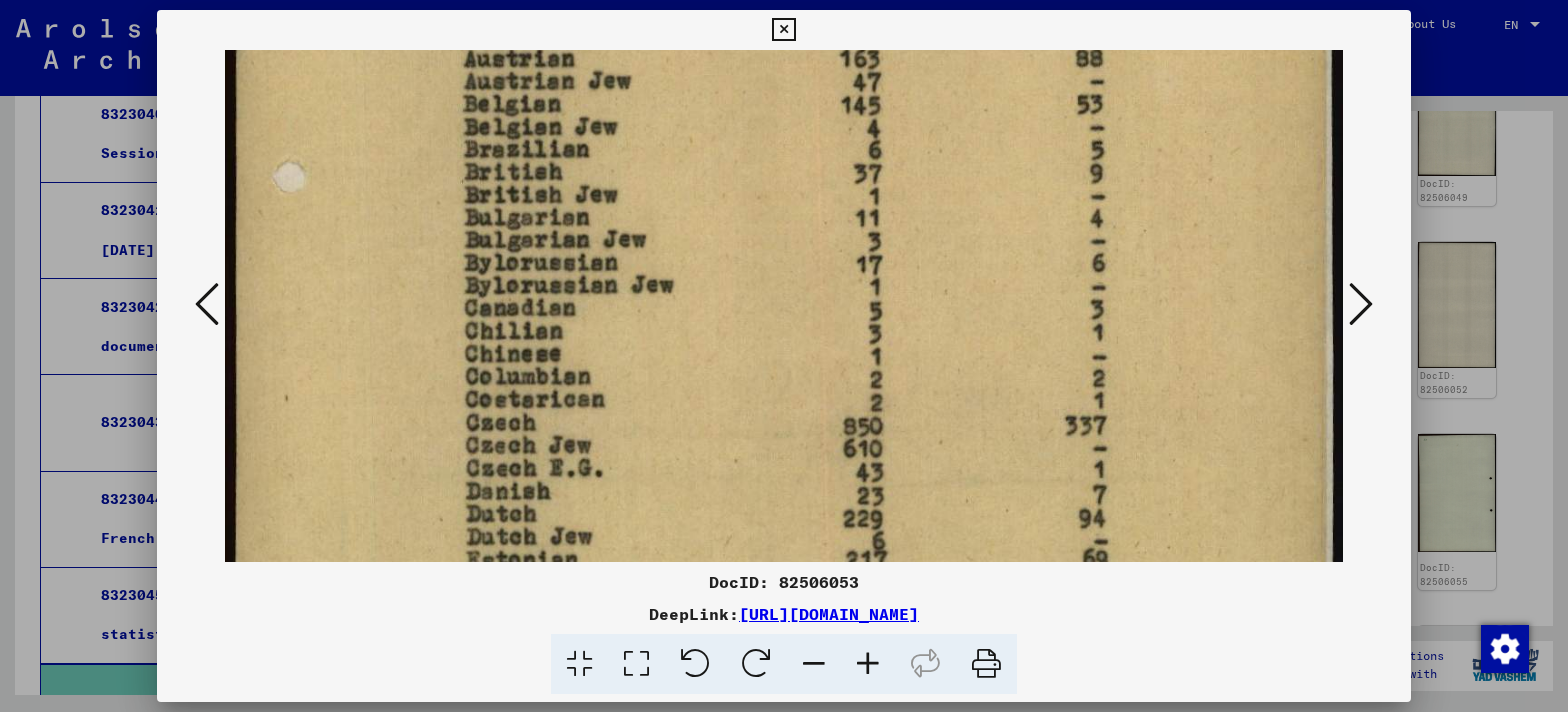 drag, startPoint x: 730, startPoint y: 485, endPoint x: 759, endPoint y: 100, distance: 386.09067 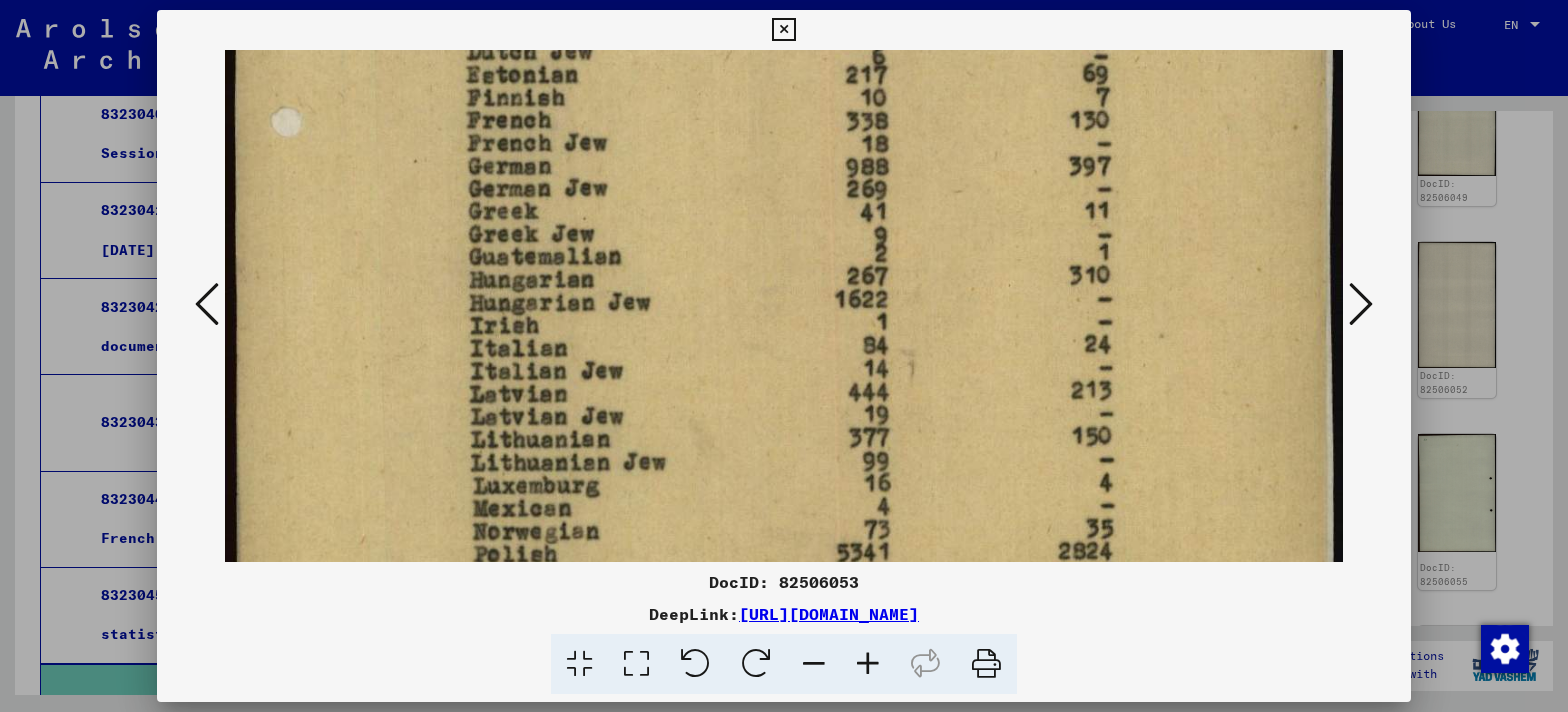 drag, startPoint x: 764, startPoint y: 267, endPoint x: 824, endPoint y: -152, distance: 423.27414 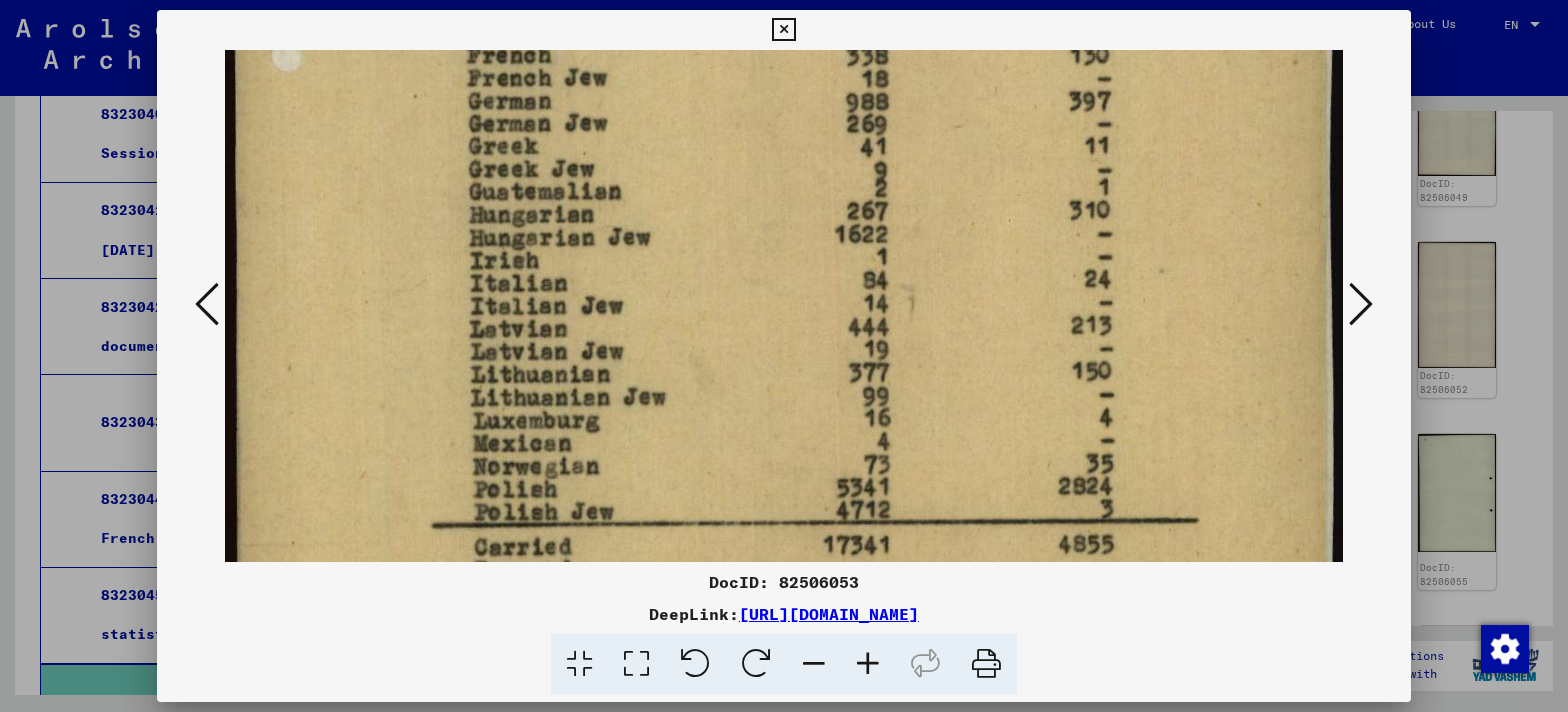 scroll, scrollTop: 1289, scrollLeft: 0, axis: vertical 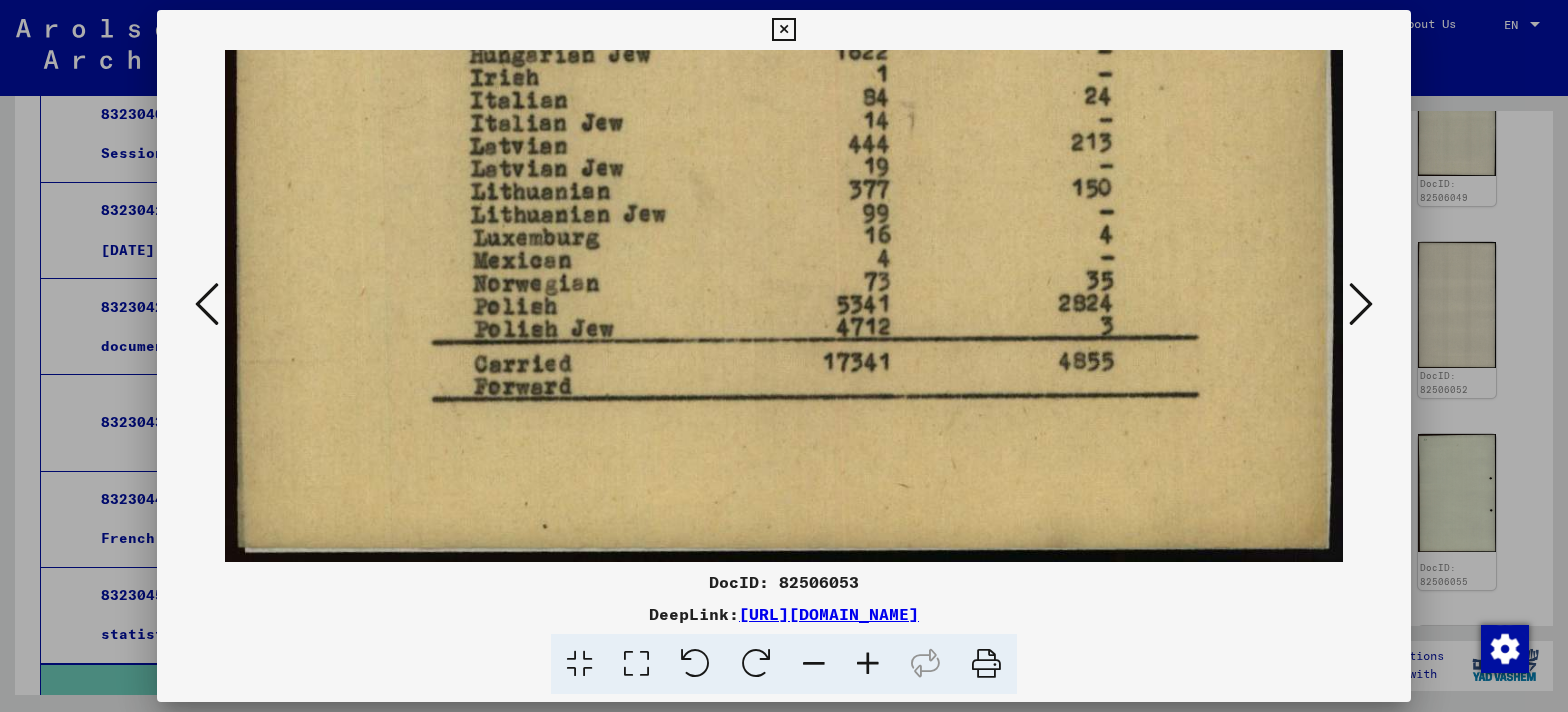 drag, startPoint x: 783, startPoint y: 274, endPoint x: 841, endPoint y: -152, distance: 429.93024 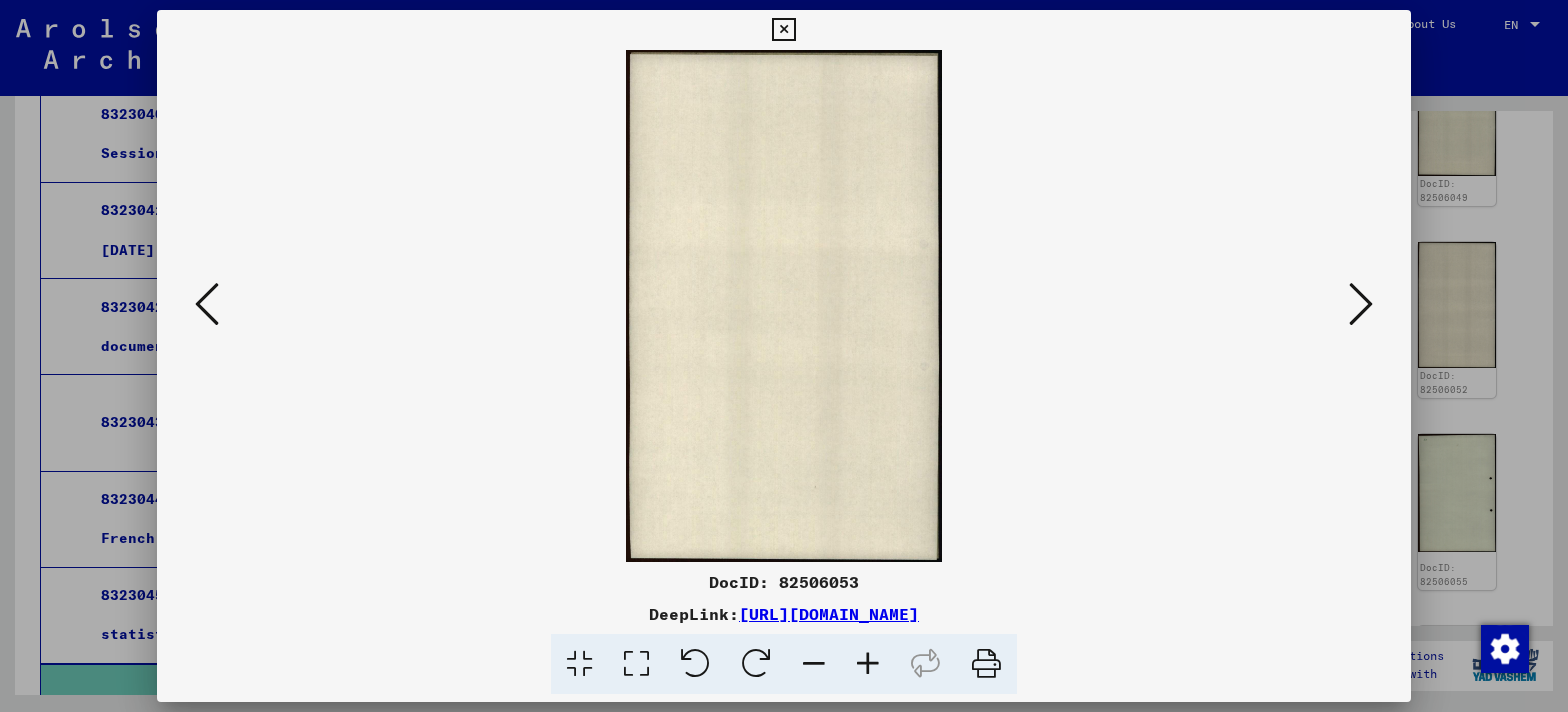 scroll, scrollTop: 0, scrollLeft: 0, axis: both 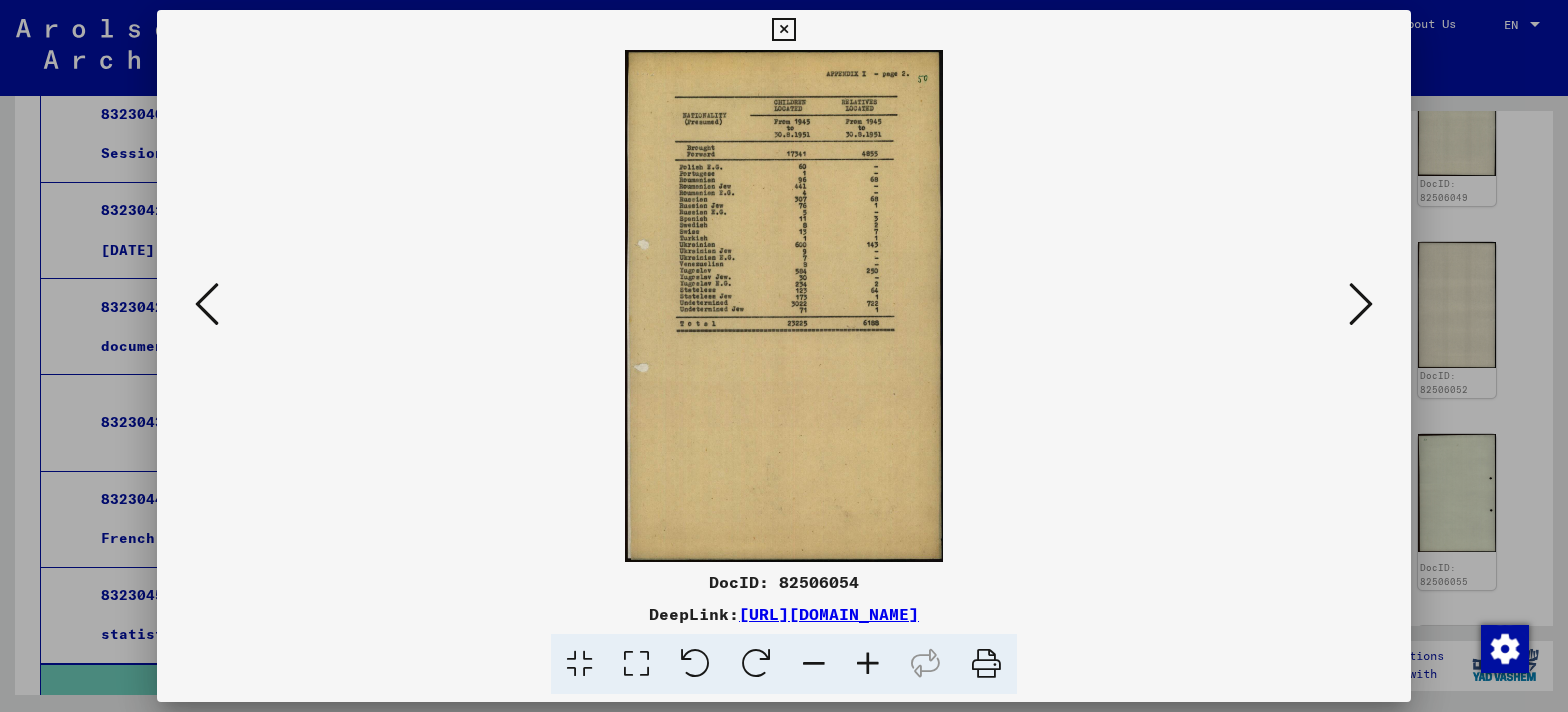 click at bounding box center (1361, 304) 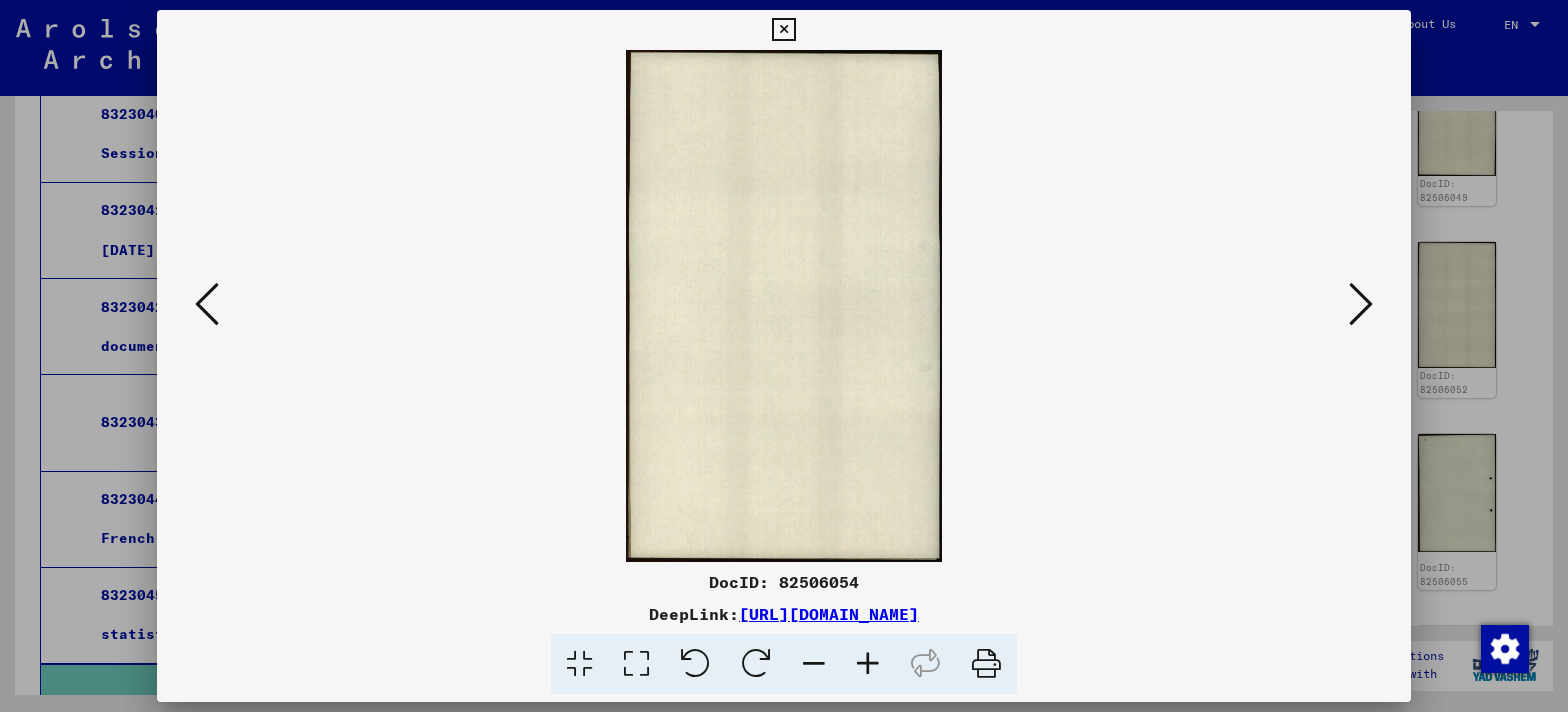 click at bounding box center [1361, 304] 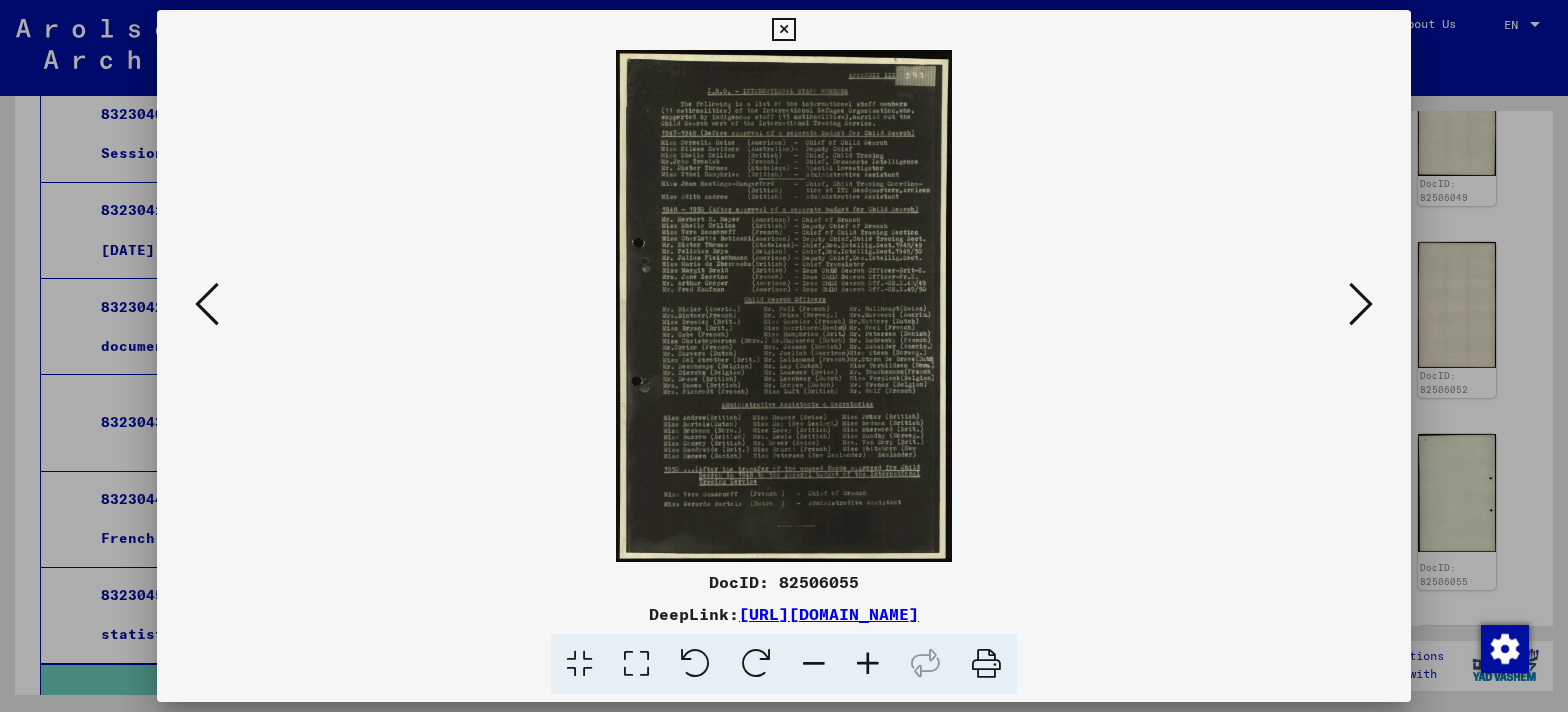 click at bounding box center (636, 664) 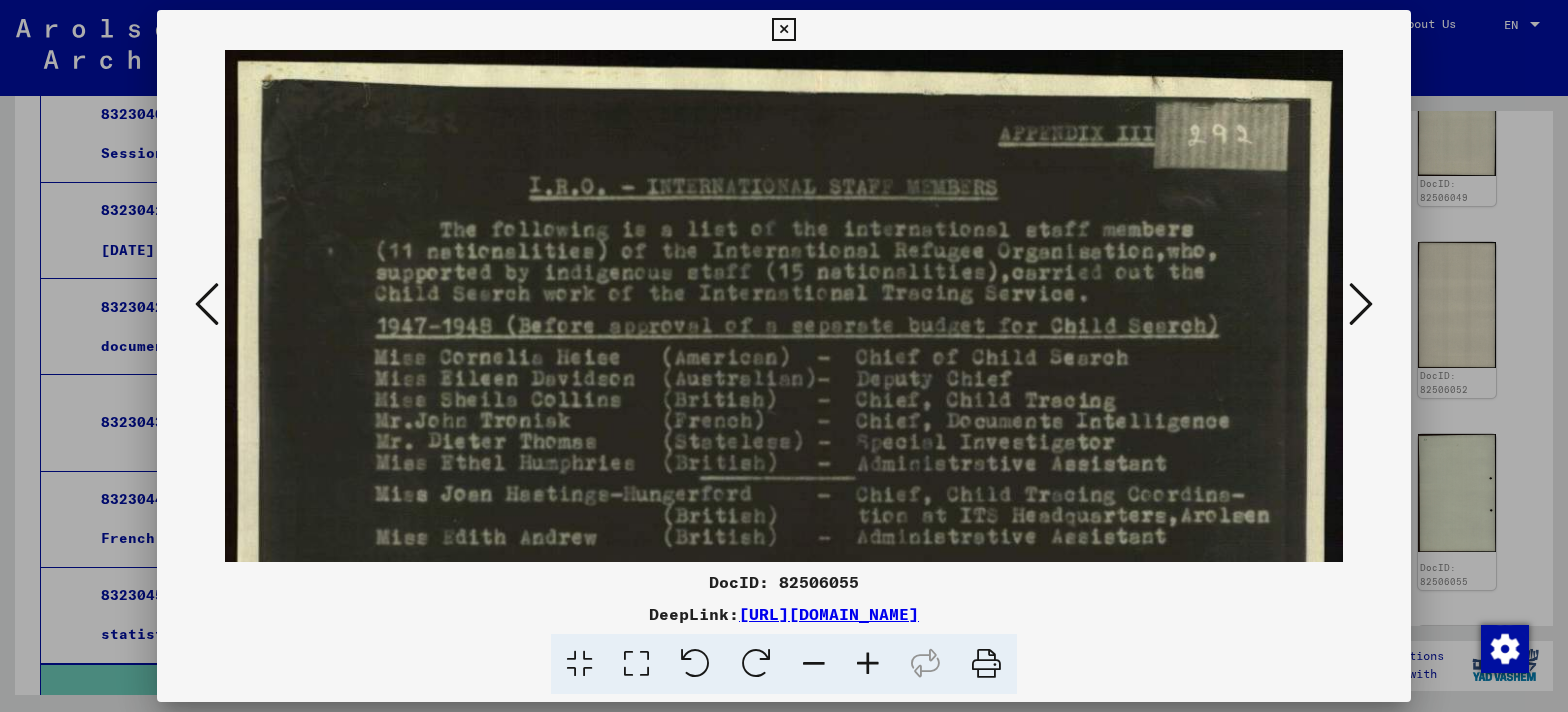 click at bounding box center (1361, 304) 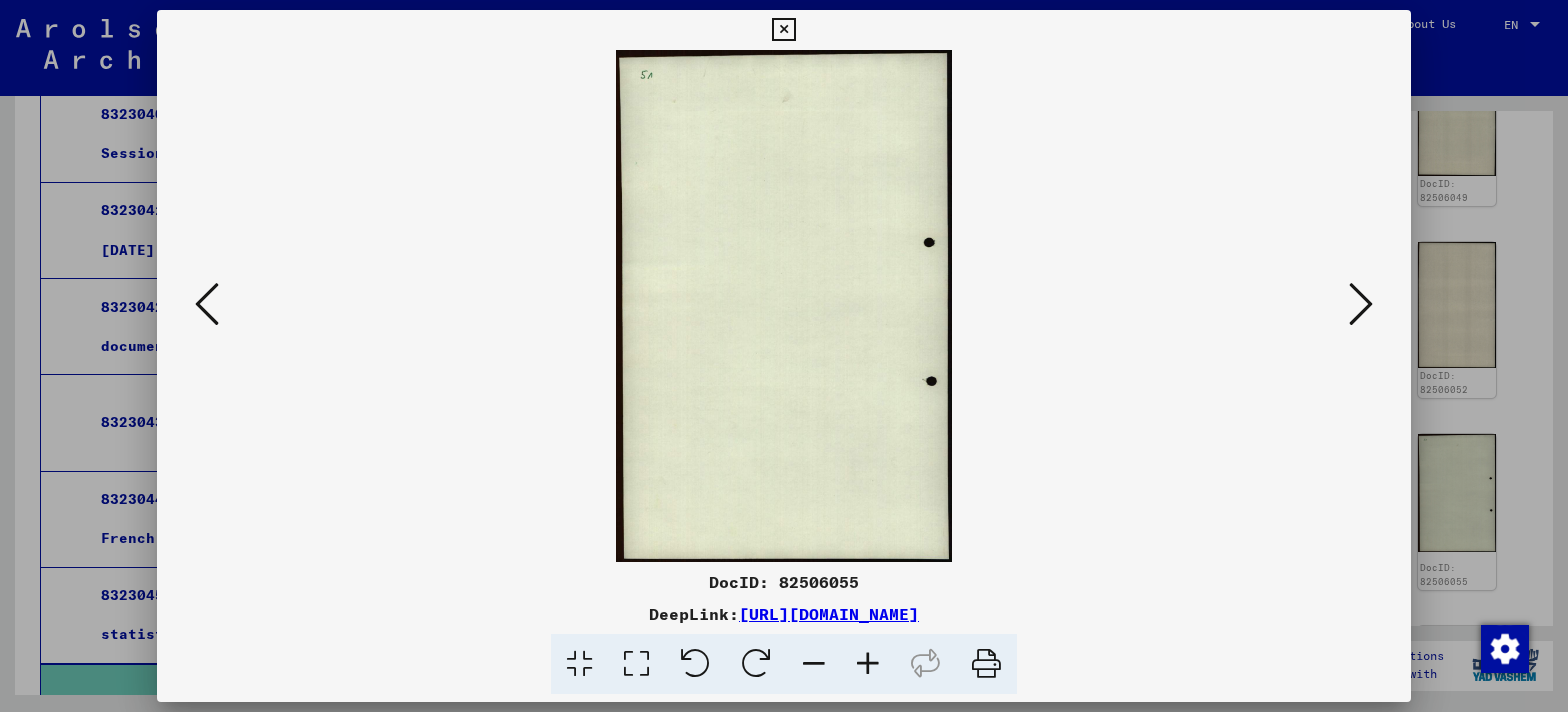 click at bounding box center (1361, 304) 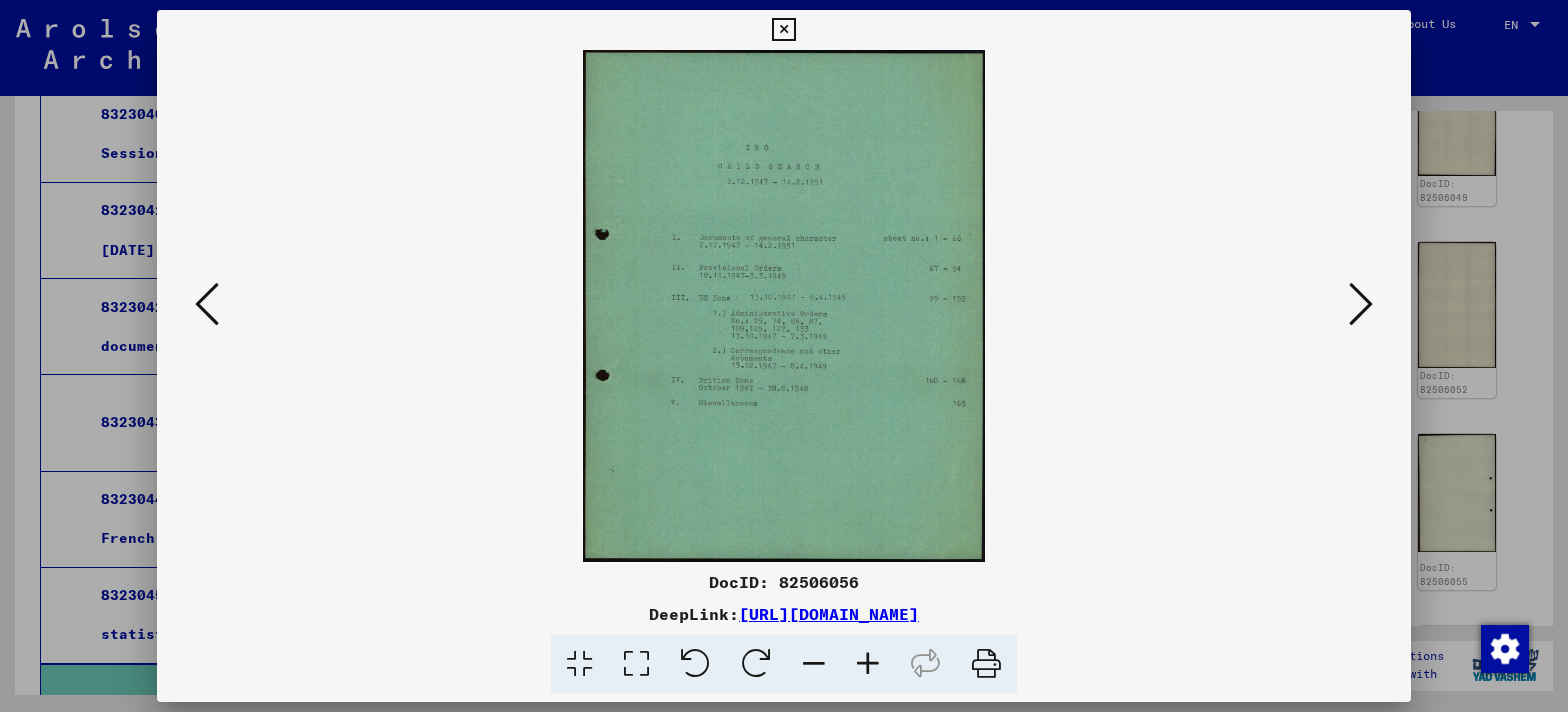 click at bounding box center (1361, 304) 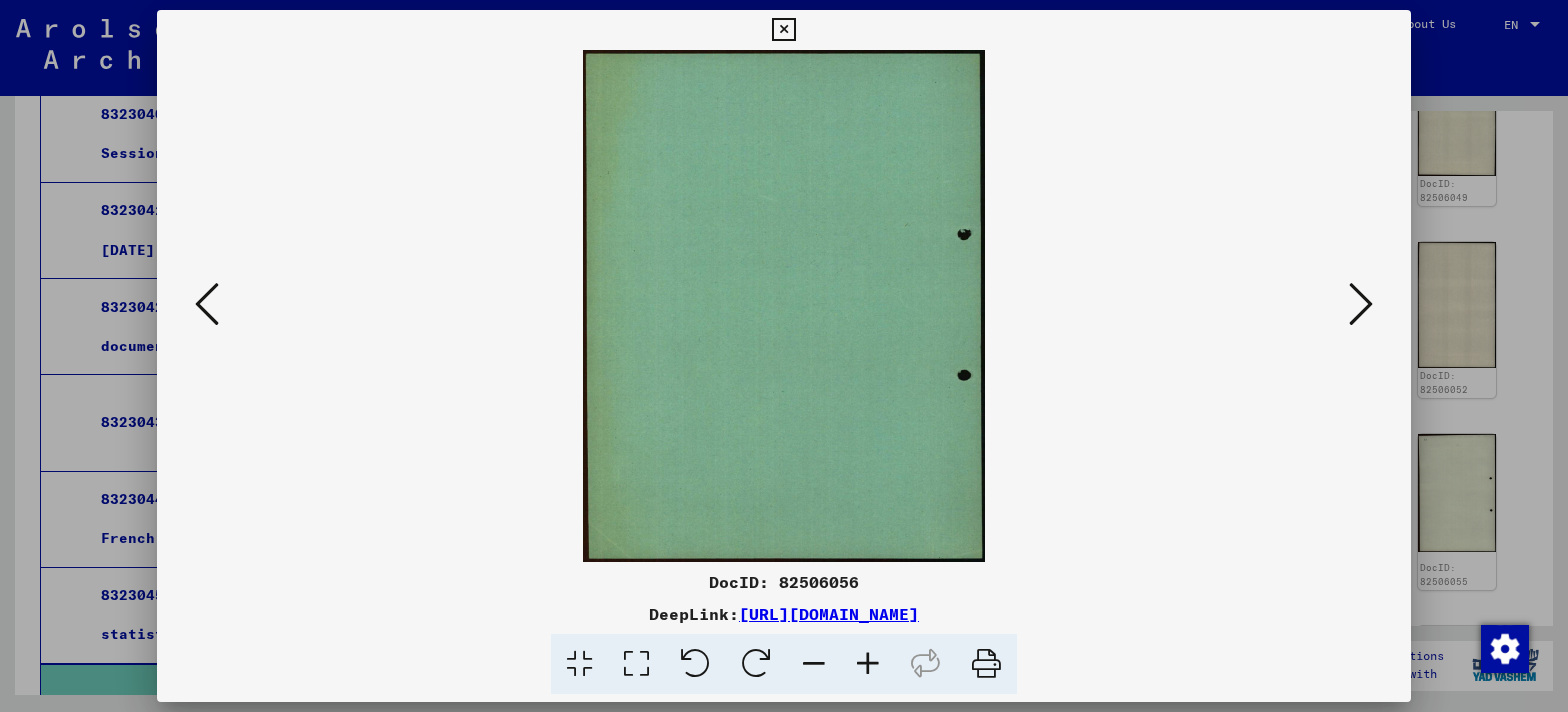 click at bounding box center (1361, 304) 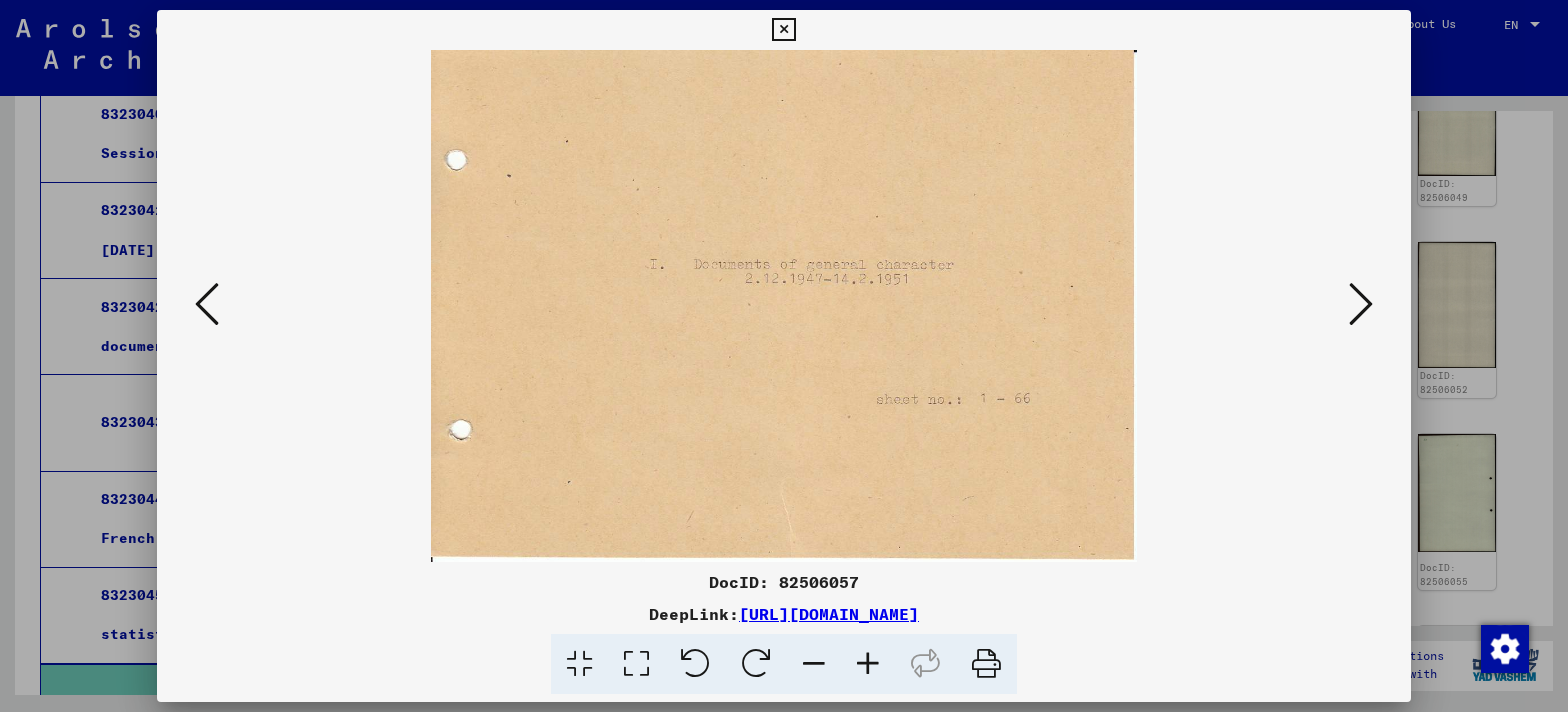 click at bounding box center (1361, 304) 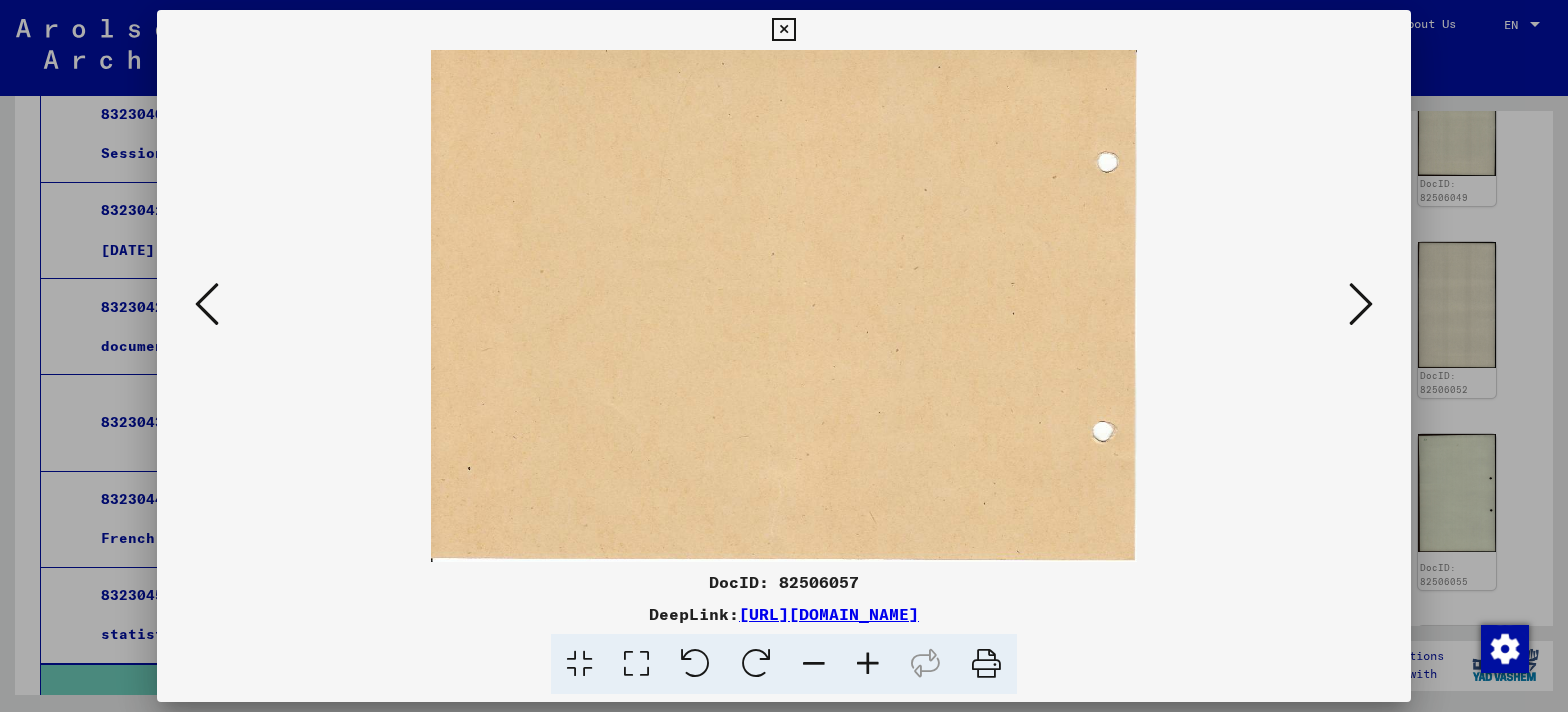 click at bounding box center [1361, 304] 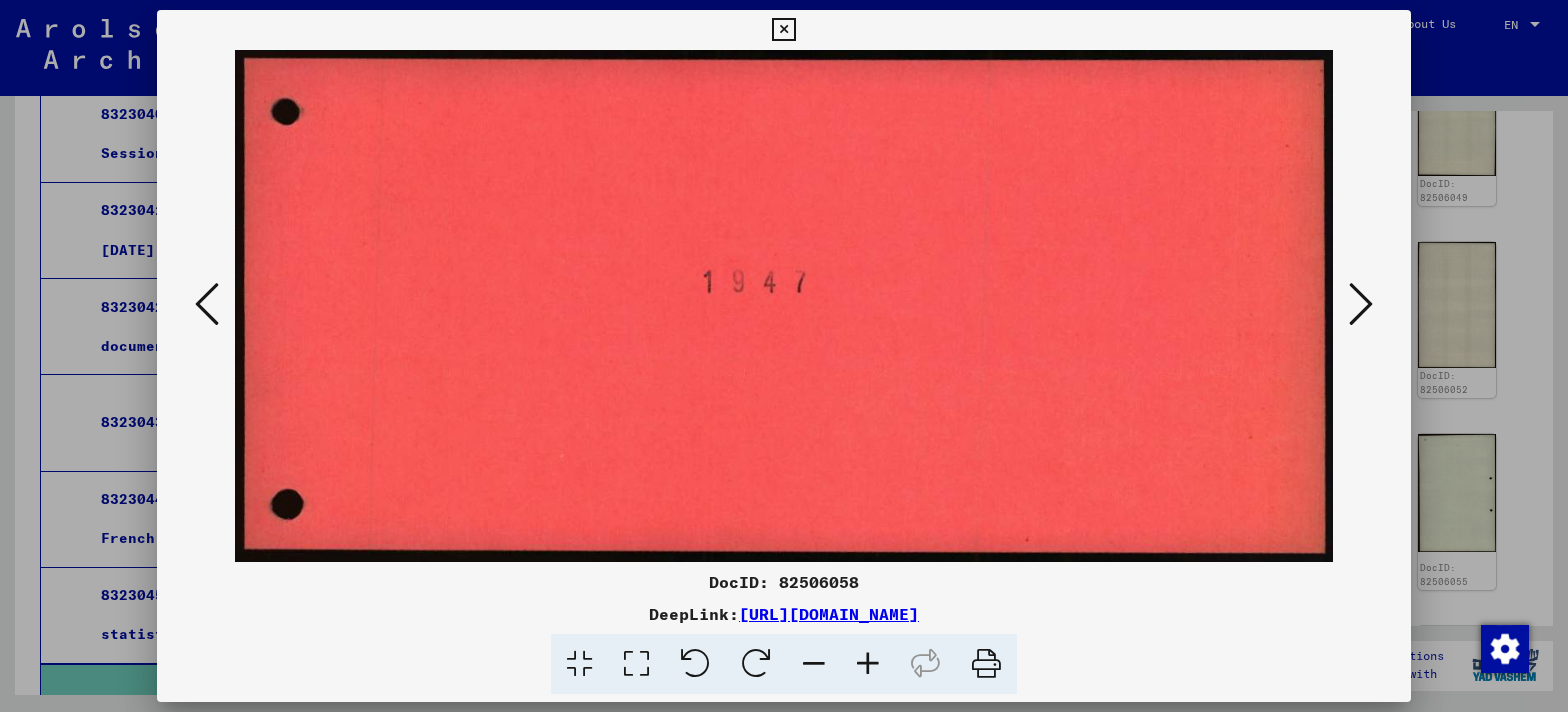 click at bounding box center (1361, 304) 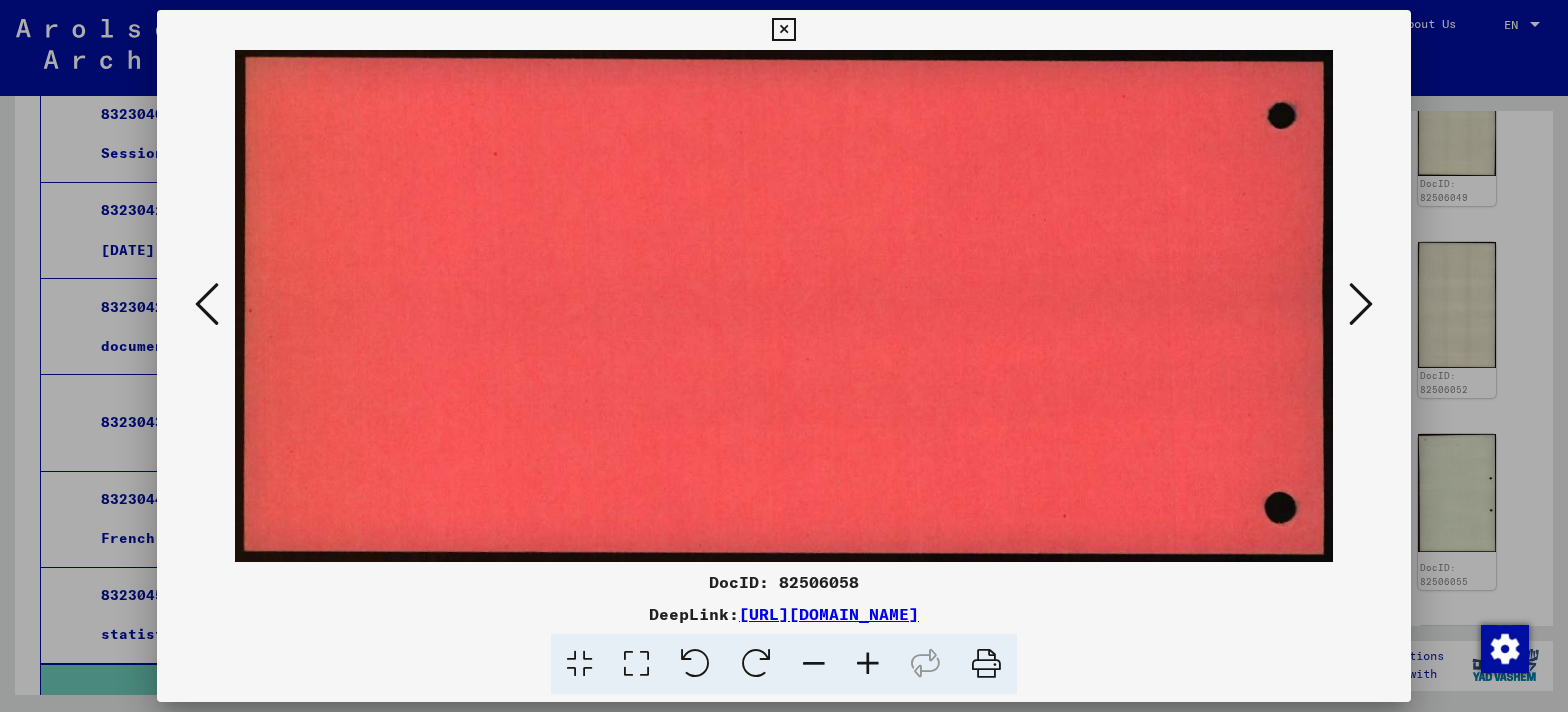 click at bounding box center (1361, 304) 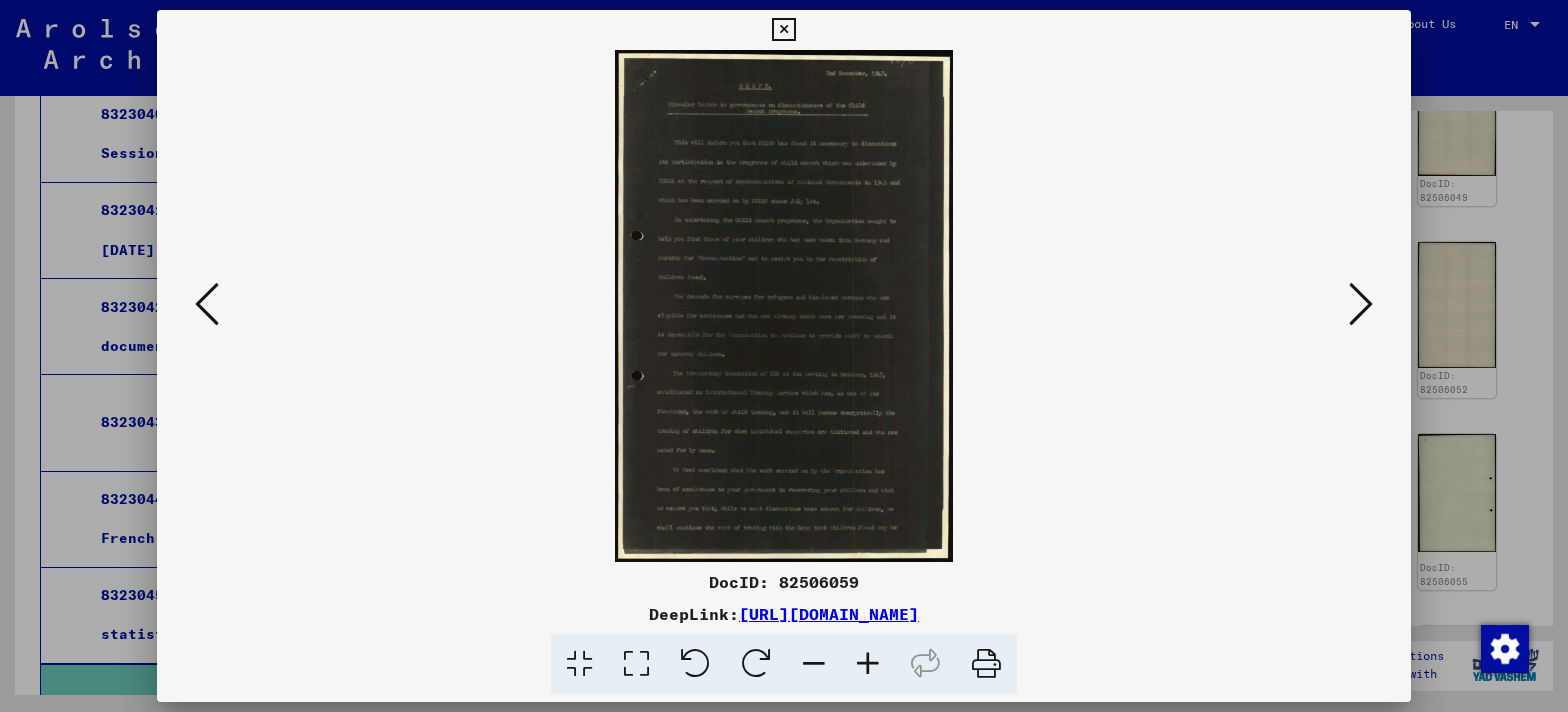 click at bounding box center [636, 664] 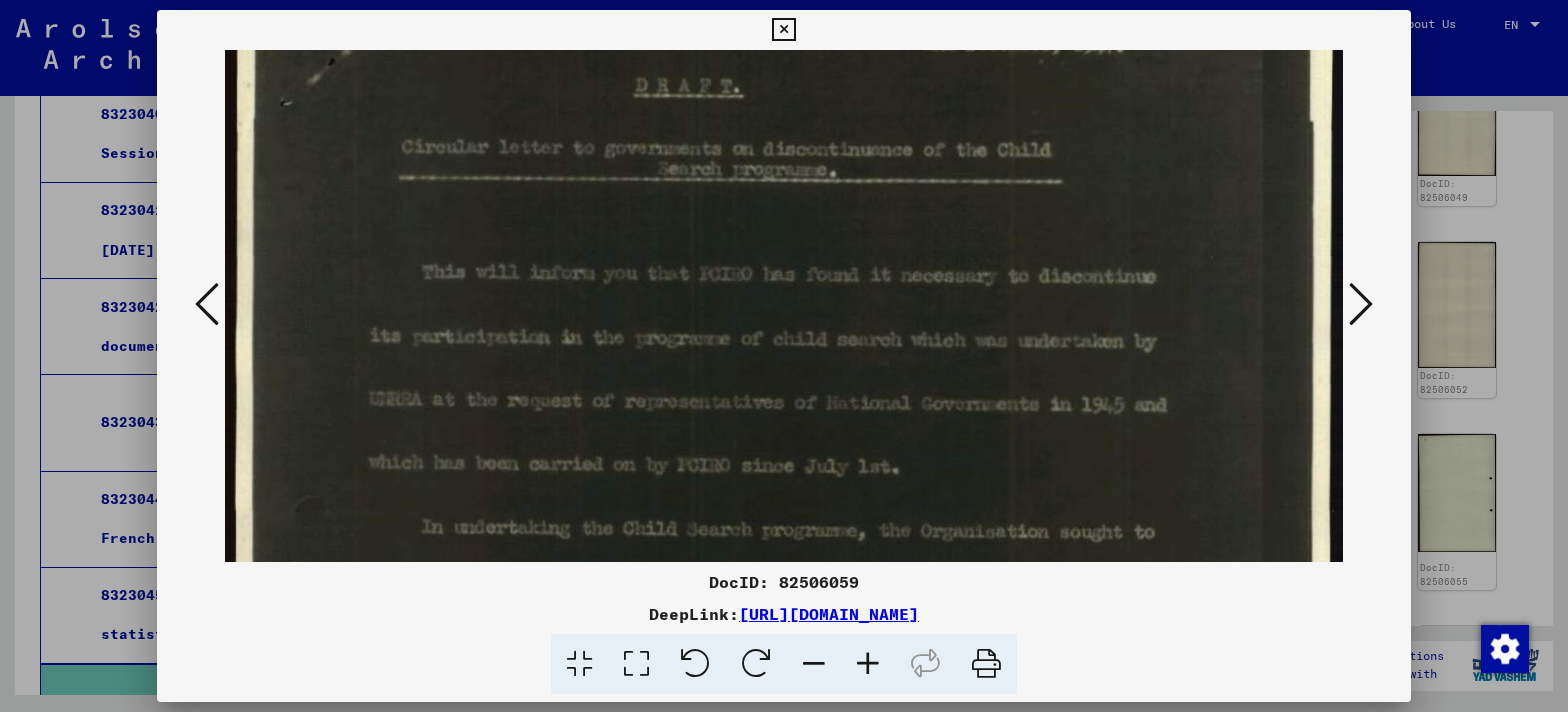 drag, startPoint x: 772, startPoint y: 393, endPoint x: 776, endPoint y: 313, distance: 80.09994 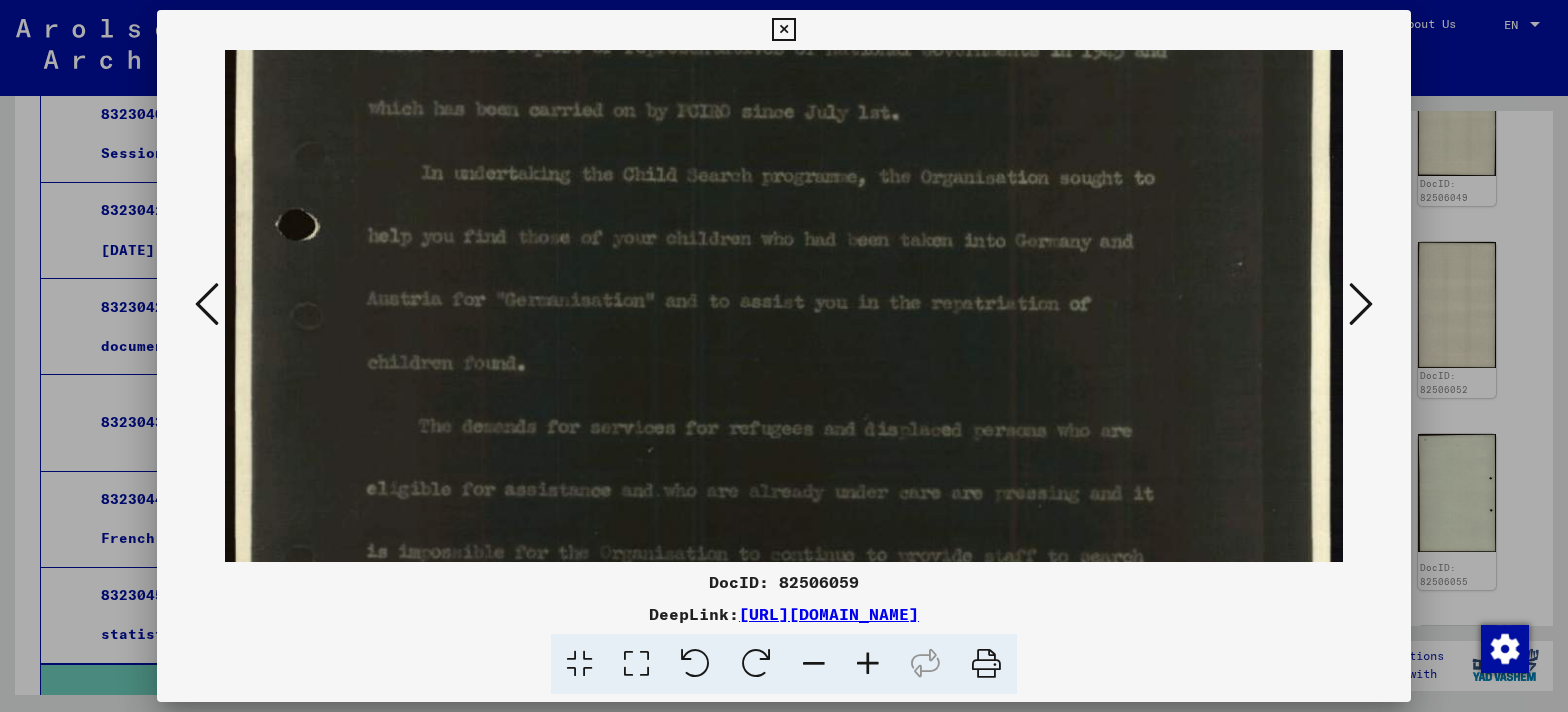 drag, startPoint x: 772, startPoint y: 418, endPoint x: 776, endPoint y: 76, distance: 342.02338 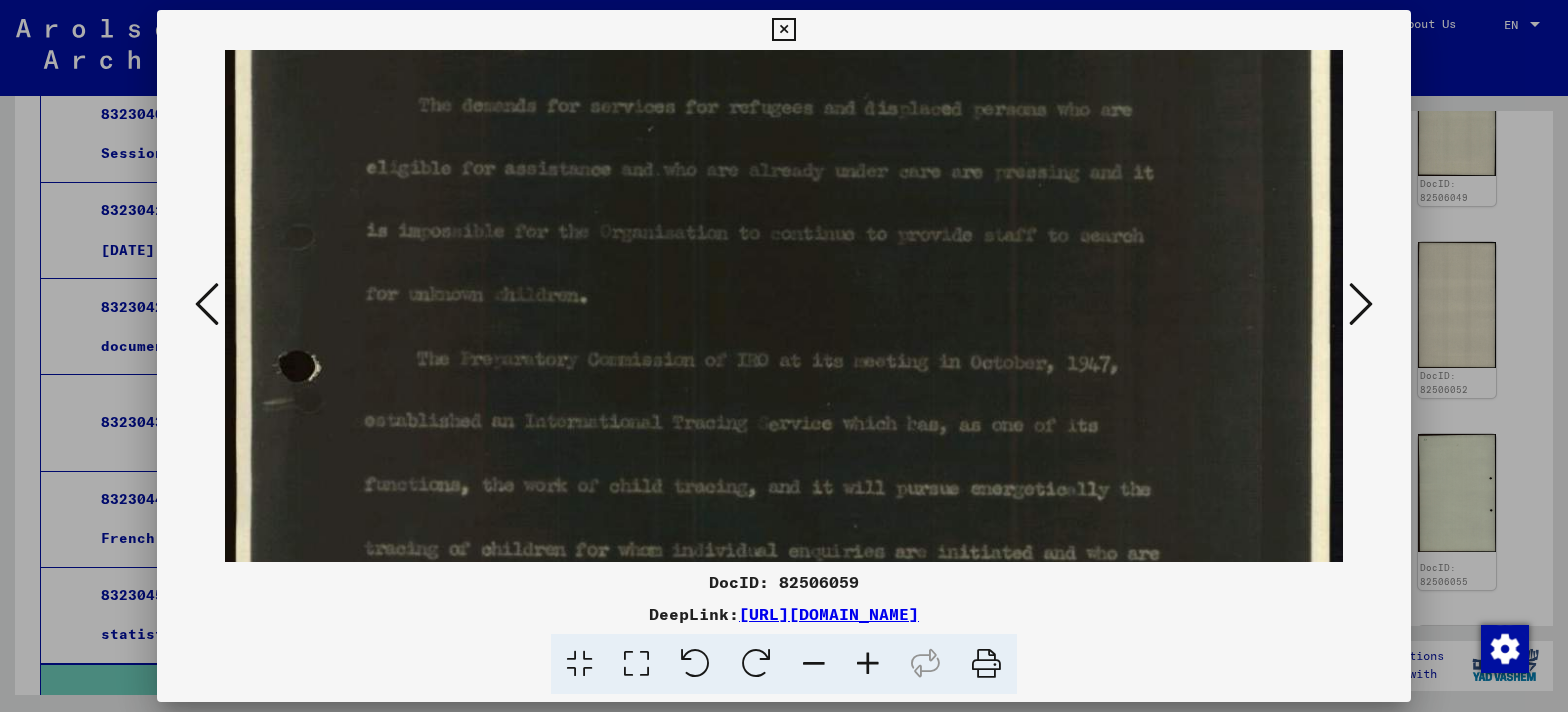 drag, startPoint x: 714, startPoint y: 354, endPoint x: 718, endPoint y: 59, distance: 295.02713 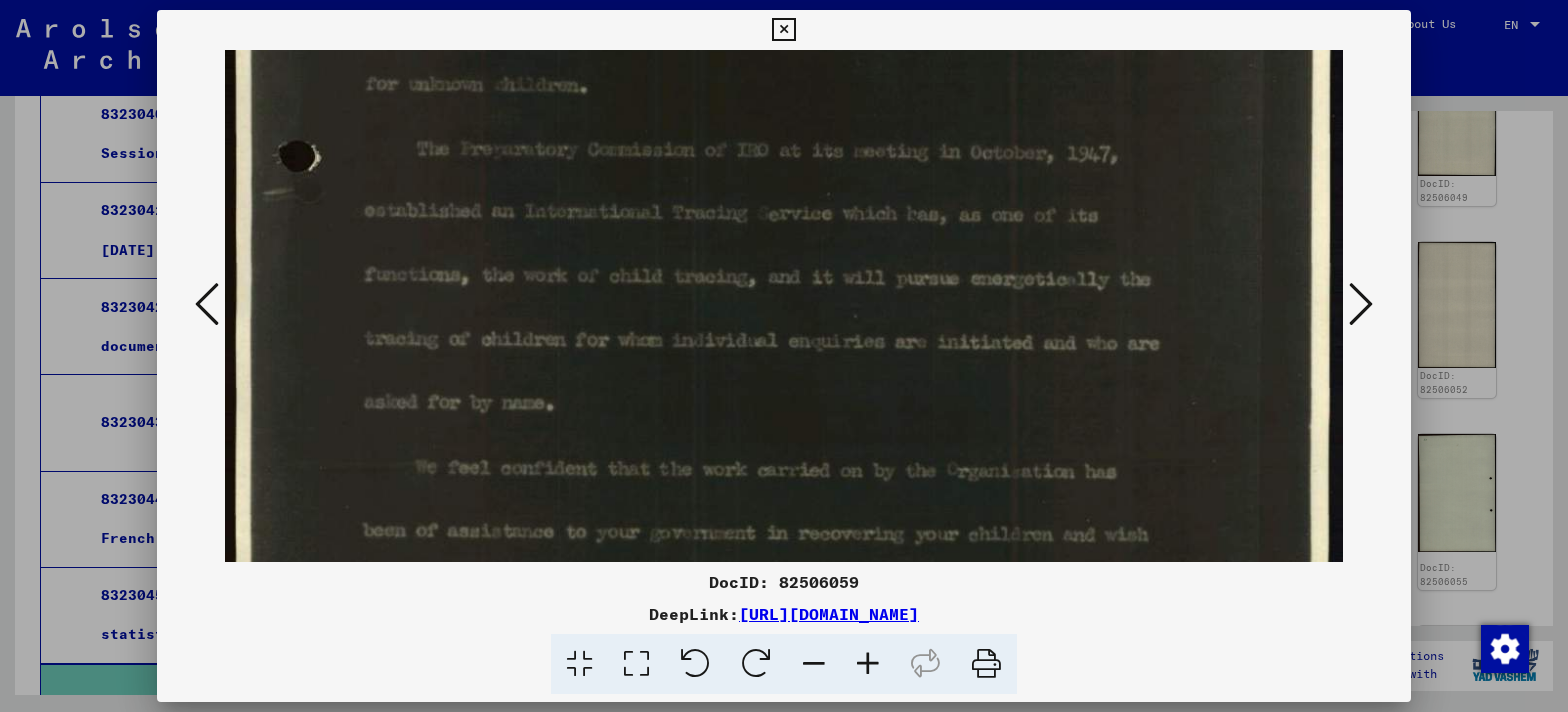 scroll, scrollTop: 982, scrollLeft: 0, axis: vertical 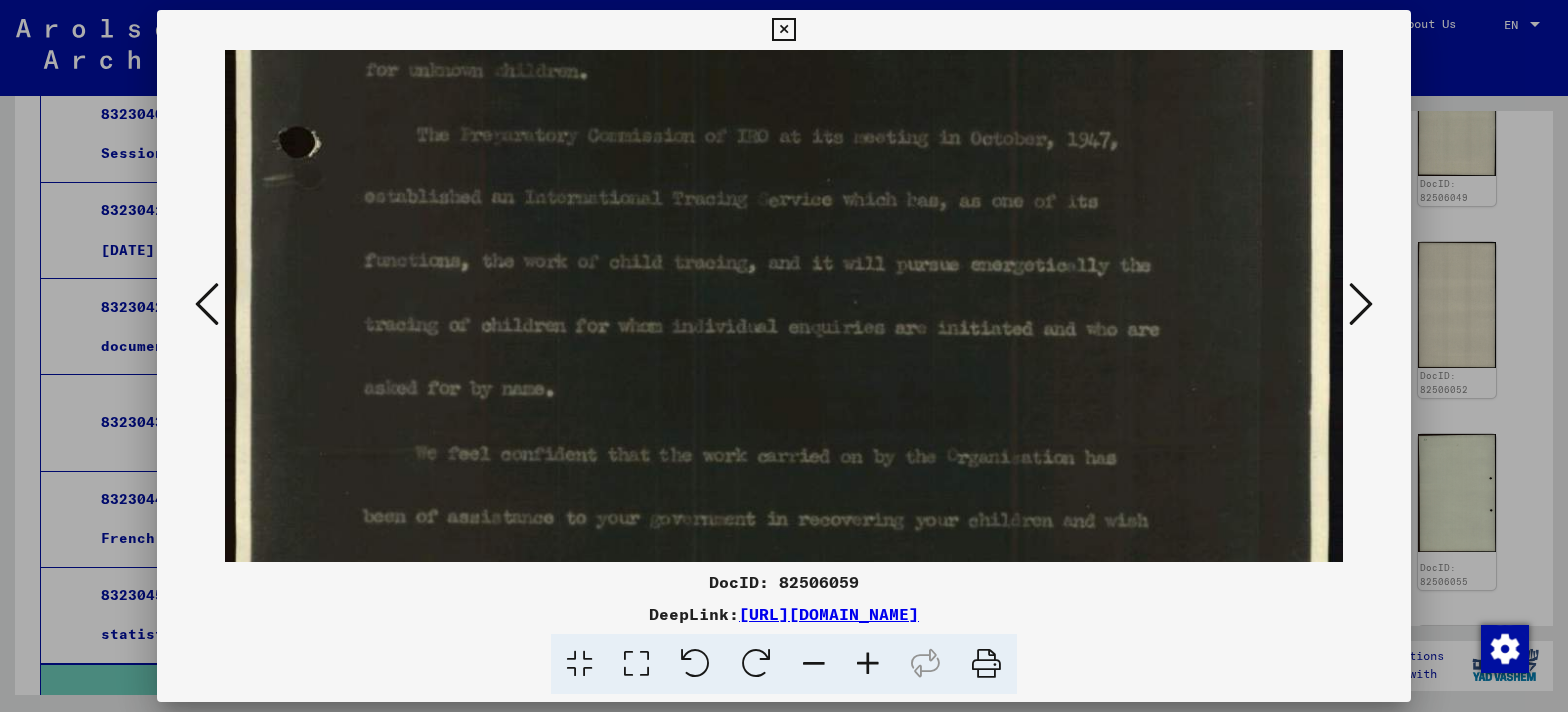 drag, startPoint x: 686, startPoint y: 265, endPoint x: 697, endPoint y: 132, distance: 133.45412 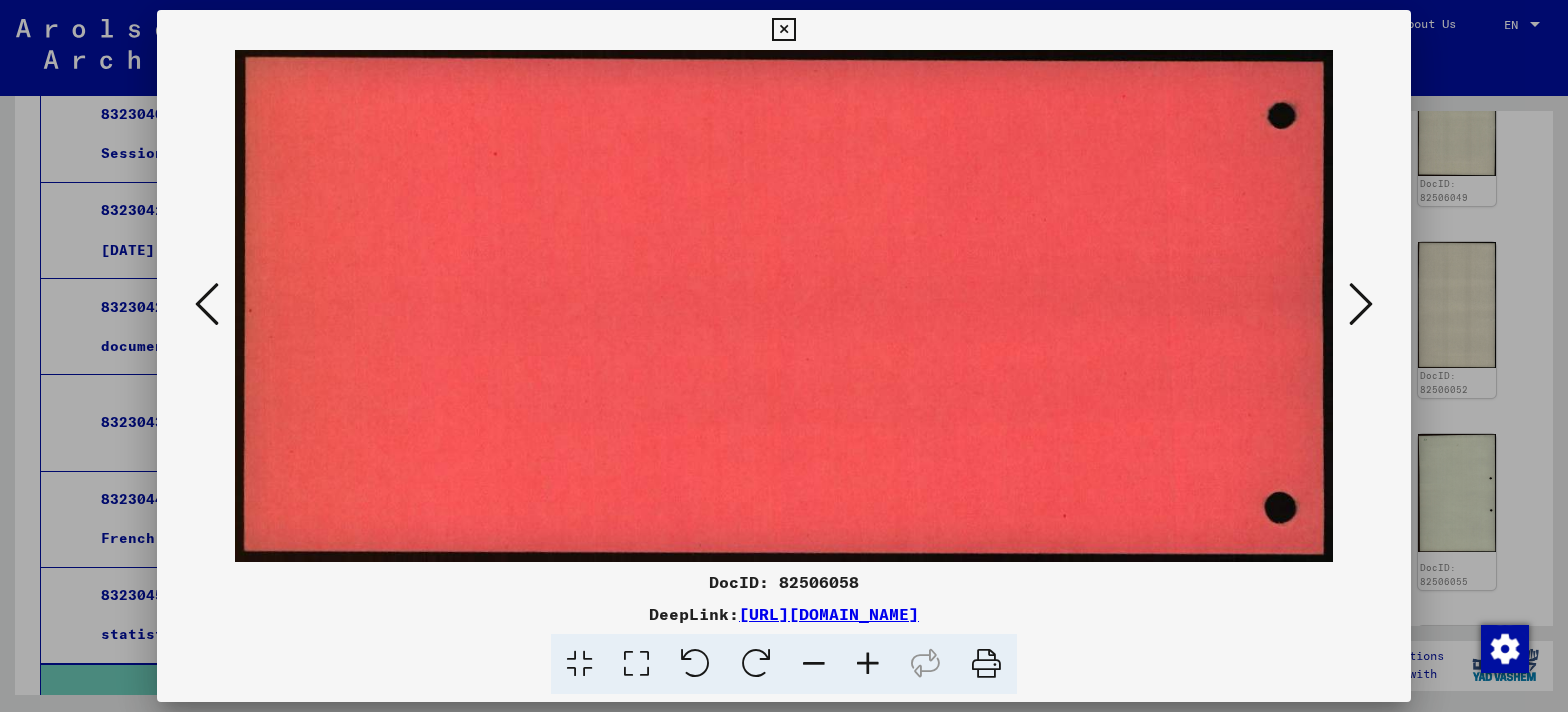 scroll, scrollTop: 0, scrollLeft: 0, axis: both 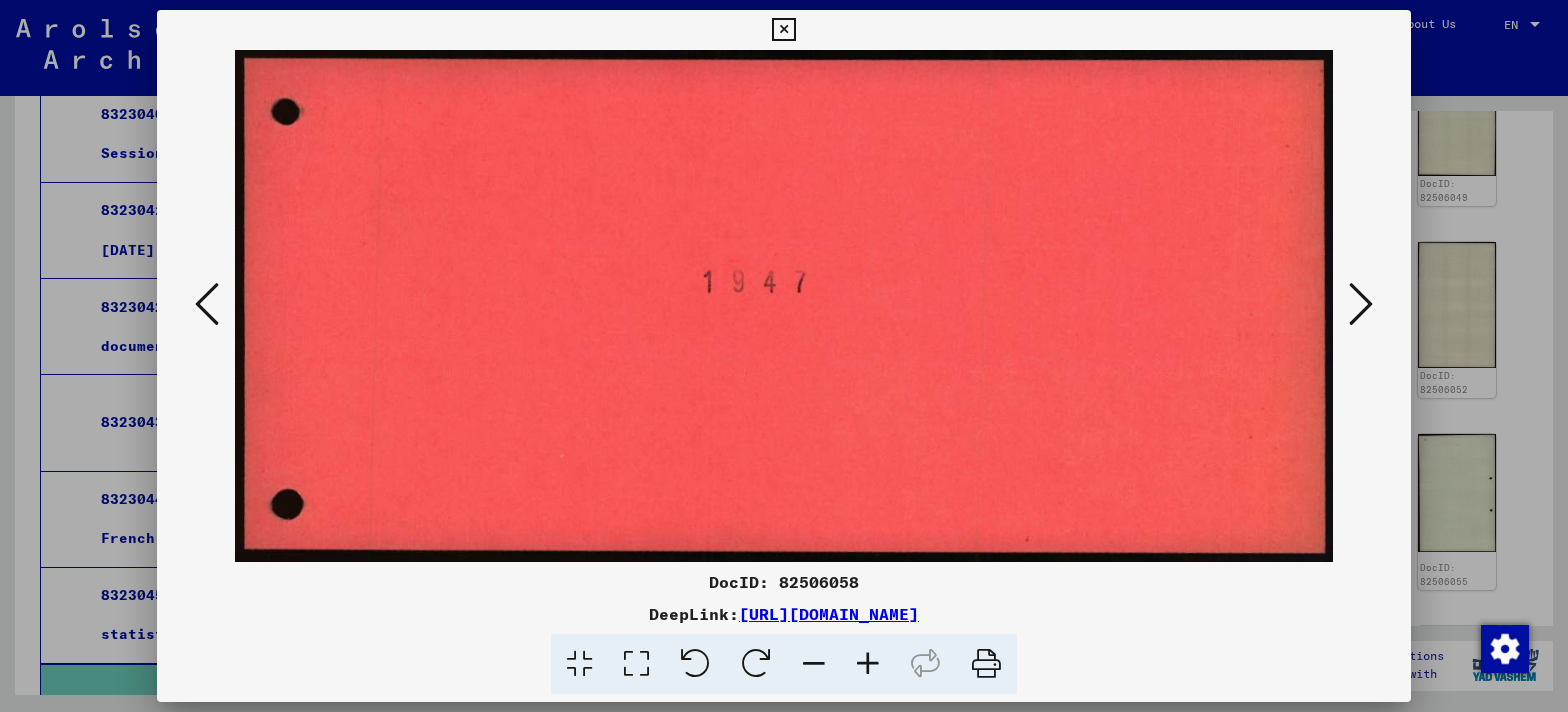 click at bounding box center (207, 304) 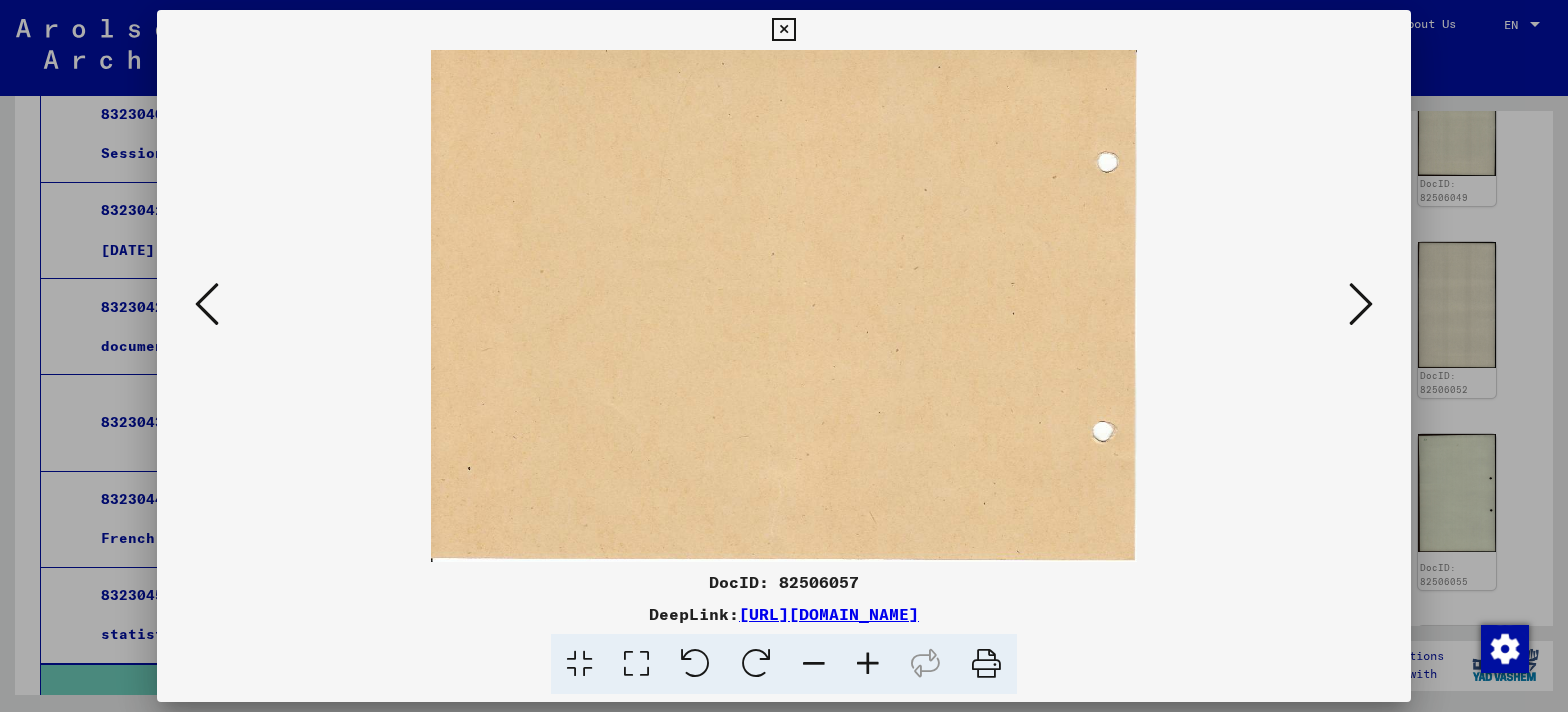 click at bounding box center (207, 304) 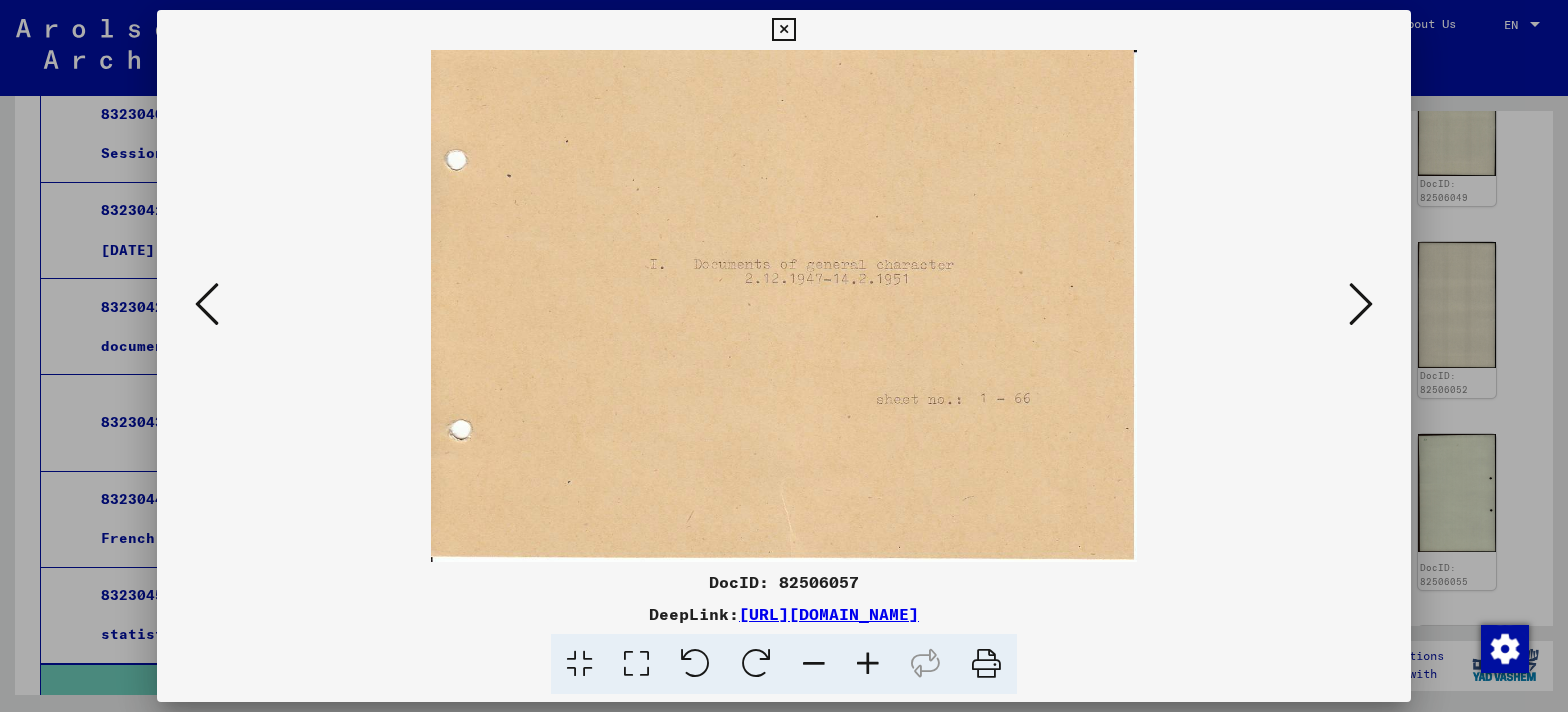 click at bounding box center [207, 304] 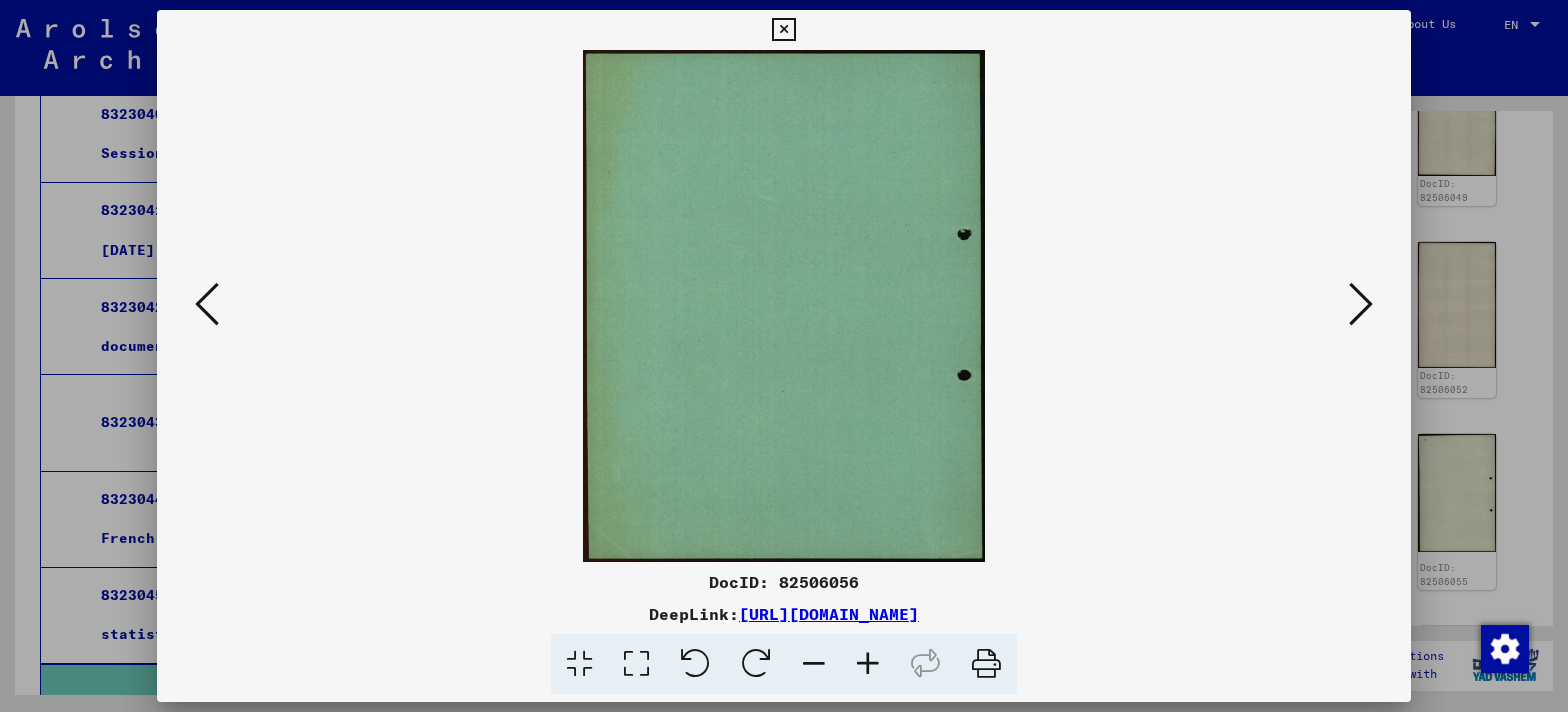 drag, startPoint x: 1394, startPoint y: 26, endPoint x: 1381, endPoint y: 26, distance: 13 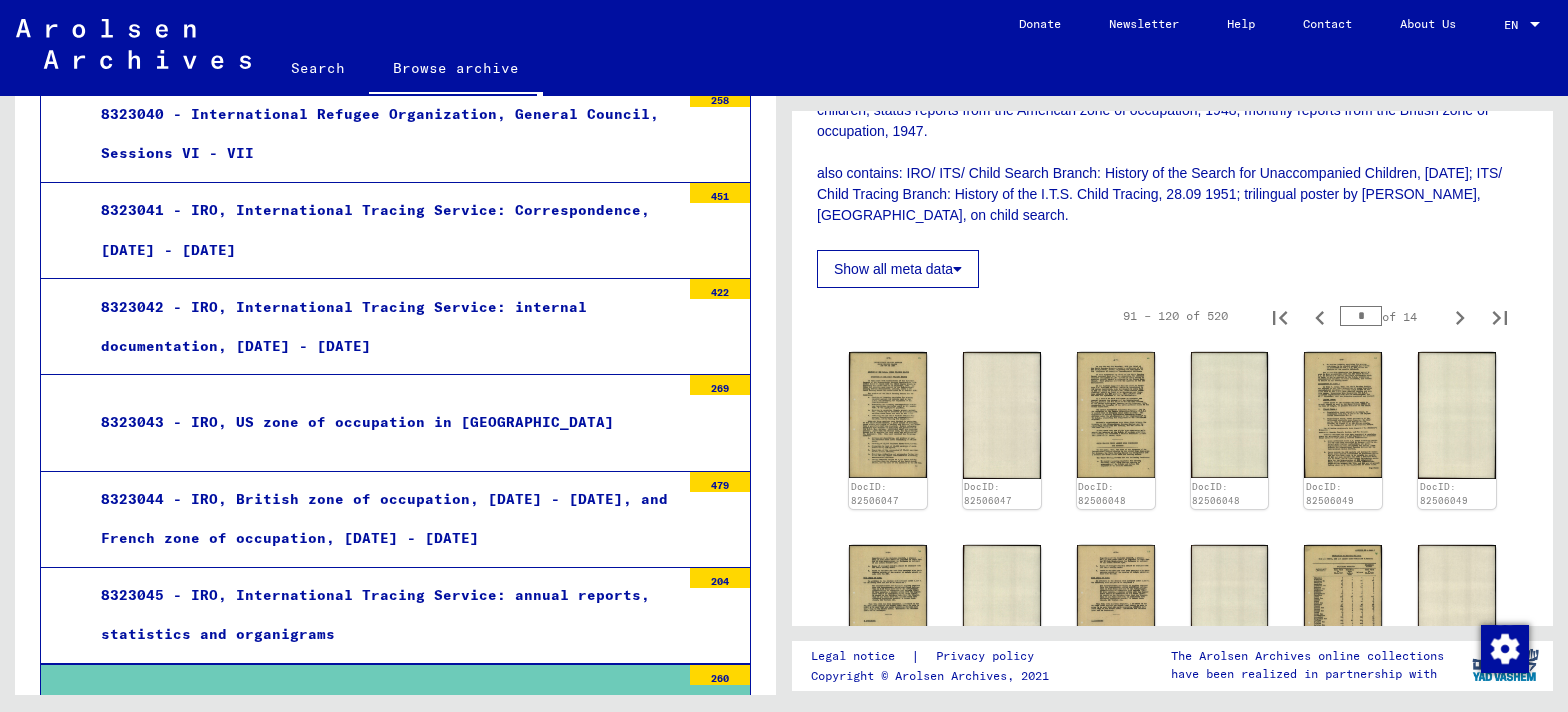 scroll, scrollTop: 470, scrollLeft: 0, axis: vertical 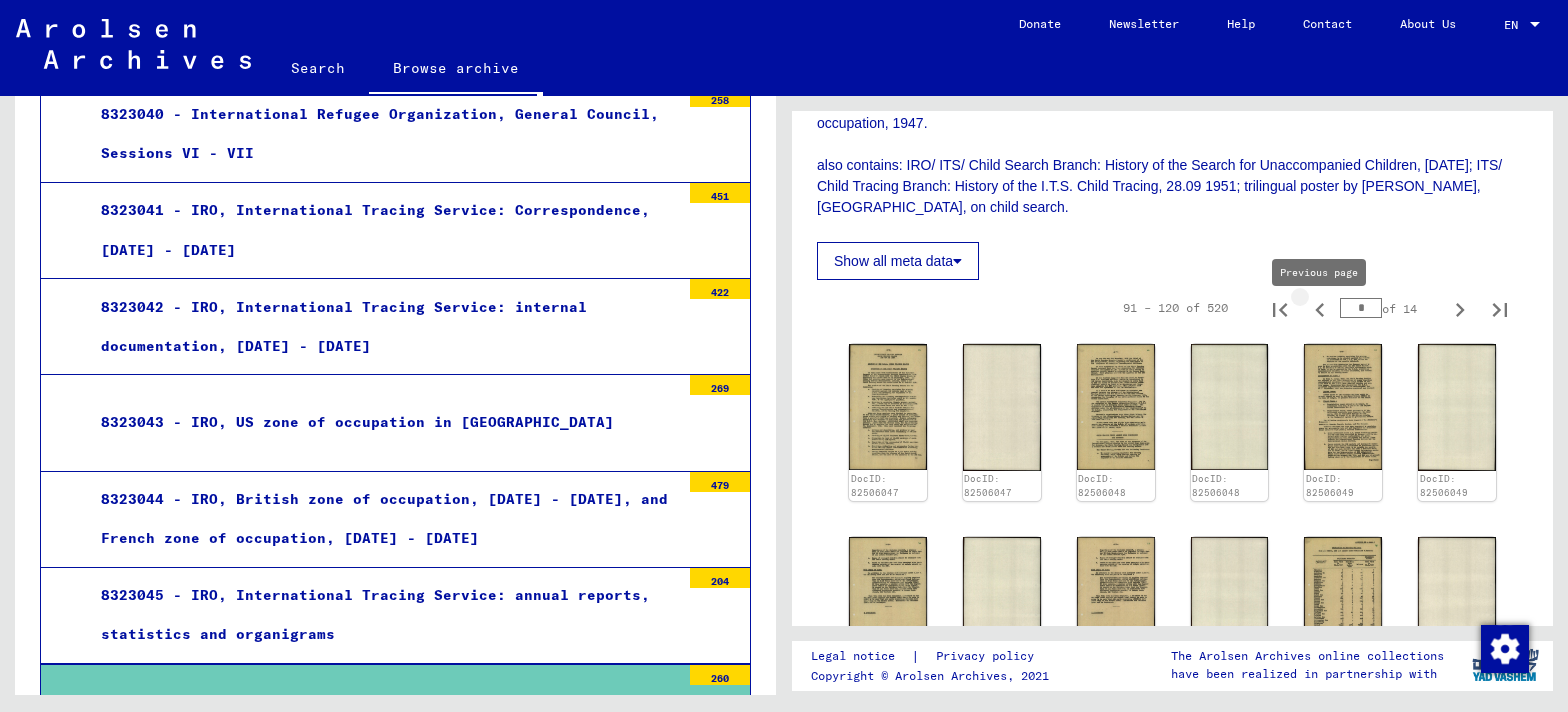 click 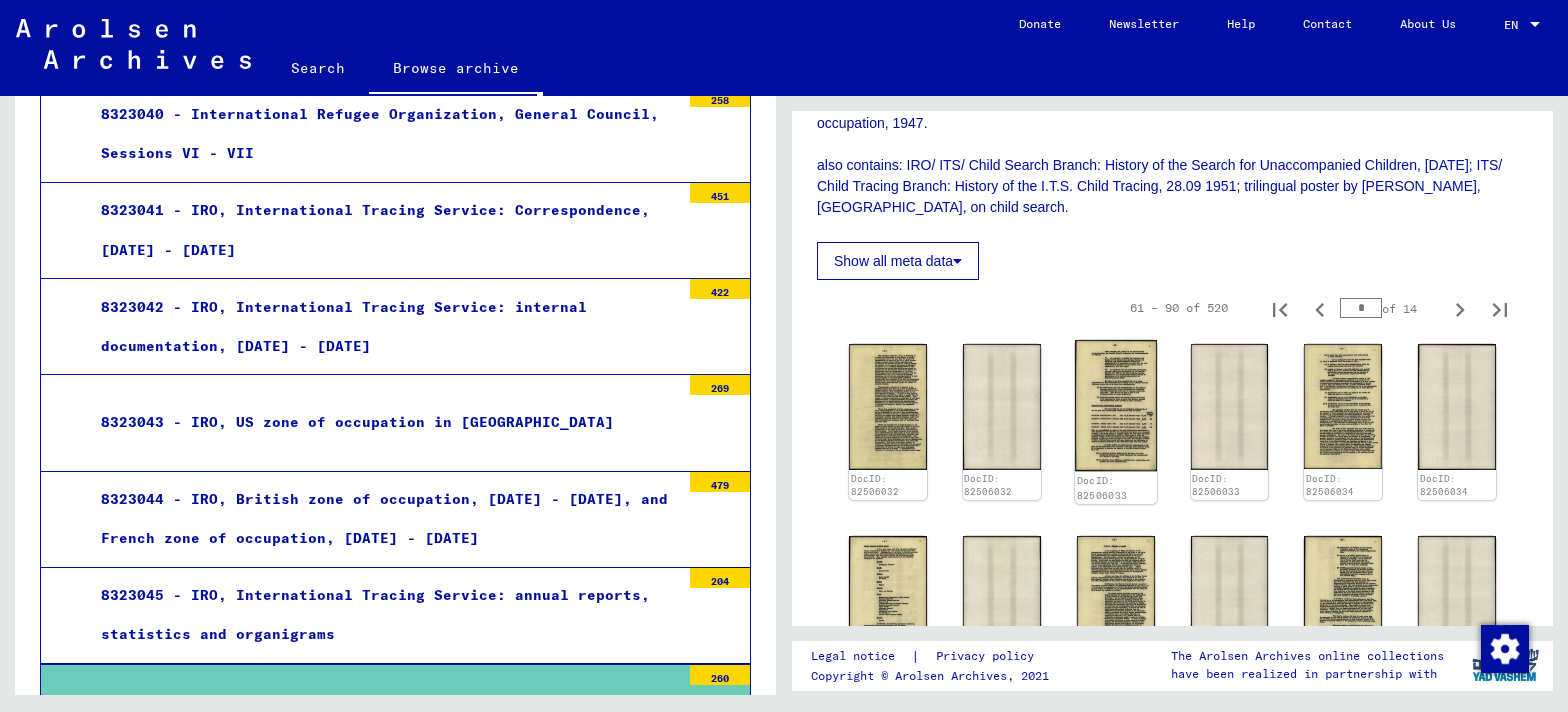 click 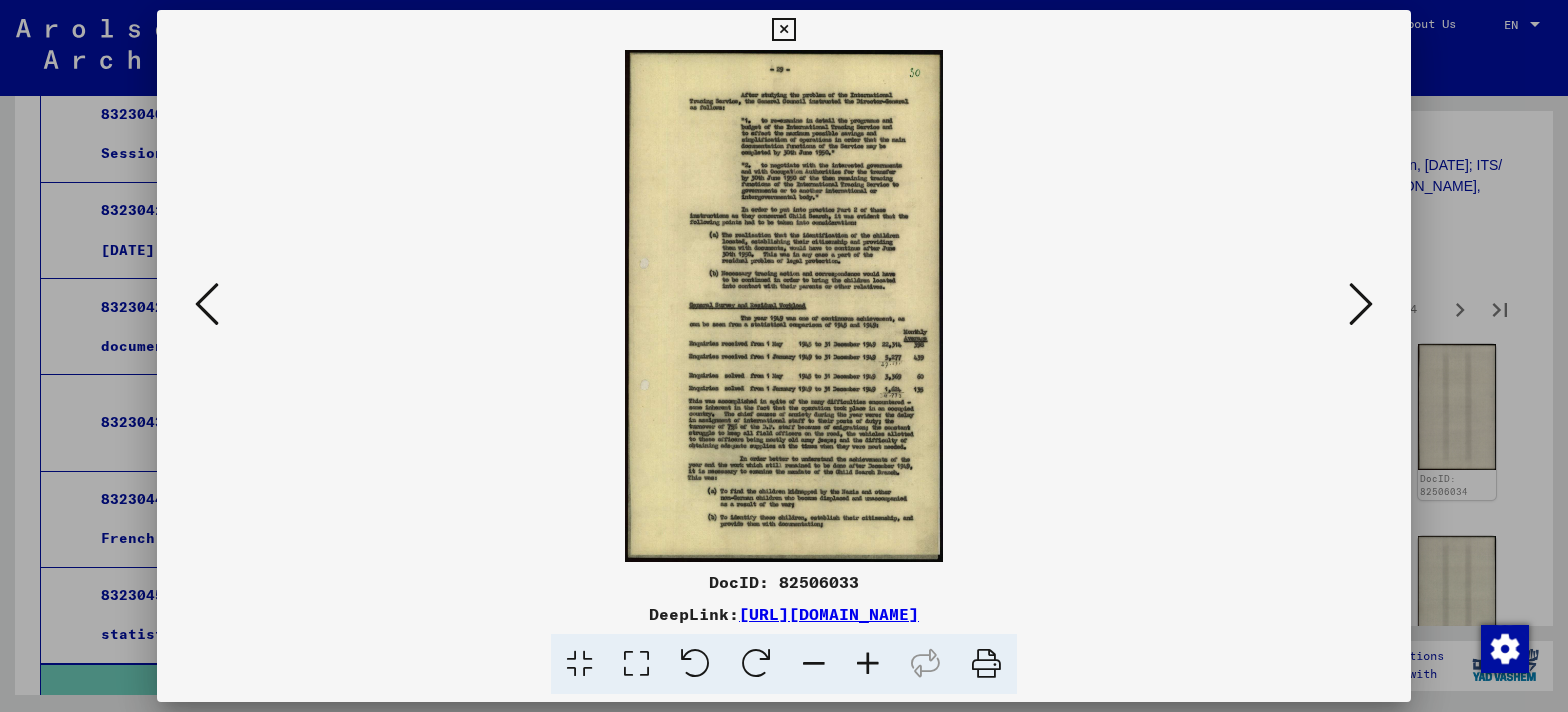 click at bounding box center (784, 306) 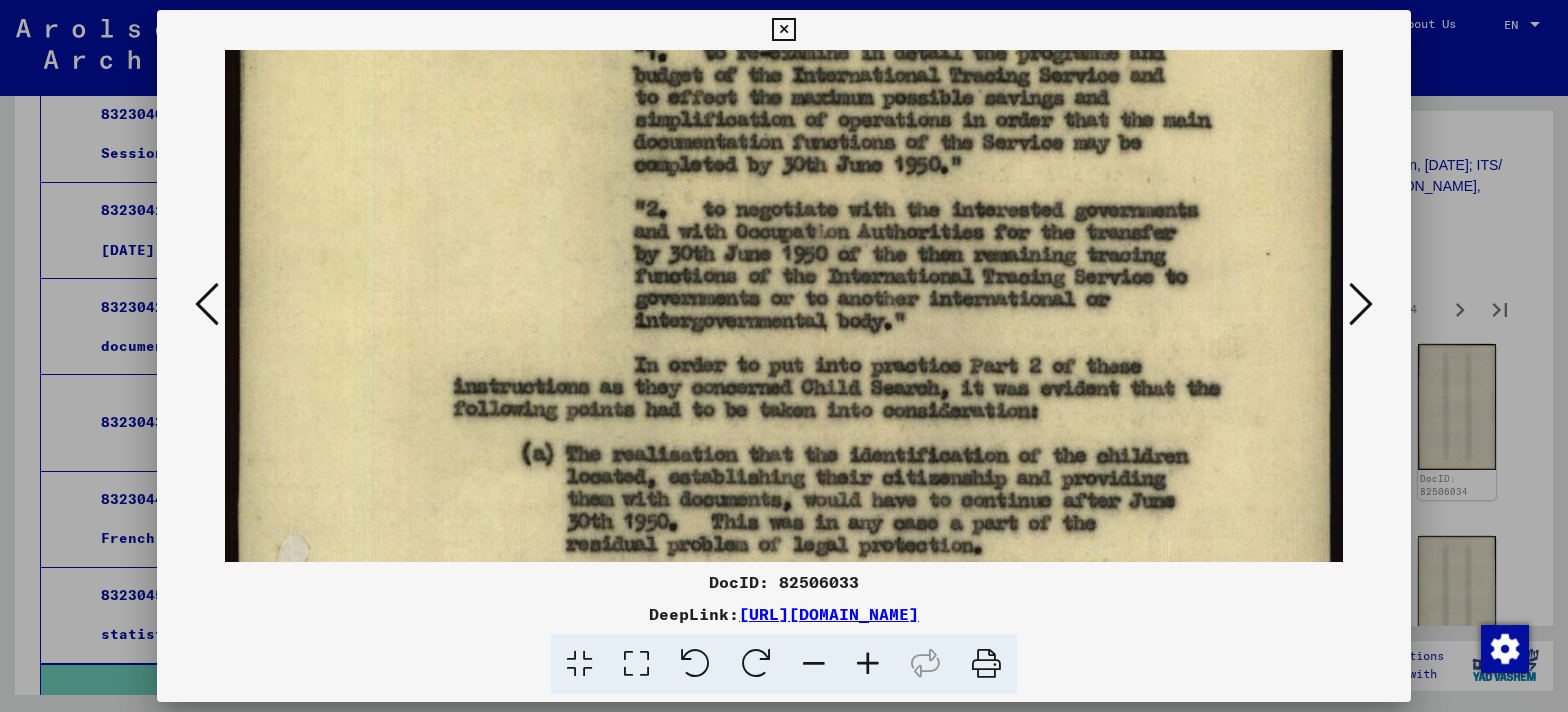 drag, startPoint x: 859, startPoint y: 343, endPoint x: 863, endPoint y: 106, distance: 237.03375 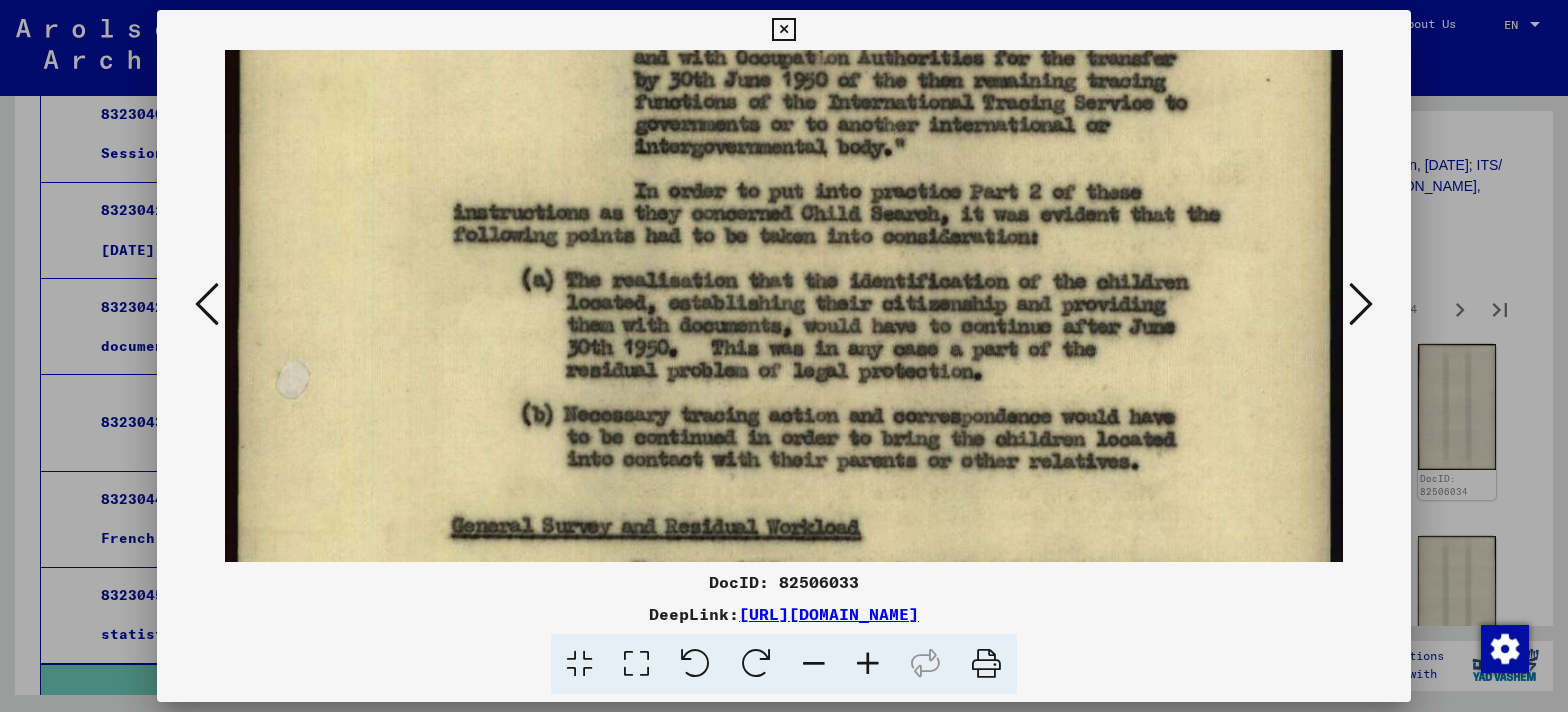 scroll, scrollTop: 465, scrollLeft: 0, axis: vertical 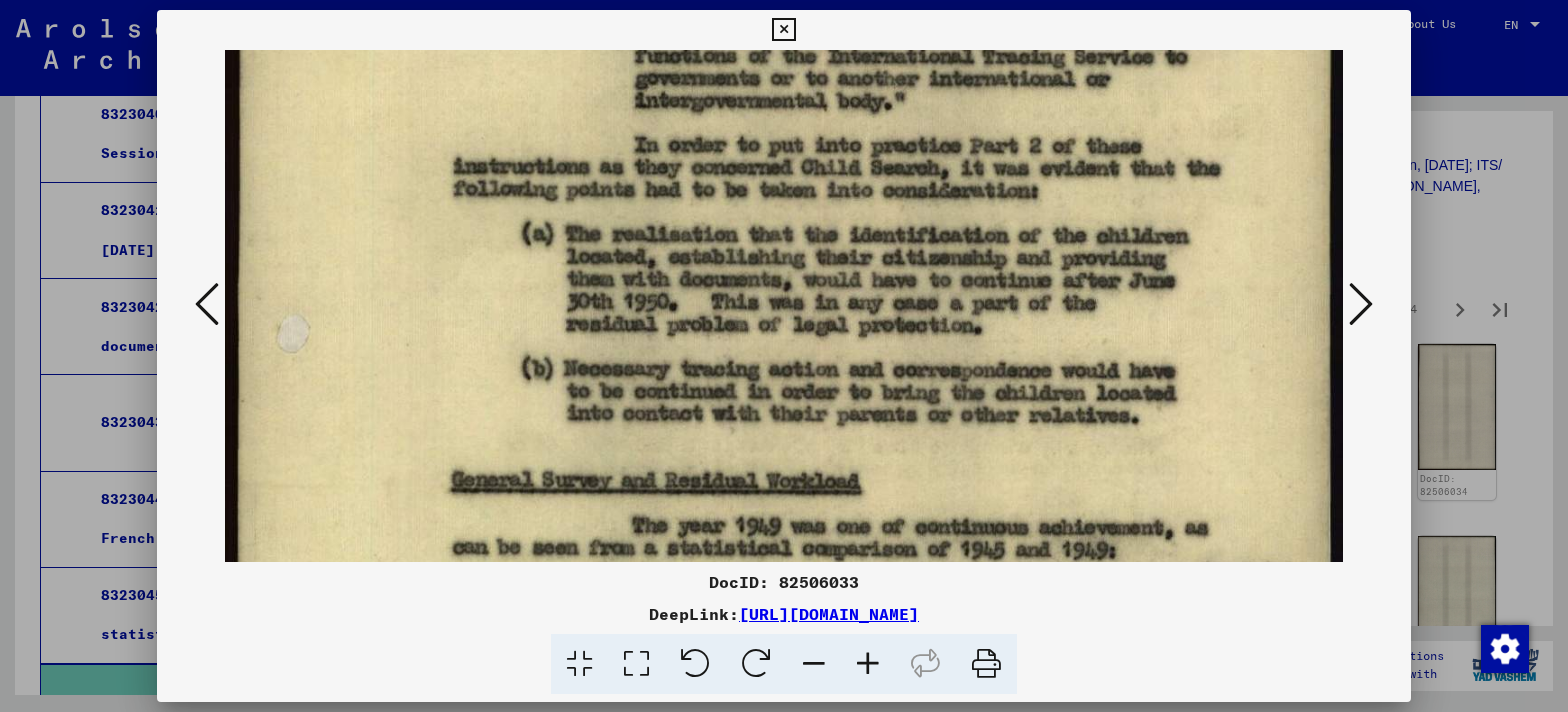 drag, startPoint x: 833, startPoint y: 328, endPoint x: 847, endPoint y: 117, distance: 211.46394 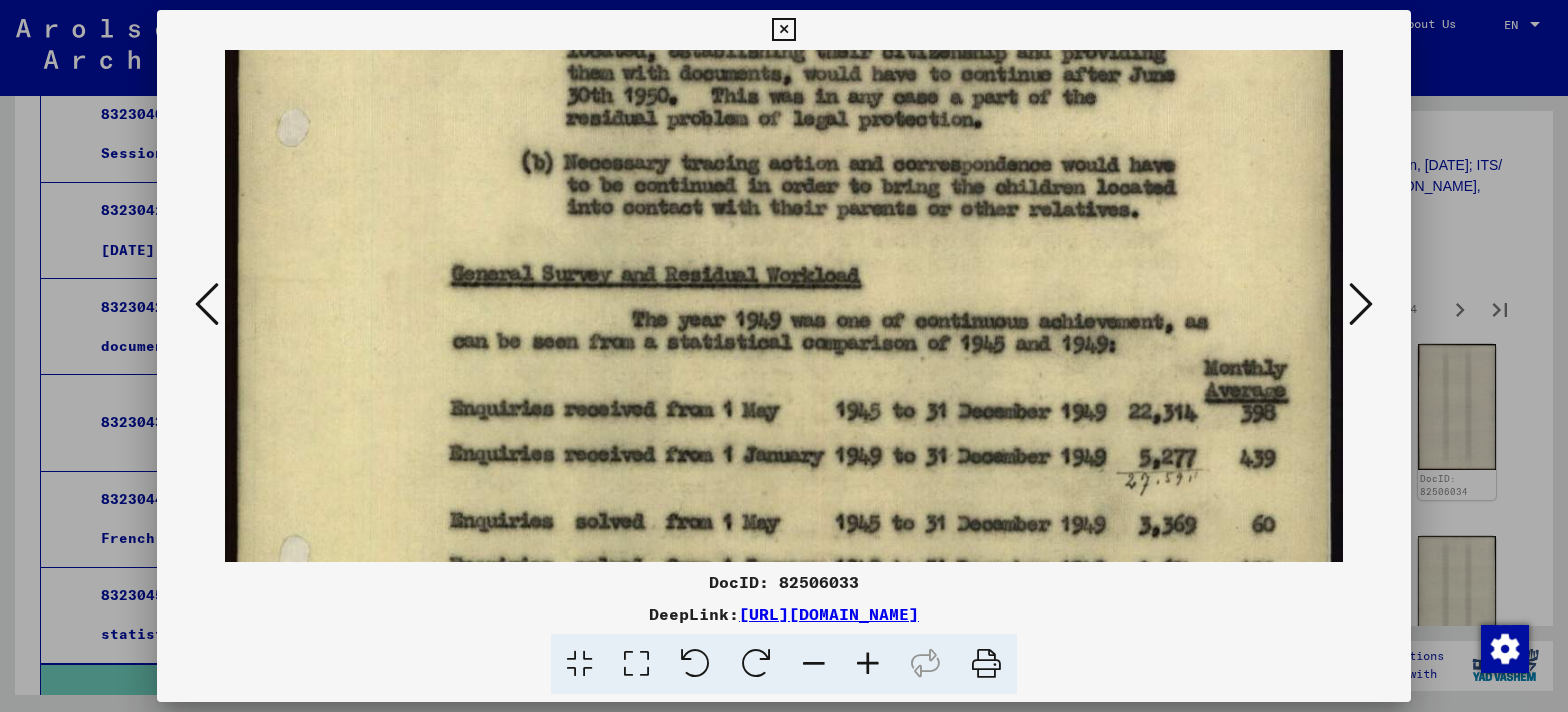 scroll, scrollTop: 727, scrollLeft: 0, axis: vertical 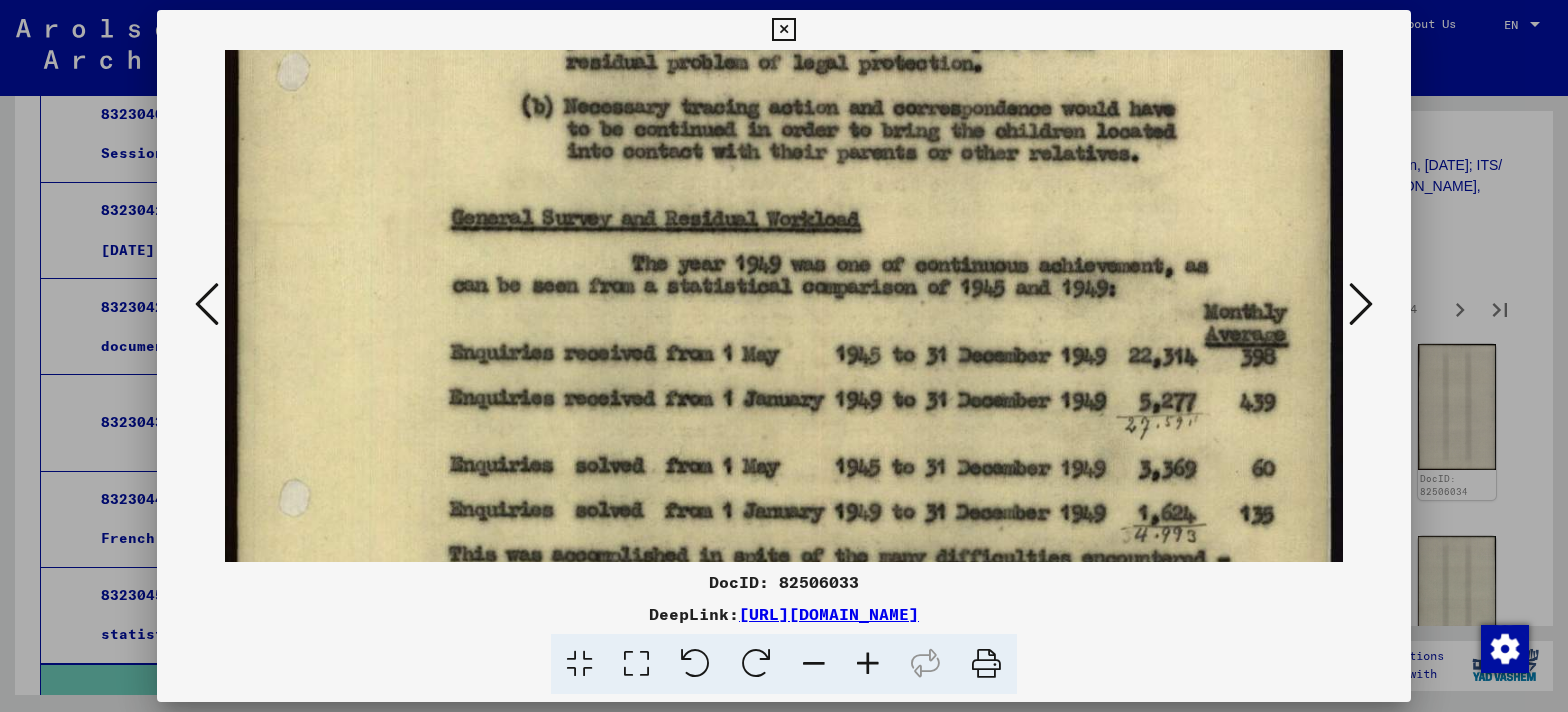drag, startPoint x: 836, startPoint y: 245, endPoint x: 842, endPoint y: 81, distance: 164.10973 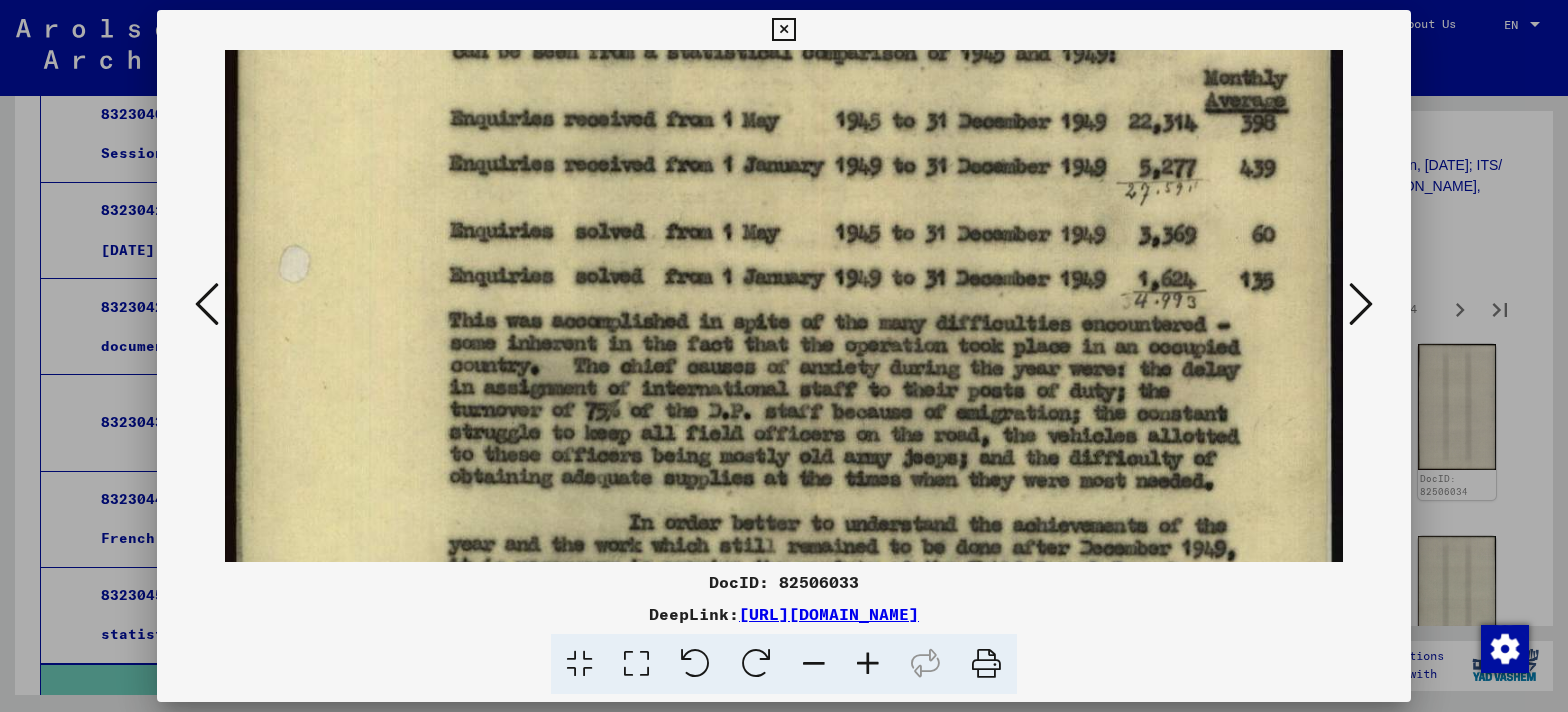 scroll, scrollTop: 983, scrollLeft: 0, axis: vertical 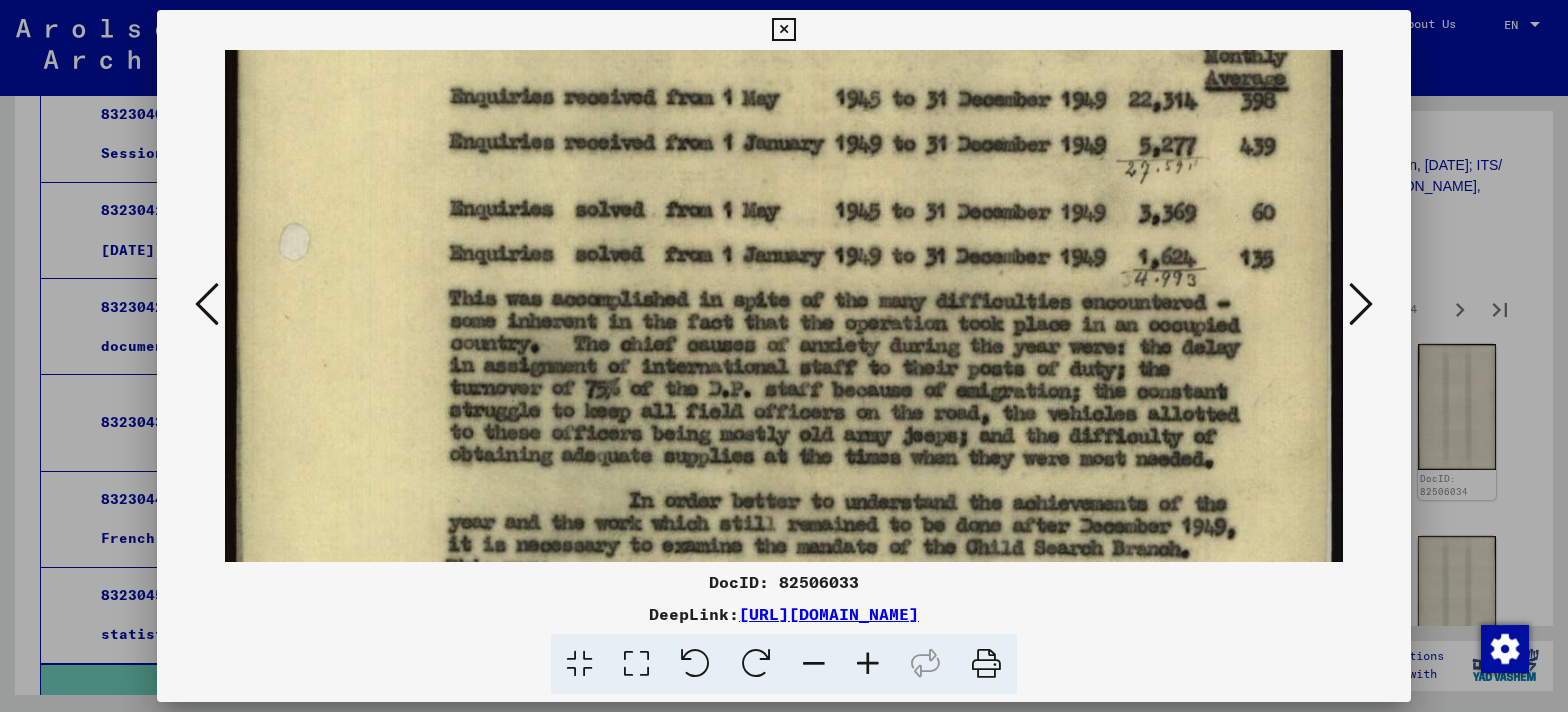 drag, startPoint x: 835, startPoint y: 248, endPoint x: 841, endPoint y: 24, distance: 224.08034 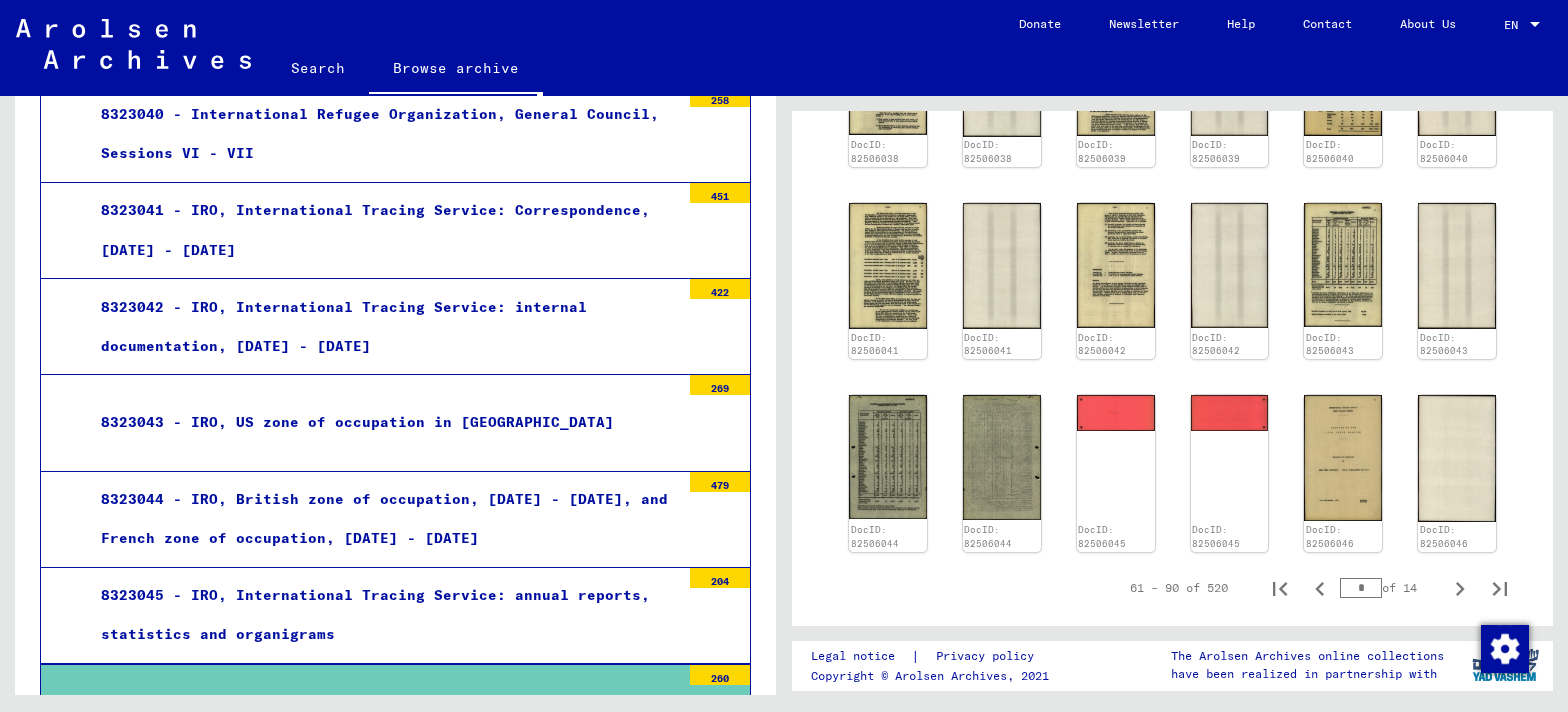 scroll, scrollTop: 1363, scrollLeft: 0, axis: vertical 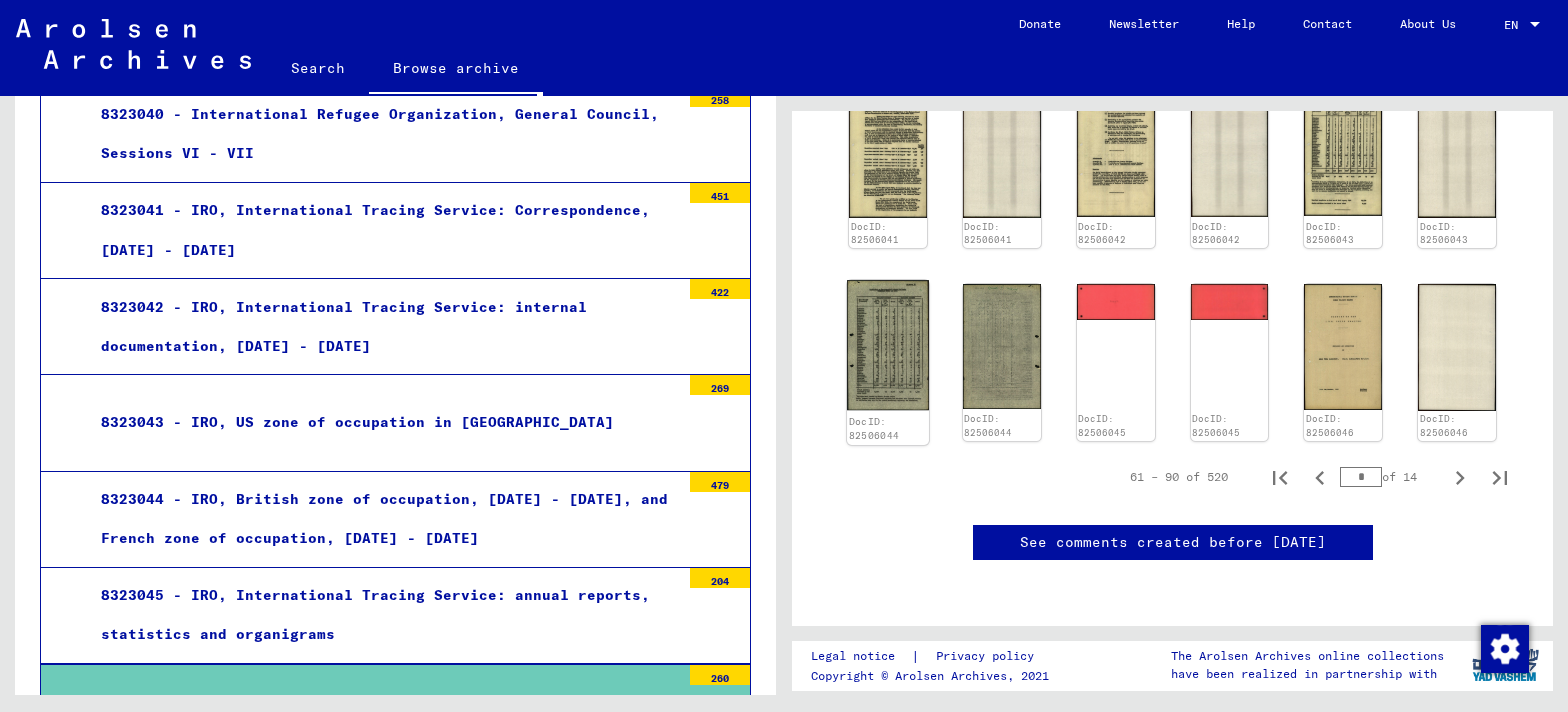 click 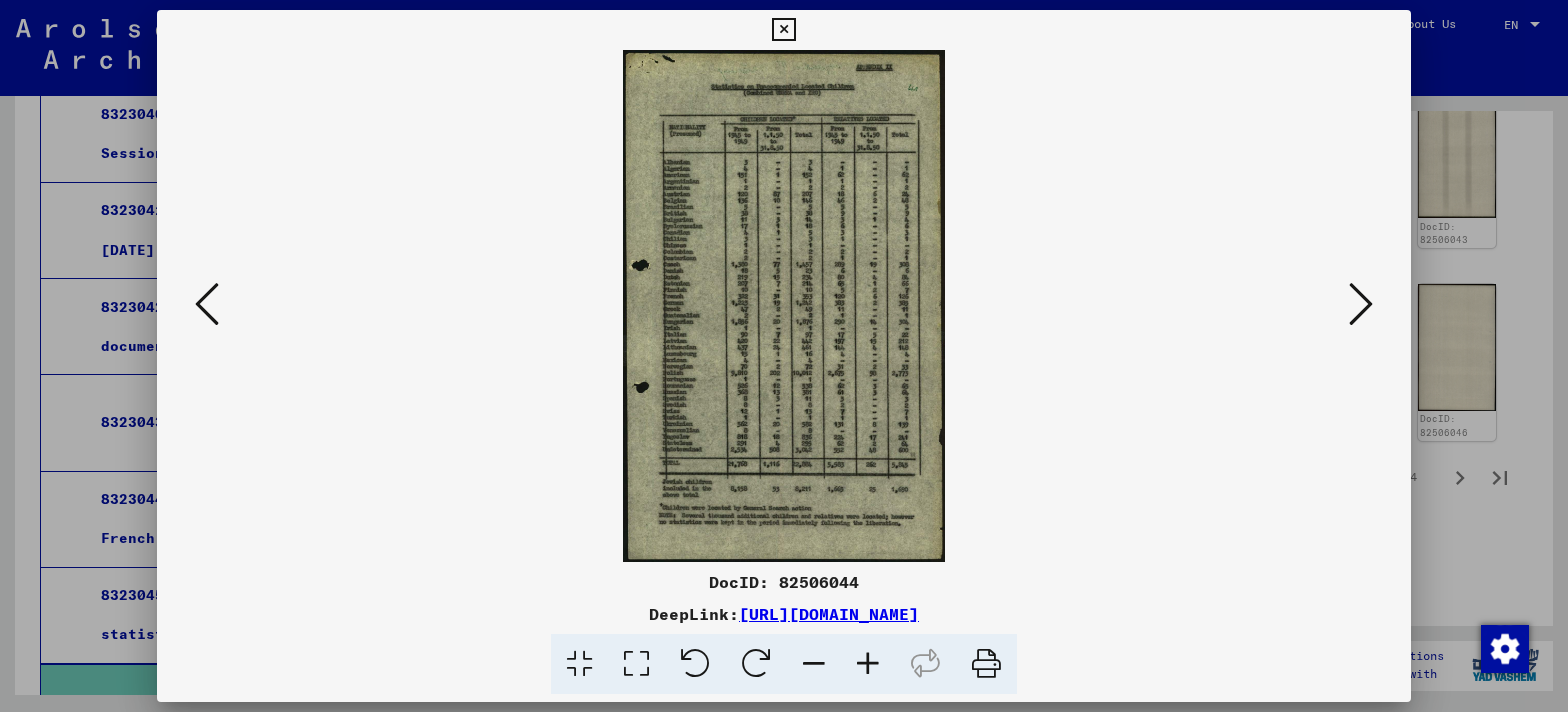 click at bounding box center (784, 306) 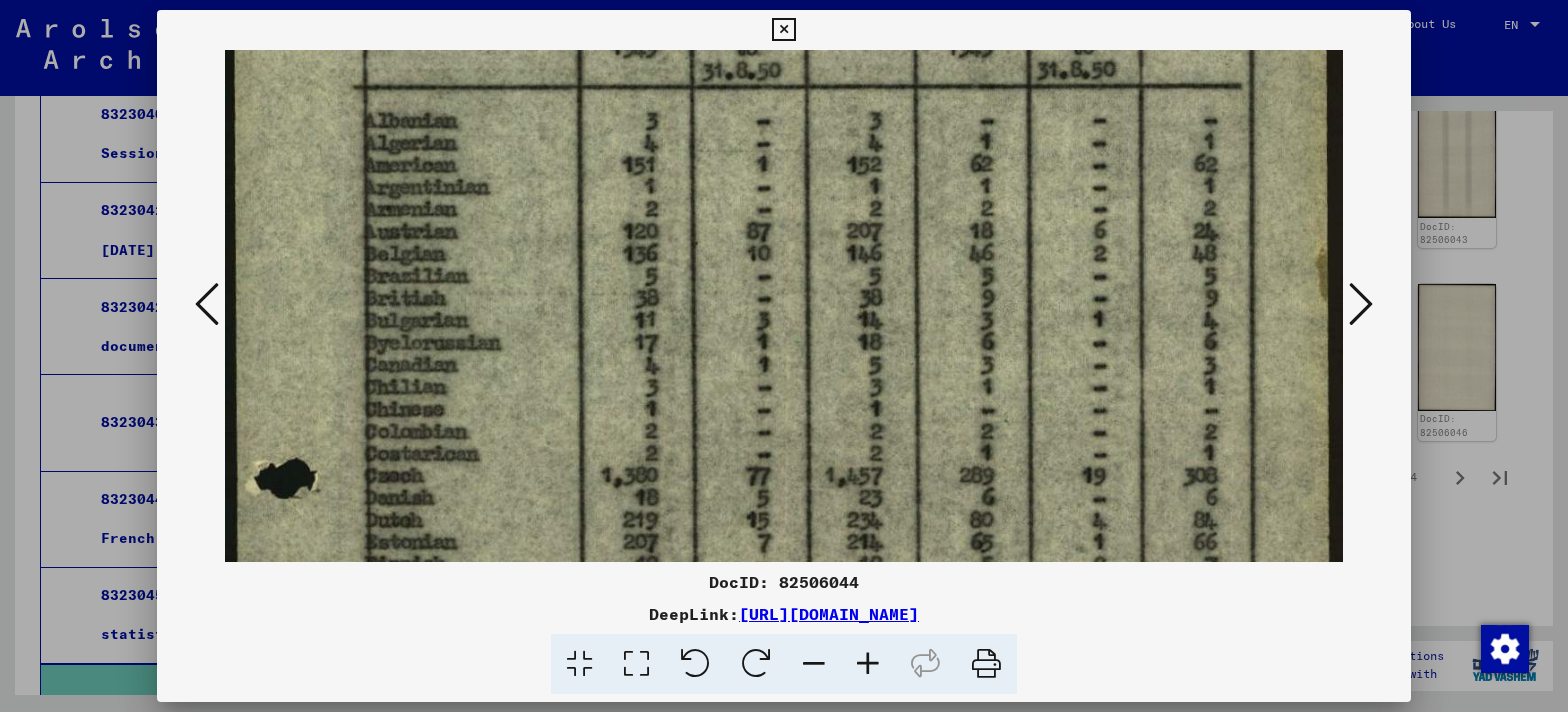 scroll, scrollTop: 351, scrollLeft: 0, axis: vertical 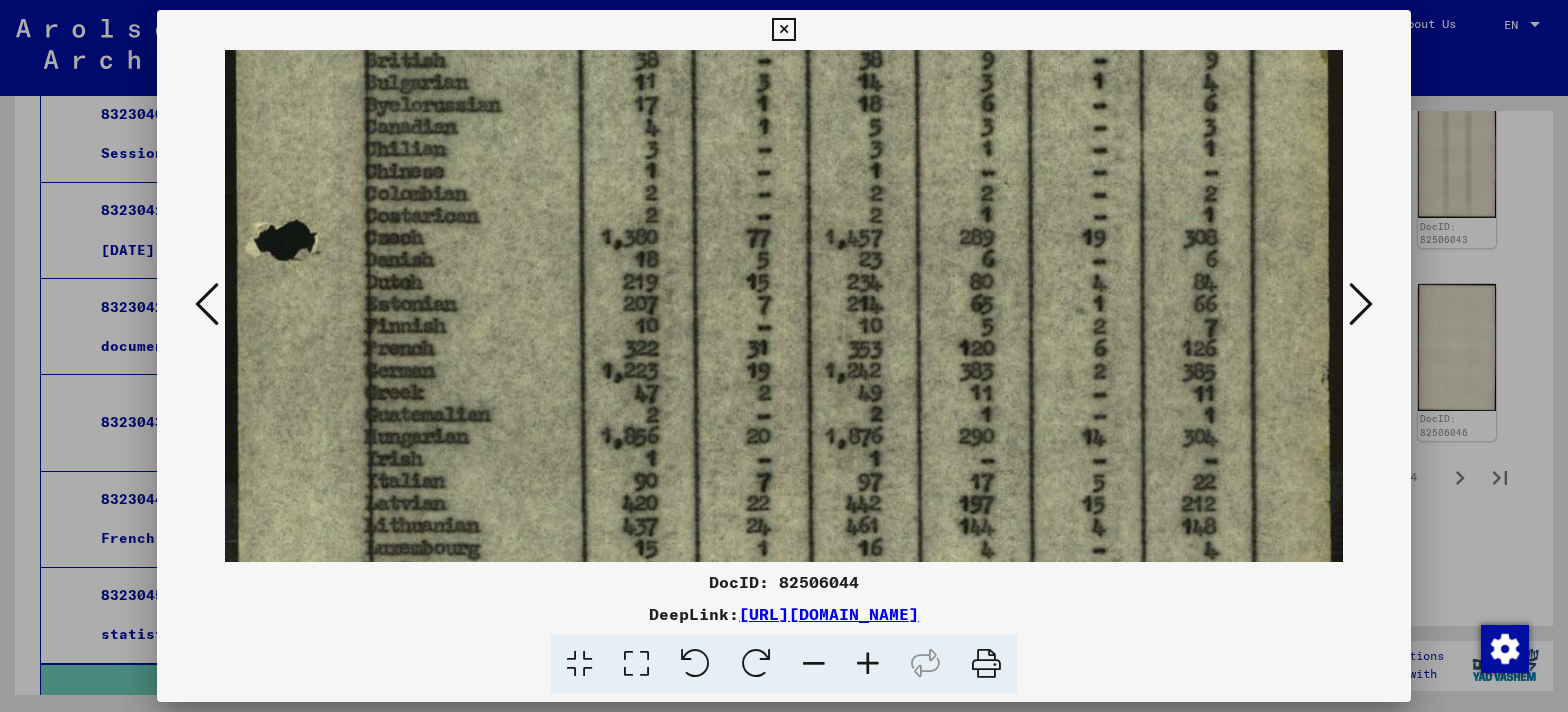 drag, startPoint x: 819, startPoint y: 428, endPoint x: 907, endPoint y: -137, distance: 571.812 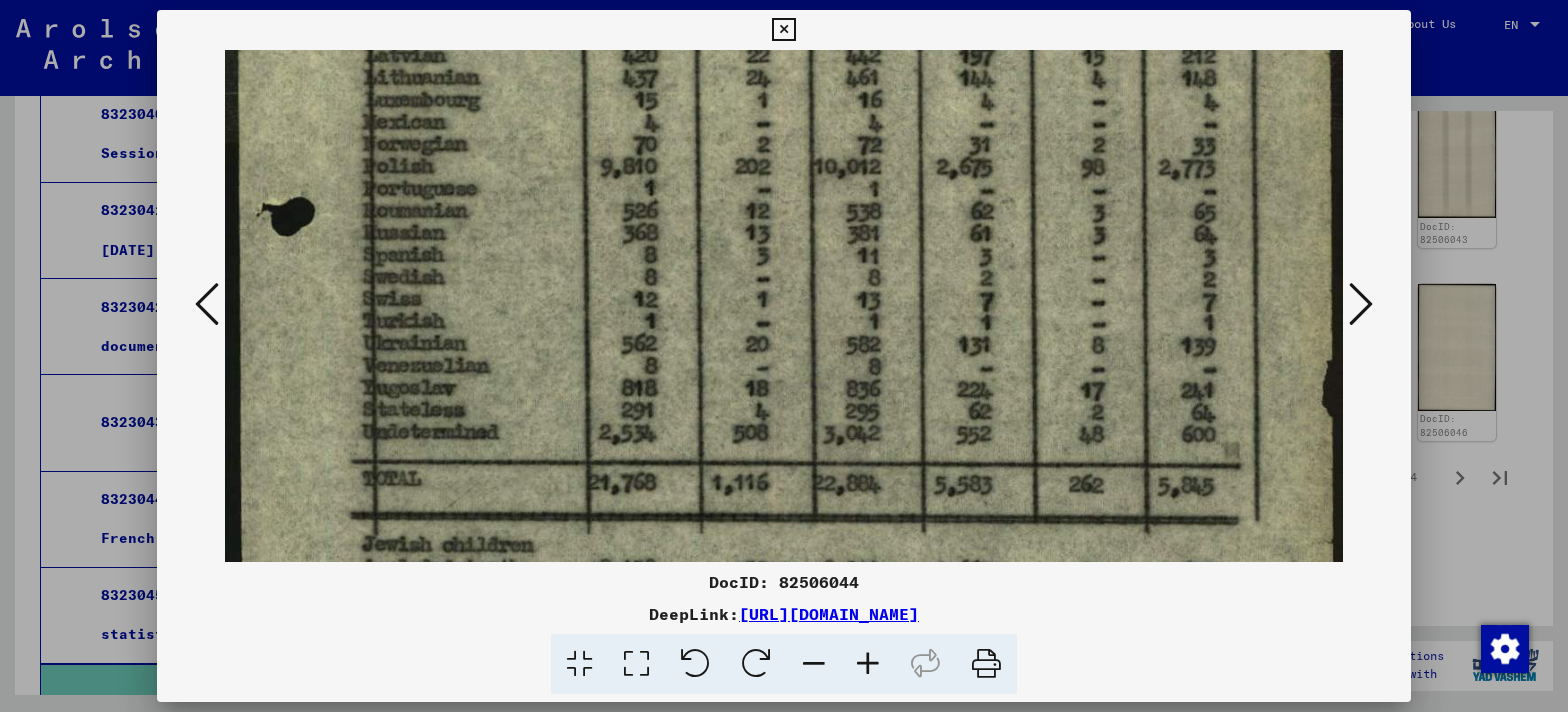 drag, startPoint x: 866, startPoint y: 363, endPoint x: 924, endPoint y: -63, distance: 429.93024 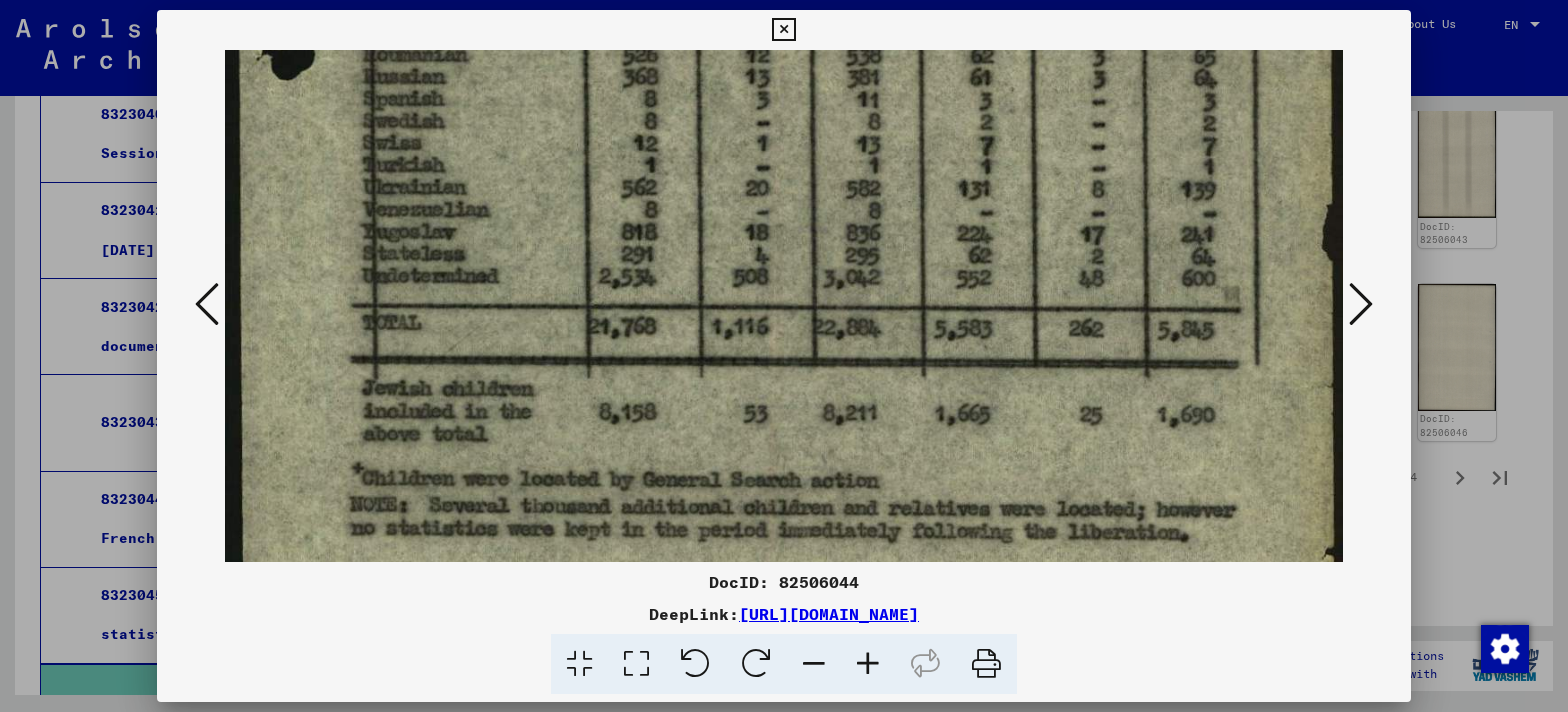 scroll, scrollTop: 1217, scrollLeft: 0, axis: vertical 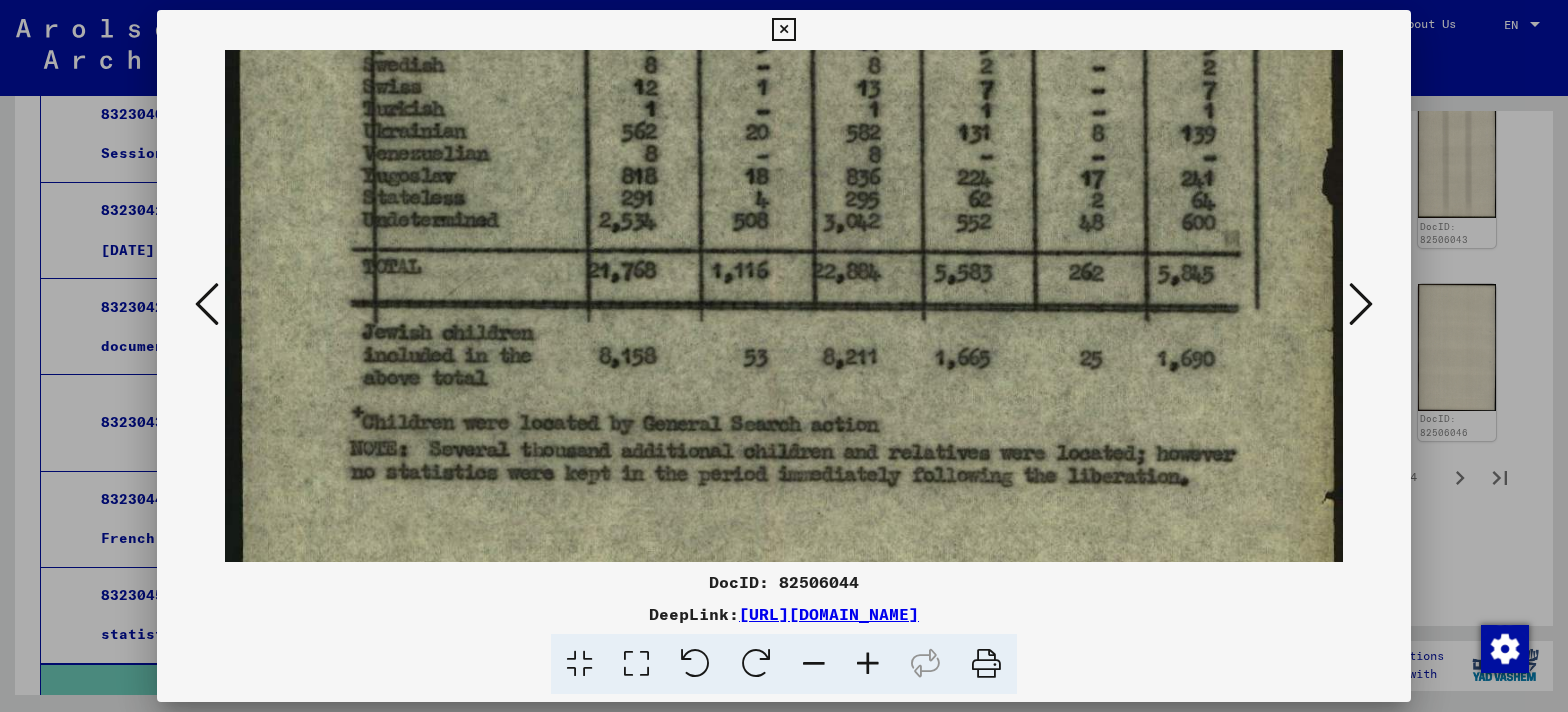 drag, startPoint x: 857, startPoint y: 394, endPoint x: 868, endPoint y: 184, distance: 210.2879 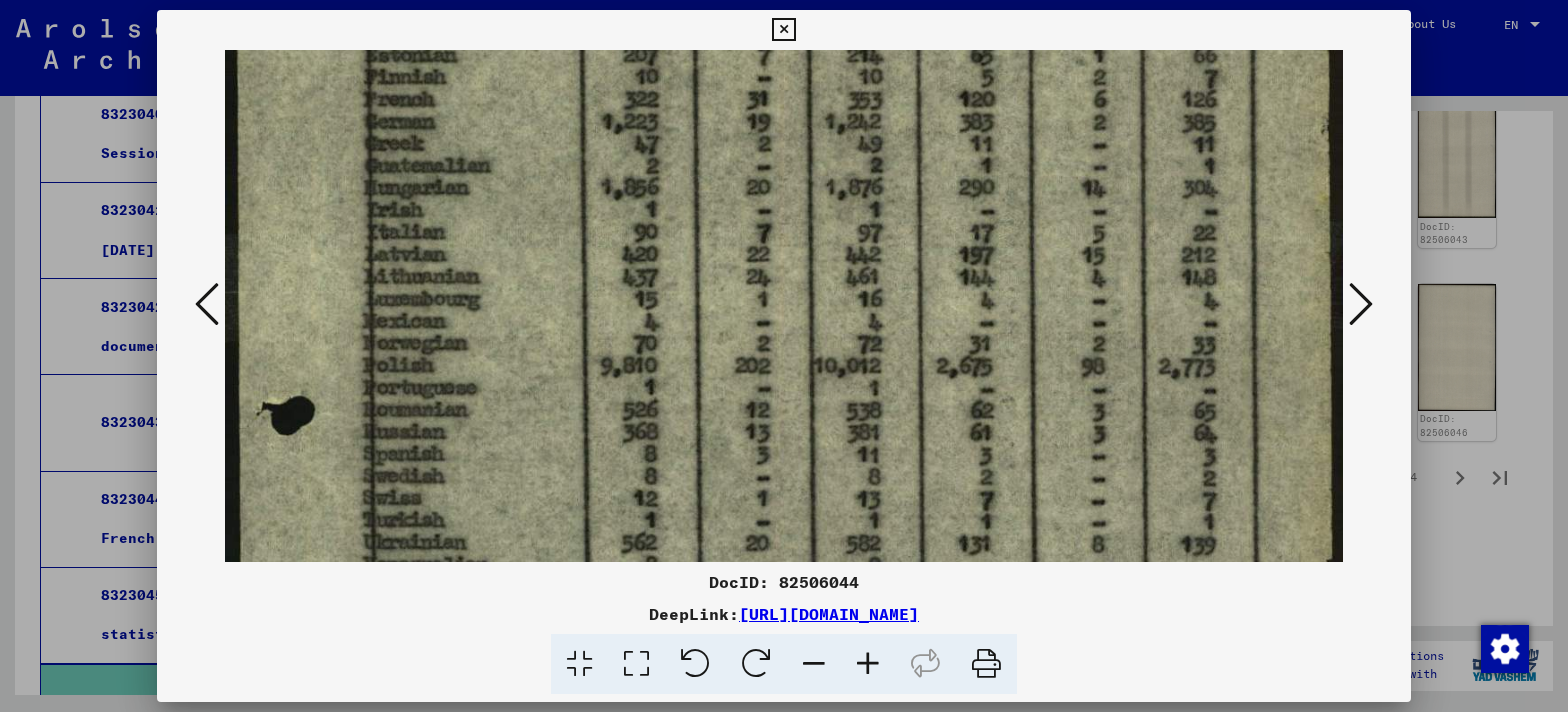drag, startPoint x: 986, startPoint y: 292, endPoint x: 986, endPoint y: 704, distance: 412 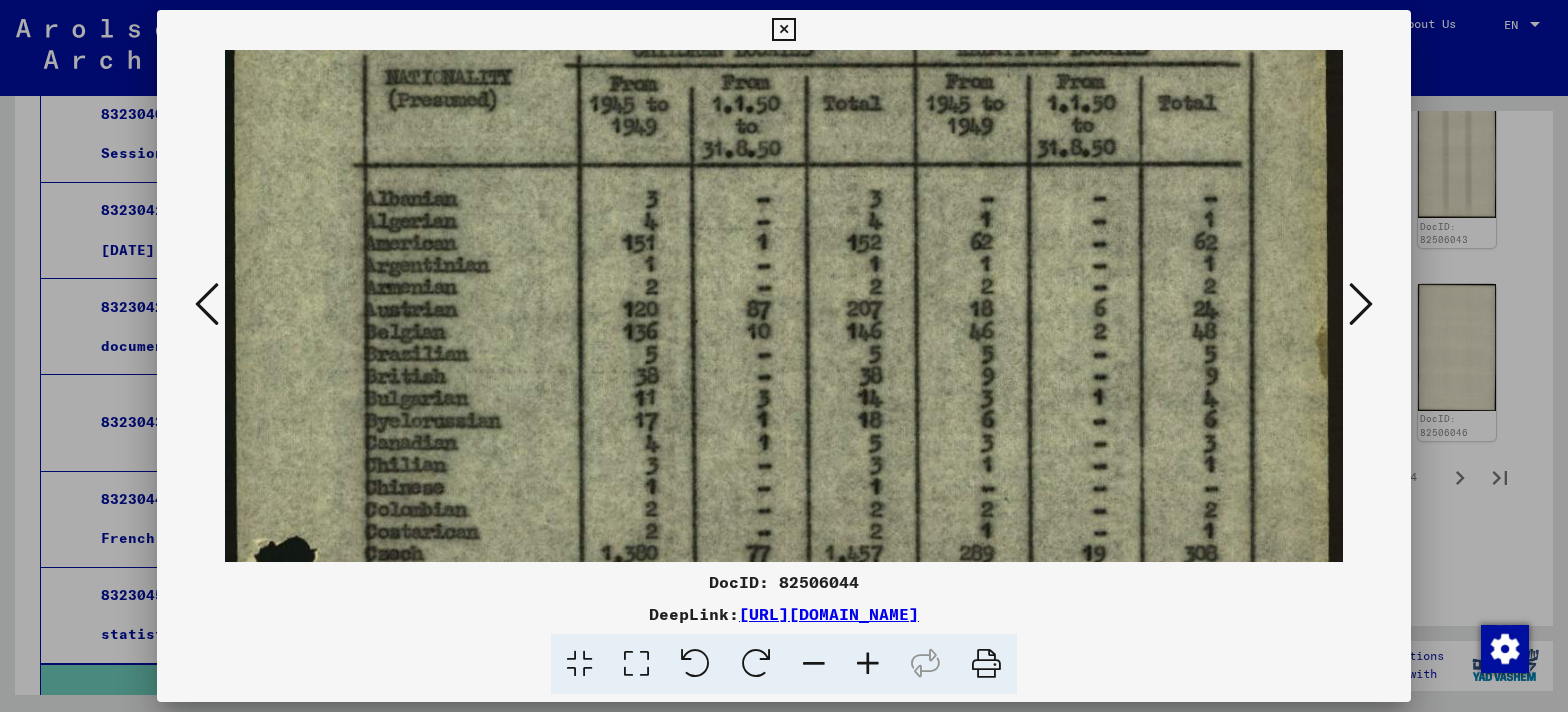 drag, startPoint x: 977, startPoint y: 348, endPoint x: 976, endPoint y: 808, distance: 460.0011 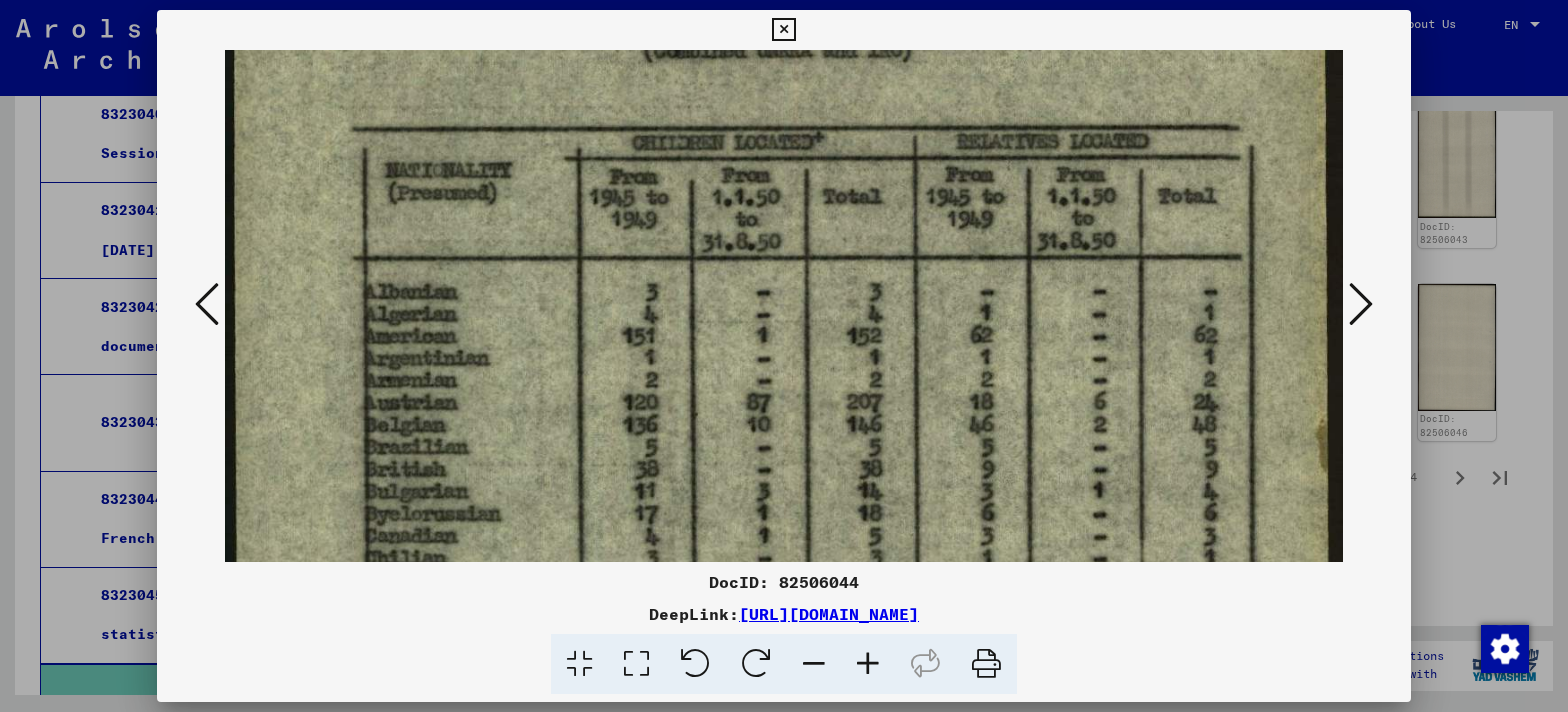 scroll, scrollTop: 0, scrollLeft: 0, axis: both 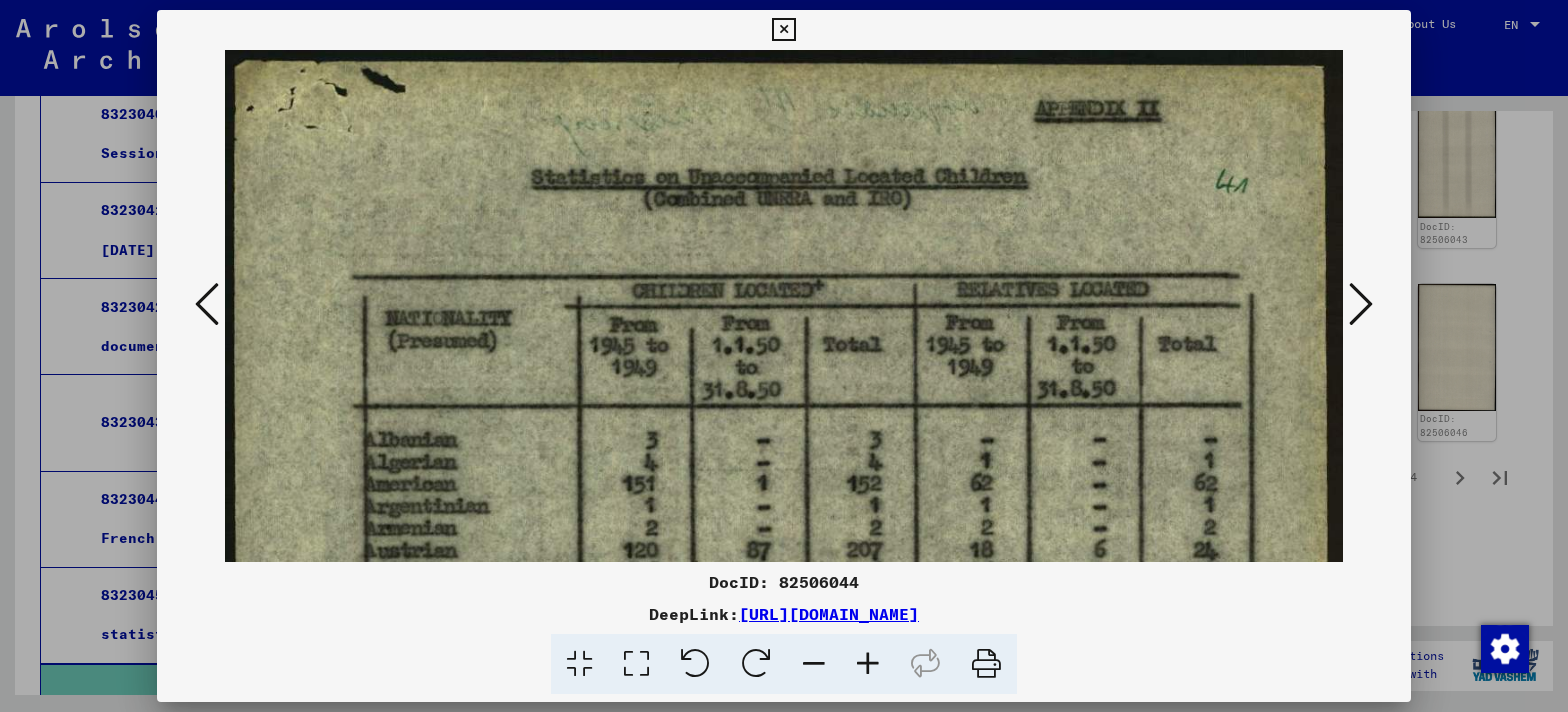 drag, startPoint x: 963, startPoint y: 540, endPoint x: 965, endPoint y: 772, distance: 232.00862 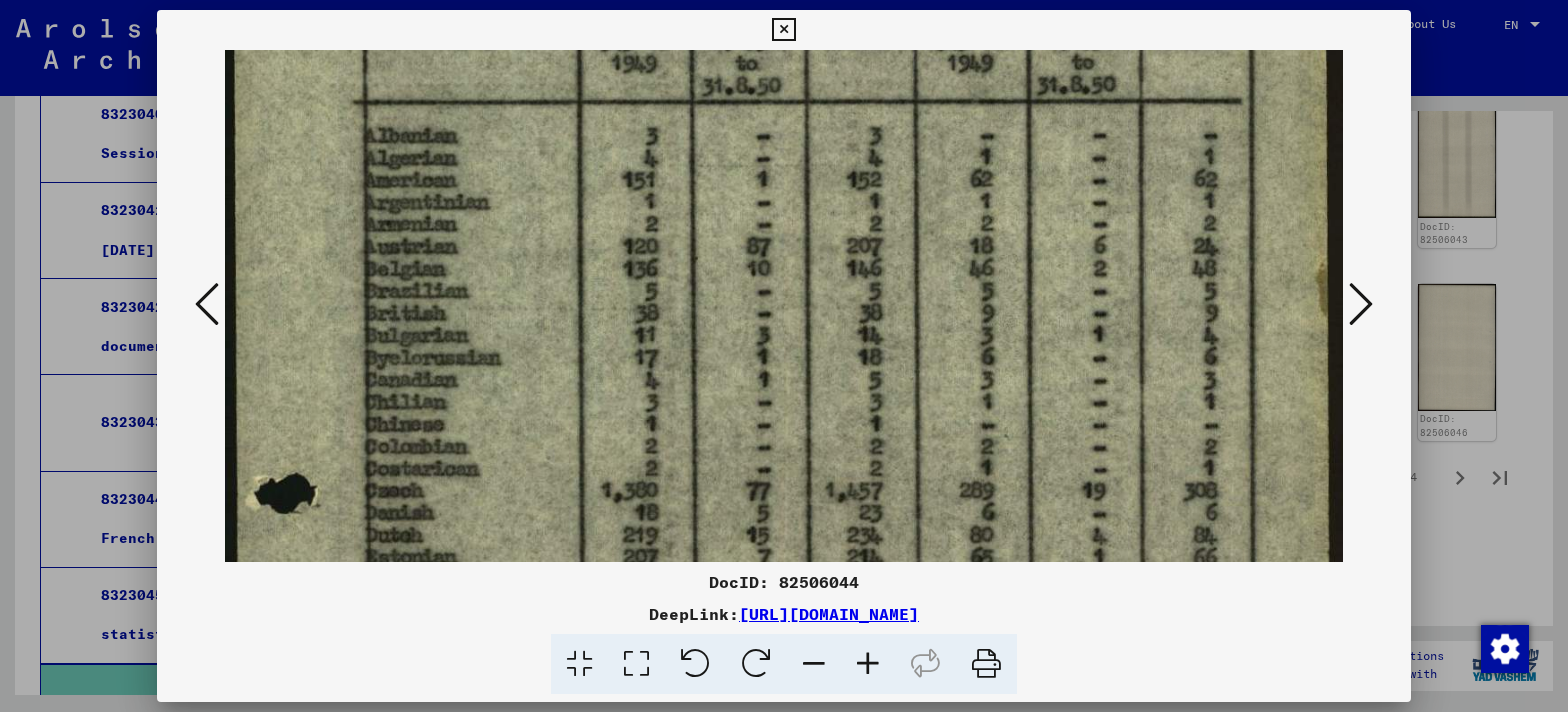 scroll, scrollTop: 320, scrollLeft: 0, axis: vertical 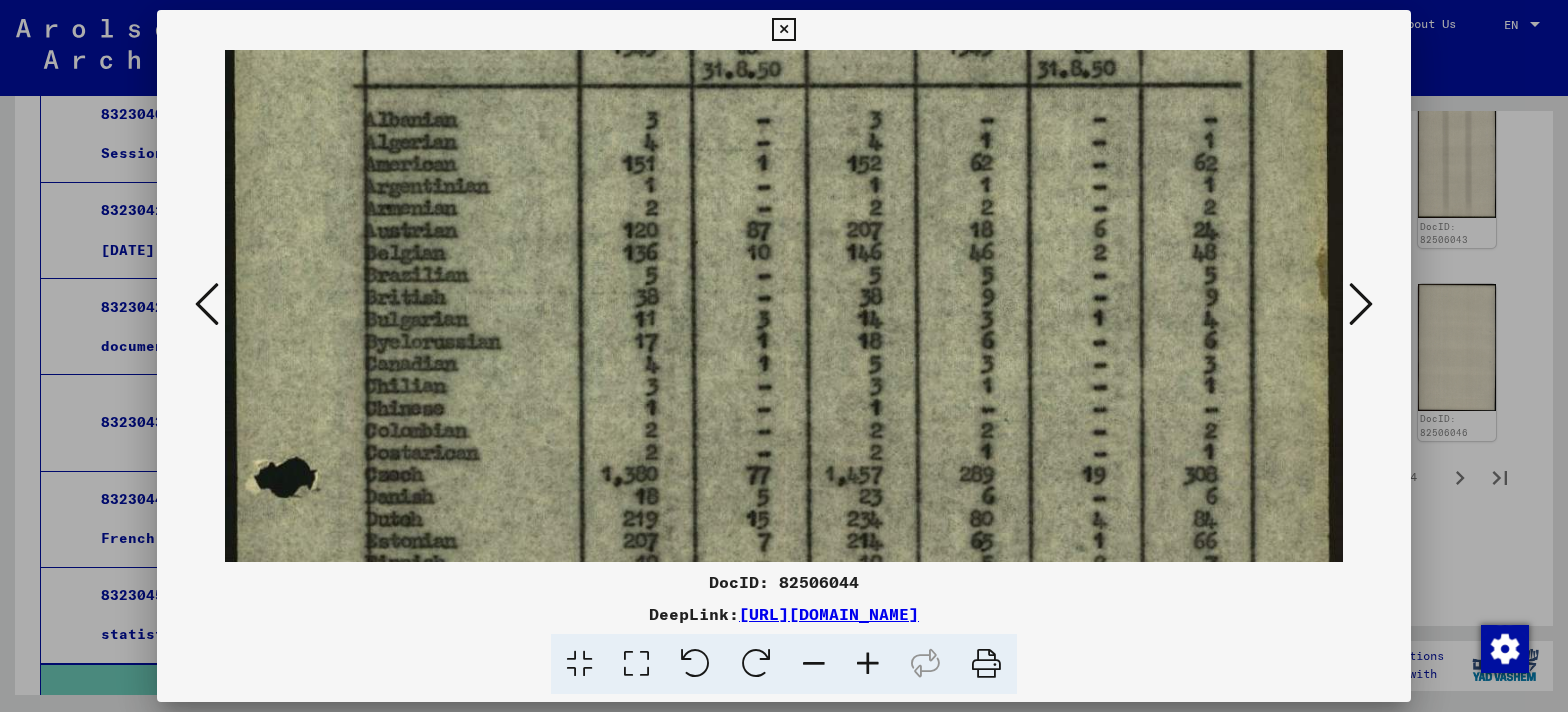 drag, startPoint x: 950, startPoint y: 444, endPoint x: 950, endPoint y: 155, distance: 289 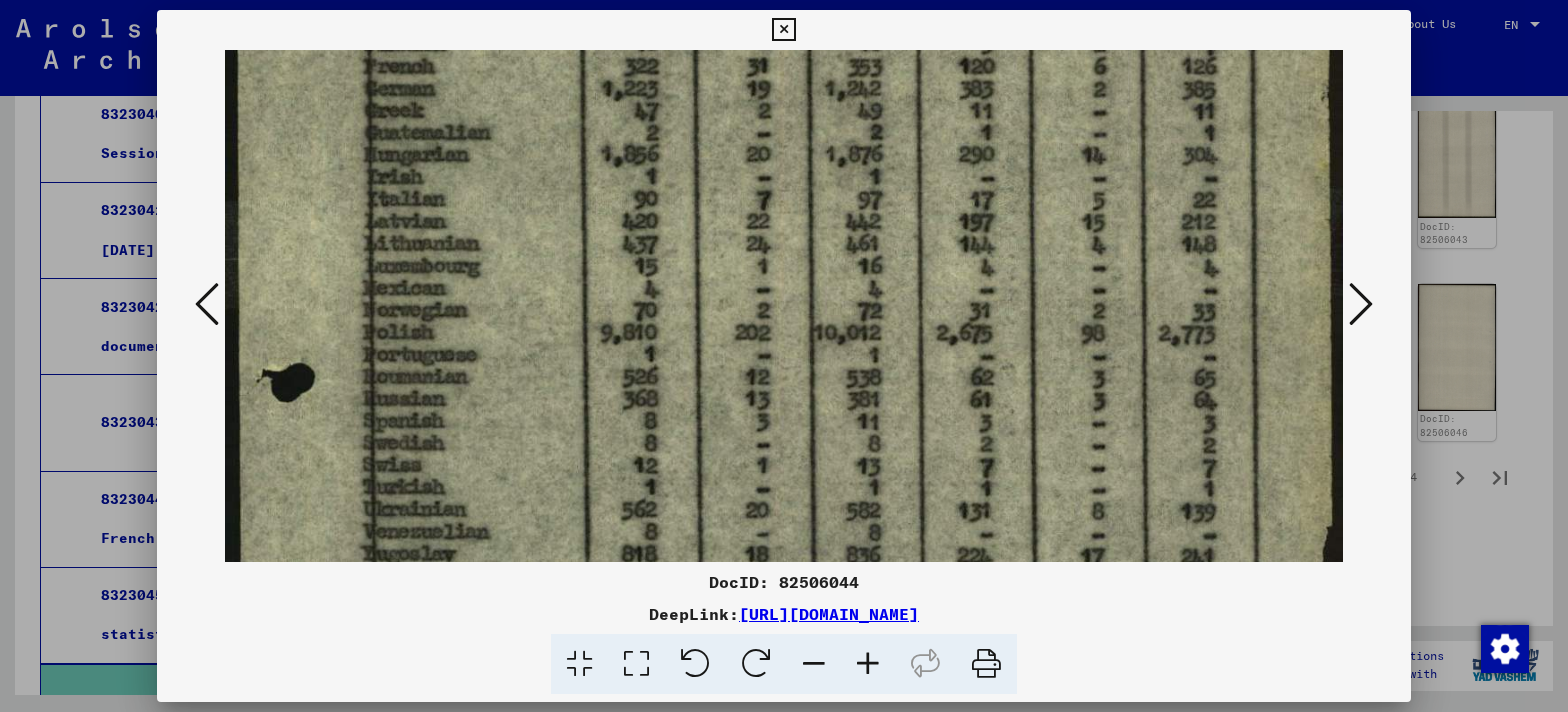 drag, startPoint x: 953, startPoint y: 427, endPoint x: 994, endPoint y: -88, distance: 516.62946 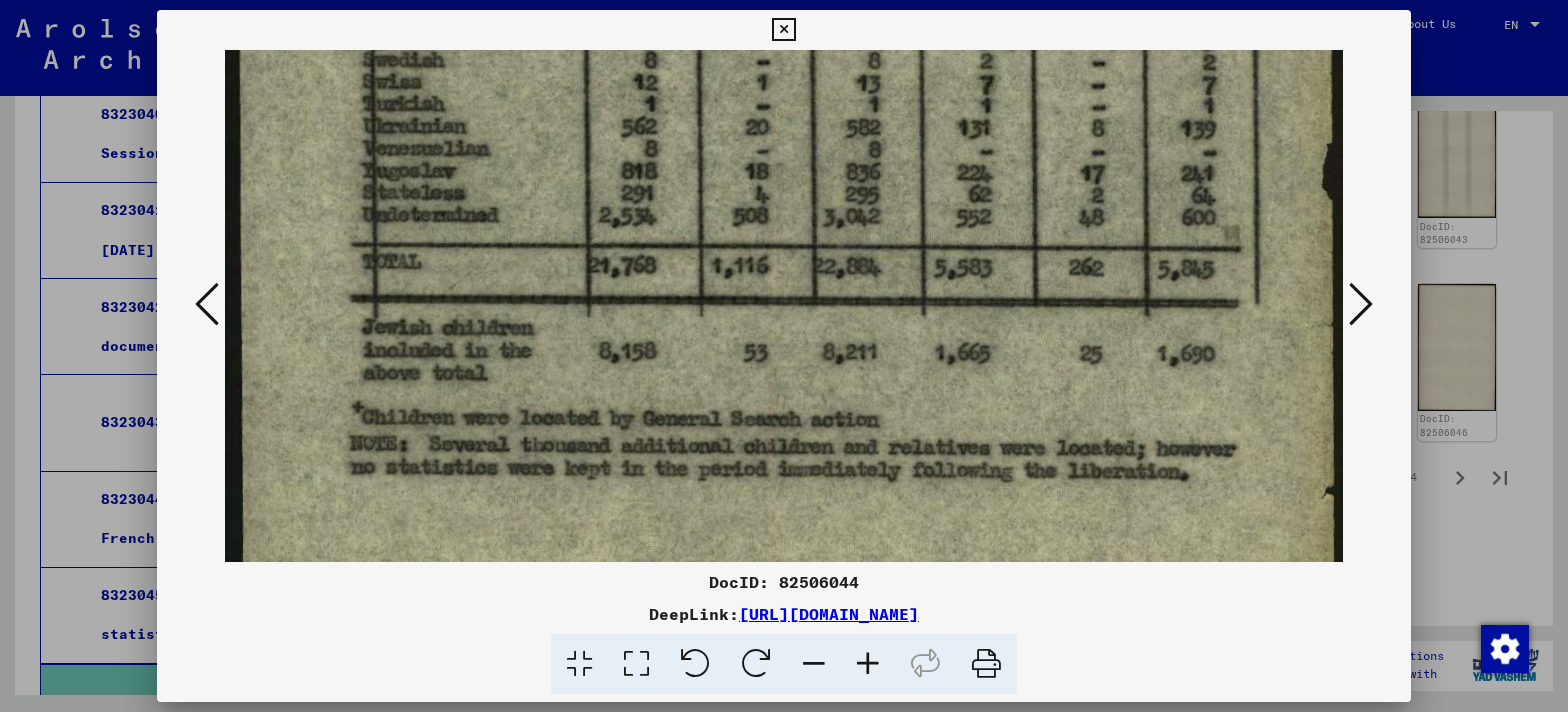 scroll, scrollTop: 1202, scrollLeft: 0, axis: vertical 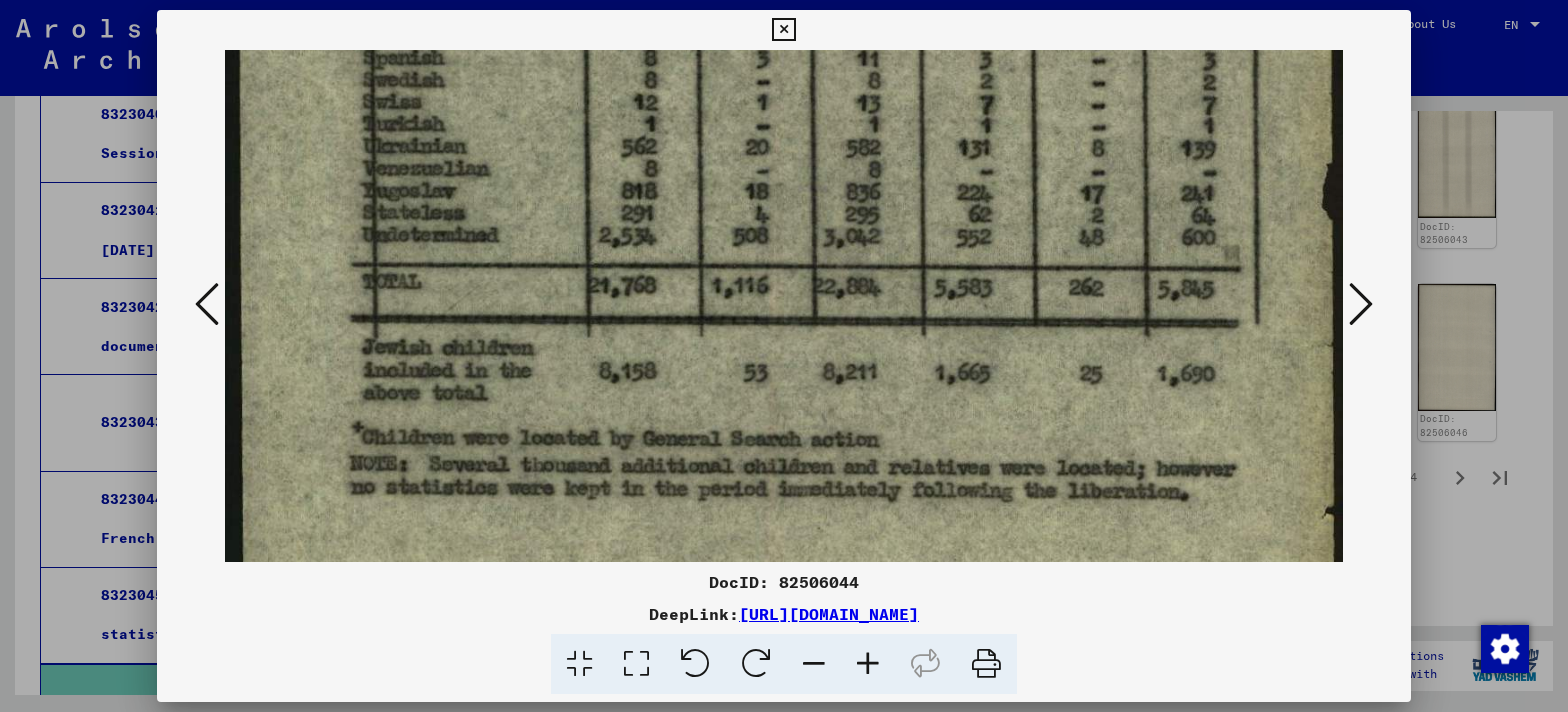 drag, startPoint x: 937, startPoint y: 383, endPoint x: 979, endPoint y: -98, distance: 482.8302 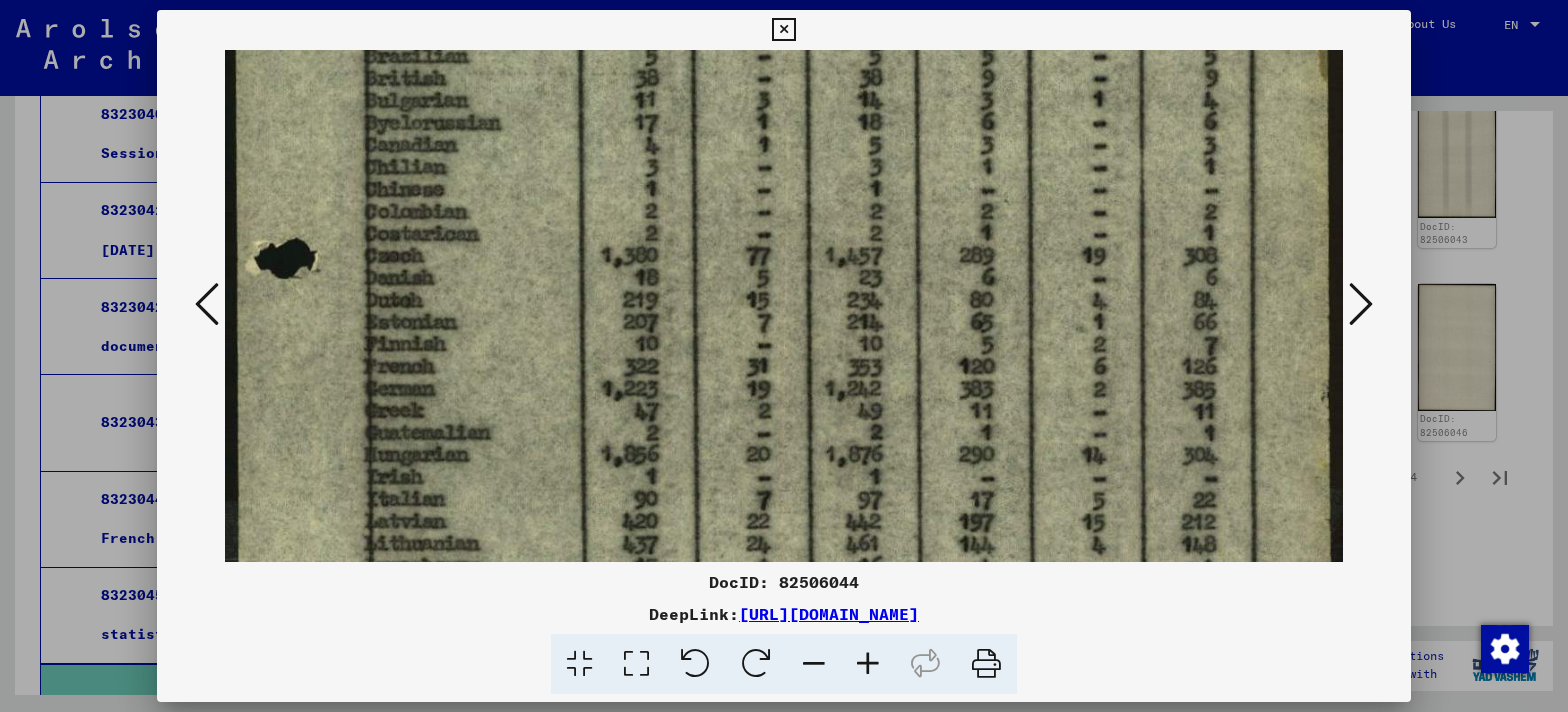 drag, startPoint x: 489, startPoint y: 179, endPoint x: 627, endPoint y: 852, distance: 687.0029 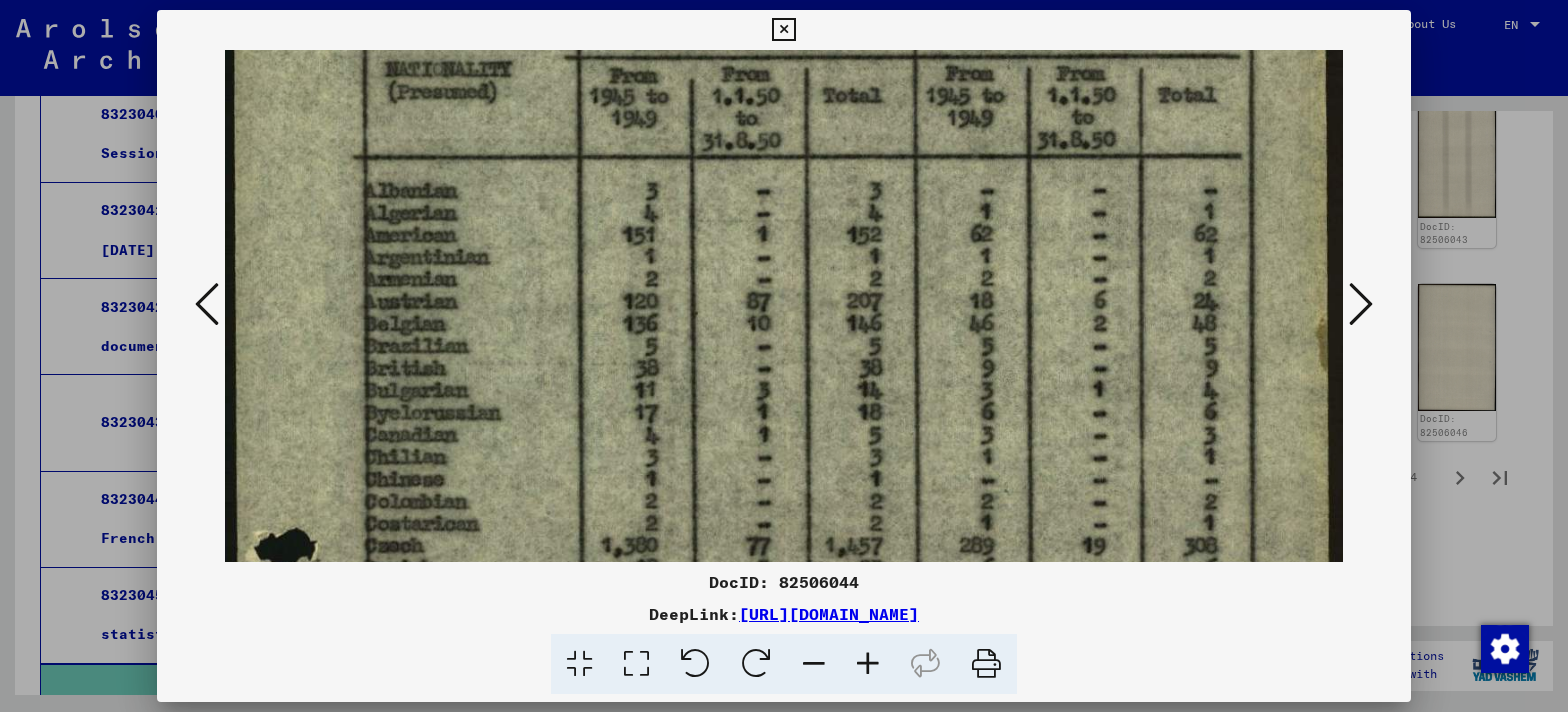 scroll, scrollTop: 236, scrollLeft: 0, axis: vertical 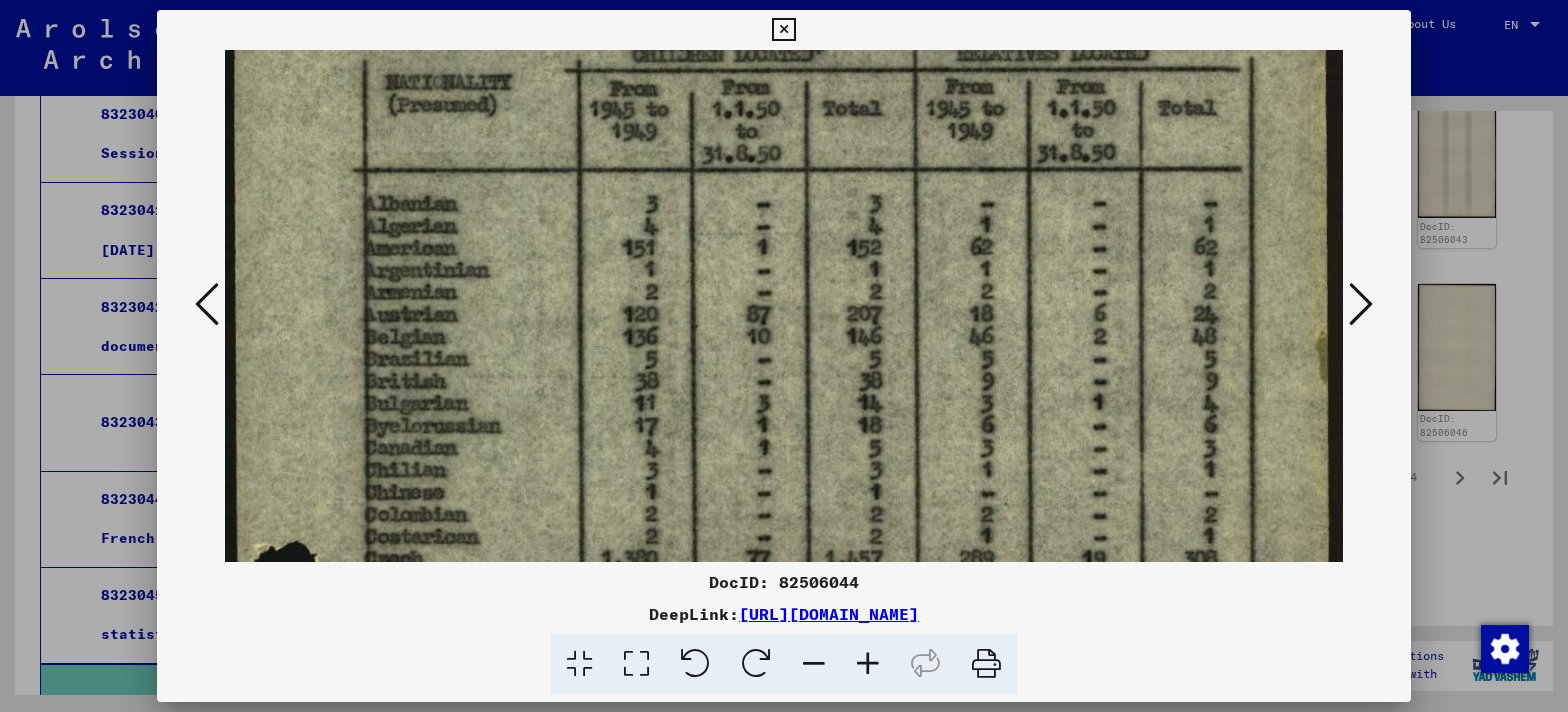 drag, startPoint x: 537, startPoint y: 199, endPoint x: 484, endPoint y: 686, distance: 489.8755 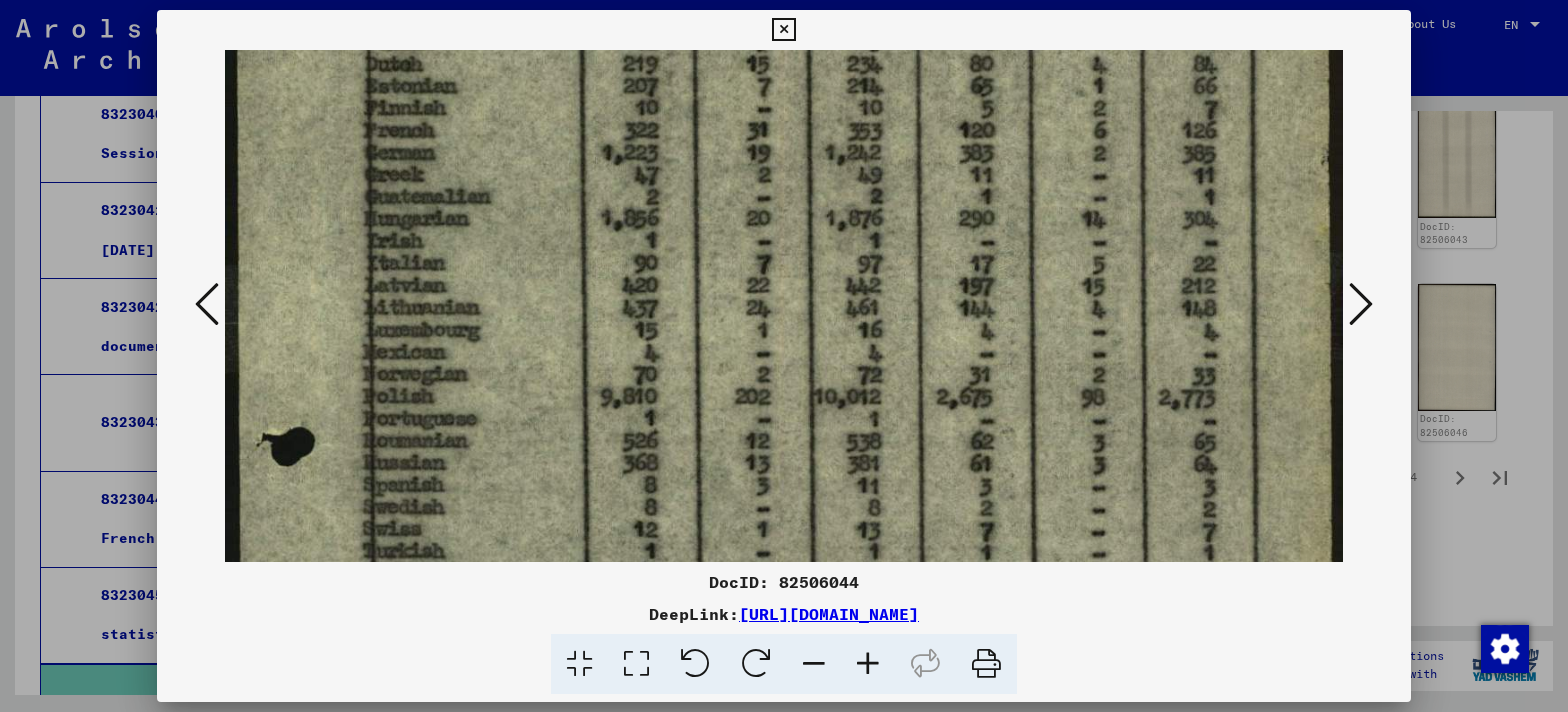 drag, startPoint x: 696, startPoint y: 471, endPoint x: 707, endPoint y: -67, distance: 538.1124 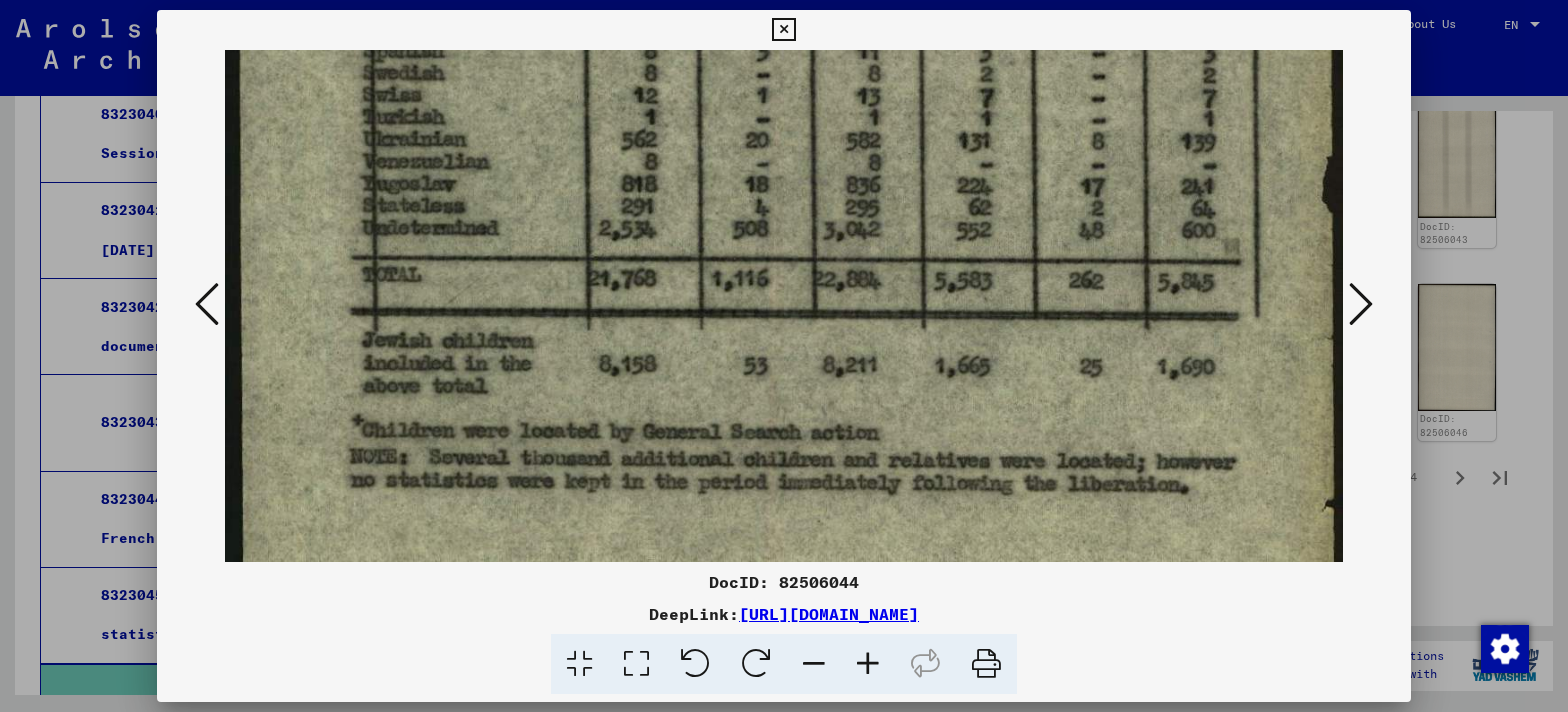 scroll, scrollTop: 1266, scrollLeft: 0, axis: vertical 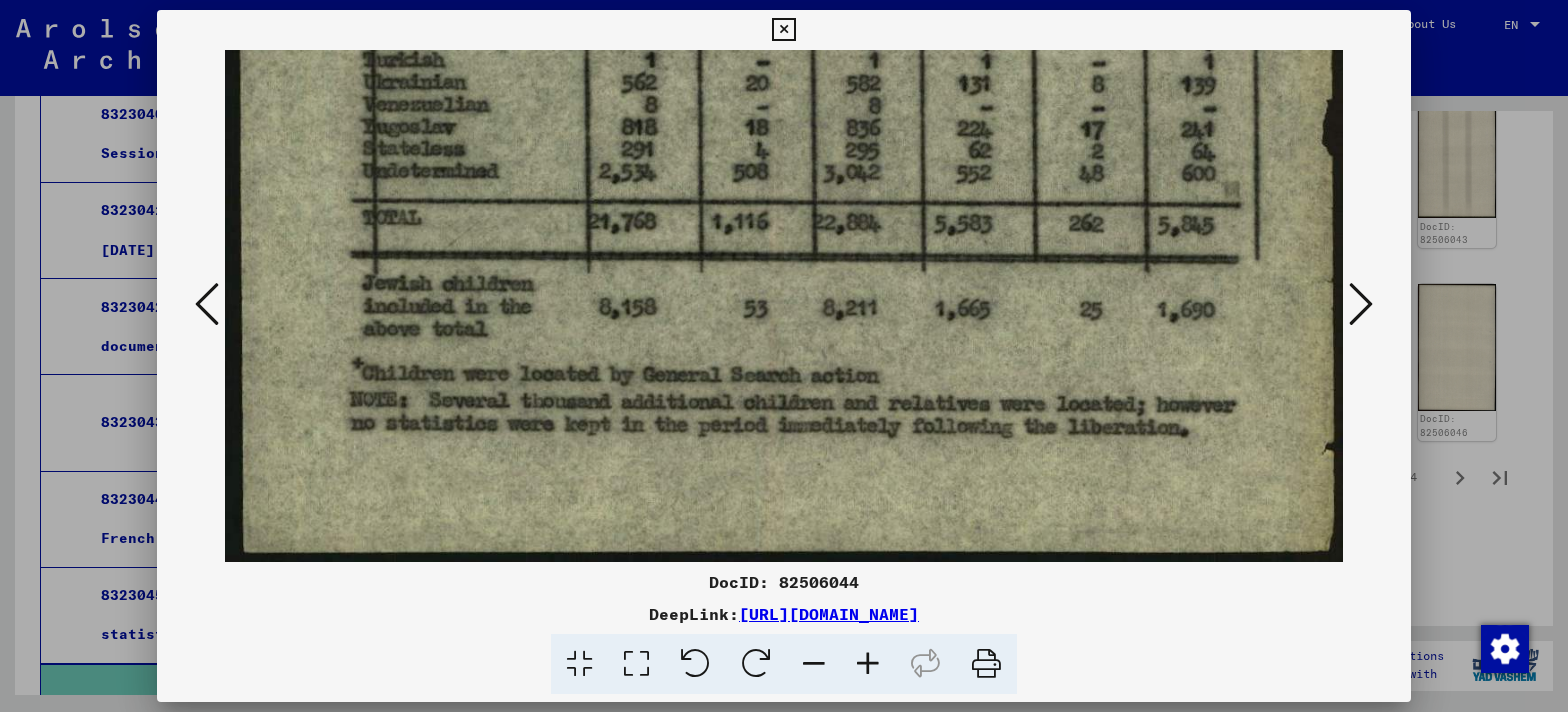 drag, startPoint x: 688, startPoint y: 312, endPoint x: 698, endPoint y: -101, distance: 413.12103 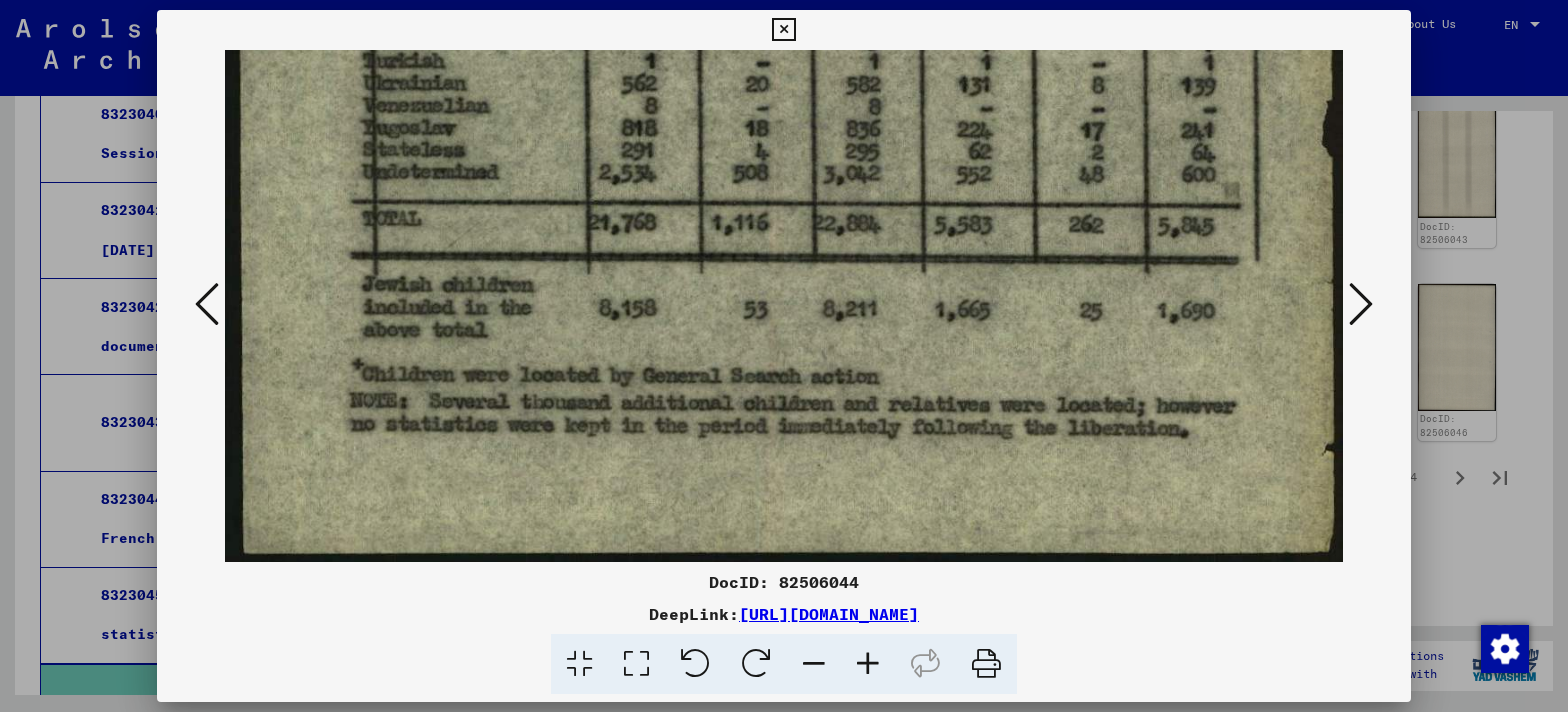 drag, startPoint x: 1249, startPoint y: 316, endPoint x: 1282, endPoint y: 171, distance: 148.70776 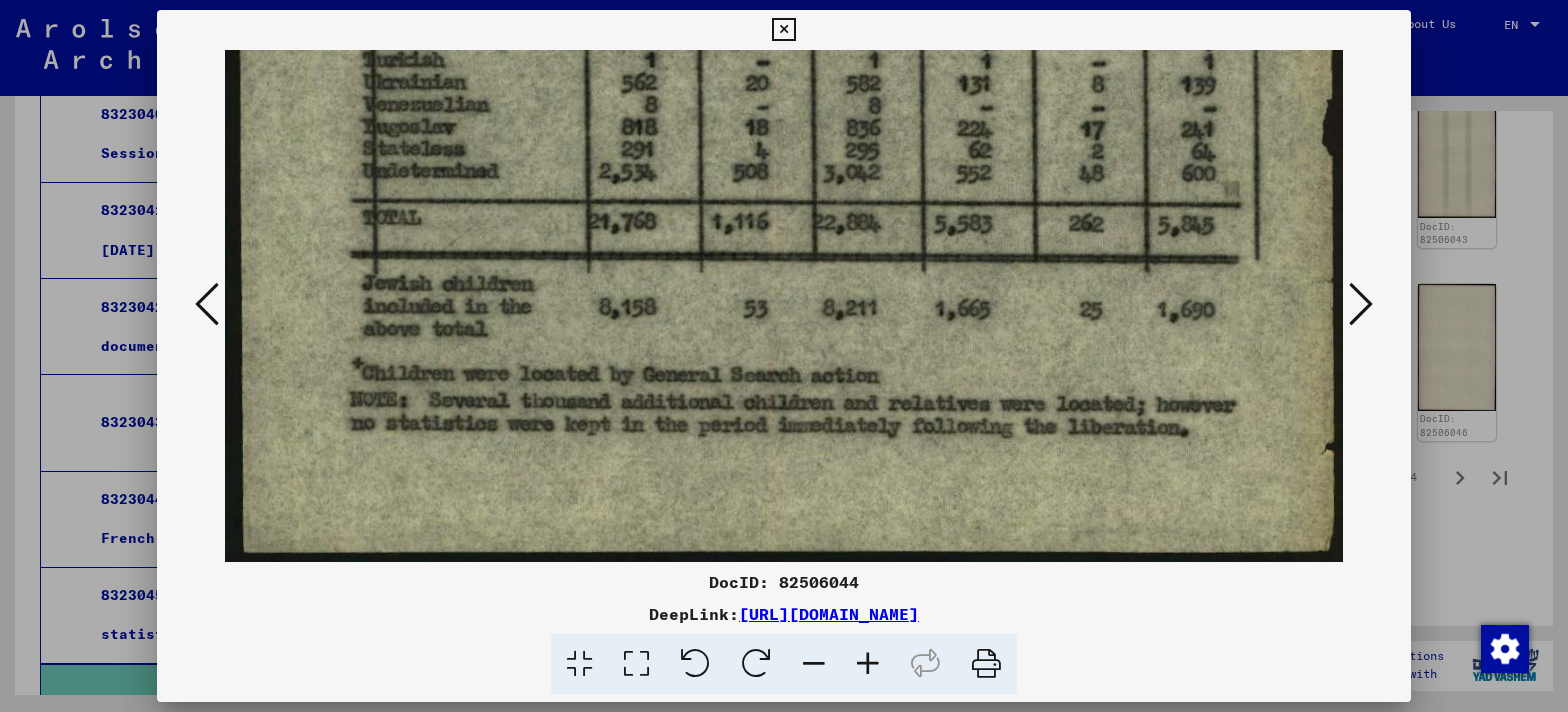 drag, startPoint x: 1389, startPoint y: 22, endPoint x: 1367, endPoint y: 29, distance: 23.086792 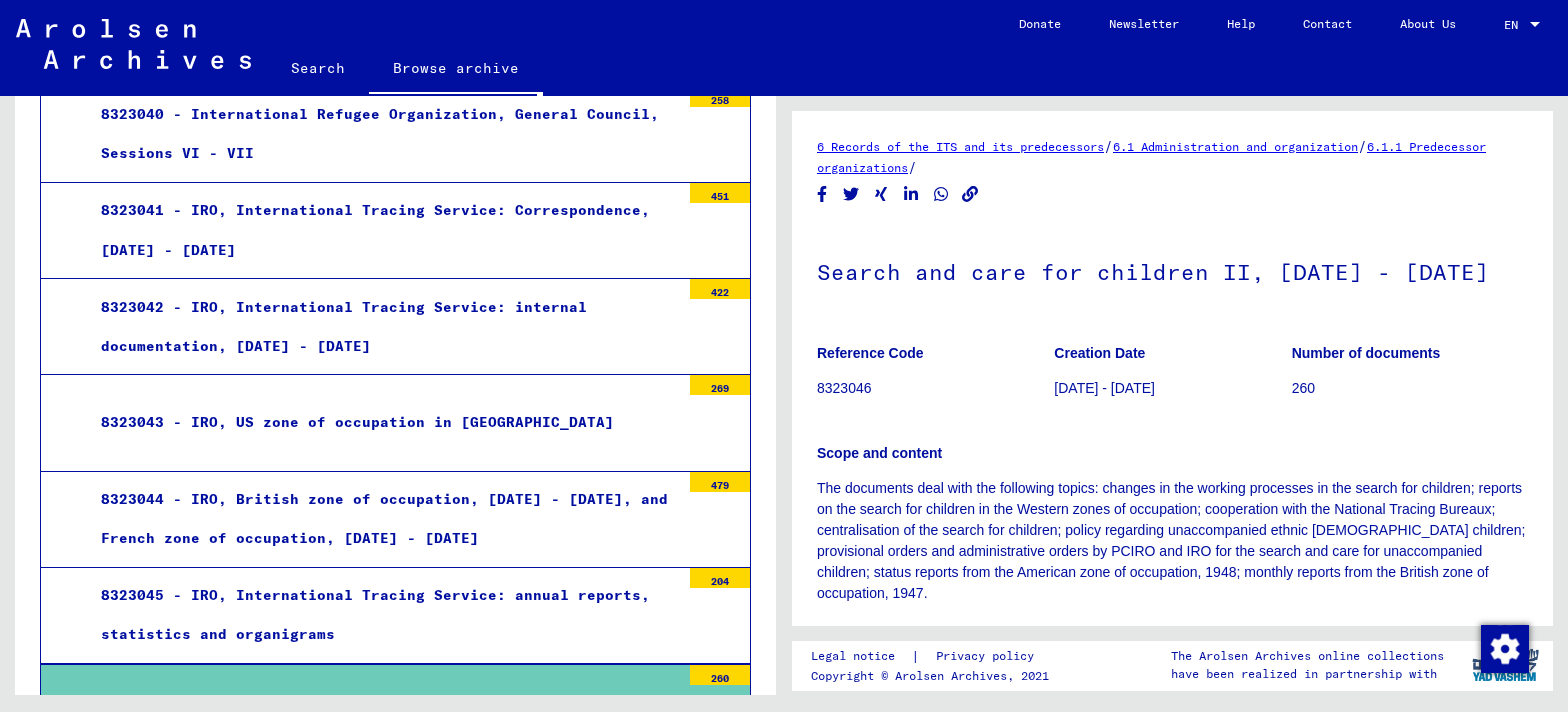 scroll, scrollTop: 4, scrollLeft: 0, axis: vertical 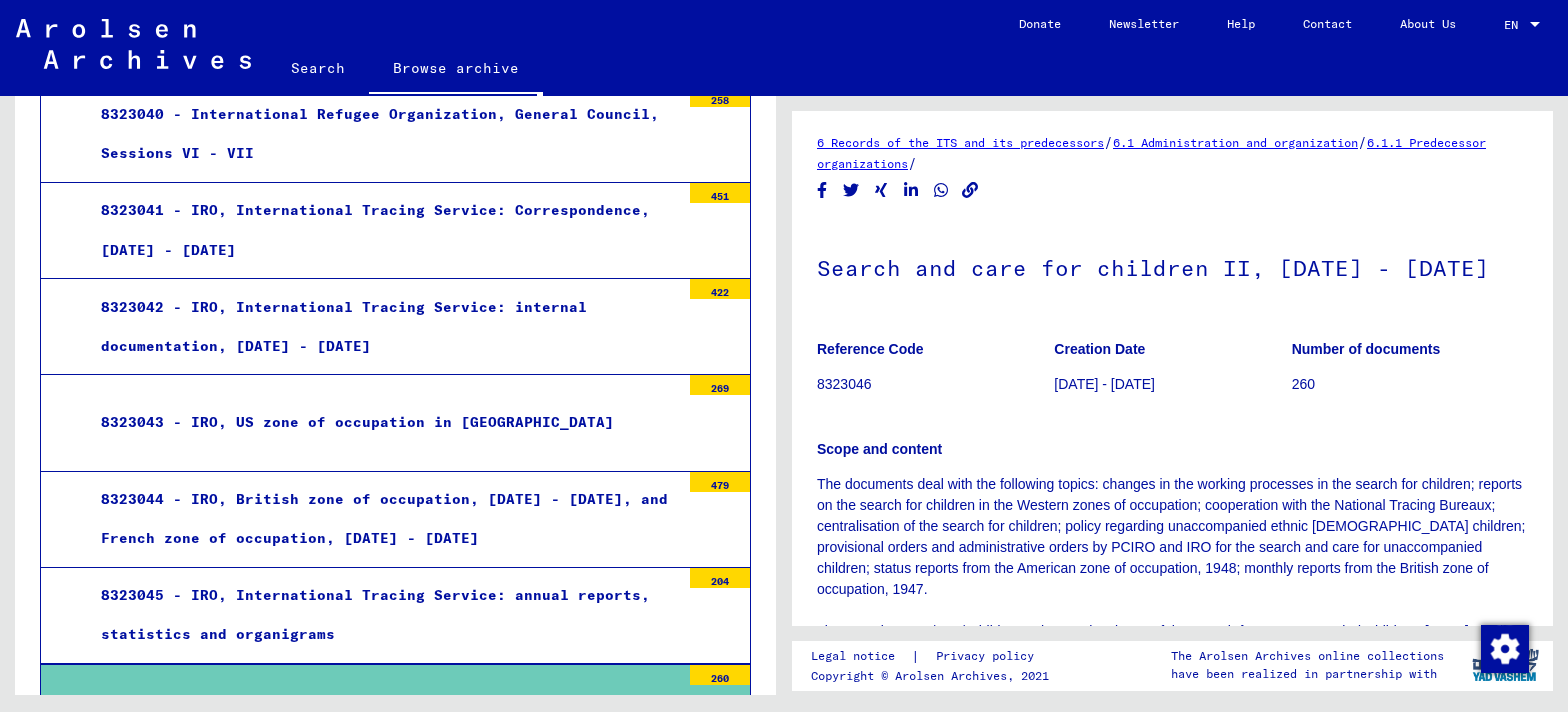 drag, startPoint x: 952, startPoint y: 411, endPoint x: 954, endPoint y: 286, distance: 125.016 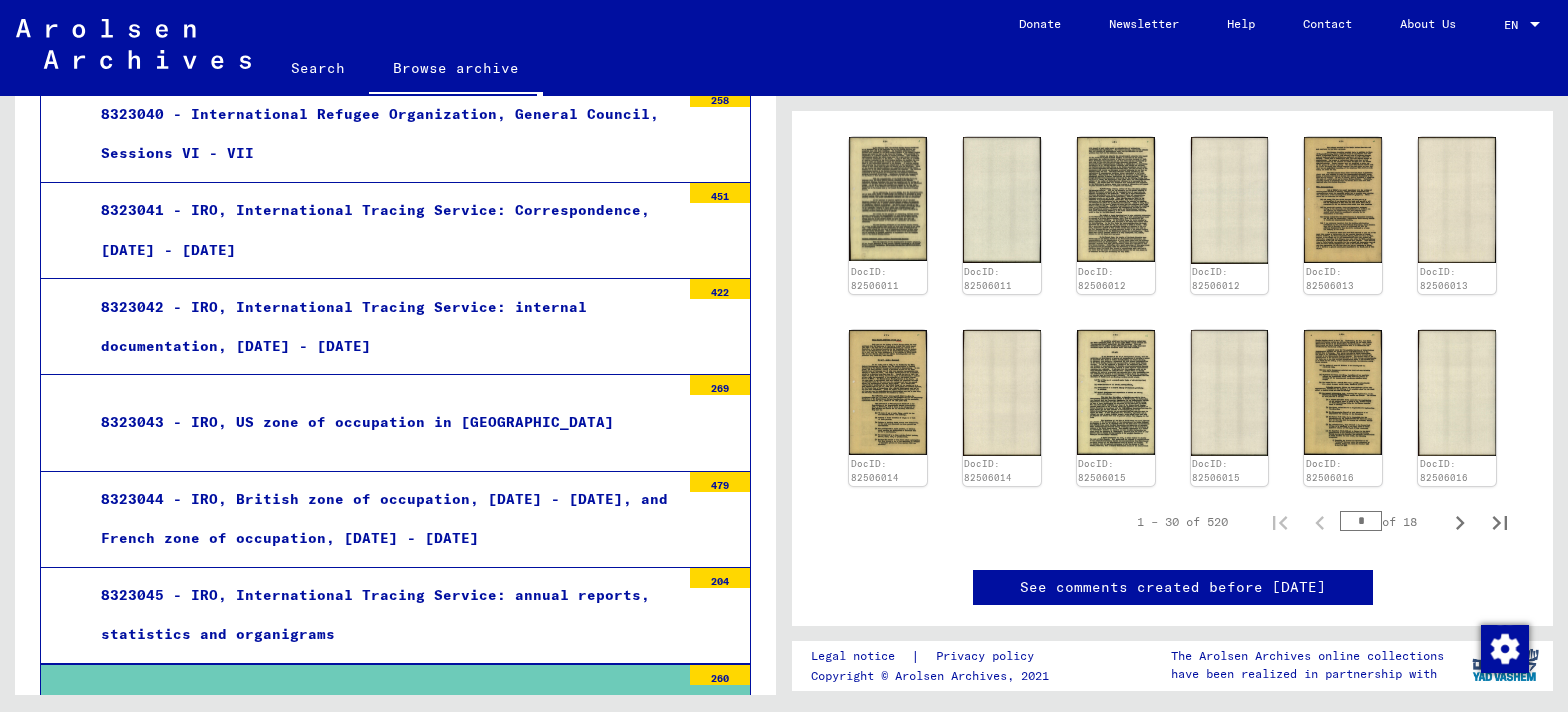 scroll, scrollTop: 1265, scrollLeft: 0, axis: vertical 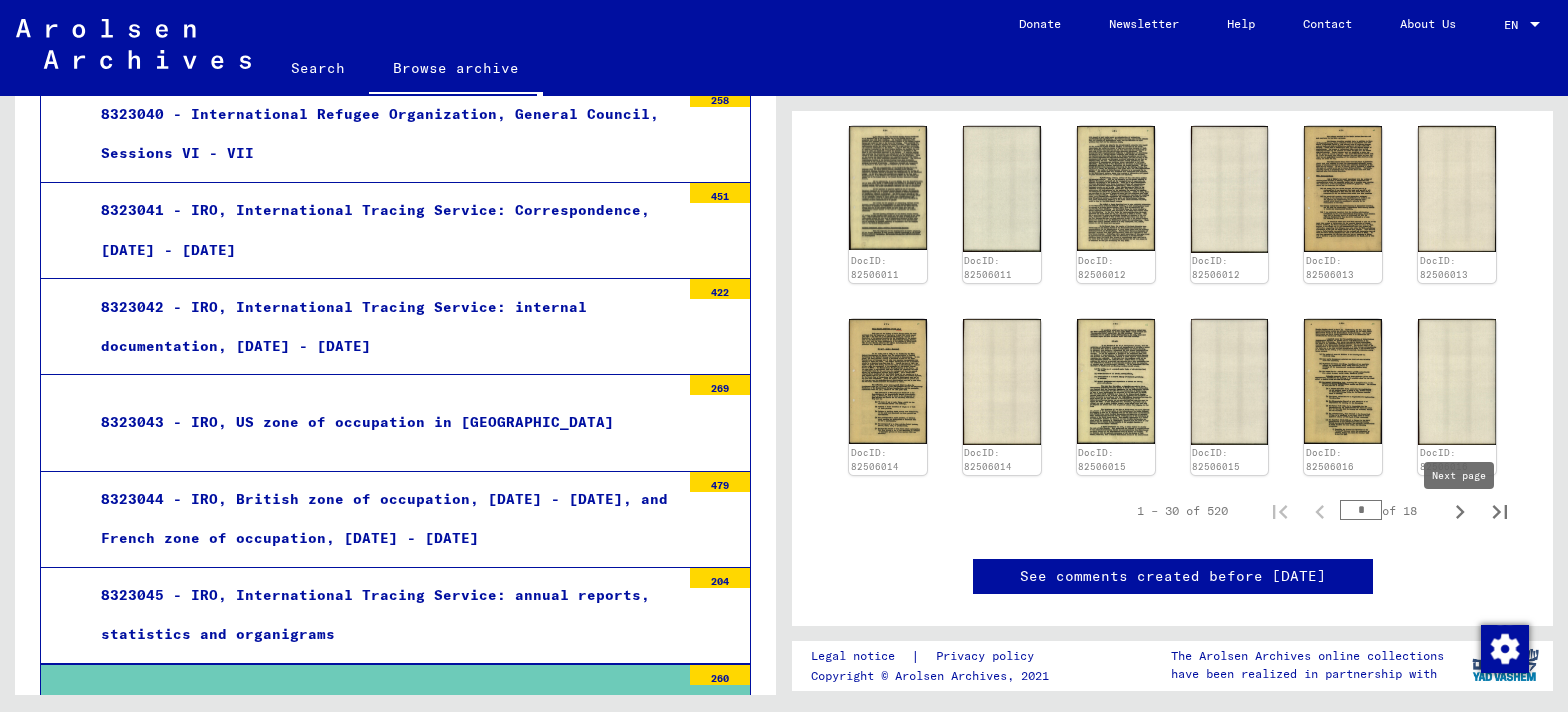 click 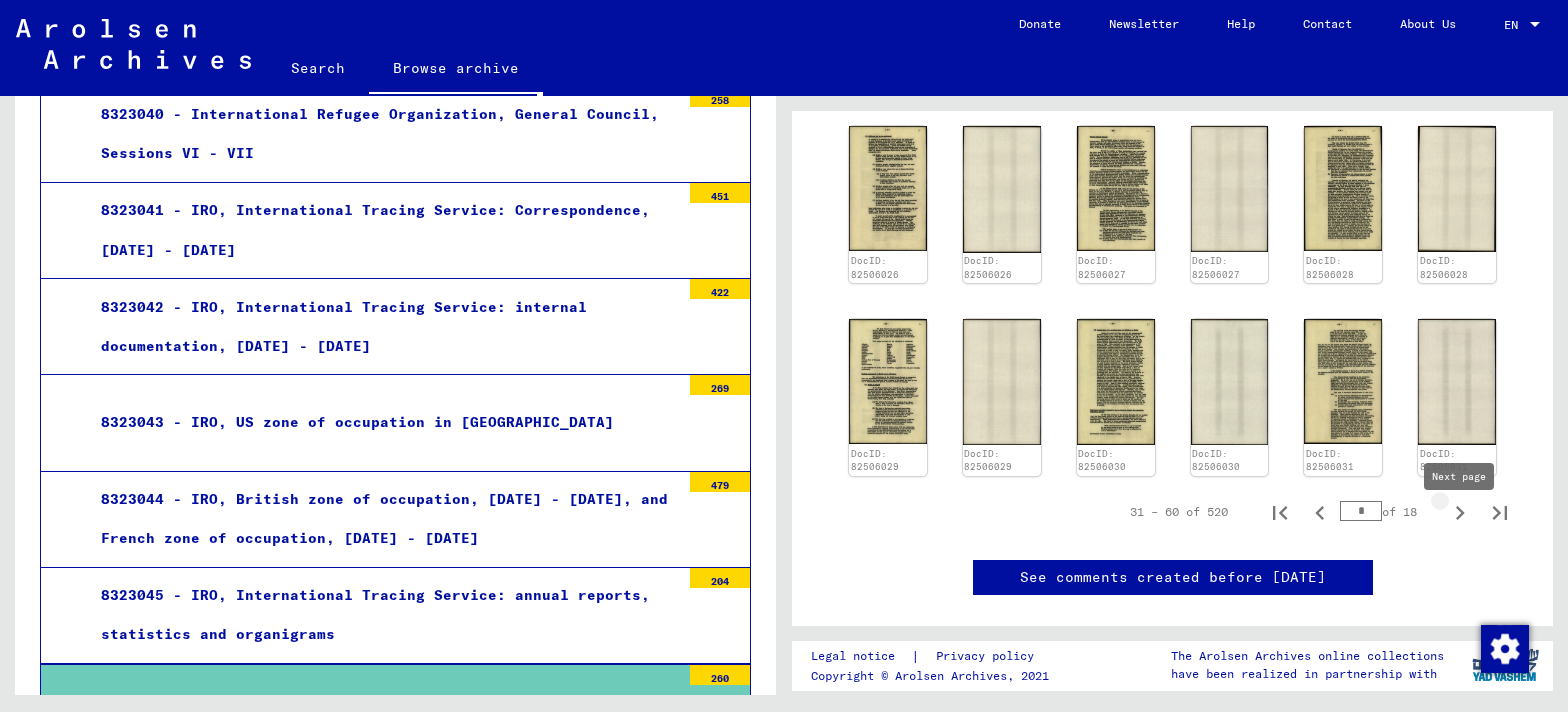 click 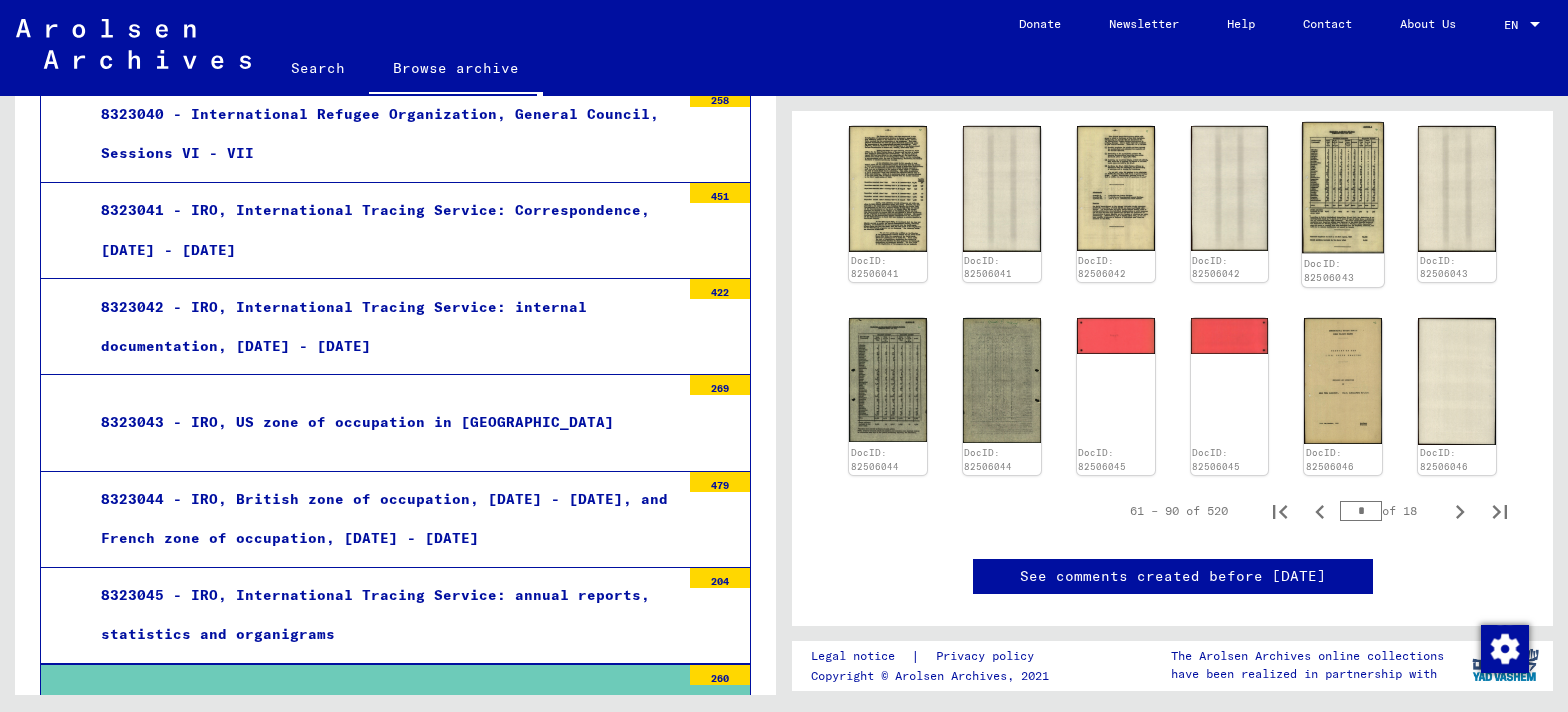 click 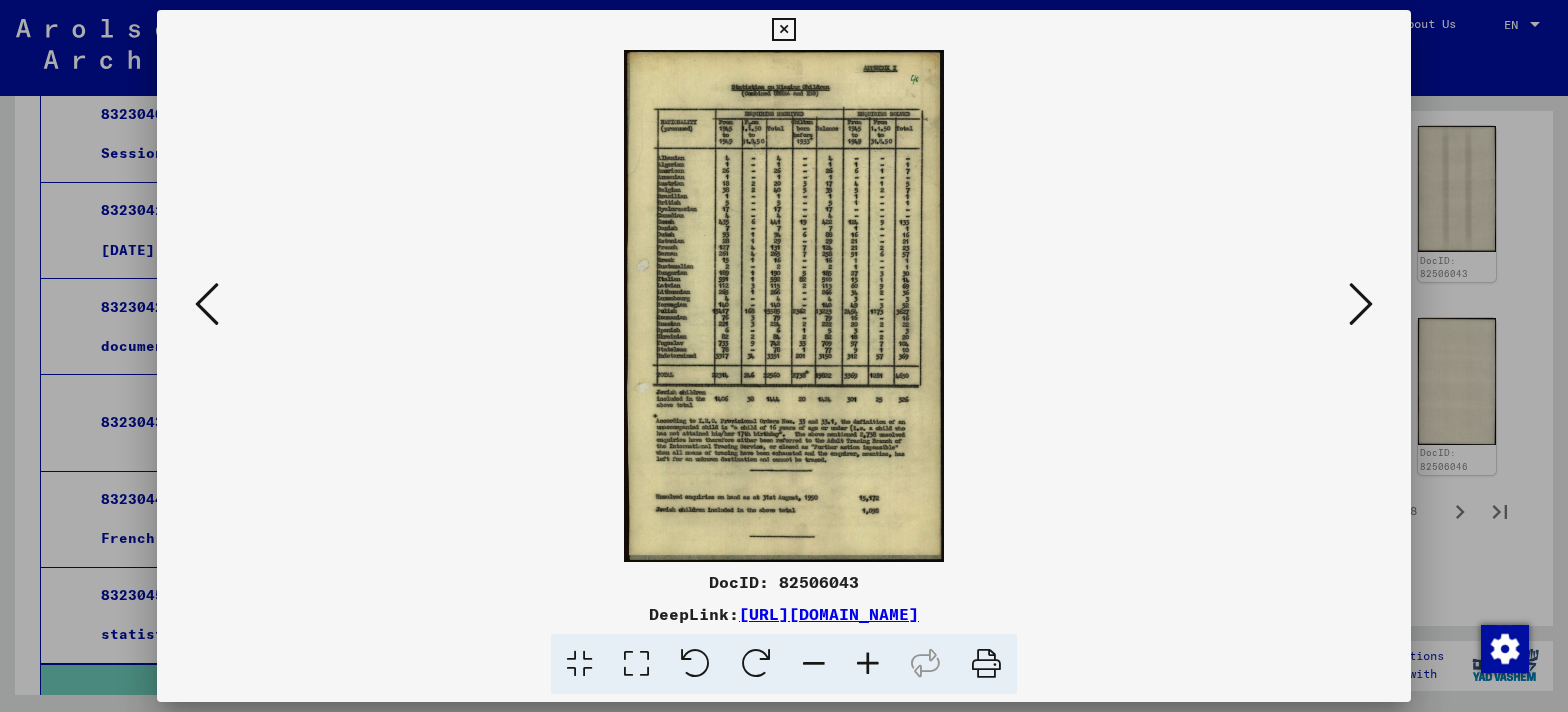click at bounding box center [636, 664] 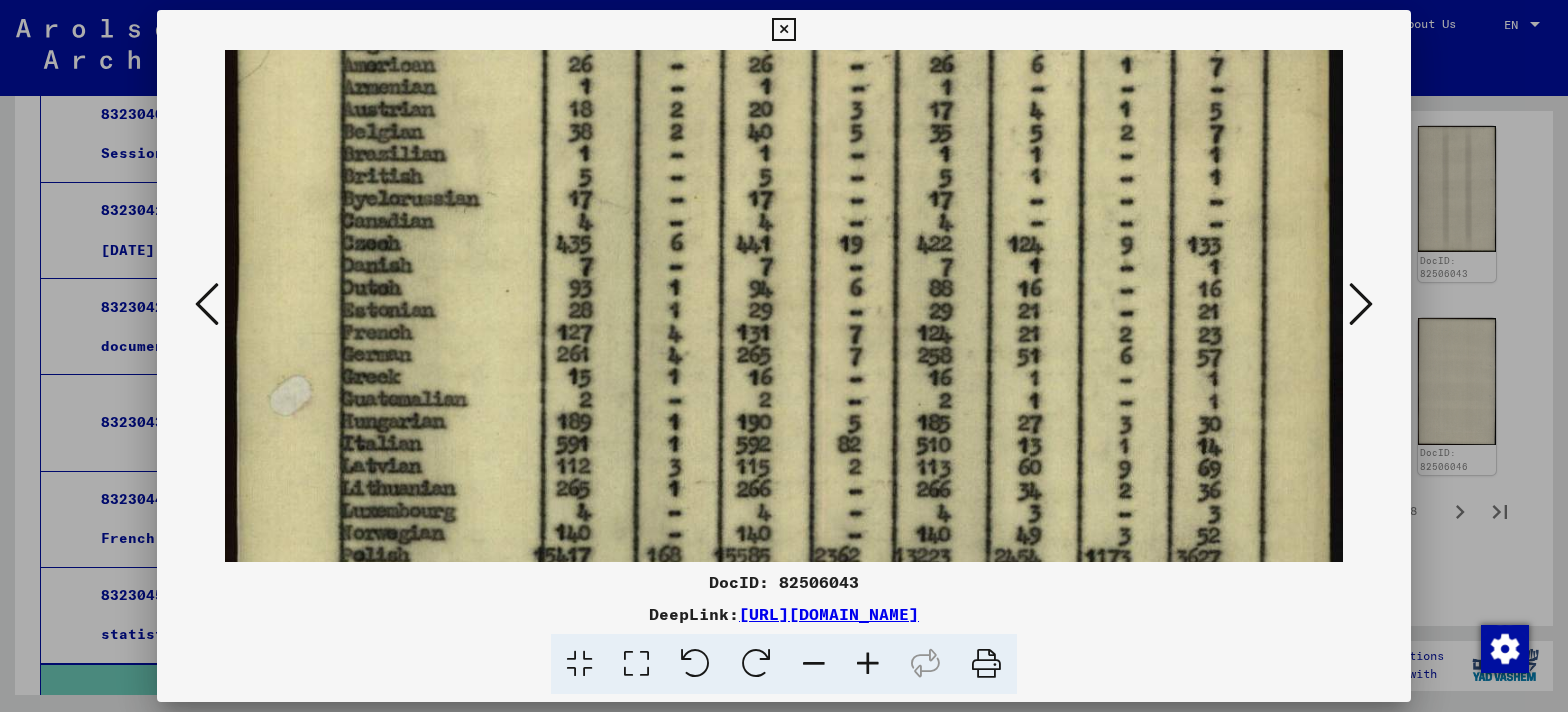 drag, startPoint x: 685, startPoint y: 477, endPoint x: 743, endPoint y: 70, distance: 411.1119 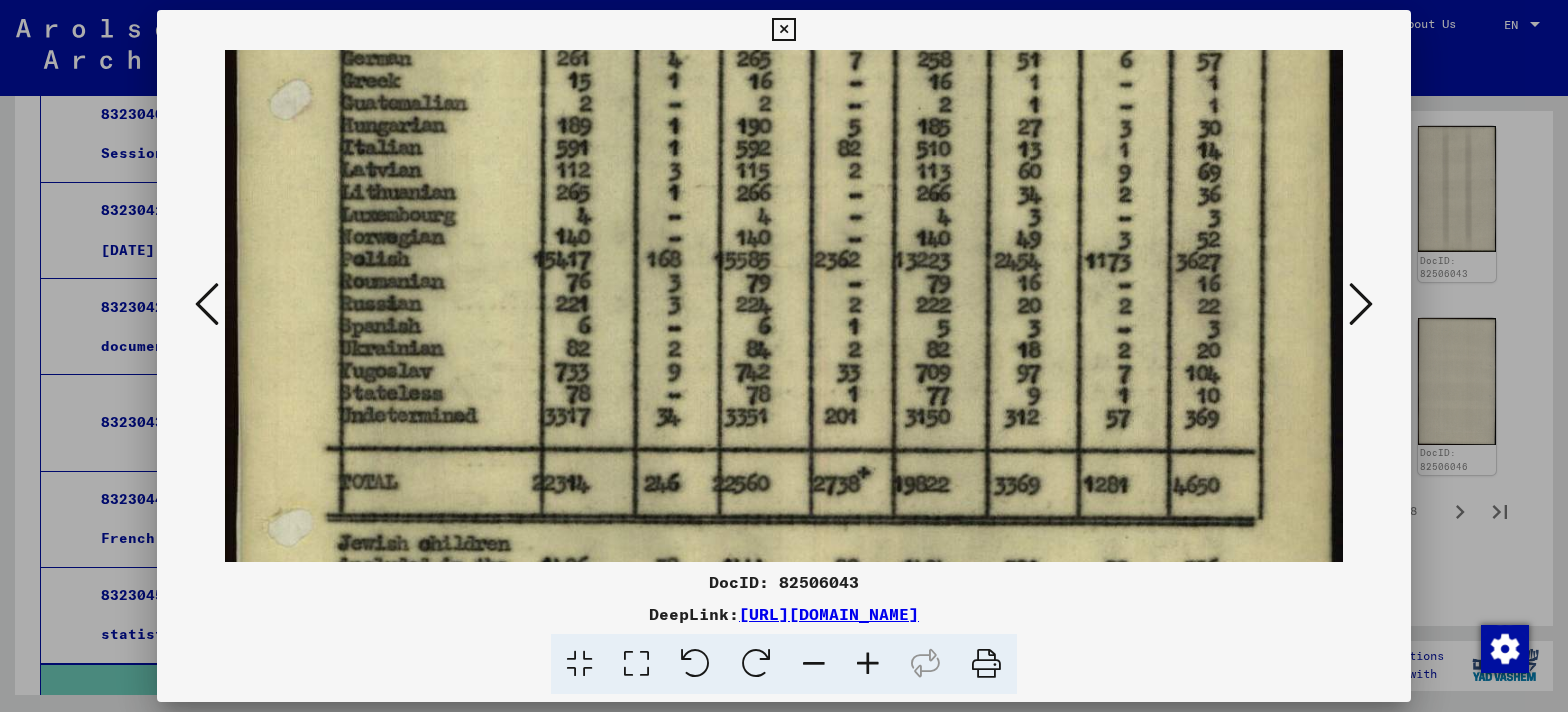 scroll, scrollTop: 747, scrollLeft: 0, axis: vertical 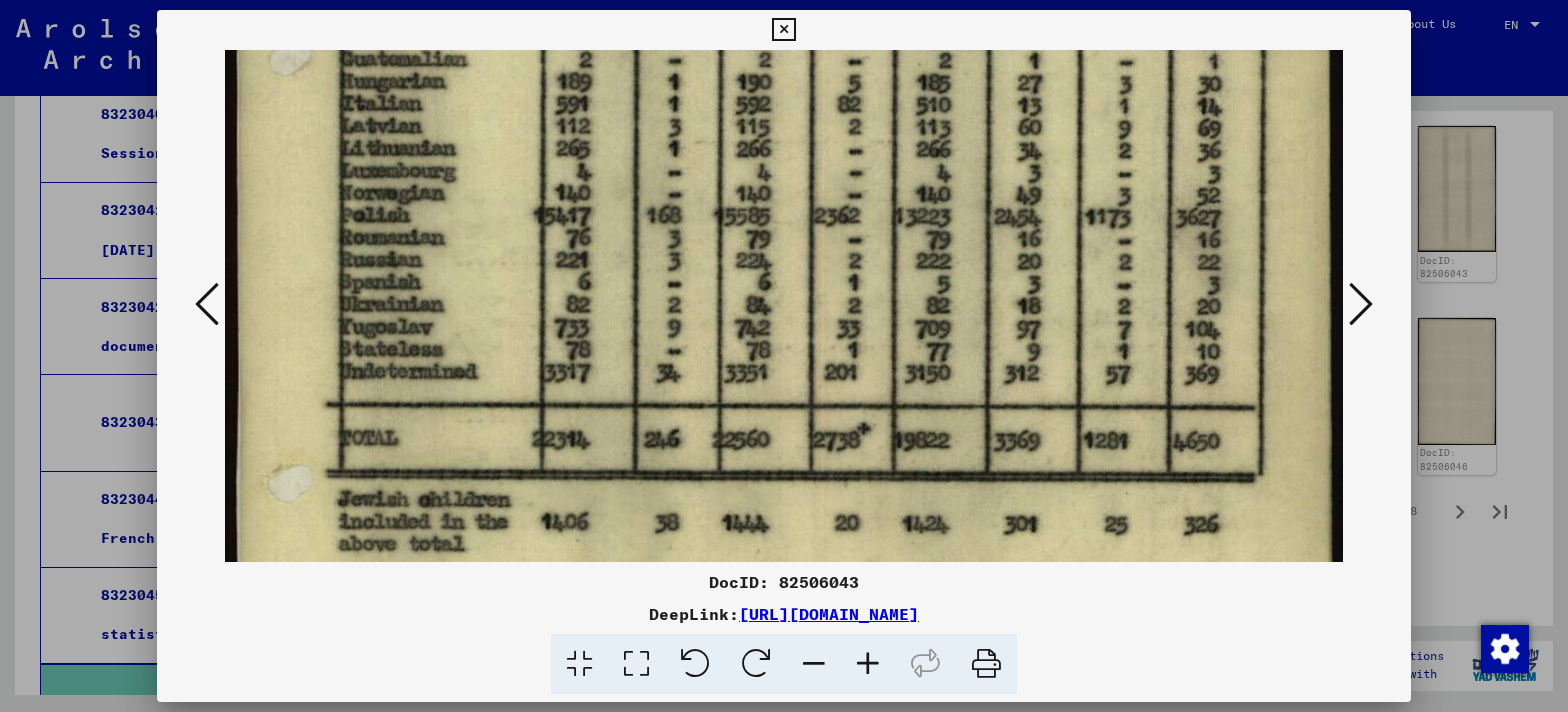 drag, startPoint x: 709, startPoint y: 318, endPoint x: 715, endPoint y: -4, distance: 322.0559 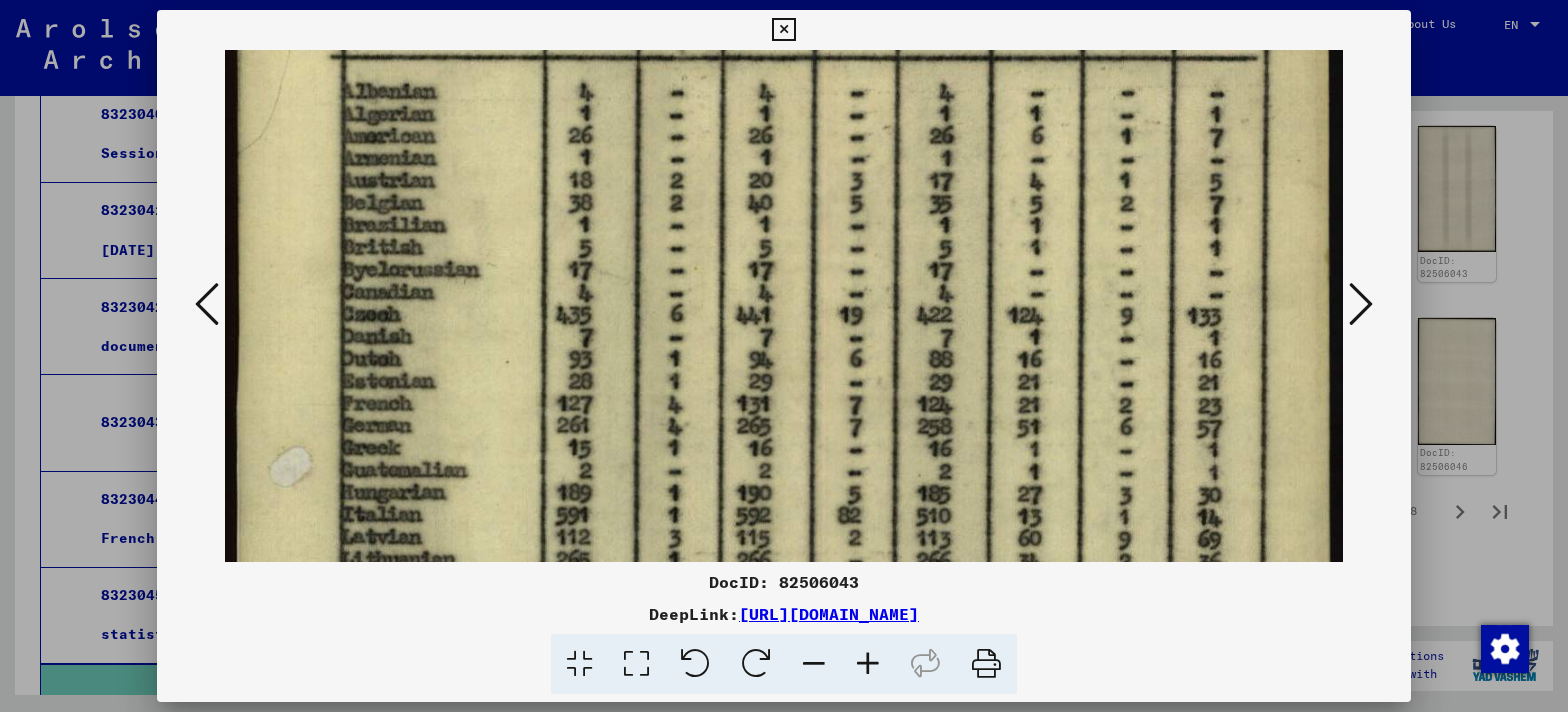 drag, startPoint x: 707, startPoint y: 266, endPoint x: 727, endPoint y: 664, distance: 398.5022 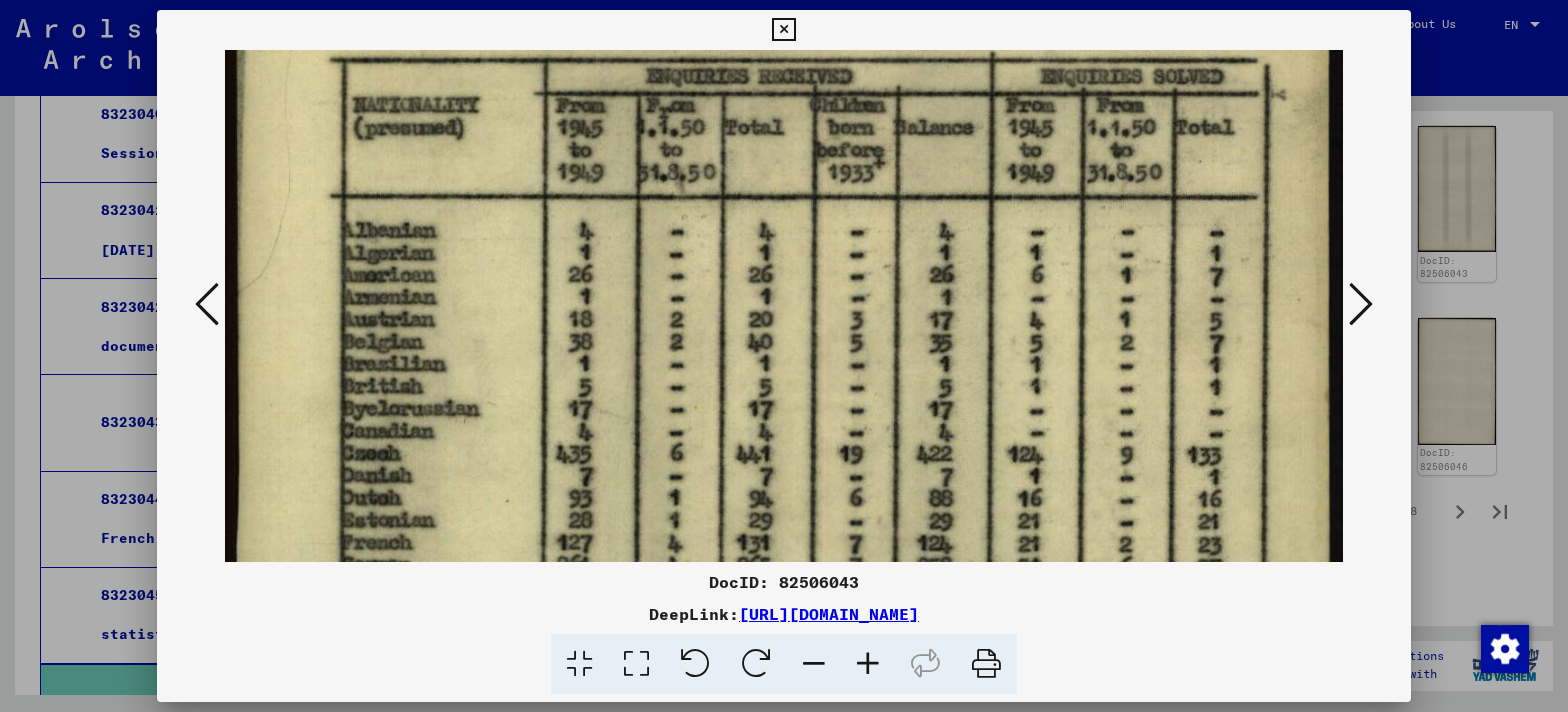 scroll, scrollTop: 171, scrollLeft: 0, axis: vertical 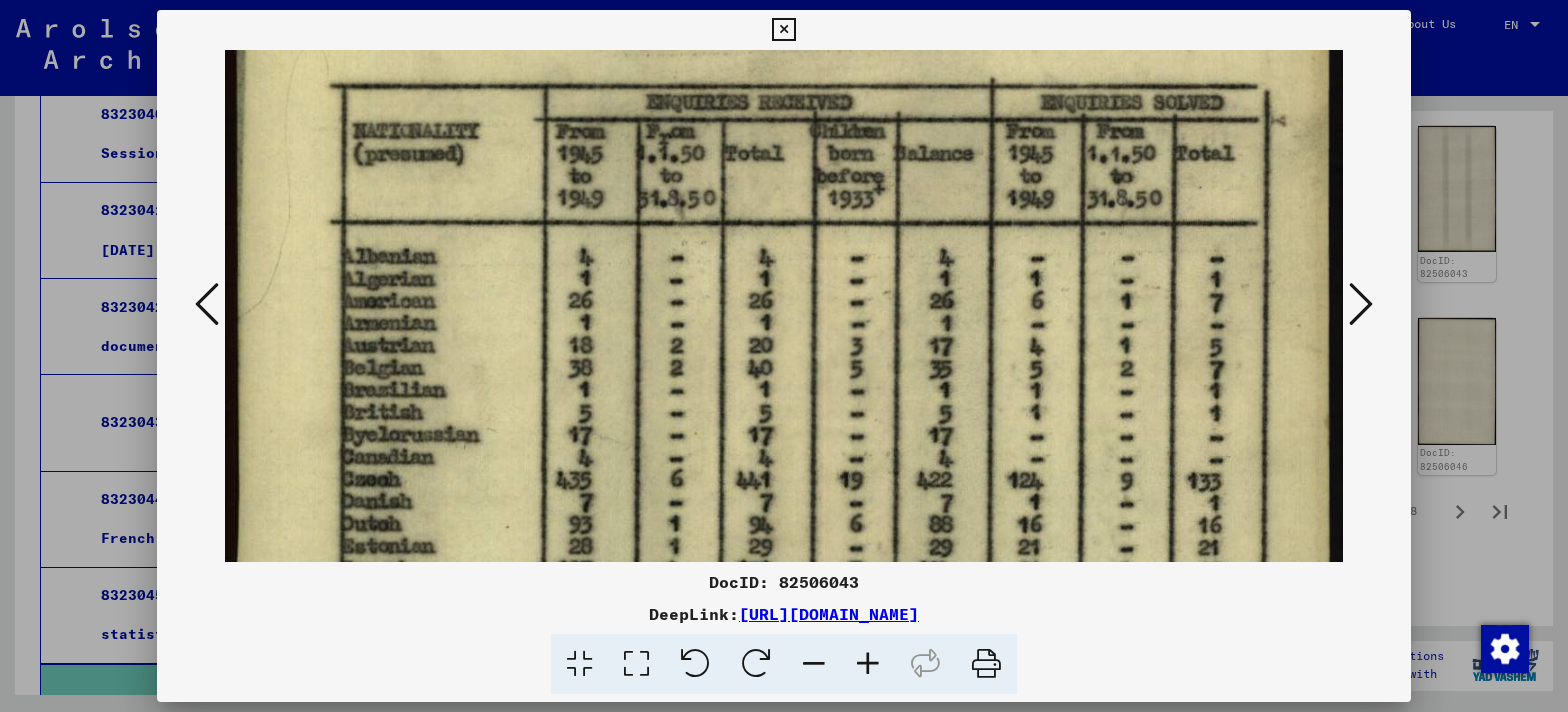drag, startPoint x: 727, startPoint y: 533, endPoint x: 730, endPoint y: 690, distance: 157.02866 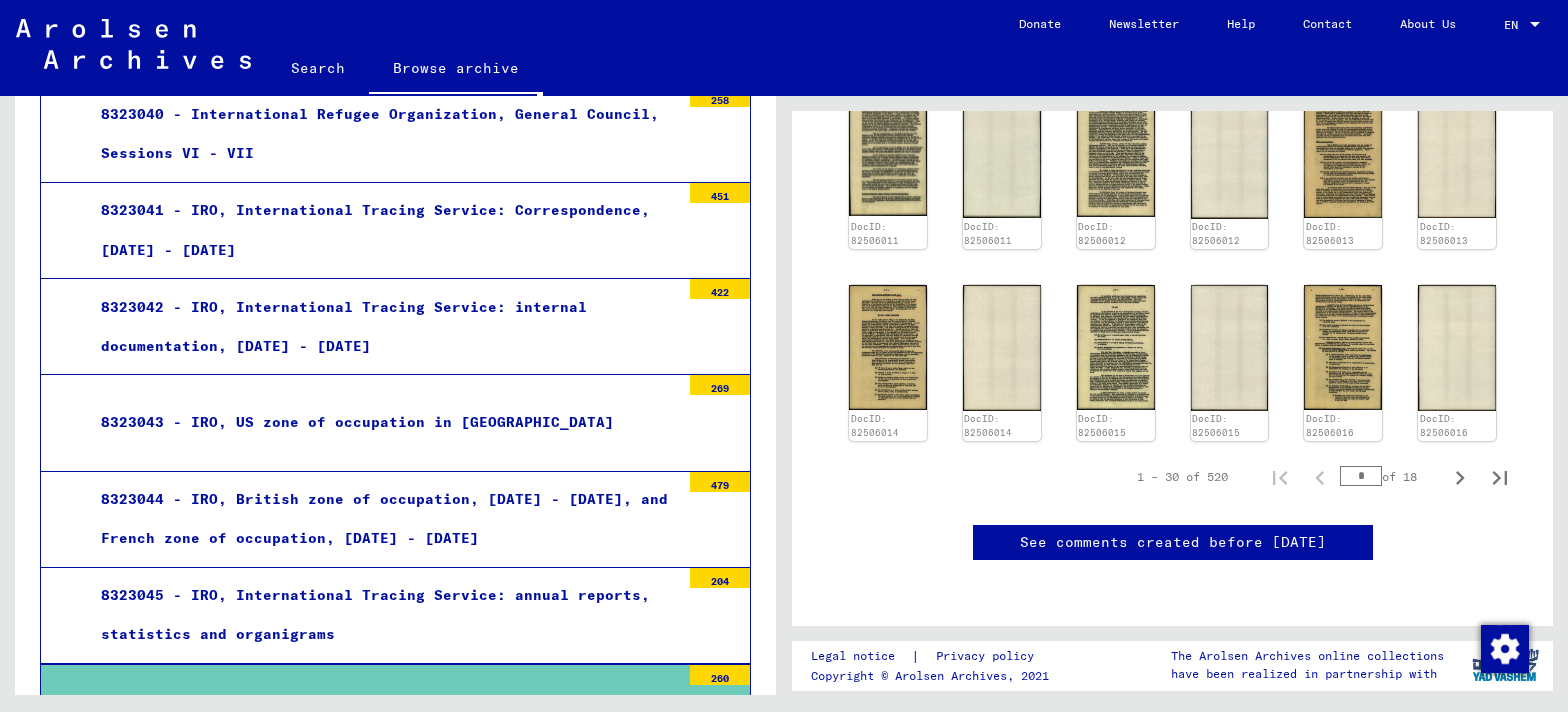 scroll, scrollTop: 1309, scrollLeft: 0, axis: vertical 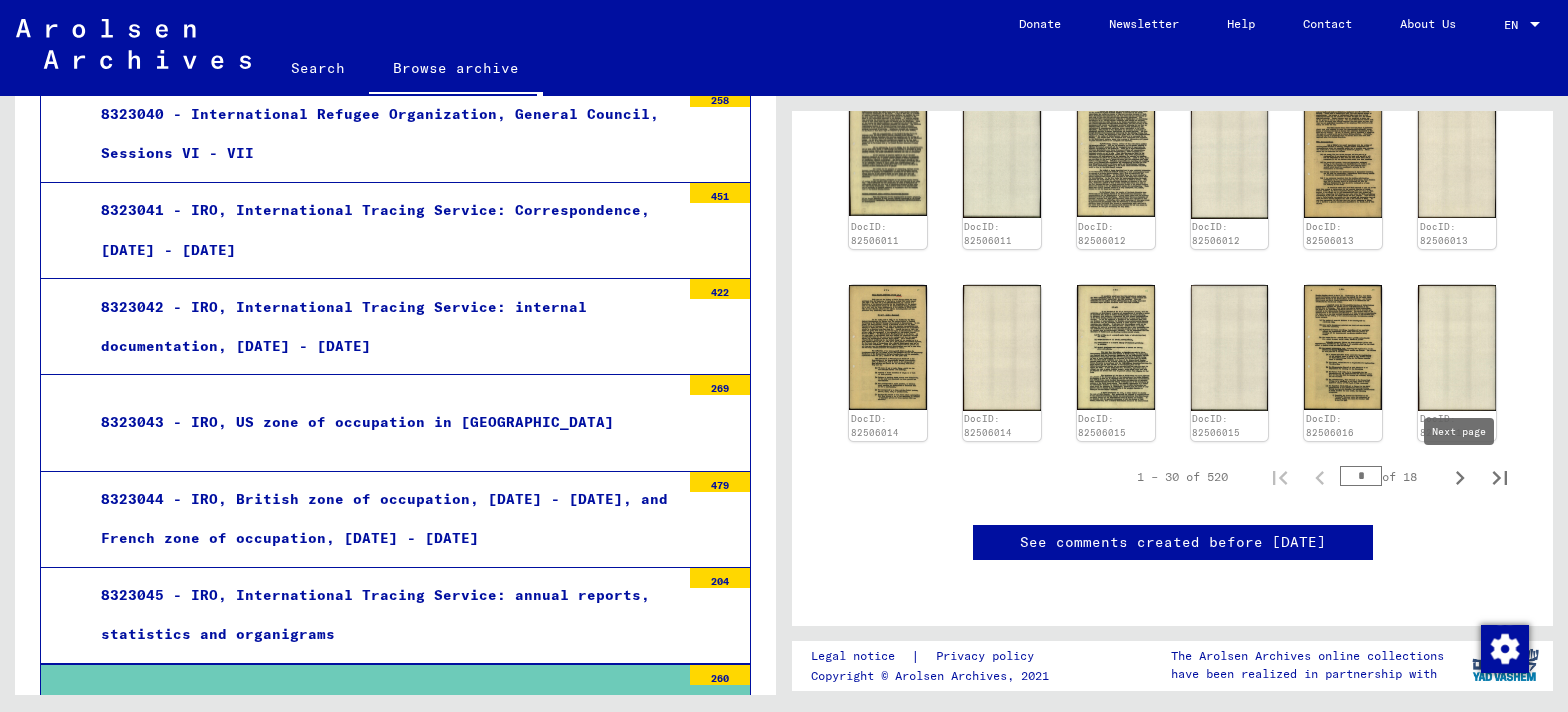 click 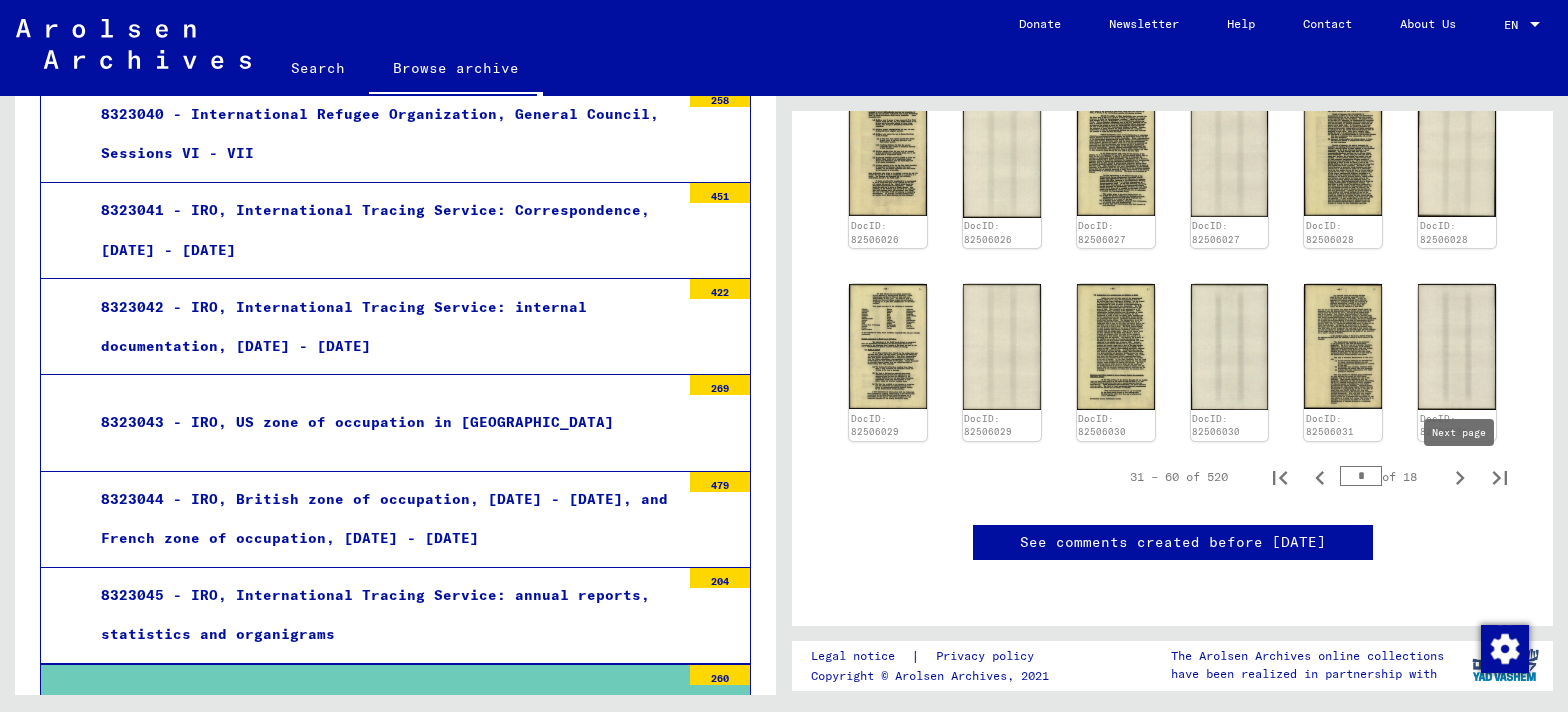 click 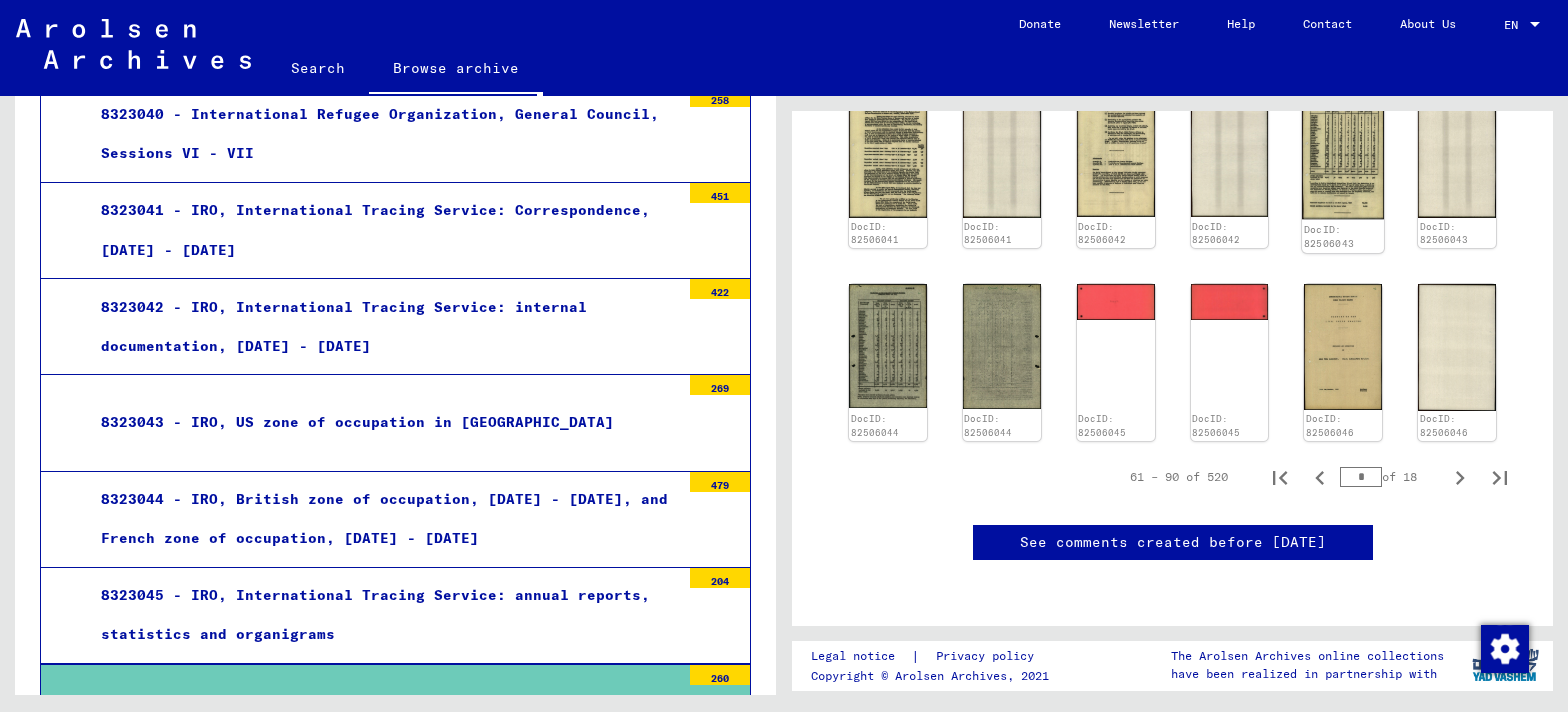 click 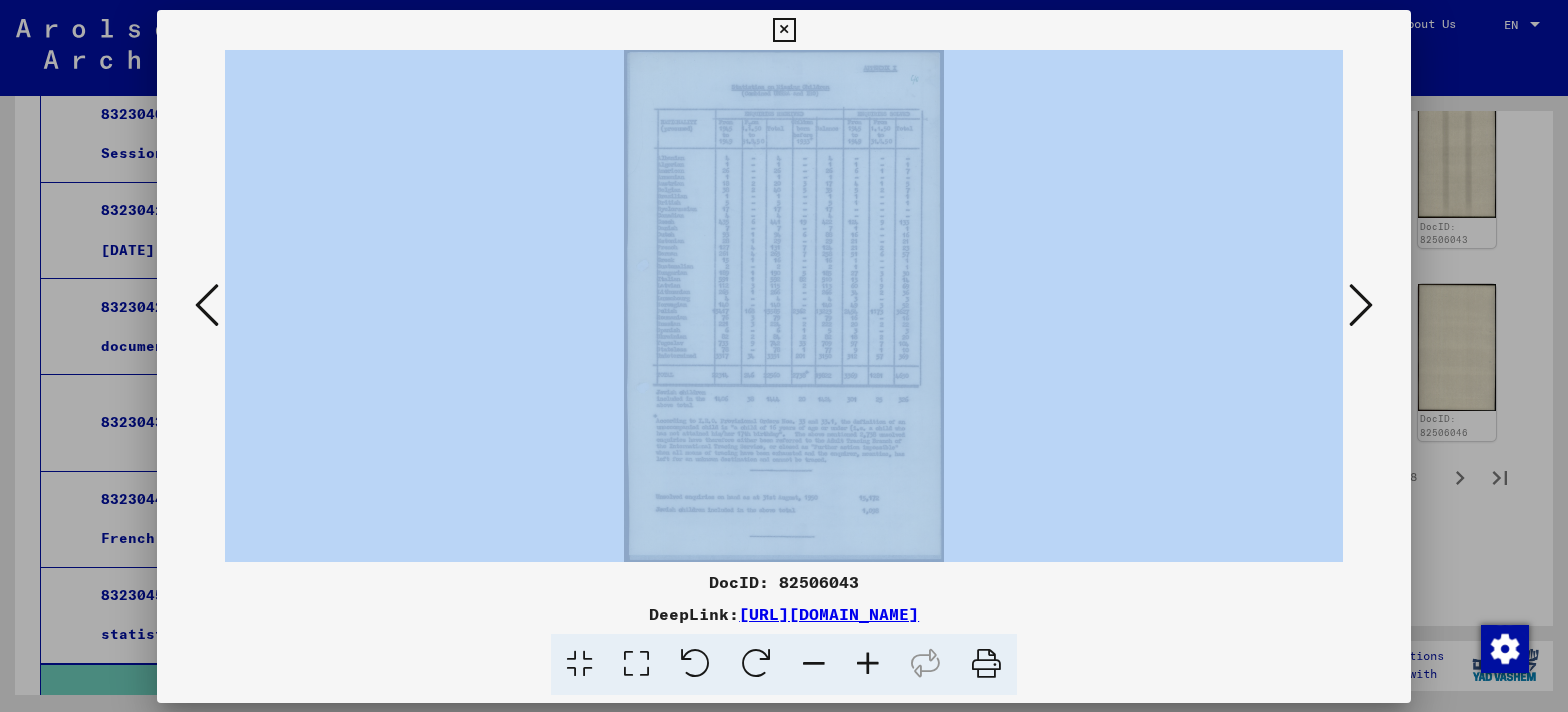 click at bounding box center [784, 306] 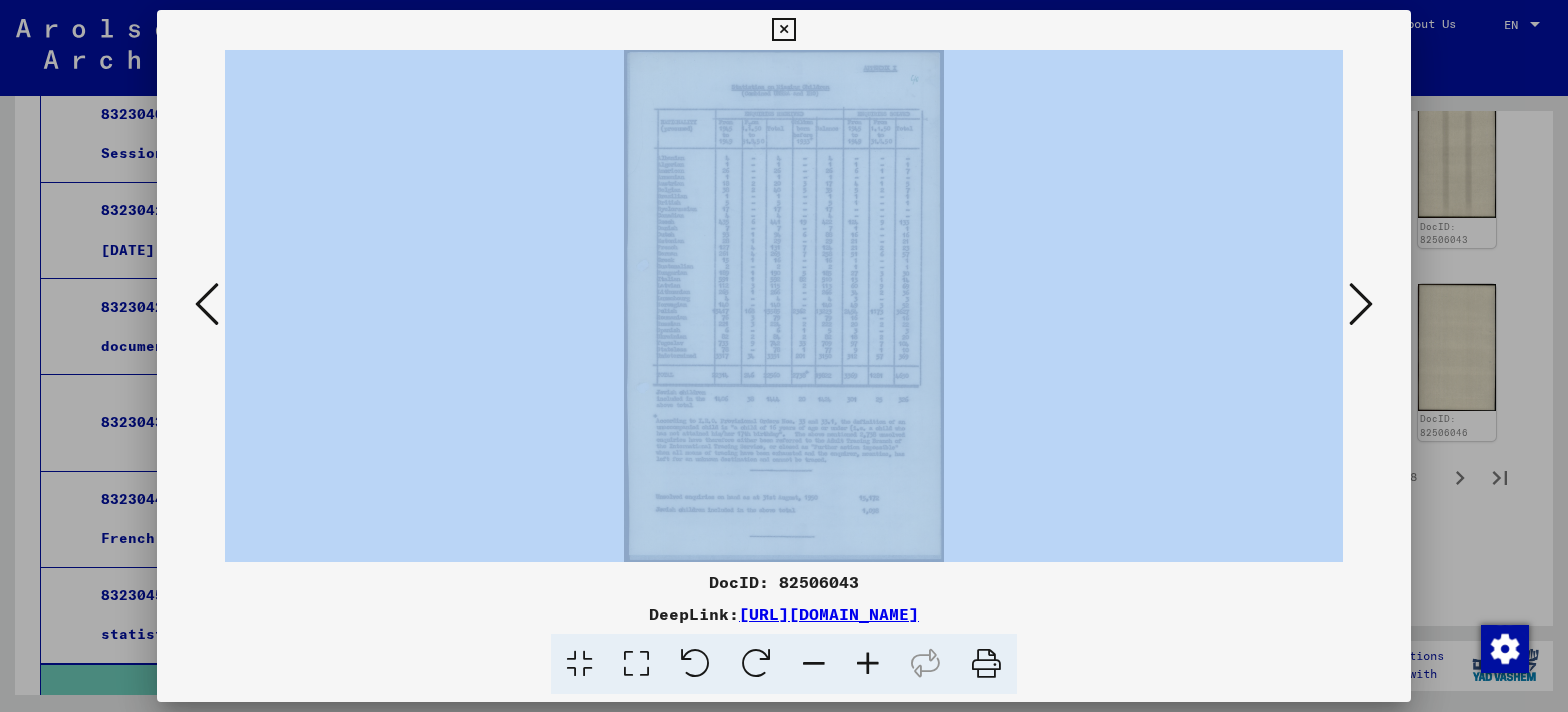 click at bounding box center (784, 306) 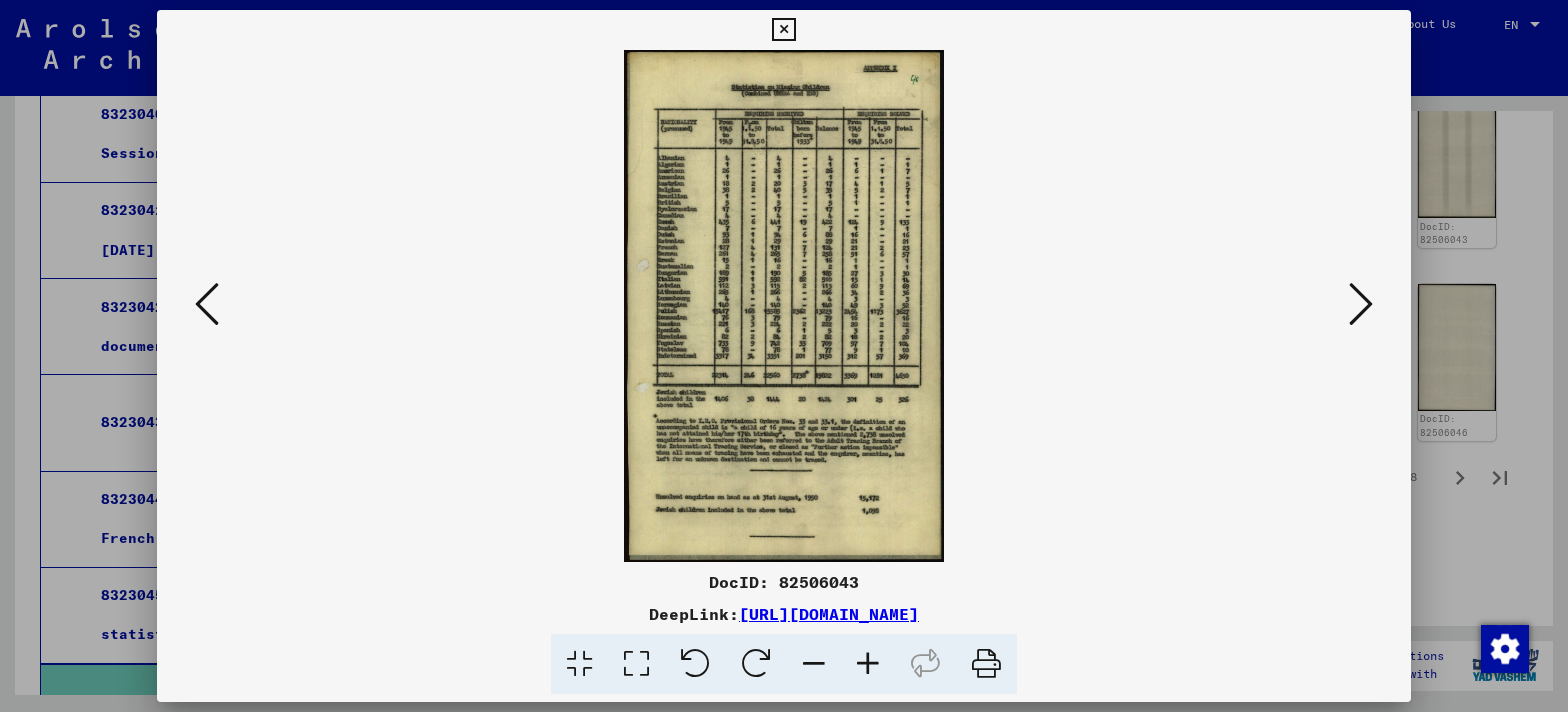 click at bounding box center [636, 664] 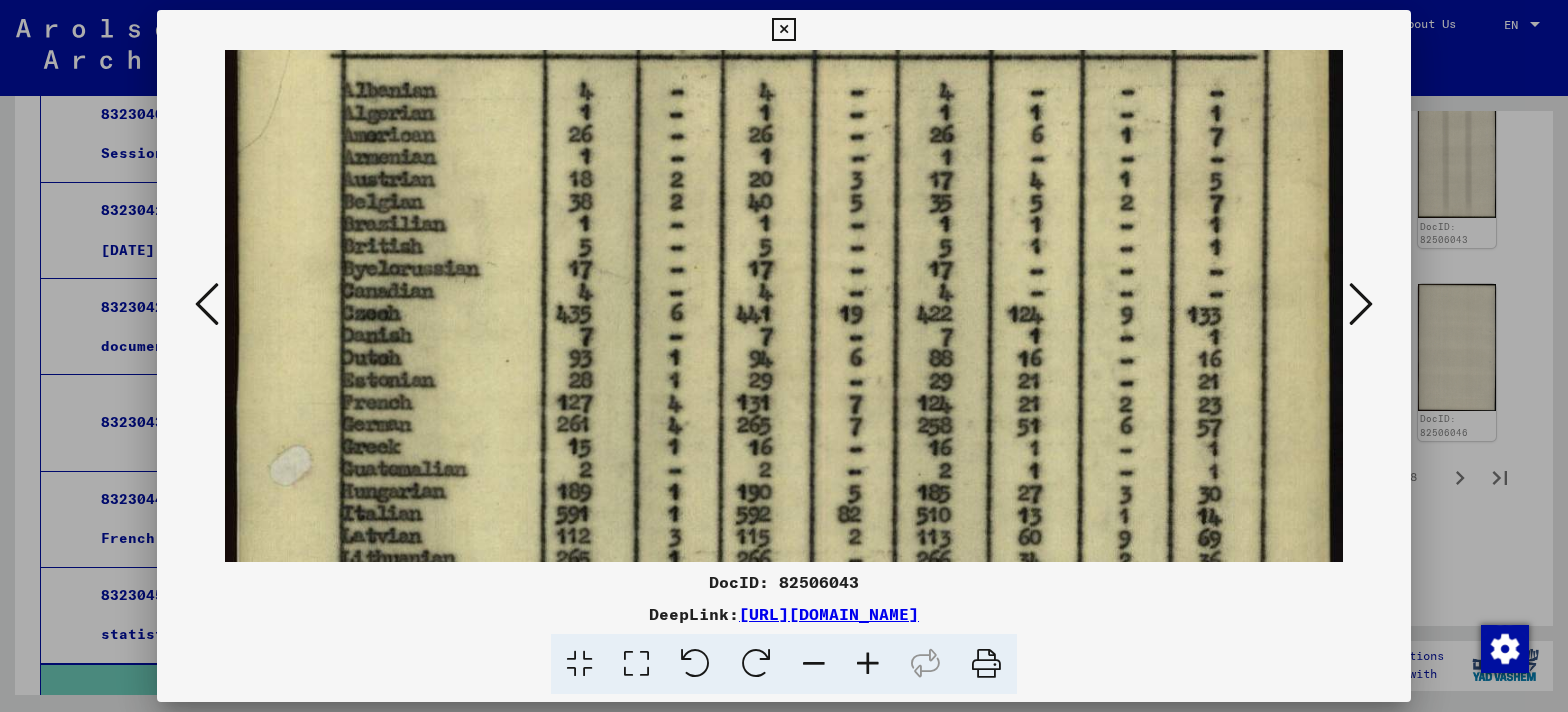 scroll, scrollTop: 343, scrollLeft: 0, axis: vertical 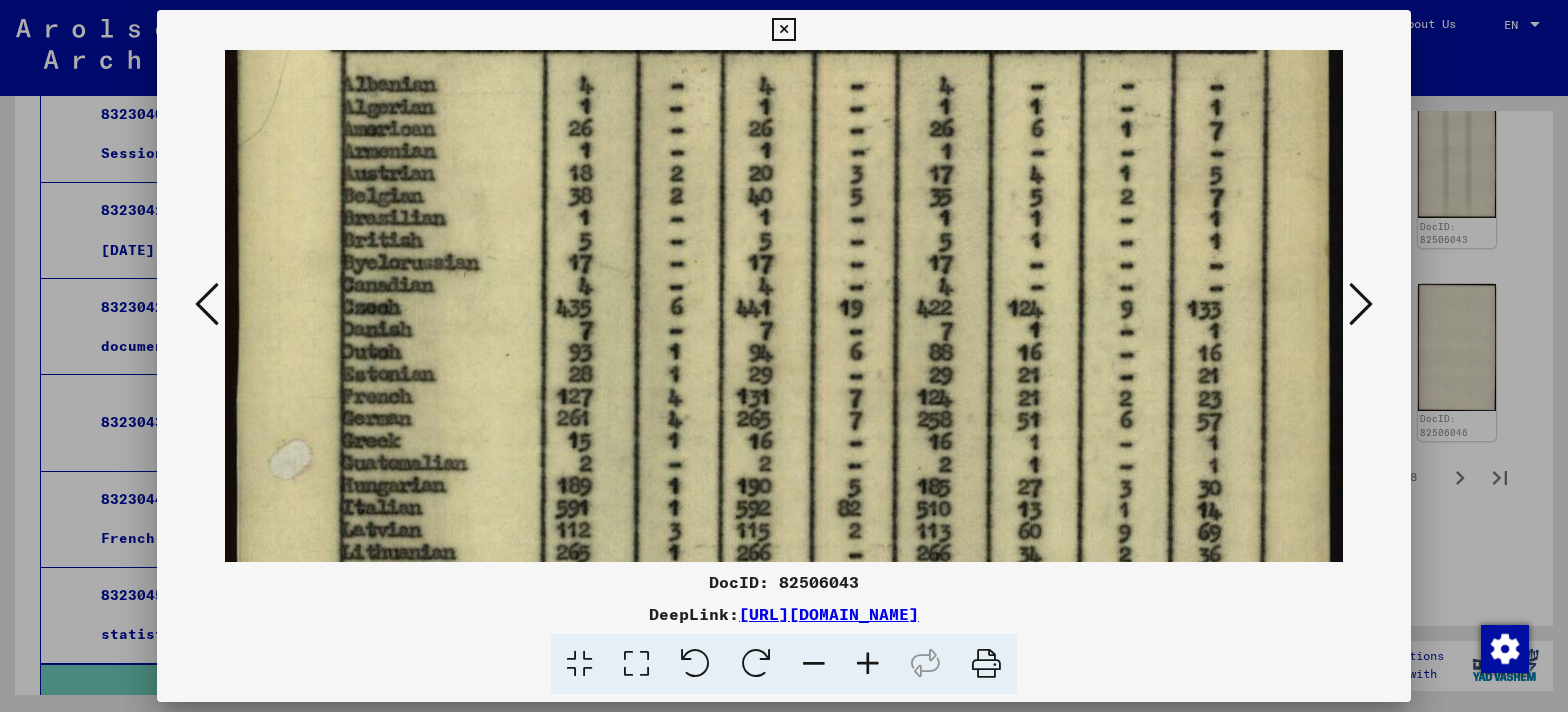 drag, startPoint x: 793, startPoint y: 496, endPoint x: 815, endPoint y: 153, distance: 343.7048 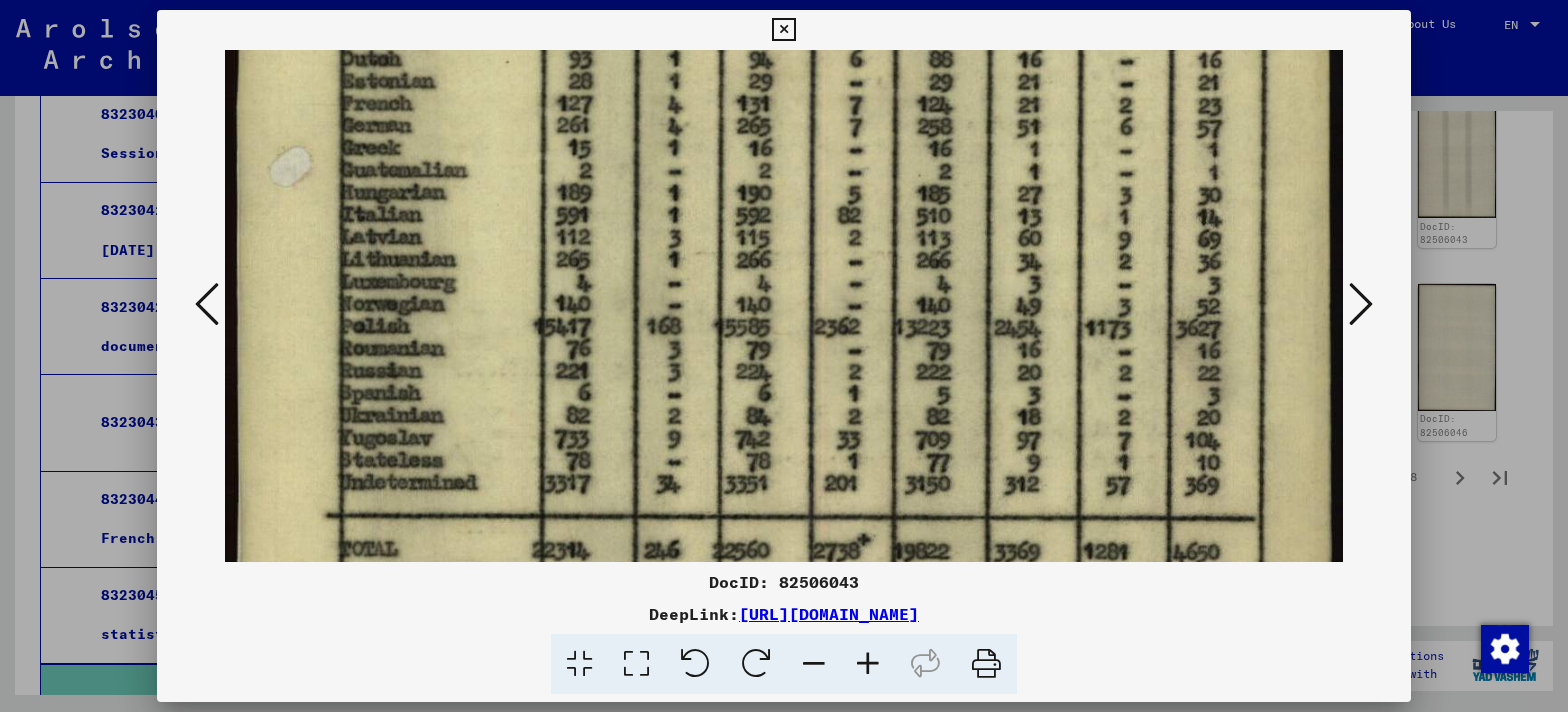 drag, startPoint x: 756, startPoint y: 404, endPoint x: 805, endPoint y: 110, distance: 298.05536 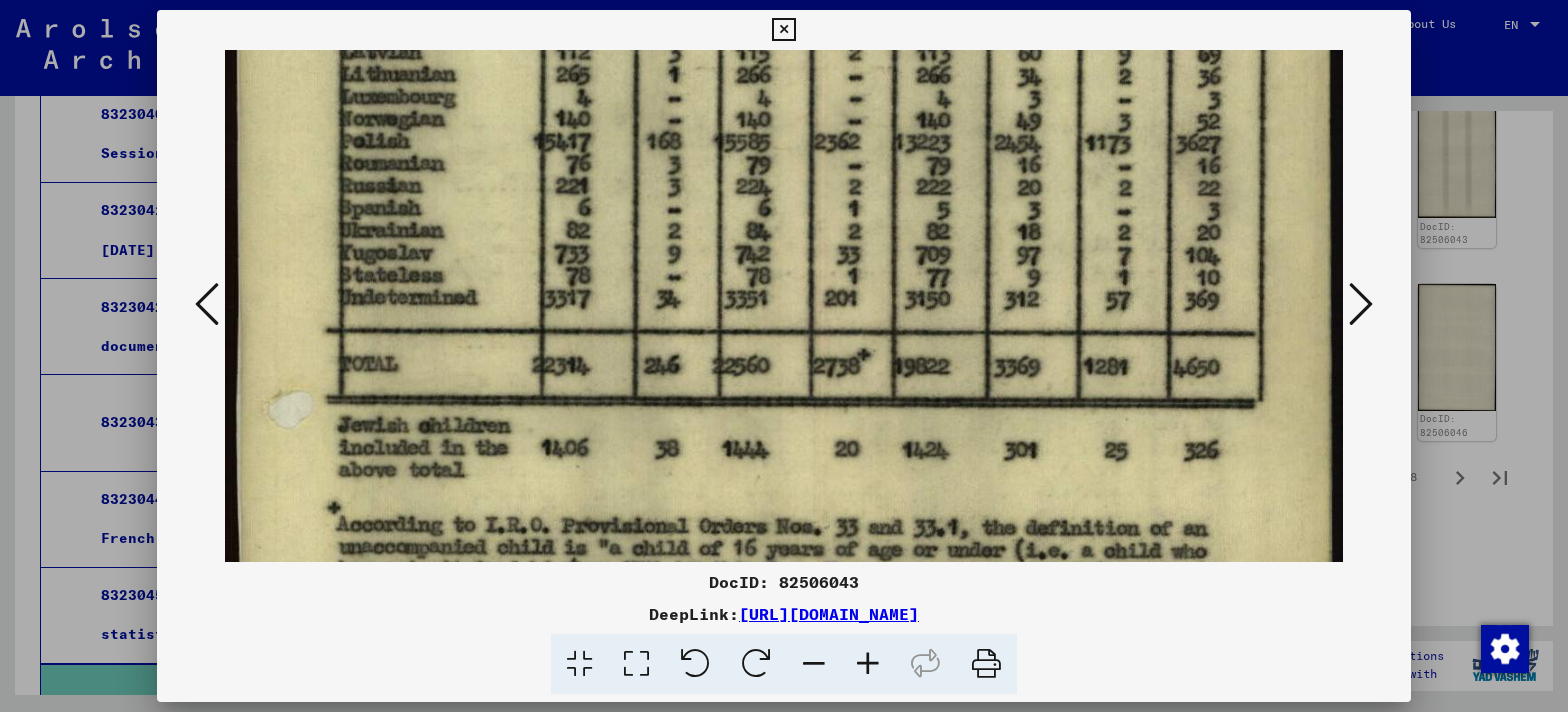 scroll, scrollTop: 825, scrollLeft: 0, axis: vertical 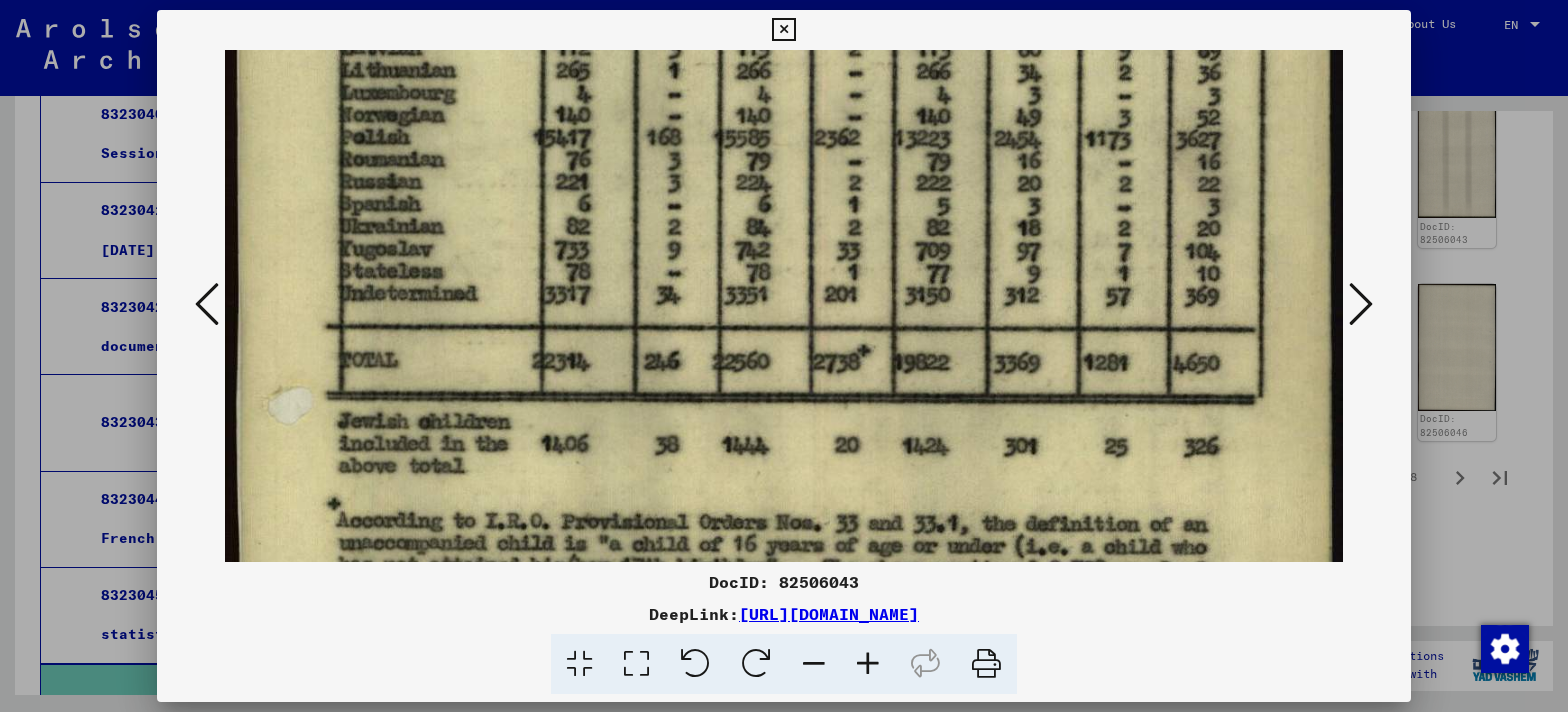 drag, startPoint x: 803, startPoint y: 141, endPoint x: 828, endPoint y: -47, distance: 189.65495 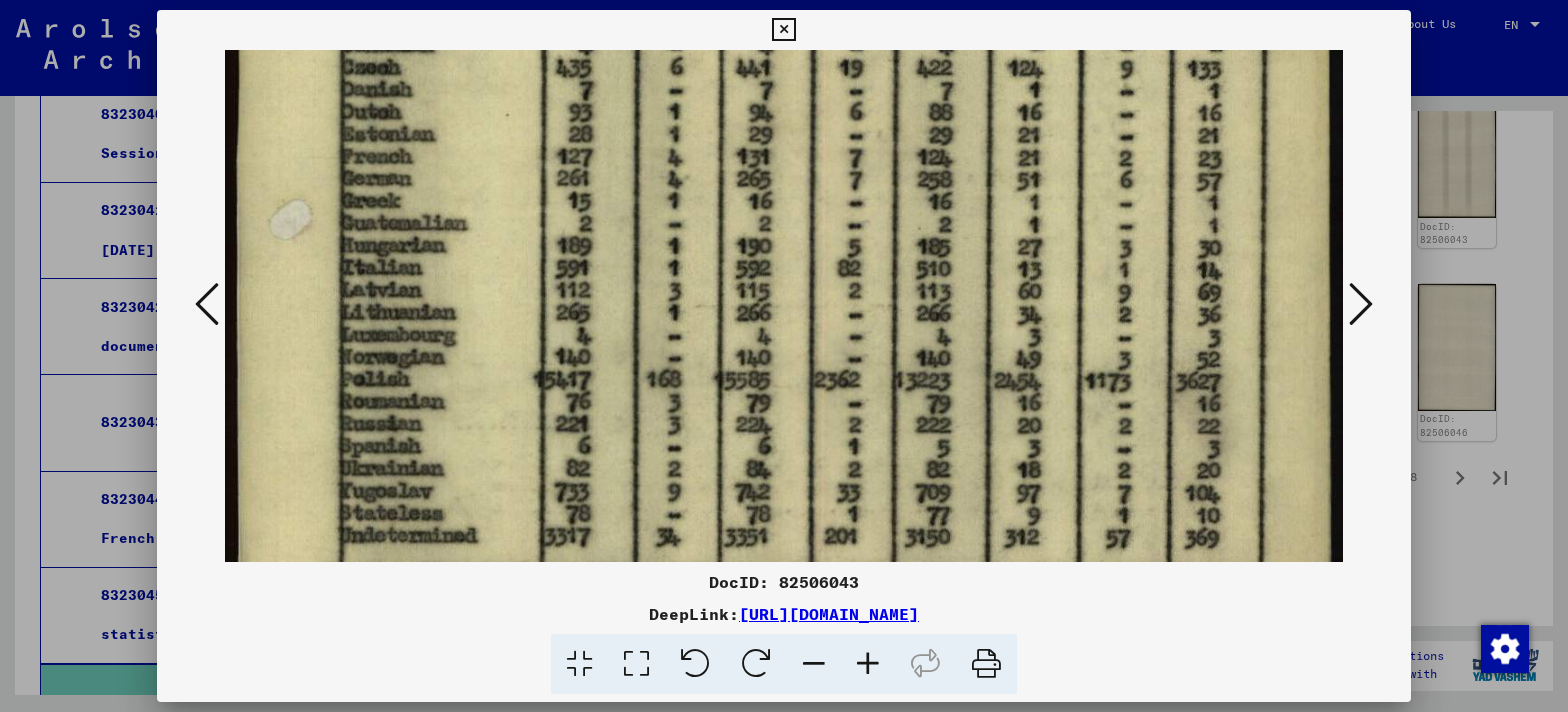 drag, startPoint x: 910, startPoint y: 286, endPoint x: 937, endPoint y: 523, distance: 238.53302 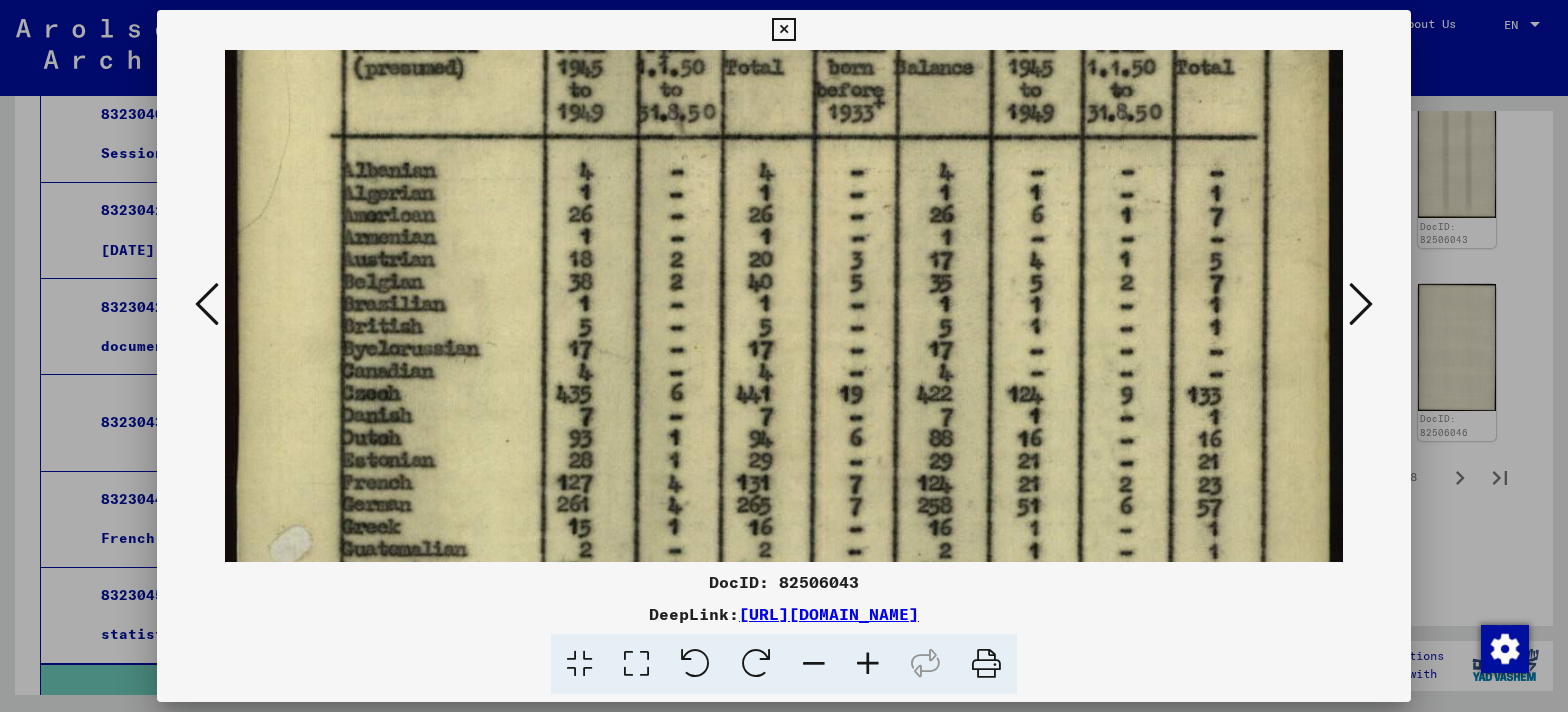 drag, startPoint x: 940, startPoint y: 390, endPoint x: 943, endPoint y: 673, distance: 283.0159 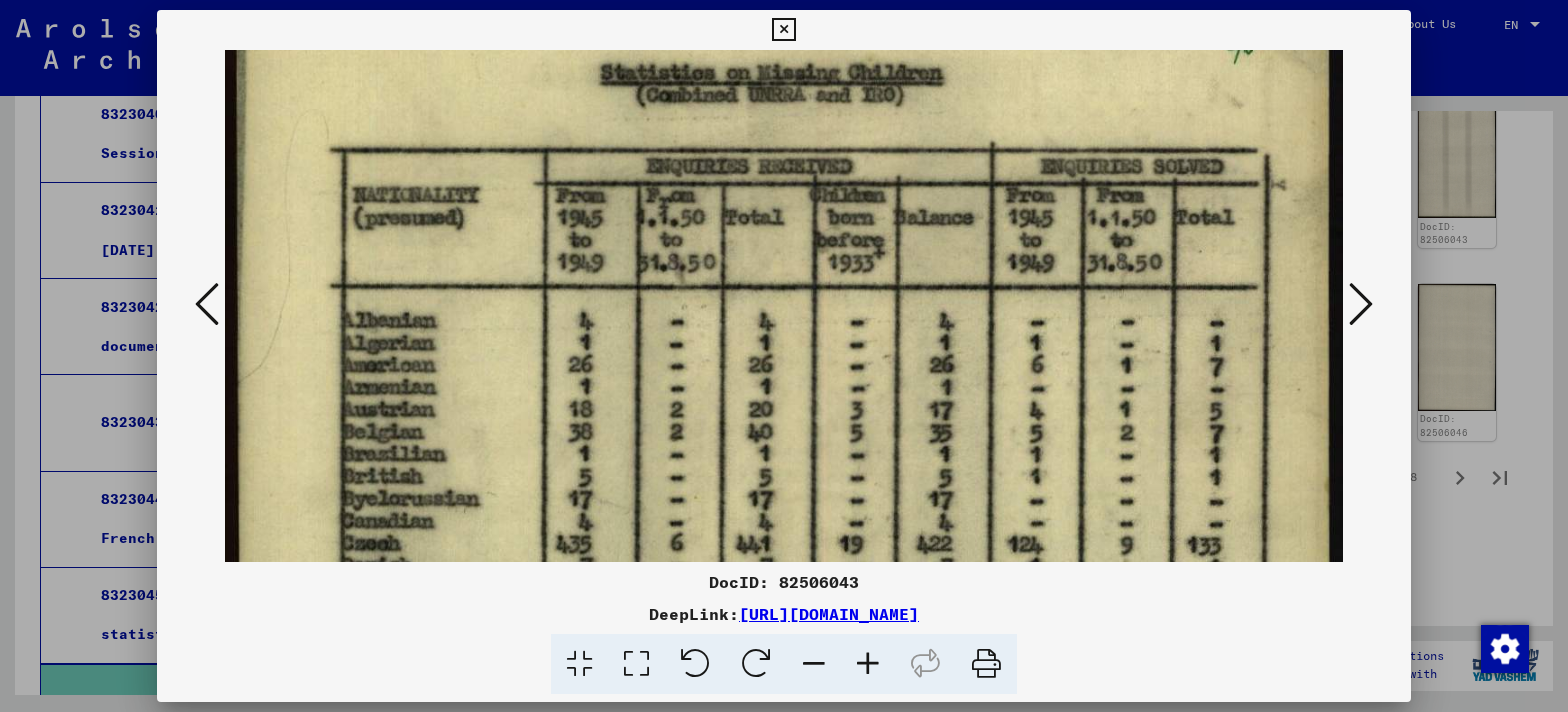 scroll, scrollTop: 105, scrollLeft: 0, axis: vertical 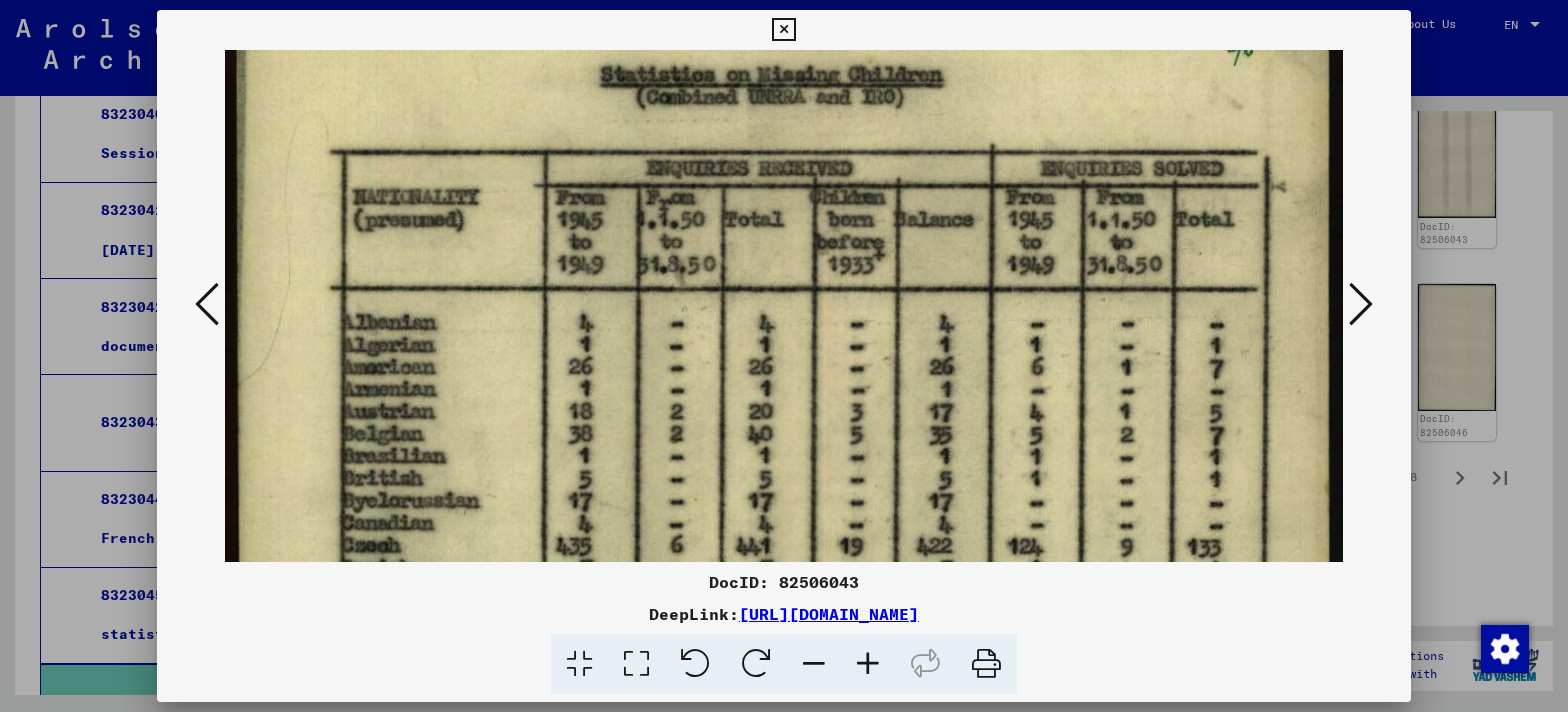 drag, startPoint x: 936, startPoint y: 507, endPoint x: 938, endPoint y: 662, distance: 155.01291 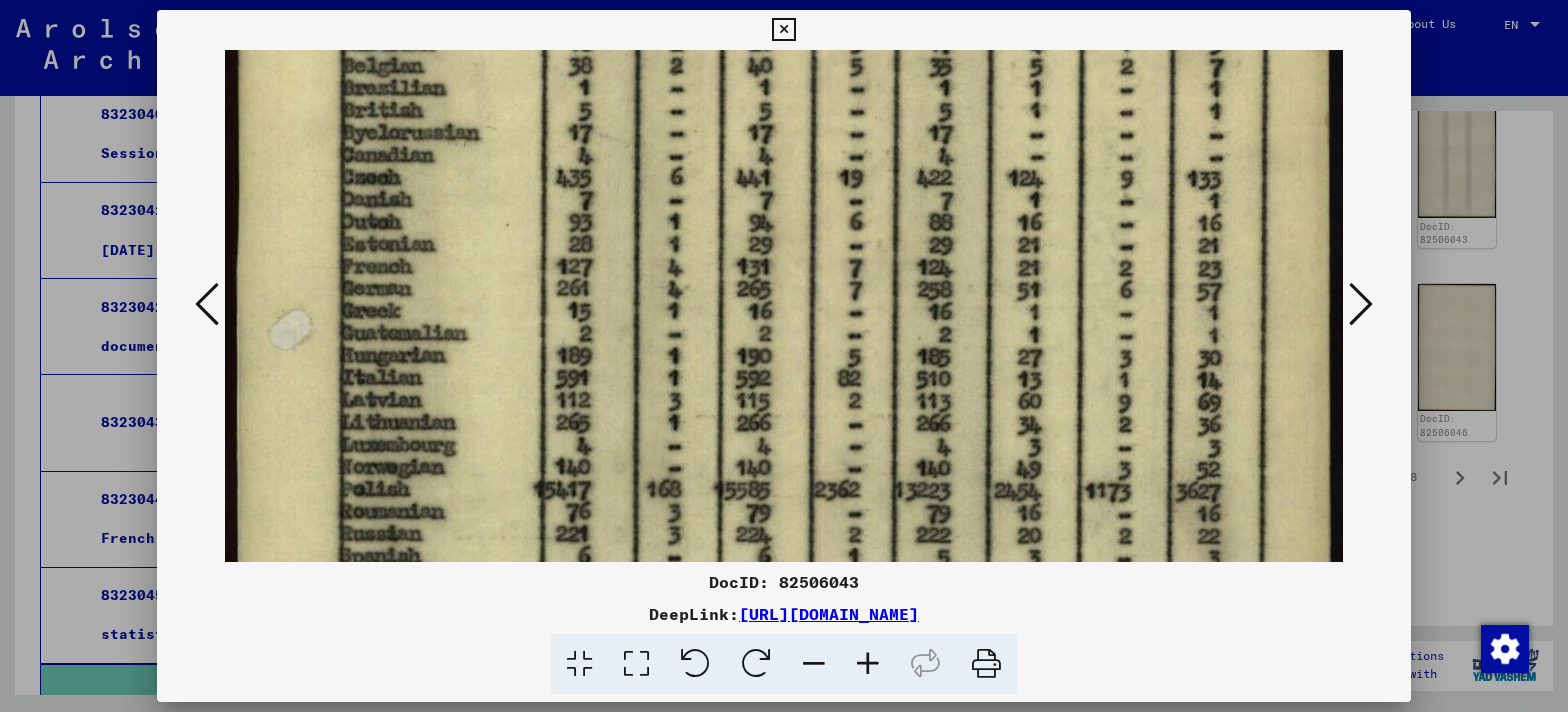 drag, startPoint x: 982, startPoint y: 530, endPoint x: 998, endPoint y: 168, distance: 362.35342 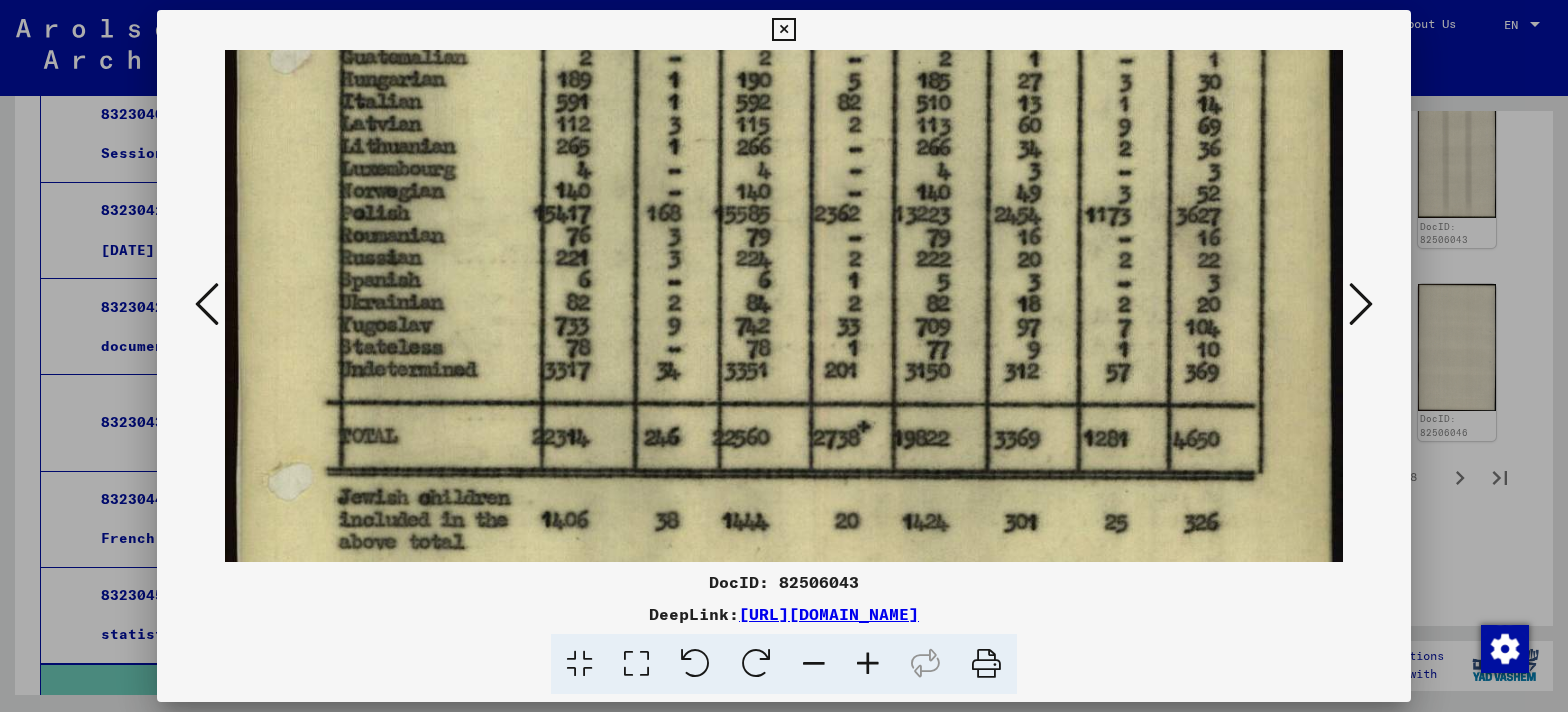 scroll, scrollTop: 851, scrollLeft: 0, axis: vertical 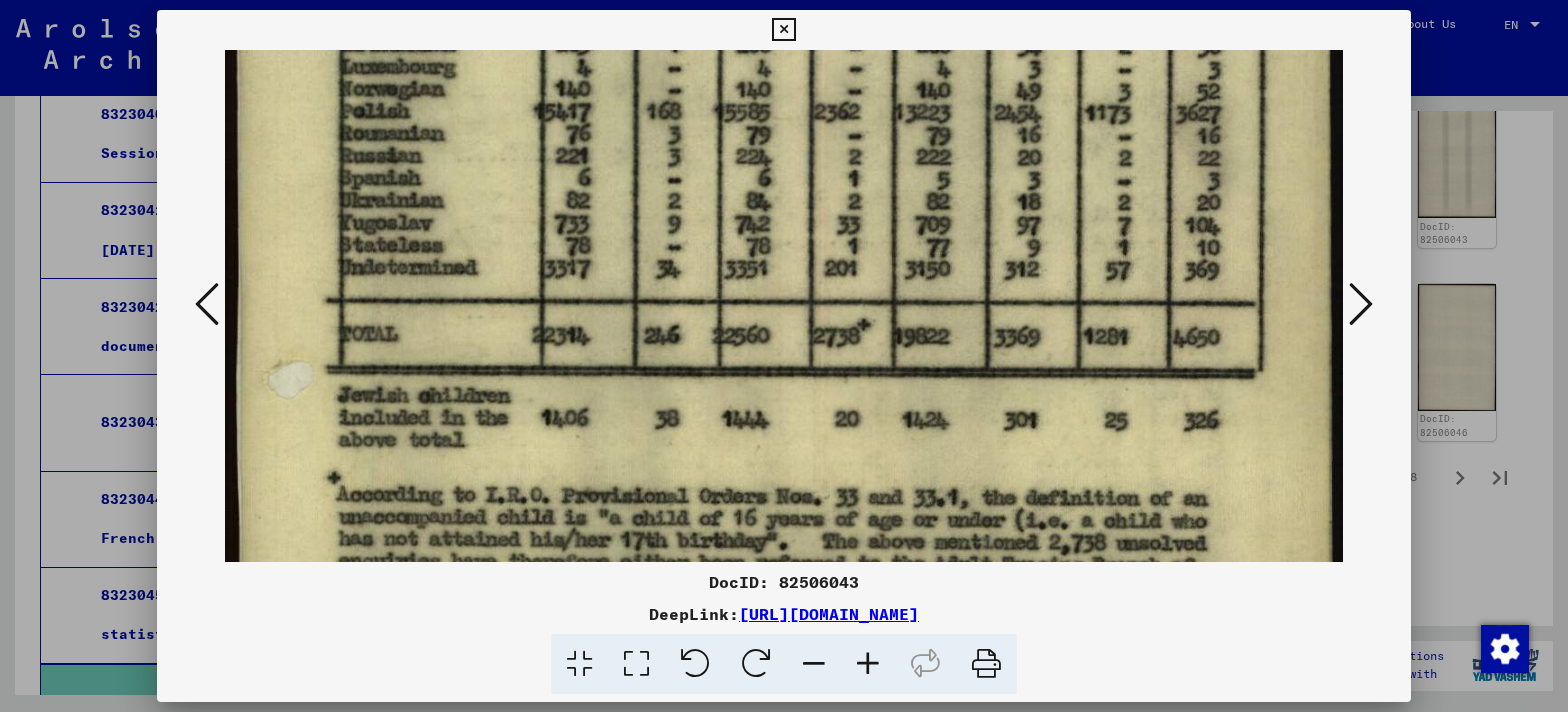 drag, startPoint x: 992, startPoint y: 258, endPoint x: 1030, endPoint y: -117, distance: 376.9204 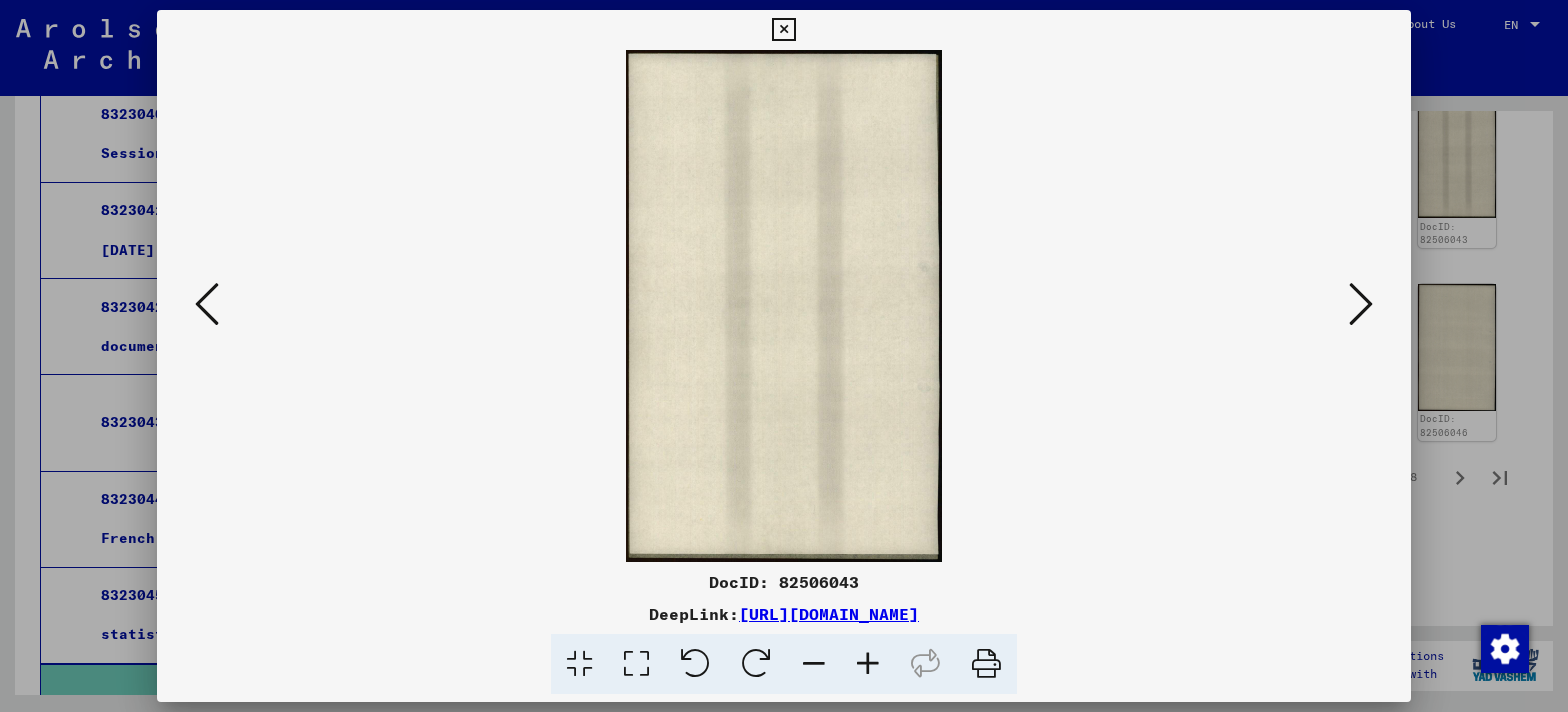 scroll, scrollTop: 0, scrollLeft: 0, axis: both 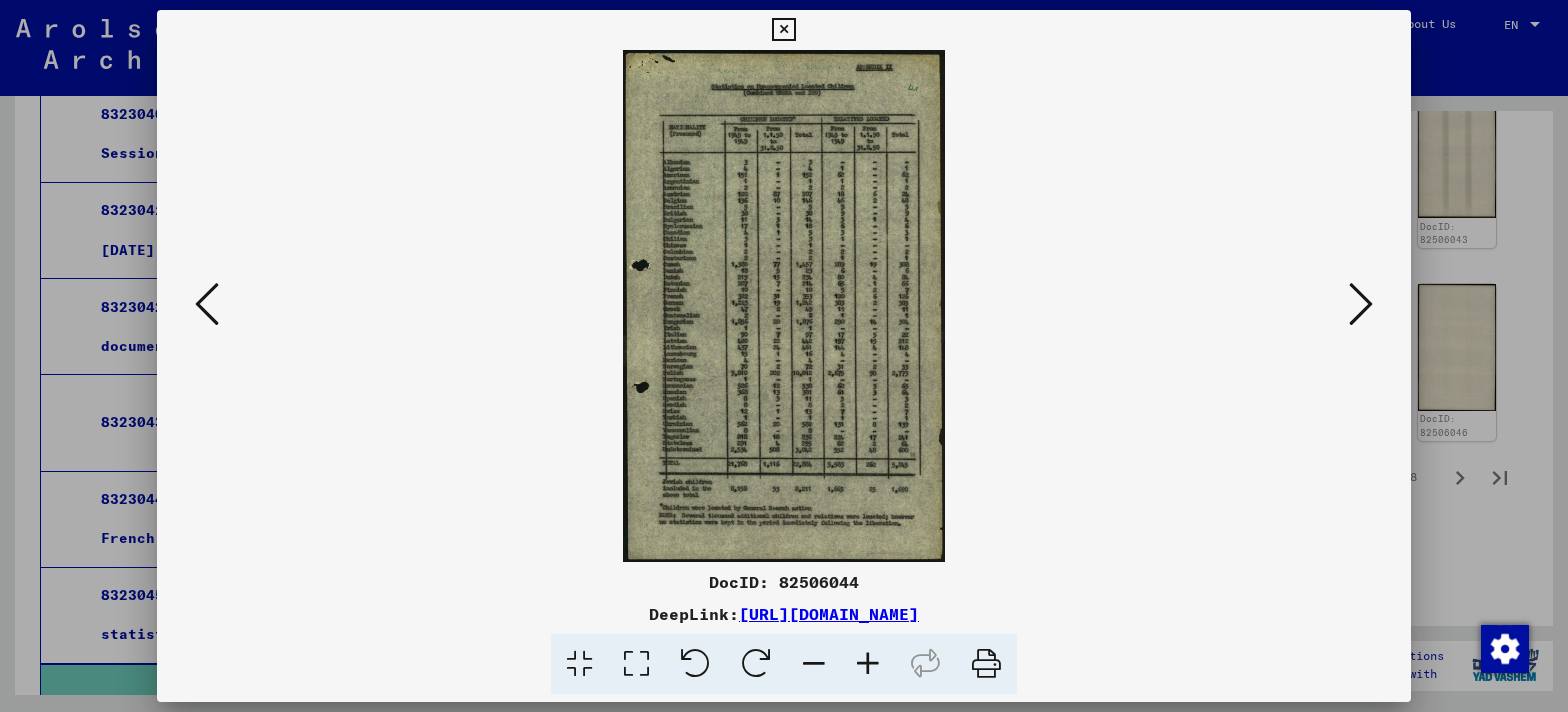 click at bounding box center [636, 664] 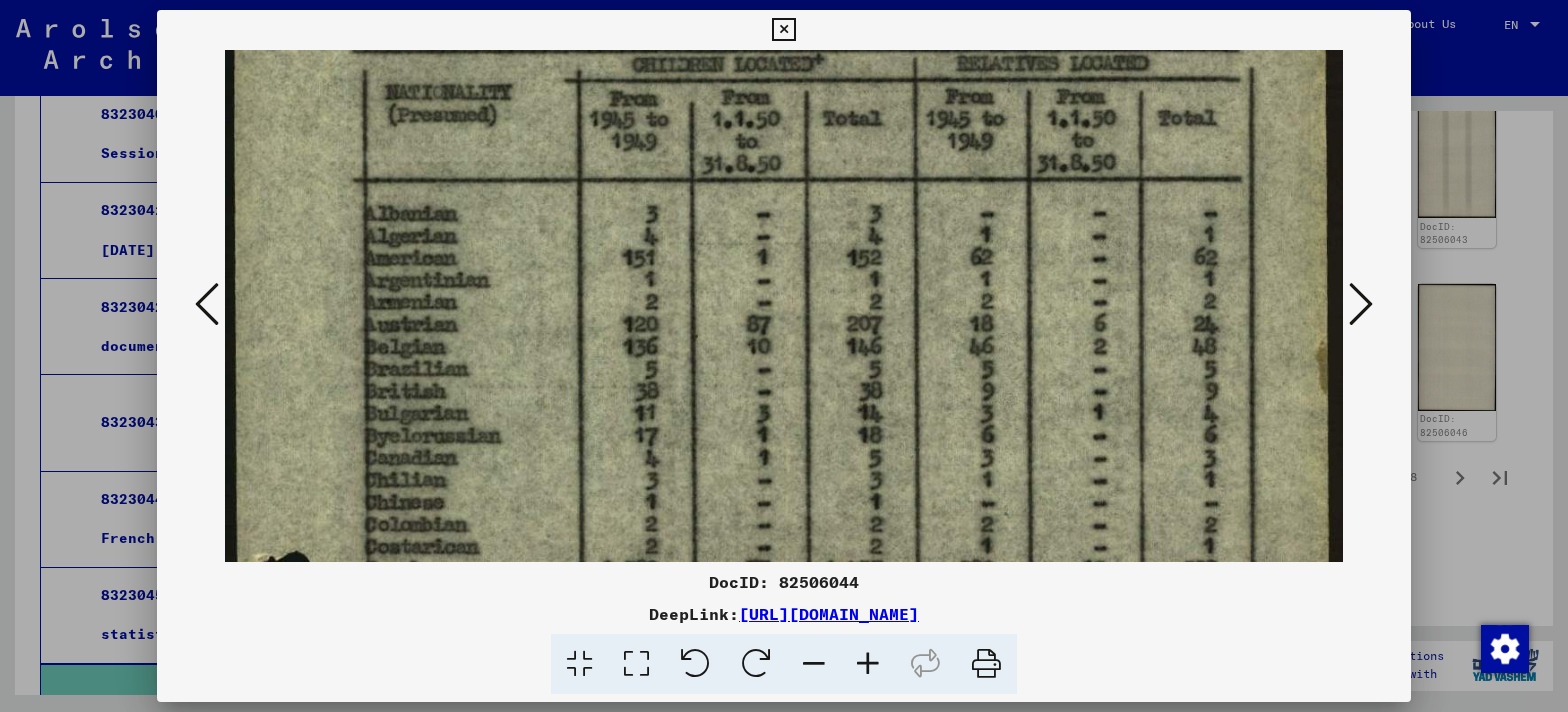 drag, startPoint x: 702, startPoint y: 347, endPoint x: 751, endPoint y: 145, distance: 207.85812 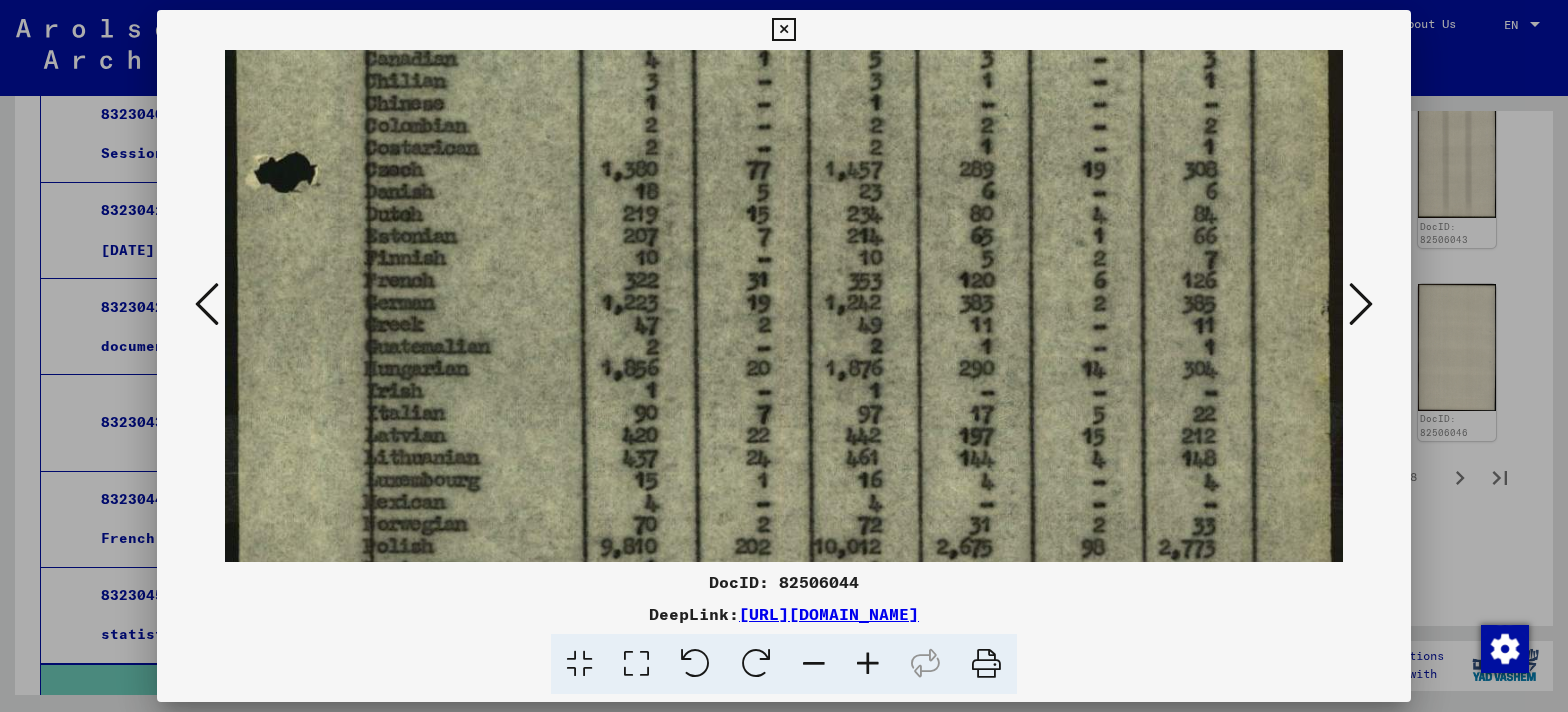 drag, startPoint x: 761, startPoint y: 298, endPoint x: 814, endPoint y: -92, distance: 393.5848 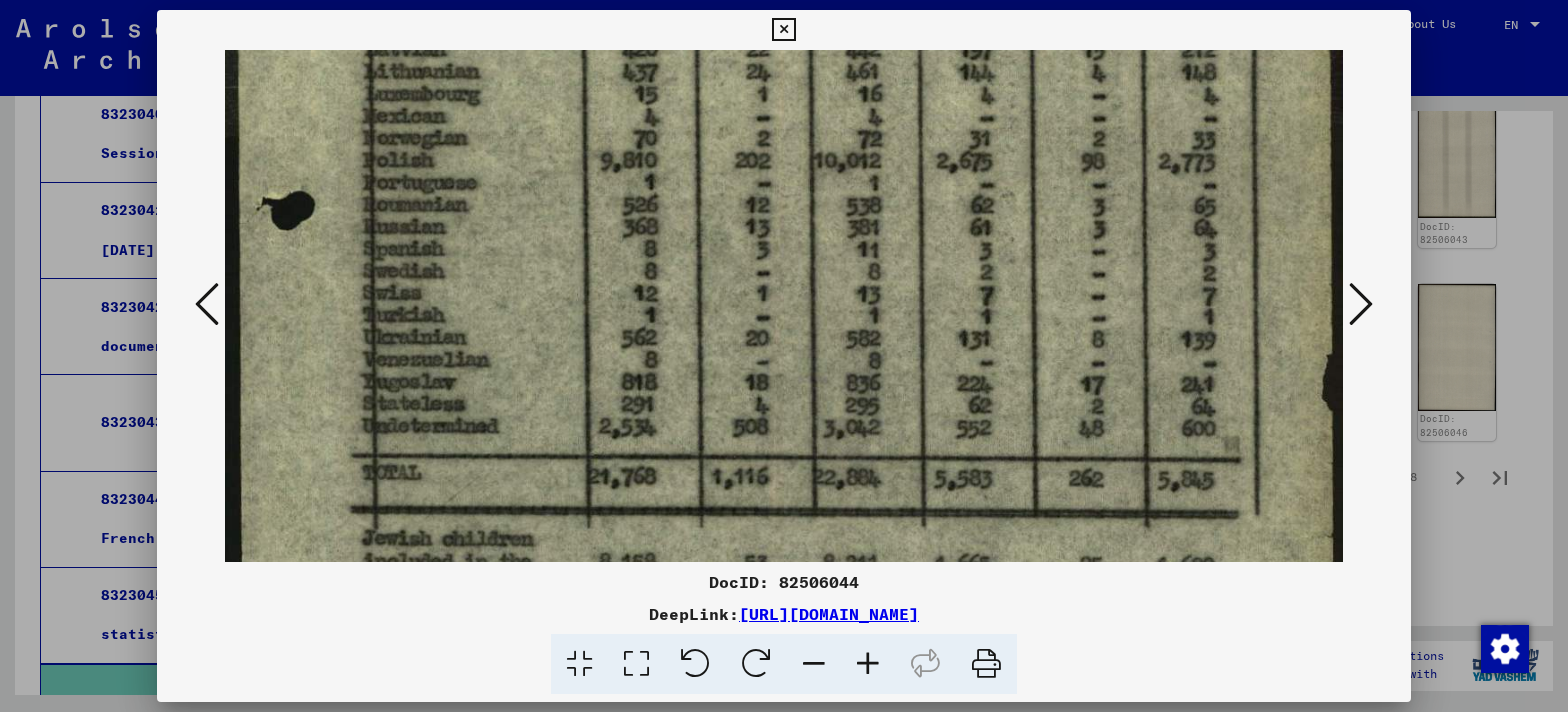 scroll, scrollTop: 1104, scrollLeft: 0, axis: vertical 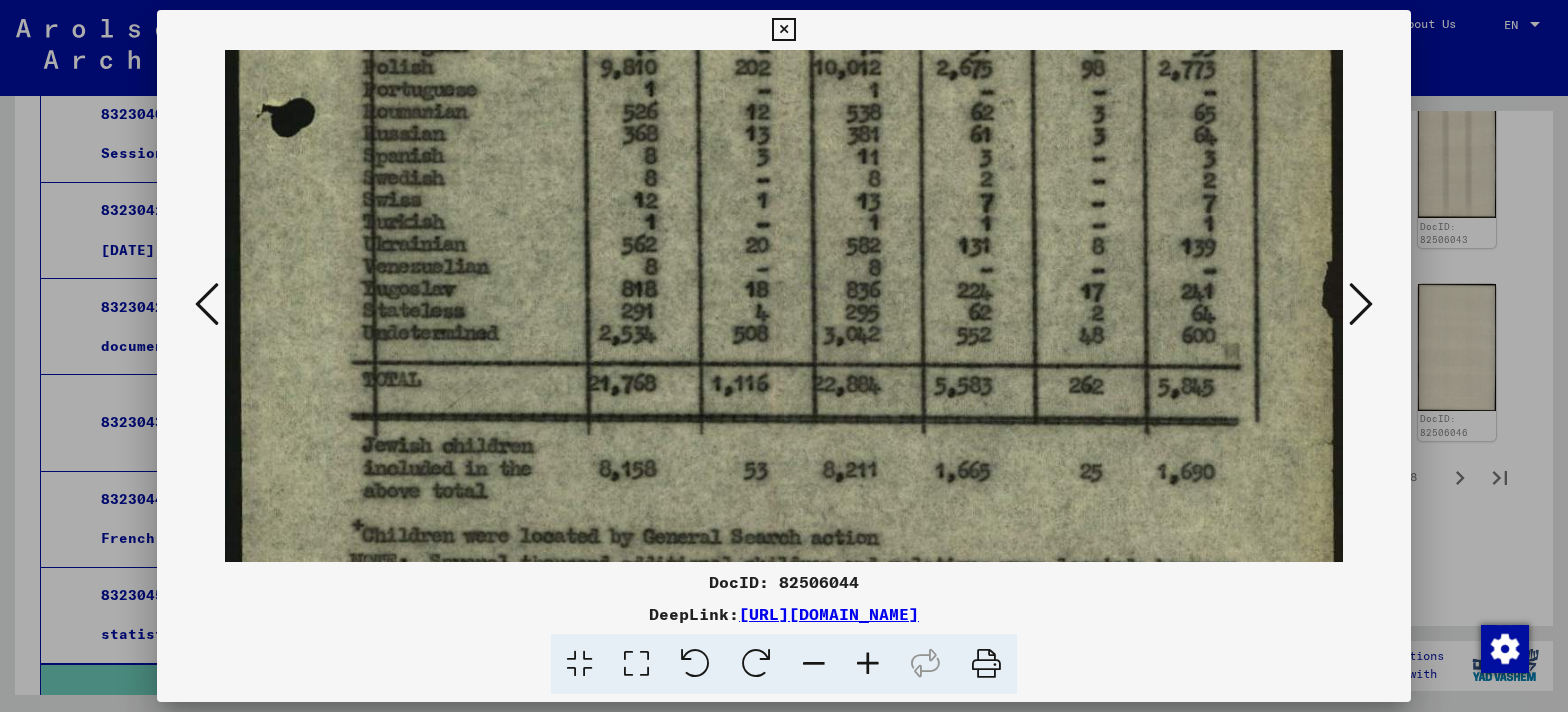 drag, startPoint x: 767, startPoint y: 212, endPoint x: 824, endPoint y: -157, distance: 373.3765 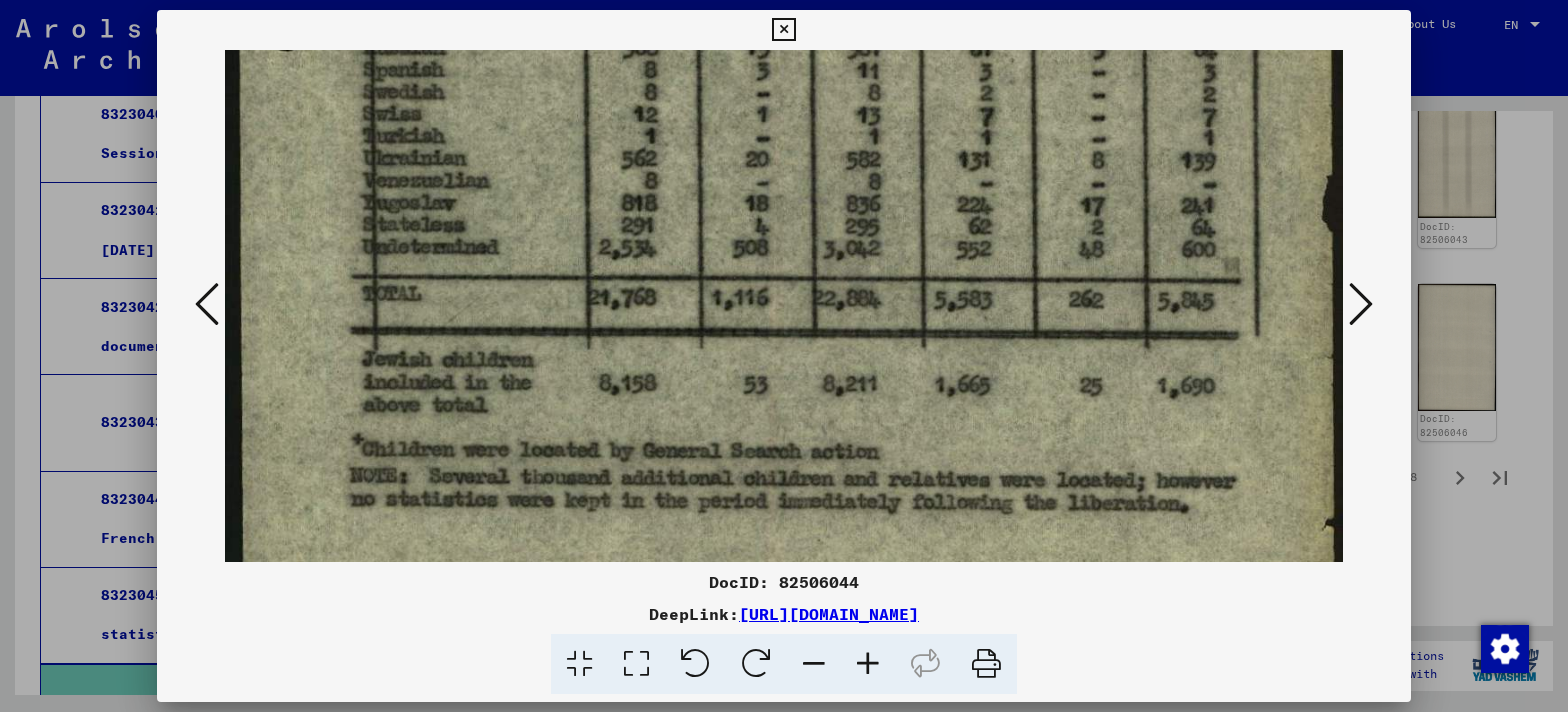 drag, startPoint x: 902, startPoint y: 323, endPoint x: 909, endPoint y: 236, distance: 87.28116 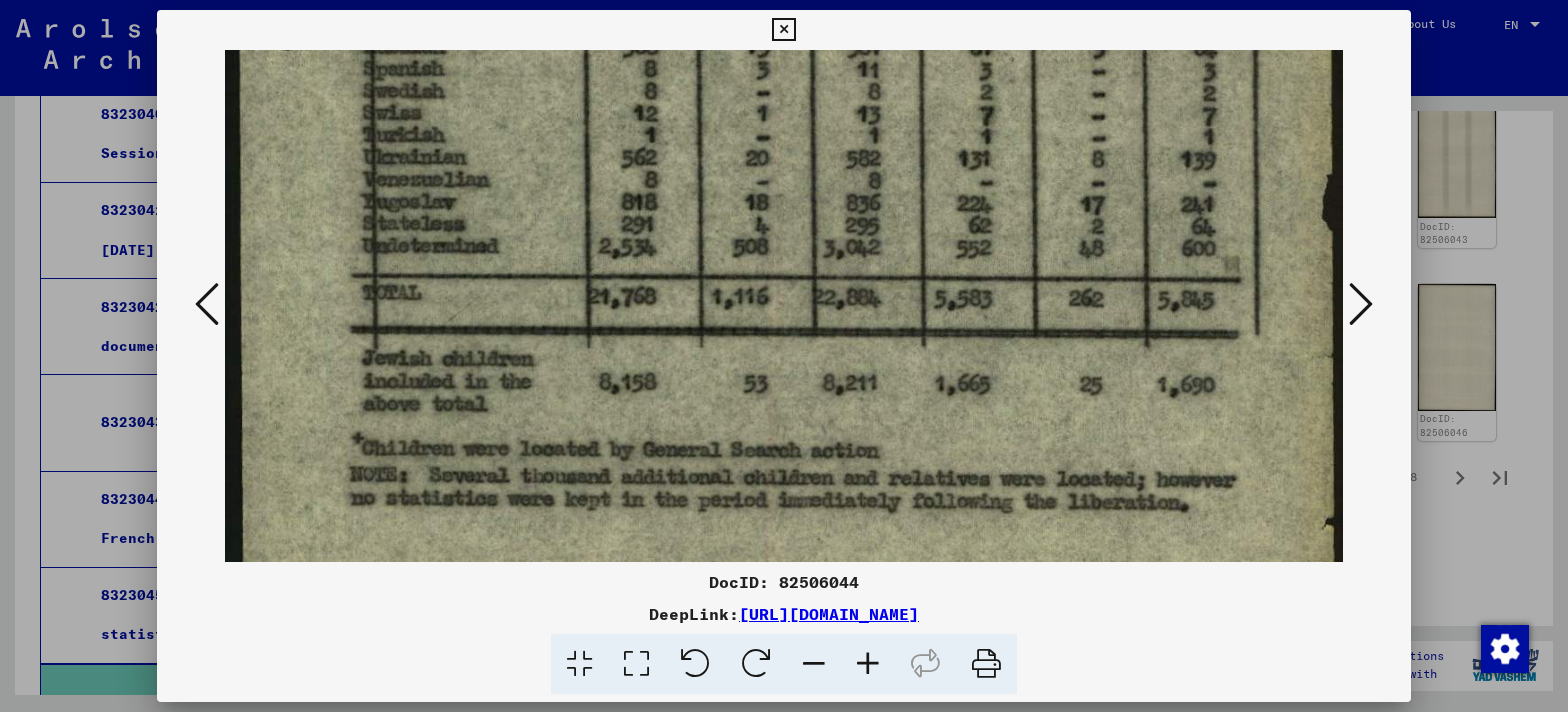 click at bounding box center [783, 30] 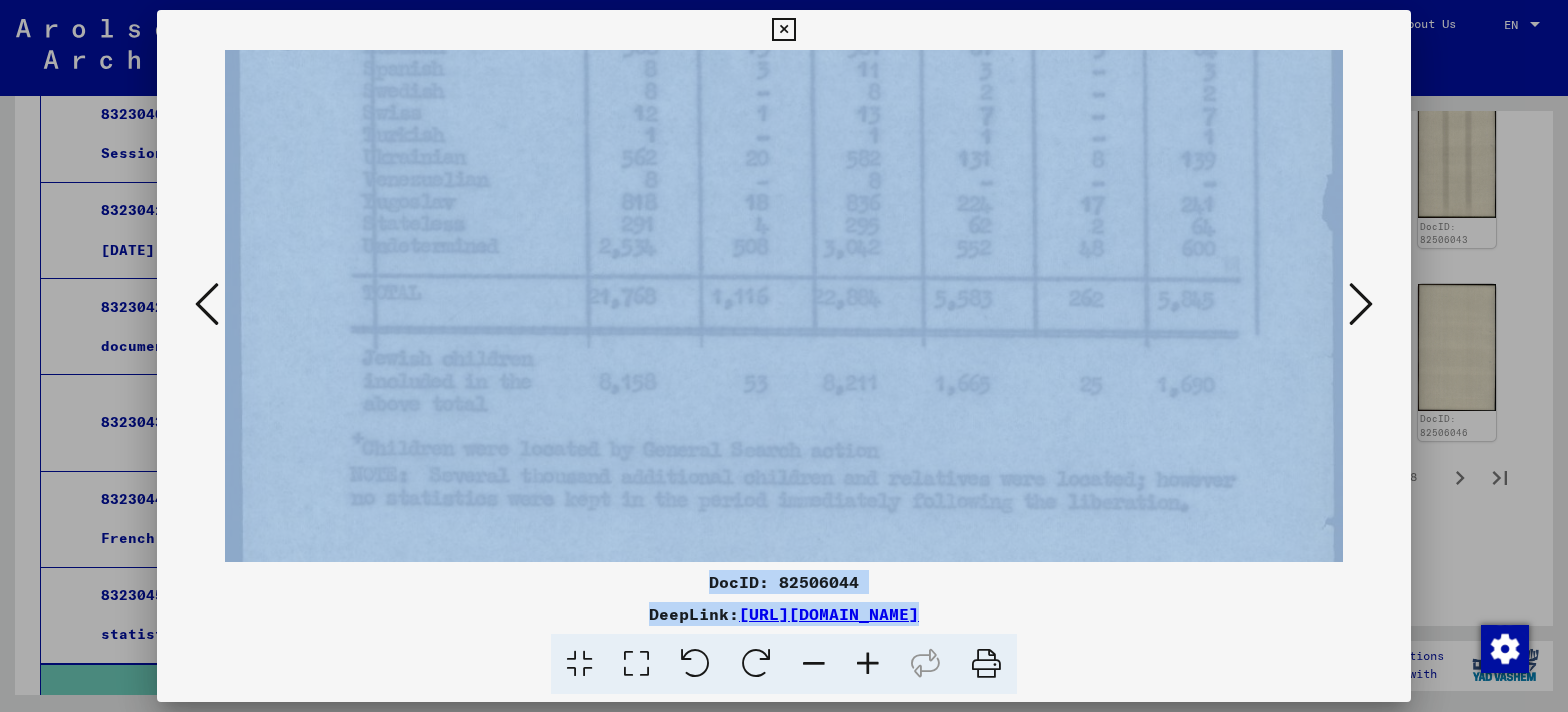 drag, startPoint x: 1160, startPoint y: 652, endPoint x: 1116, endPoint y: 188, distance: 466.08154 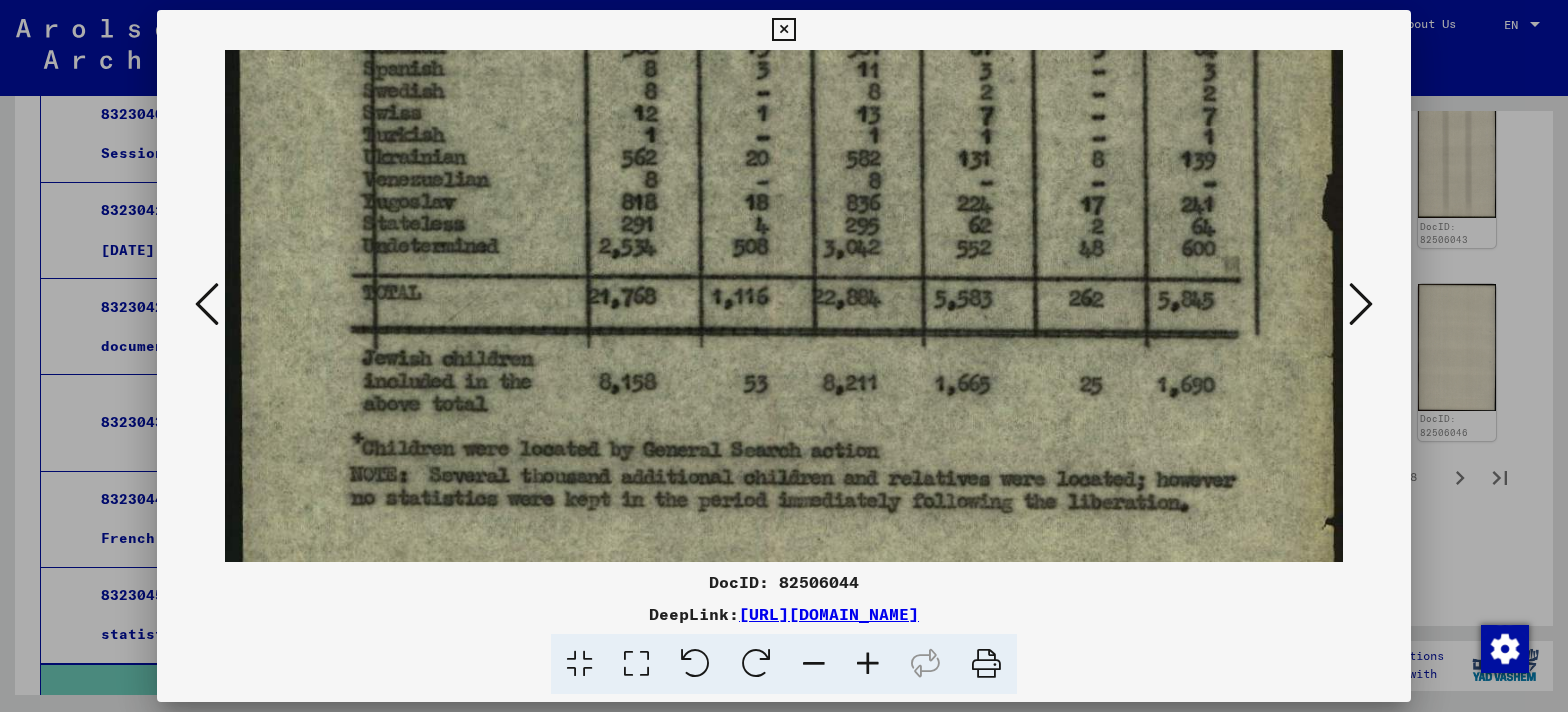 click on "DocID: 82506044  DeepLink:  [URL][DOMAIN_NAME]" at bounding box center (784, 632) 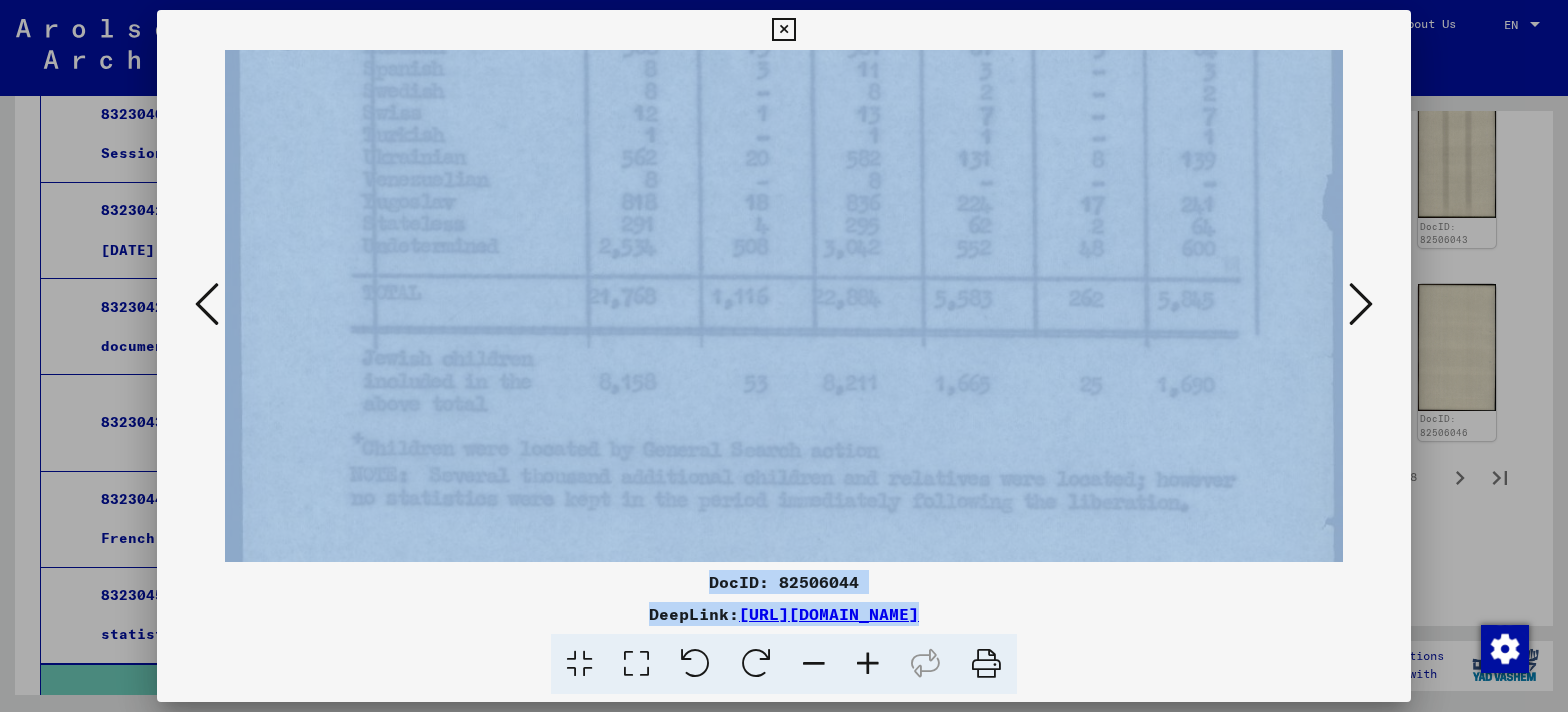 drag, startPoint x: 1234, startPoint y: 621, endPoint x: 1234, endPoint y: 344, distance: 277 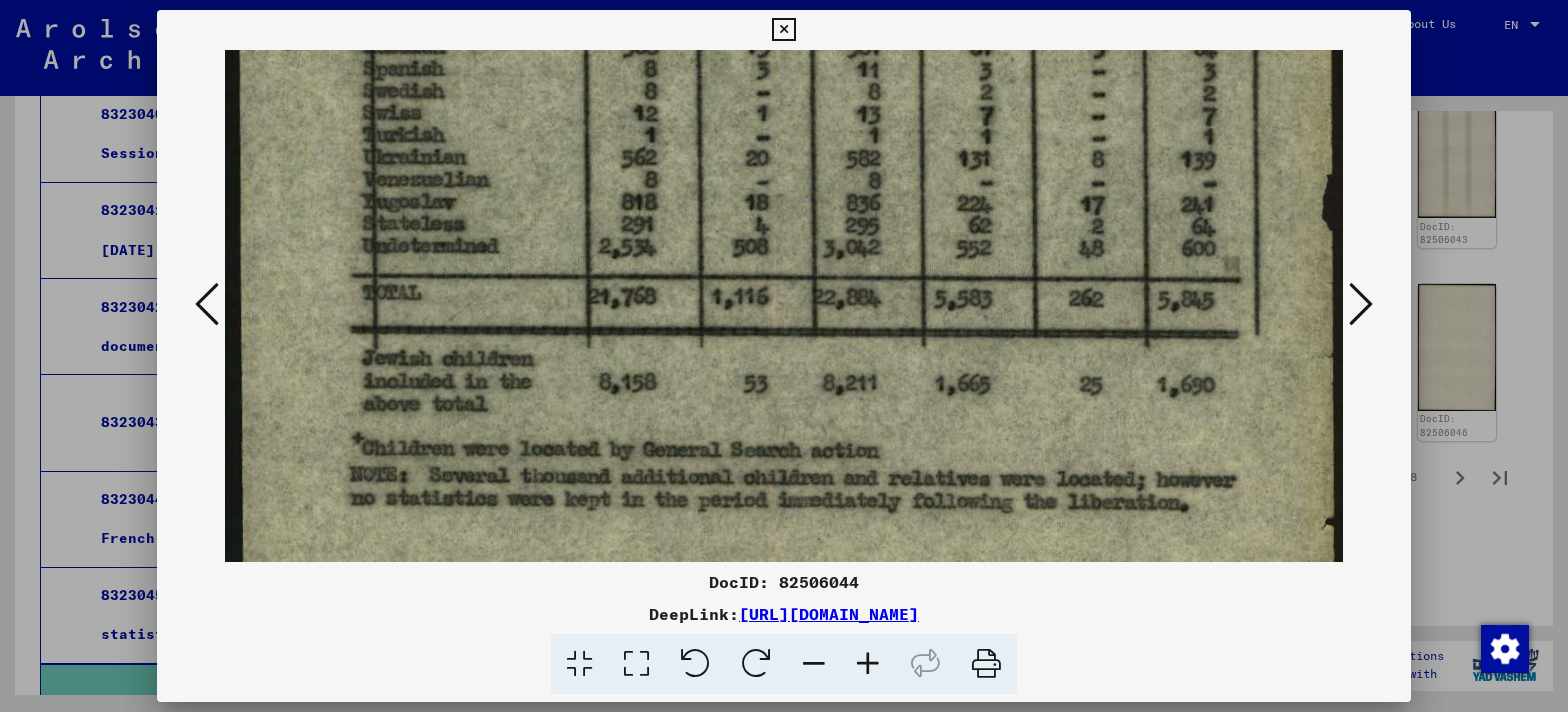 drag, startPoint x: 1212, startPoint y: 630, endPoint x: 1211, endPoint y: 617, distance: 13.038404 